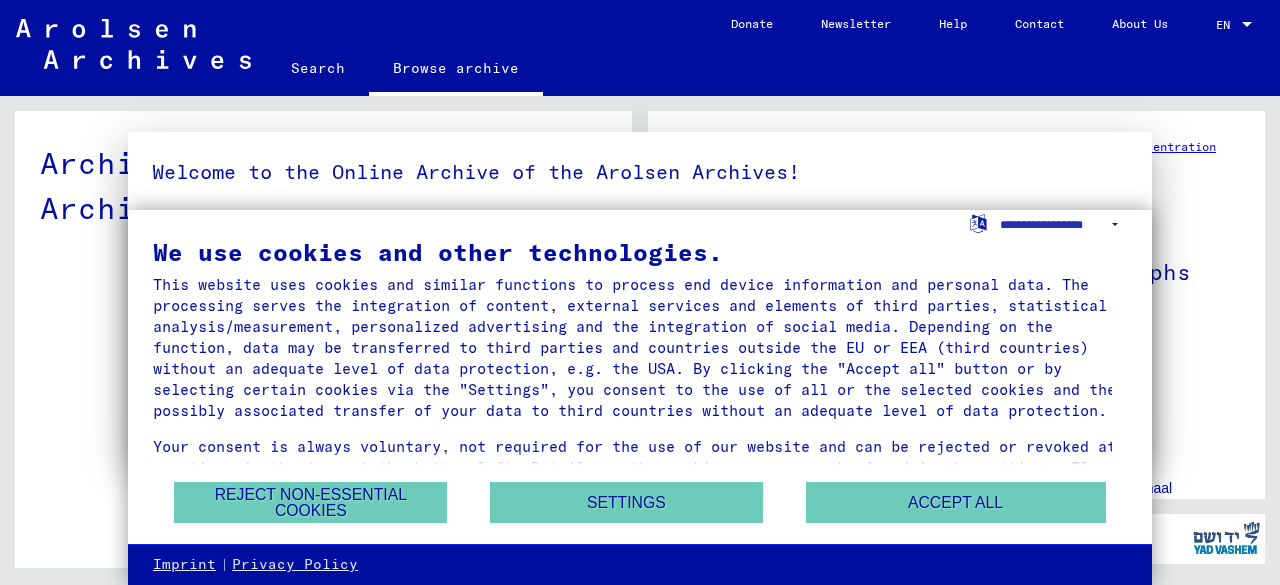 scroll, scrollTop: 0, scrollLeft: 0, axis: both 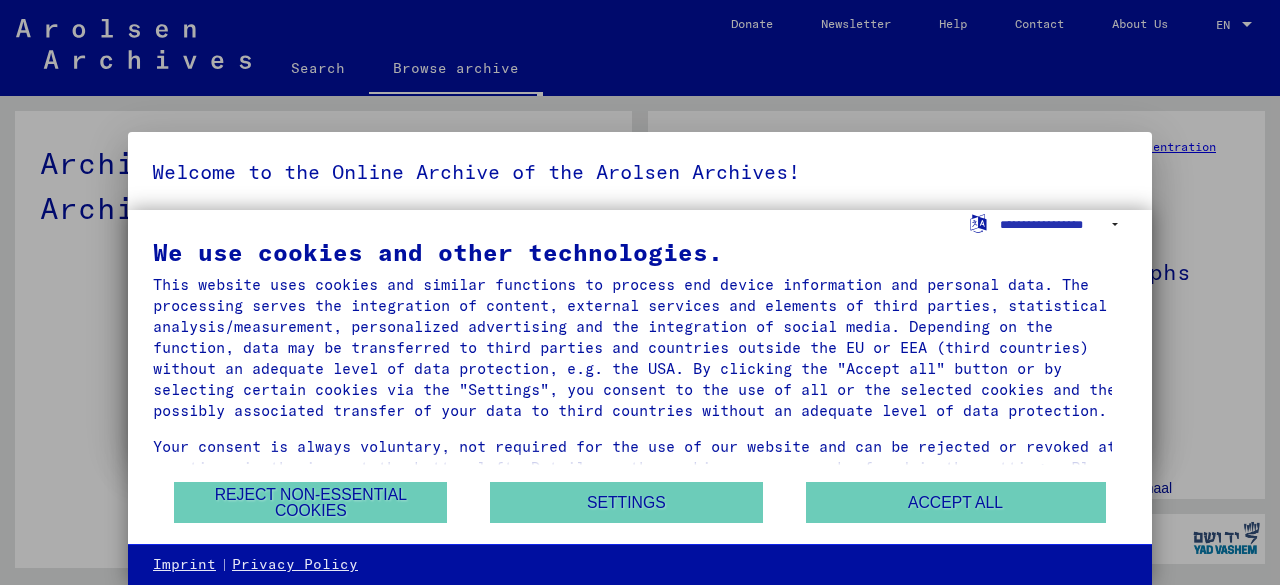 click on "x" at bounding box center (4, 727) 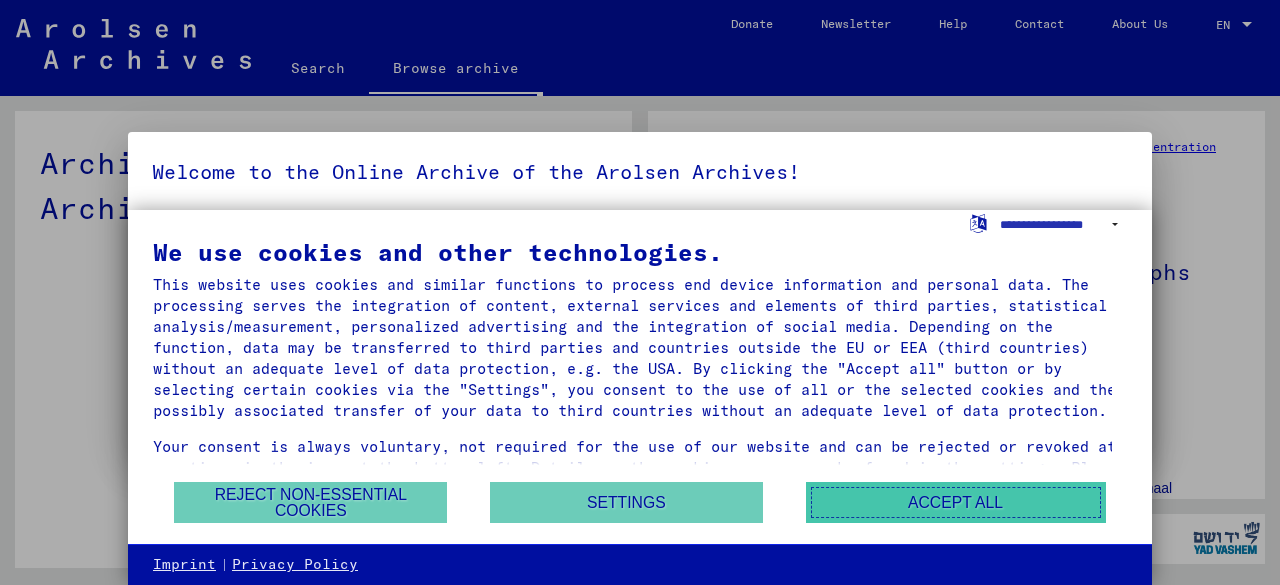 click on "Accept all" at bounding box center [956, 502] 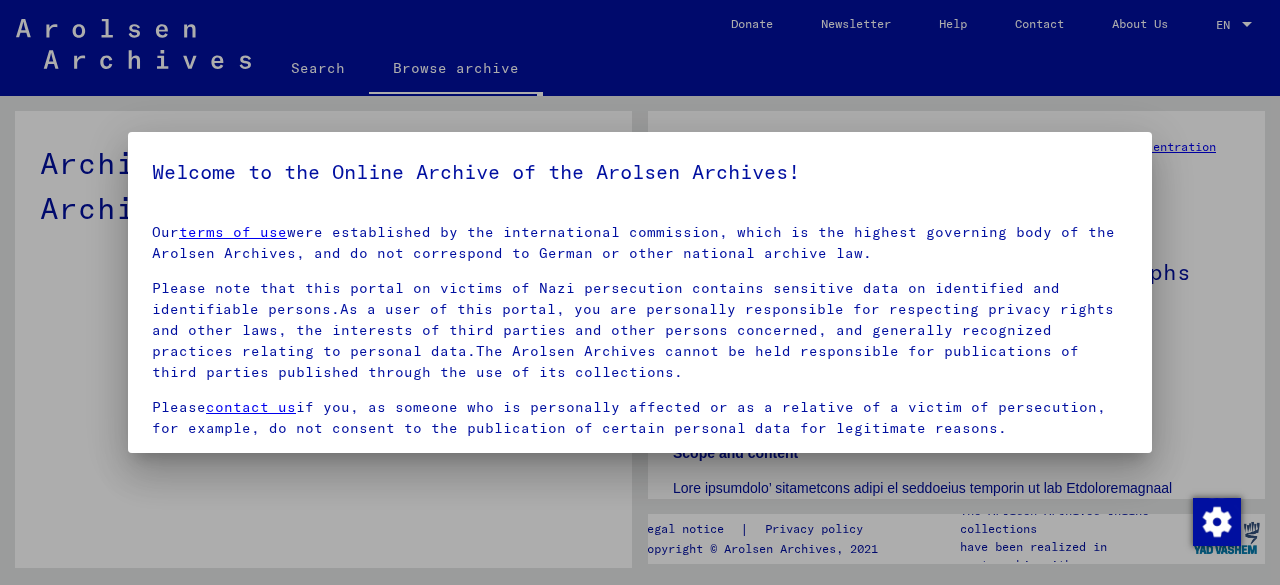 scroll, scrollTop: 158, scrollLeft: 0, axis: vertical 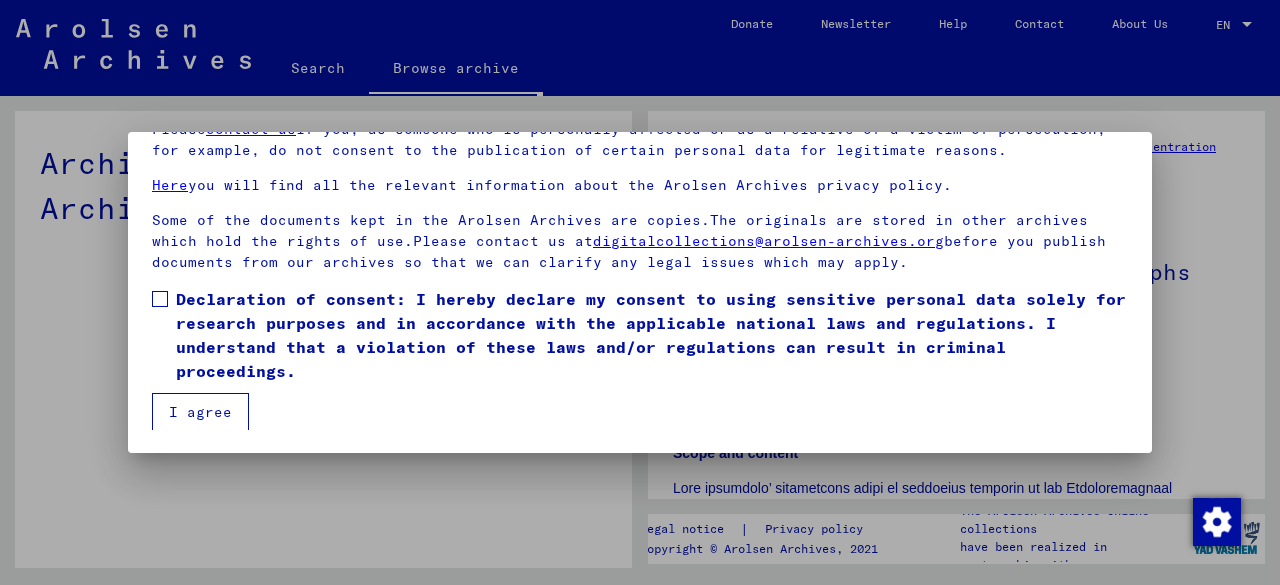 click on "Declaration of consent: I hereby declare my consent to using sensitive personal data solely for research purposes and in accordance with the applicable national laws and regulations. I understand that a violation of these laws and/or regulations can result in criminal proceedings." at bounding box center (640, 335) 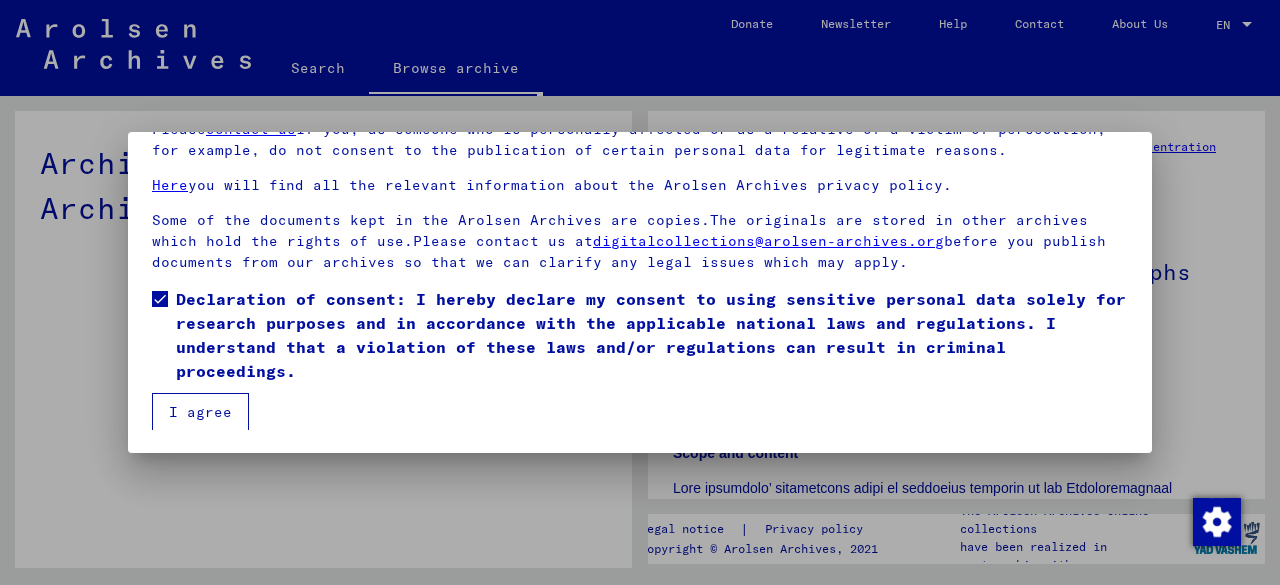click on "Declaration of consent: I hereby declare my consent to using sensitive personal data solely for research purposes and in accordance with the applicable national laws and regulations. I understand that a violation of these laws and/or regulations can result in criminal proceedings." at bounding box center (640, 340) 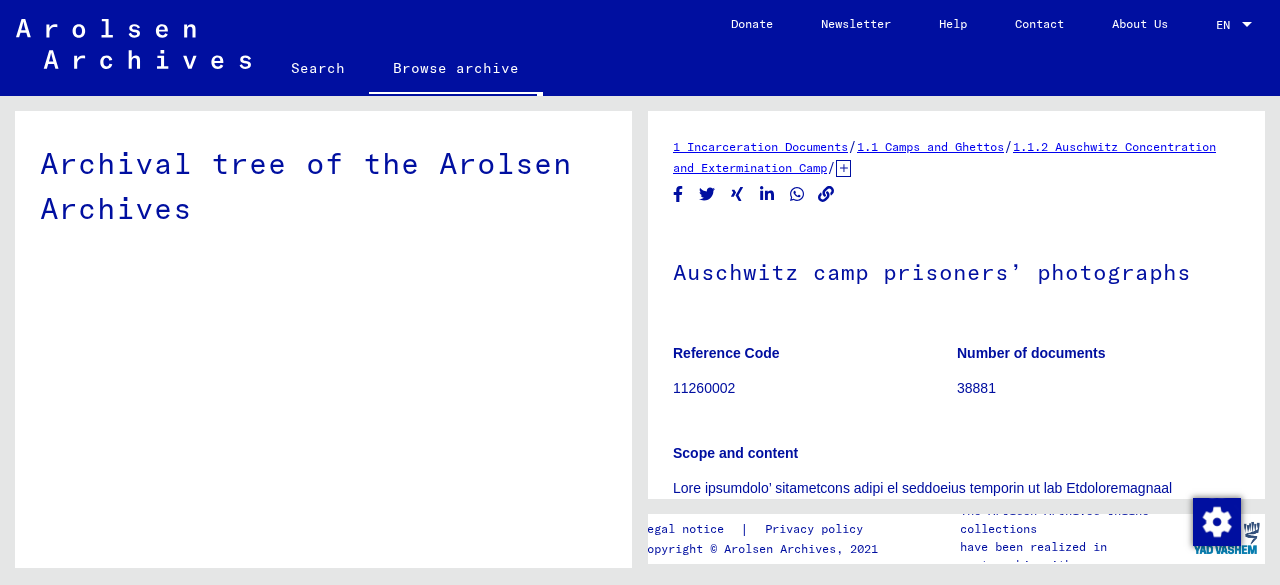 click on "Archival tree of the Arolsen Archives" 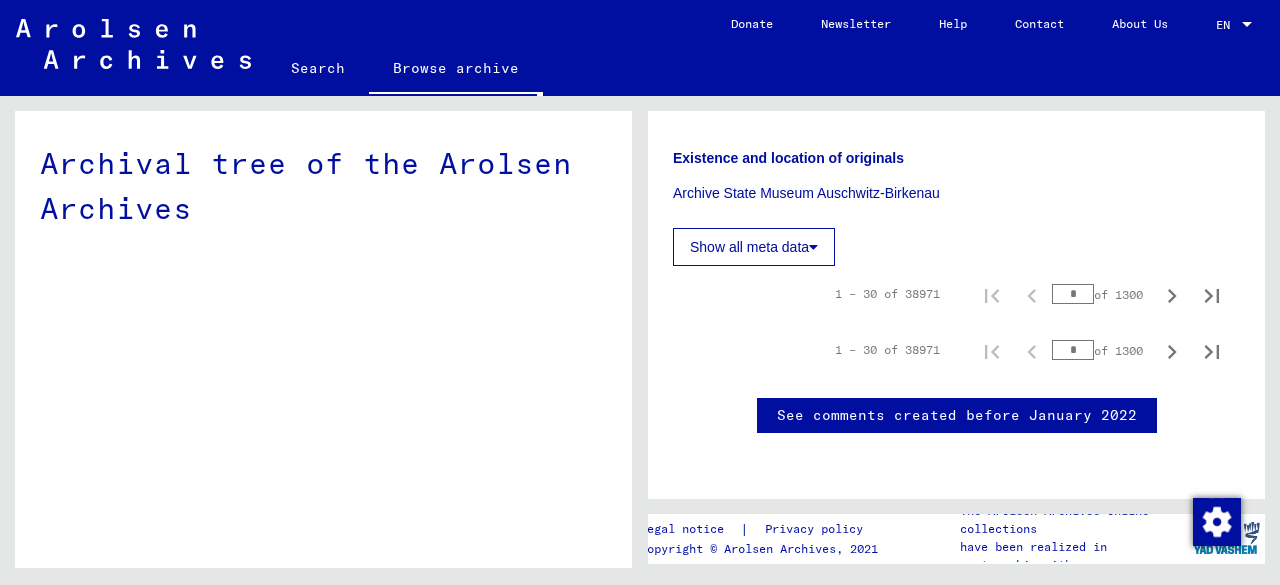 scroll, scrollTop: 651, scrollLeft: 0, axis: vertical 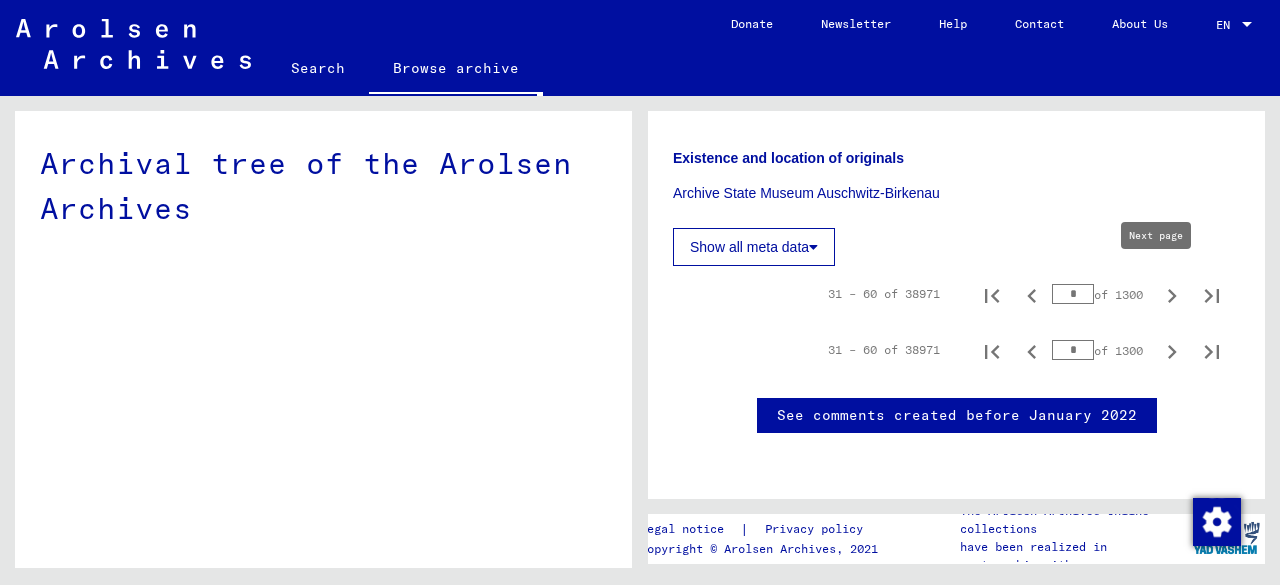 click 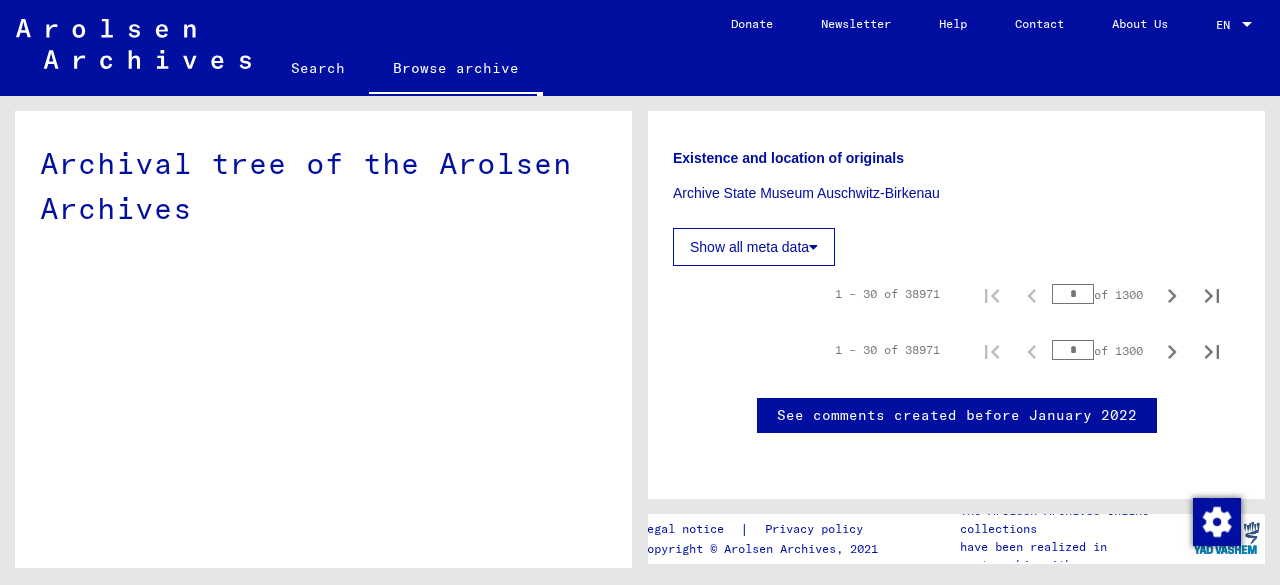 scroll, scrollTop: 669, scrollLeft: 0, axis: vertical 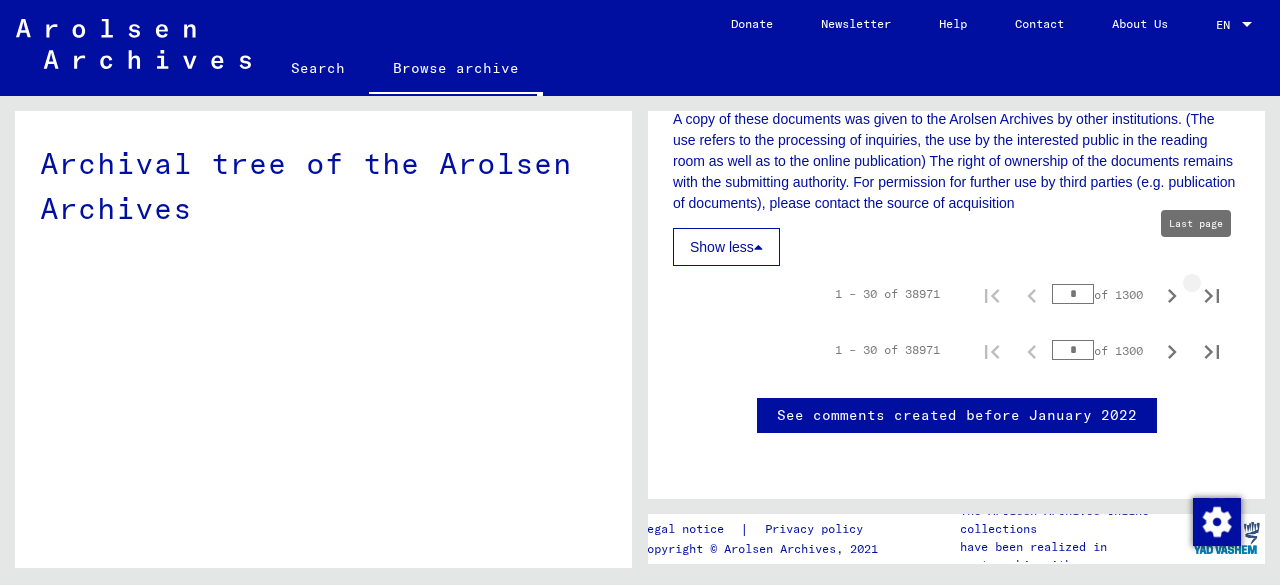click at bounding box center (1212, 294) 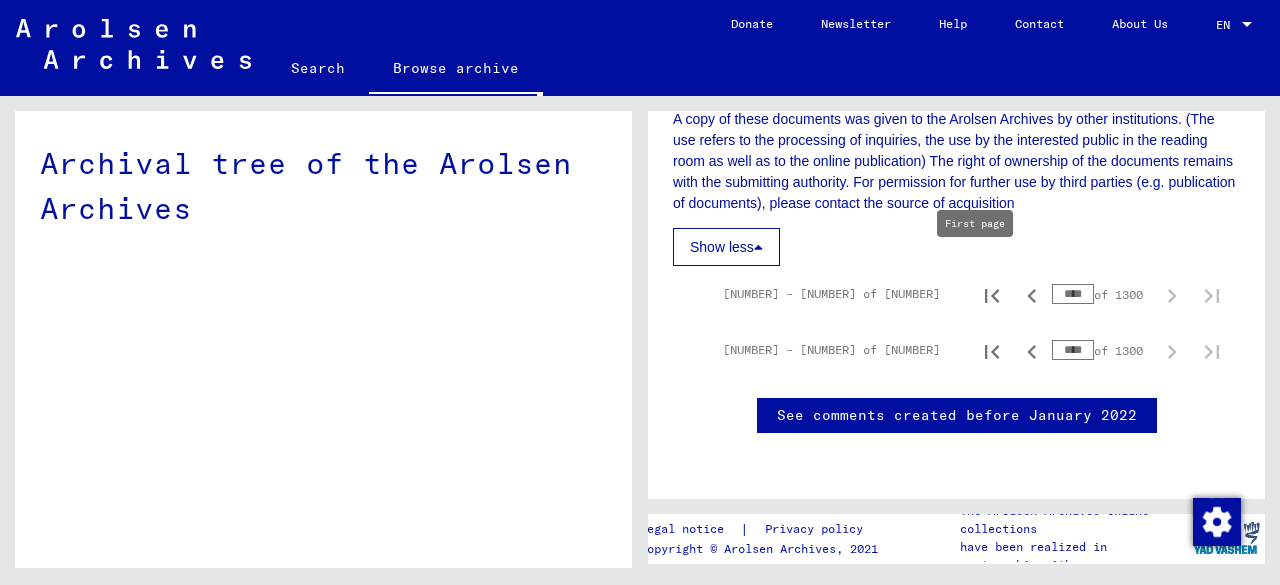 click 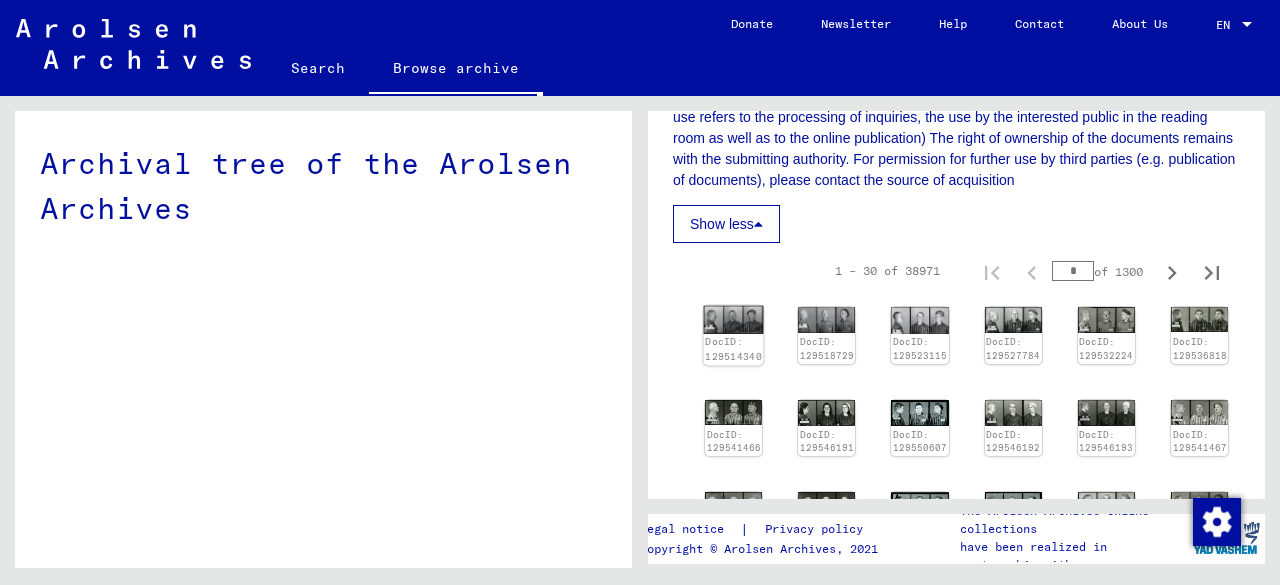 click 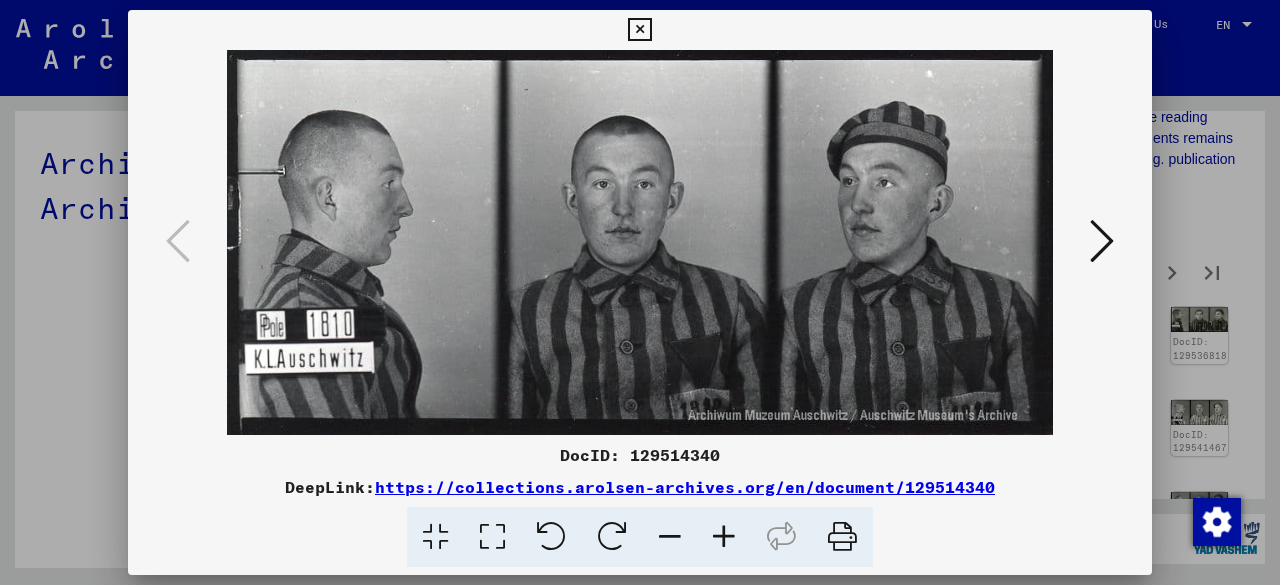 type 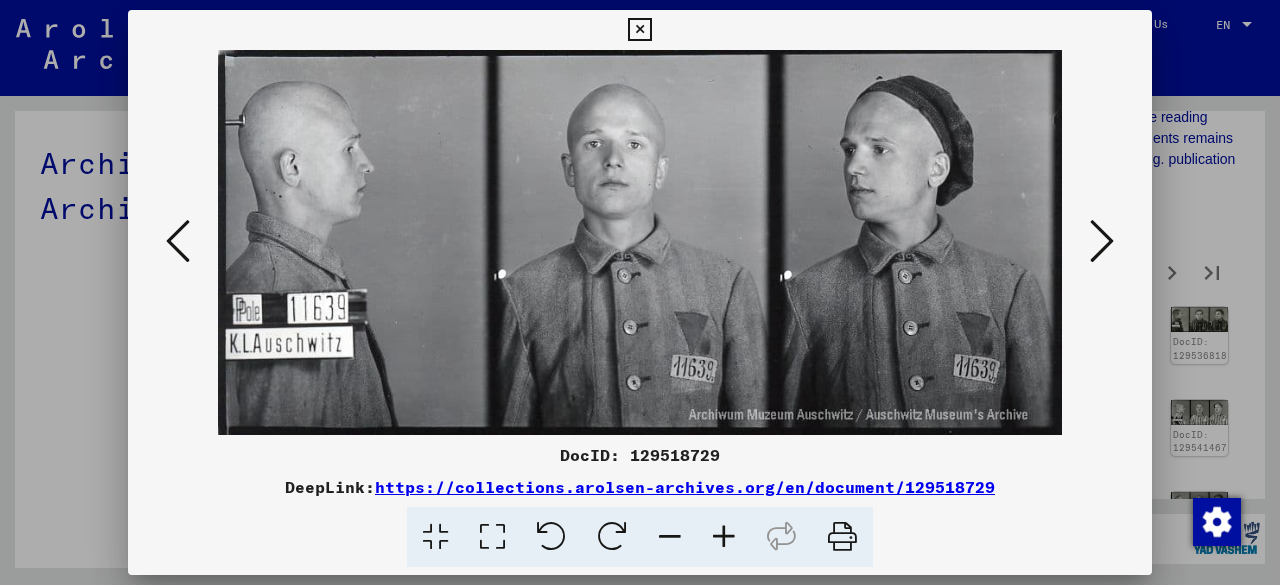click at bounding box center [1102, 241] 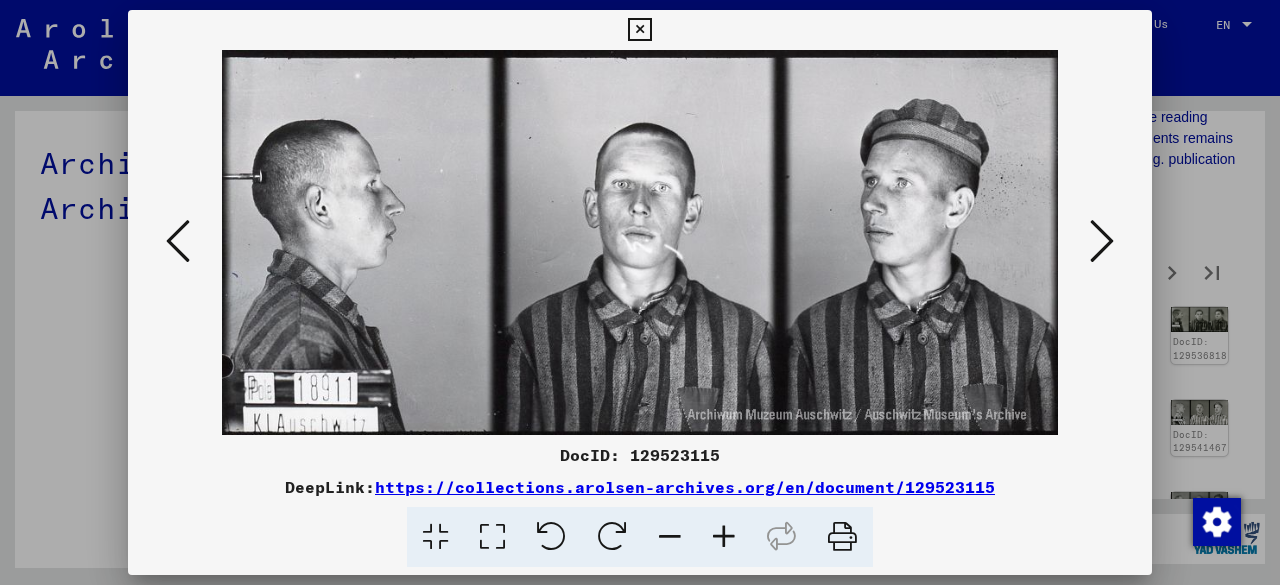 click at bounding box center [1102, 241] 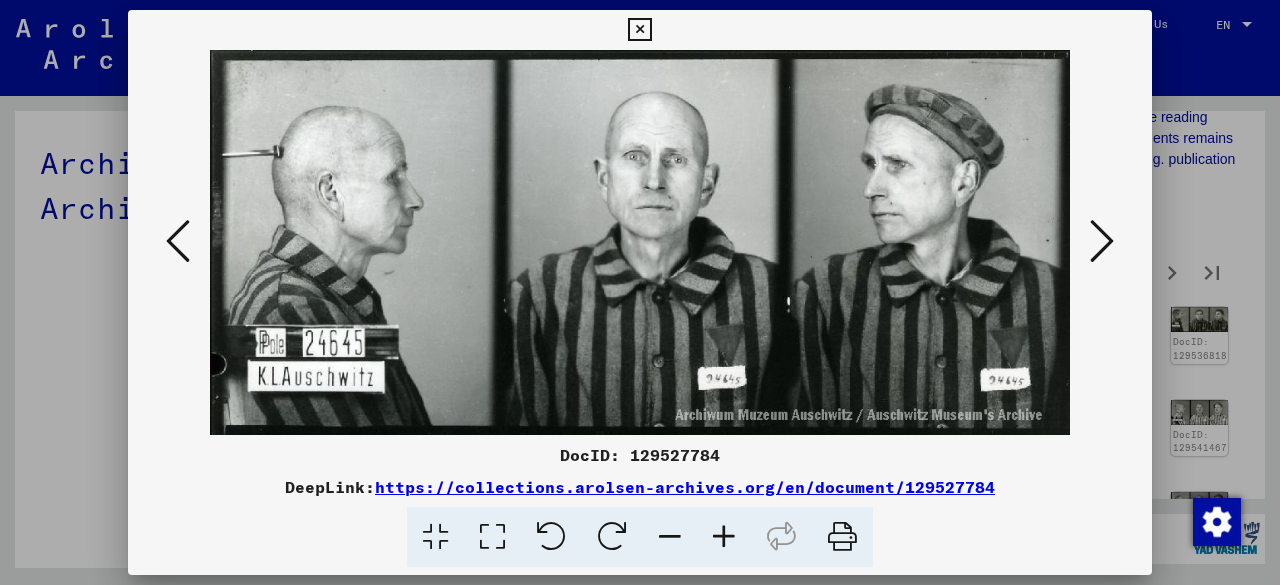 click at bounding box center [1102, 241] 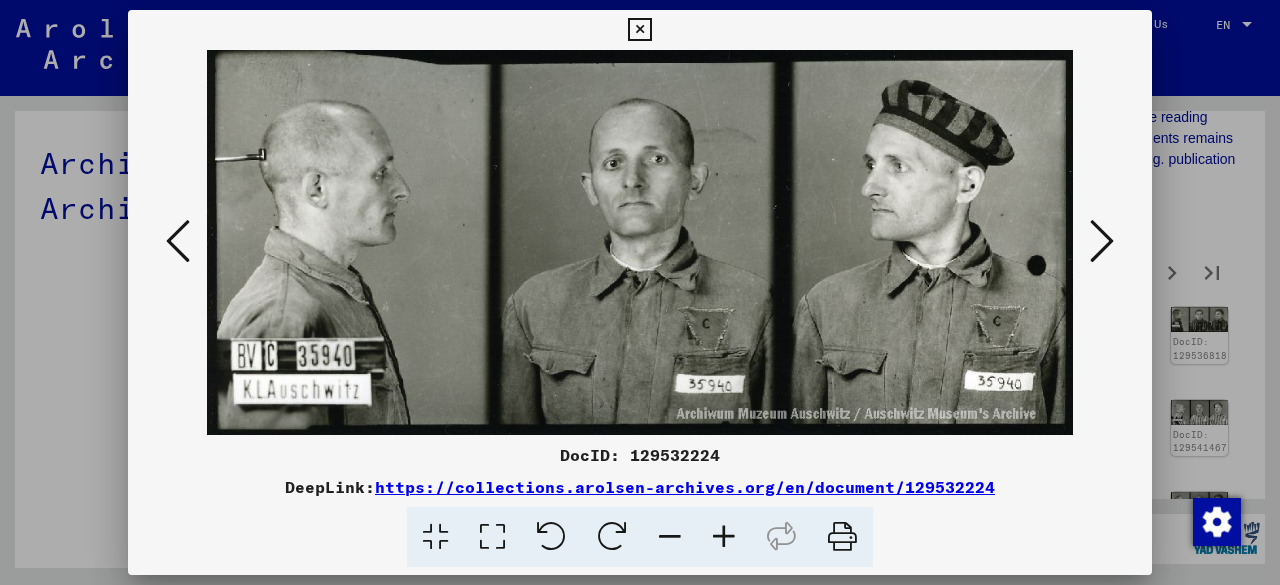 click at bounding box center [1102, 241] 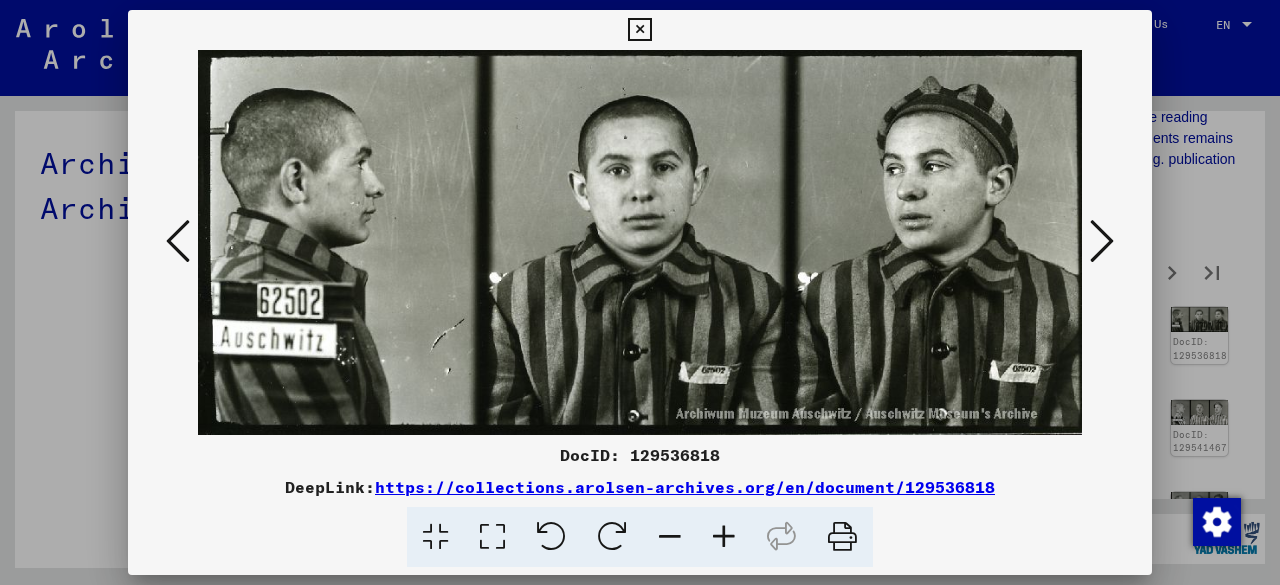 click at bounding box center (1102, 241) 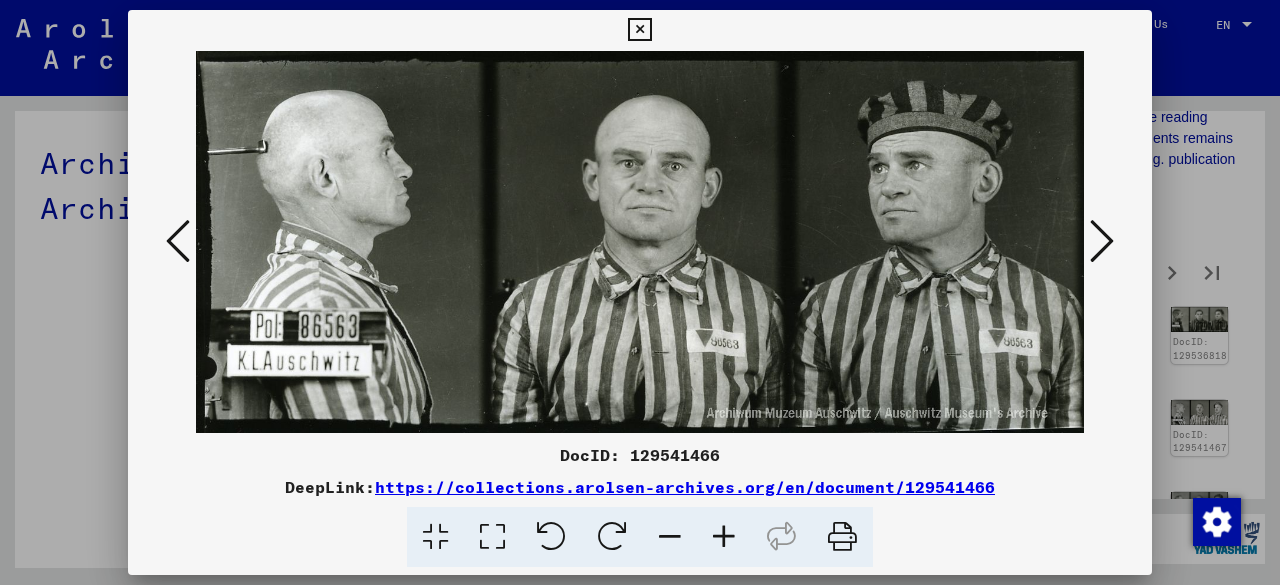 click at bounding box center [1102, 241] 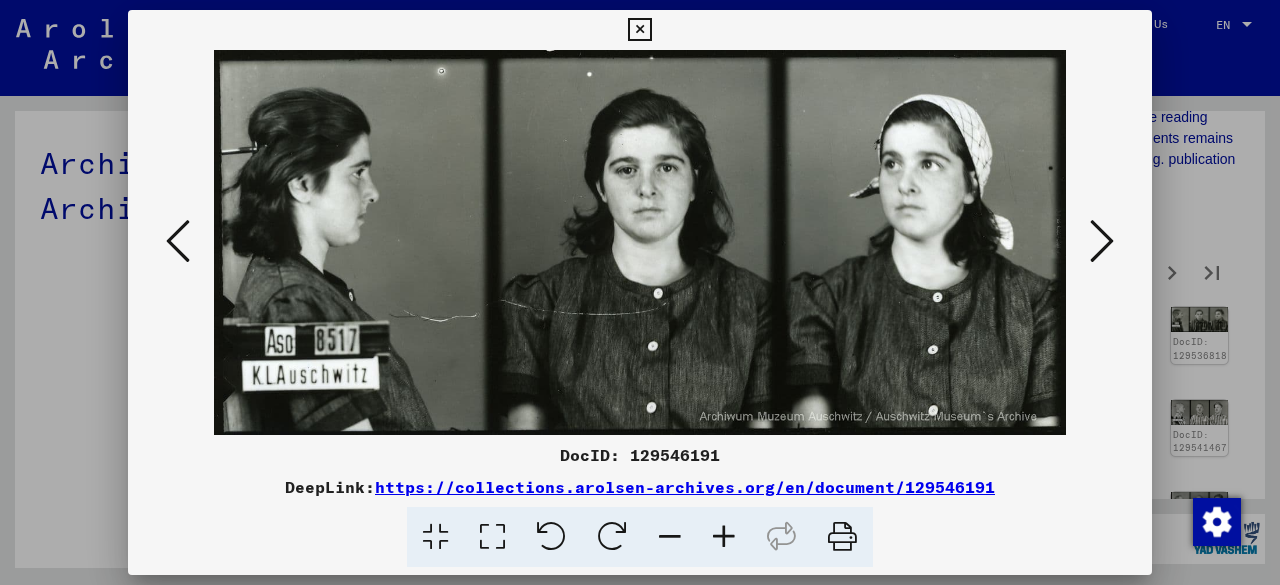 click at bounding box center [1102, 241] 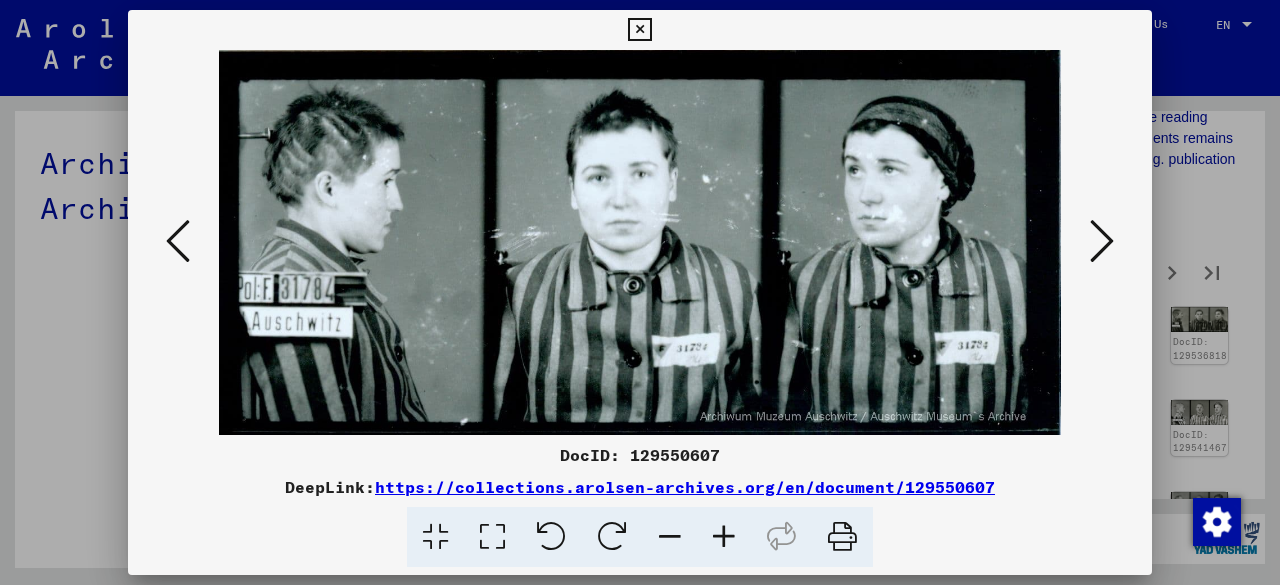 click at bounding box center [1102, 241] 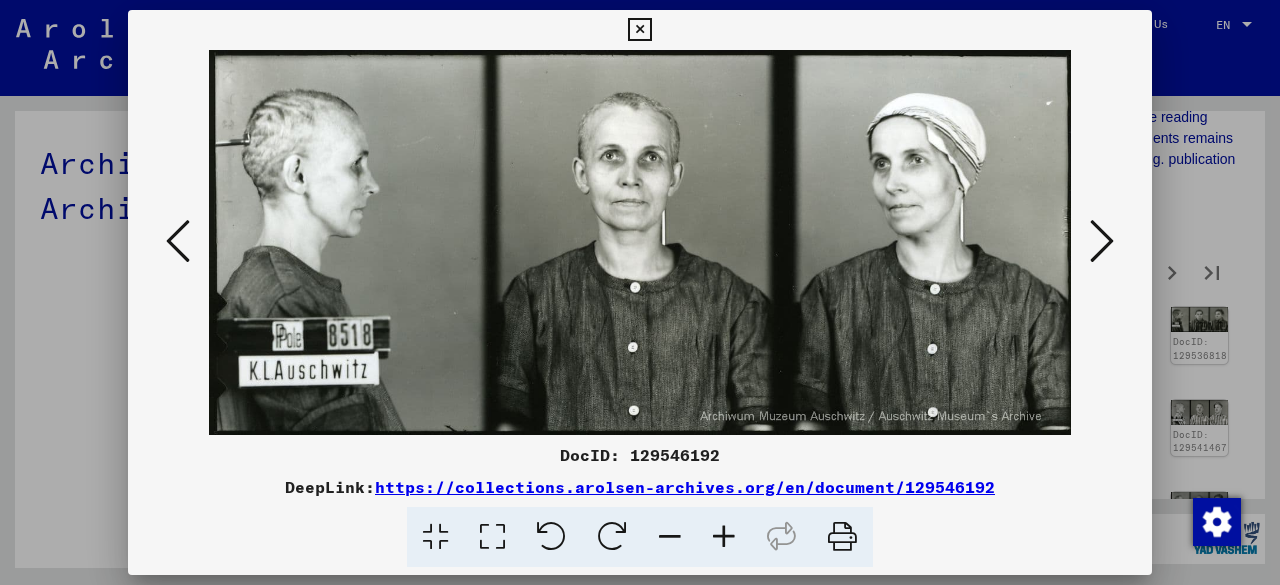 click at bounding box center [1102, 241] 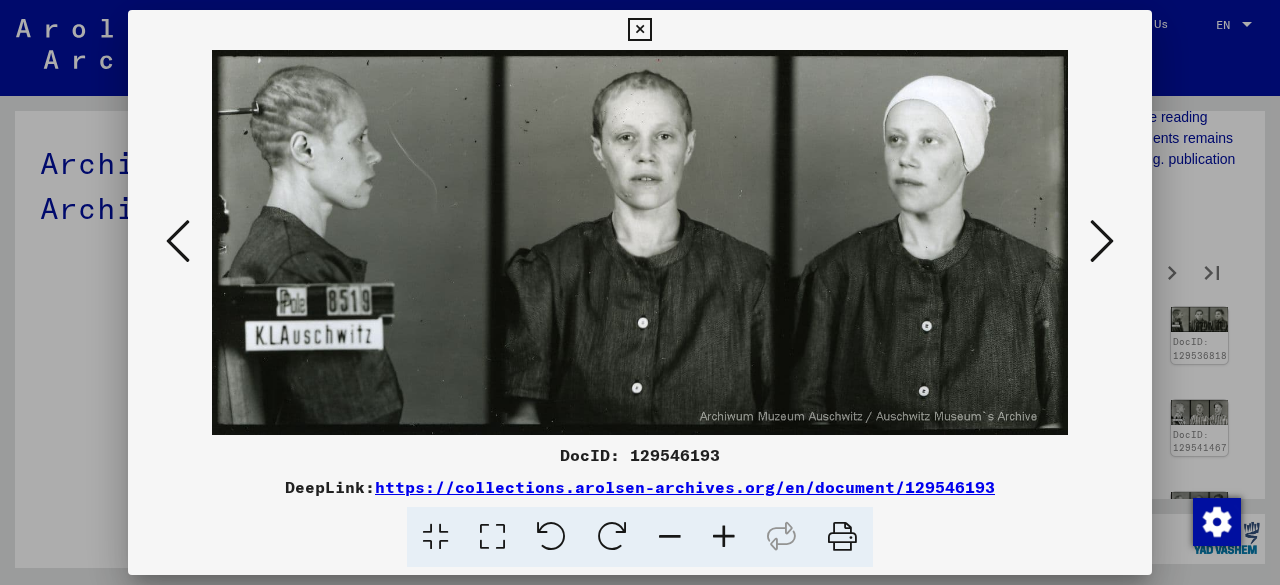 click at bounding box center [1102, 241] 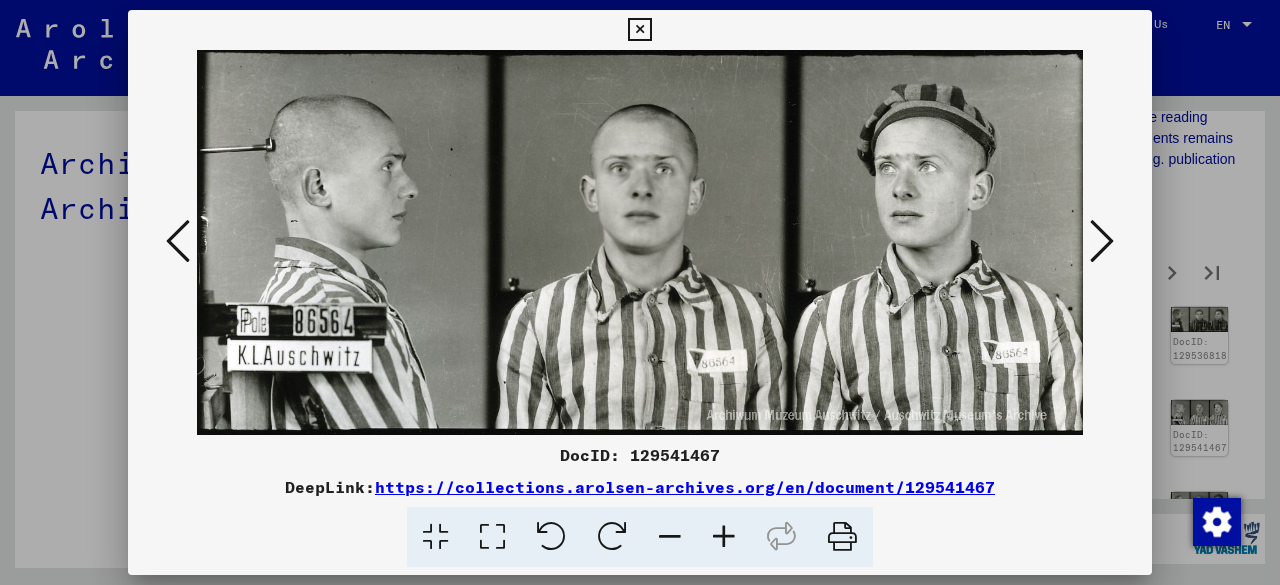 click at bounding box center [1102, 241] 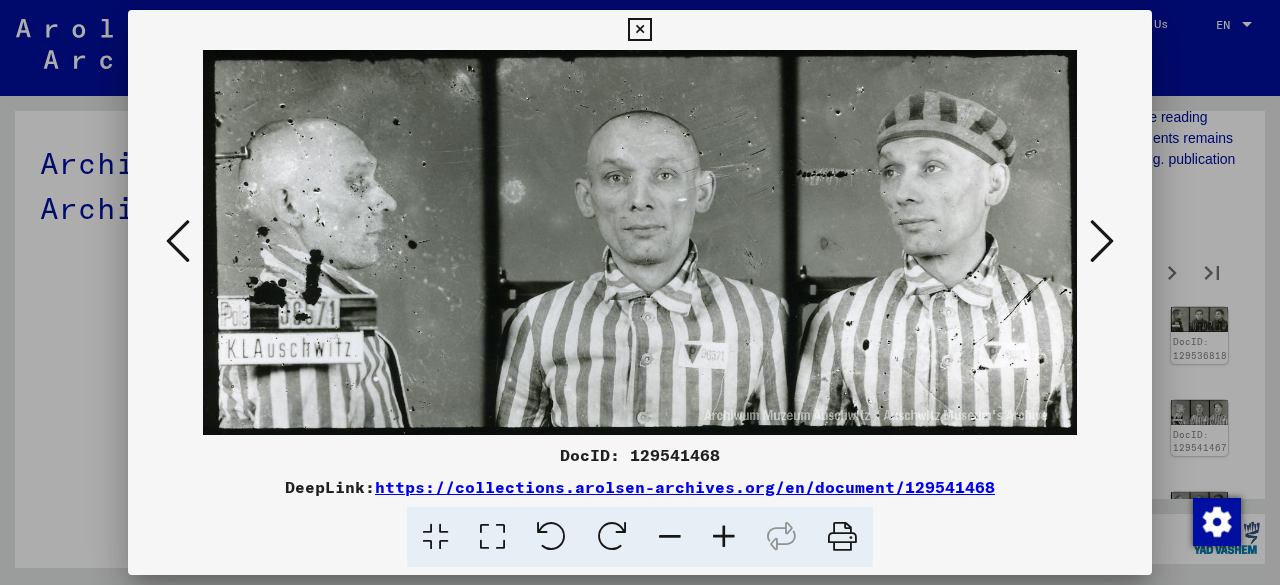 click at bounding box center [1102, 241] 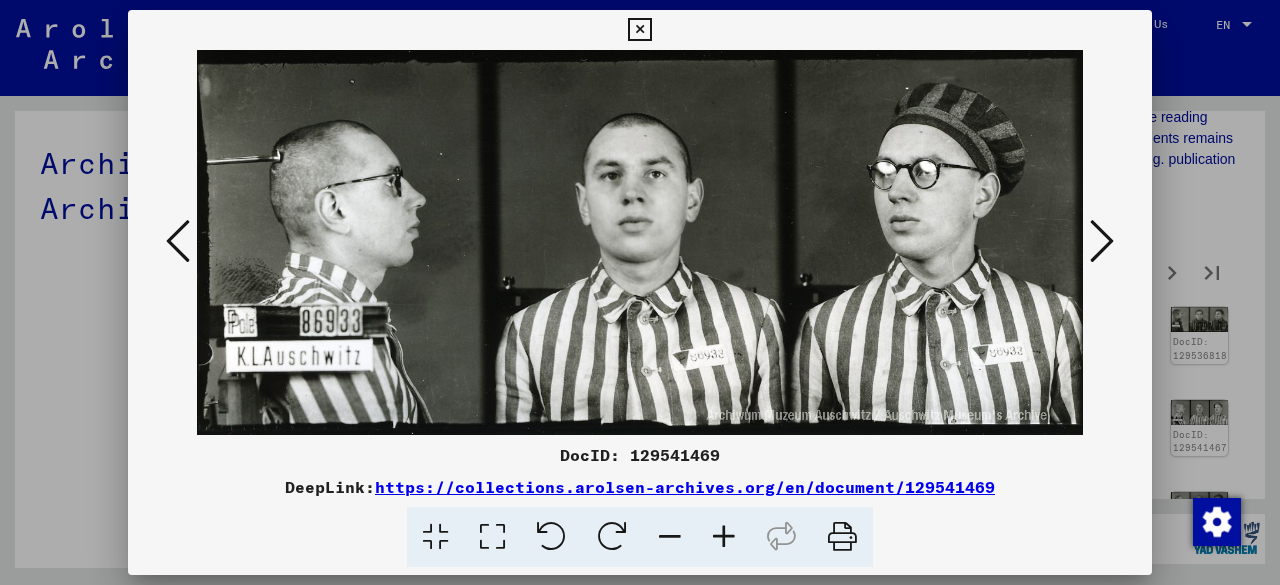 click at bounding box center [1102, 241] 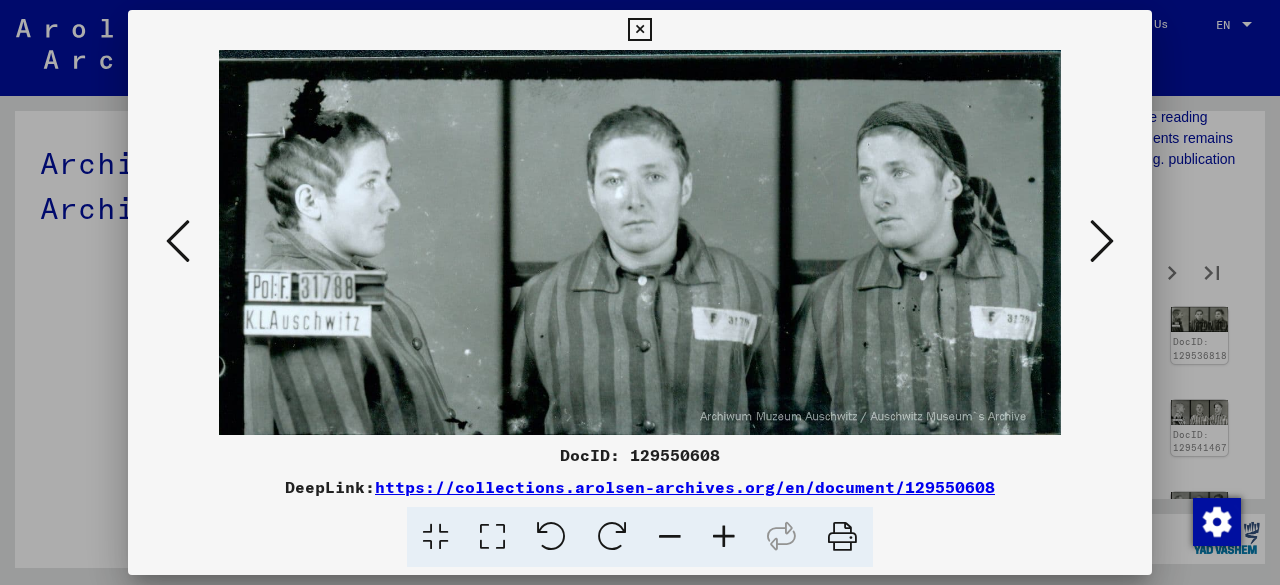 click at bounding box center (1102, 241) 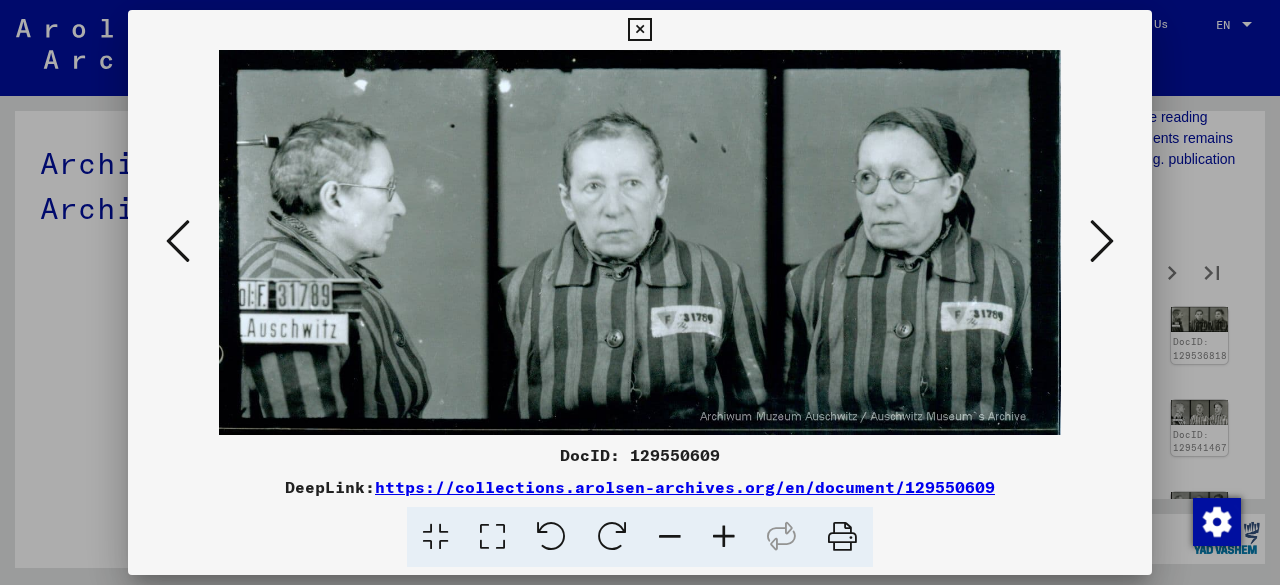 click at bounding box center [1102, 241] 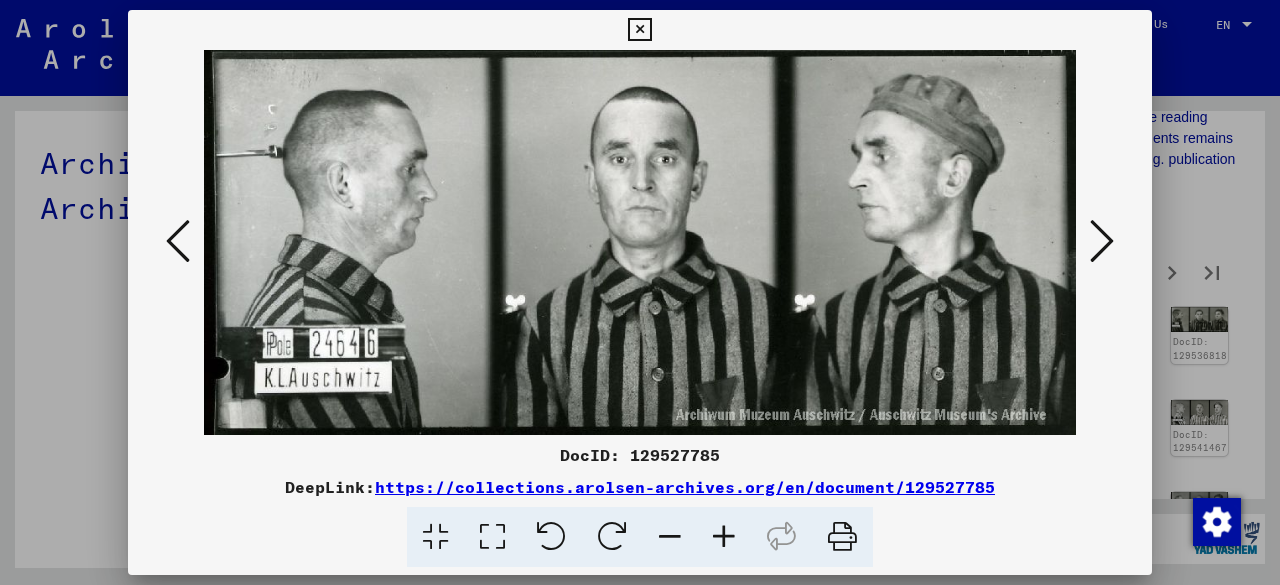 click at bounding box center (1102, 241) 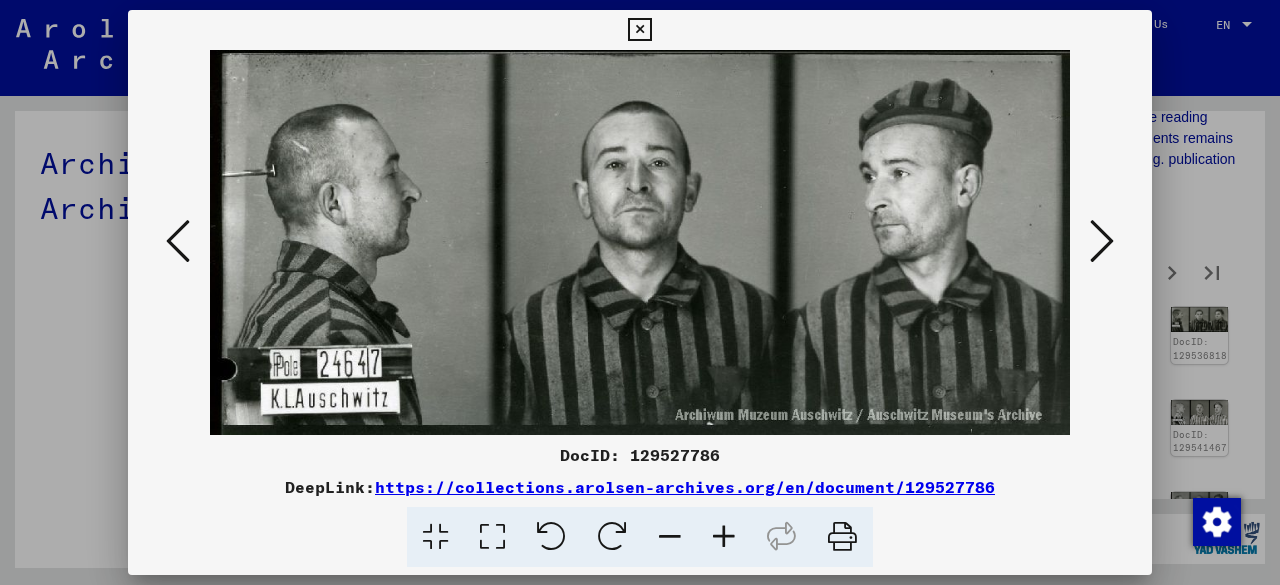click at bounding box center (1102, 241) 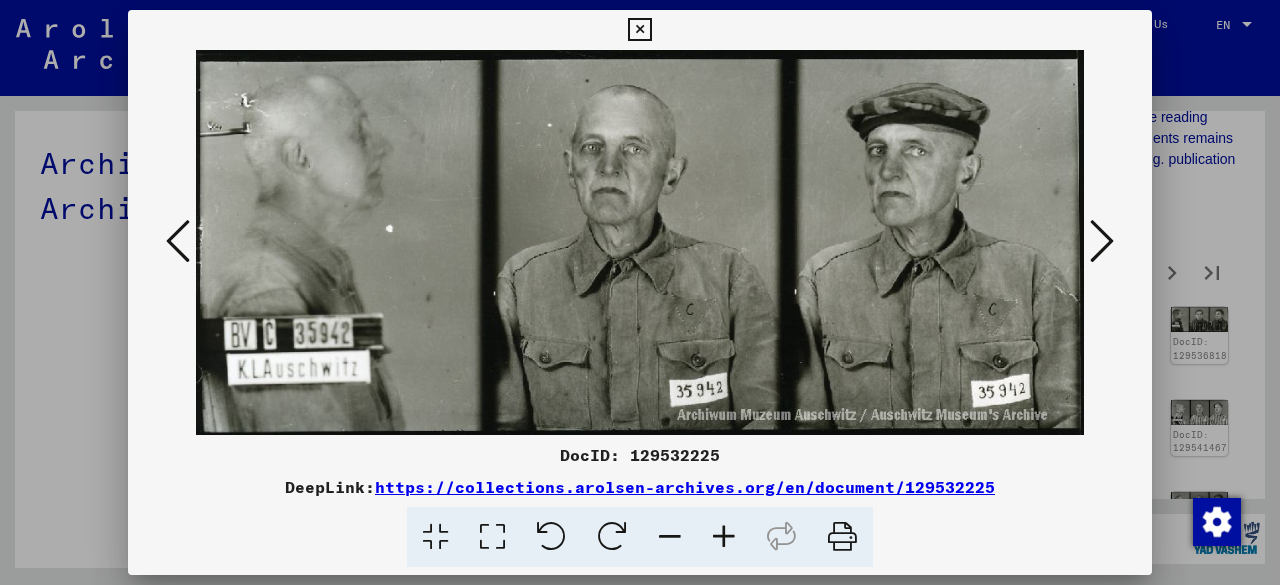 click at bounding box center (1102, 241) 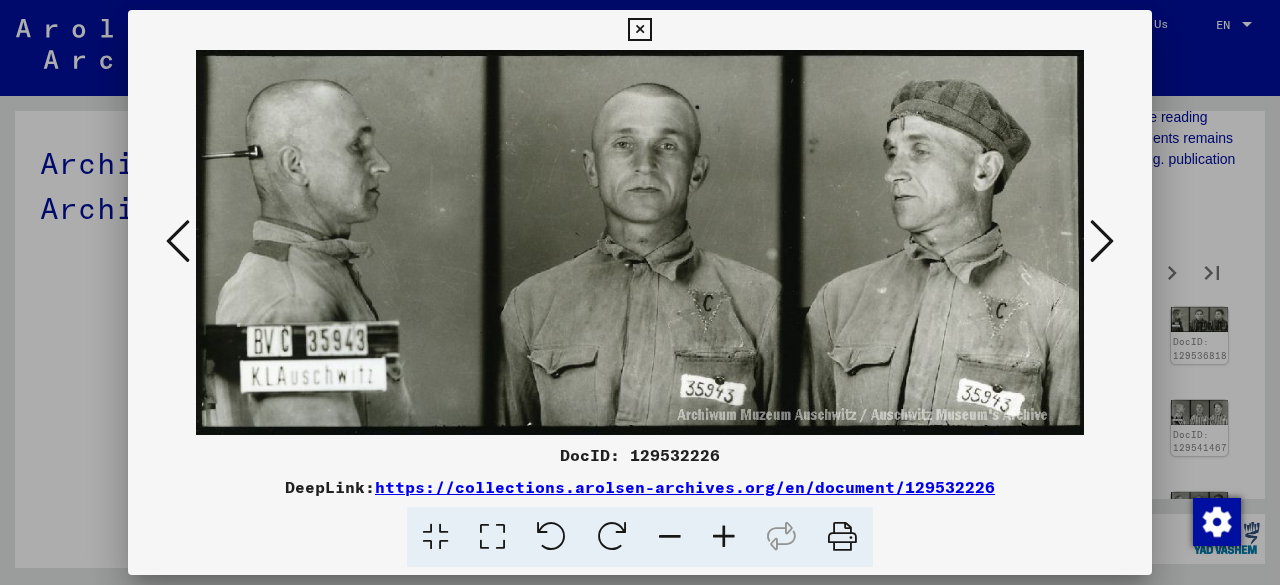 click at bounding box center (1102, 241) 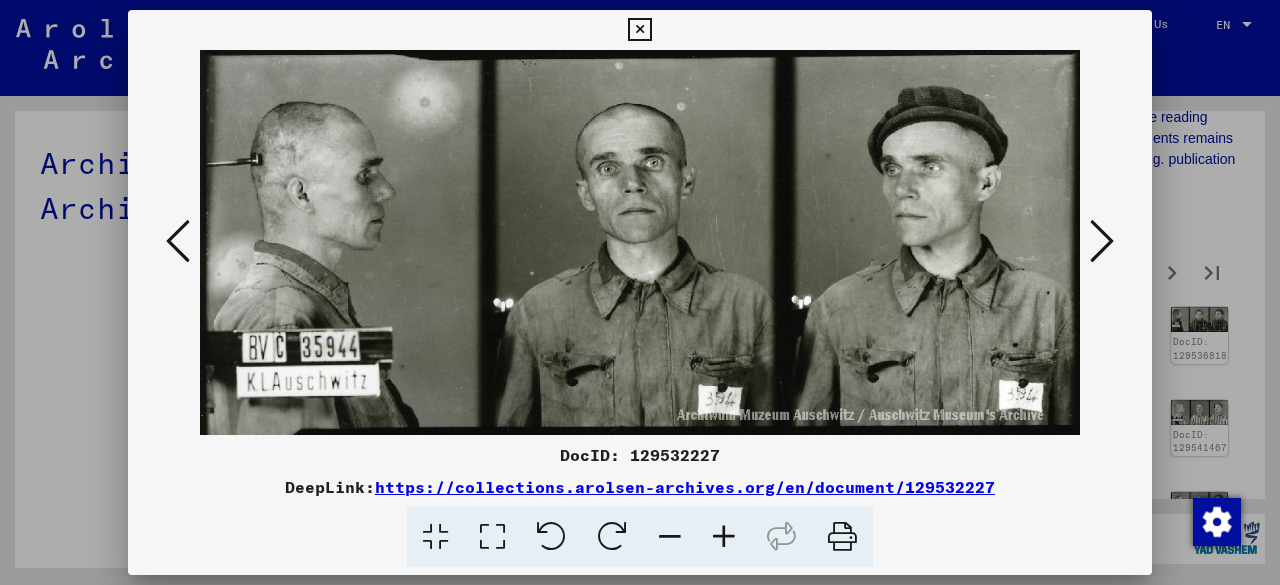 click at bounding box center (1102, 241) 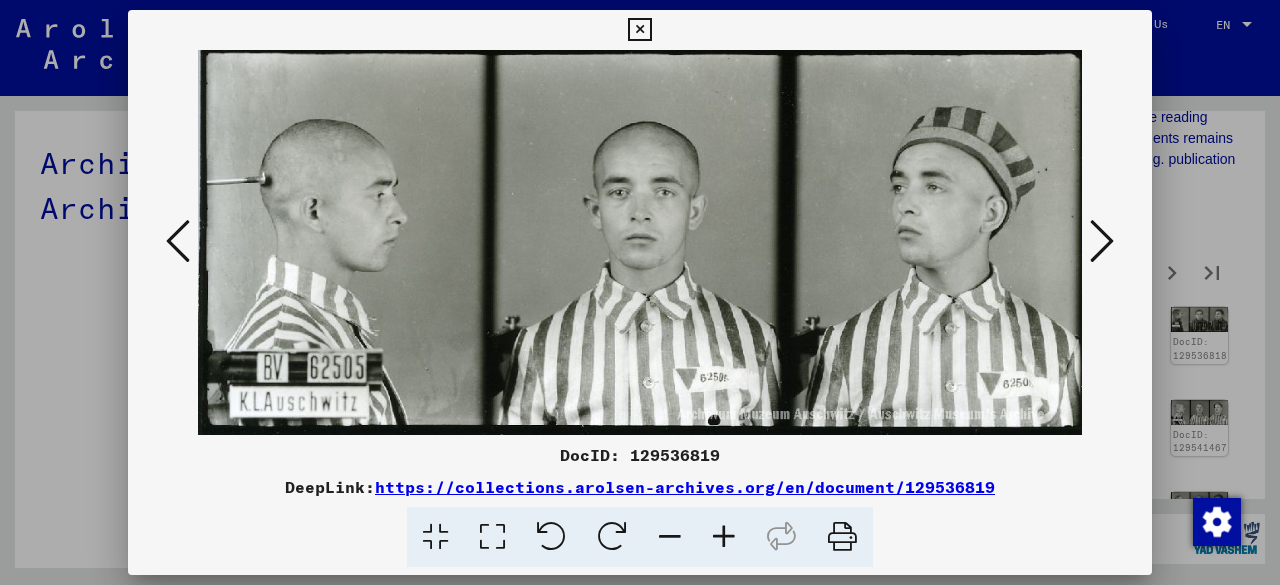 click at bounding box center [1102, 241] 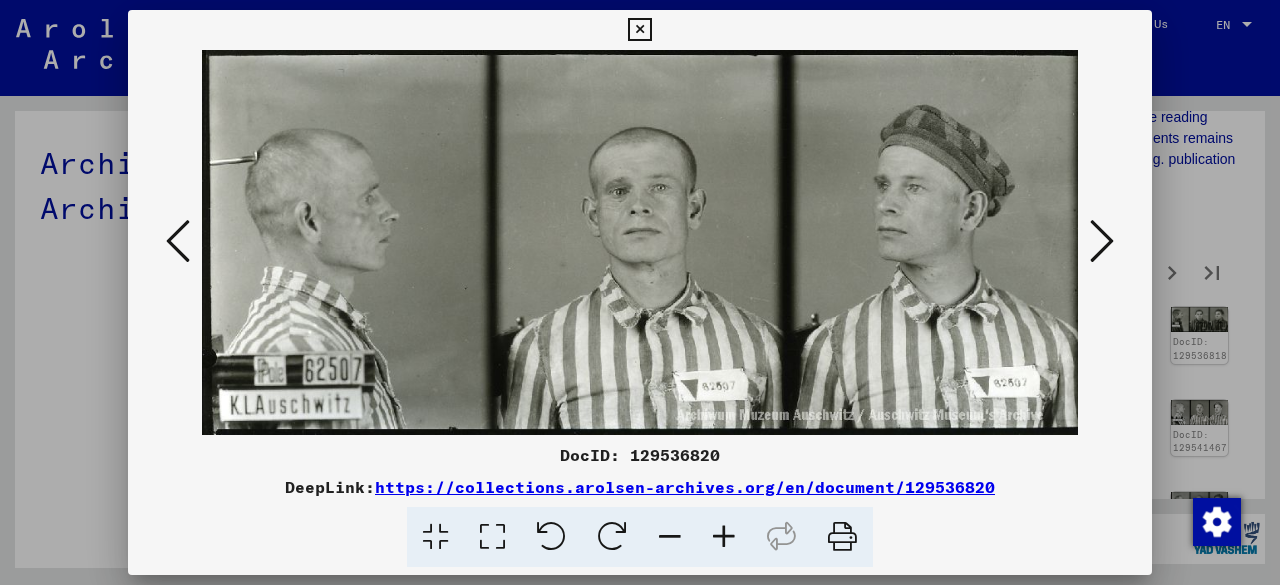 click at bounding box center (1102, 241) 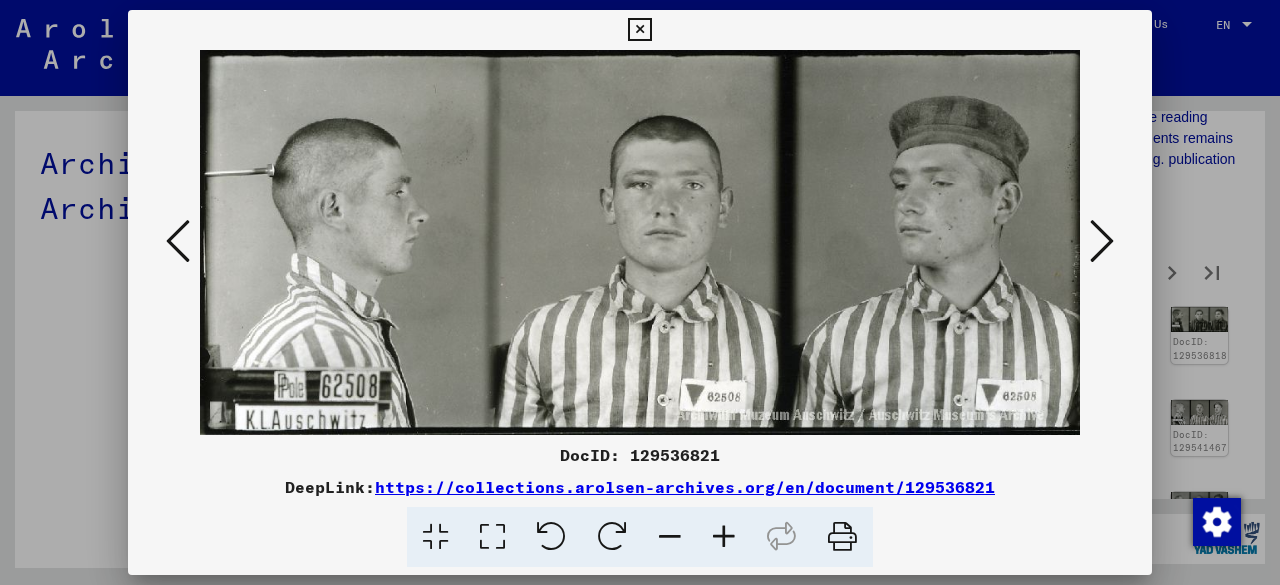 click at bounding box center [1102, 241] 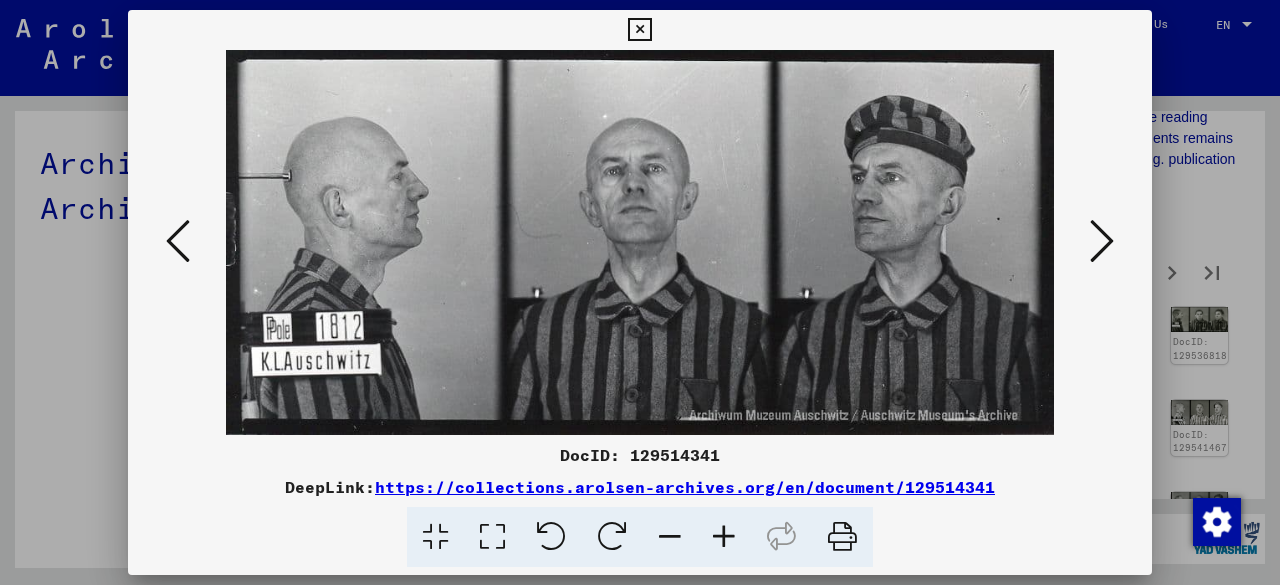click at bounding box center (1102, 241) 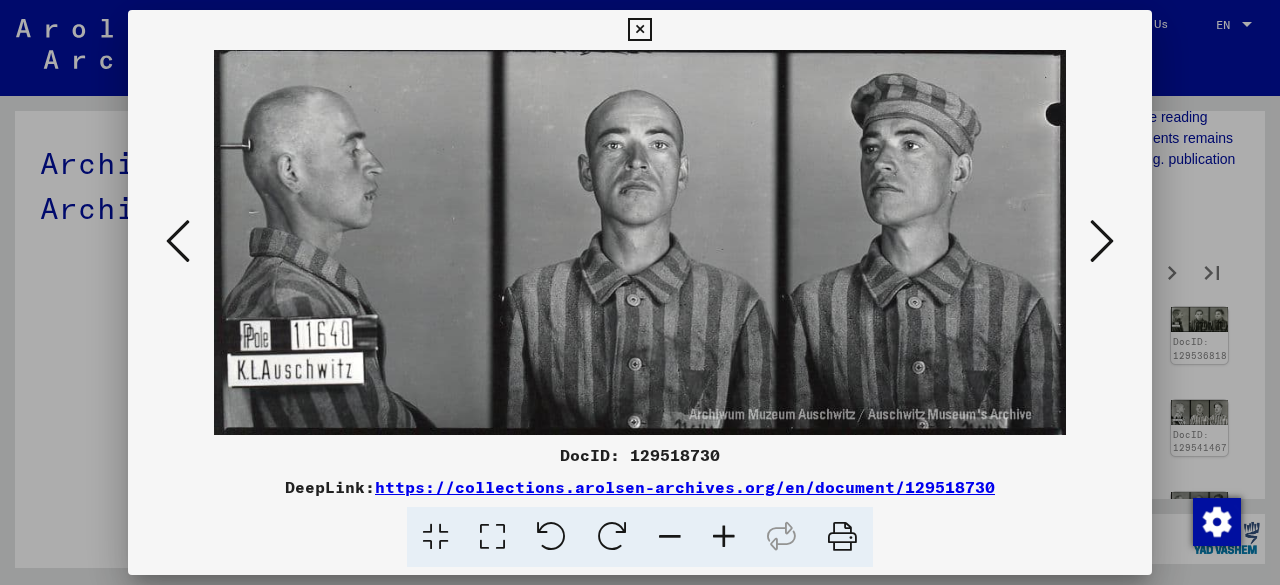 click at bounding box center (1102, 241) 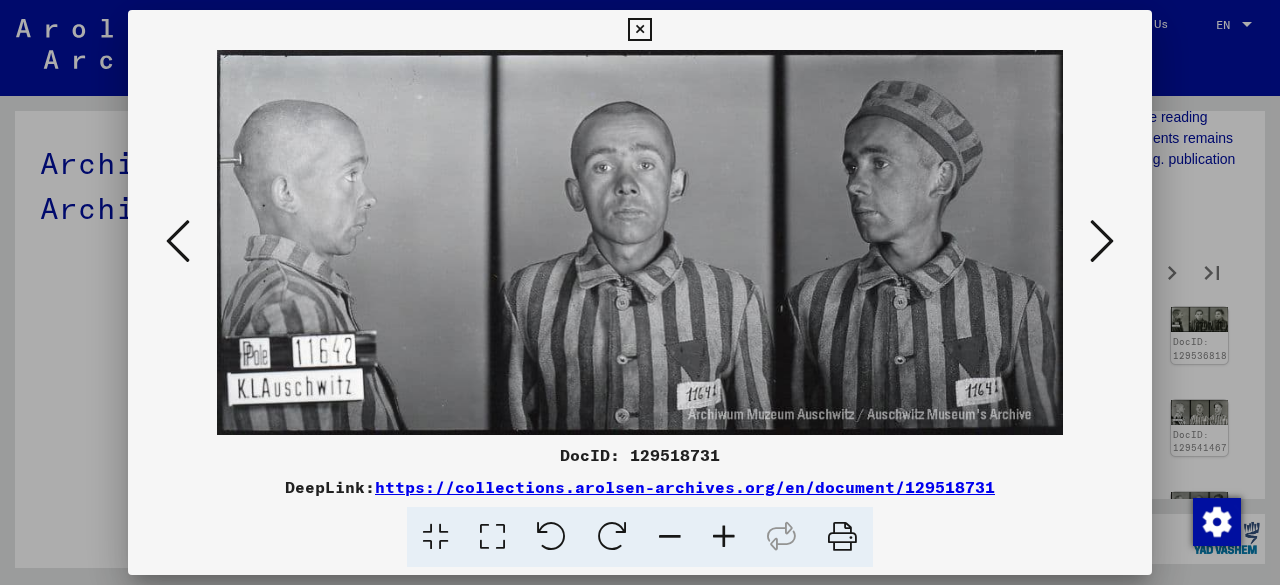 click at bounding box center (1102, 241) 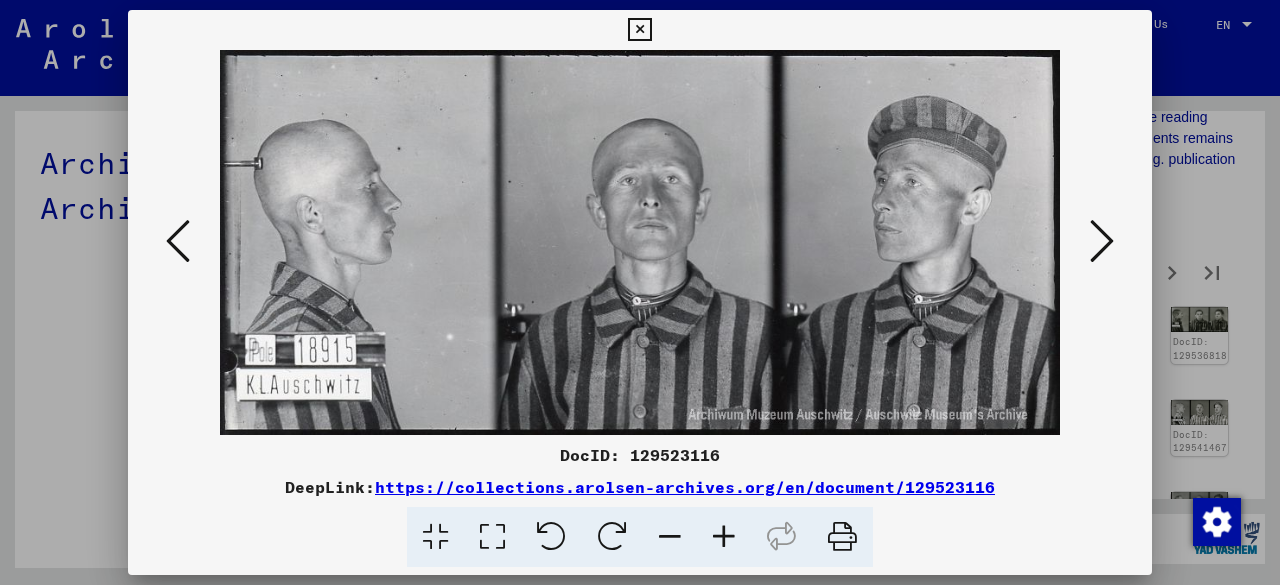 click at bounding box center (1102, 241) 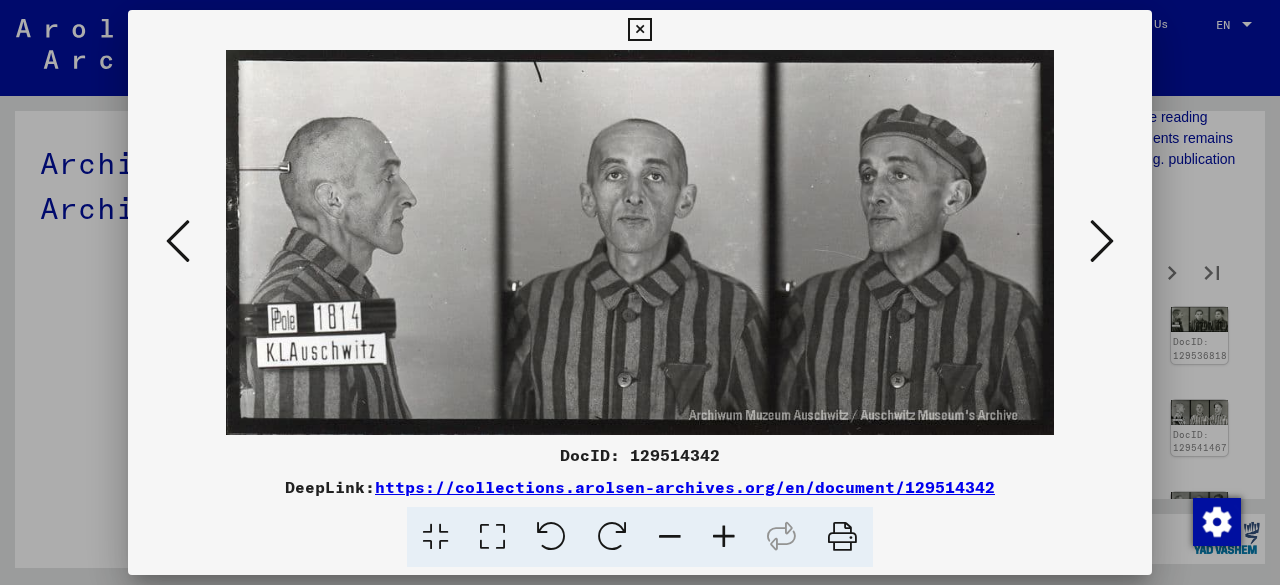 click at bounding box center (1102, 241) 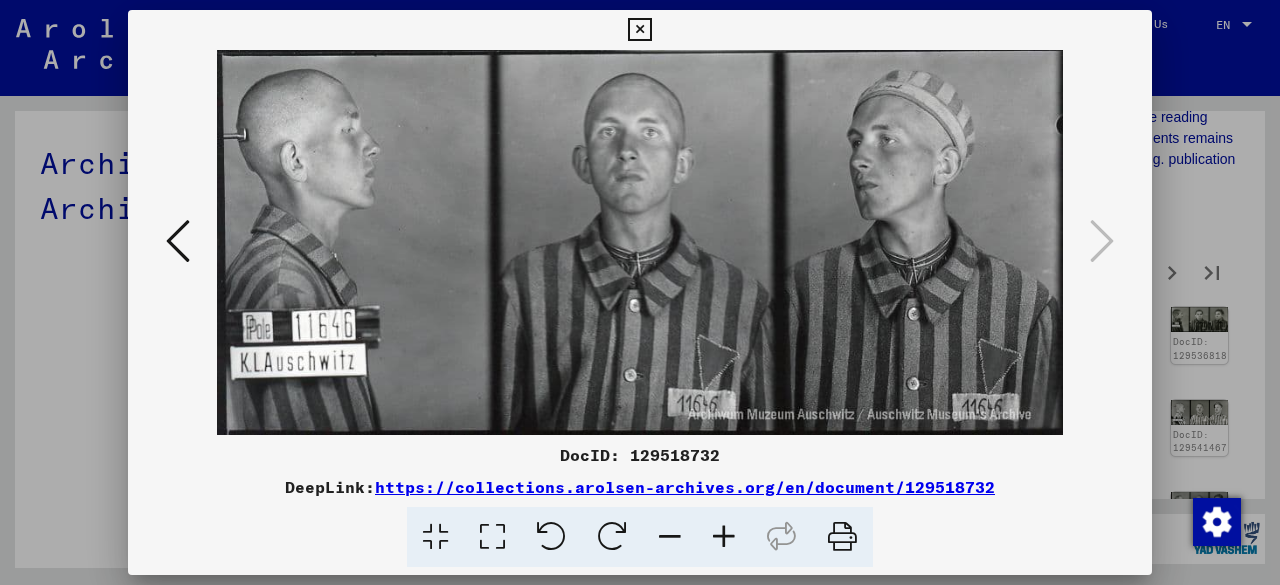 click at bounding box center (639, 30) 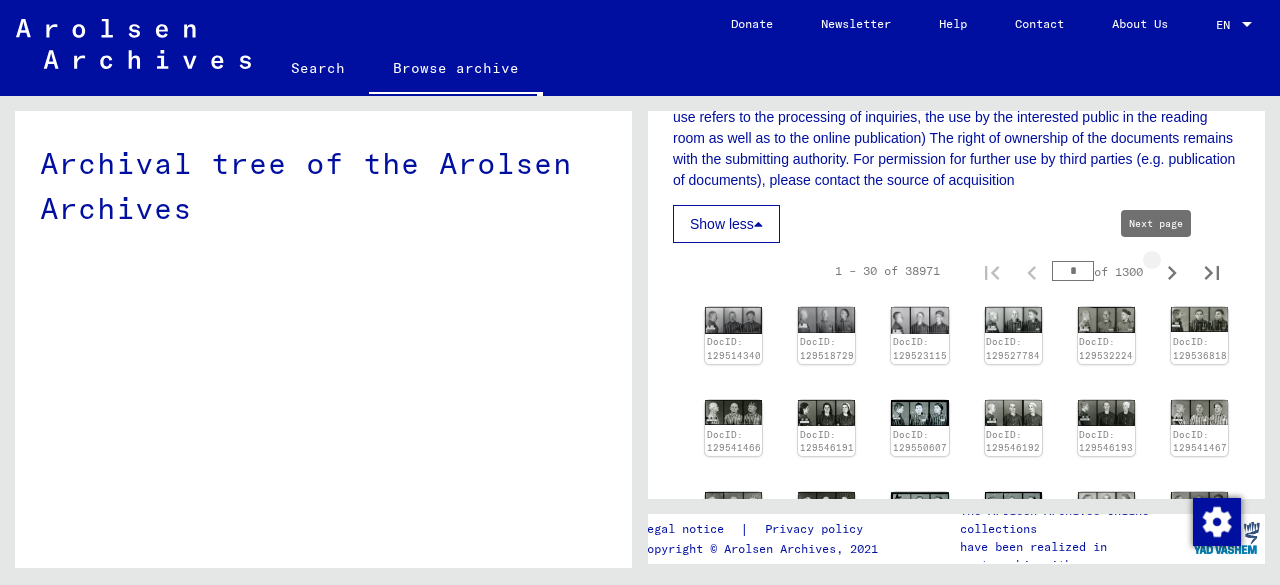 click 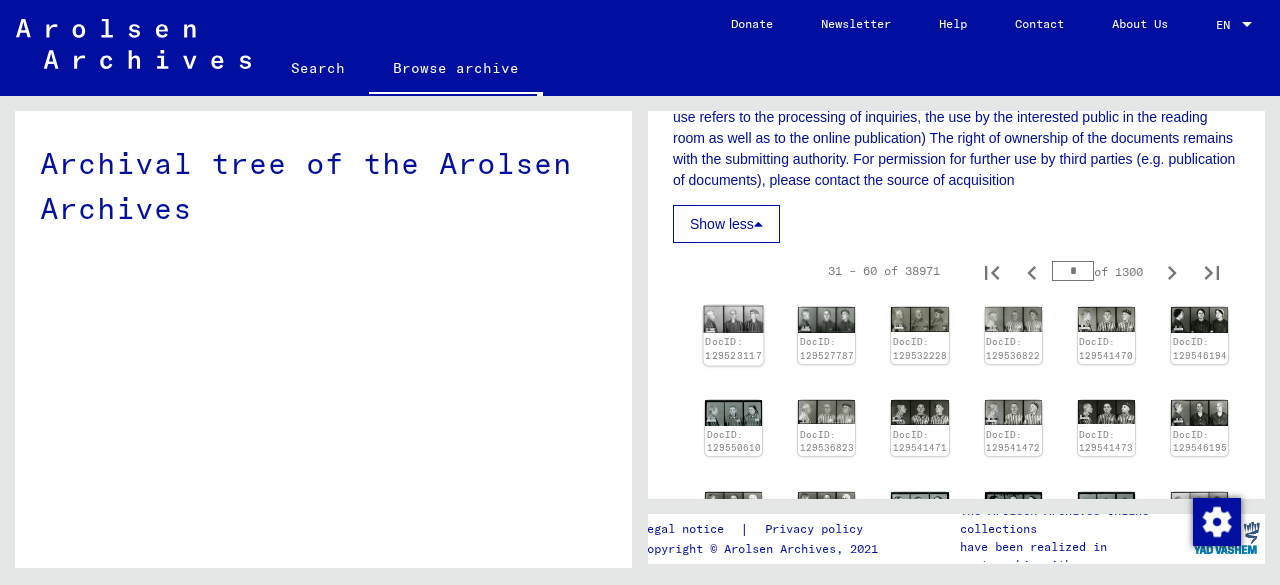 click 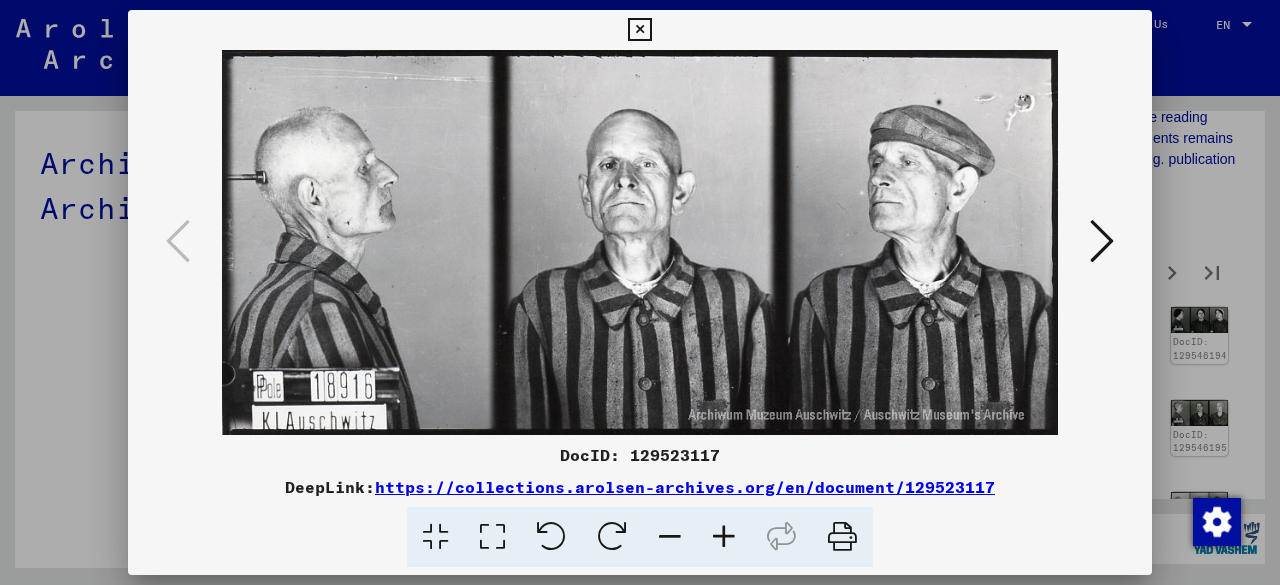 click at bounding box center [1102, 241] 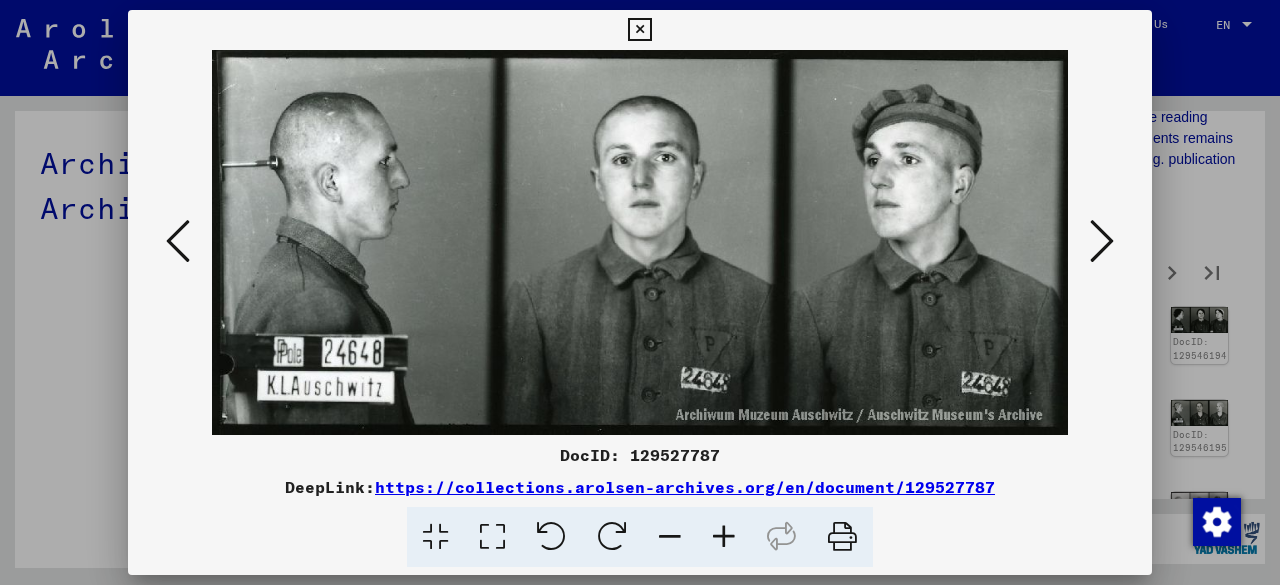 click at bounding box center [1102, 241] 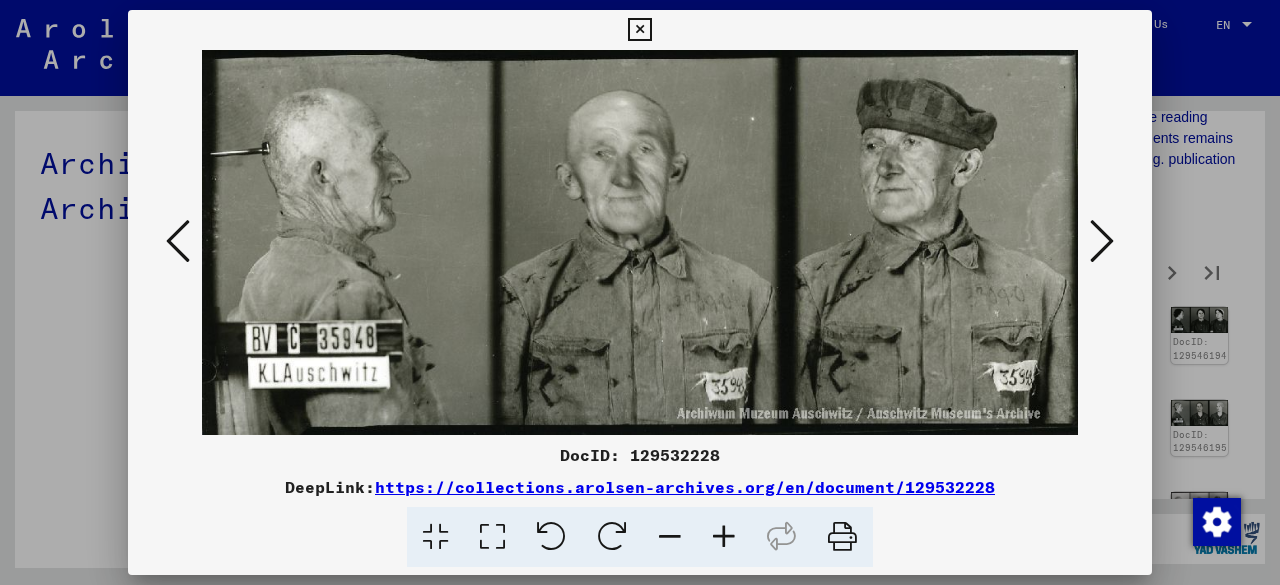 click at bounding box center [639, 30] 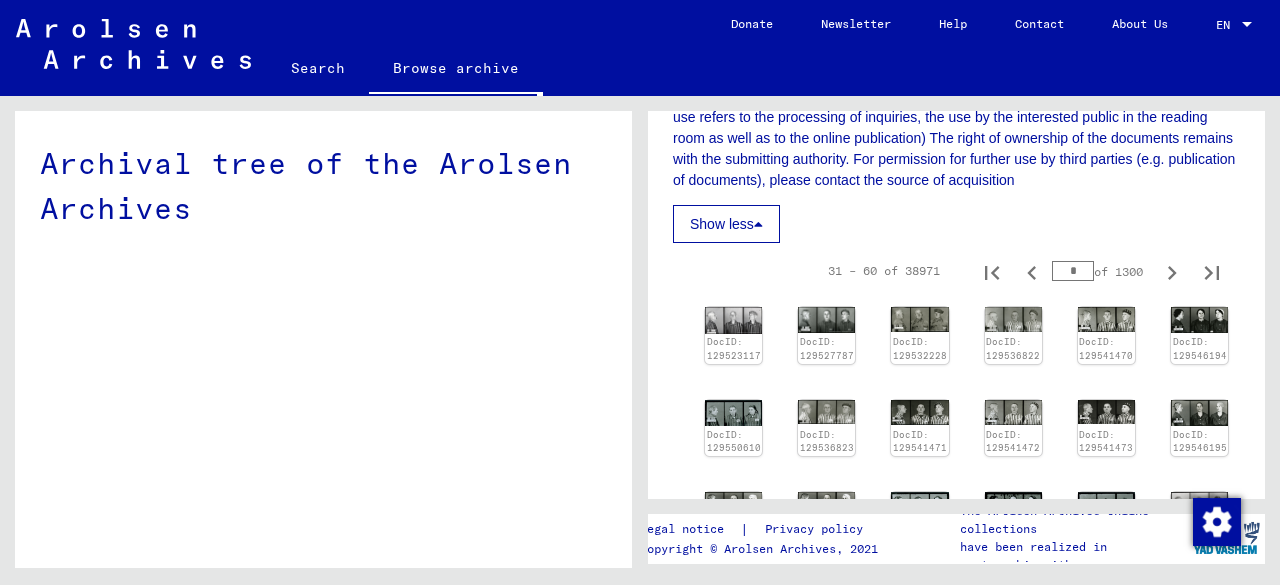 click on "DocID: 129523117 DocID: 129527787 DocID: 129532228 DocID: 129536822 DocID: 129541470 DocID: 129546194 DocID: 129550610 DocID: 129536823 DocID: 129541471 DocID: 129541472 DocID: 129541473 DocID: 129546195 DocID: 129546196 DocID: 129546197 DocID: 129550611 DocID: 129550612 DocID: 129550613 DocID: 129514343 DocID: 129514344 DocID: 129518733 DocID: 129518734 DocID: 129518735 DocID: 129523118 DocID: 129527788 DocID: 129527789 DocID: 129527790 DocID: 129532229 DocID: 129514346 DocID: 129518736 DocID: 129523119" 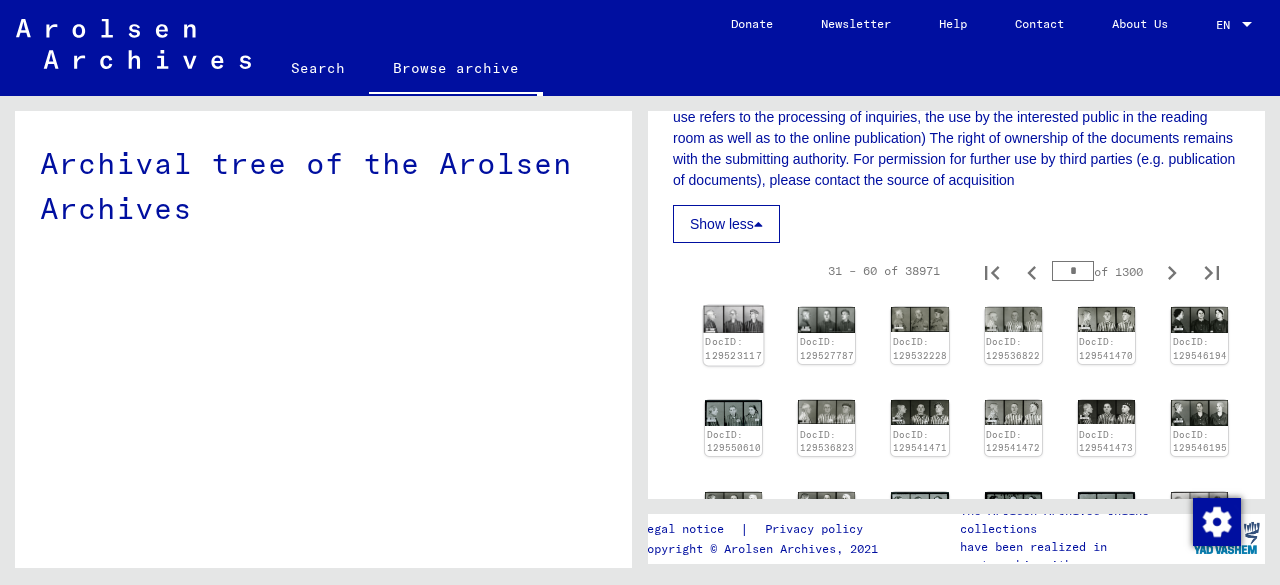 click 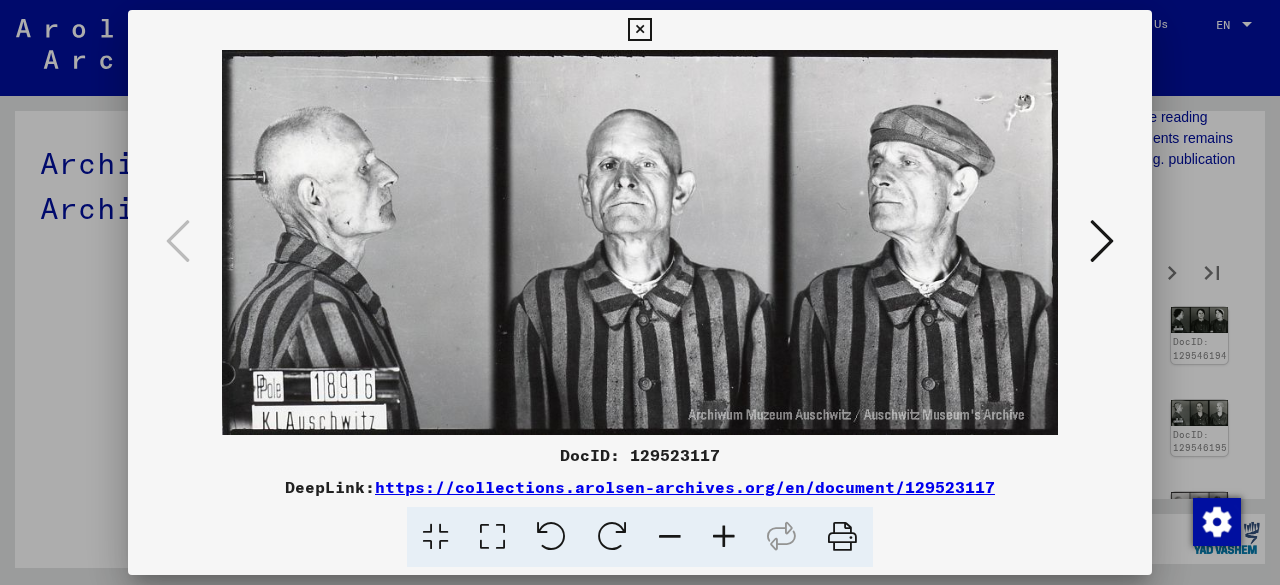 click at bounding box center (1102, 241) 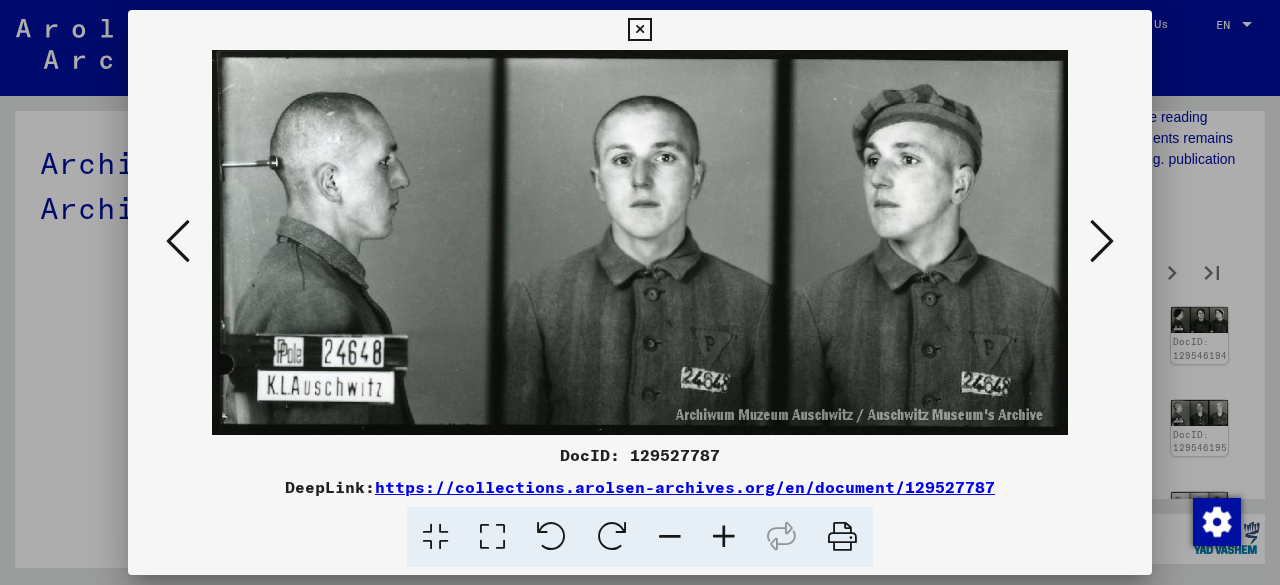 click at bounding box center (1102, 241) 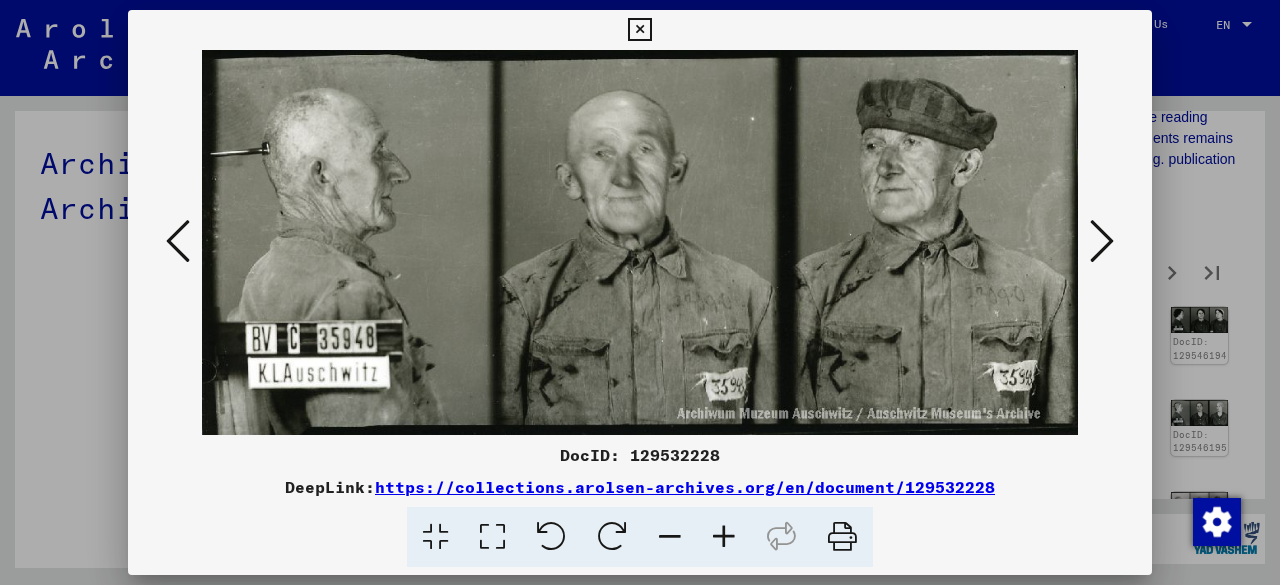 click at bounding box center (1102, 241) 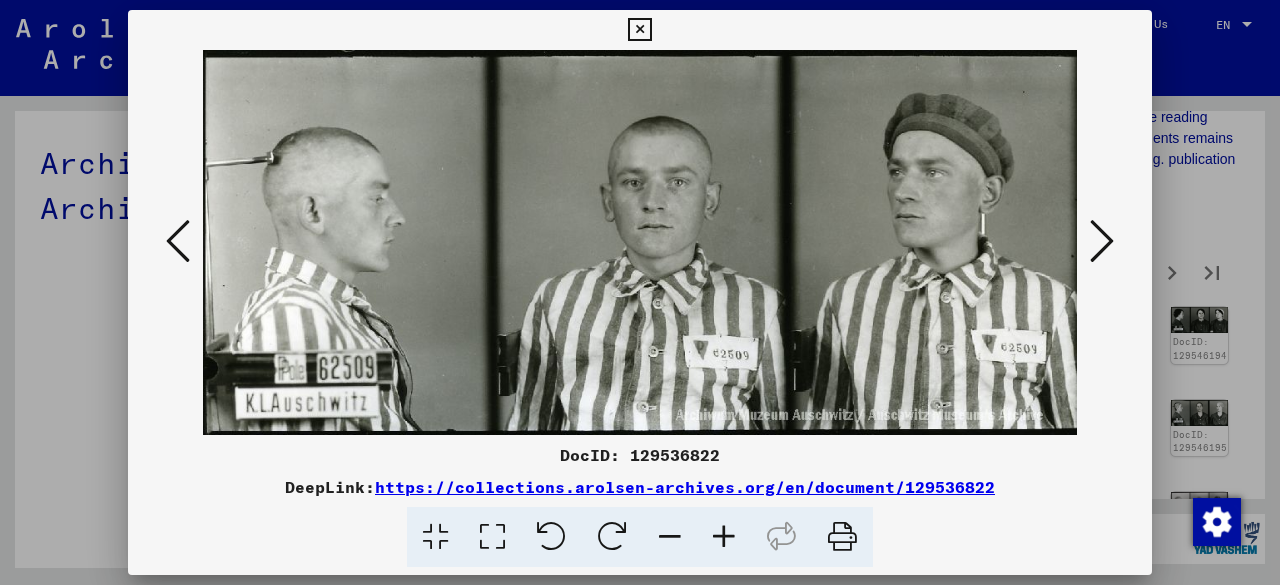click at bounding box center (1102, 241) 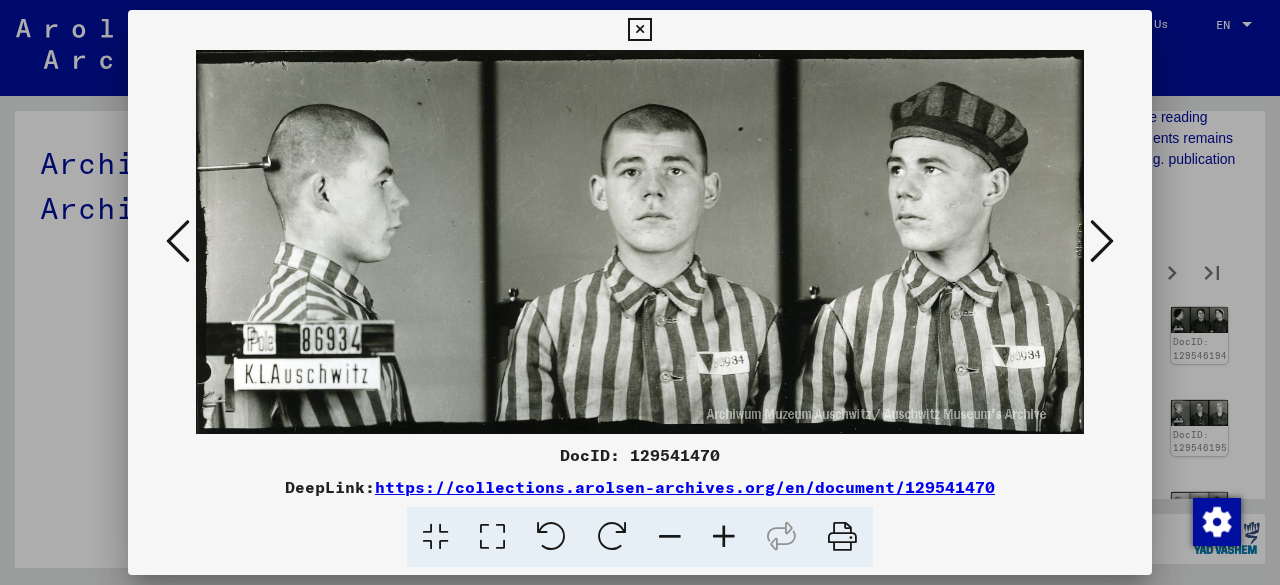 click at bounding box center [1102, 241] 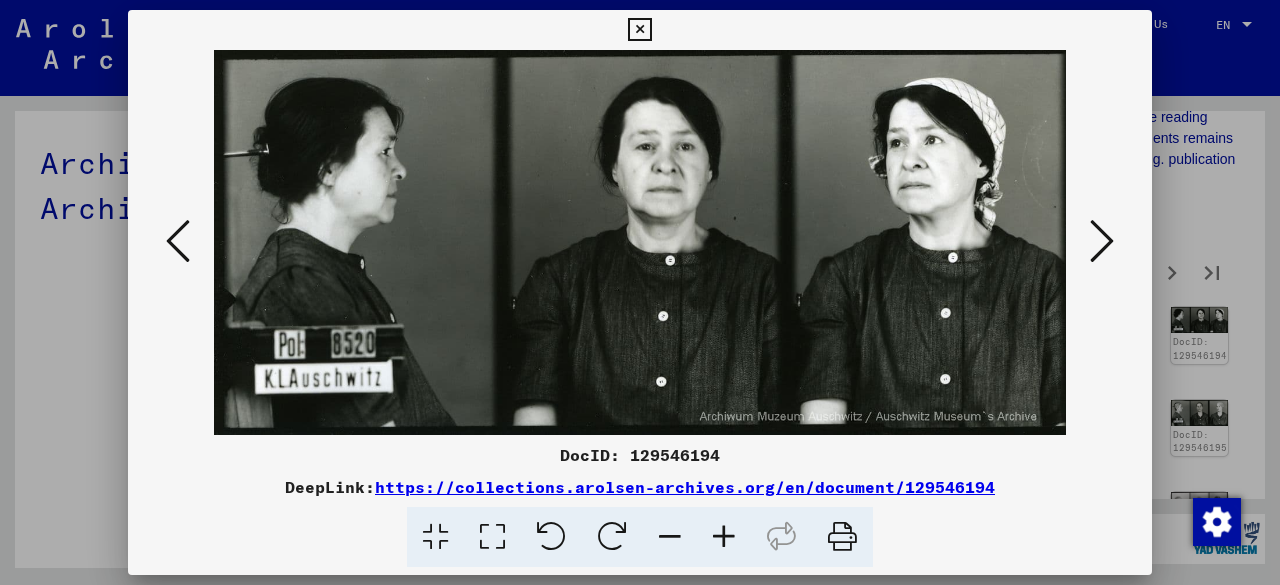 click at bounding box center [1102, 241] 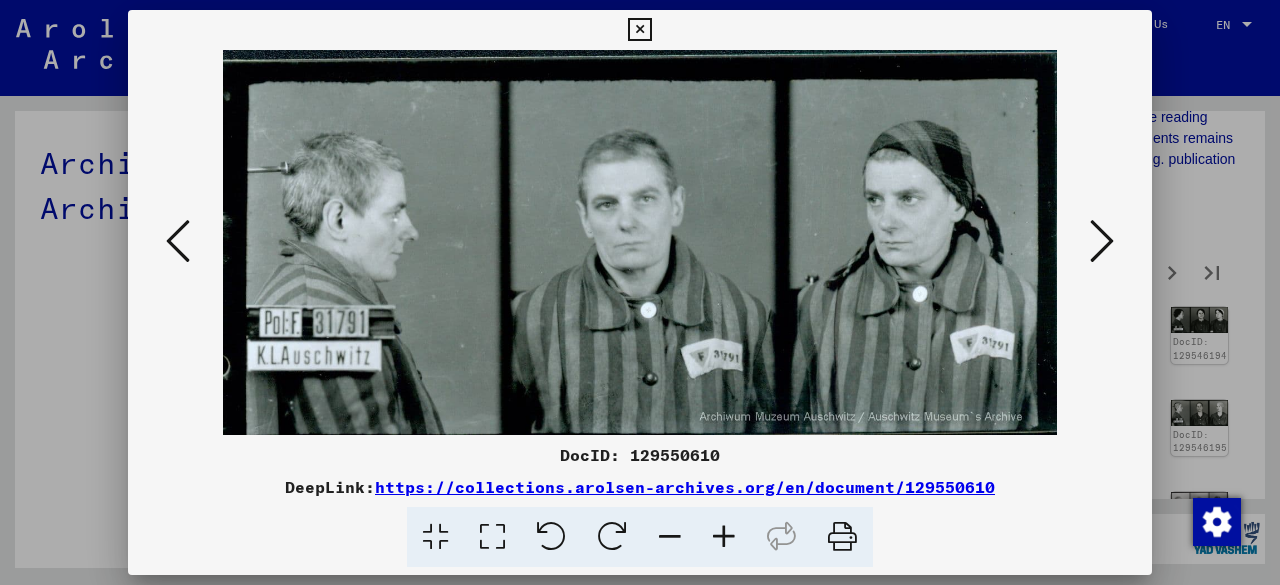 click at bounding box center (1102, 241) 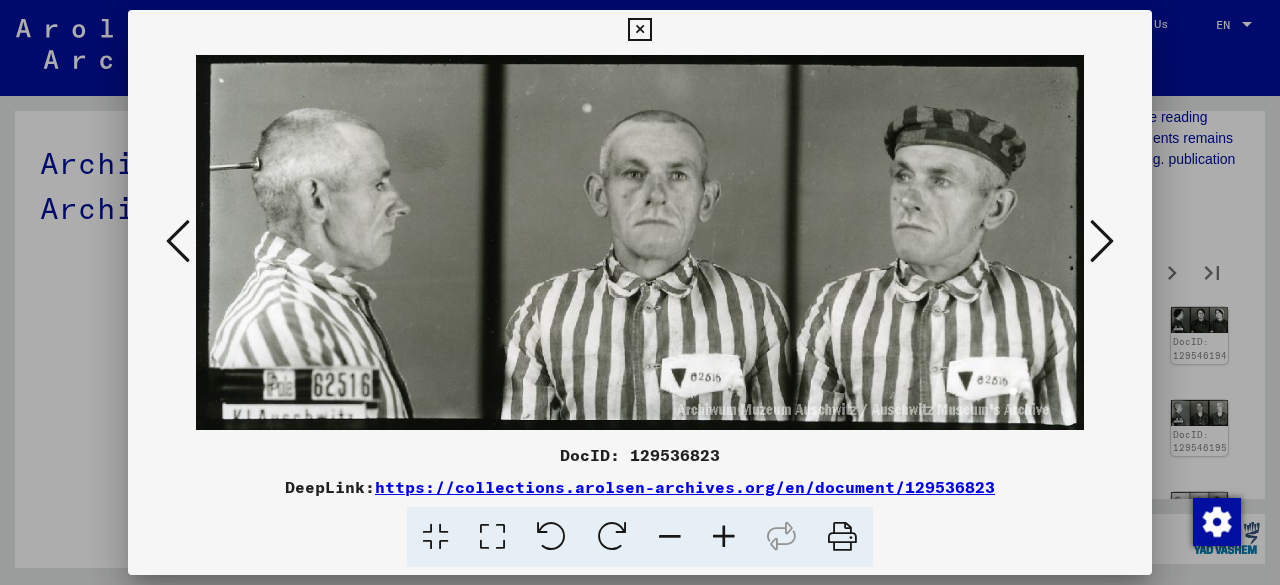click at bounding box center [1102, 241] 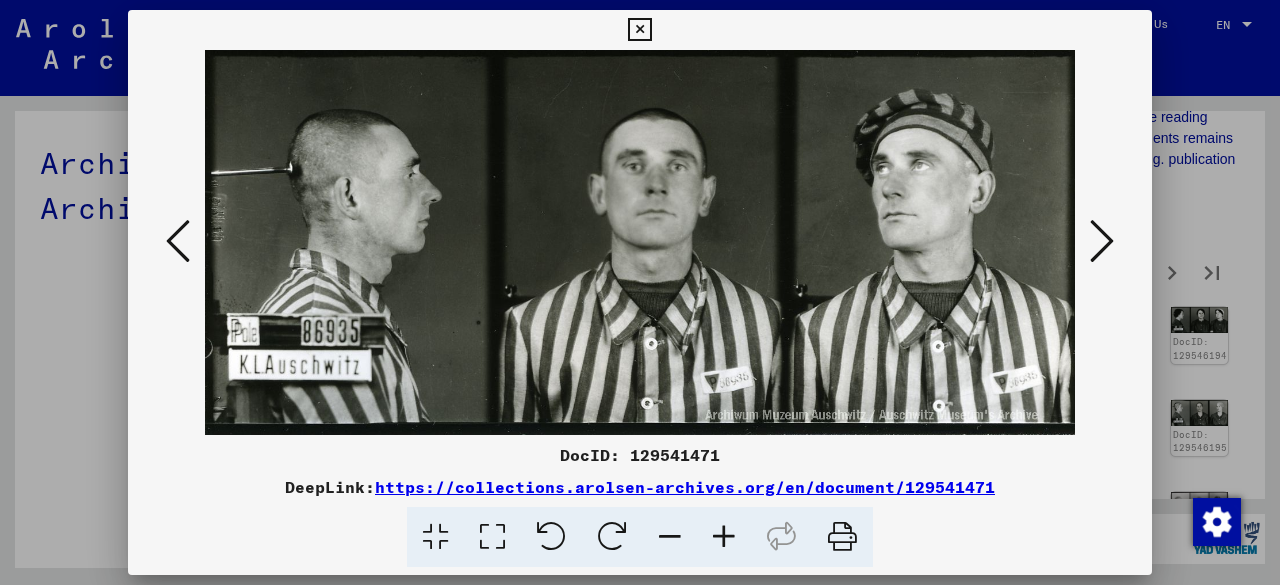 click at bounding box center [1102, 241] 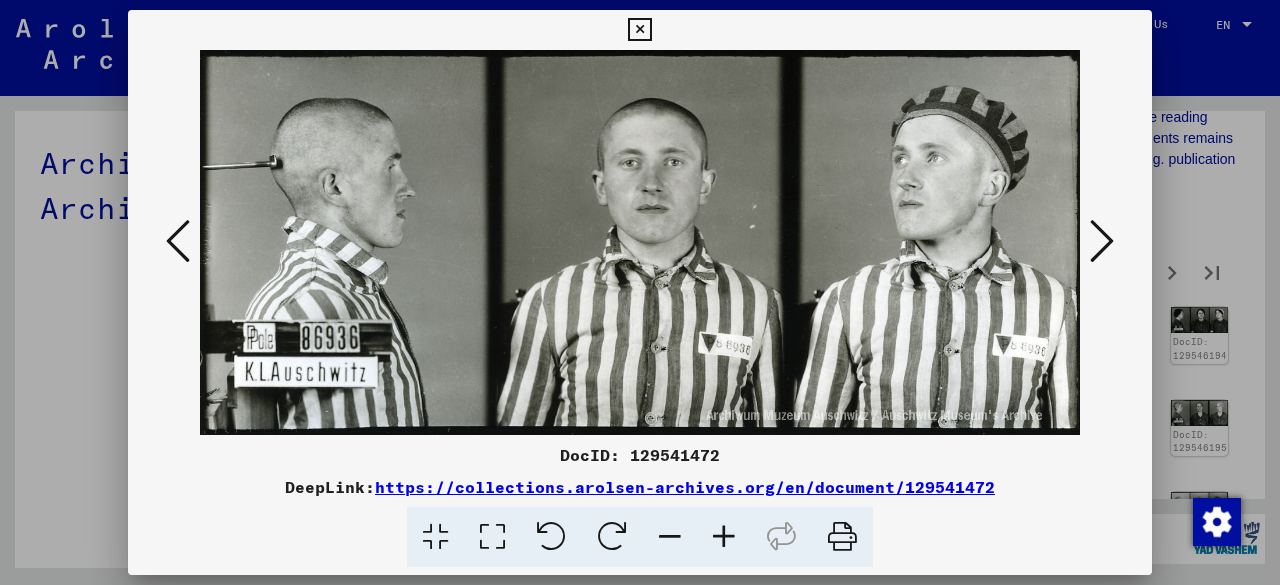 click at bounding box center [1102, 241] 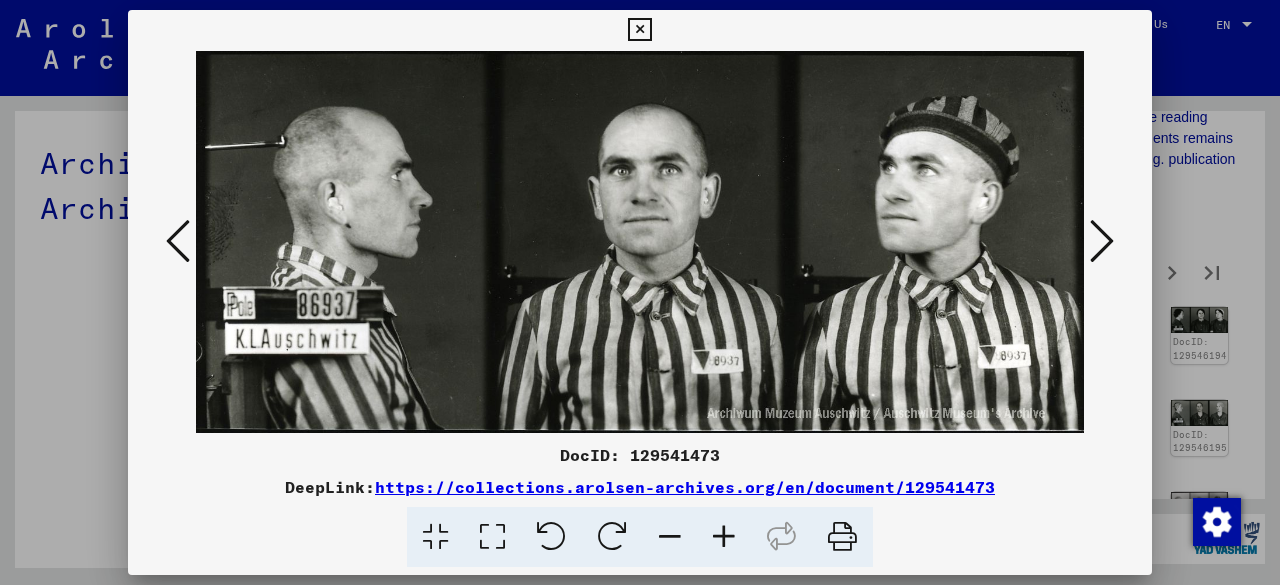 click at bounding box center [1102, 241] 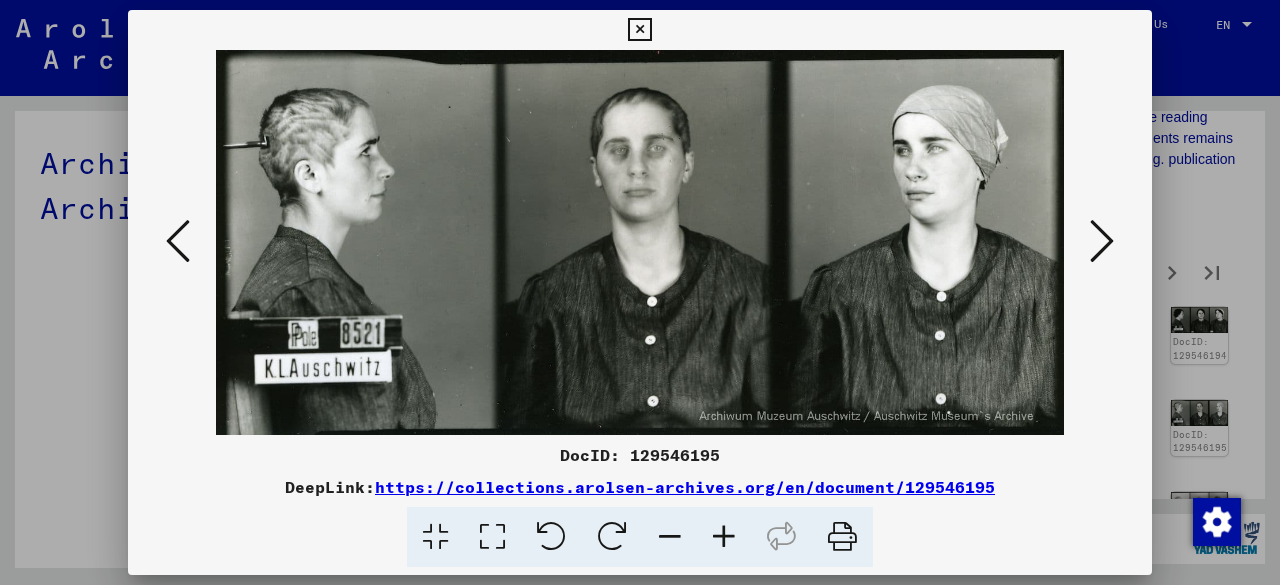 click at bounding box center [1102, 241] 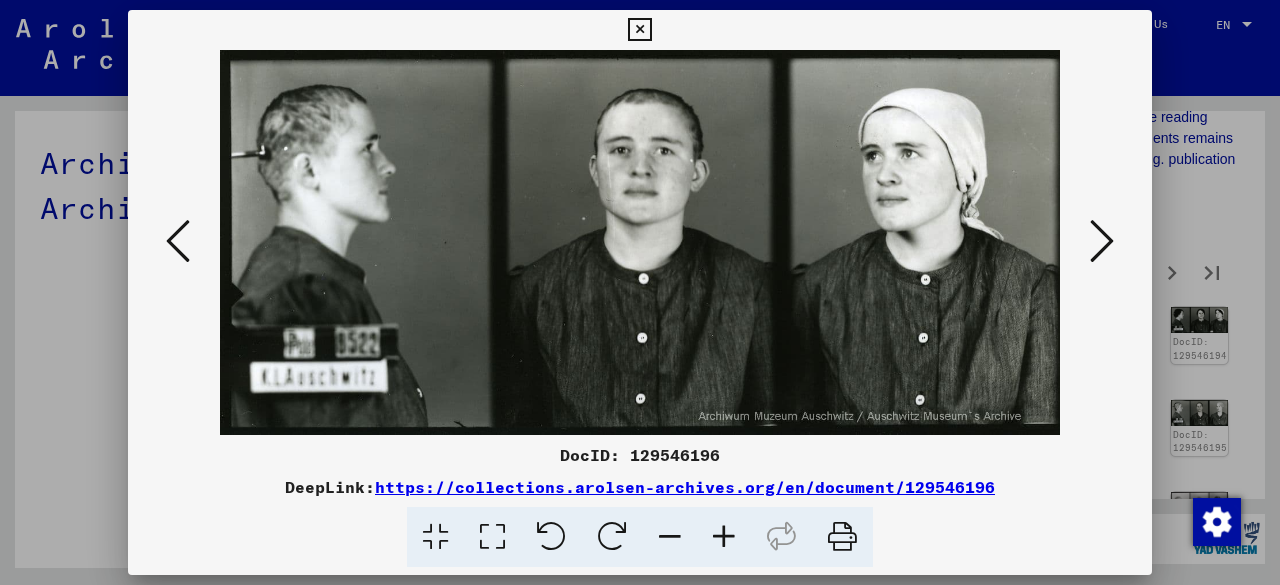 click at bounding box center (1102, 241) 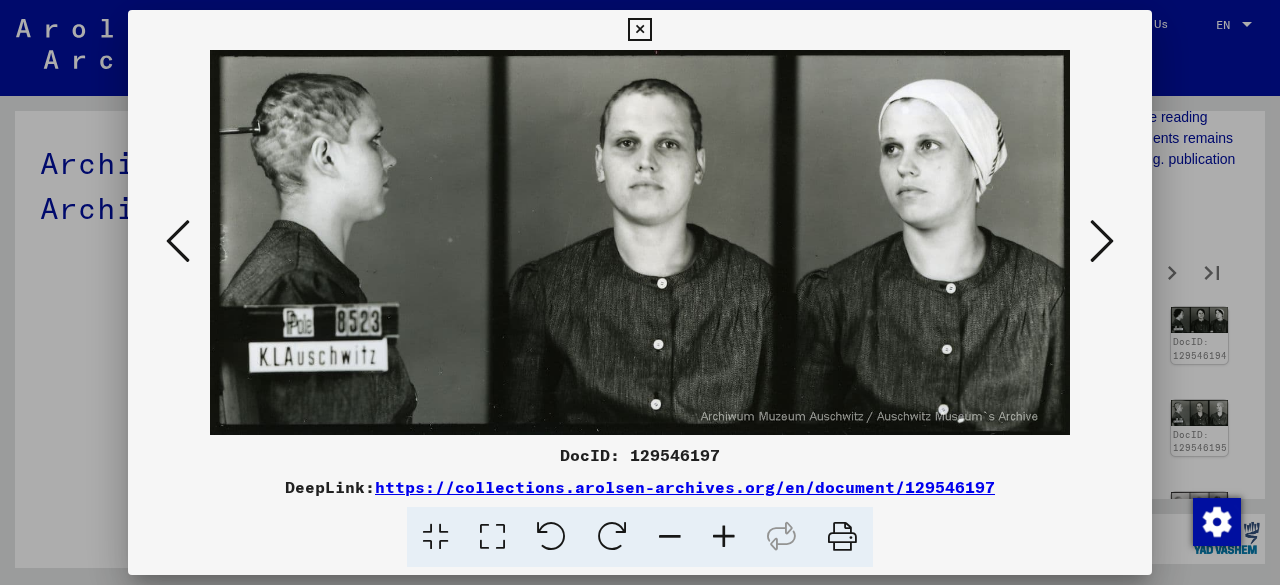 click at bounding box center (1102, 241) 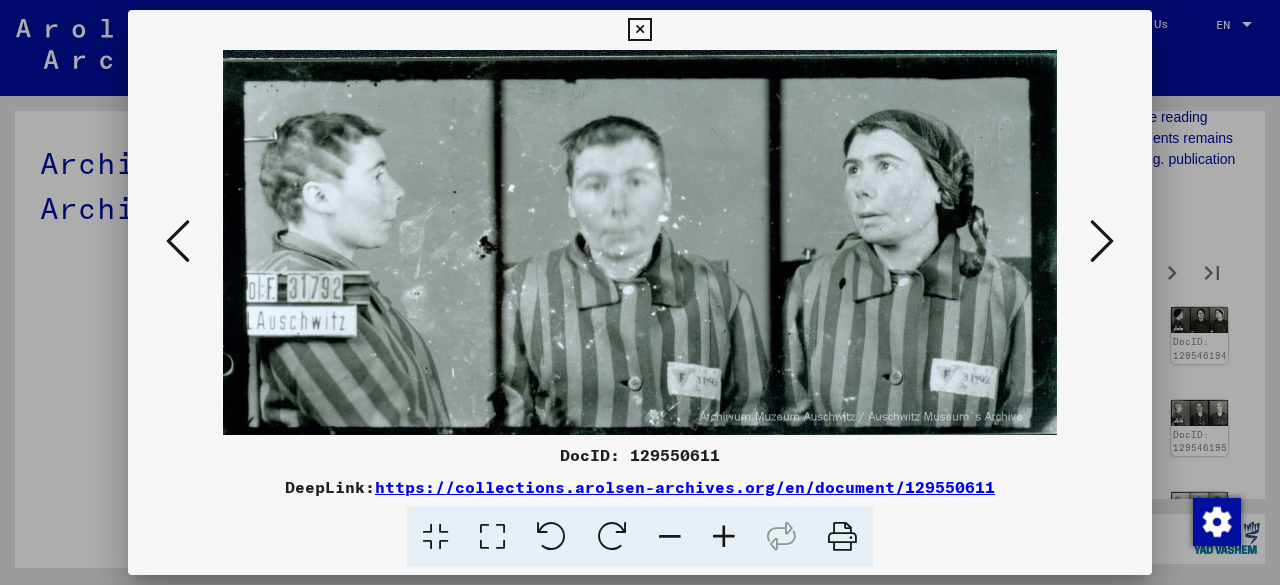 click at bounding box center (1102, 241) 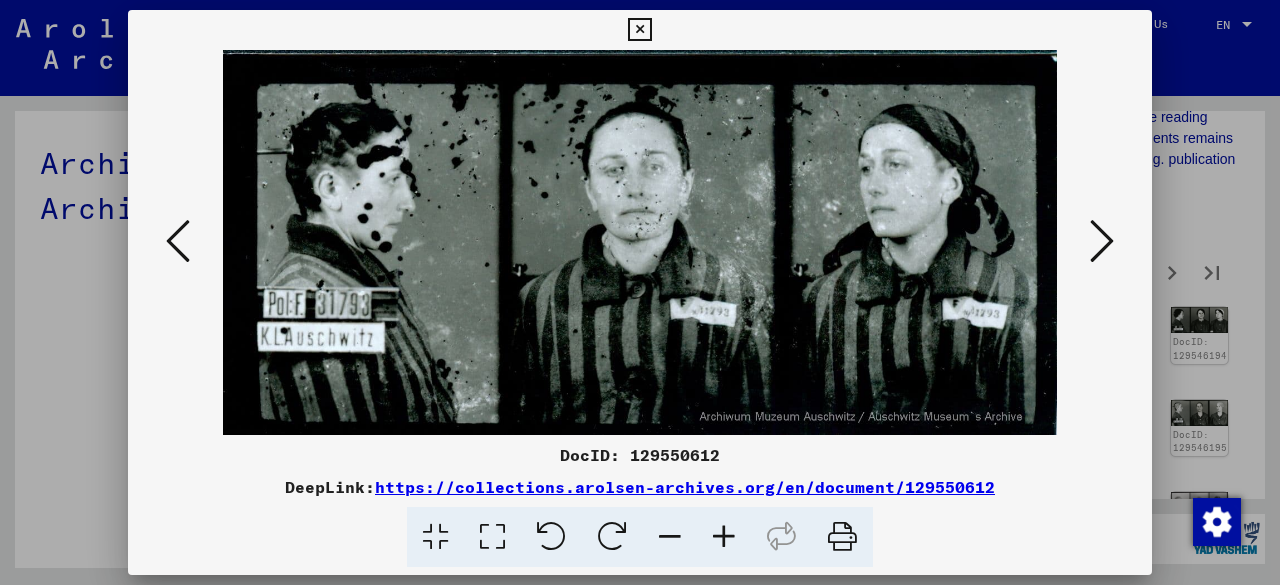 click at bounding box center (1102, 241) 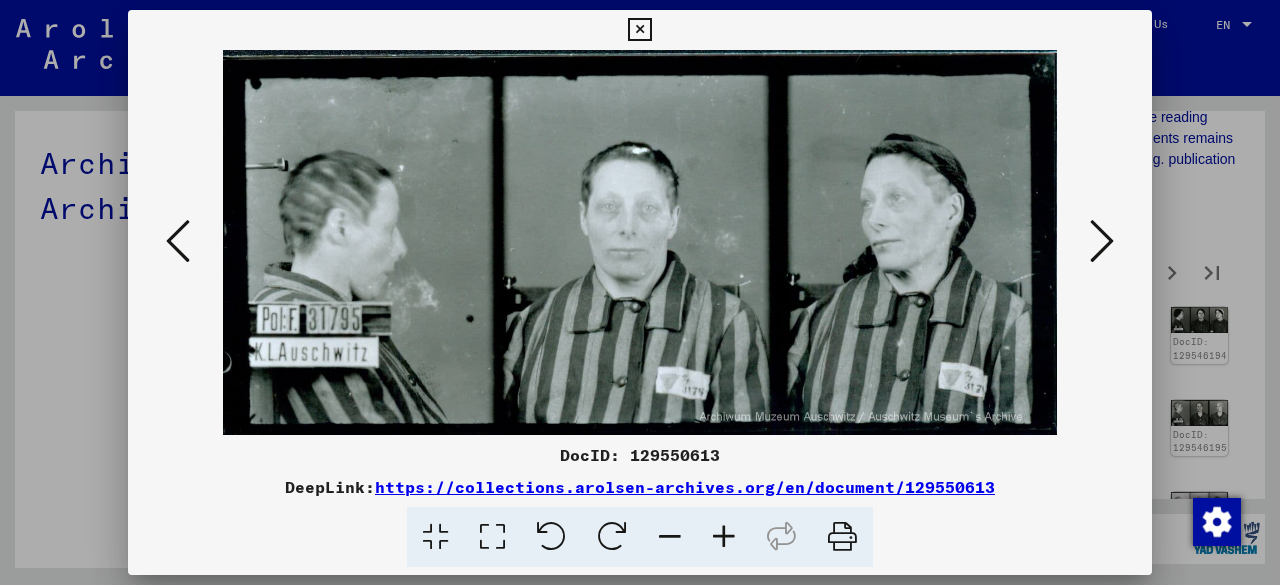 click at bounding box center (1102, 241) 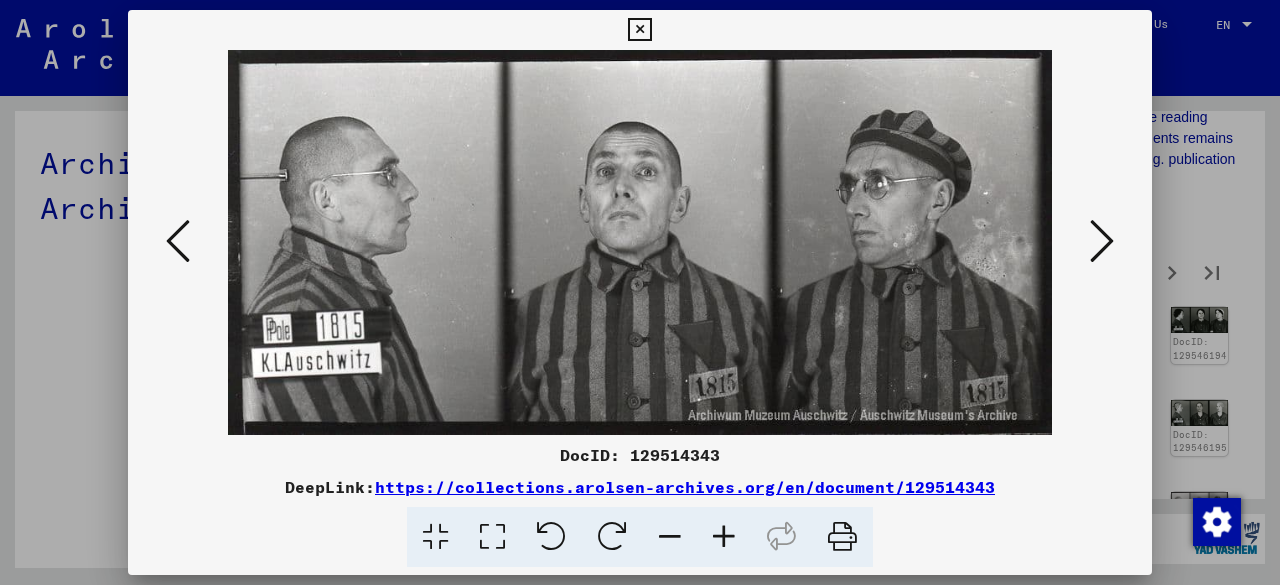 click at bounding box center [178, 241] 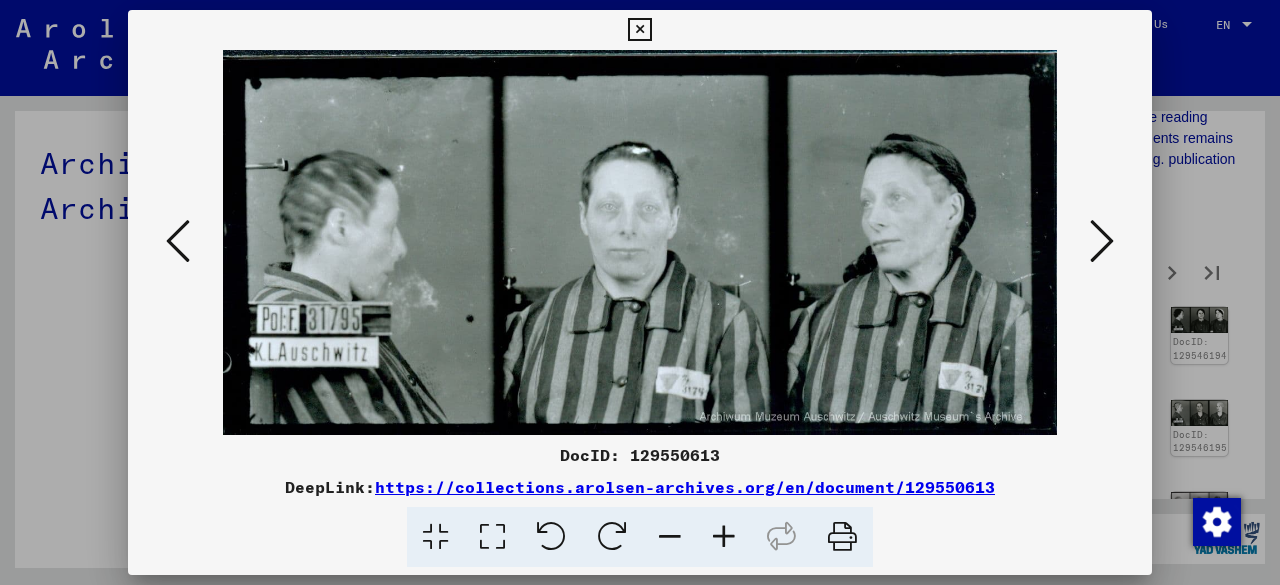 click at bounding box center (178, 241) 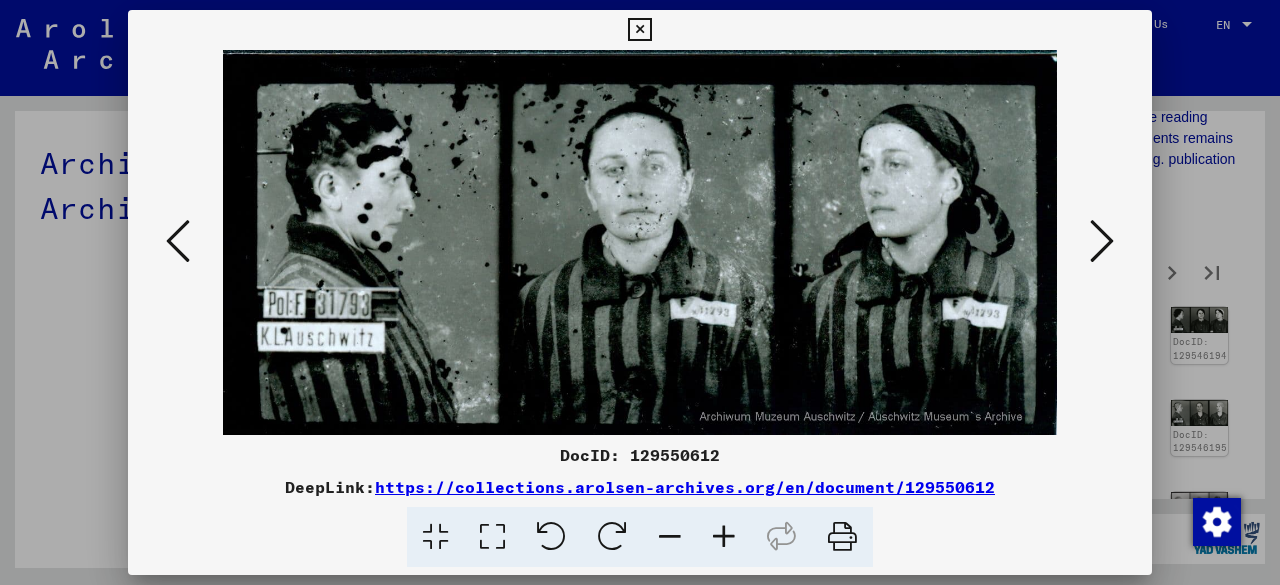 click at bounding box center [178, 241] 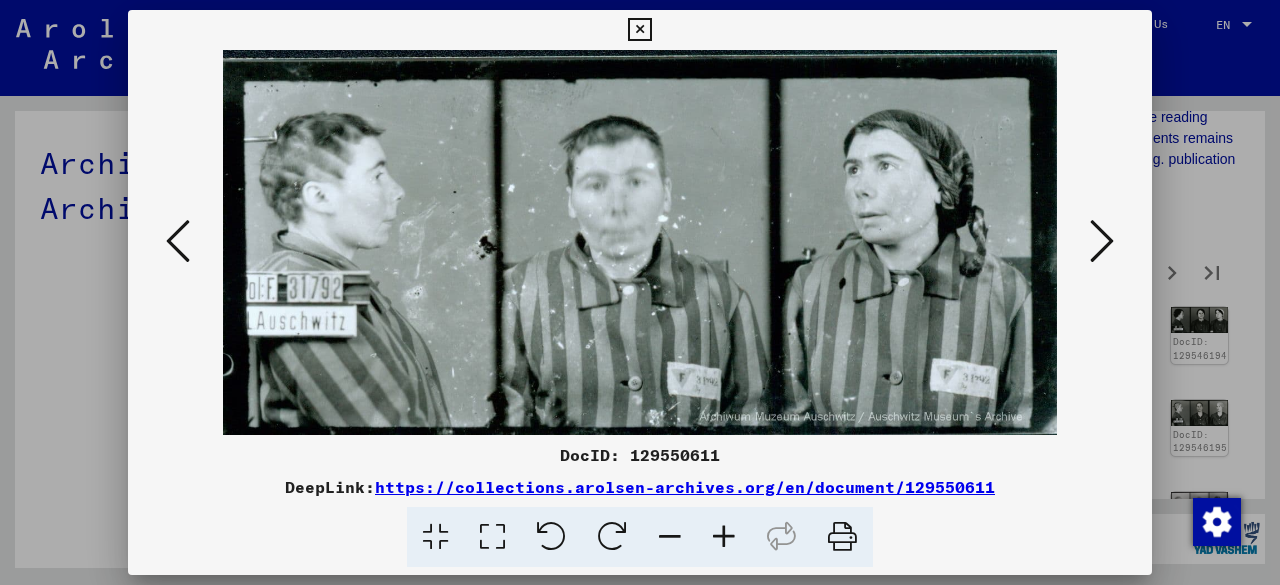click at bounding box center (1102, 241) 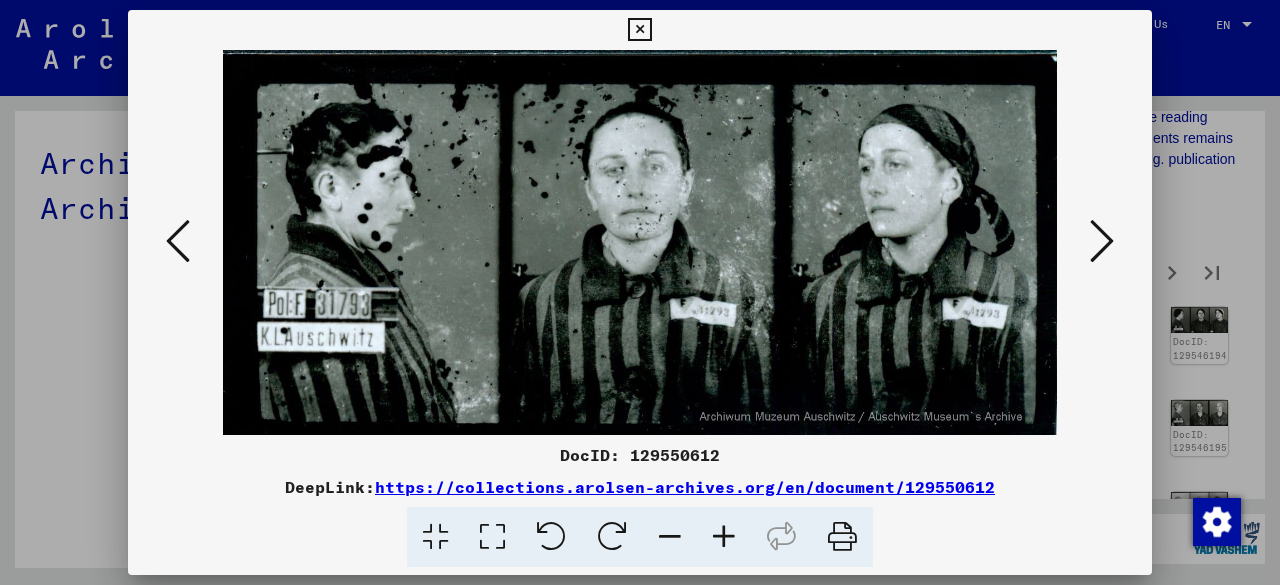 click at bounding box center [1102, 241] 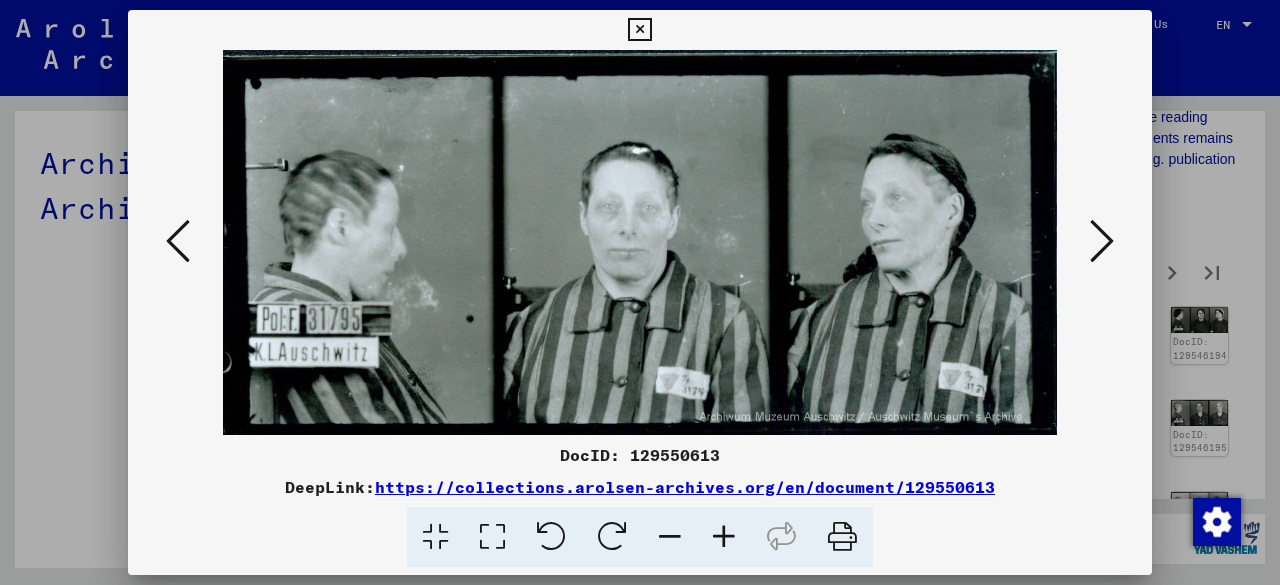 click at bounding box center [1102, 241] 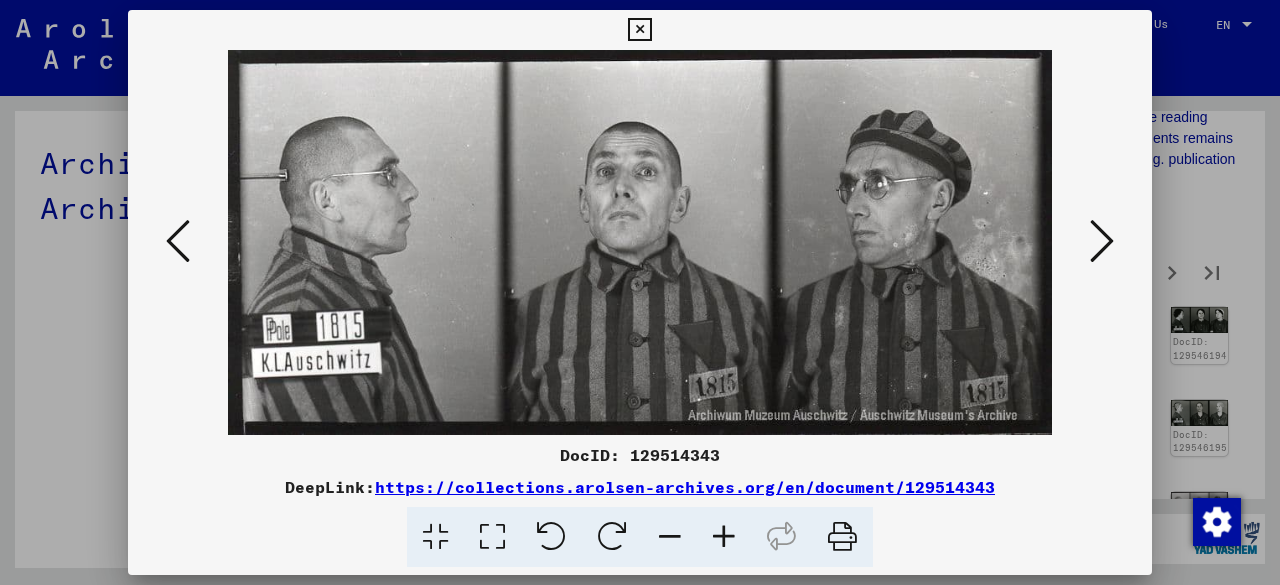 click at bounding box center [1102, 241] 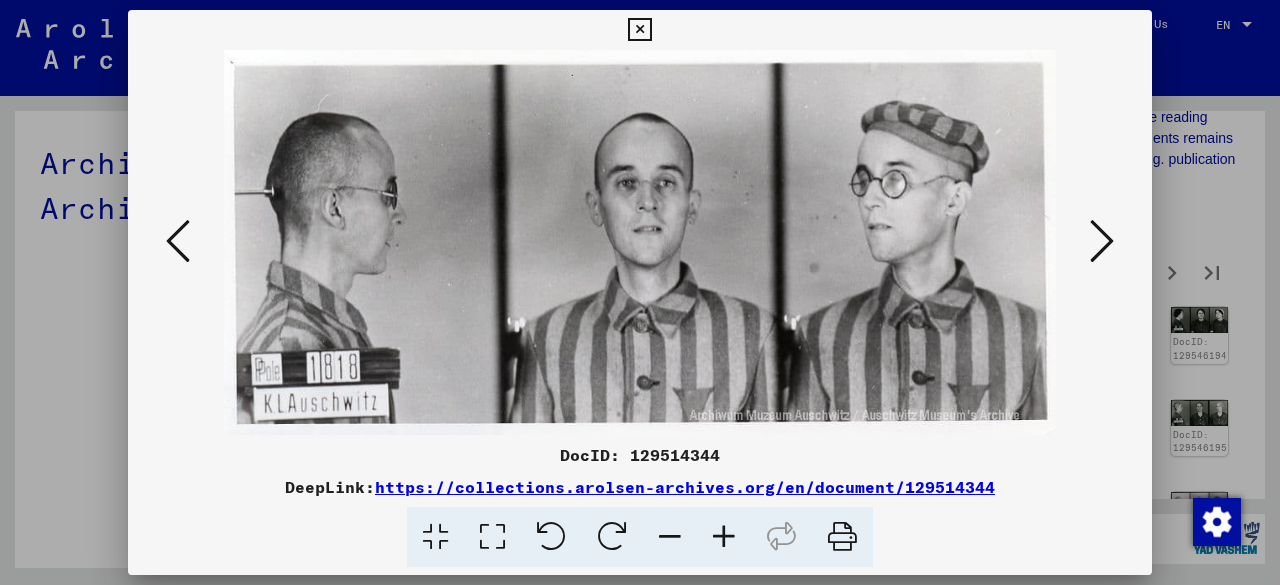 click at bounding box center (1102, 241) 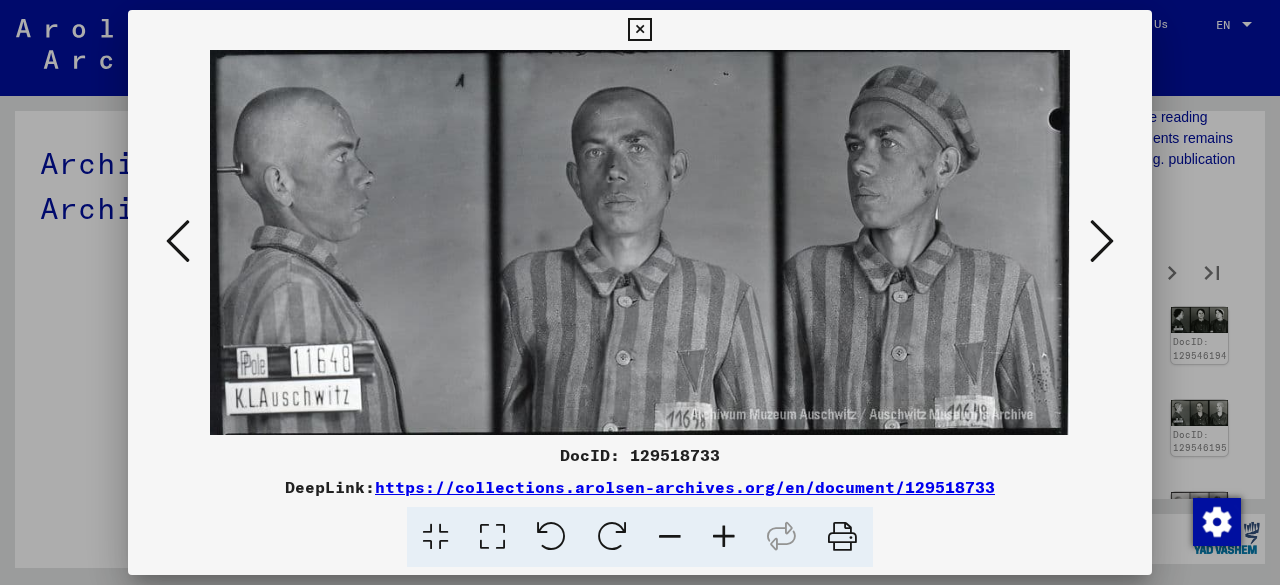 click at bounding box center [1102, 241] 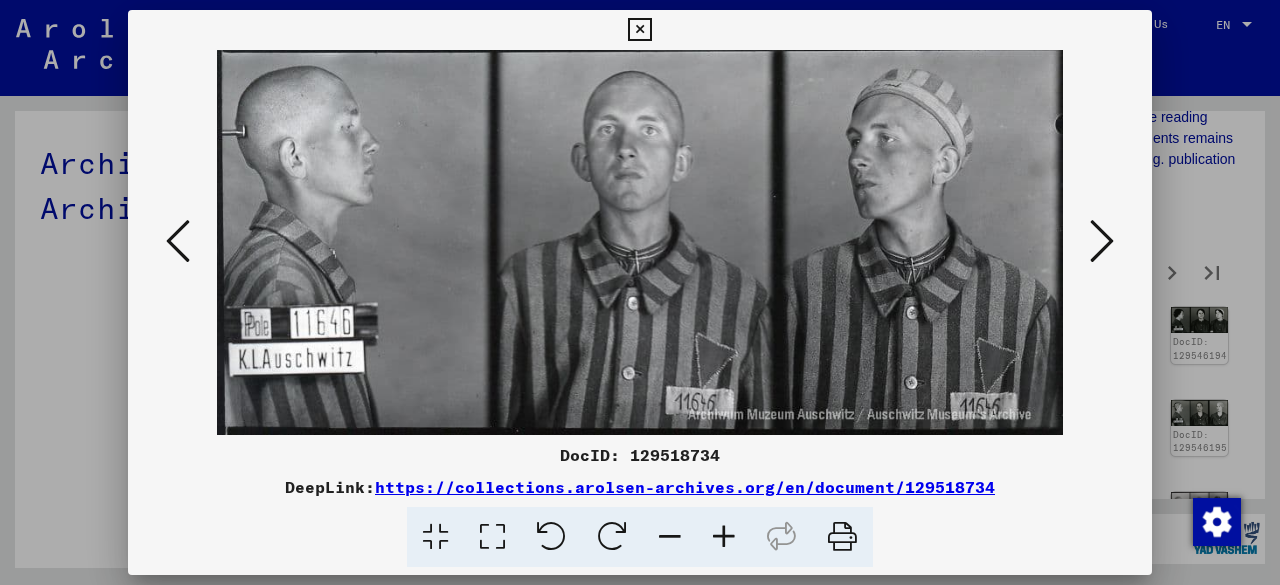 click at bounding box center [178, 242] 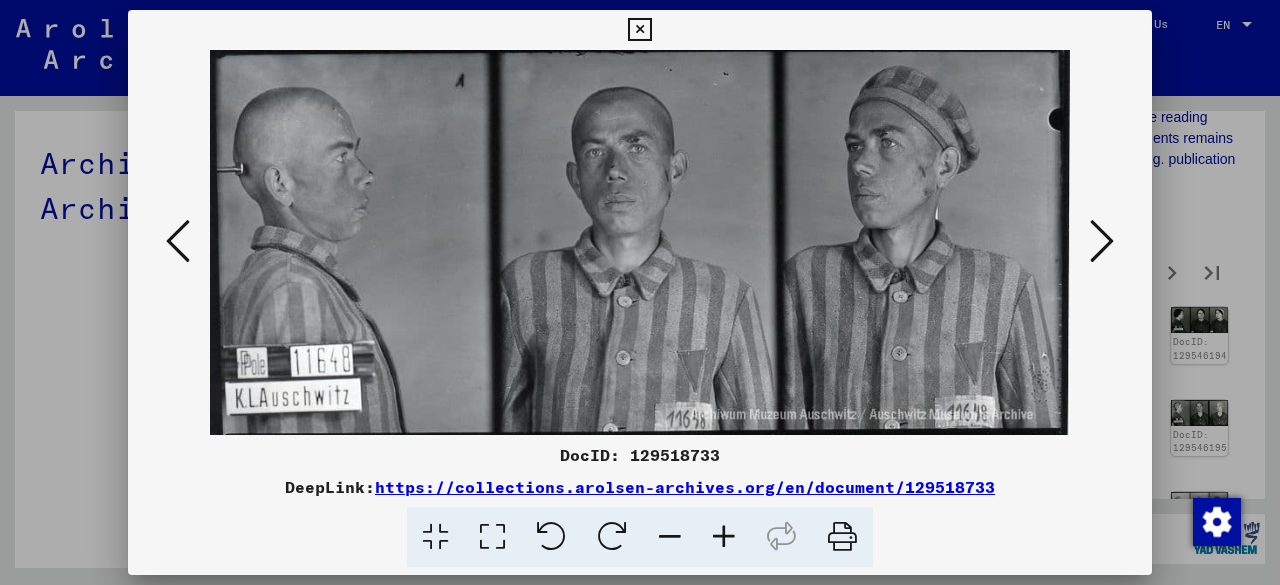 click at bounding box center (1102, 241) 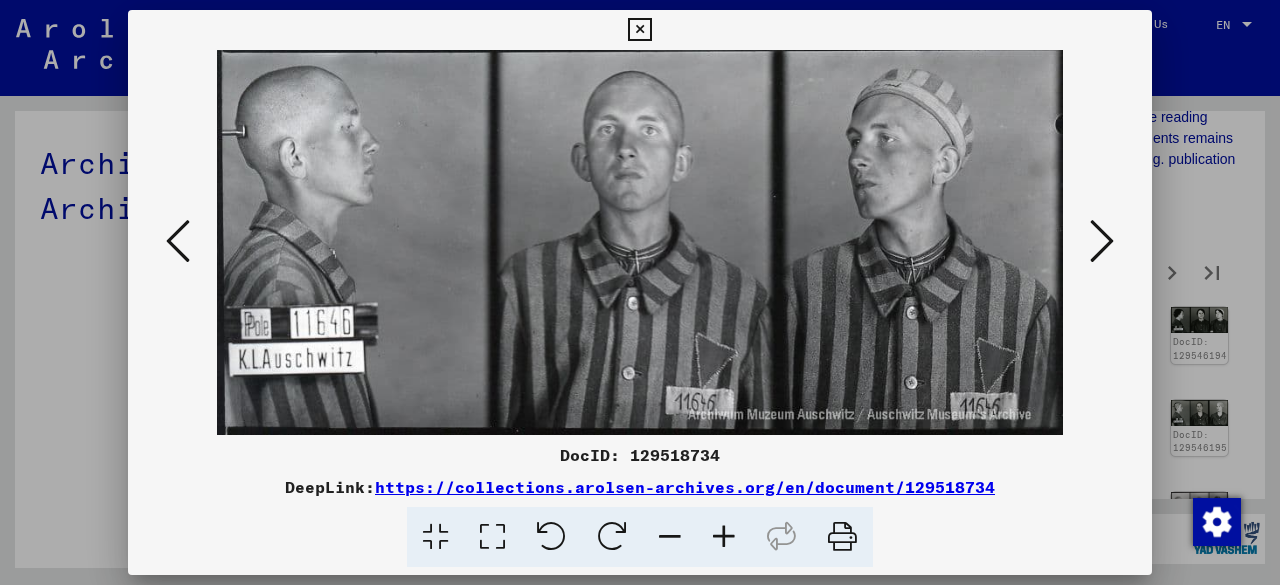 click at bounding box center [1102, 241] 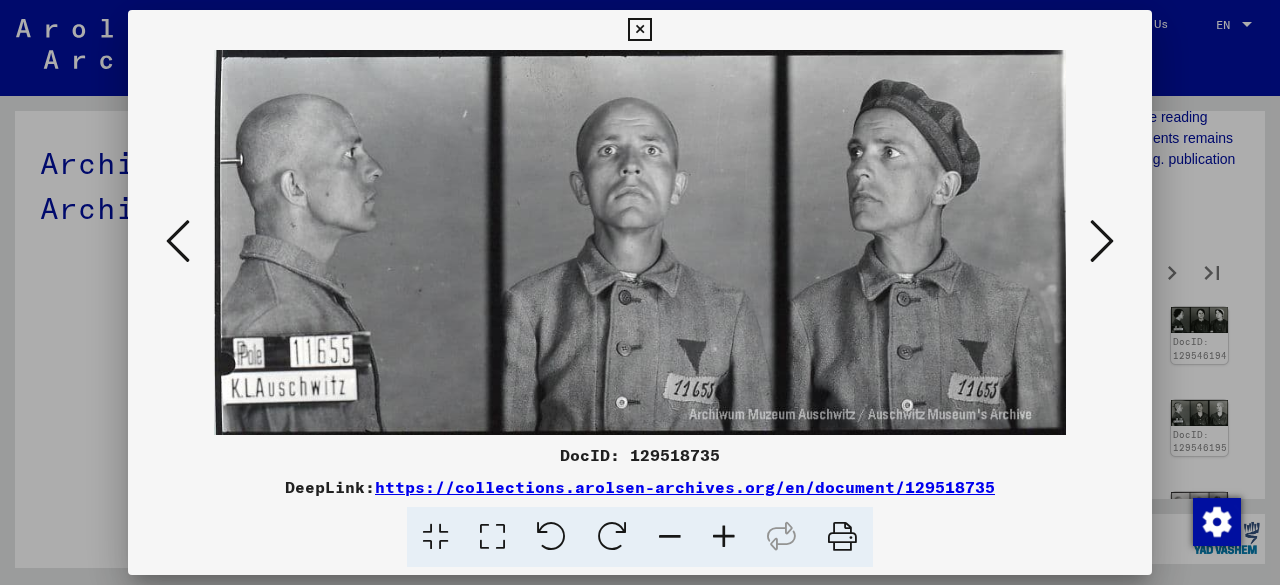 click at bounding box center (1102, 241) 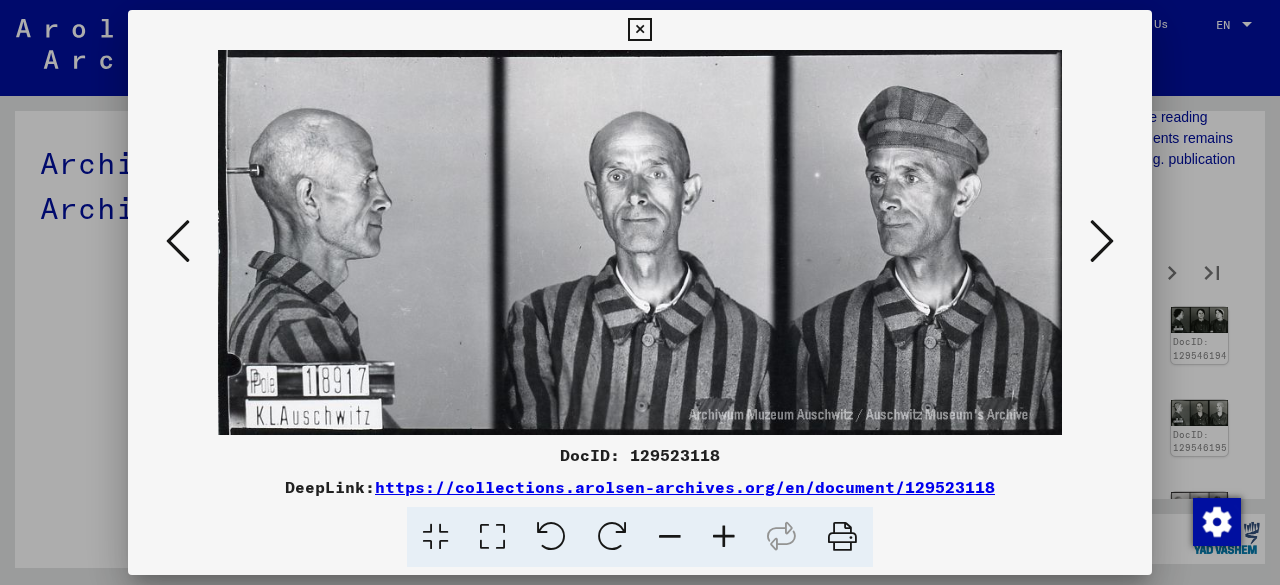 click at bounding box center [1102, 241] 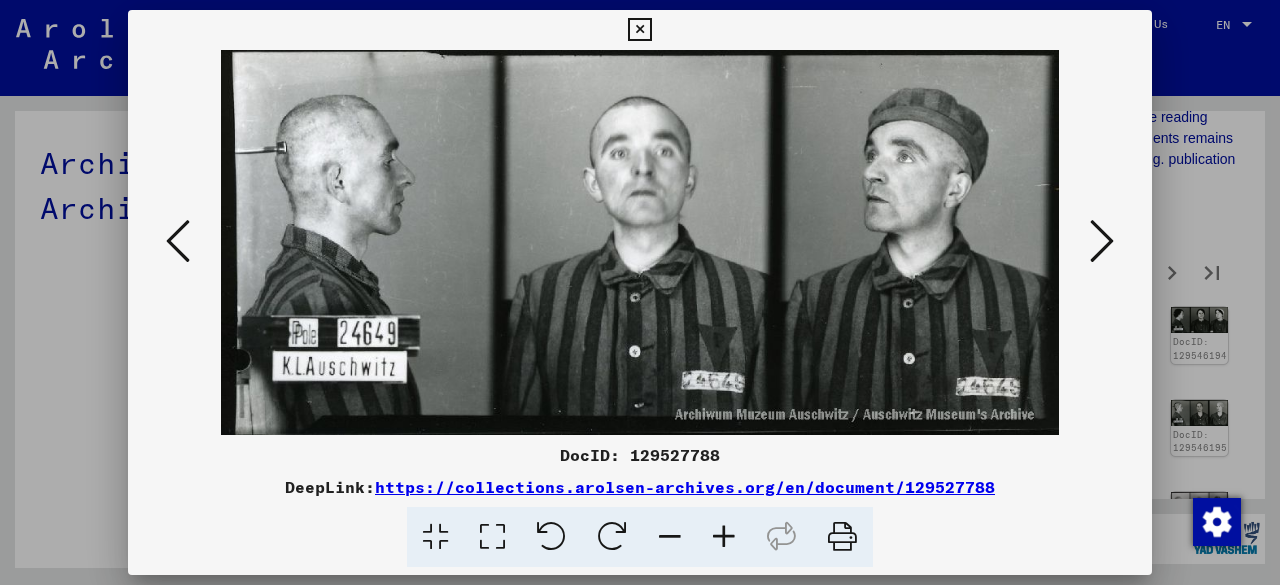 click at bounding box center (1102, 241) 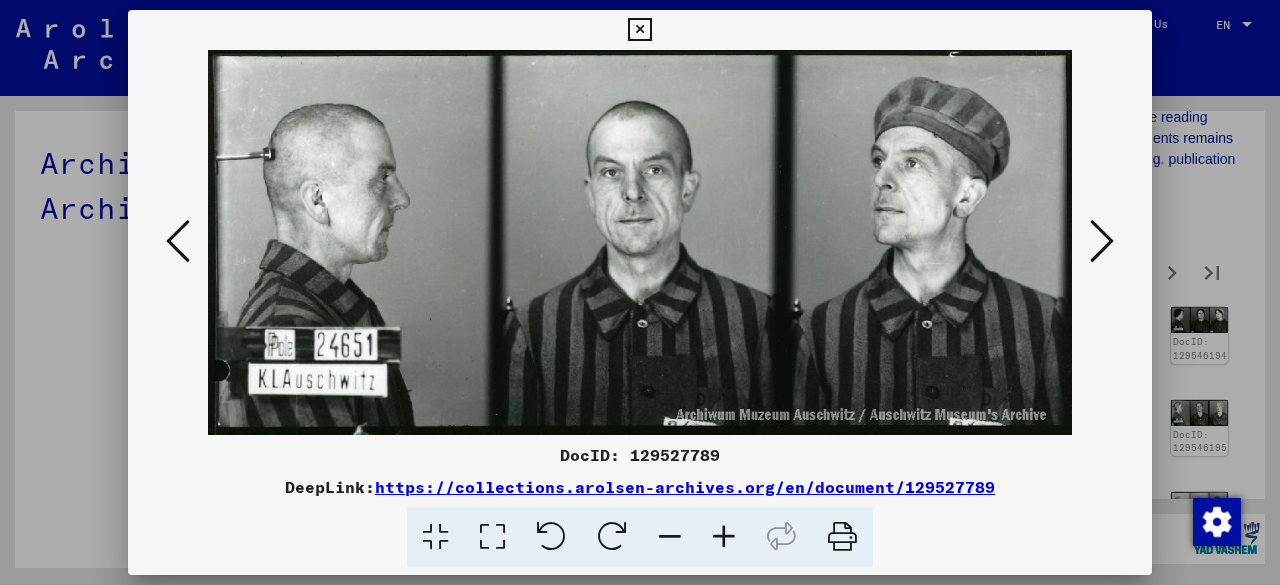 click at bounding box center (1102, 241) 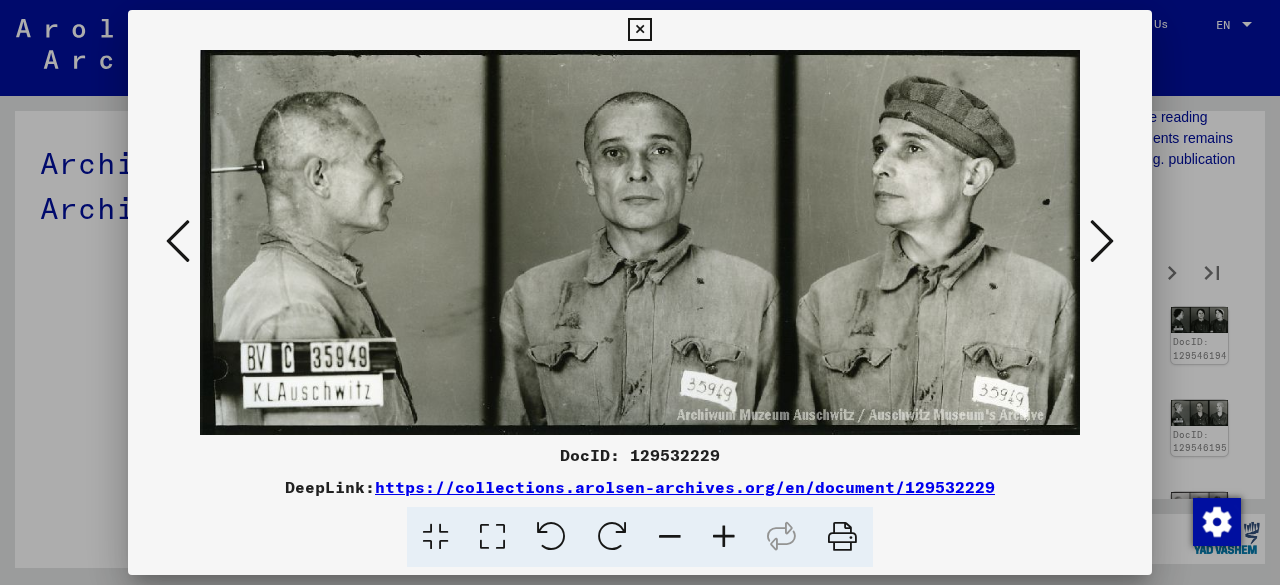 click at bounding box center [1102, 241] 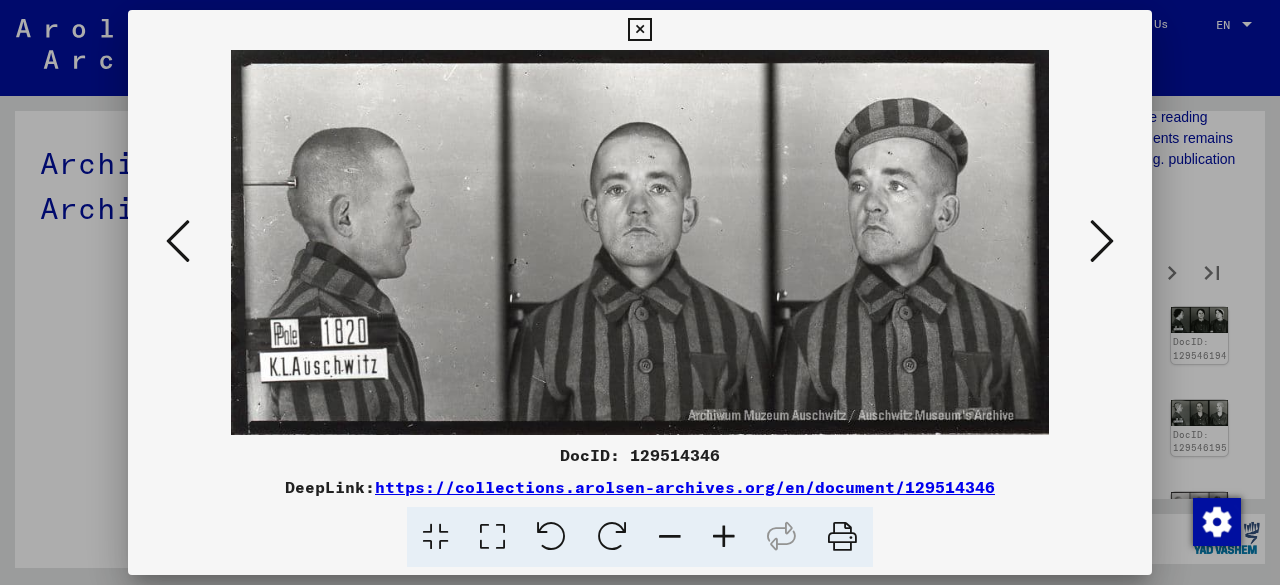 click at bounding box center [1102, 241] 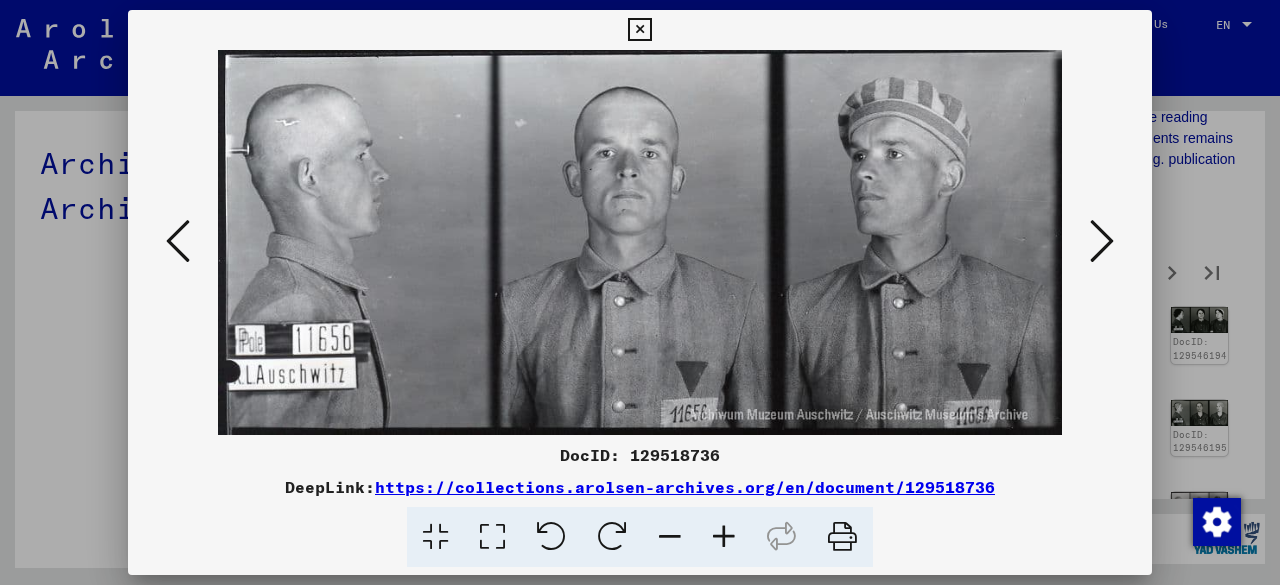 click at bounding box center [1102, 241] 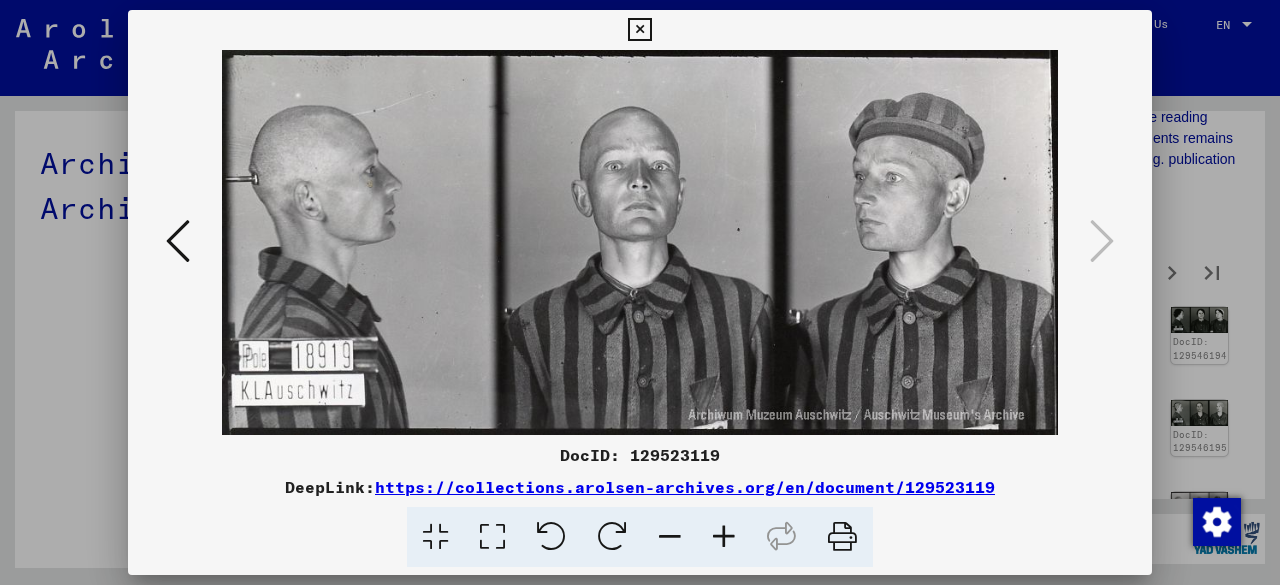 click at bounding box center [639, 30] 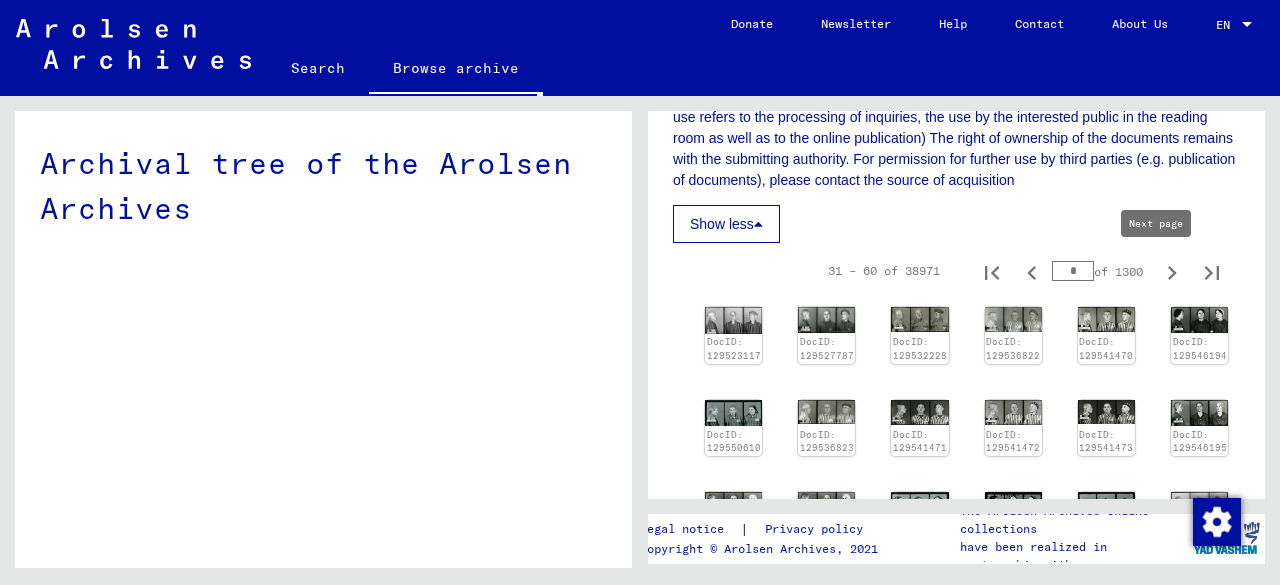 click 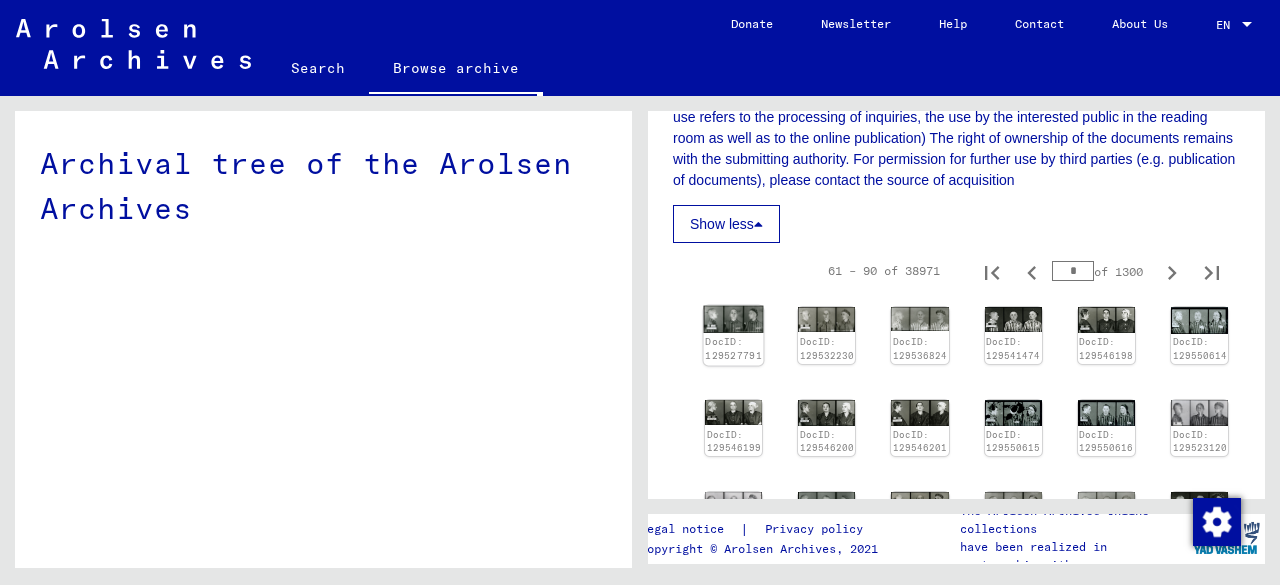 click 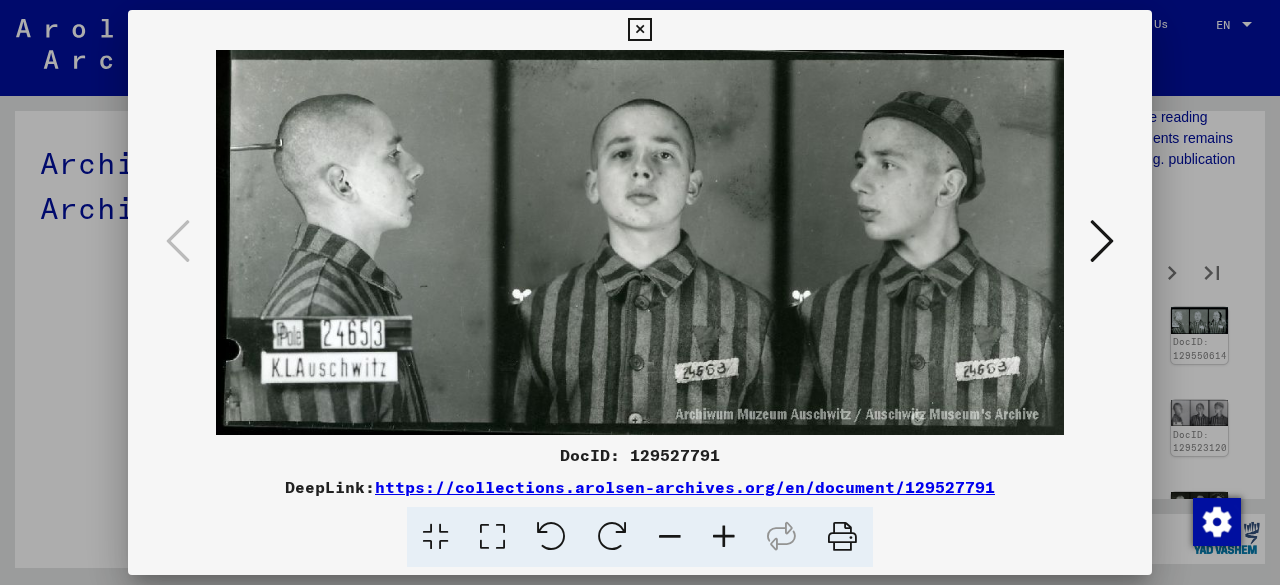 click at bounding box center (640, 242) 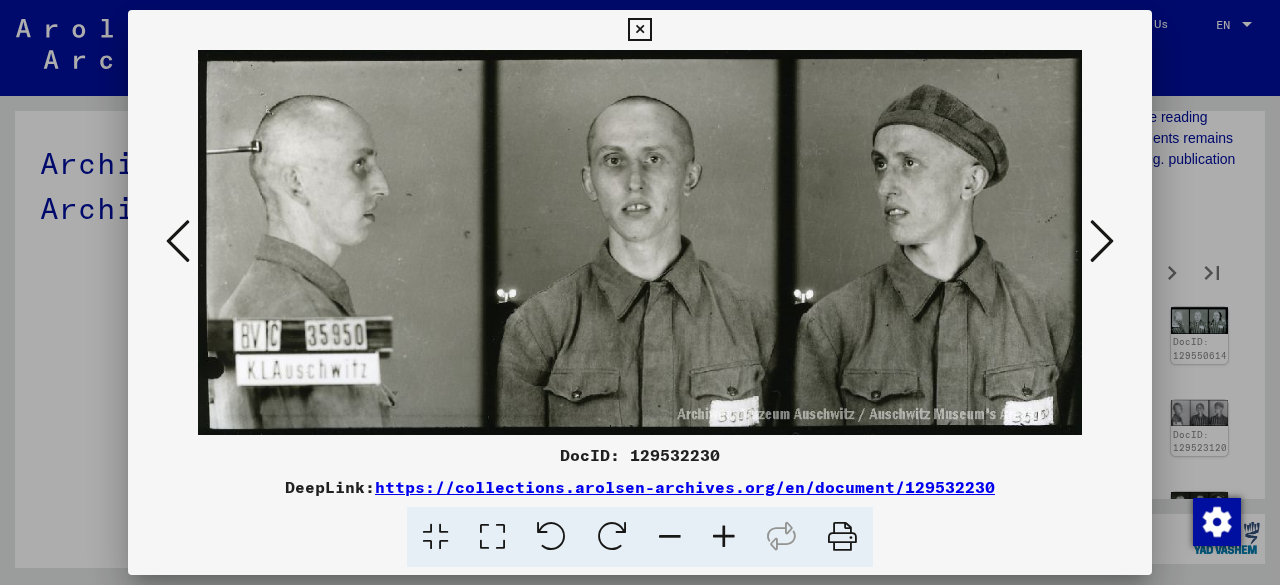 click at bounding box center [1102, 241] 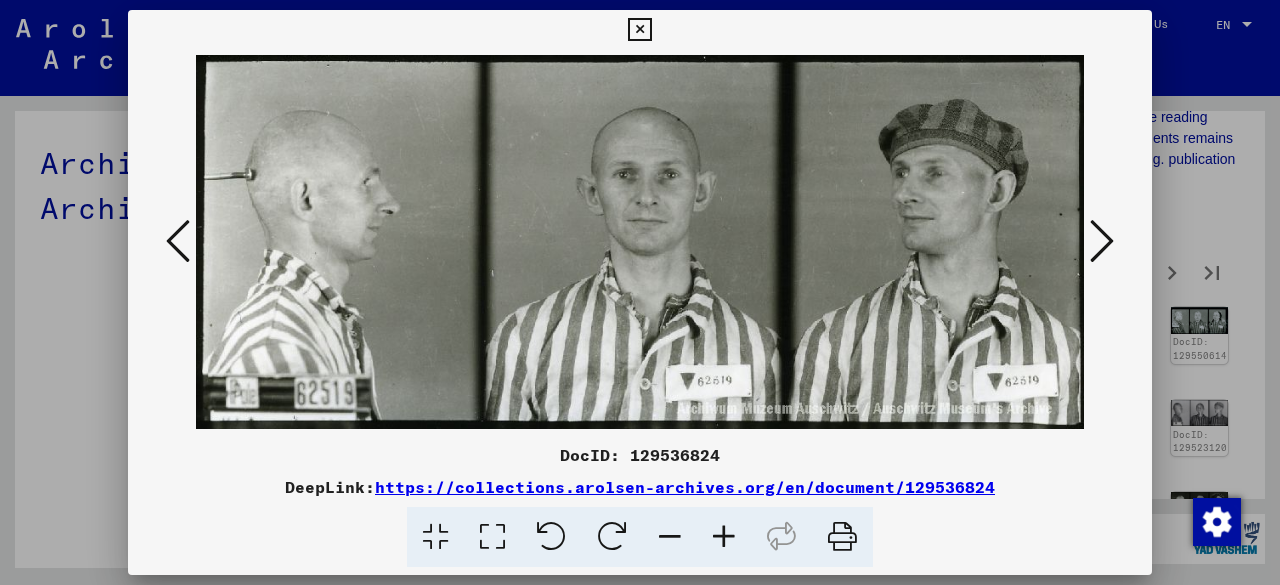 click at bounding box center [1102, 241] 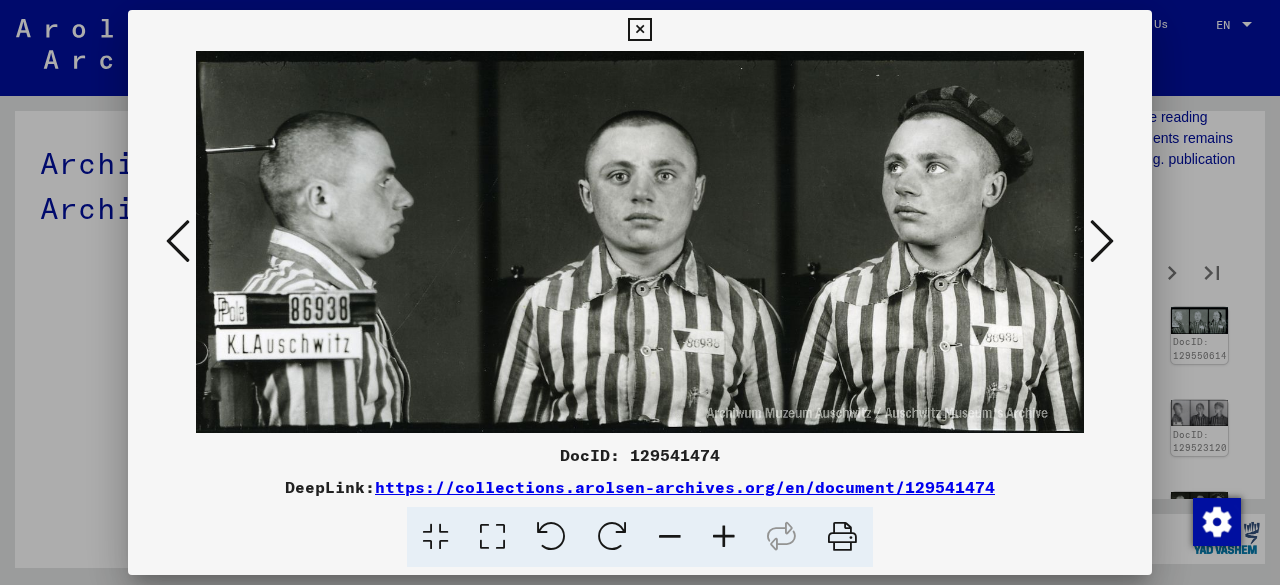 click at bounding box center (1102, 241) 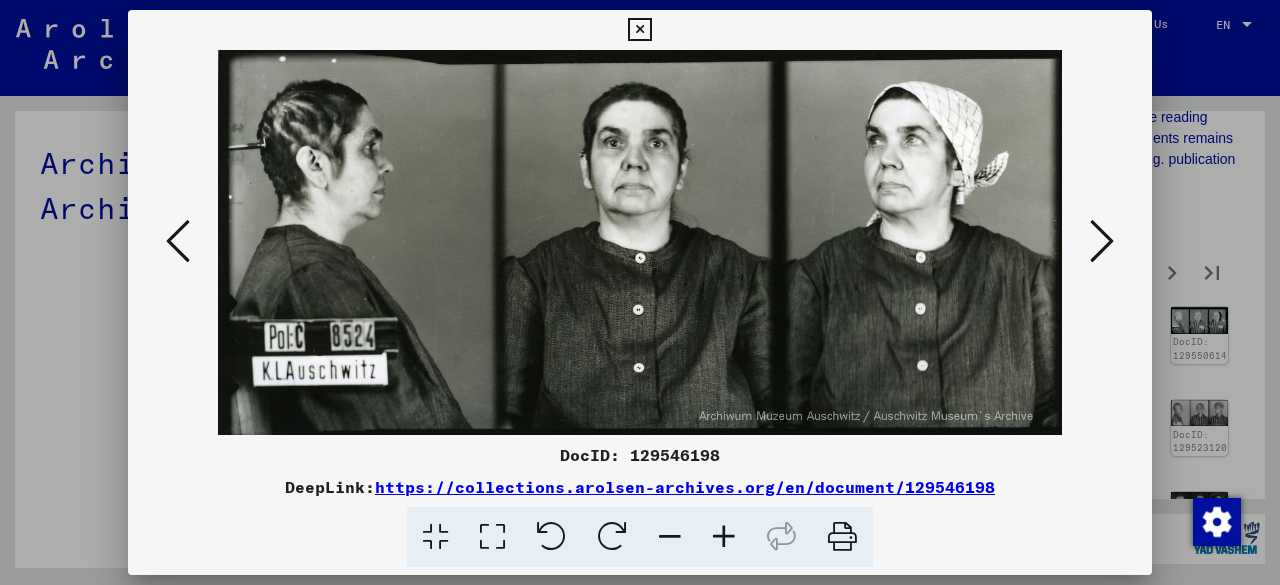 click at bounding box center (1102, 241) 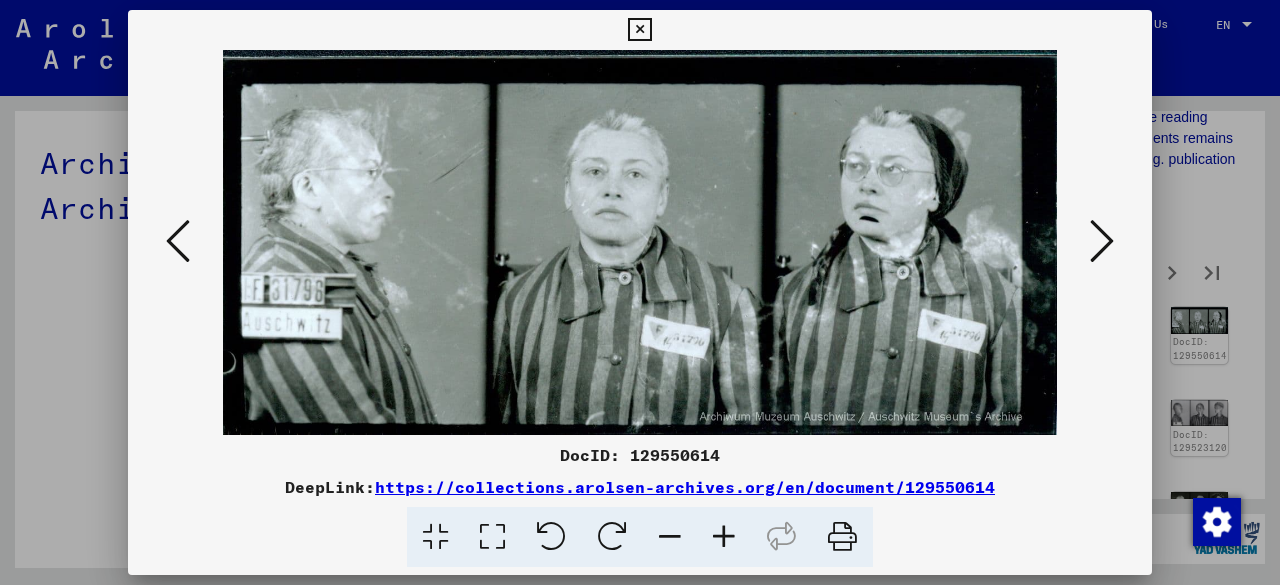 click at bounding box center [1102, 241] 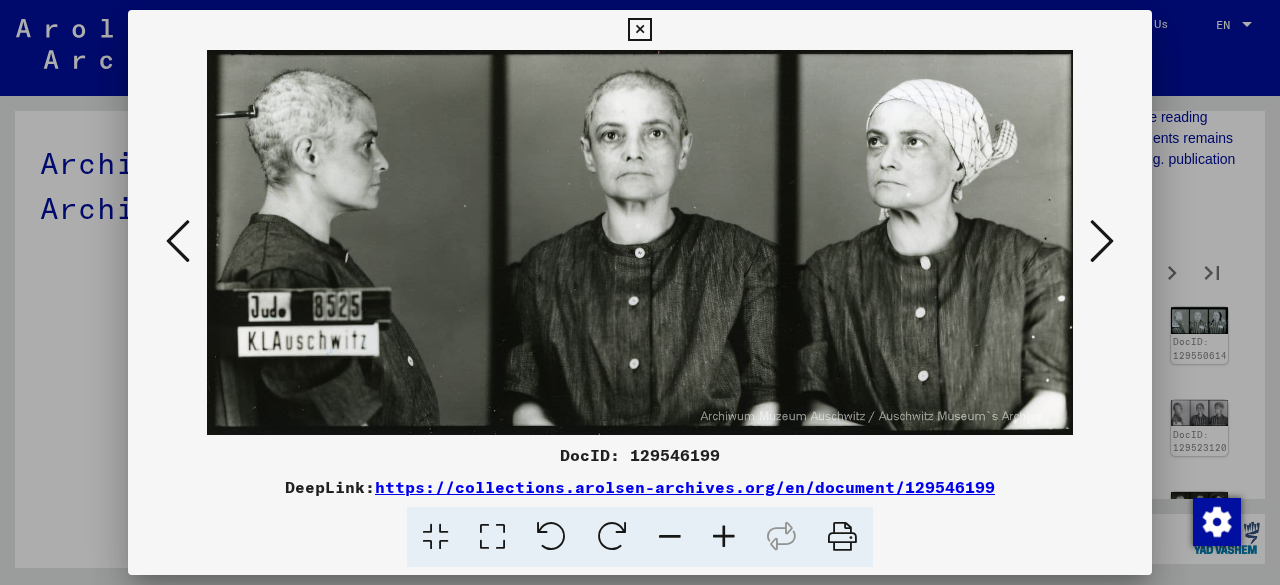 click at bounding box center (1102, 241) 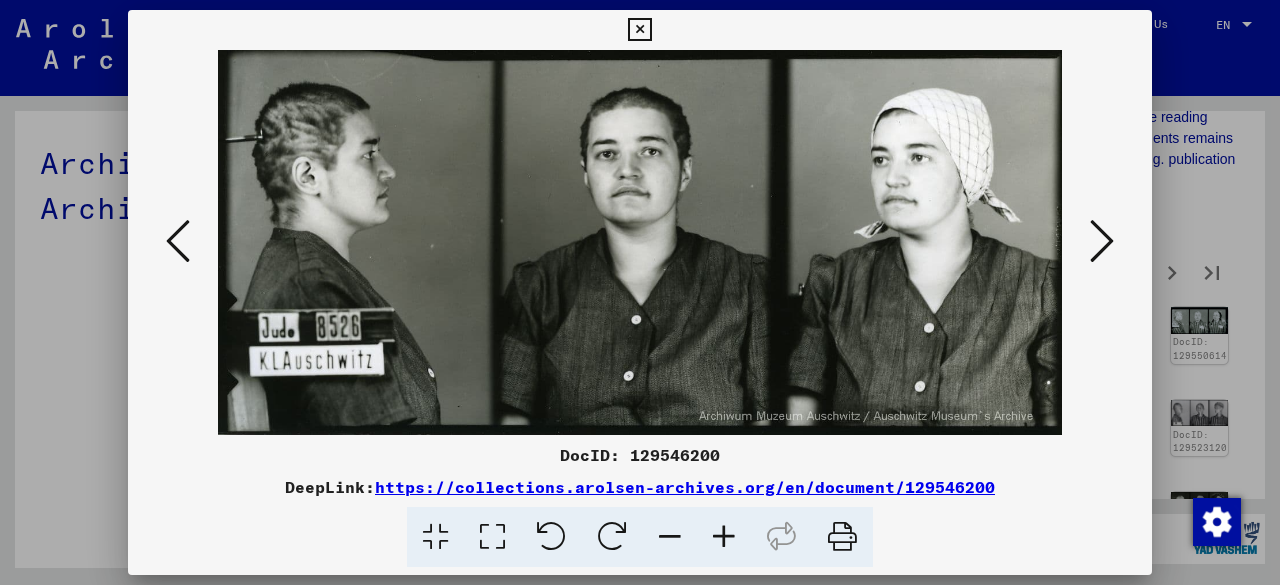 click at bounding box center (1102, 241) 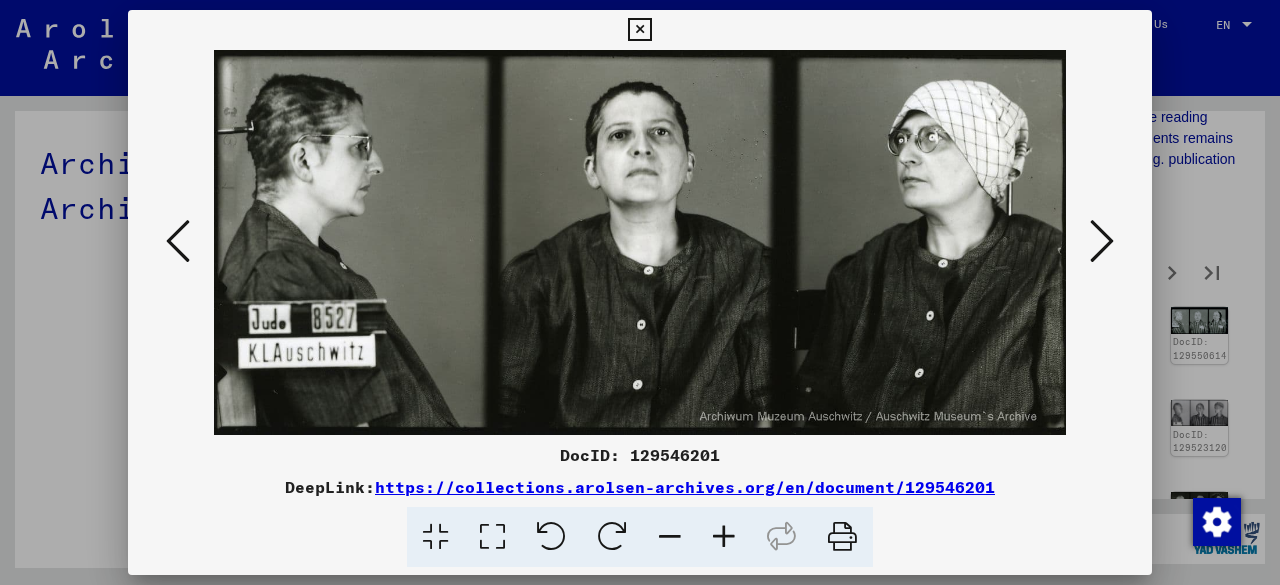 click at bounding box center [1102, 241] 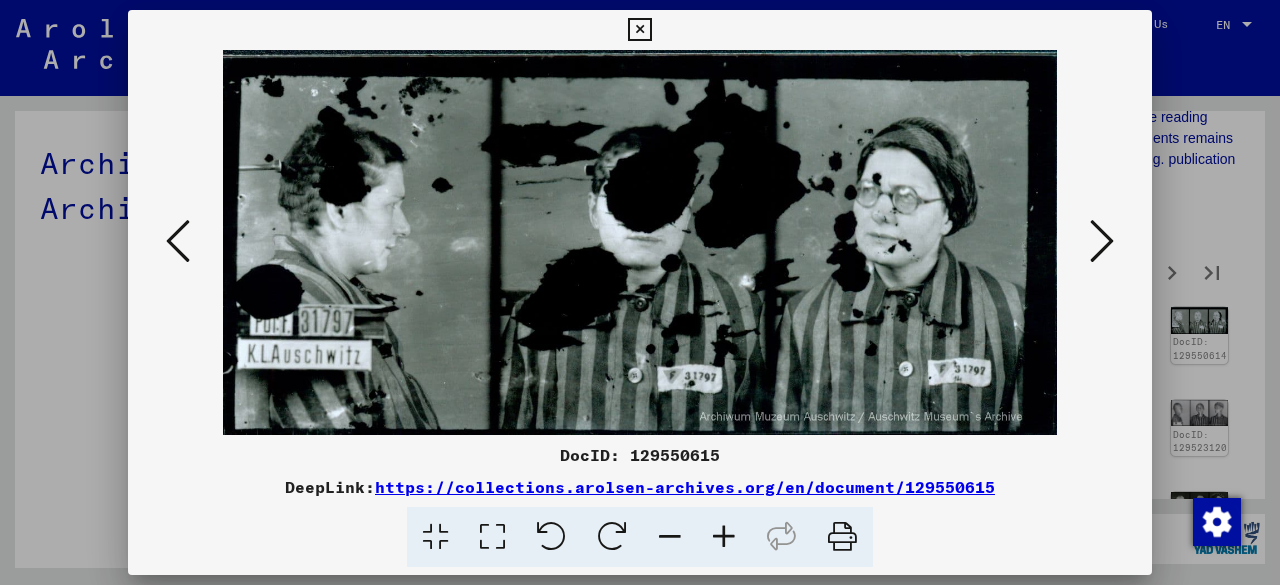 click at bounding box center [1102, 241] 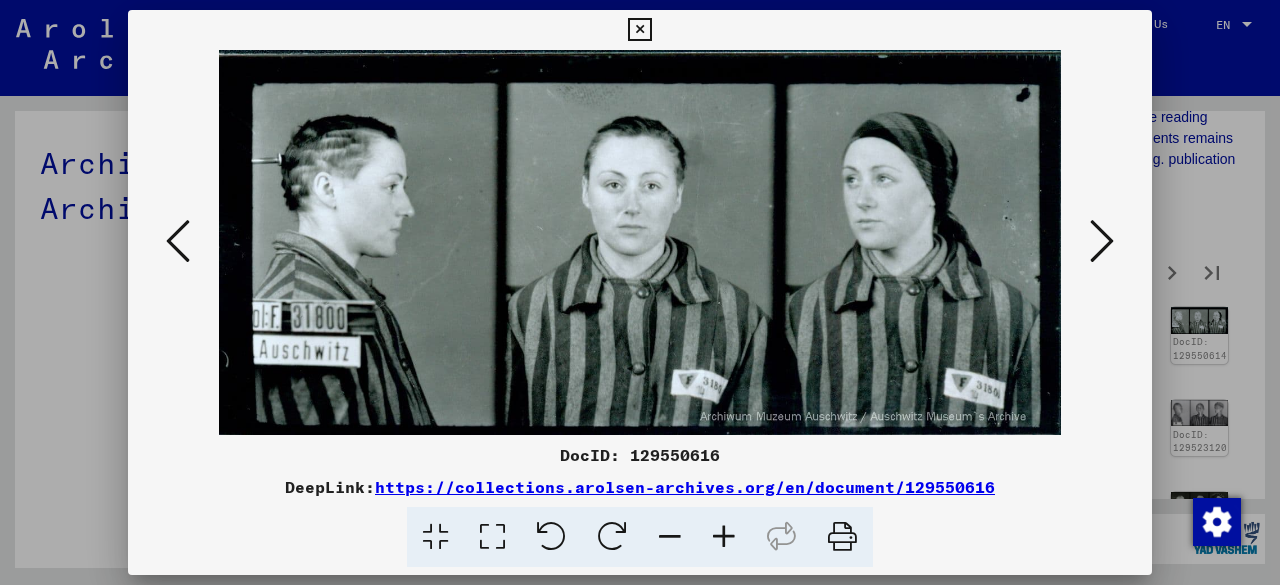 click at bounding box center (1102, 241) 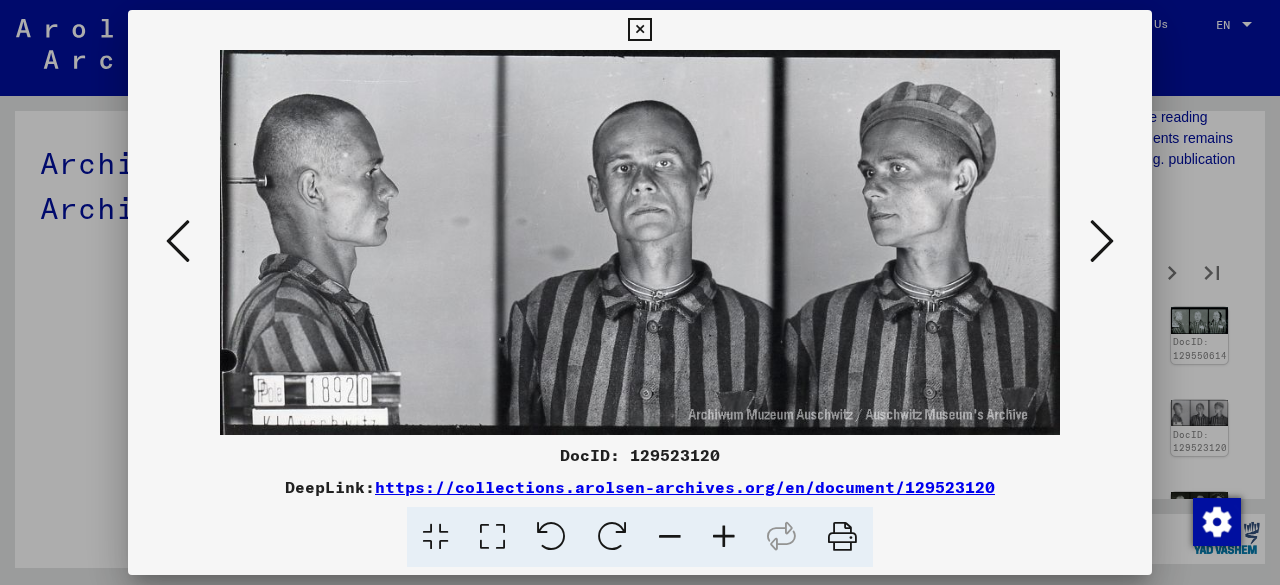 click at bounding box center [1102, 241] 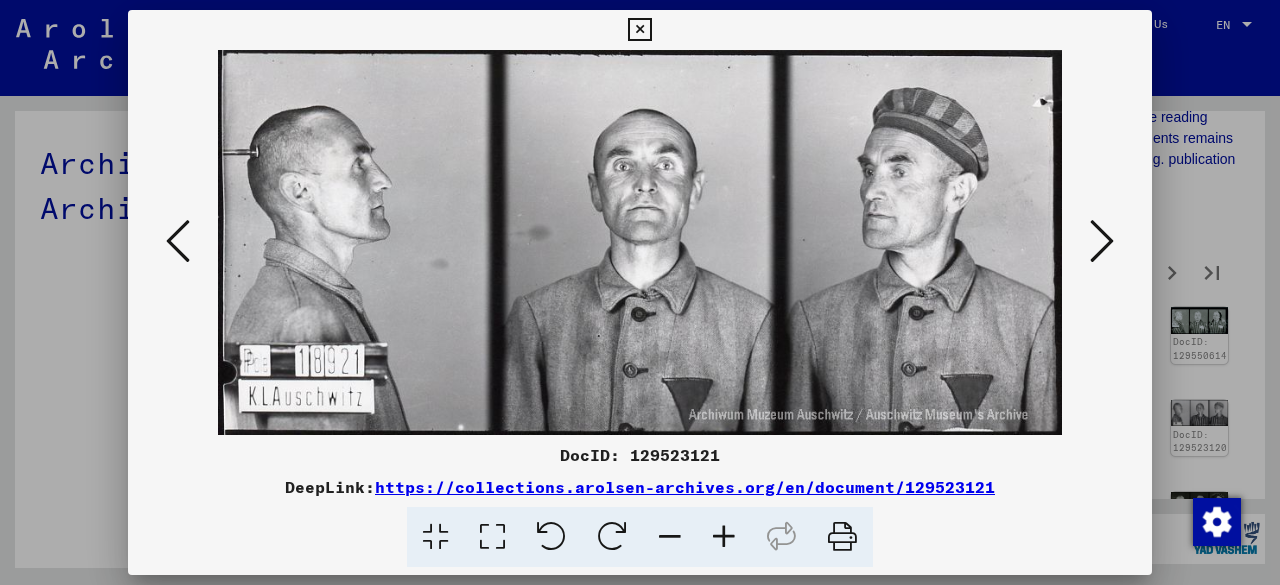 click at bounding box center [1102, 241] 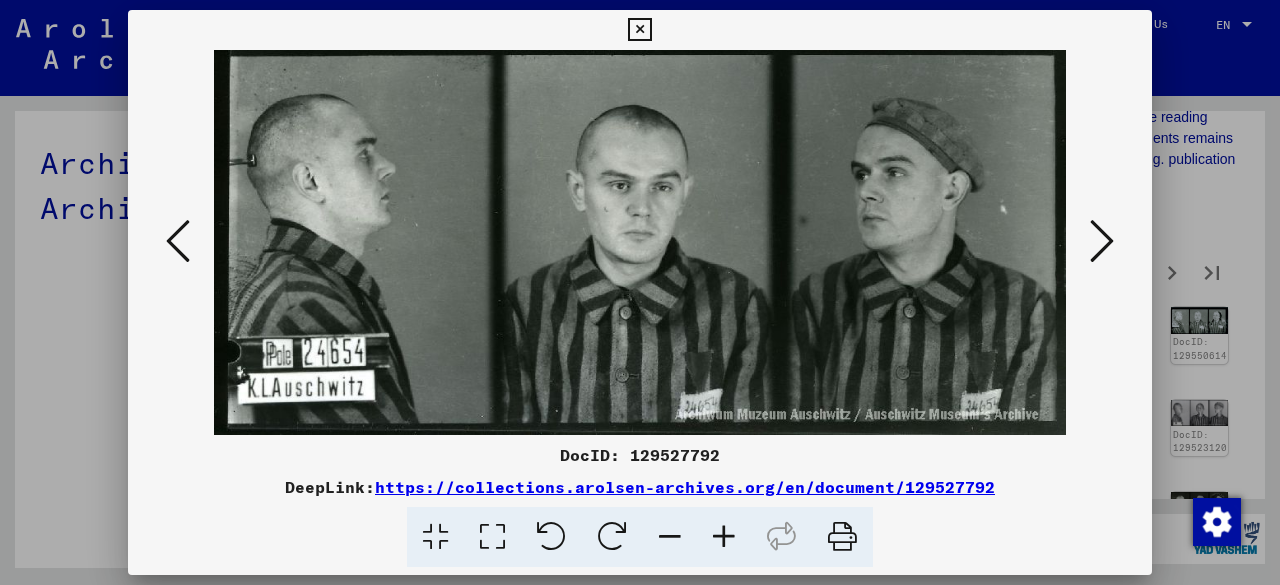 click at bounding box center (1102, 241) 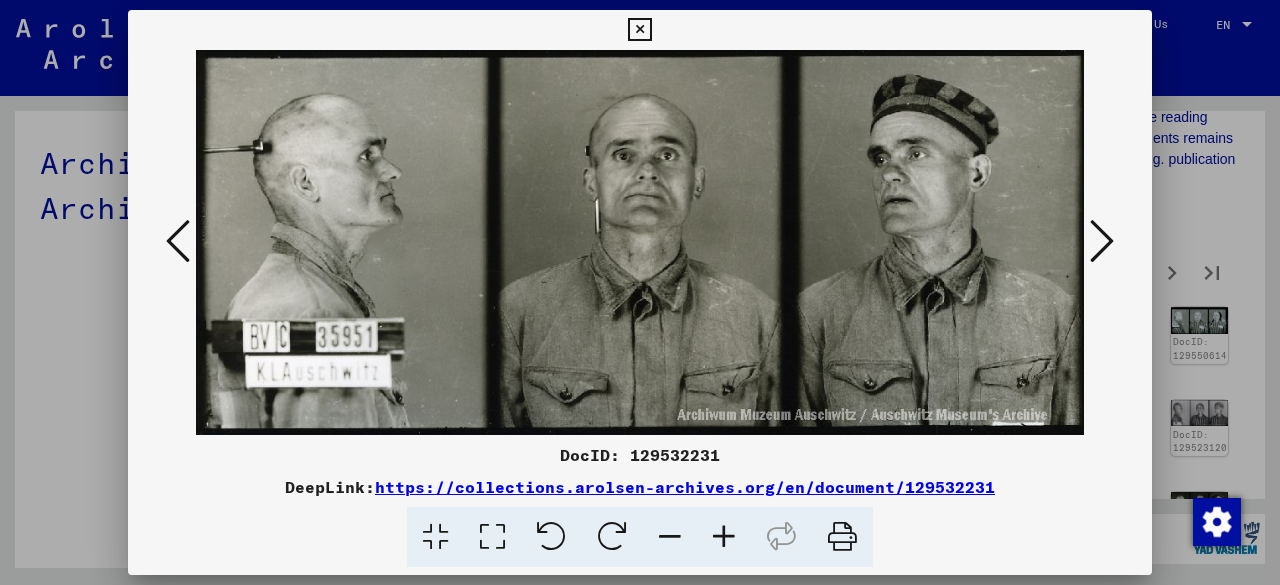 click at bounding box center (1102, 241) 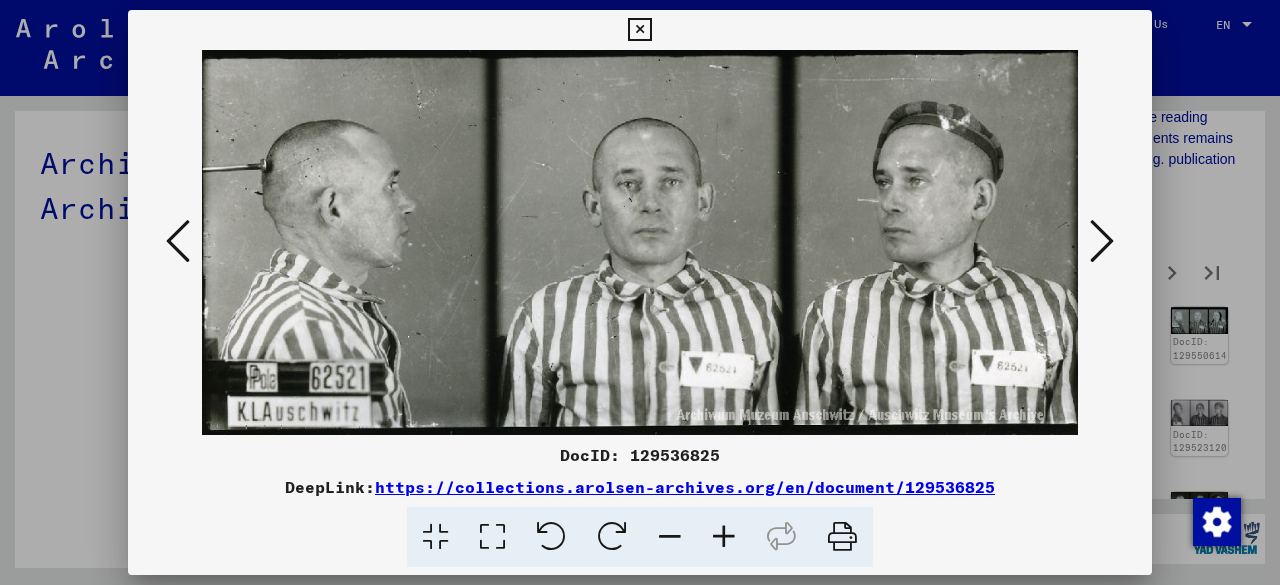 click at bounding box center [1102, 241] 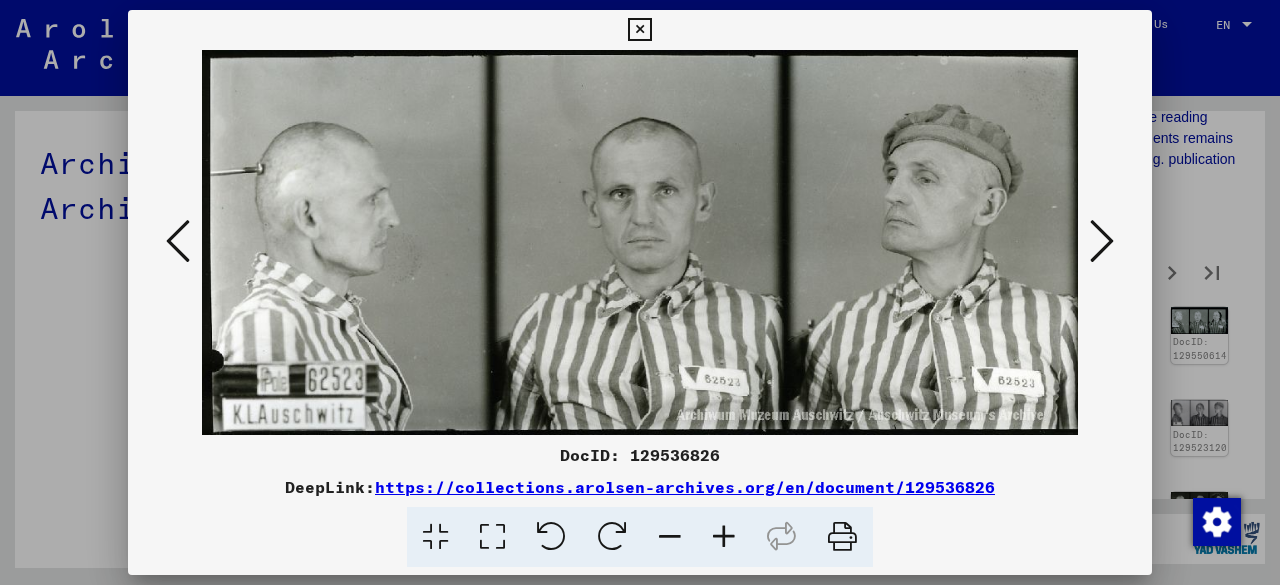 click at bounding box center (1102, 241) 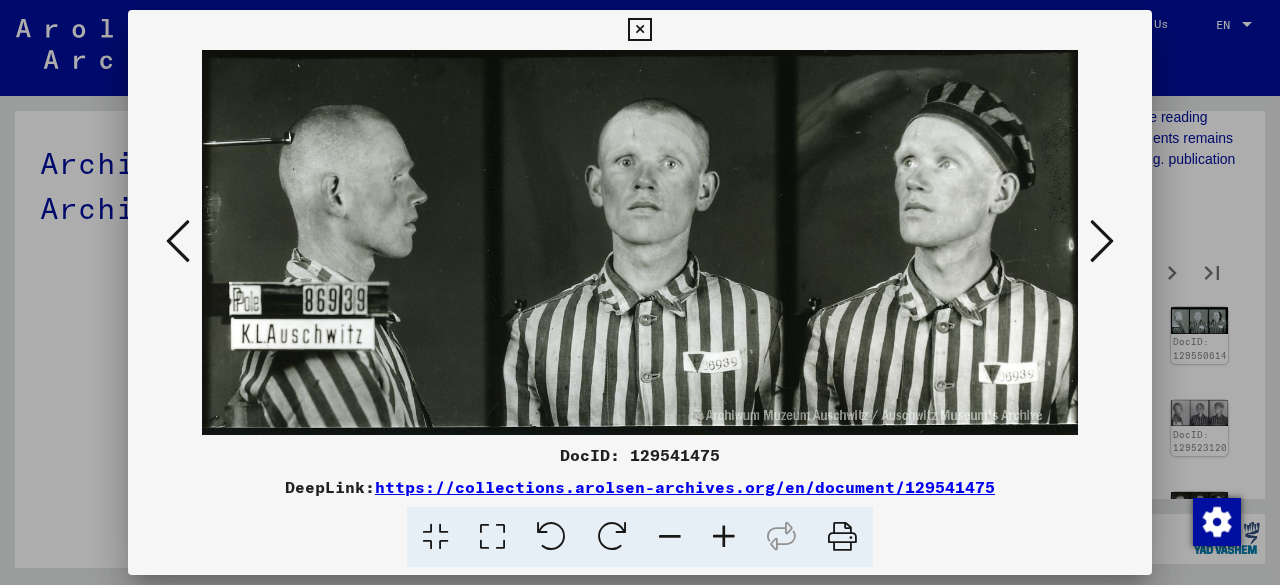 click at bounding box center [1102, 241] 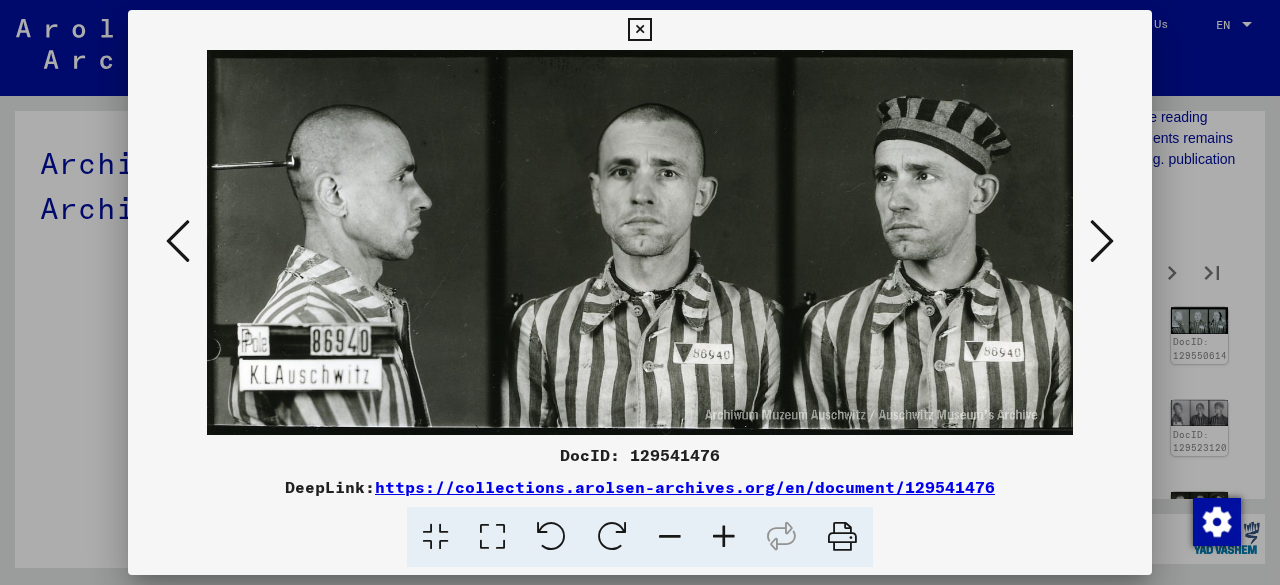 click at bounding box center [1102, 241] 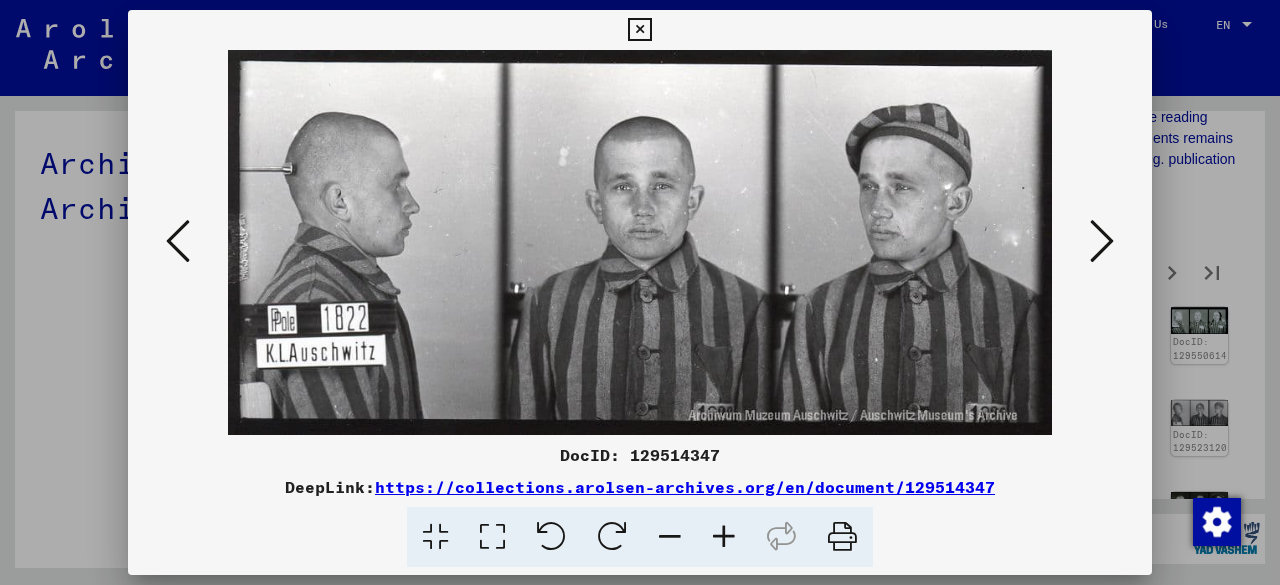 click at bounding box center [1102, 241] 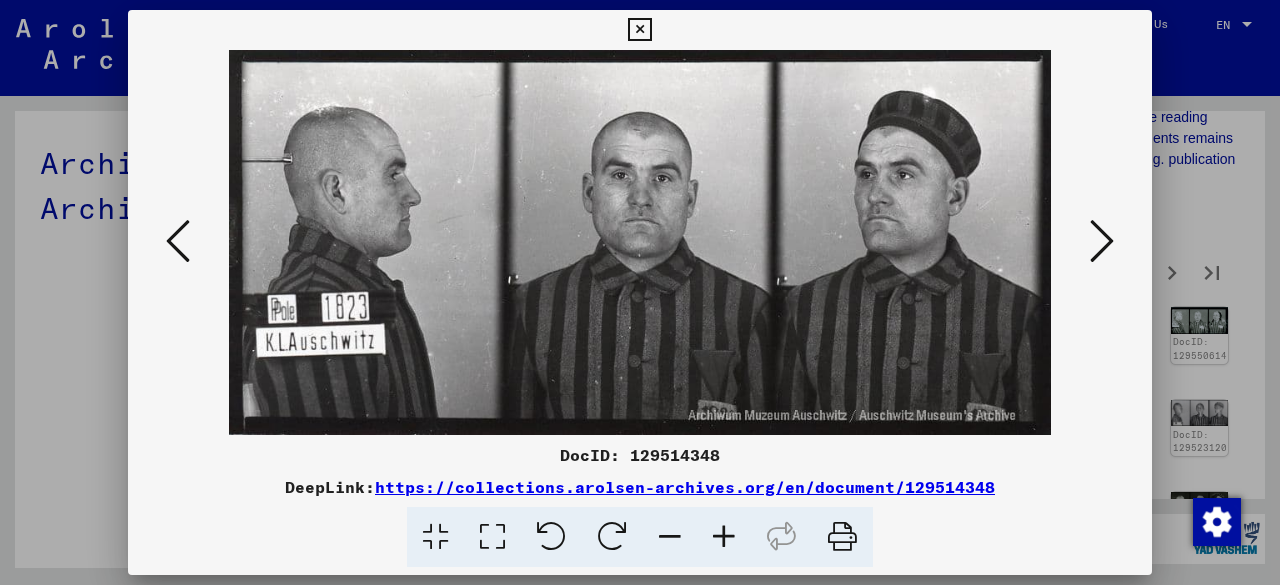 click at bounding box center [1102, 241] 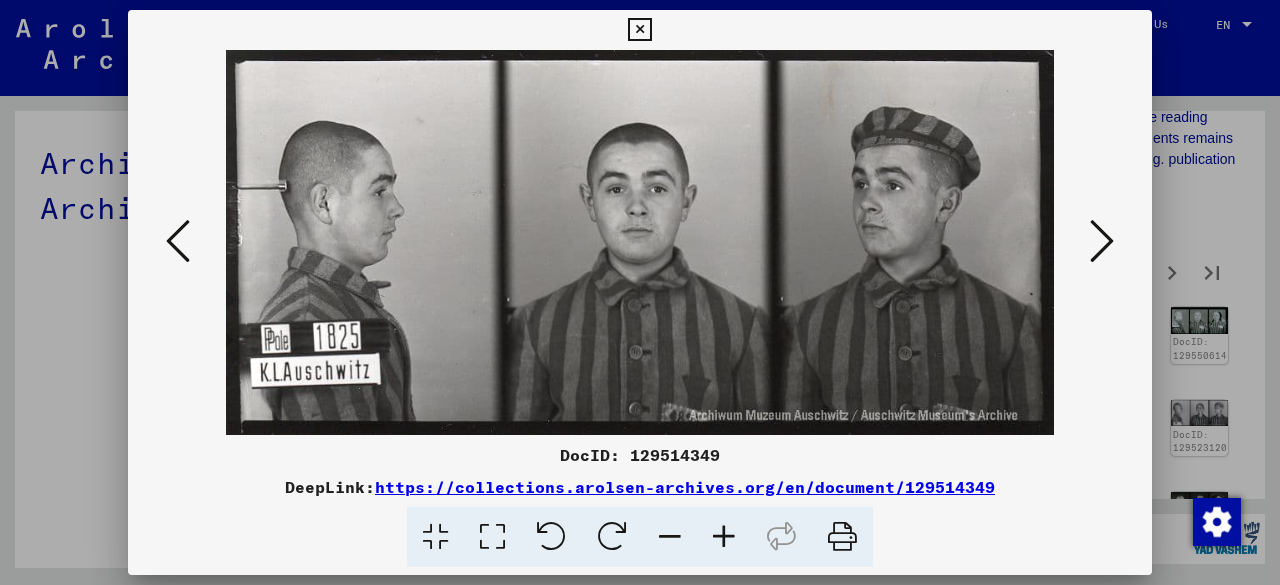 click at bounding box center [1102, 241] 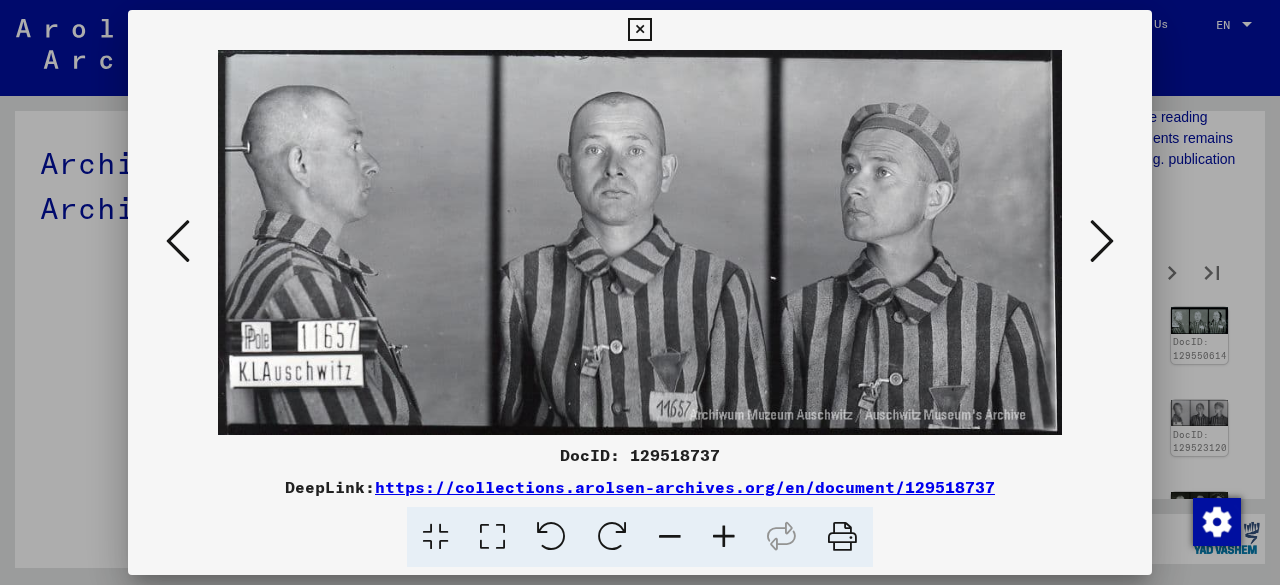 click at bounding box center [1102, 241] 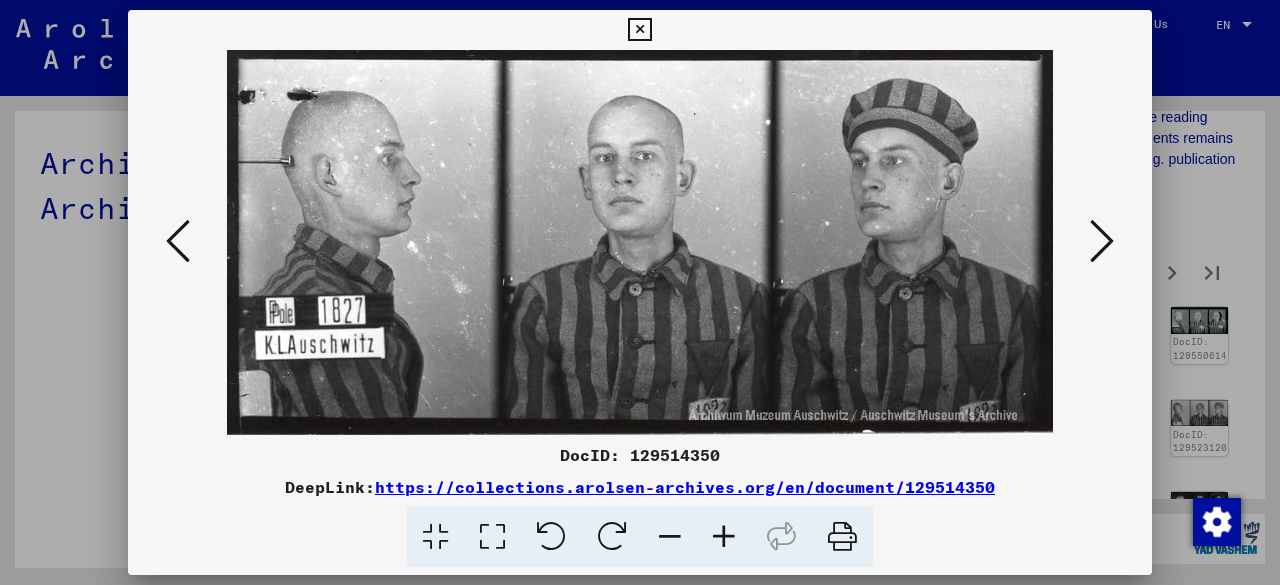 click at bounding box center [1102, 241] 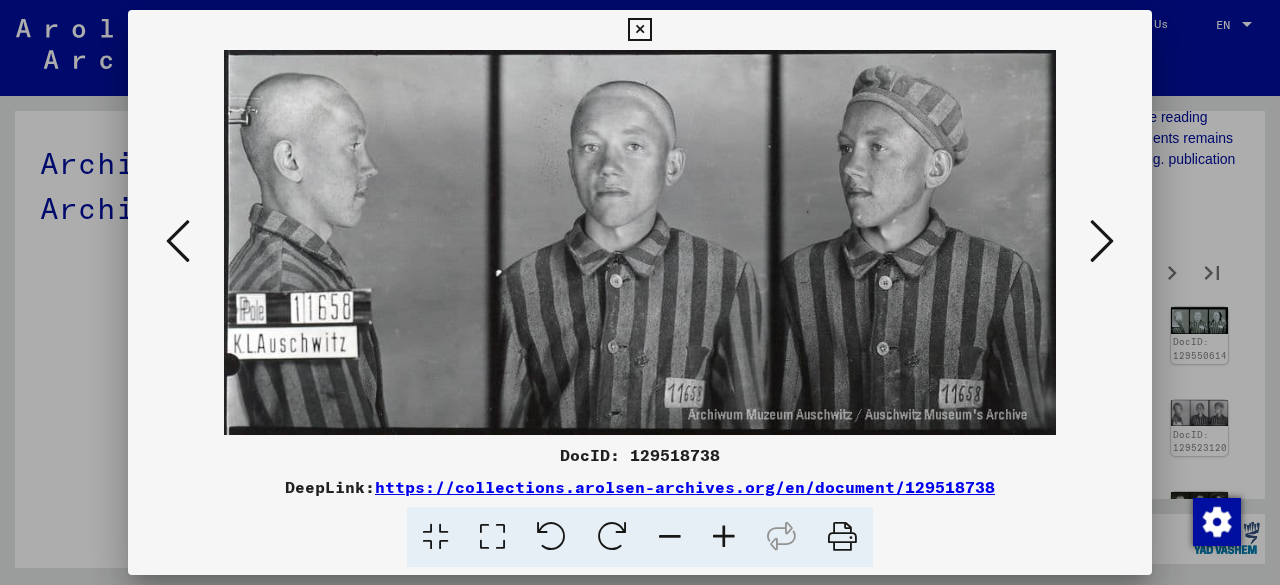 click at bounding box center [1102, 241] 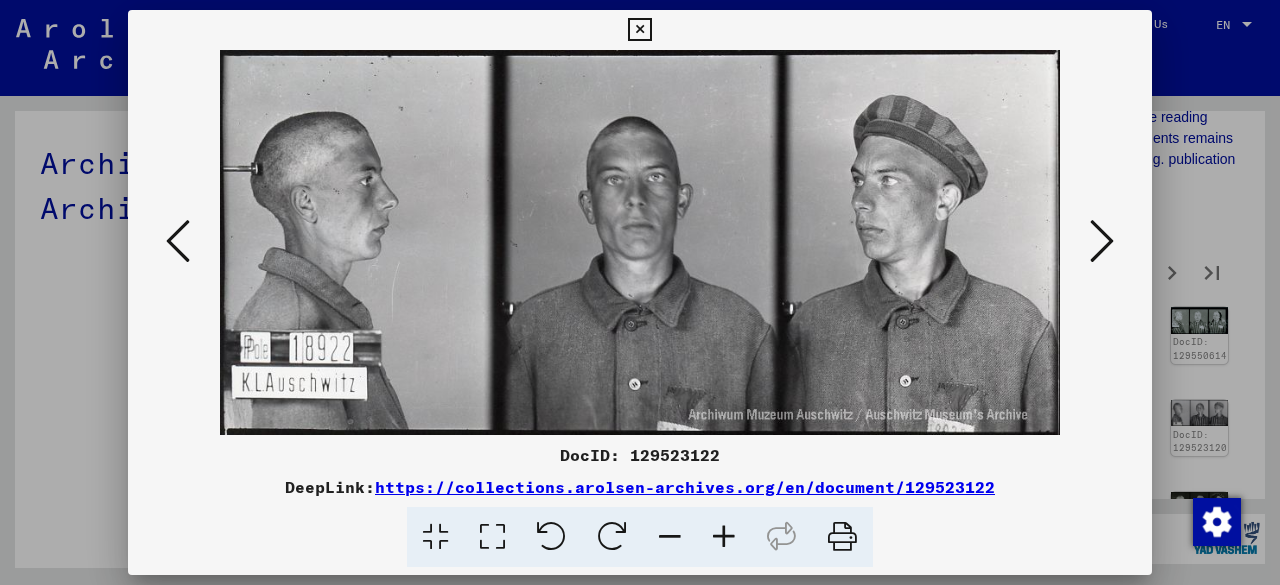 click at bounding box center [1102, 241] 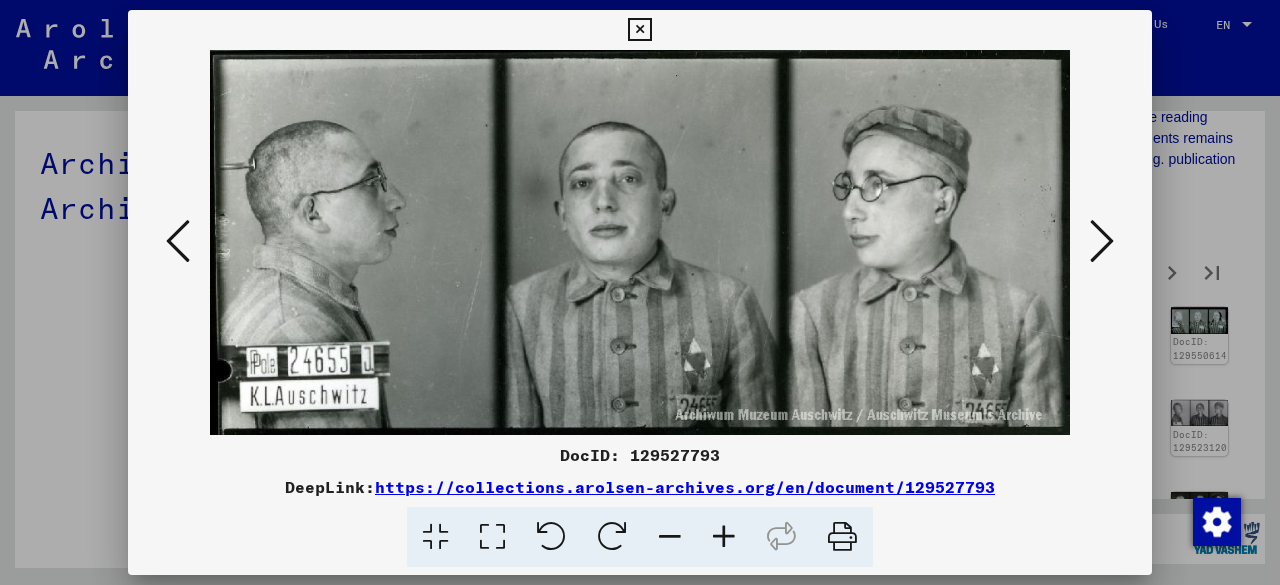 click at bounding box center [1102, 241] 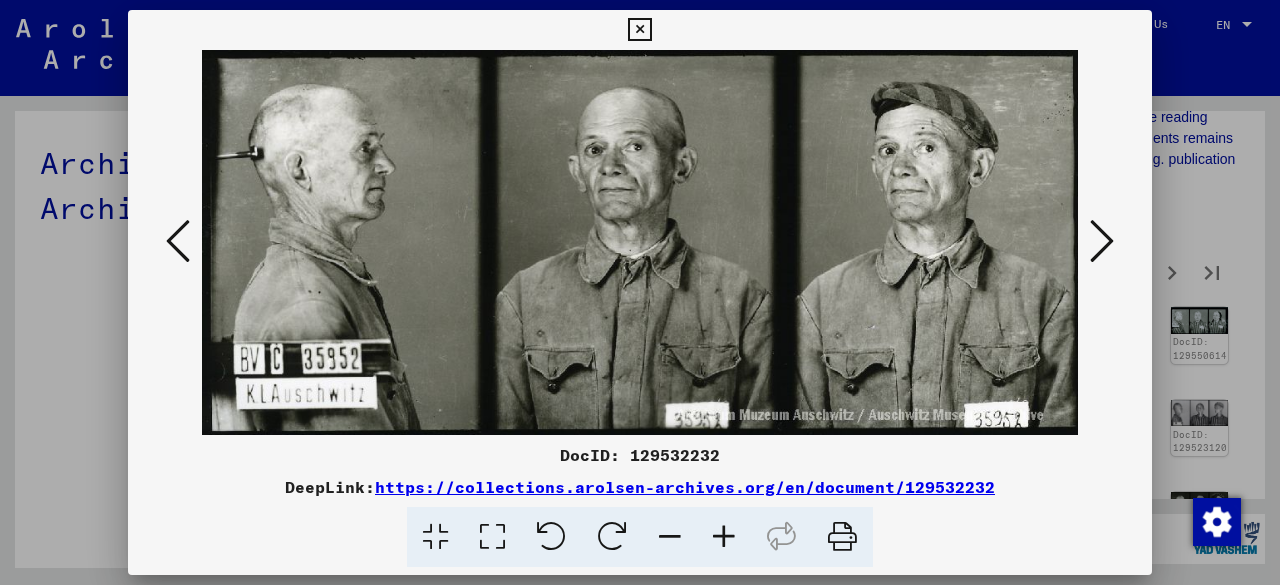 click at bounding box center [1102, 241] 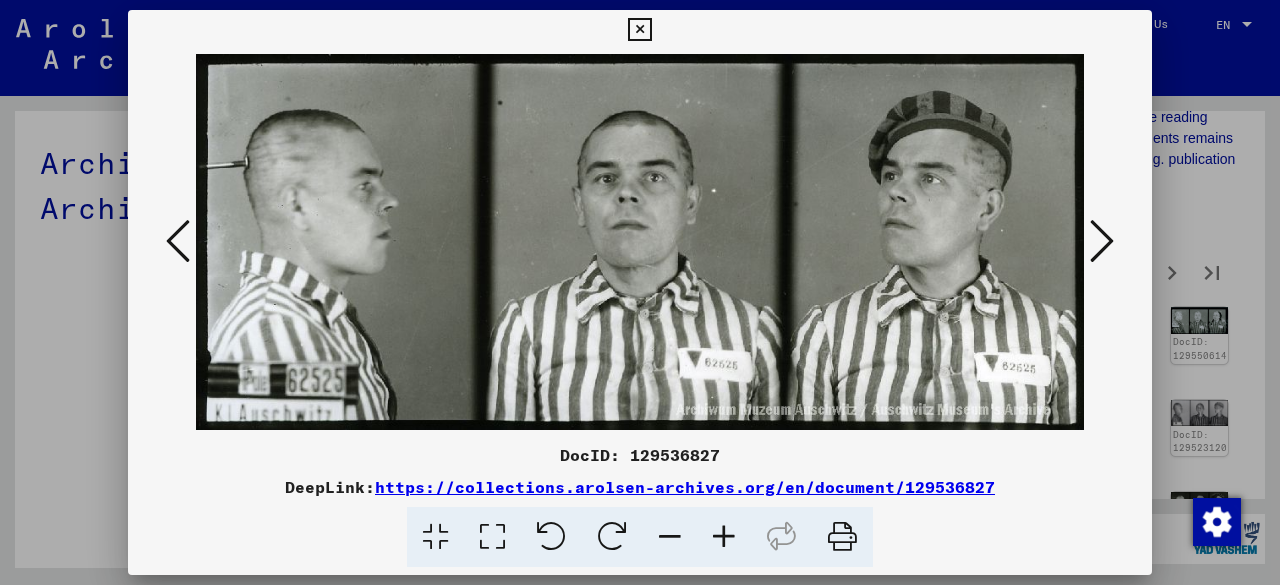 click at bounding box center (1102, 241) 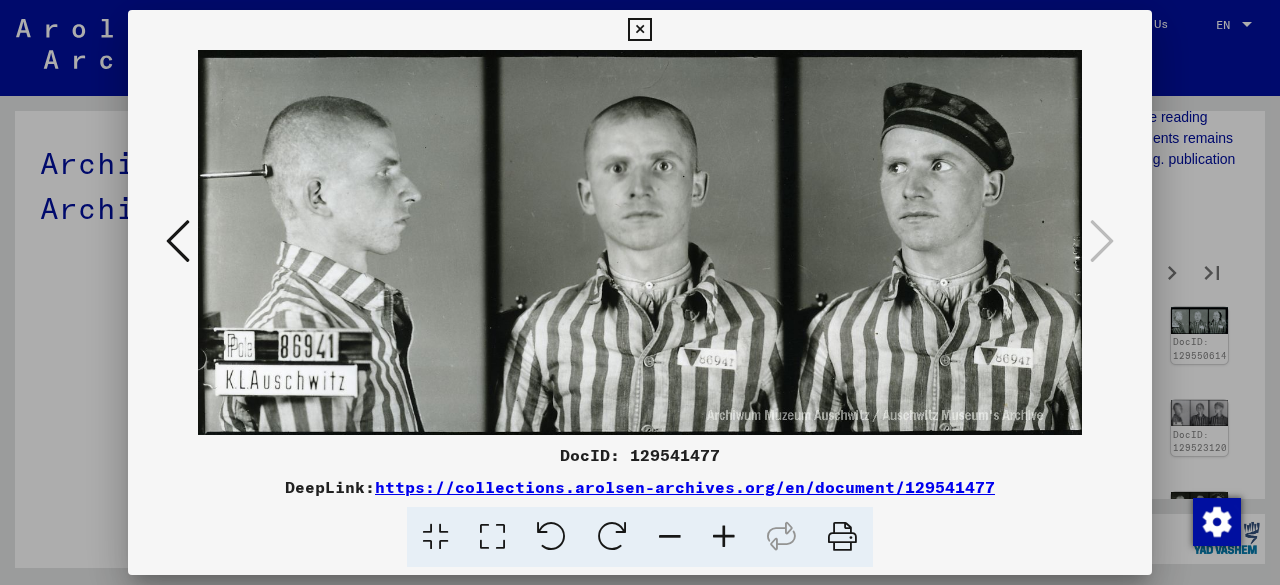 click at bounding box center [639, 30] 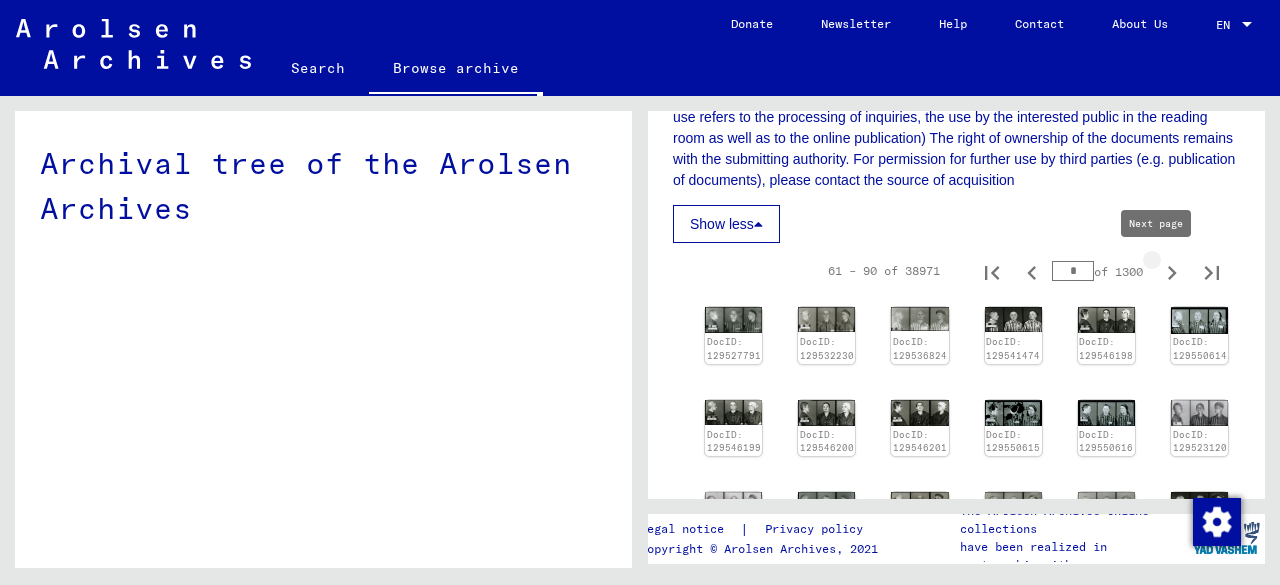 click 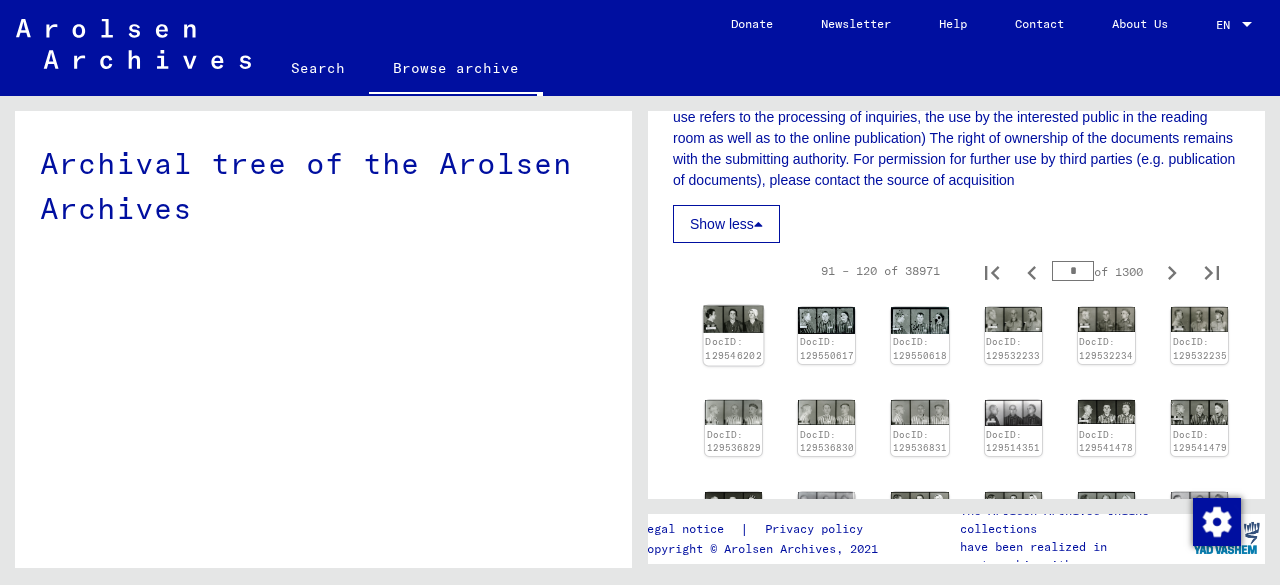 click 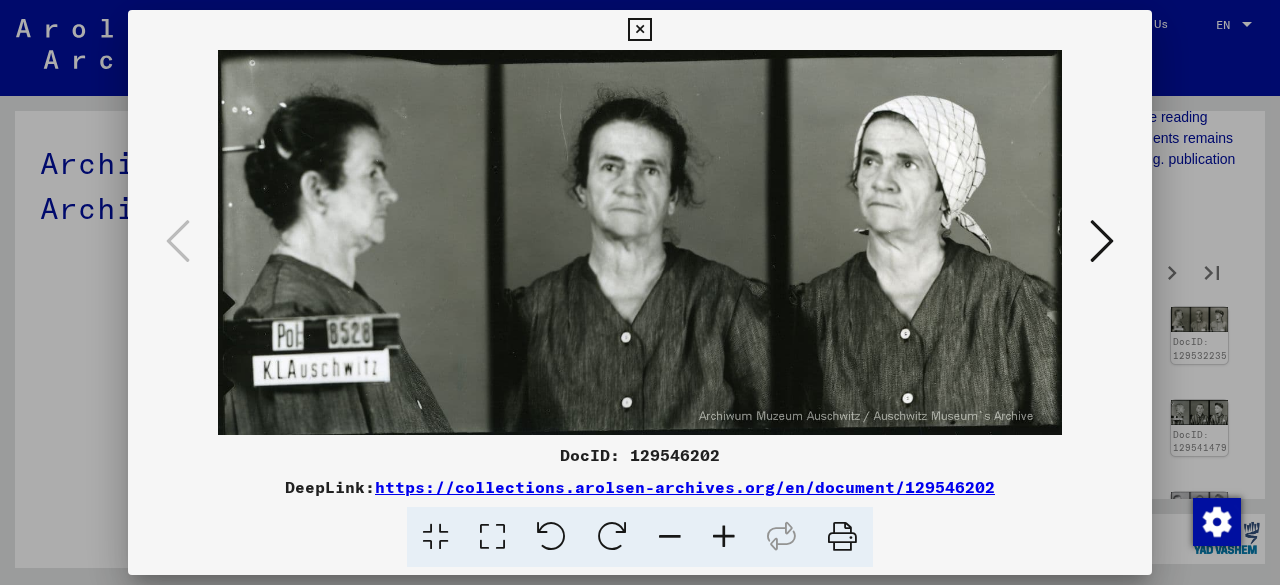 click at bounding box center (1102, 241) 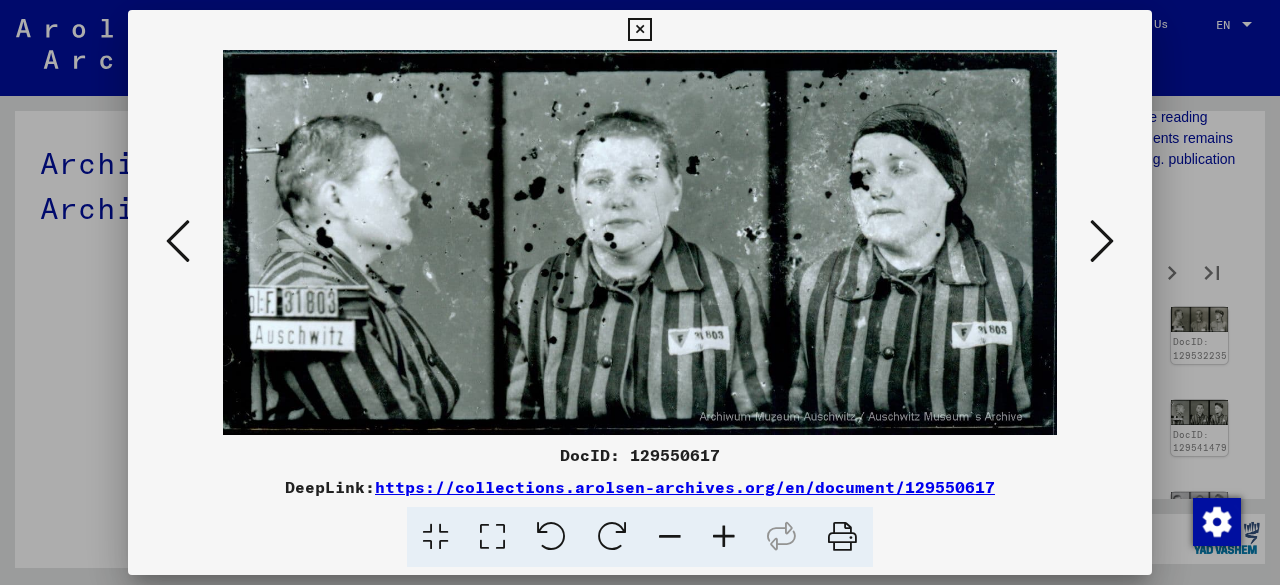click at bounding box center [1102, 241] 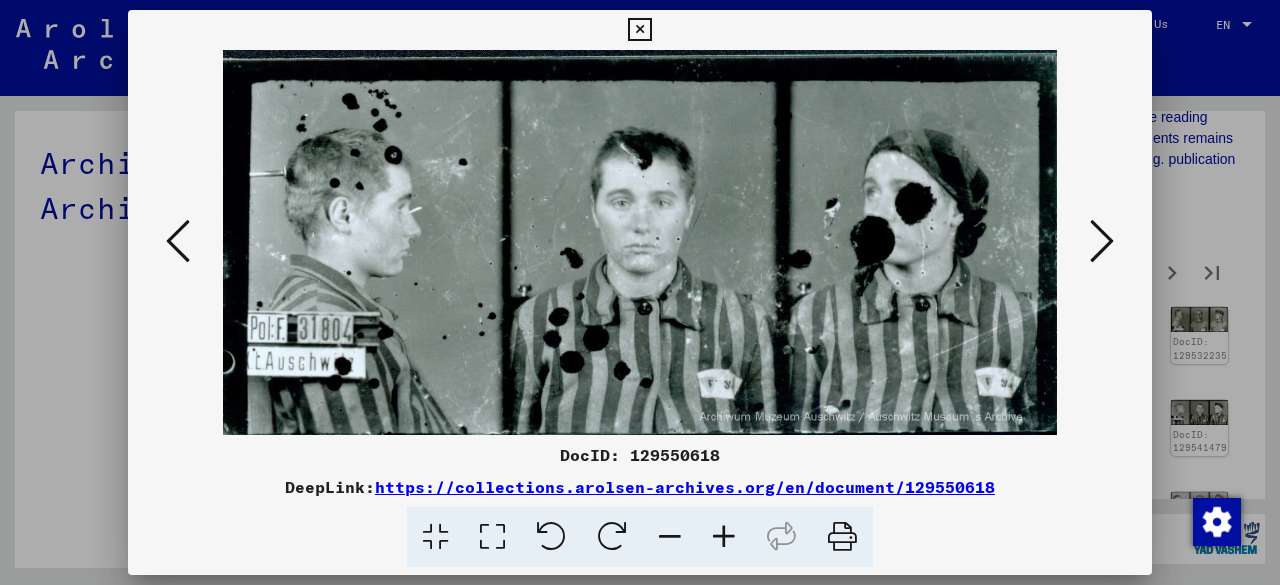 click at bounding box center [1102, 241] 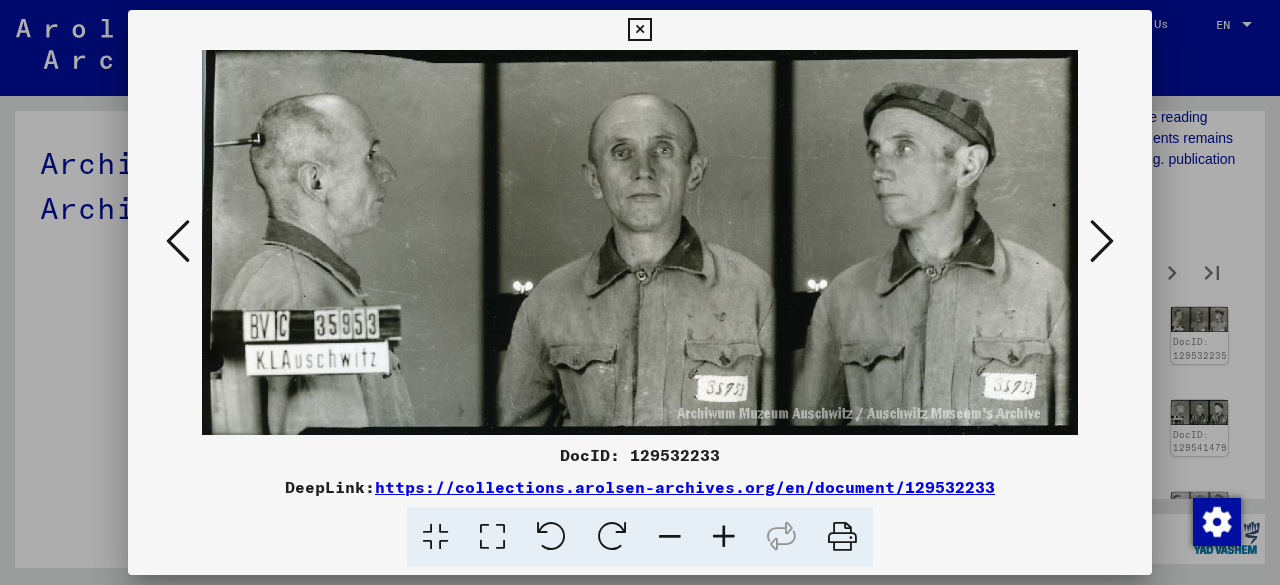 click at bounding box center [1102, 241] 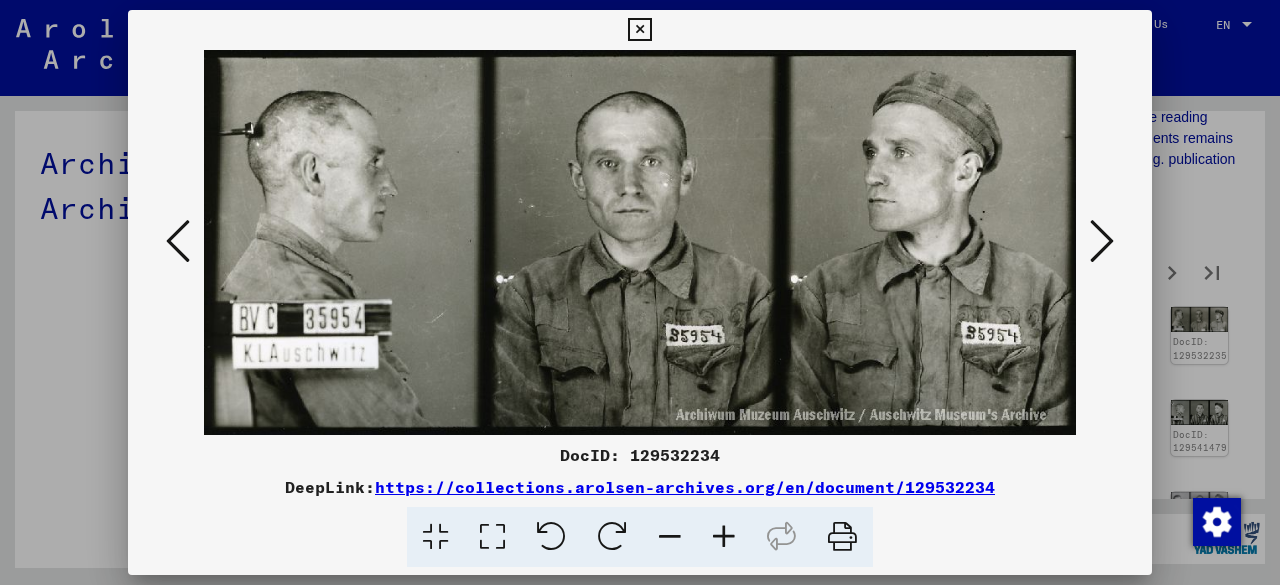 click at bounding box center (1102, 241) 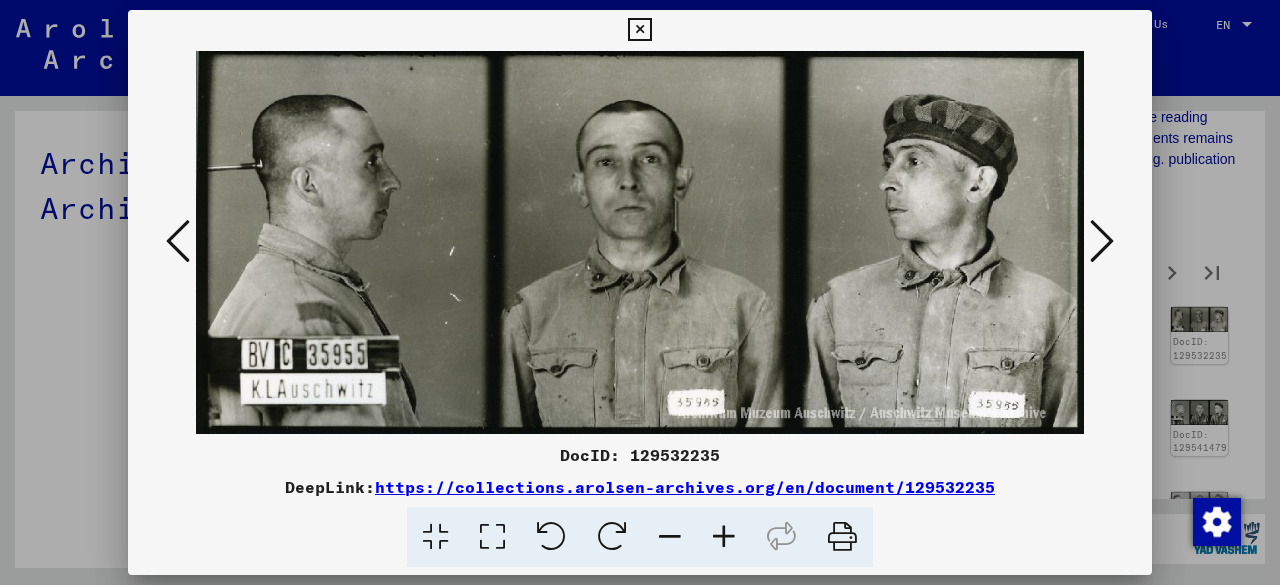 click at bounding box center [1102, 241] 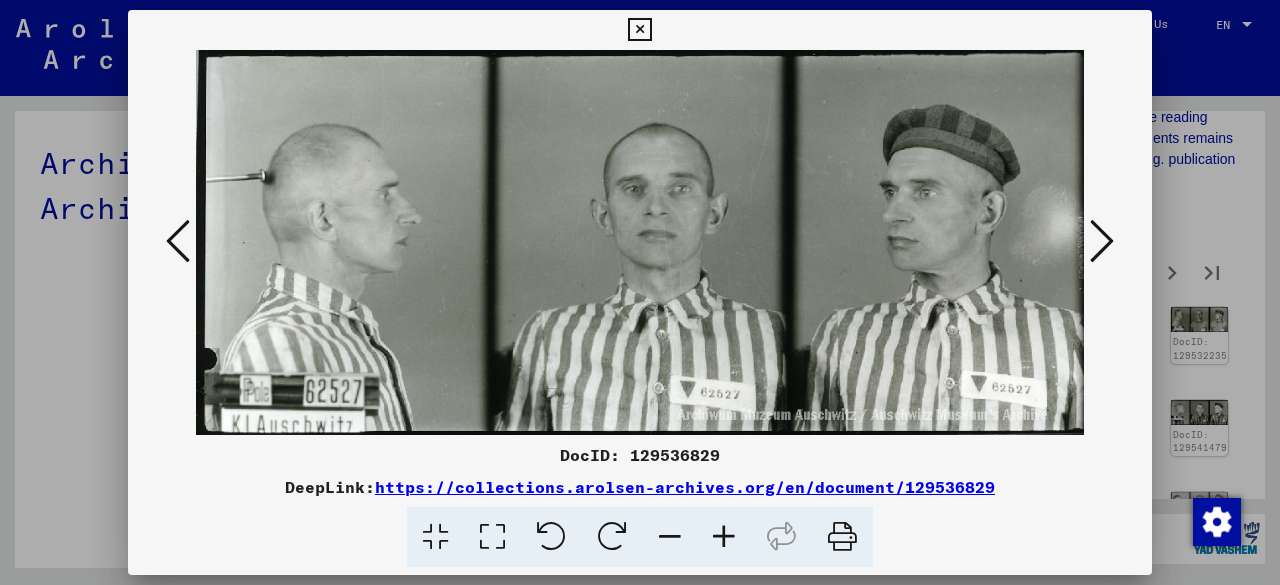 click at bounding box center (1102, 241) 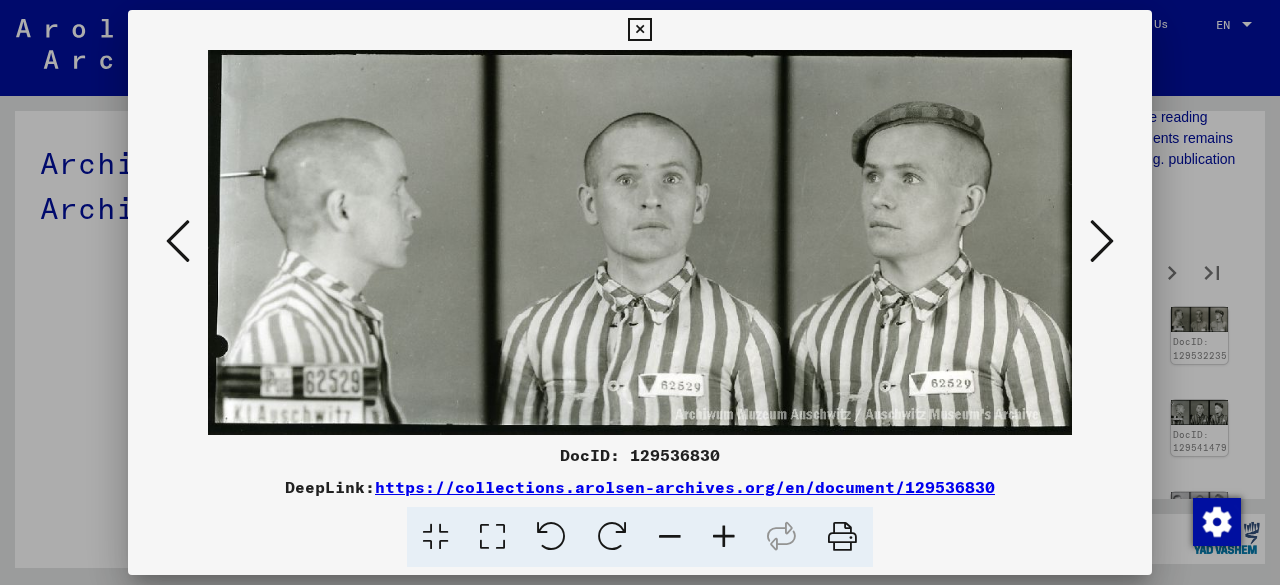 click at bounding box center (1102, 241) 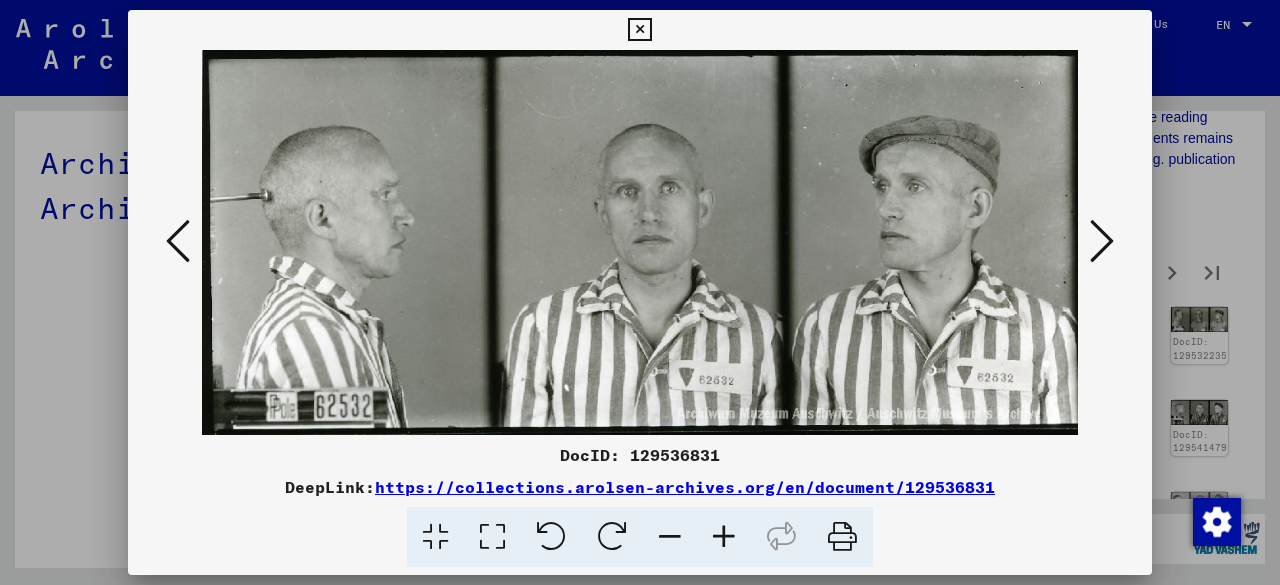 click at bounding box center [1102, 241] 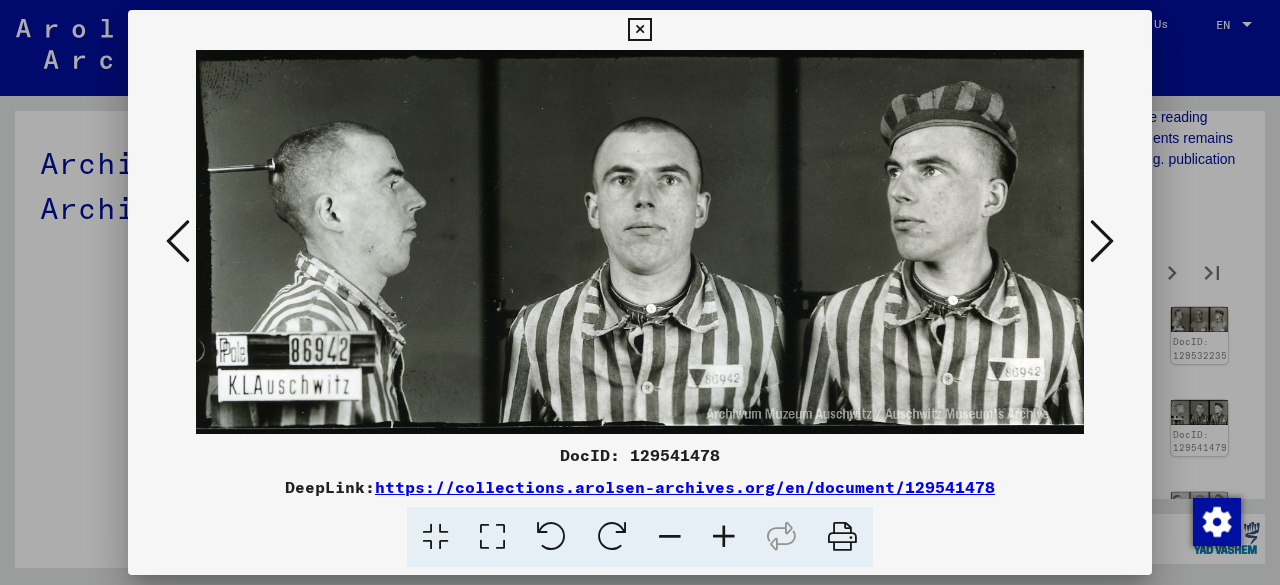 click at bounding box center (1102, 241) 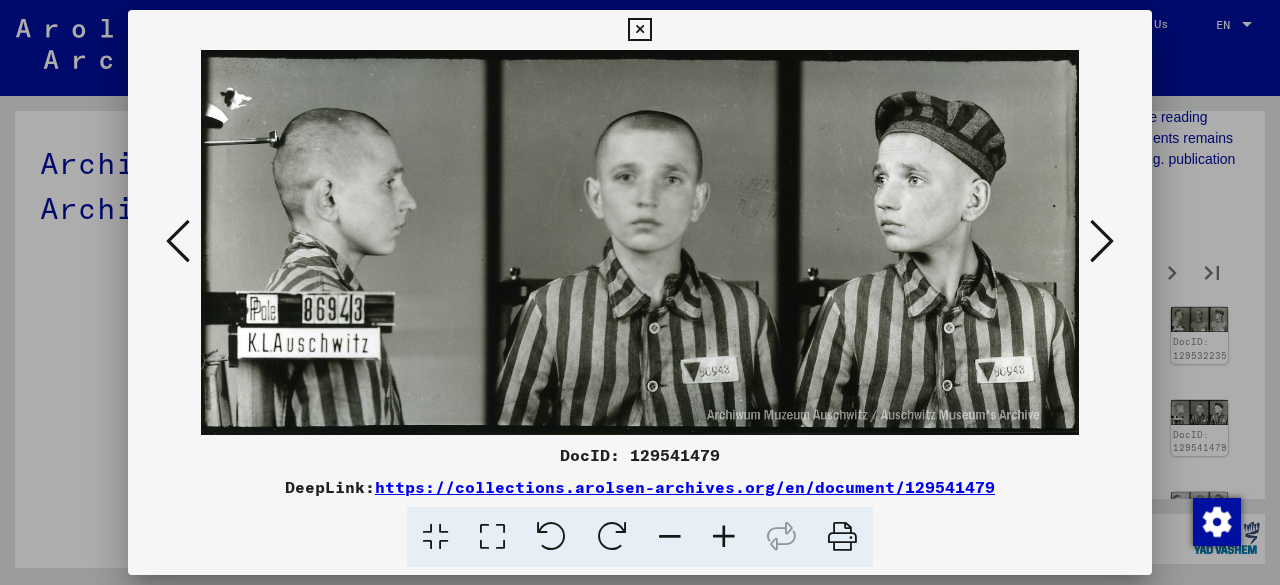 click at bounding box center (1102, 241) 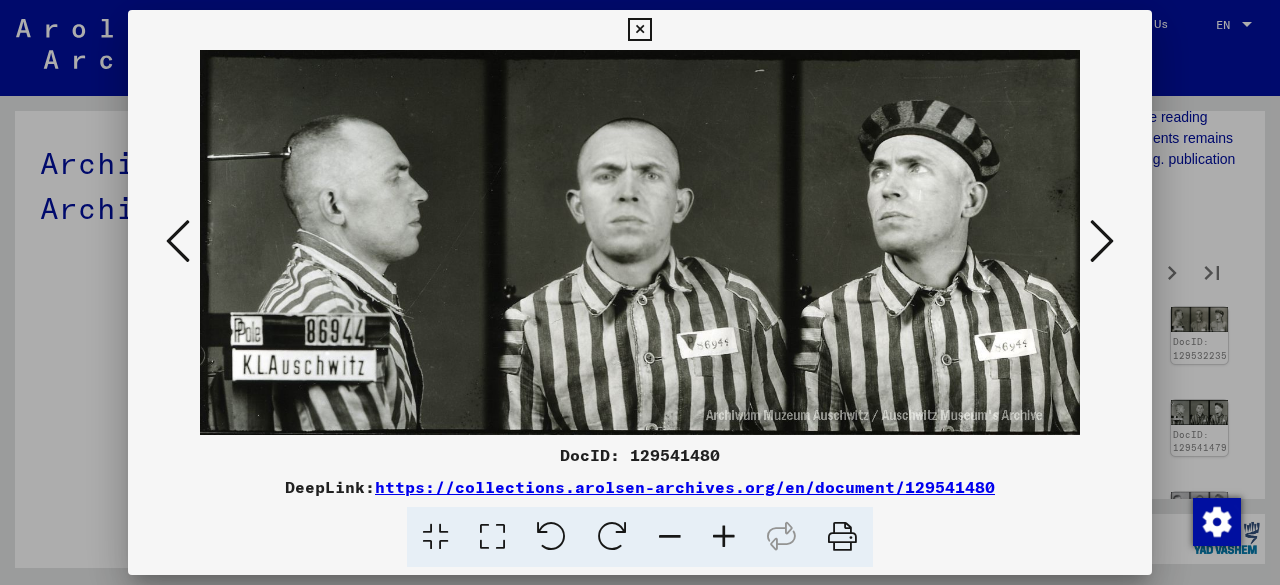 click at bounding box center (1102, 241) 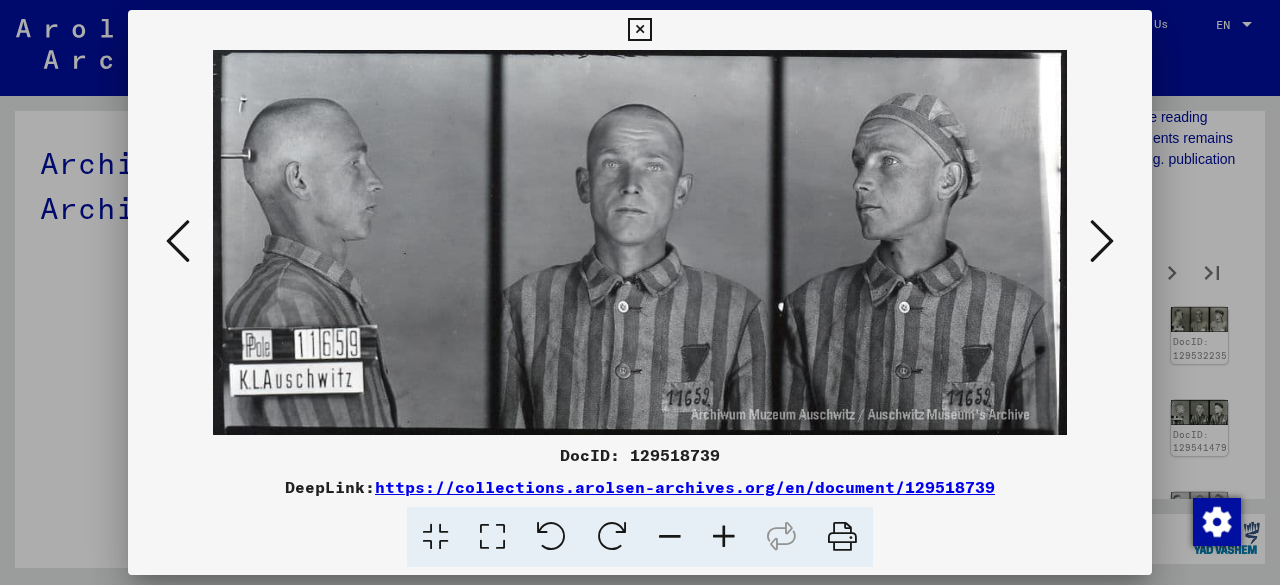 click at bounding box center (1102, 241) 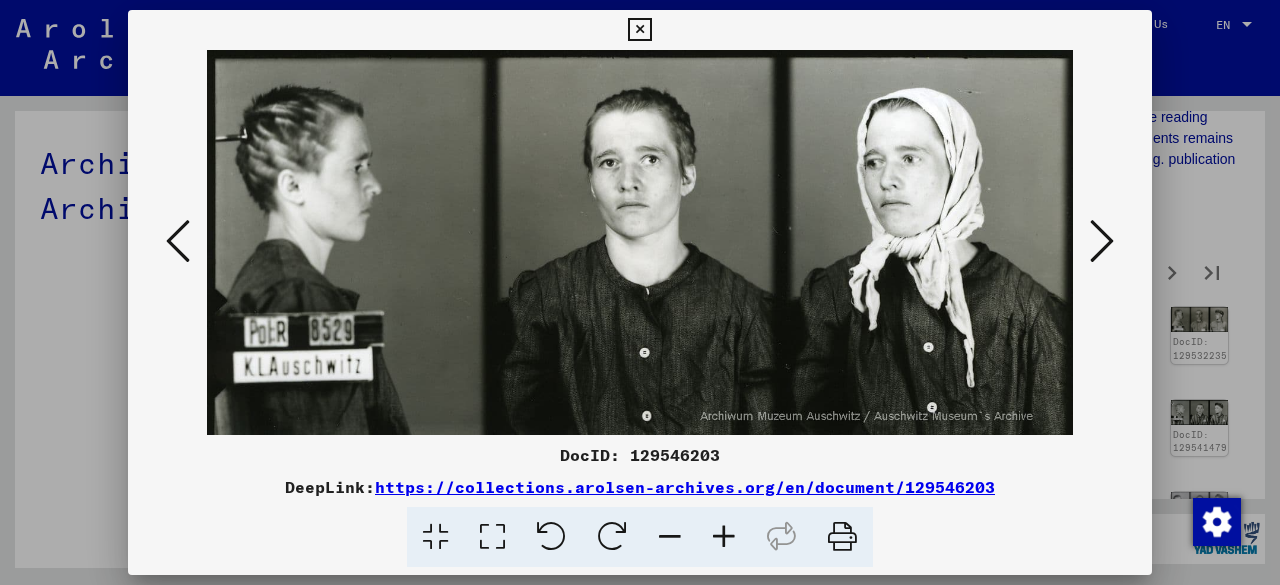 click at bounding box center [1102, 241] 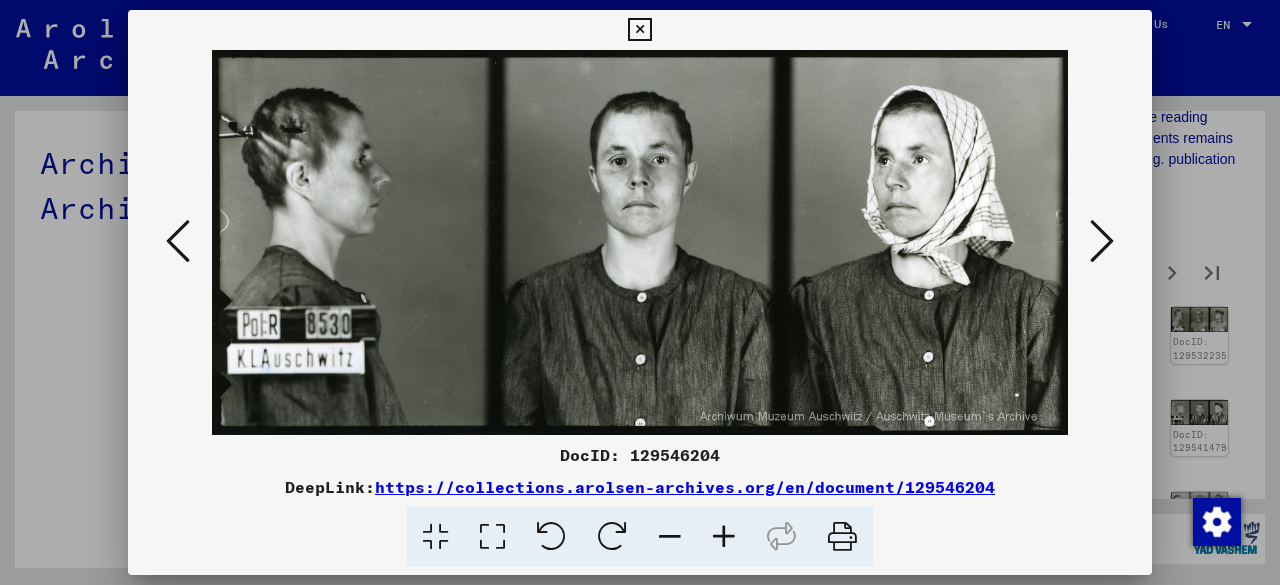 click at bounding box center (1102, 241) 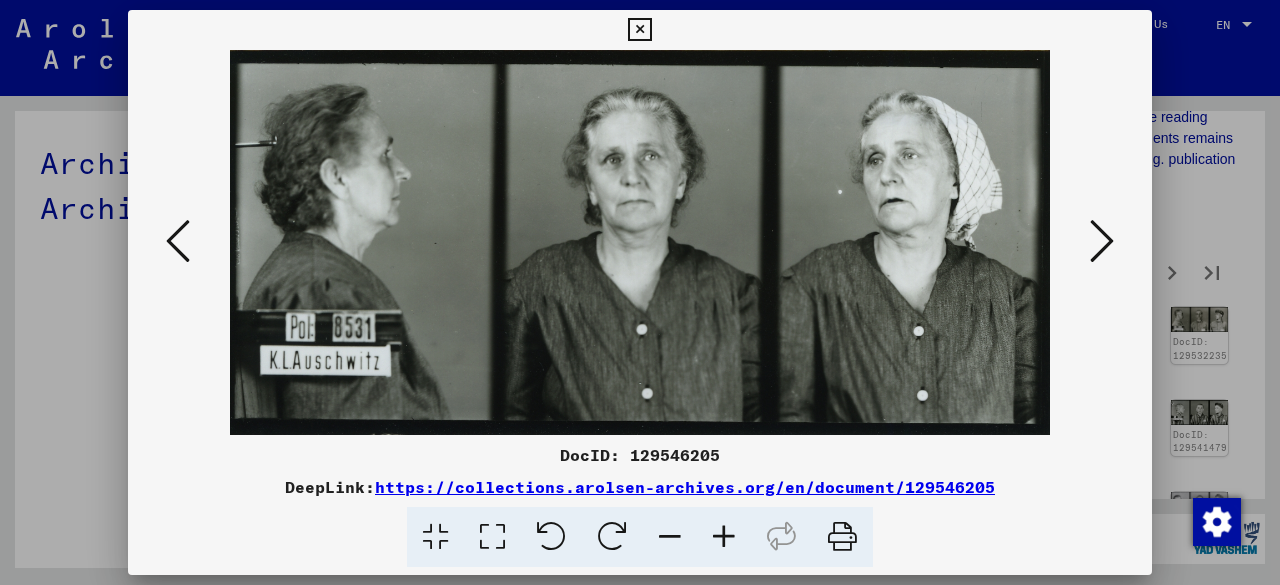 click at bounding box center (1102, 241) 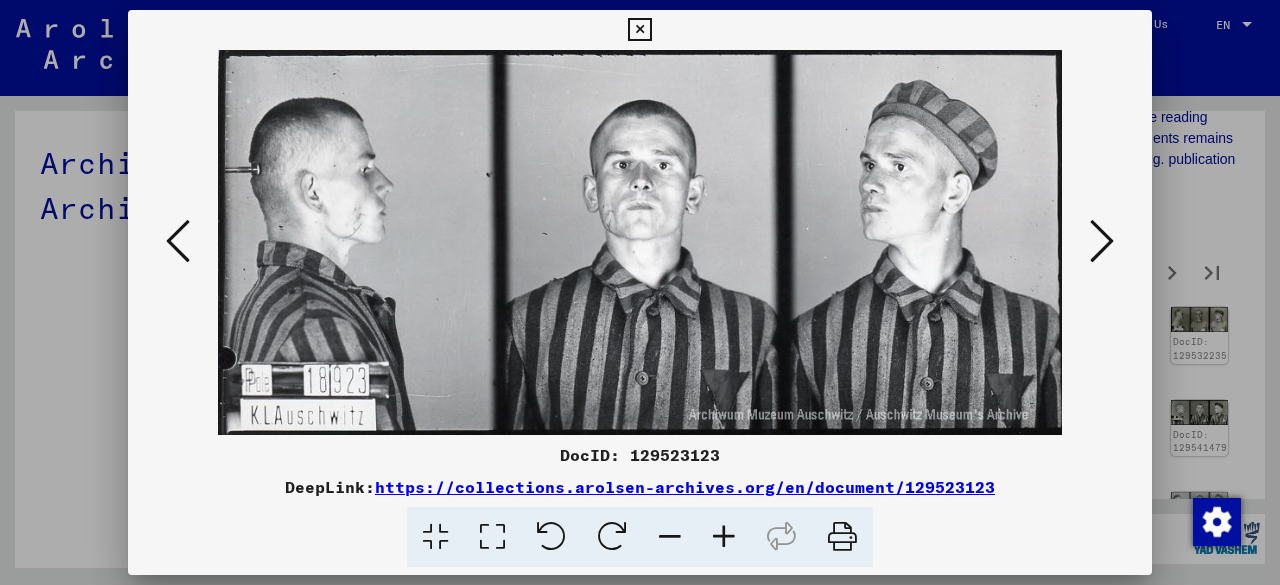 click at bounding box center [1102, 241] 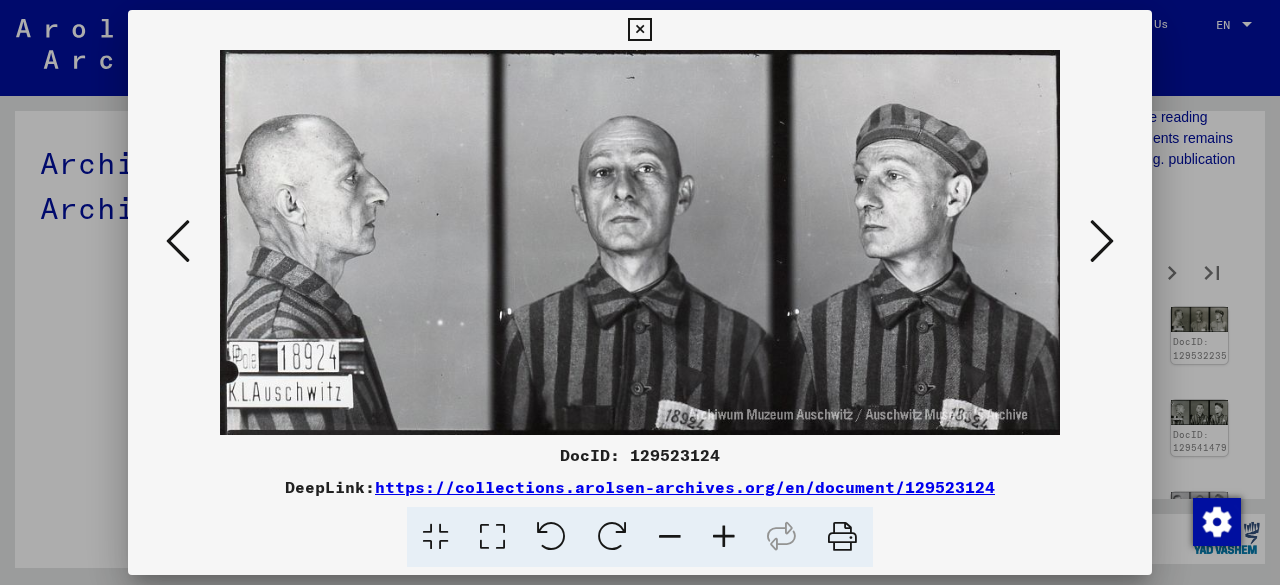 click at bounding box center (1102, 241) 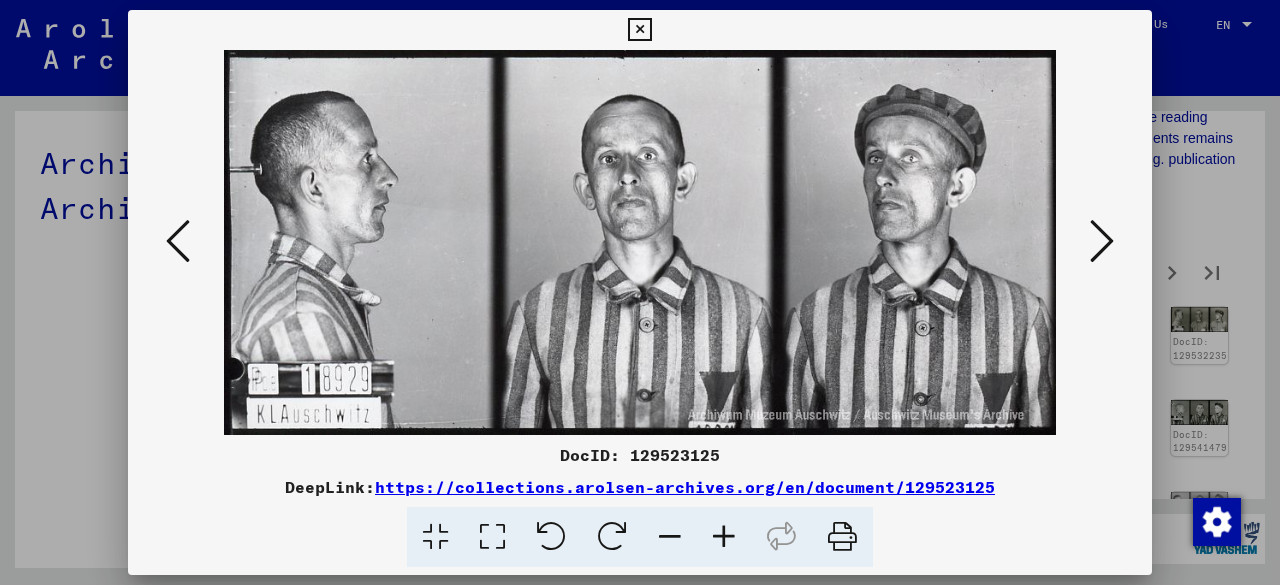 click at bounding box center [1102, 241] 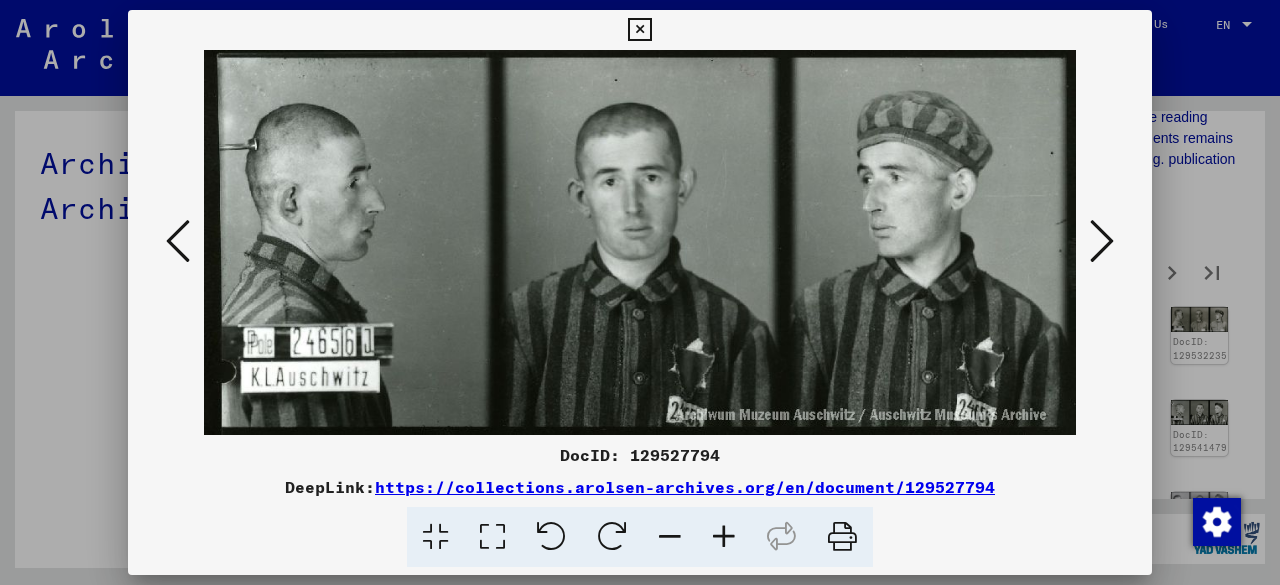 click at bounding box center [1102, 241] 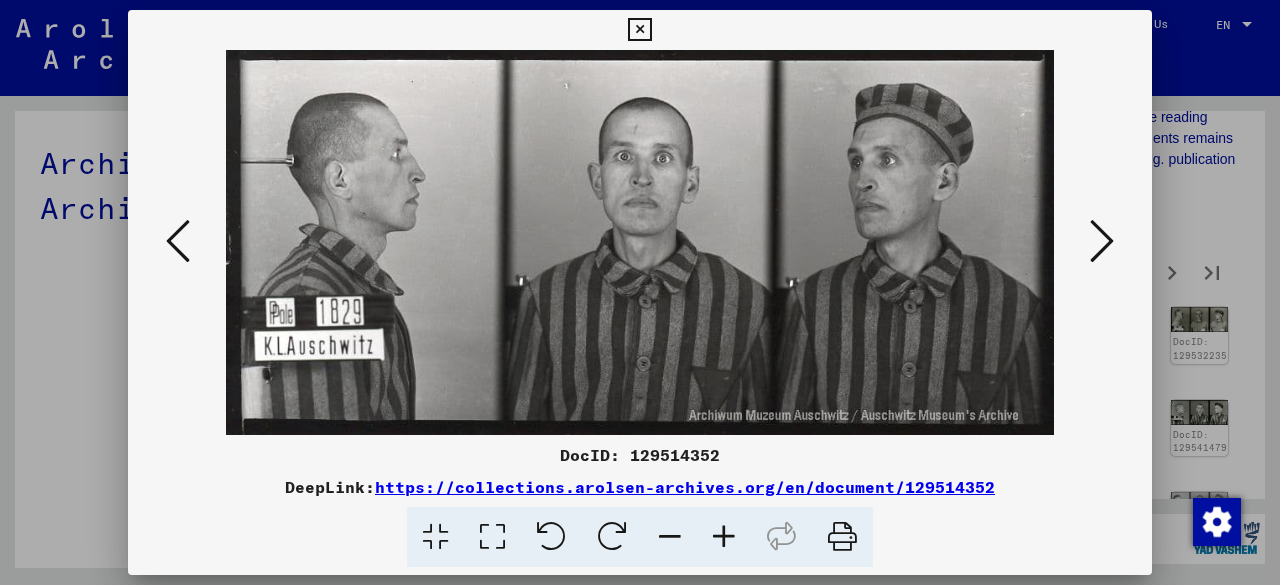 click at bounding box center (1102, 241) 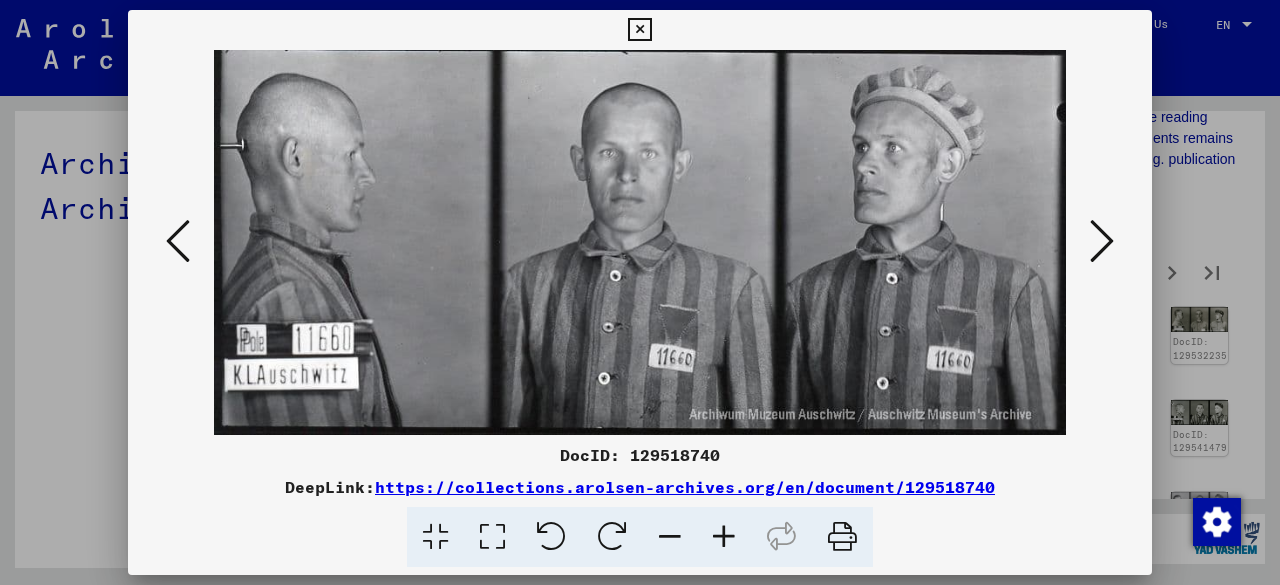 click at bounding box center [1102, 241] 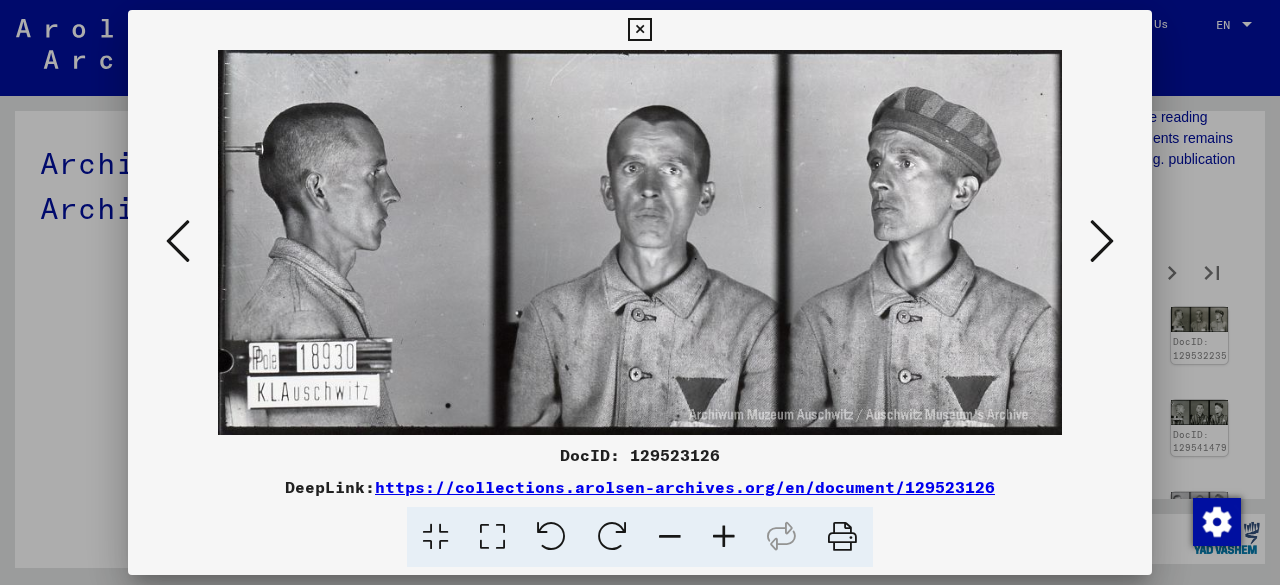 click at bounding box center (1102, 241) 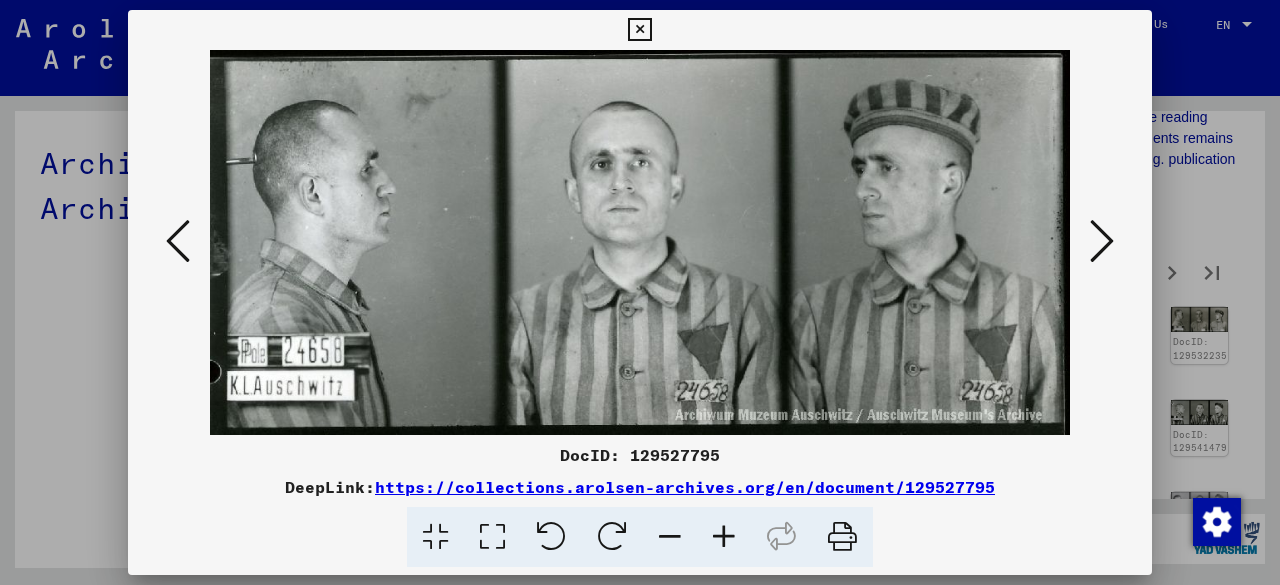 click at bounding box center [1102, 241] 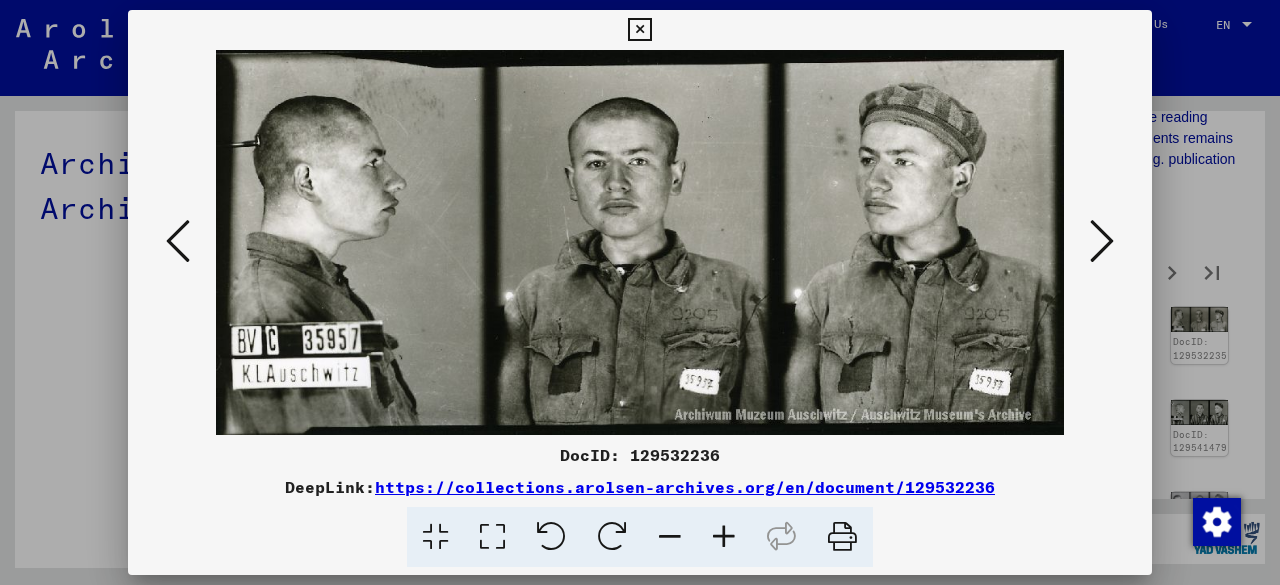 click at bounding box center (1102, 241) 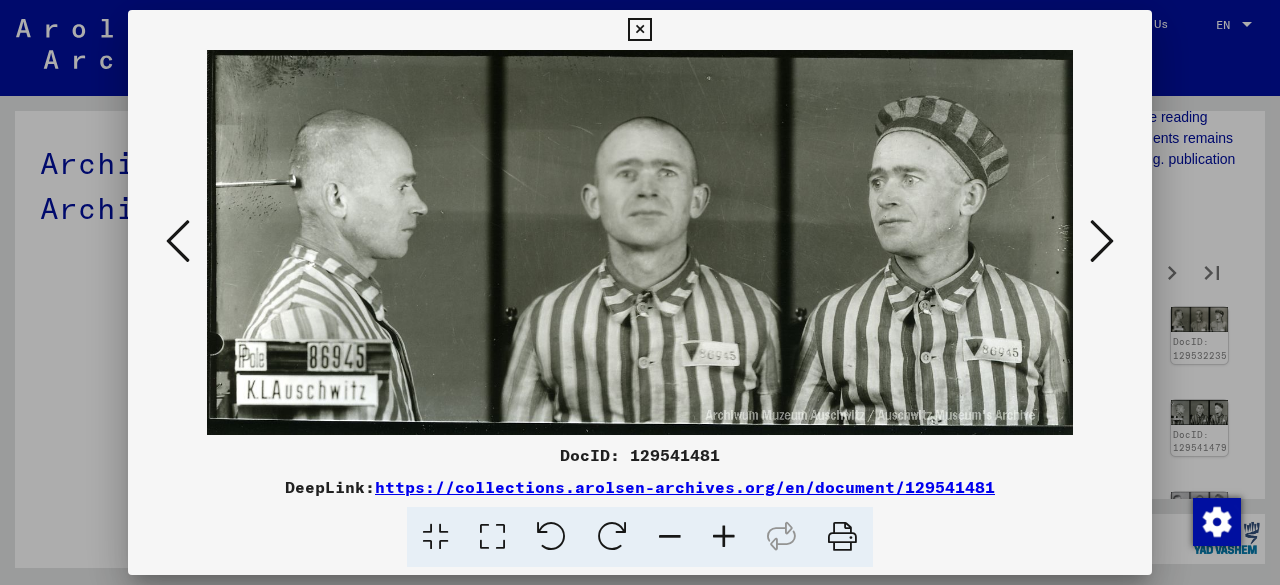 click at bounding box center [1102, 241] 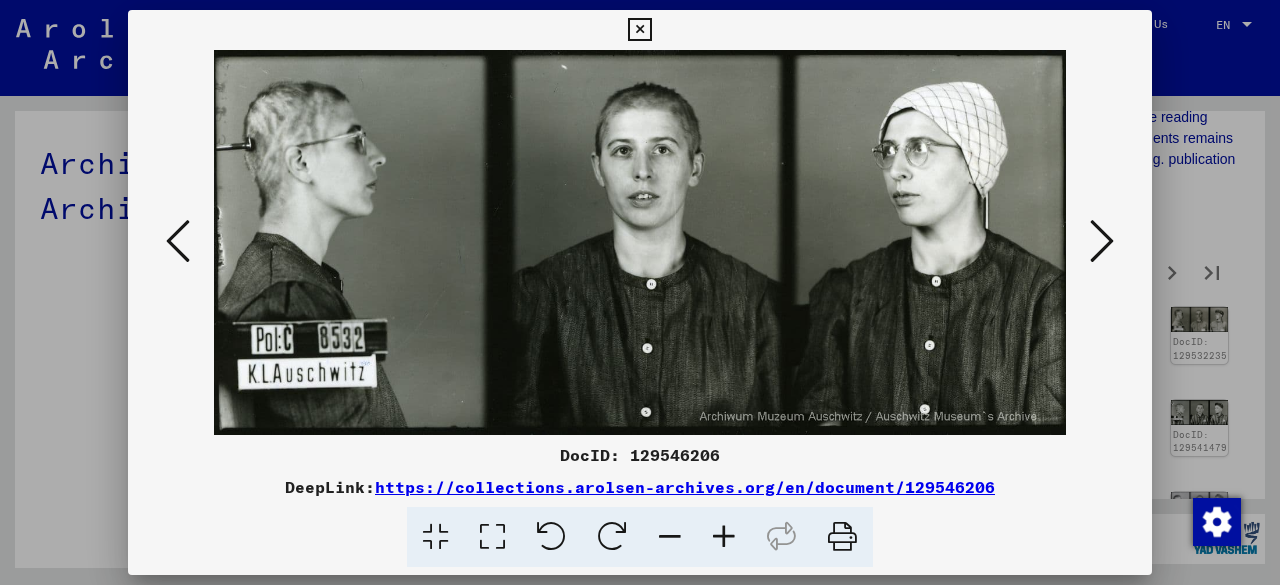 click at bounding box center [1102, 241] 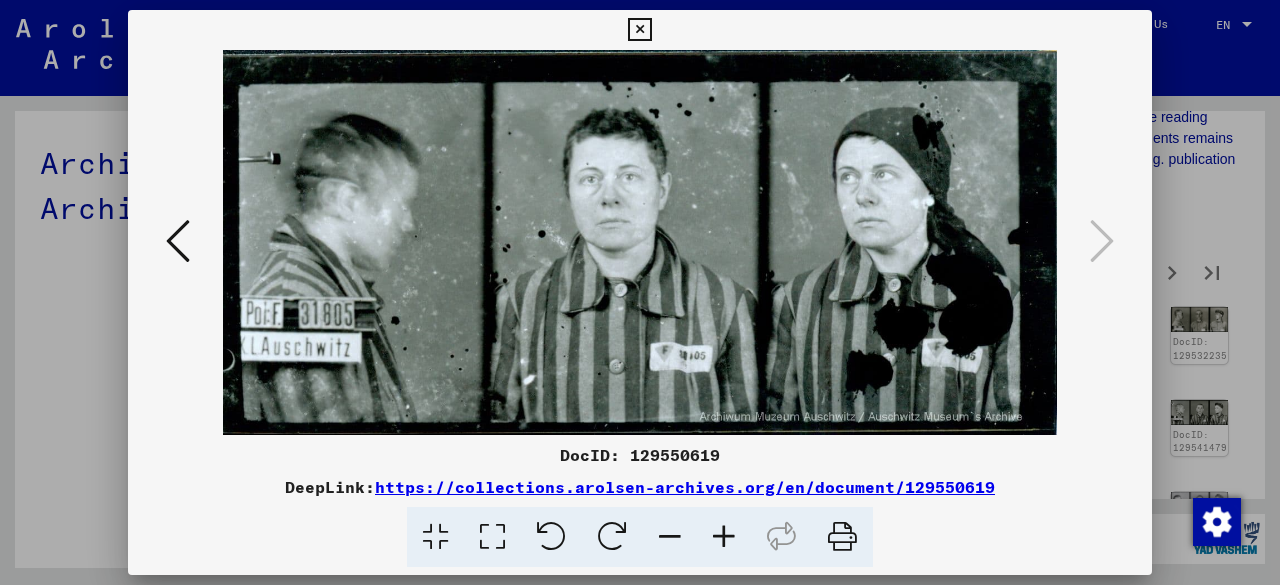 click at bounding box center [639, 30] 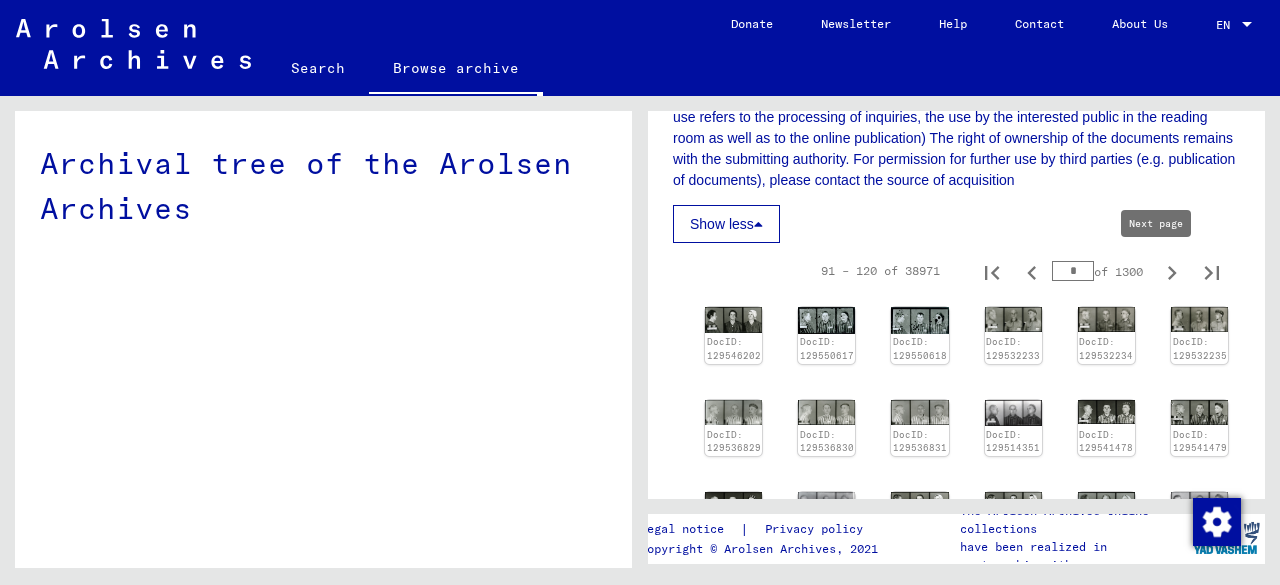 click 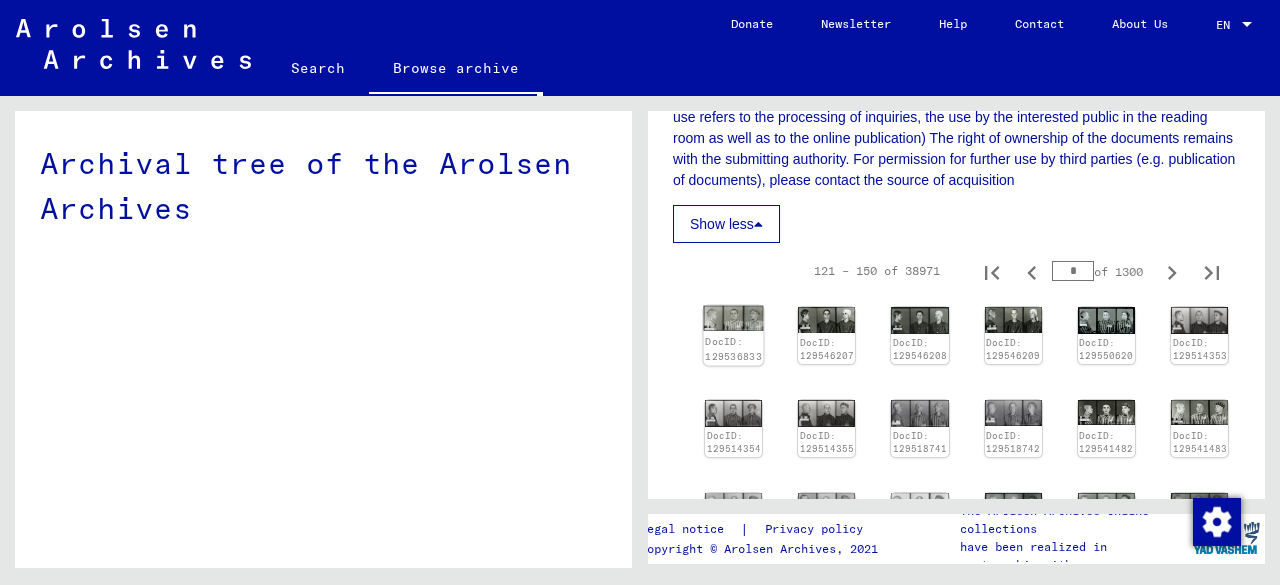 click 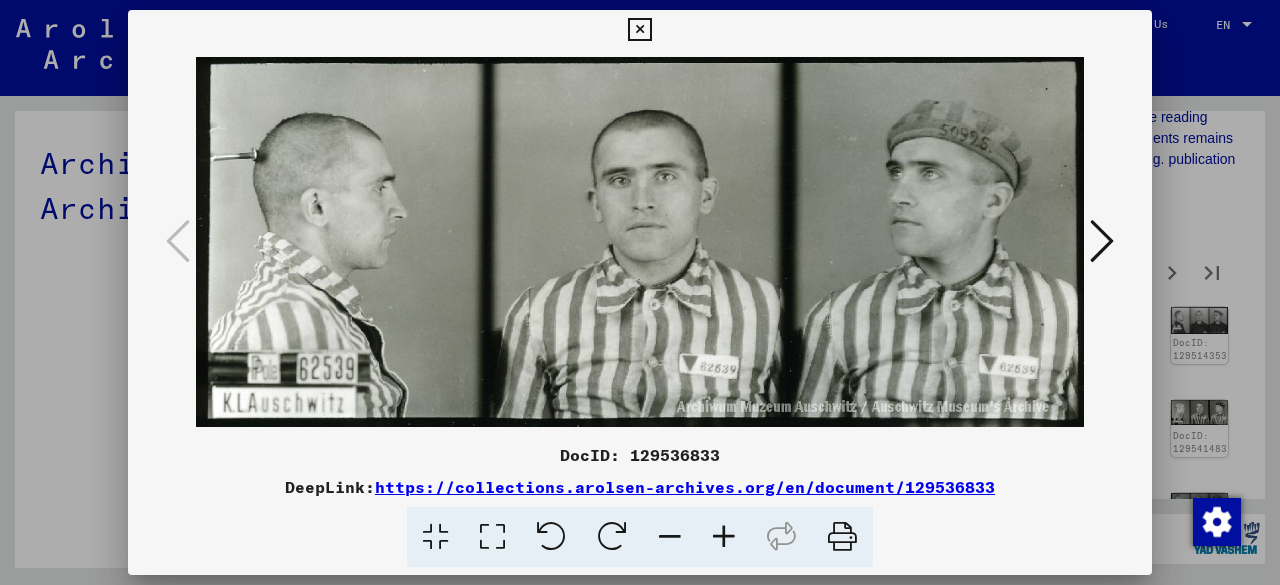 click at bounding box center [1102, 241] 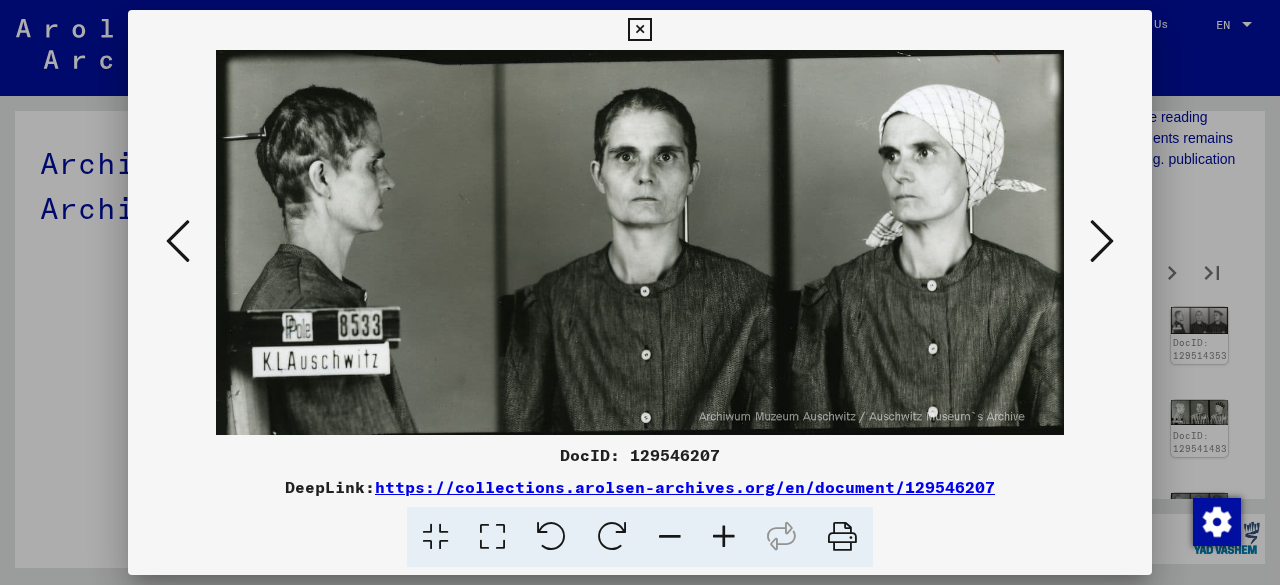 click at bounding box center [1102, 241] 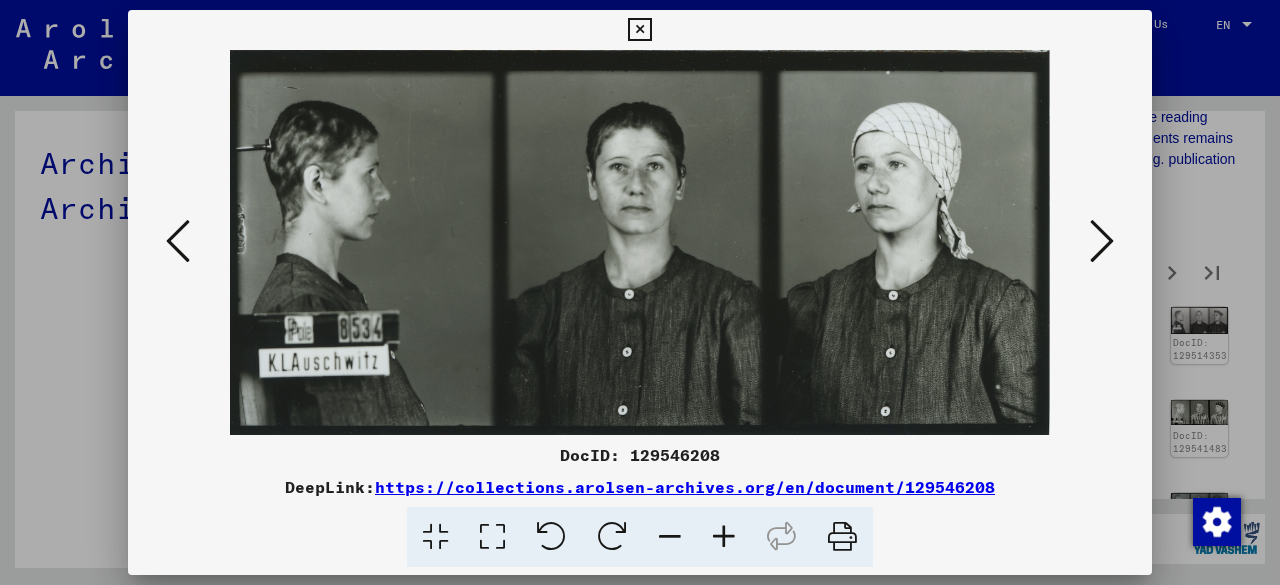 click at bounding box center [1102, 241] 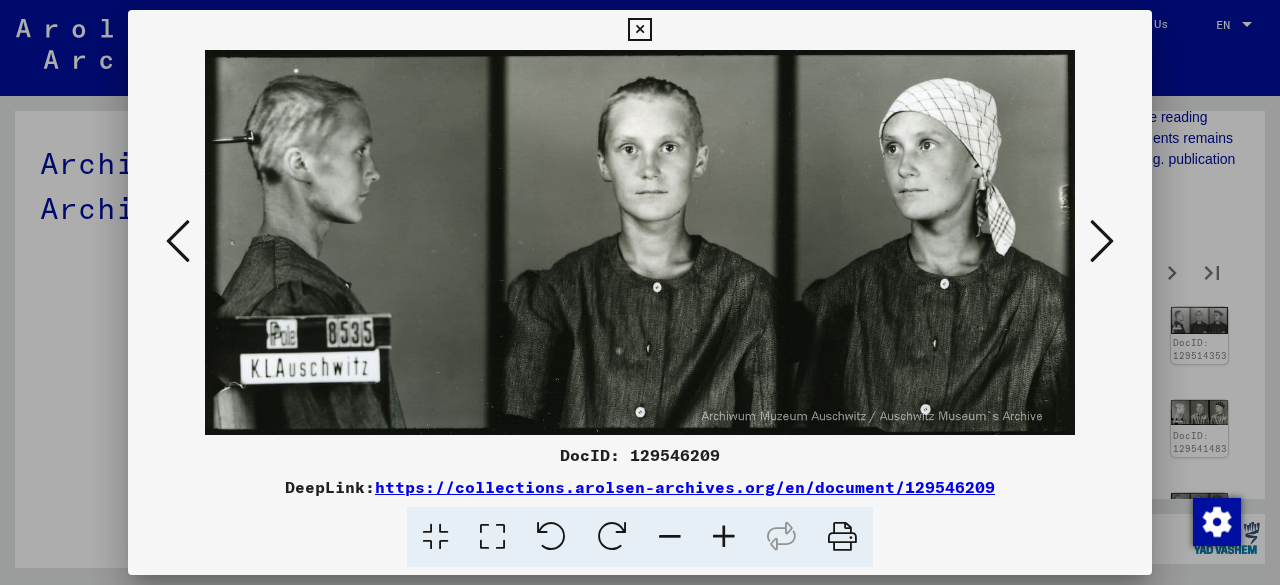 click at bounding box center [1102, 241] 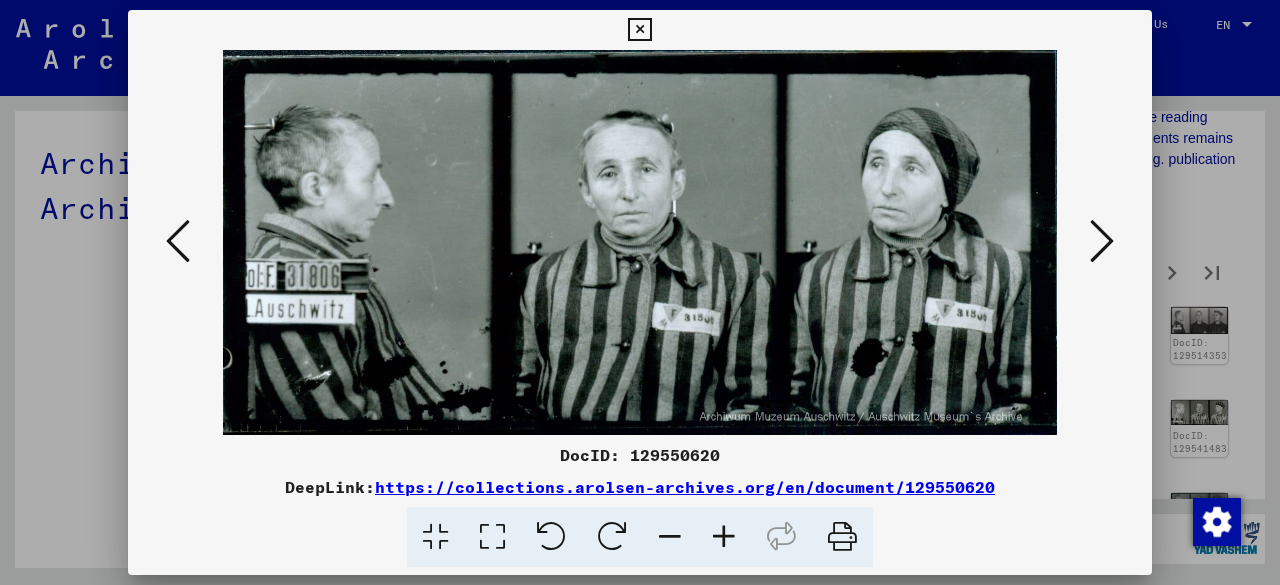 click at bounding box center (1102, 241) 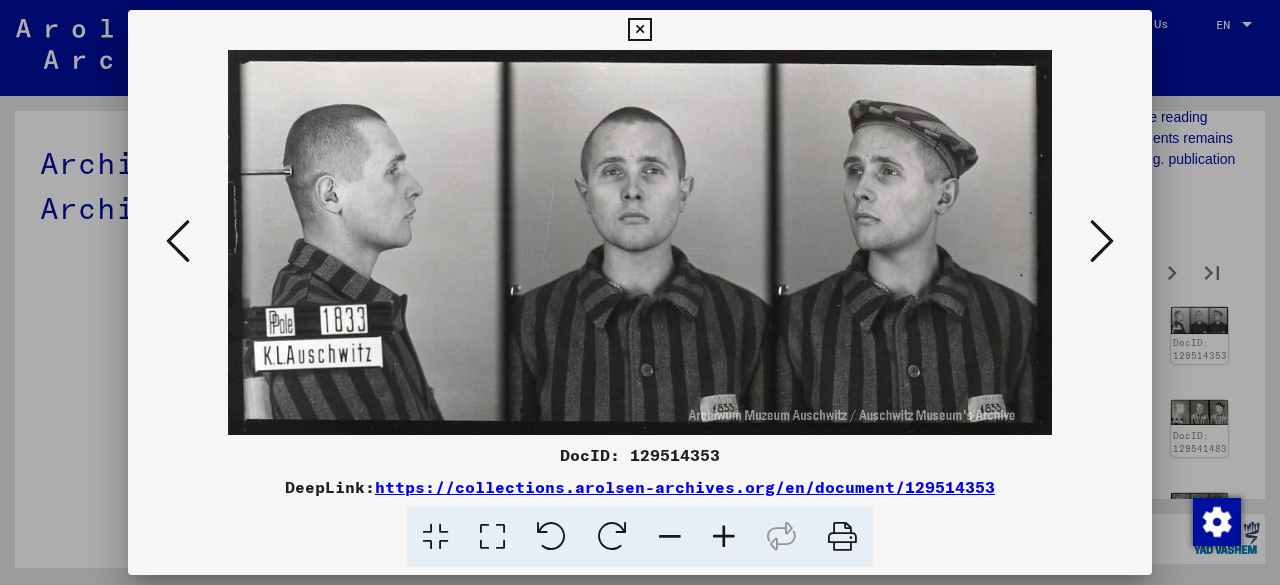 click at bounding box center [1102, 241] 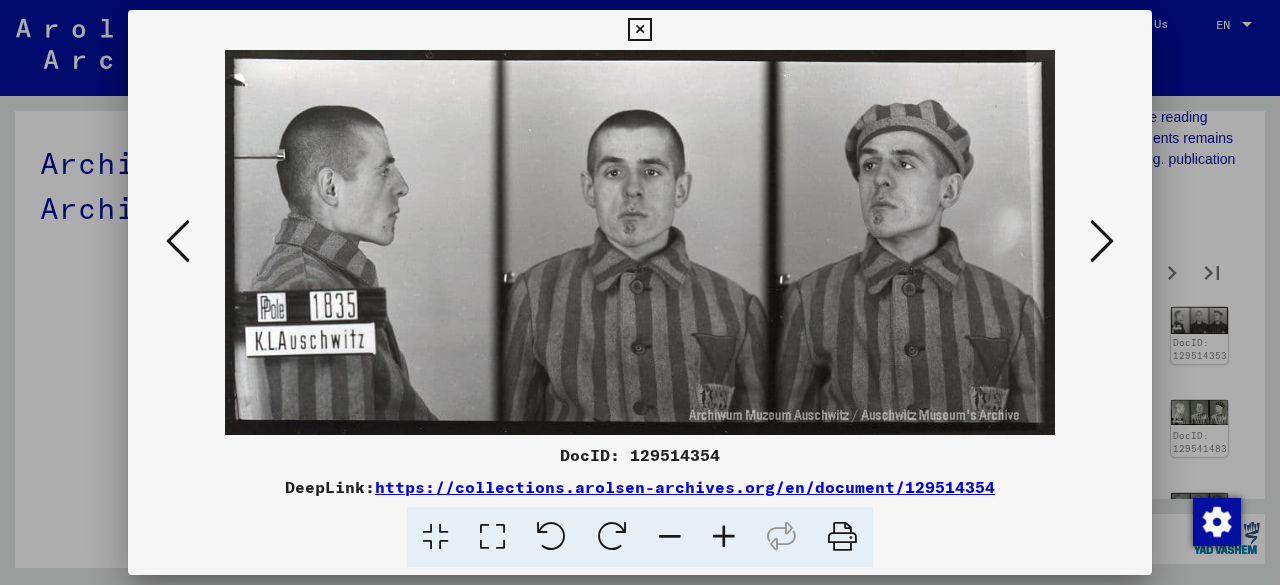 click at bounding box center (1102, 241) 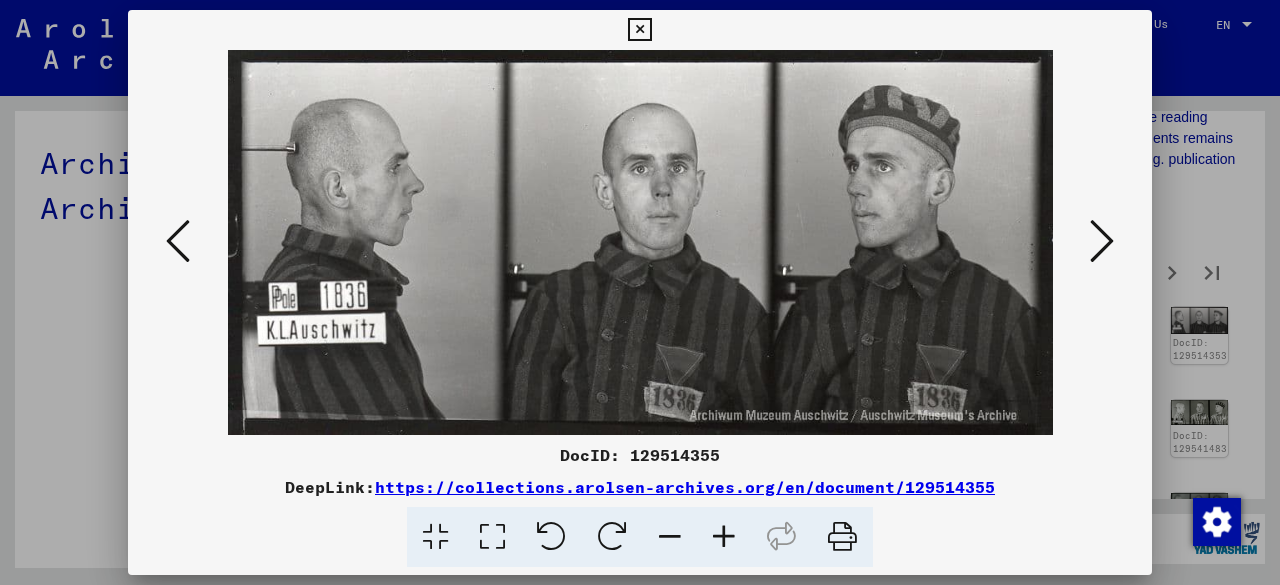 click at bounding box center [1102, 241] 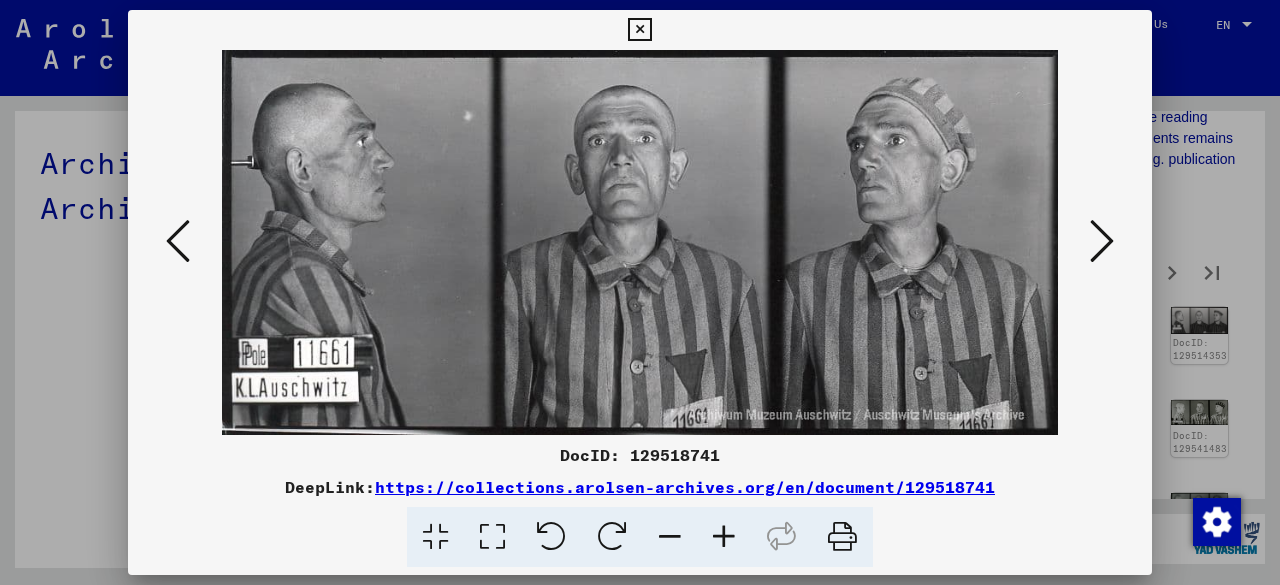 click at bounding box center [1102, 241] 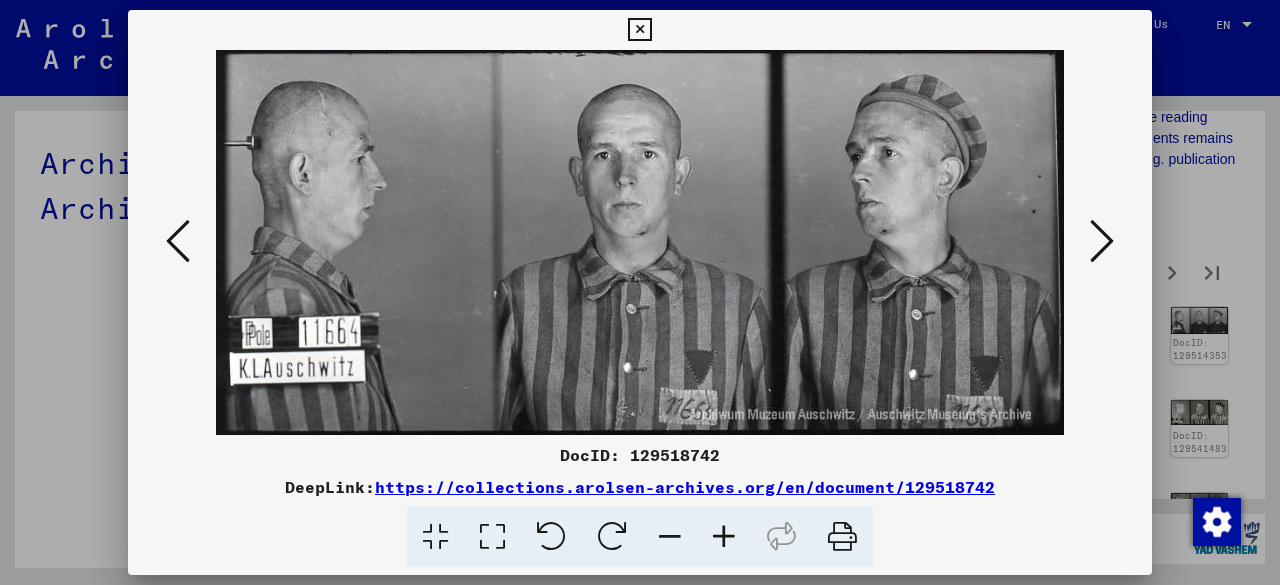 click at bounding box center (1102, 241) 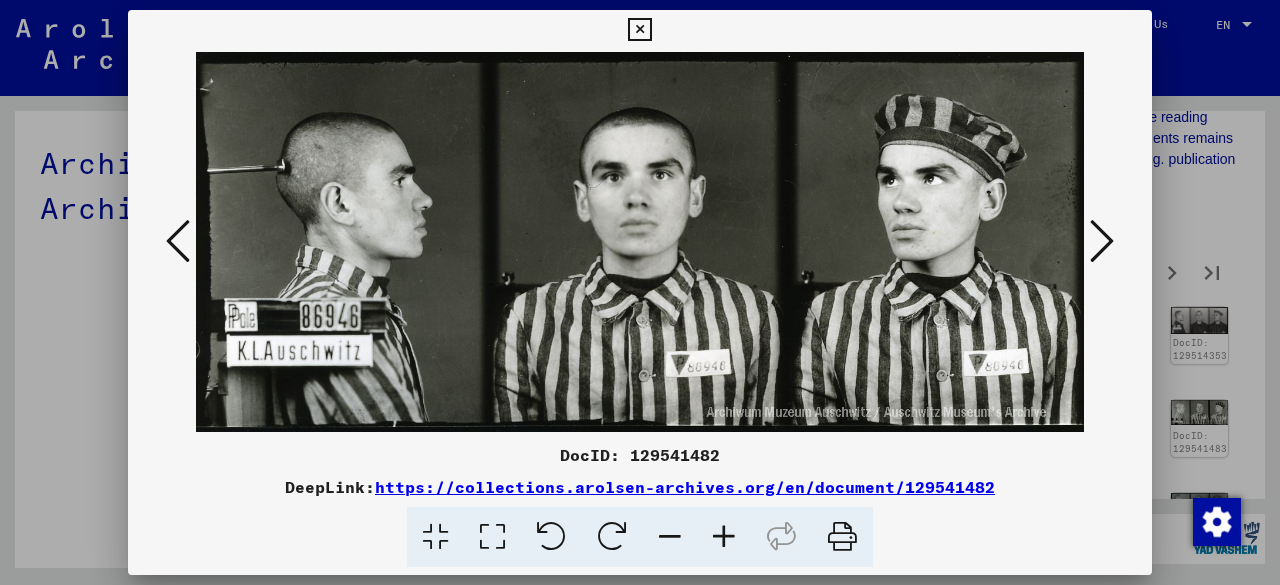 click at bounding box center [1102, 241] 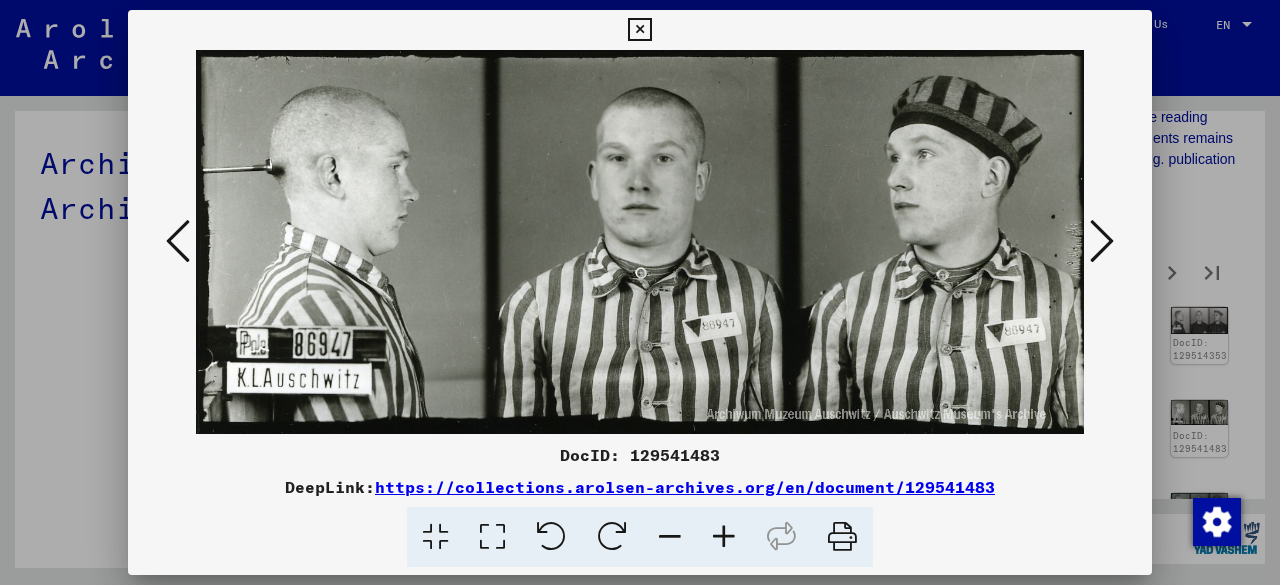 click at bounding box center (1102, 241) 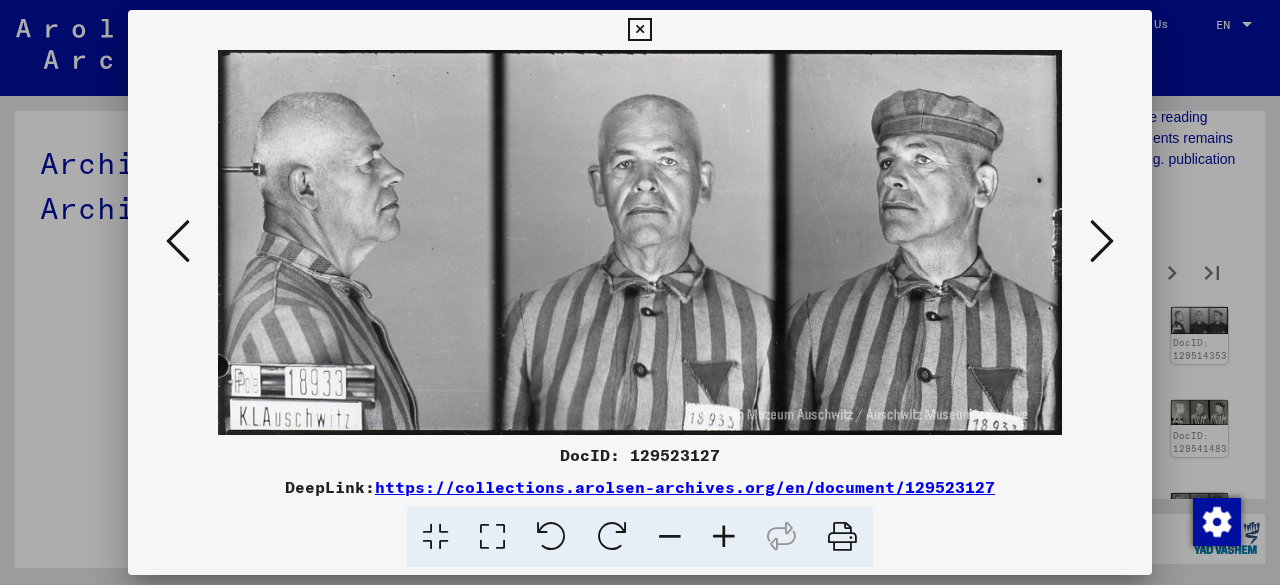 click at bounding box center [1102, 241] 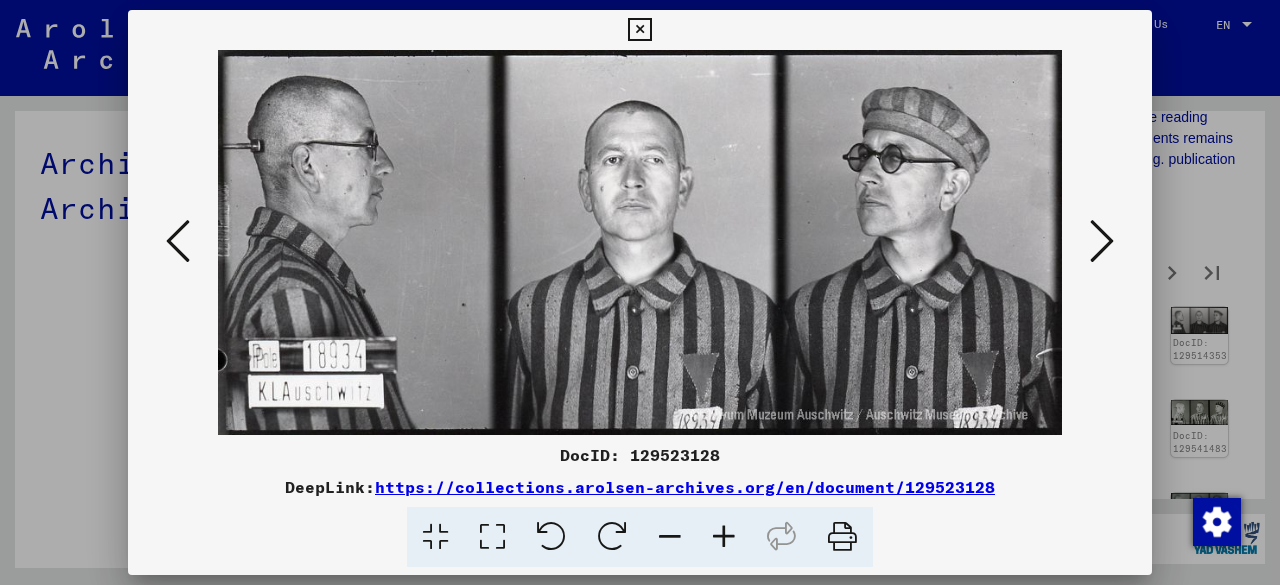 click at bounding box center (1102, 241) 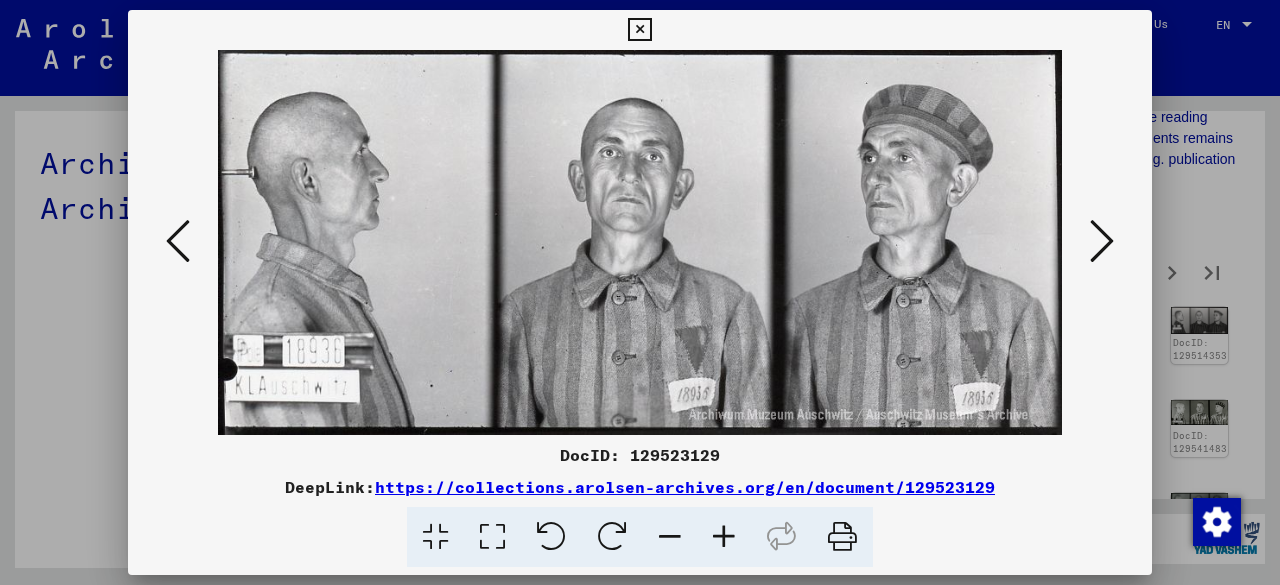 click at bounding box center [1102, 241] 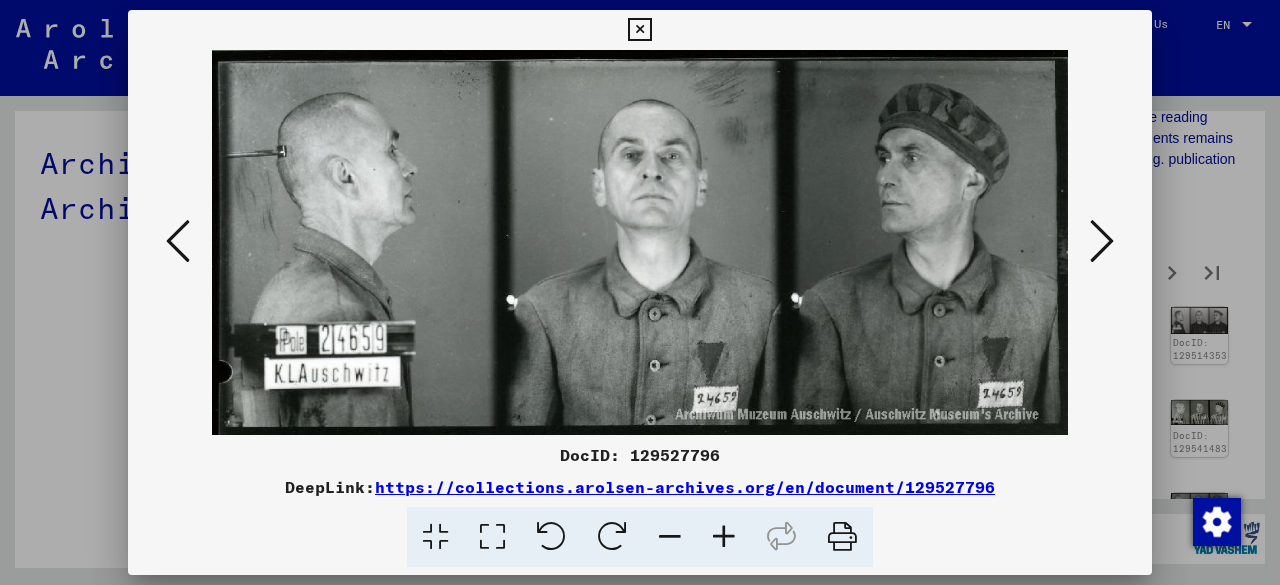 click at bounding box center (1102, 241) 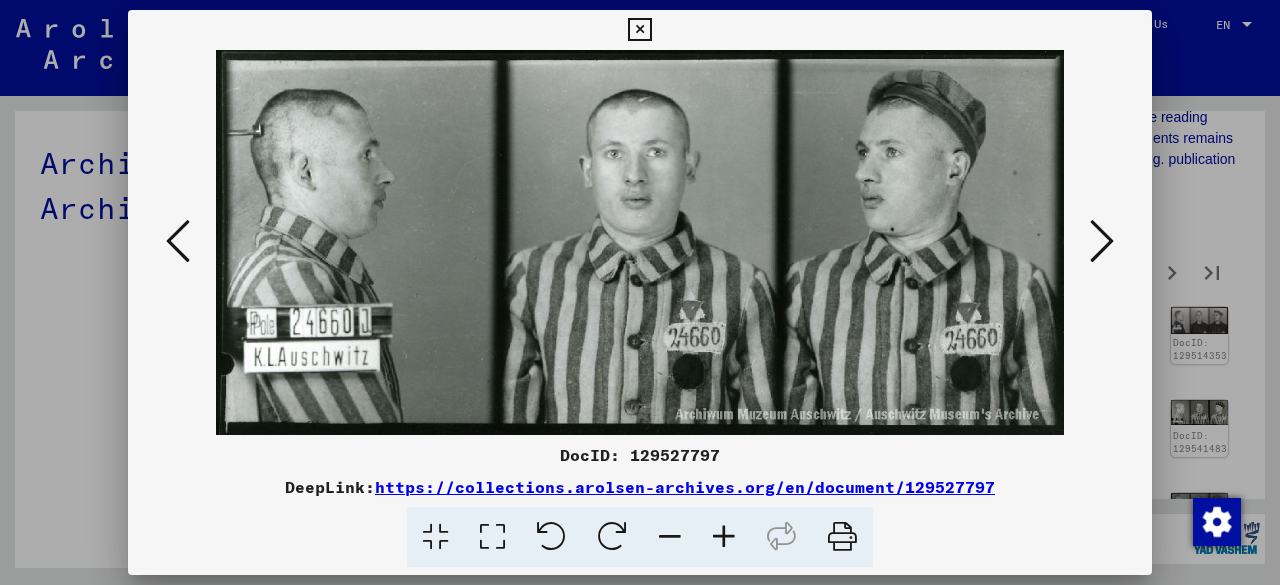 click at bounding box center (1102, 241) 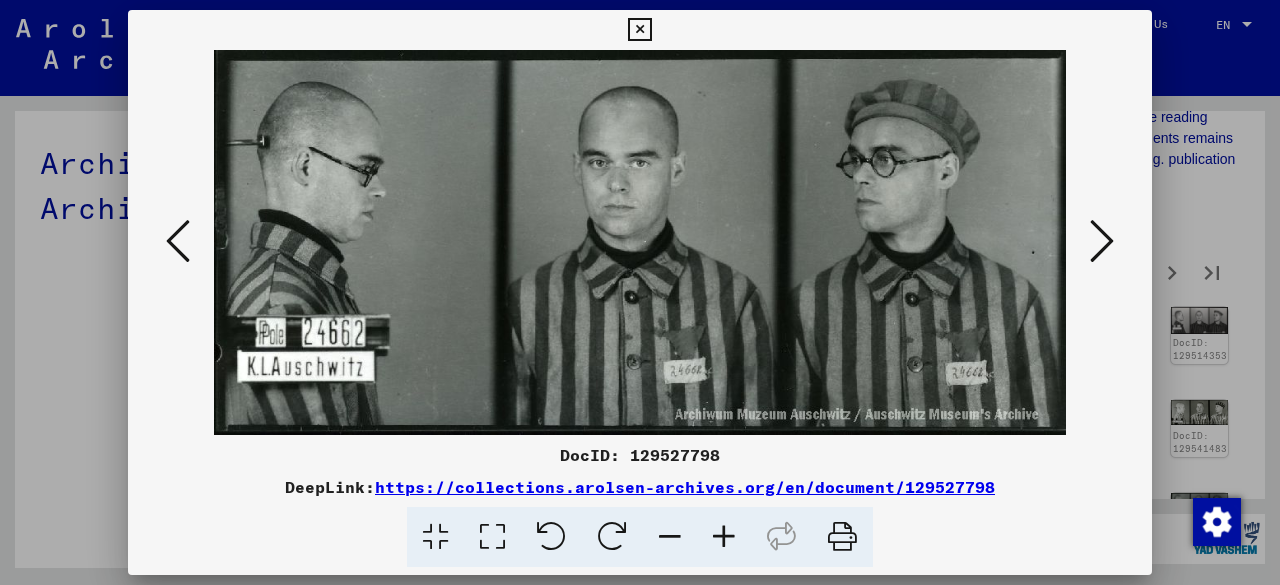 click at bounding box center (1102, 241) 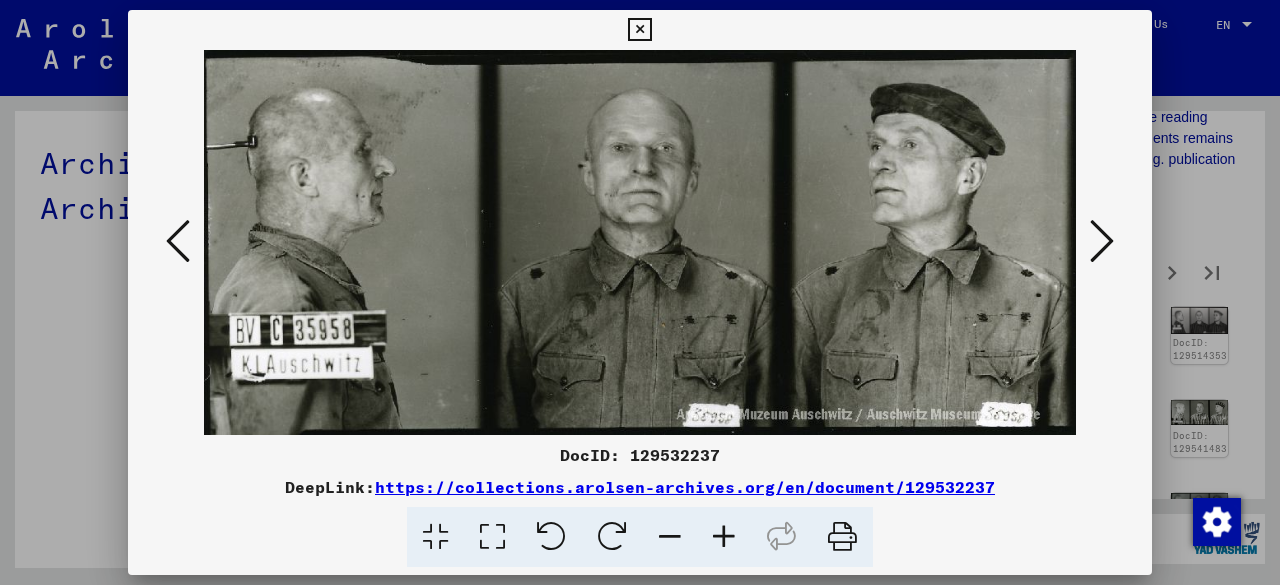 click at bounding box center [1102, 241] 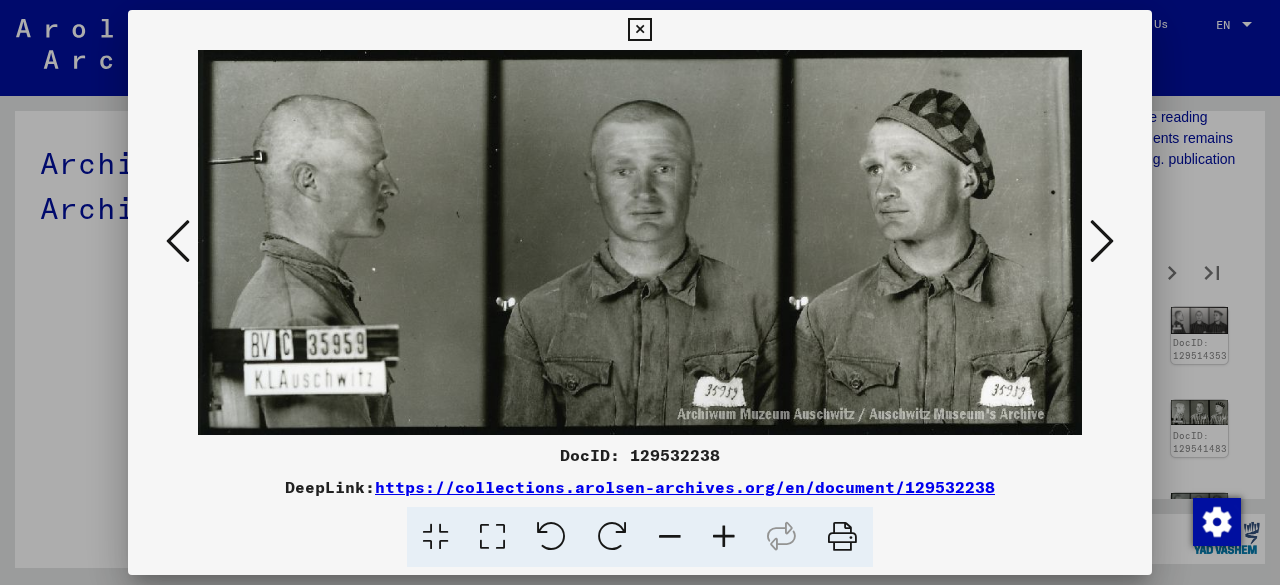 click at bounding box center [1102, 241] 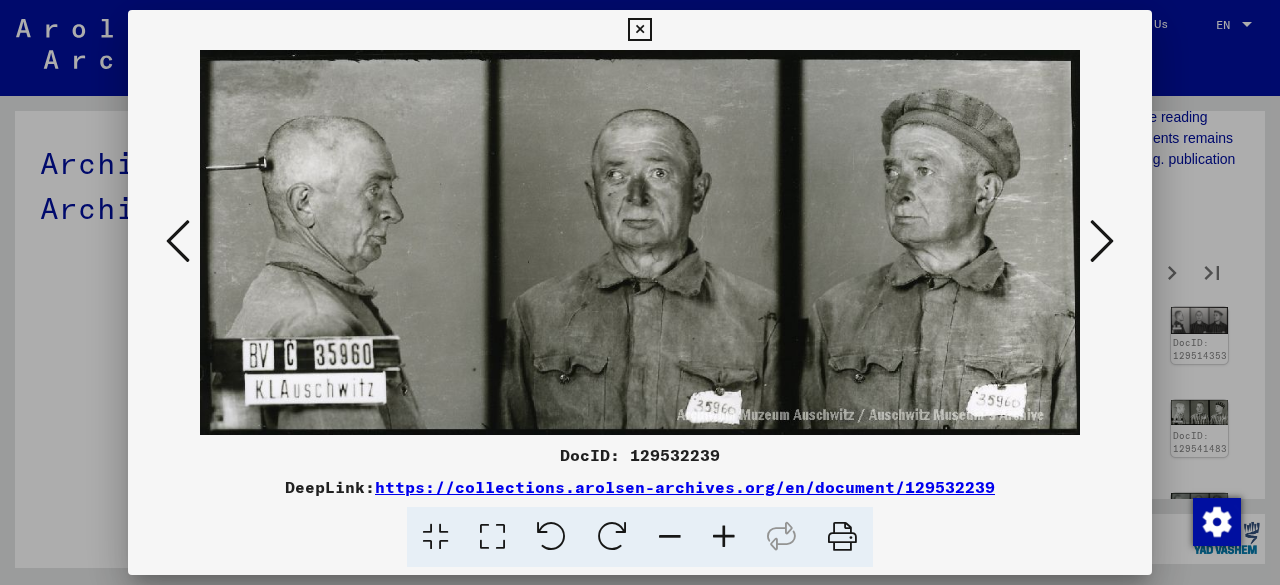 click at bounding box center [1102, 241] 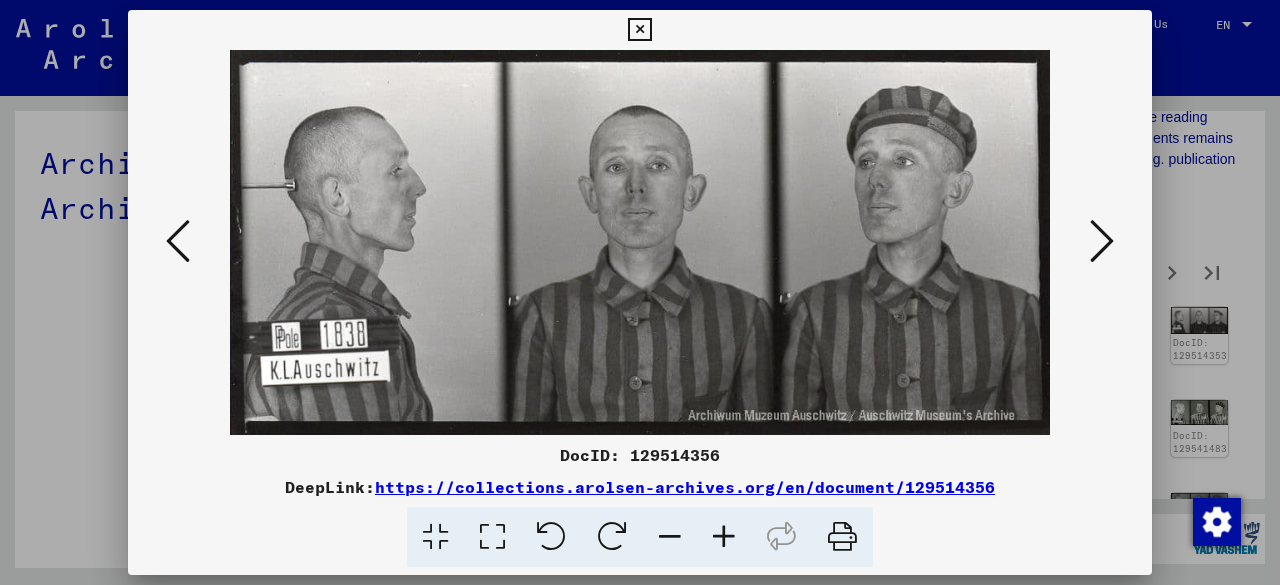 click at bounding box center [1102, 241] 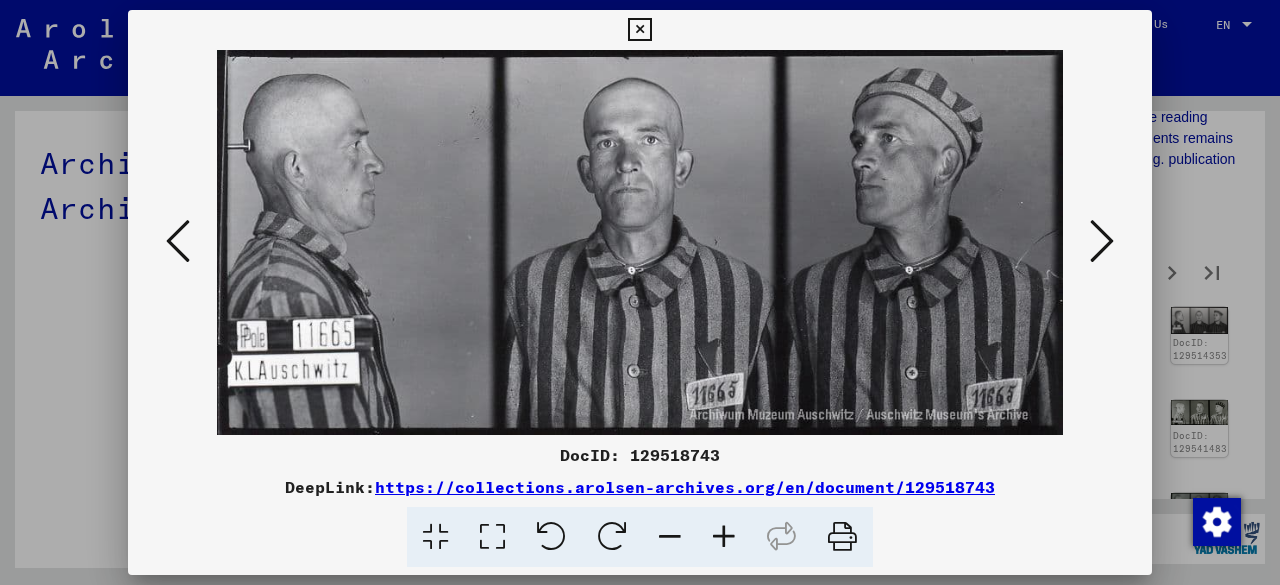 click at bounding box center (1102, 241) 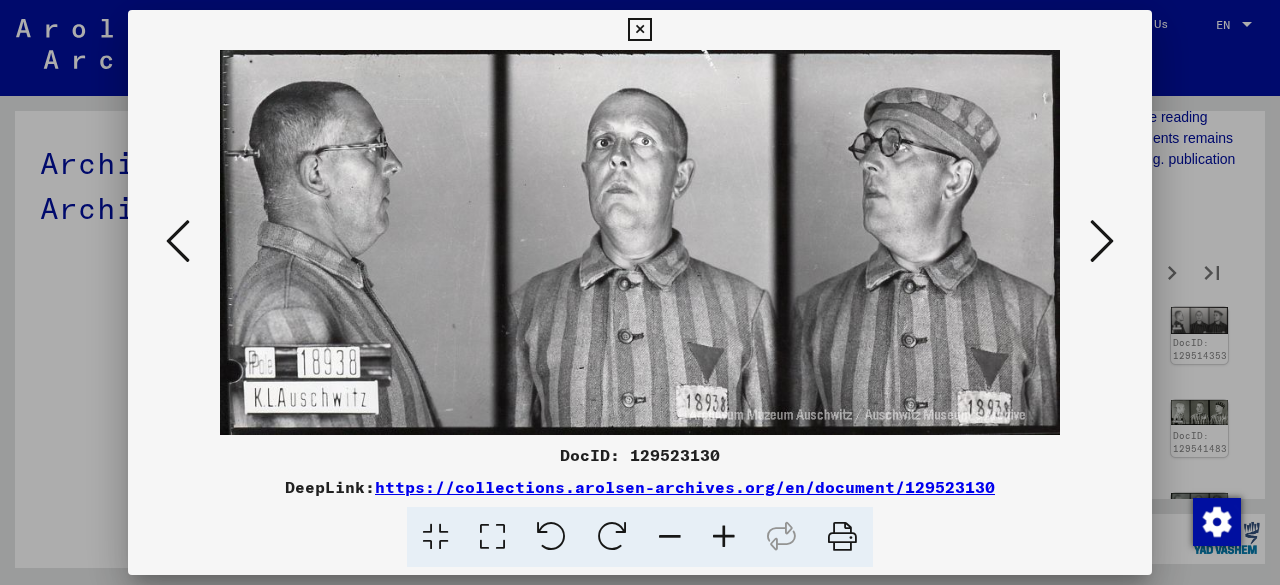 click at bounding box center (1102, 241) 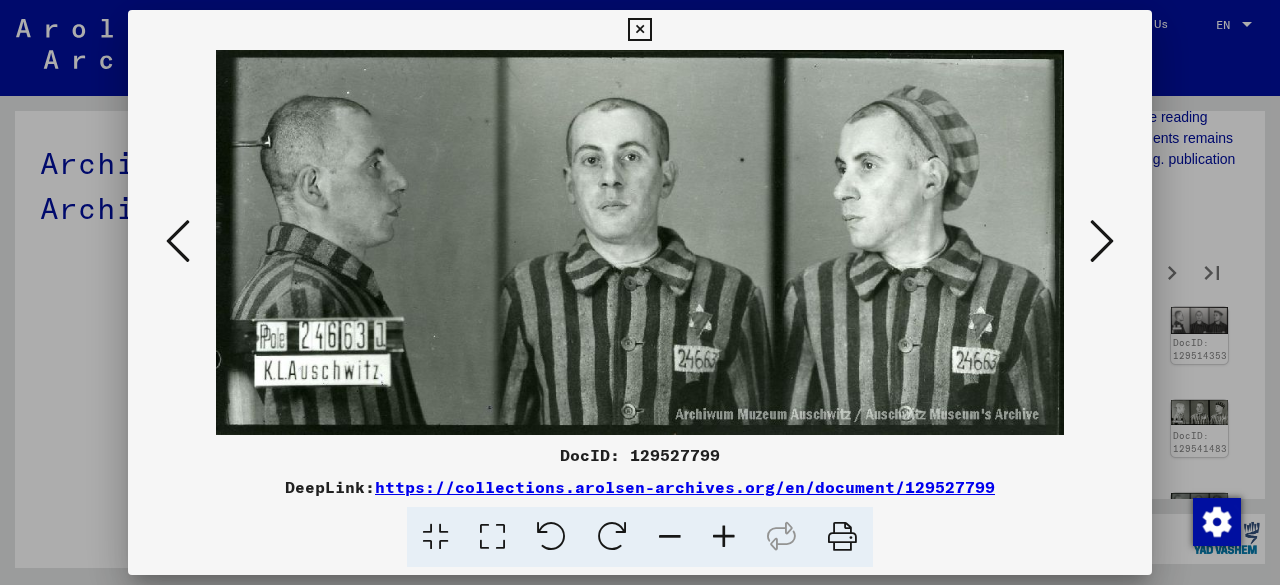 click at bounding box center [1102, 241] 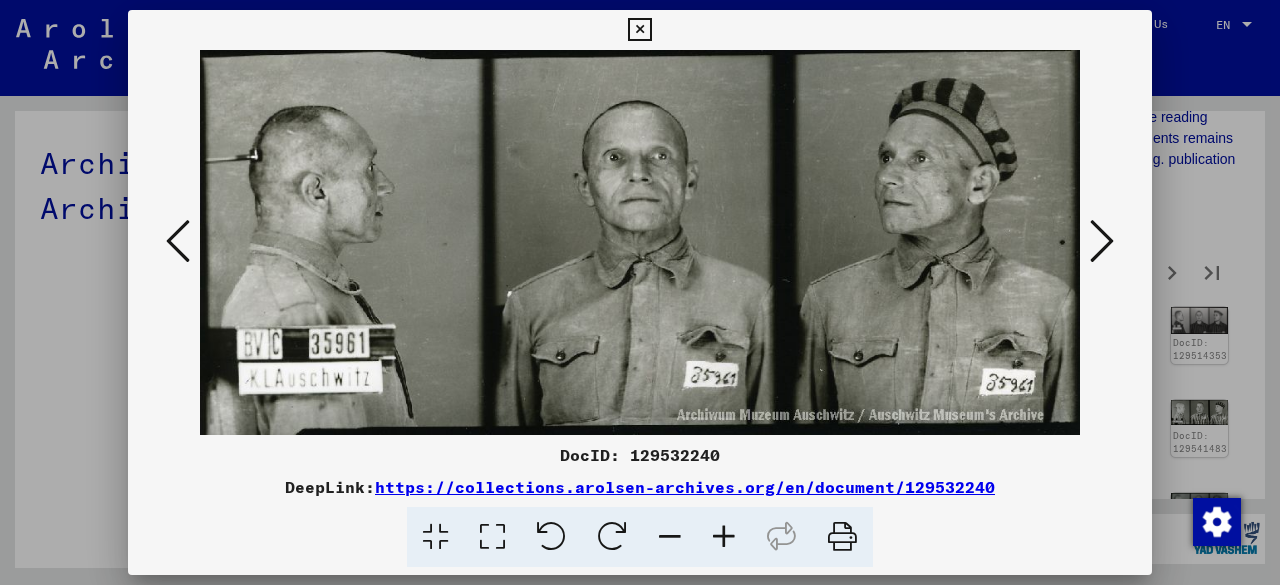 click at bounding box center (1102, 241) 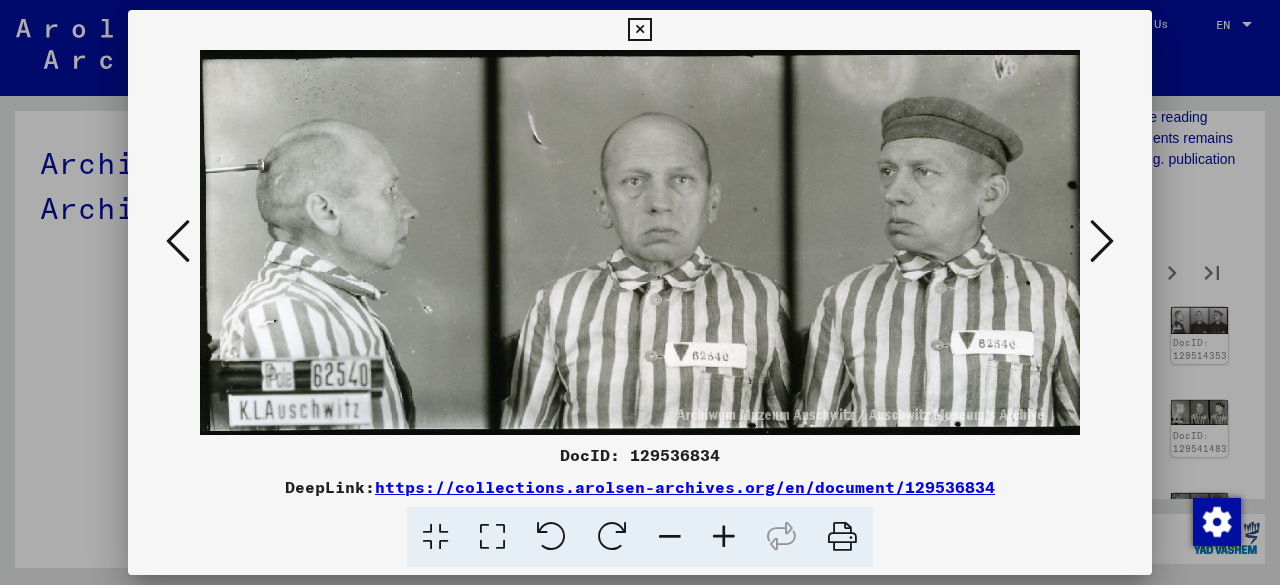 click at bounding box center (1102, 241) 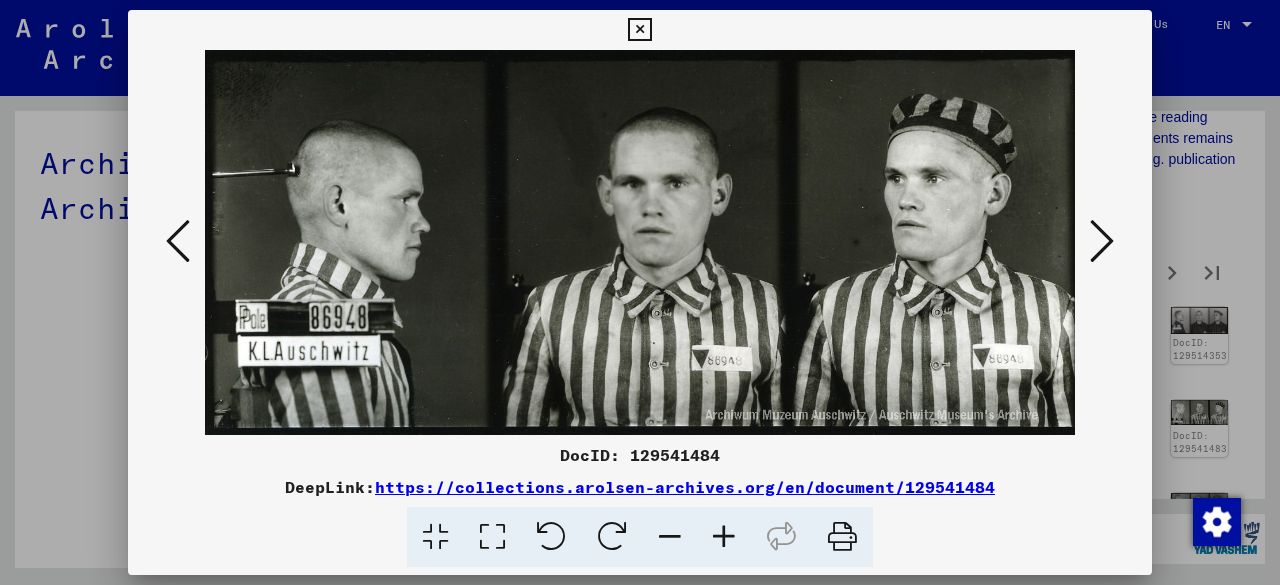 click at bounding box center (1102, 241) 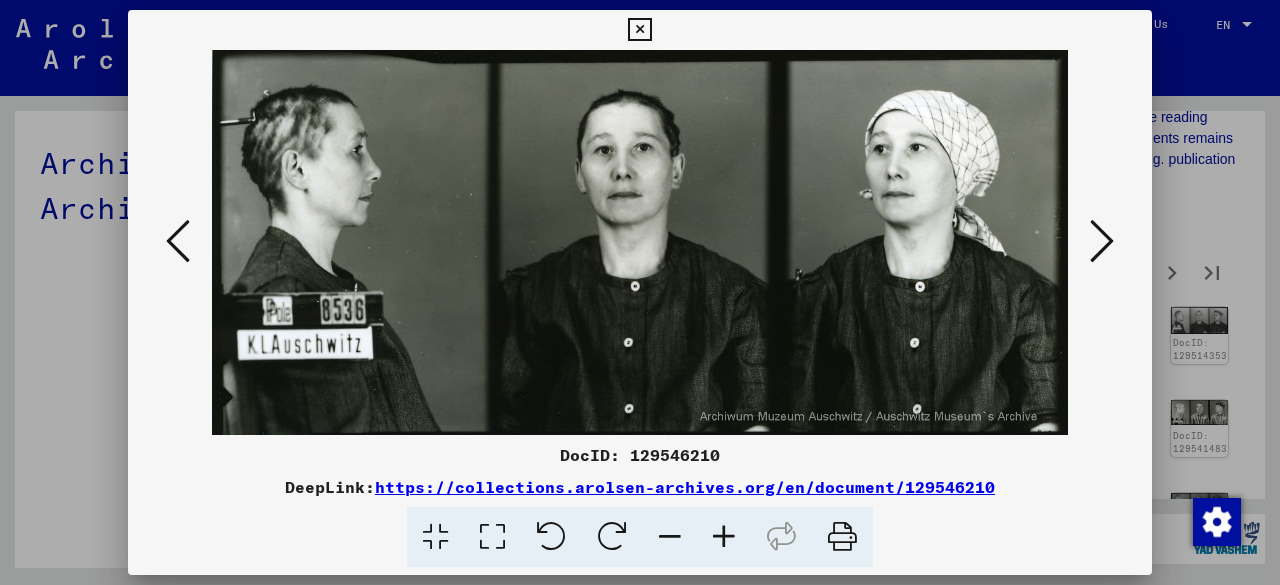 click at bounding box center [1102, 241] 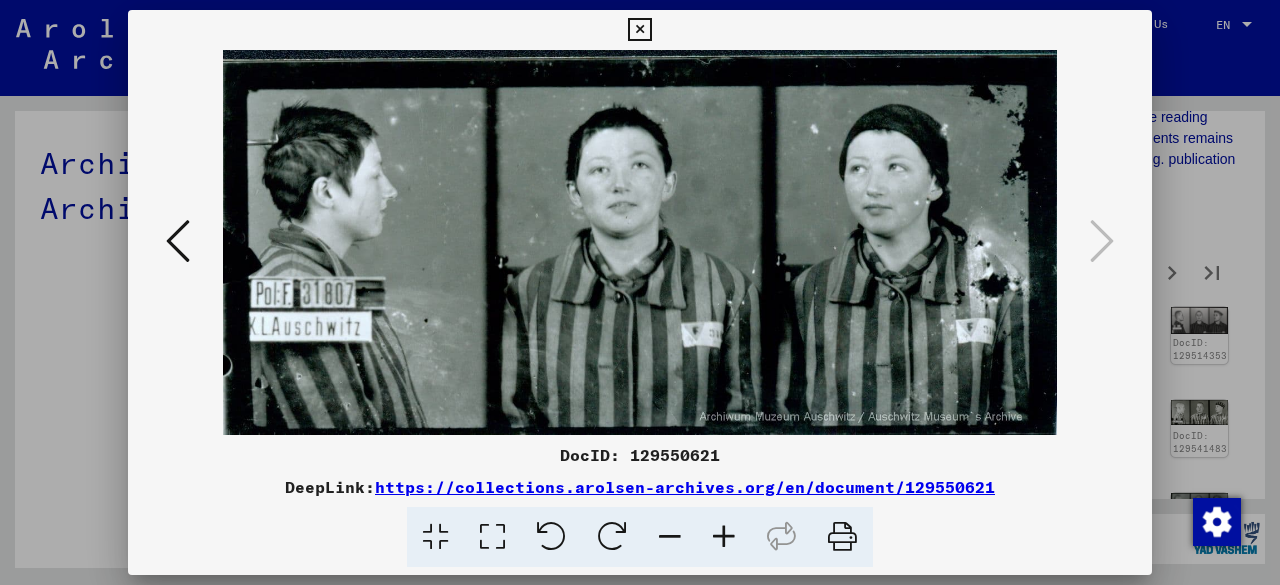 click at bounding box center (639, 30) 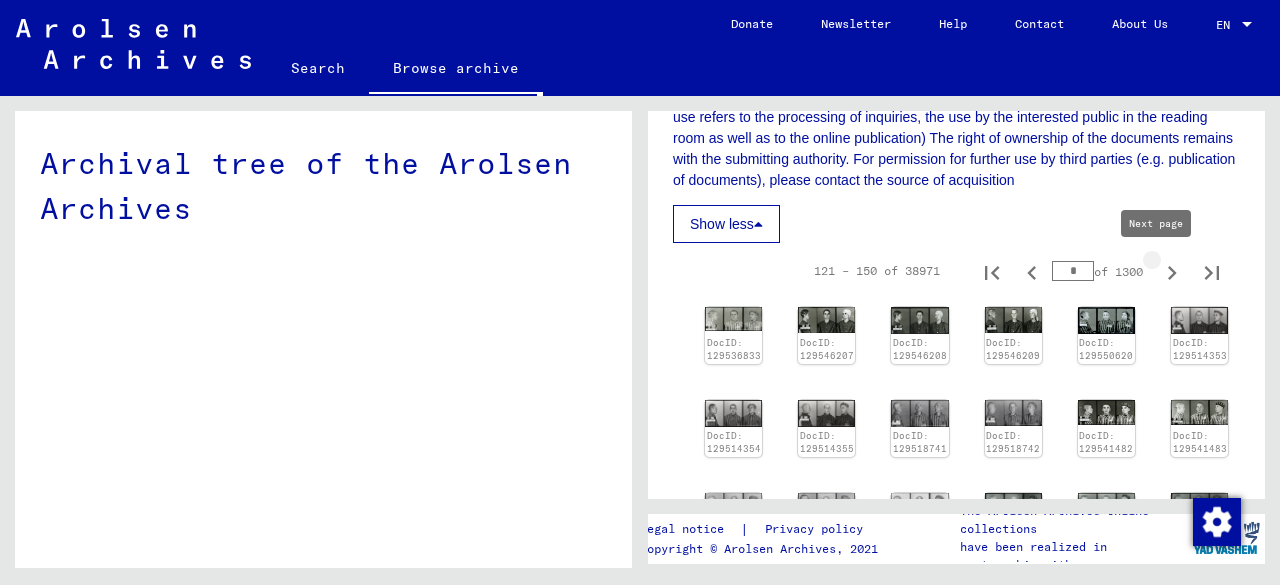 click 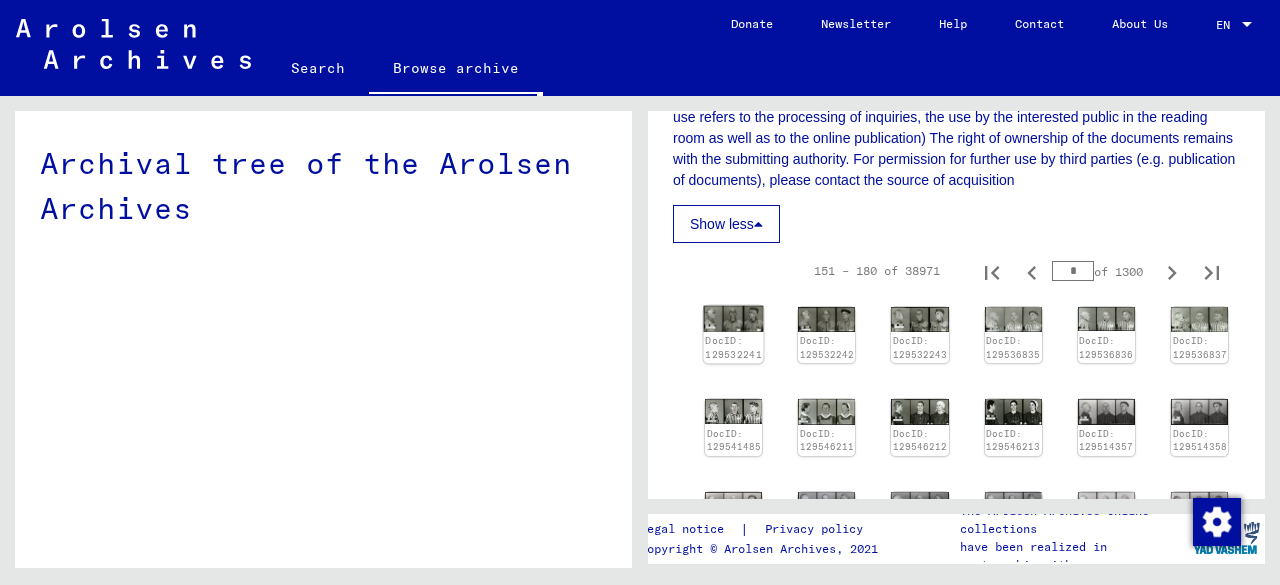 click 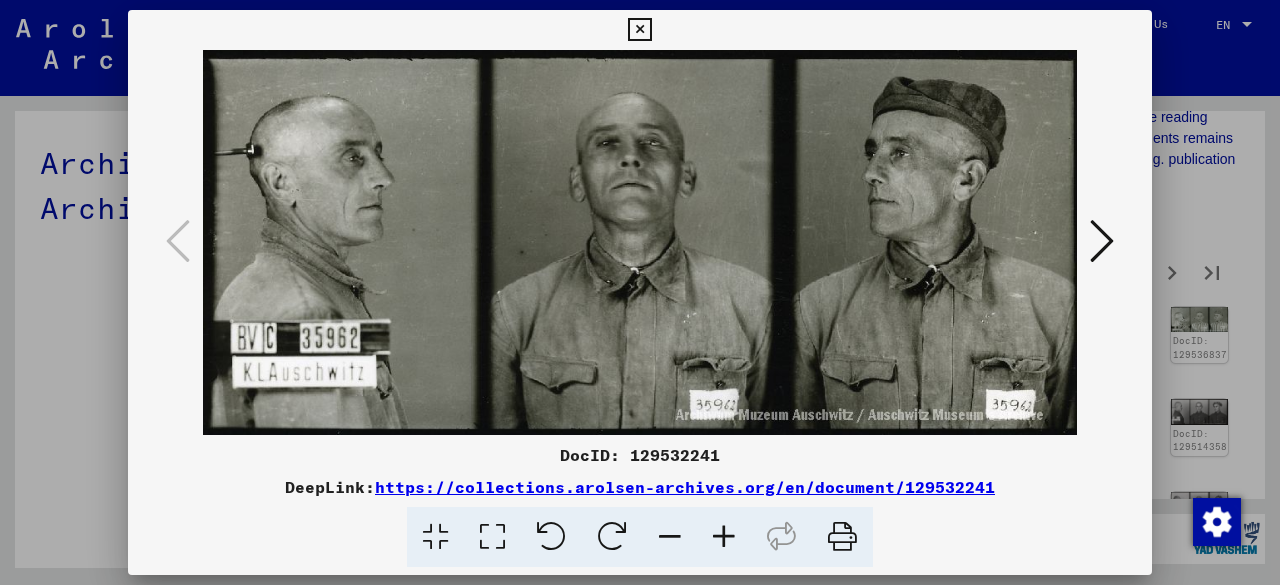 click at bounding box center [1102, 241] 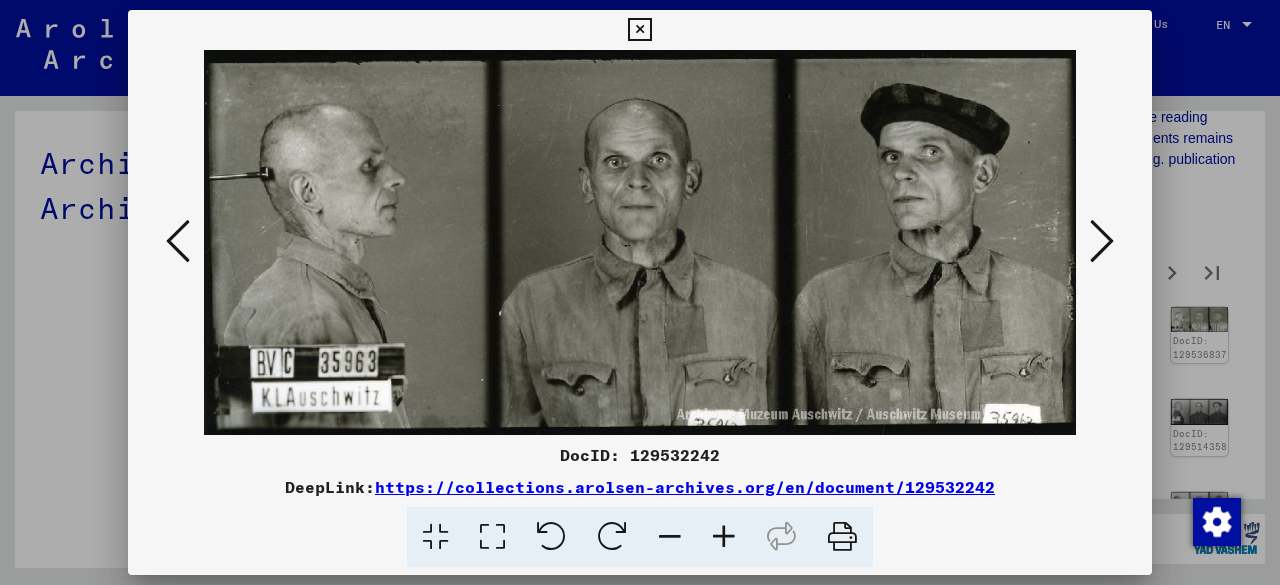 click at bounding box center [1102, 241] 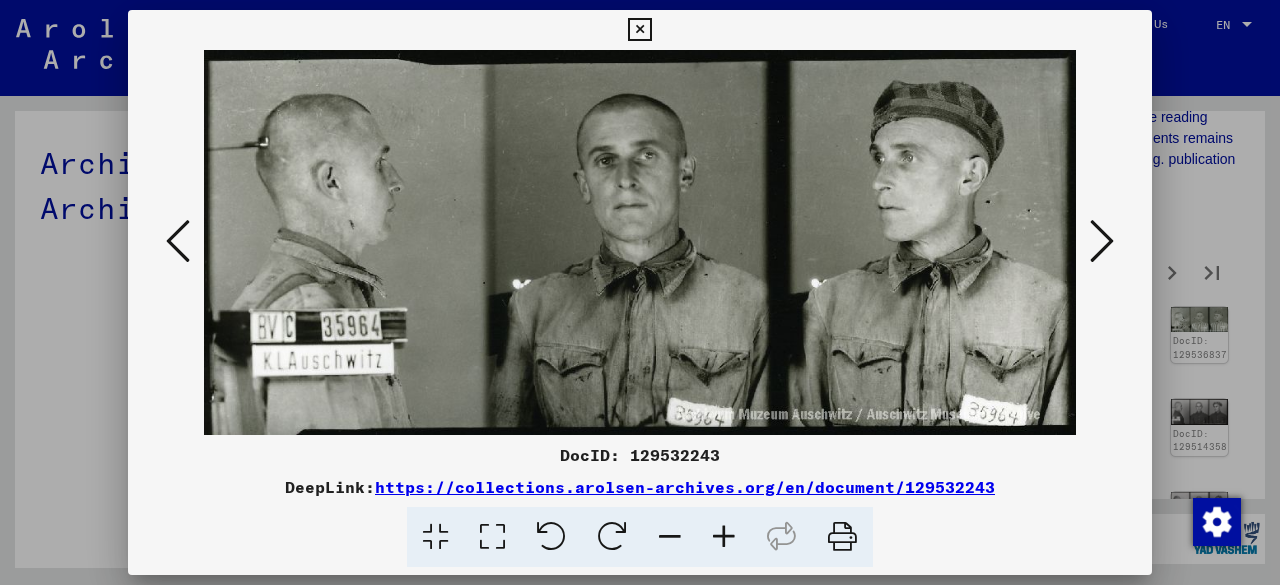 click at bounding box center [1102, 241] 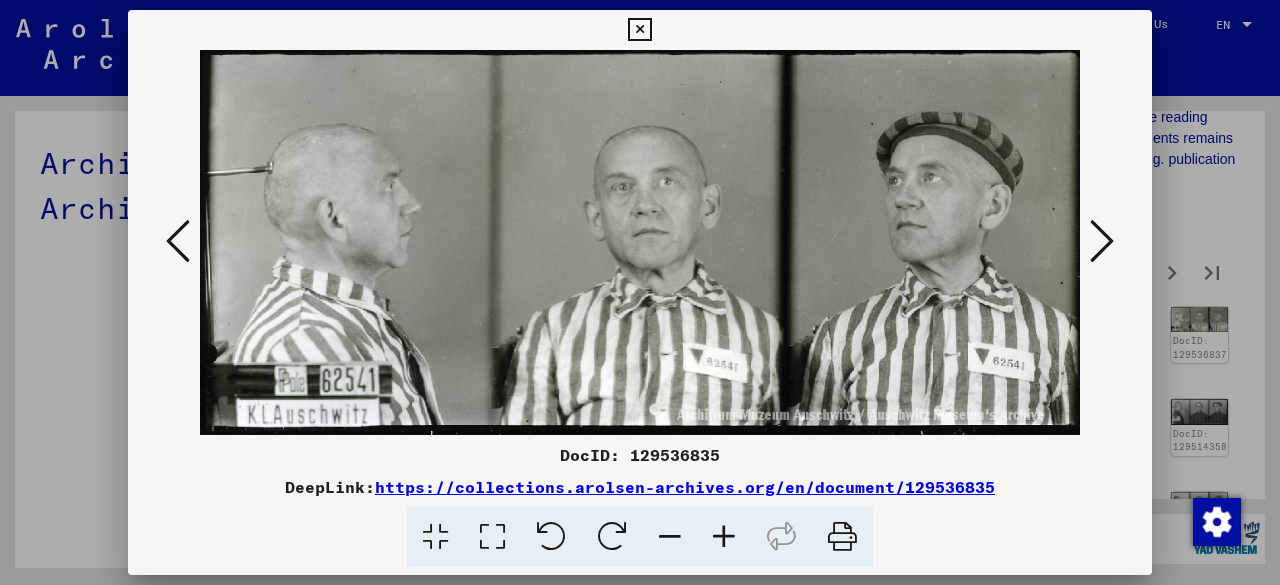 click at bounding box center [1102, 241] 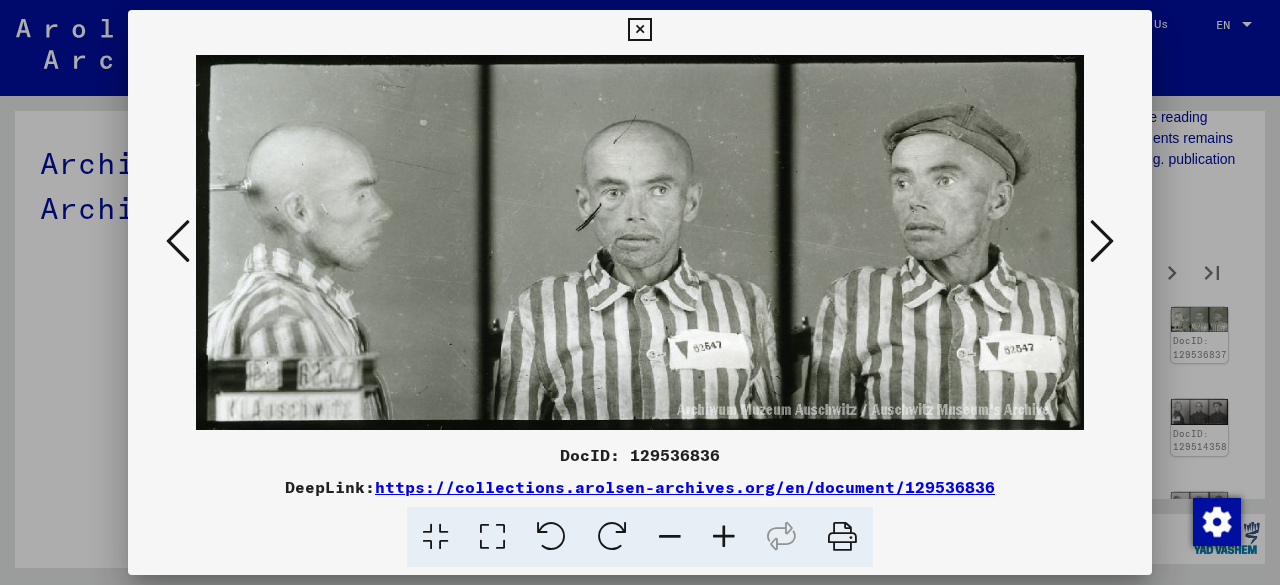 click at bounding box center (1102, 241) 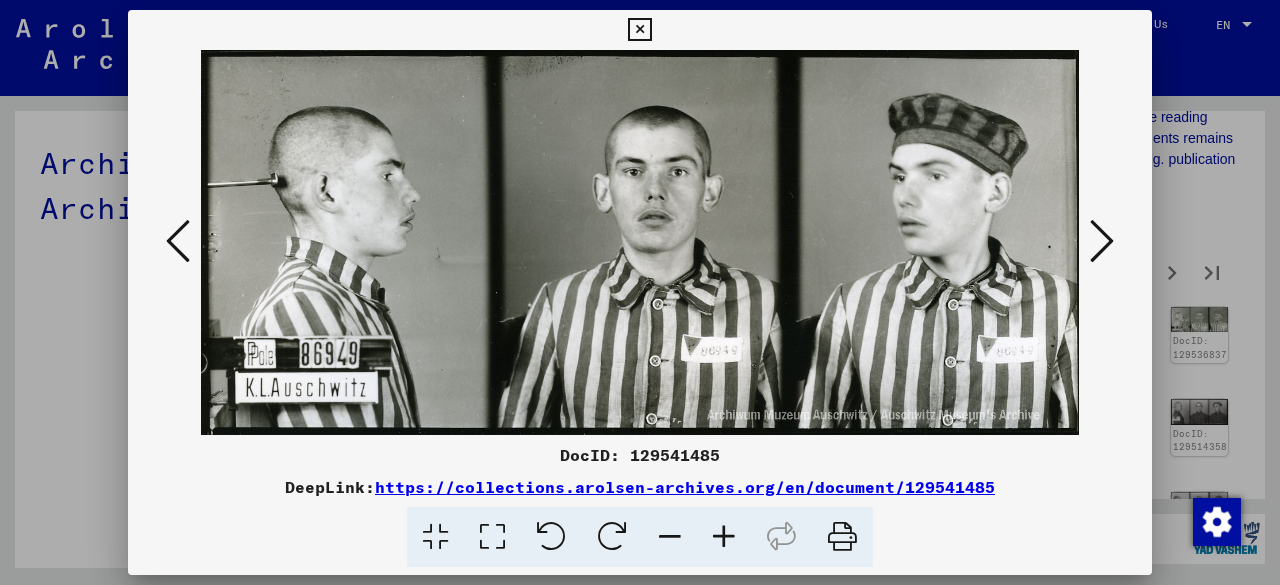 click at bounding box center [1102, 241] 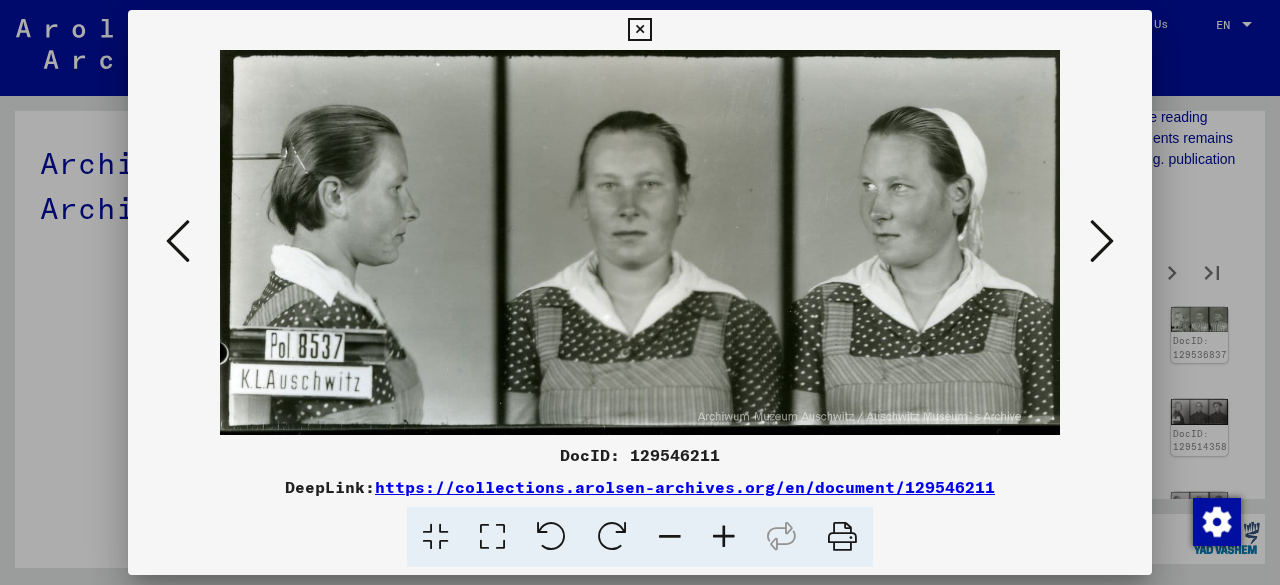 click at bounding box center (1102, 241) 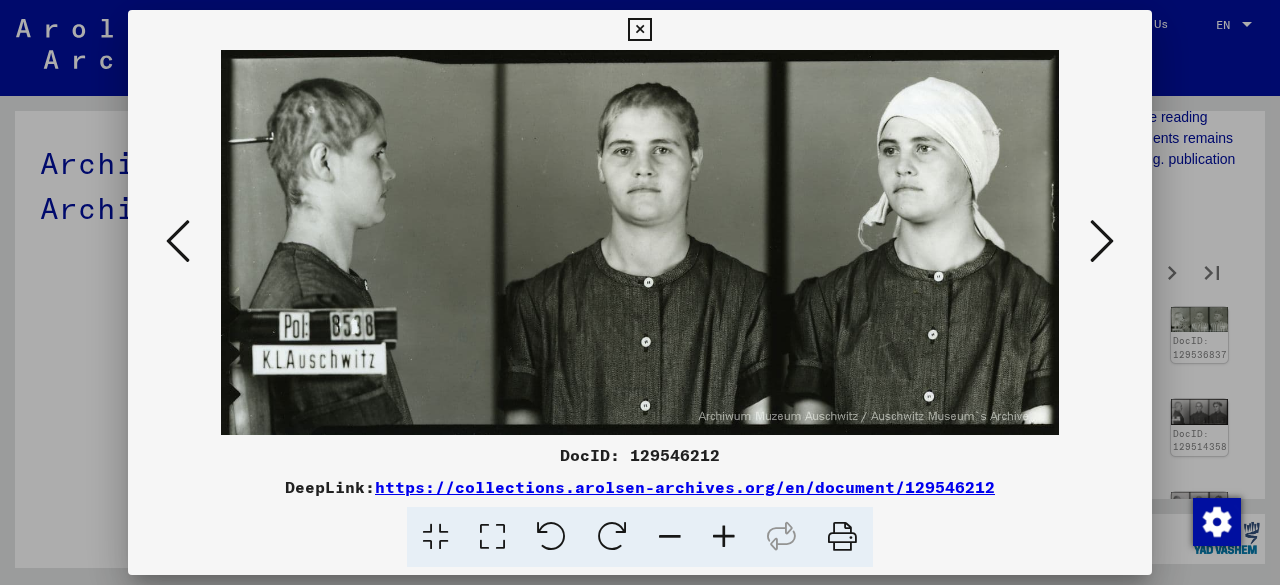 click at bounding box center (1102, 241) 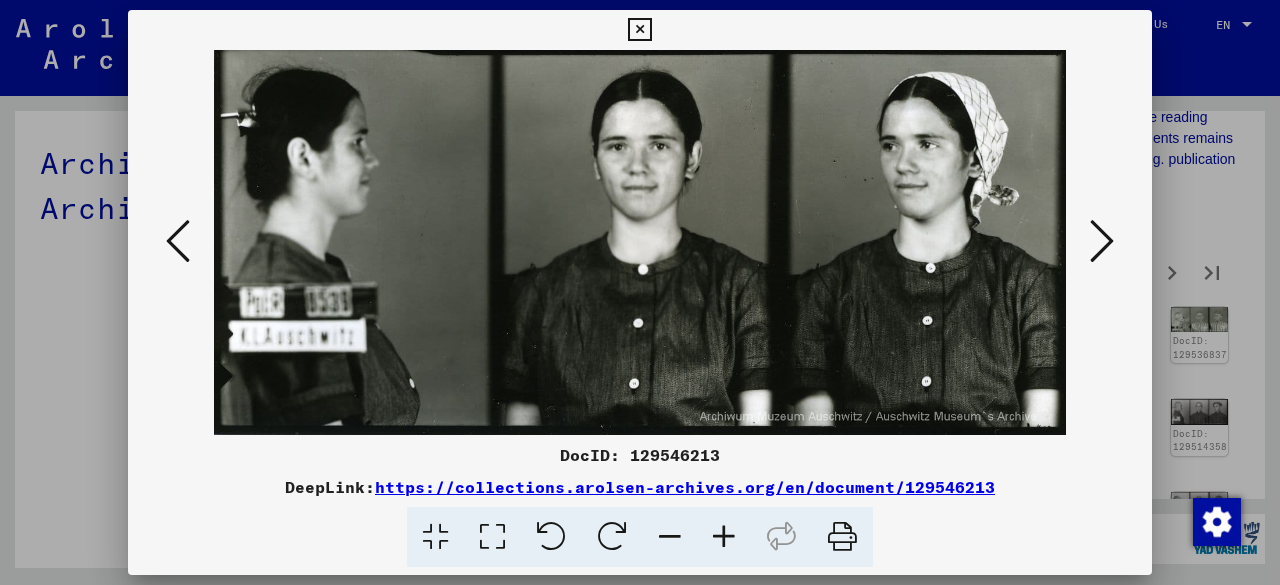 click at bounding box center (1102, 241) 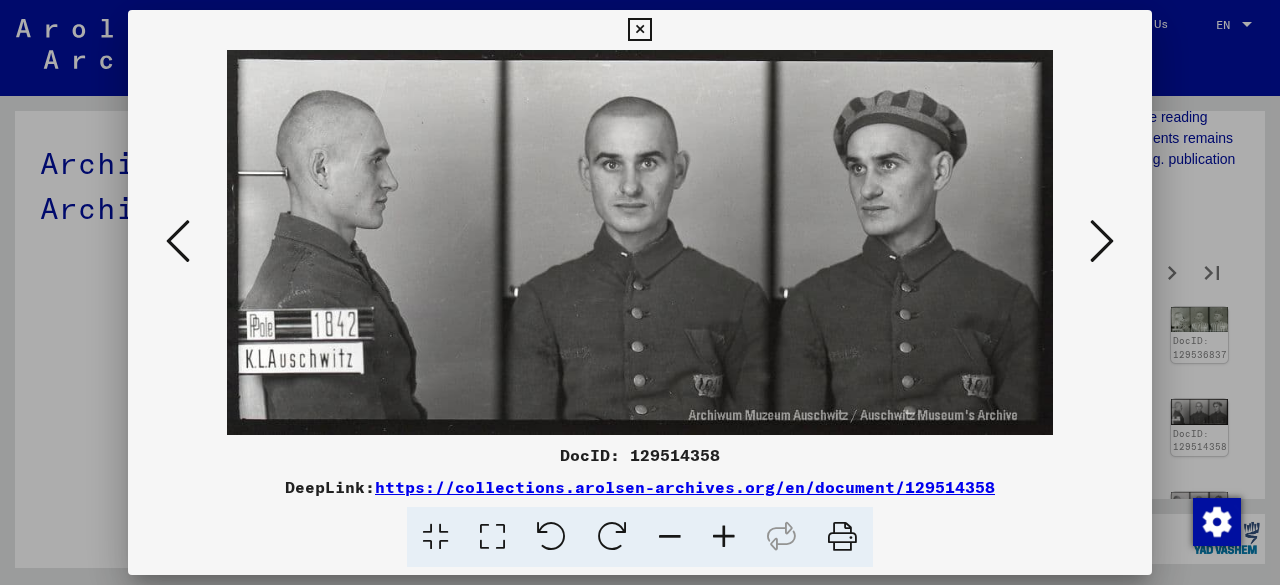 click at bounding box center (1102, 241) 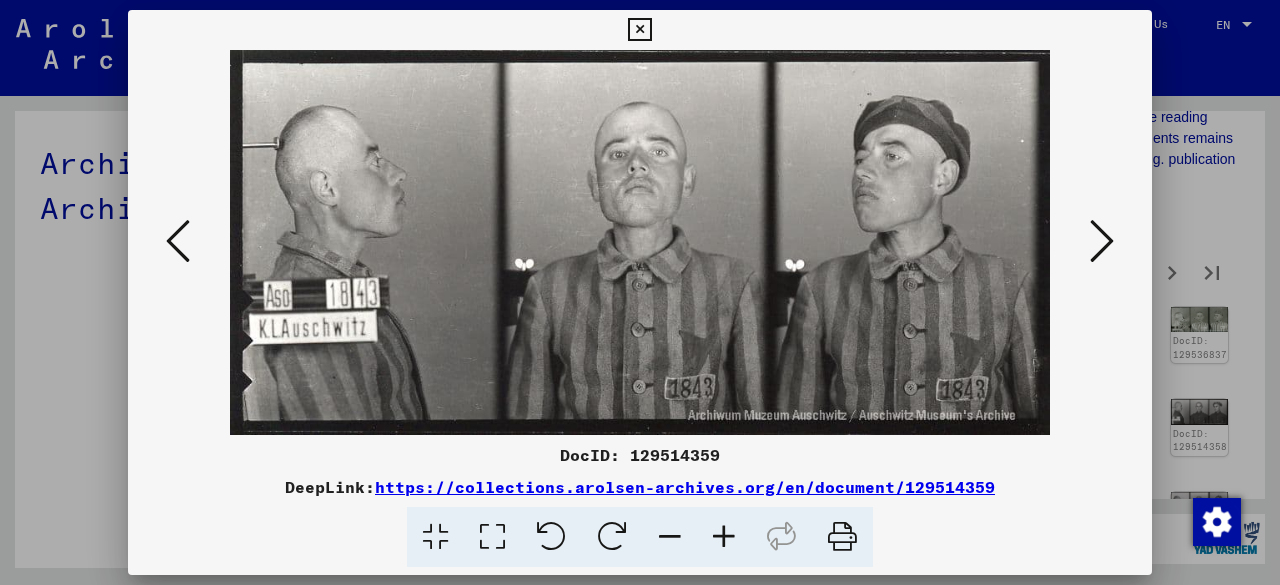 click at bounding box center (1102, 241) 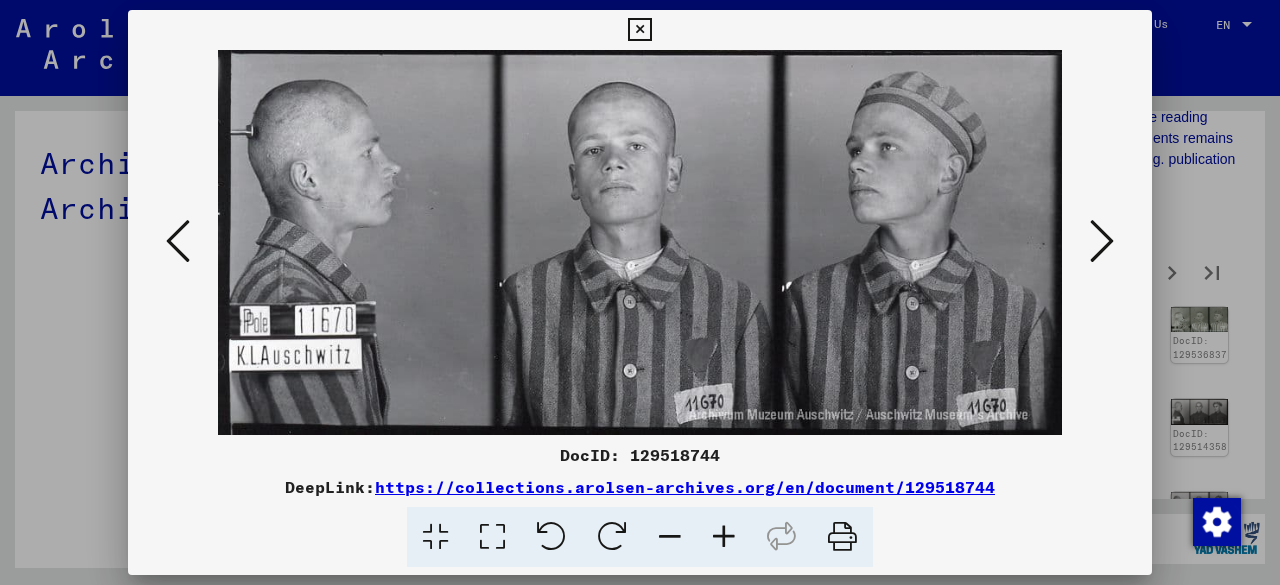 click at bounding box center (1102, 241) 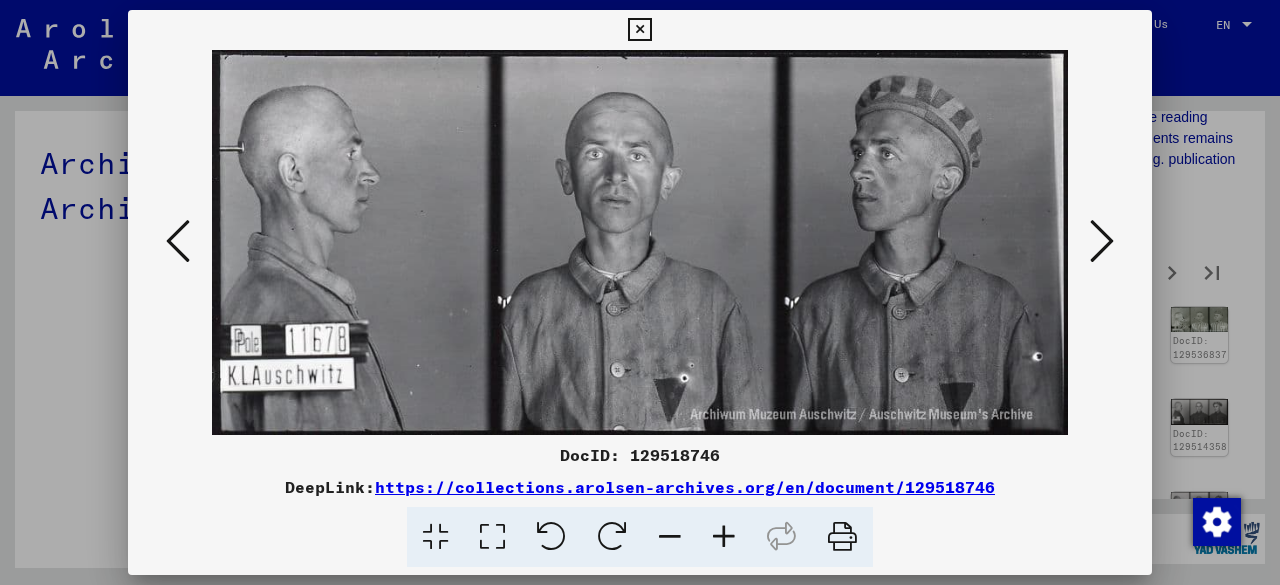 click at bounding box center (1102, 241) 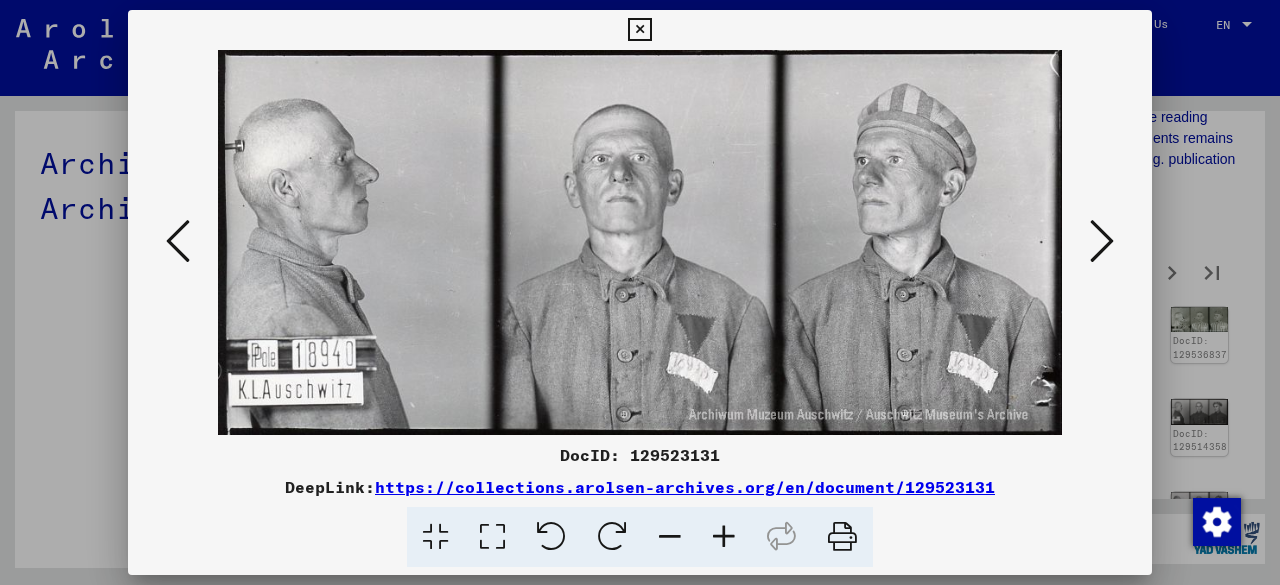 click at bounding box center (1102, 241) 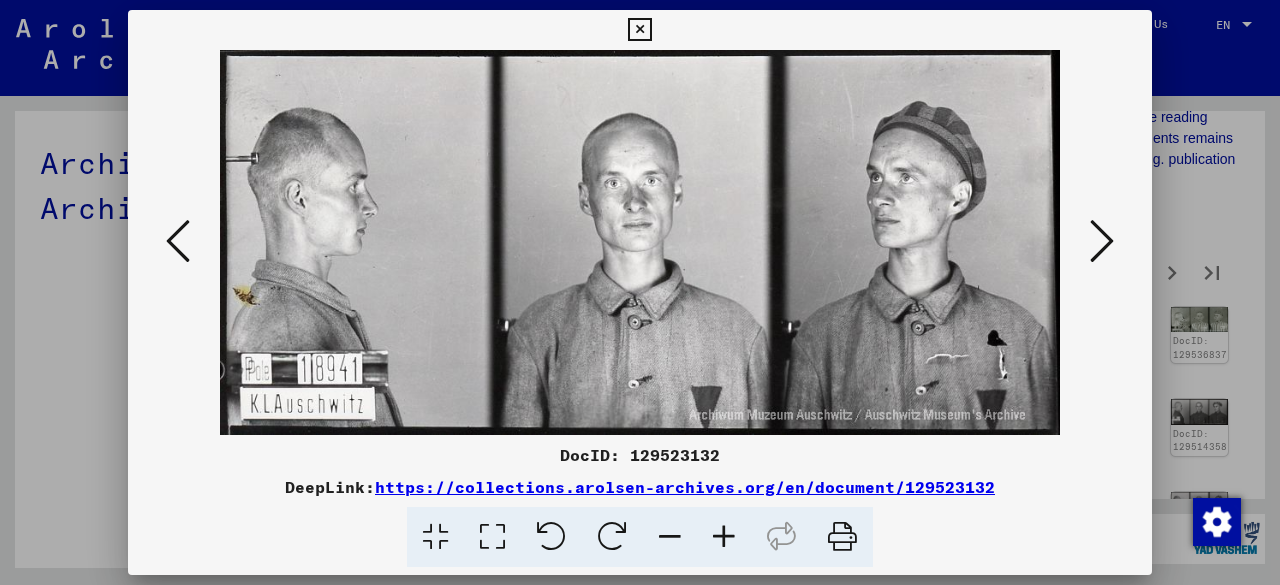 click at bounding box center (1102, 241) 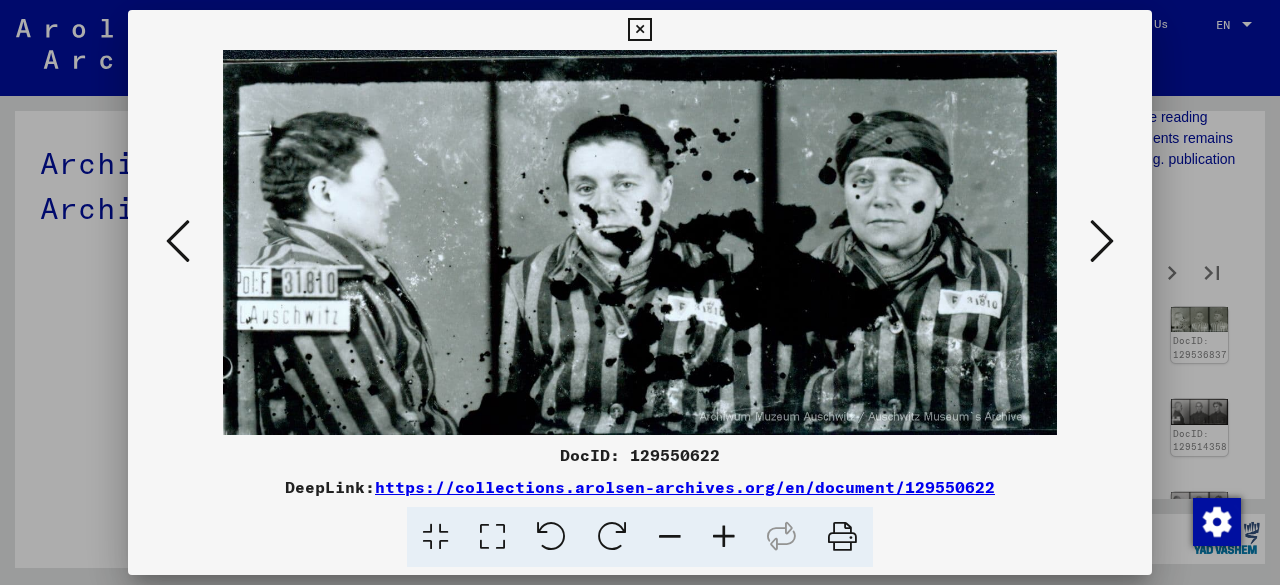 click at bounding box center [178, 241] 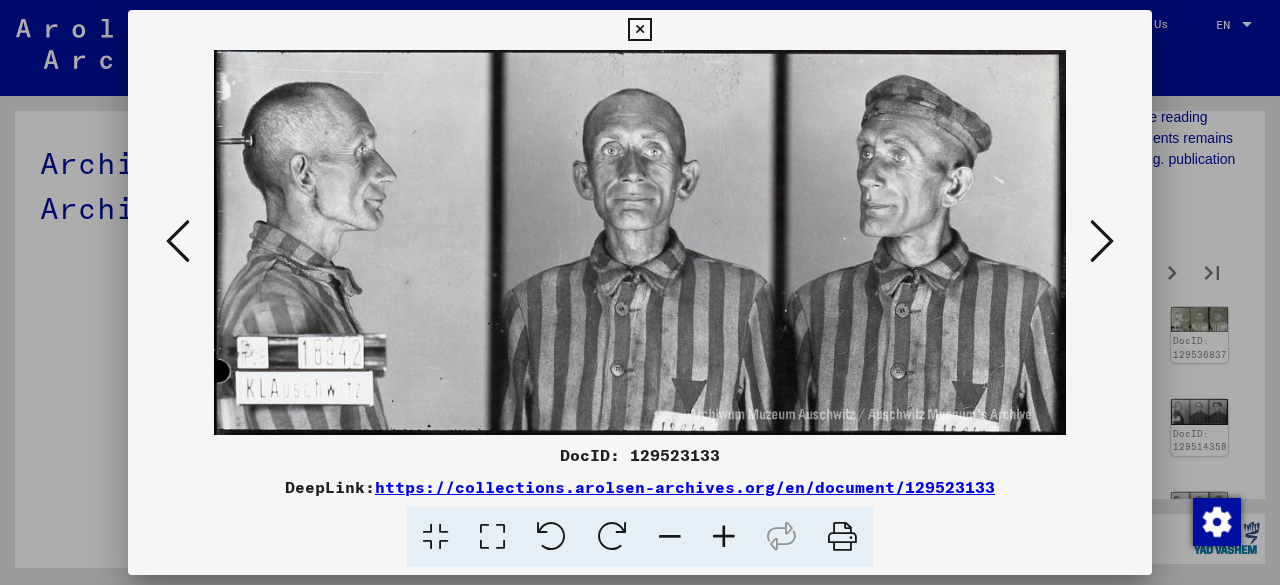 click at bounding box center (178, 241) 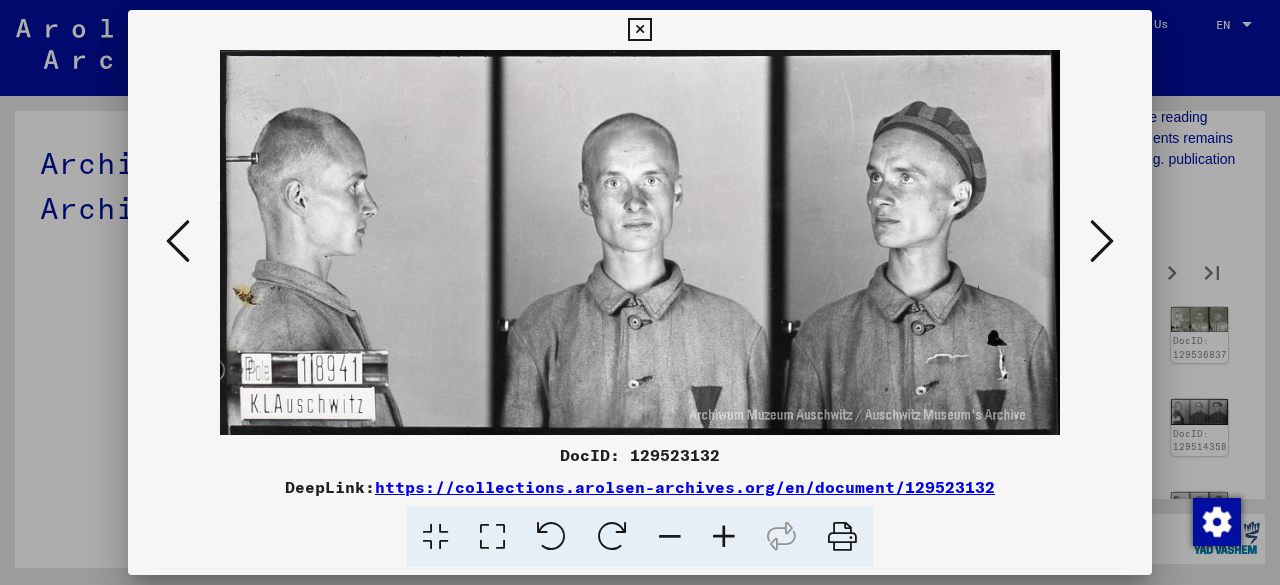 click at bounding box center (1102, 241) 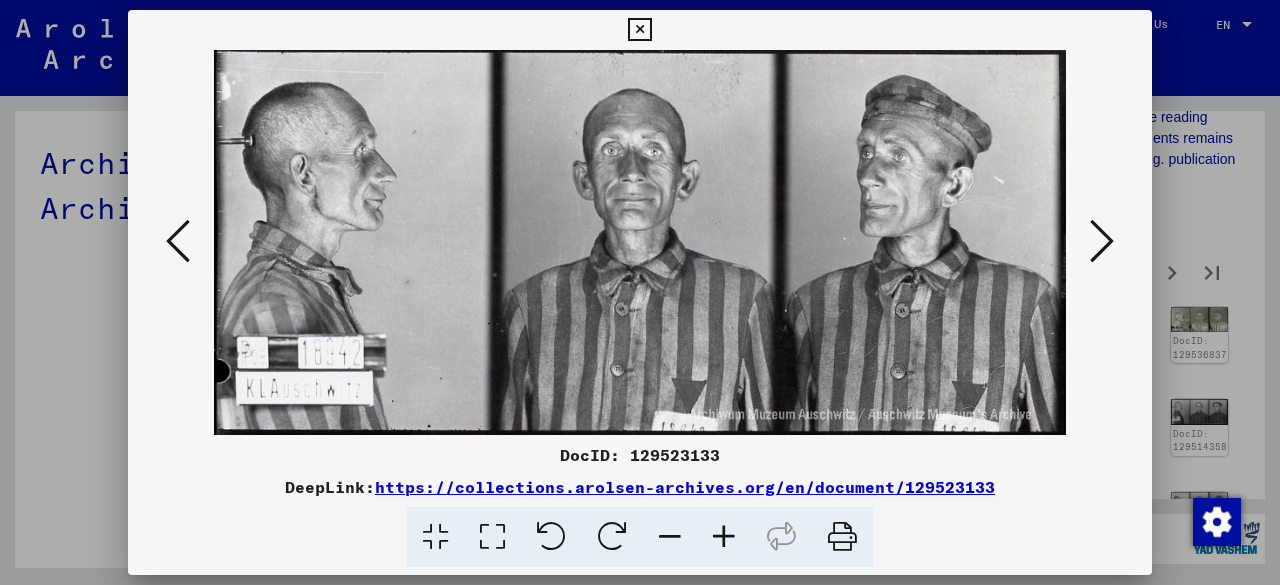click at bounding box center (1102, 241) 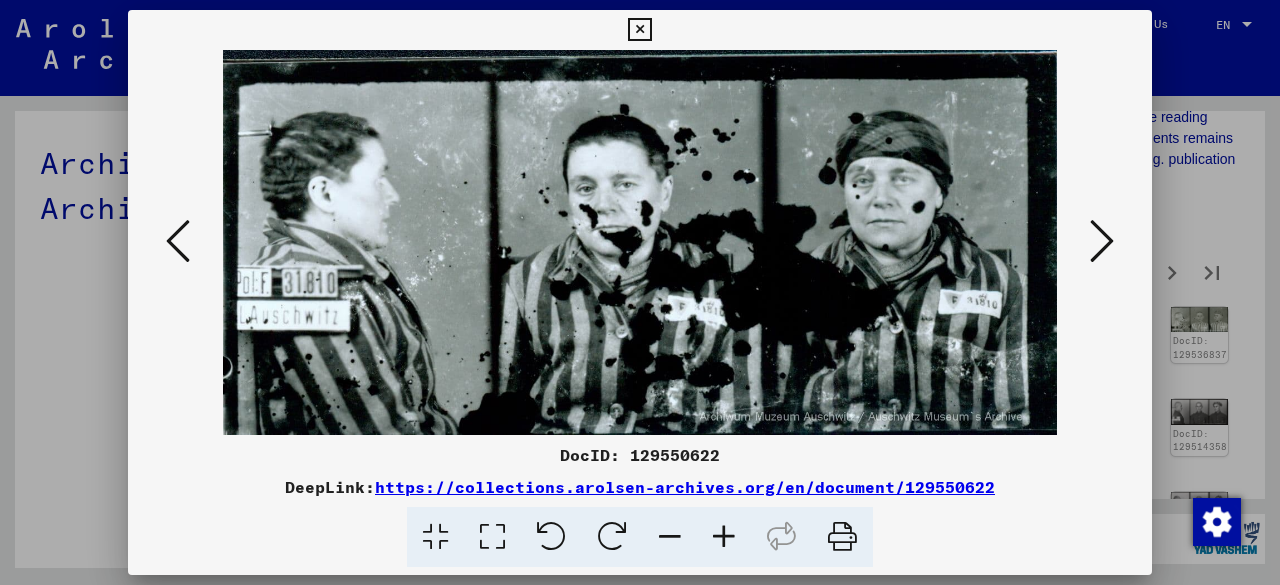 click at bounding box center [1102, 241] 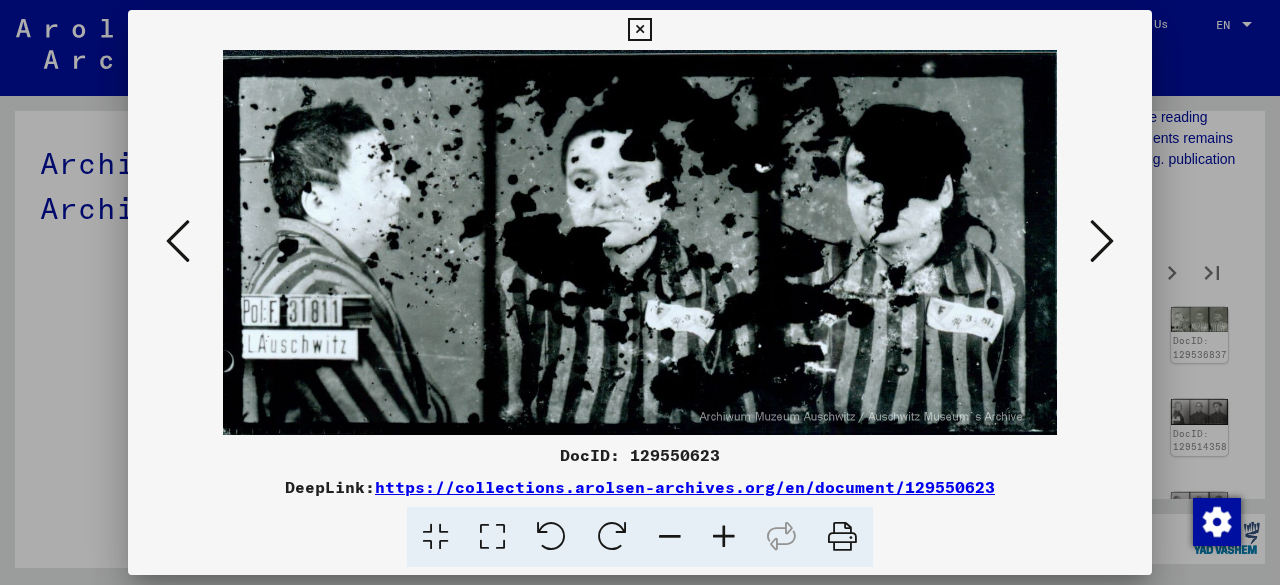 click at bounding box center (1102, 241) 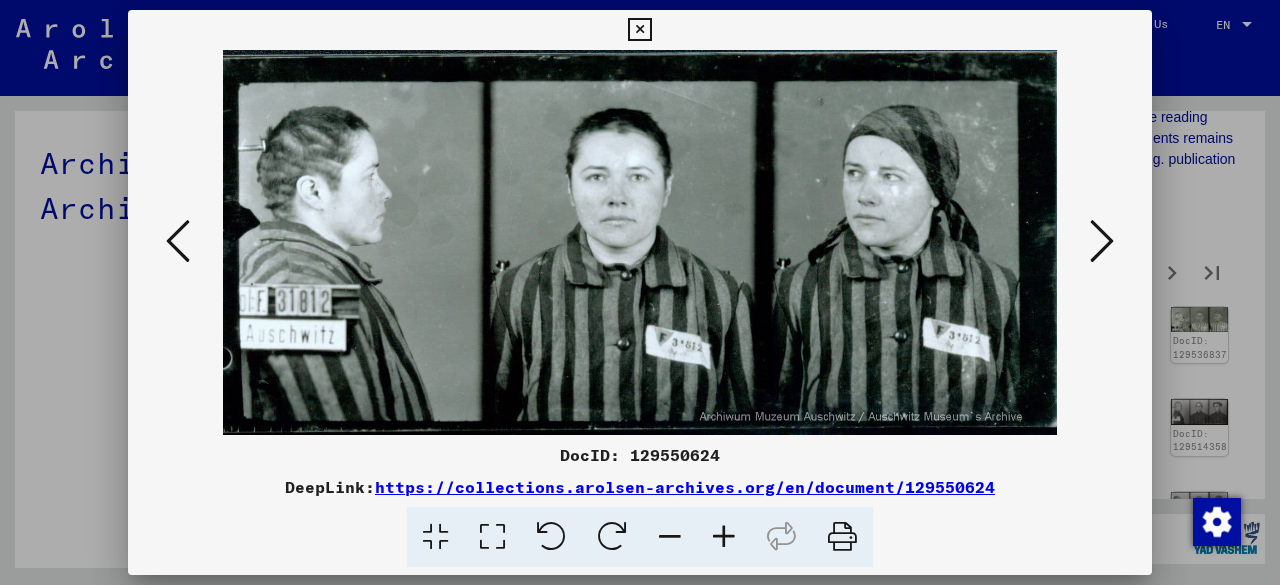 click at bounding box center (1102, 241) 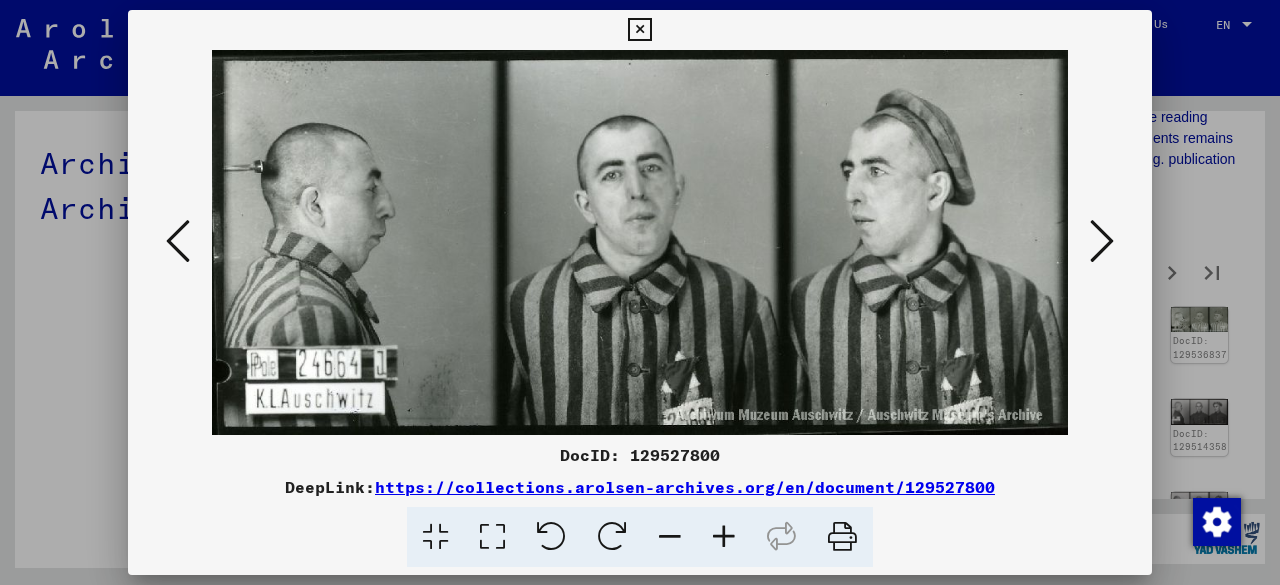 click at bounding box center (1102, 241) 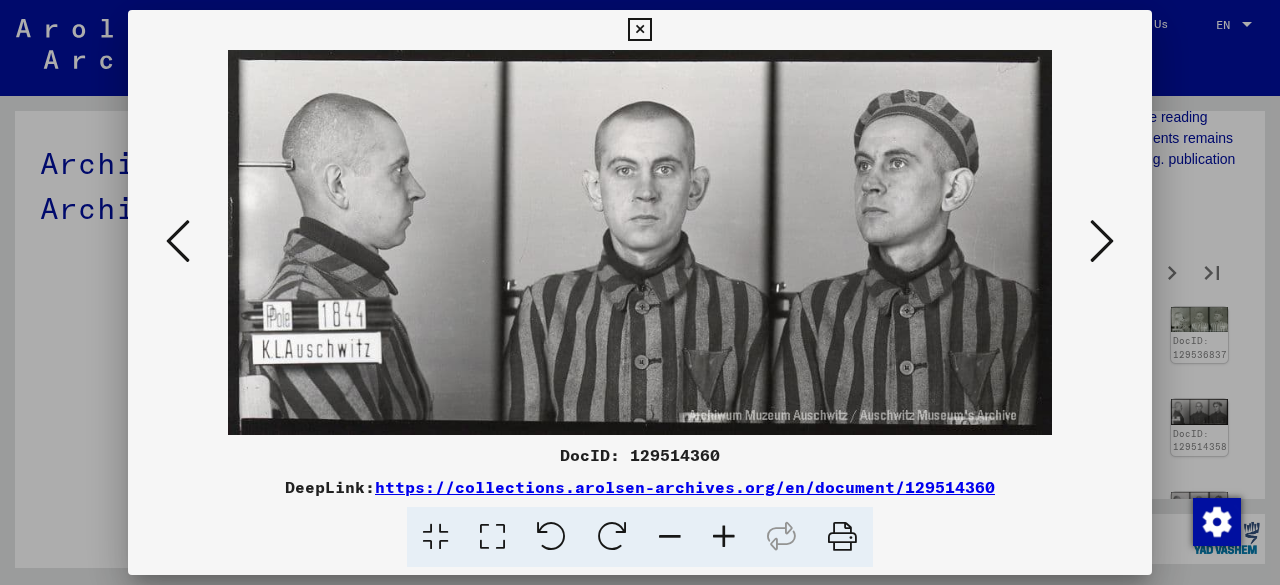 click at bounding box center (1102, 241) 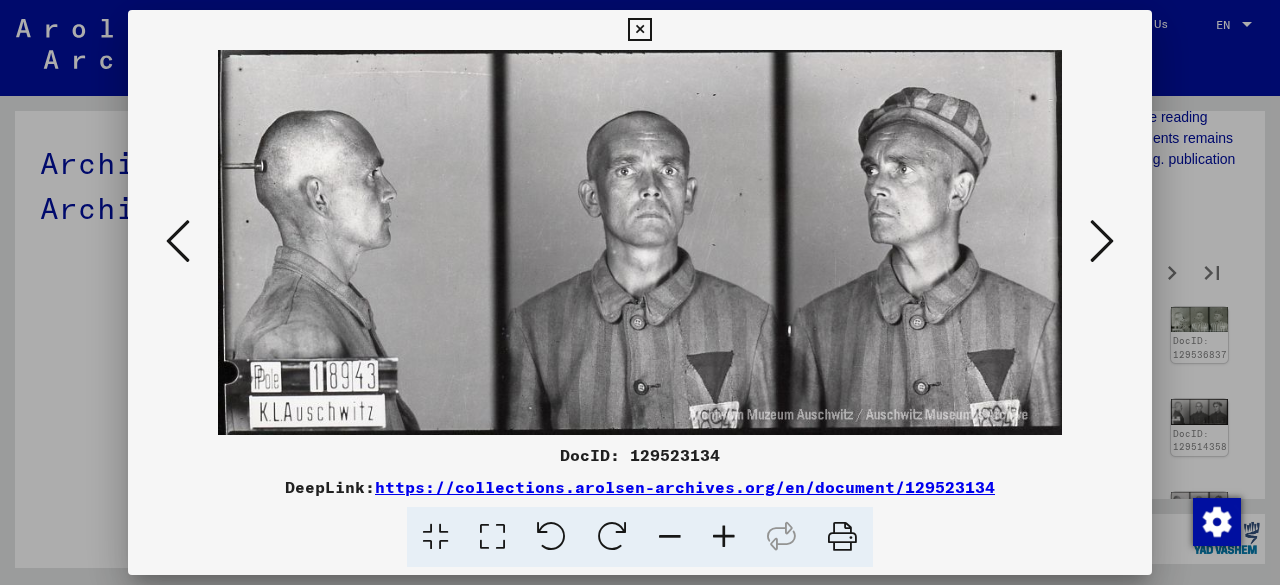 click at bounding box center [1102, 241] 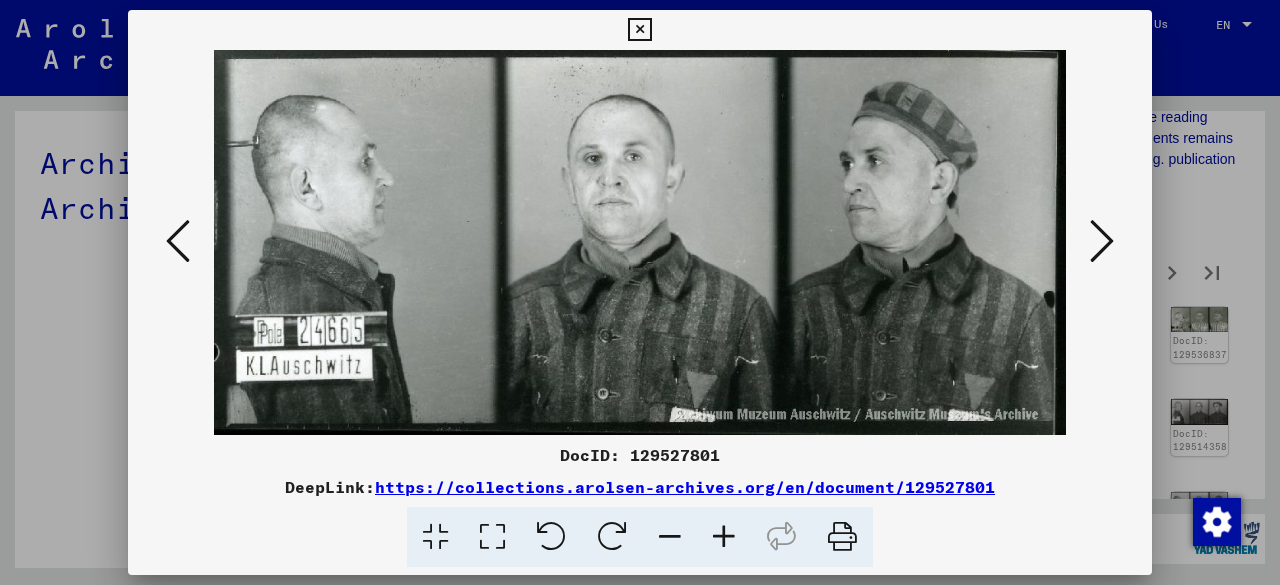 click at bounding box center [1102, 241] 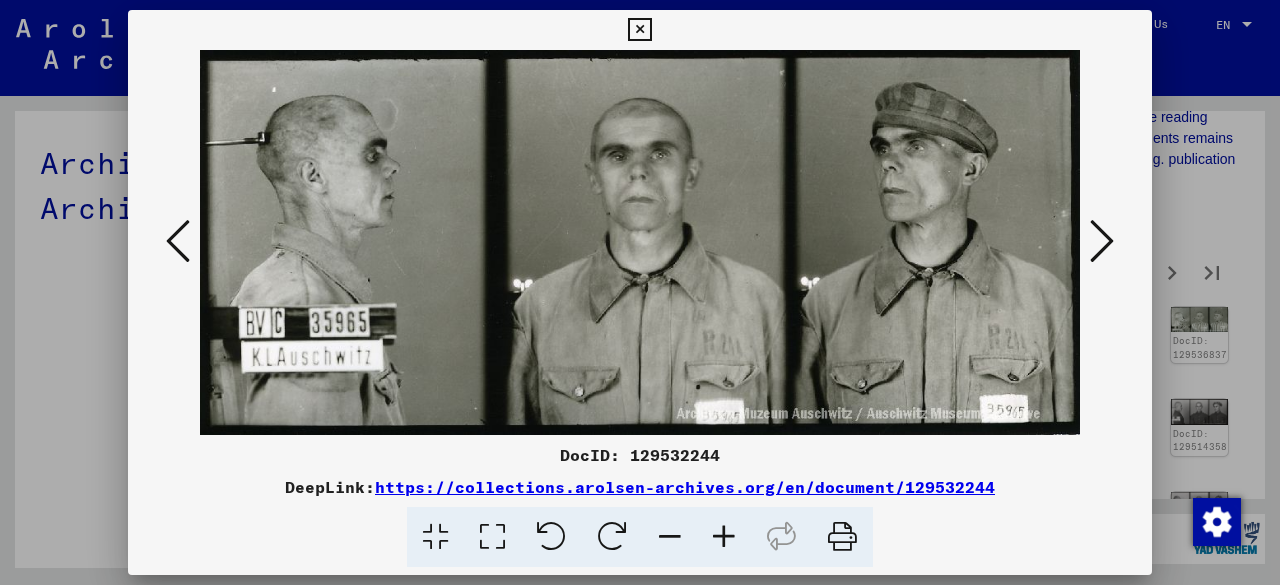 click at bounding box center (1102, 241) 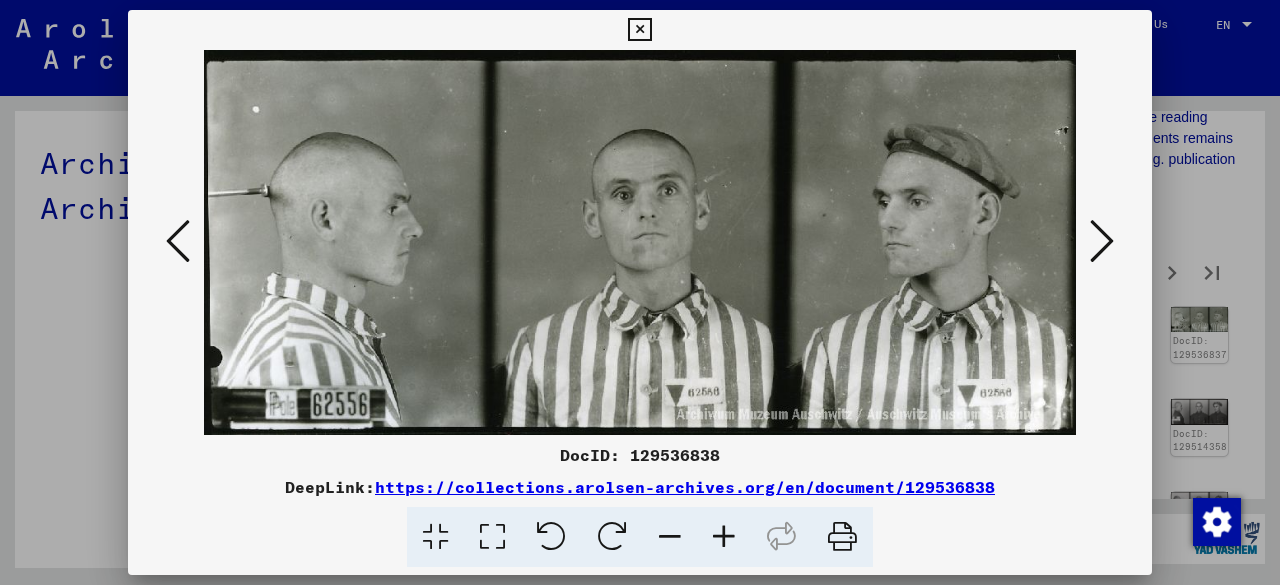 click at bounding box center (1102, 241) 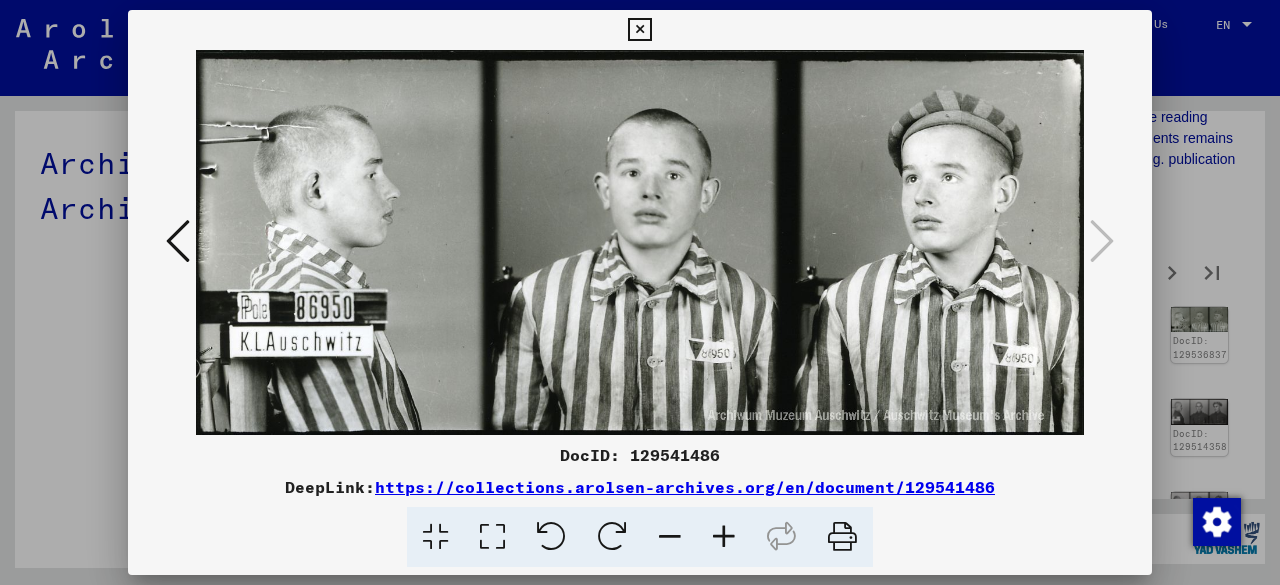 click at bounding box center (639, 30) 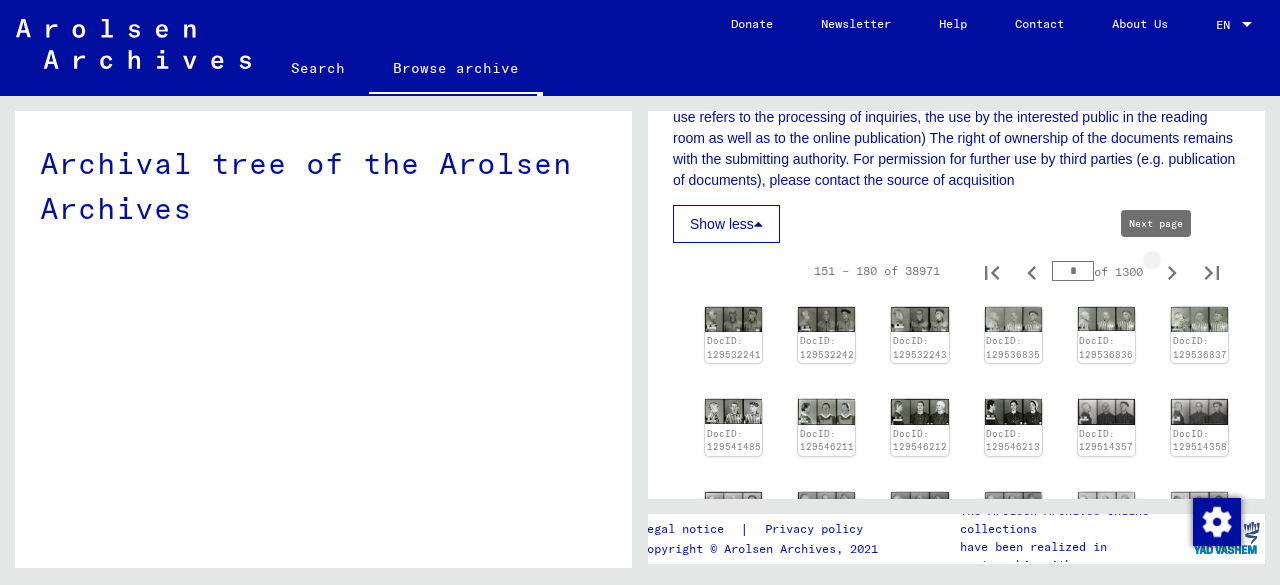 click 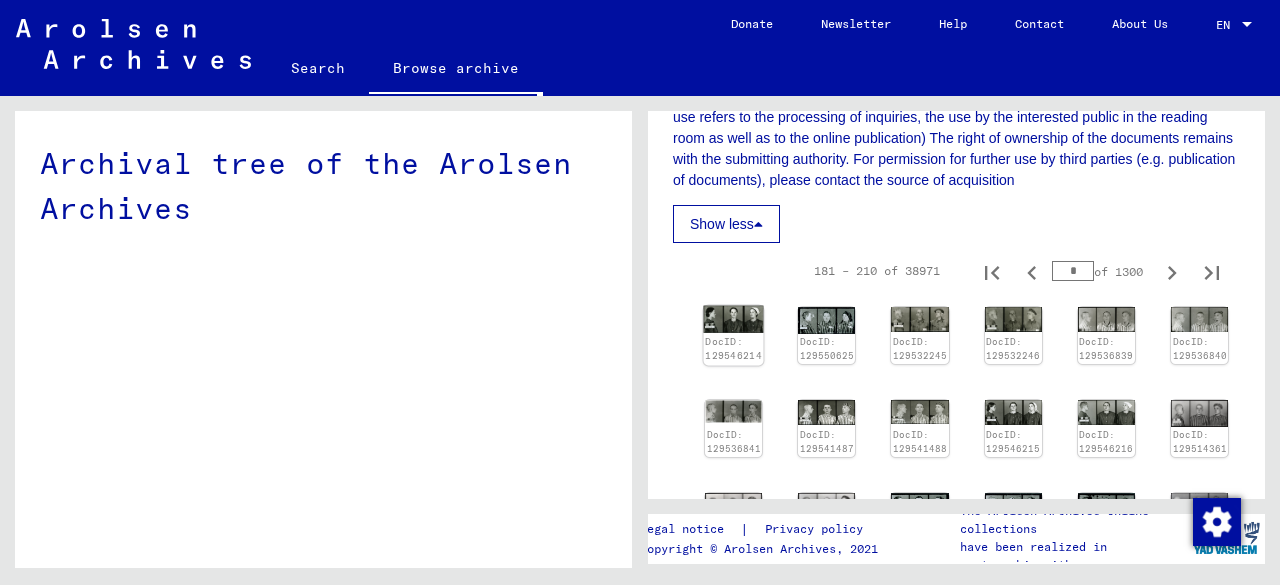 click 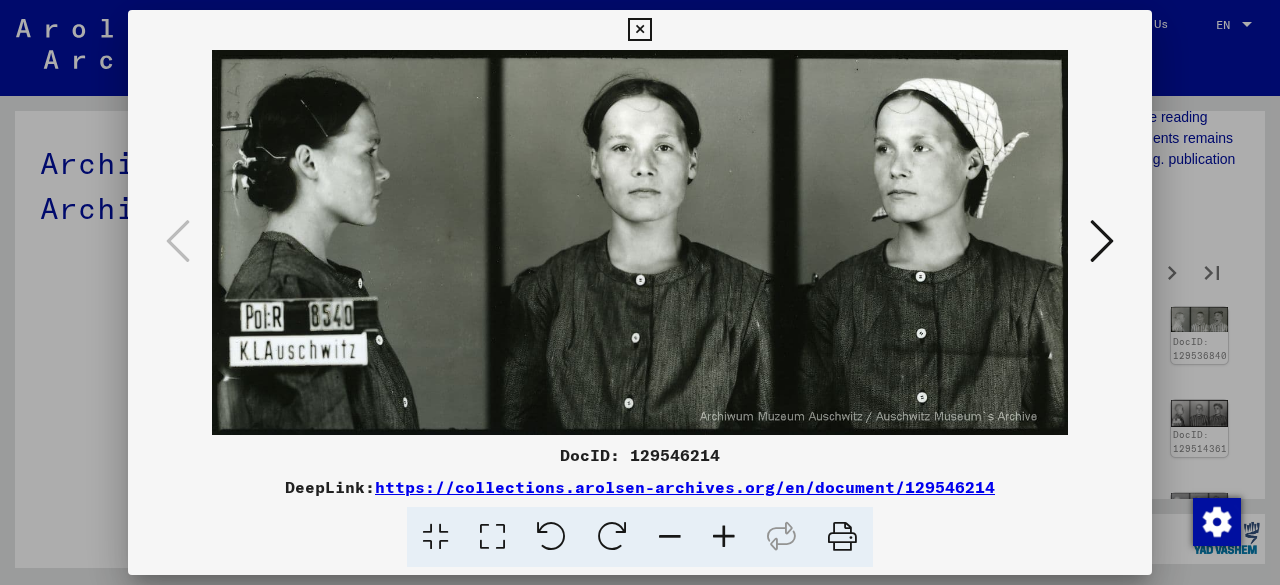 click at bounding box center [640, 242] 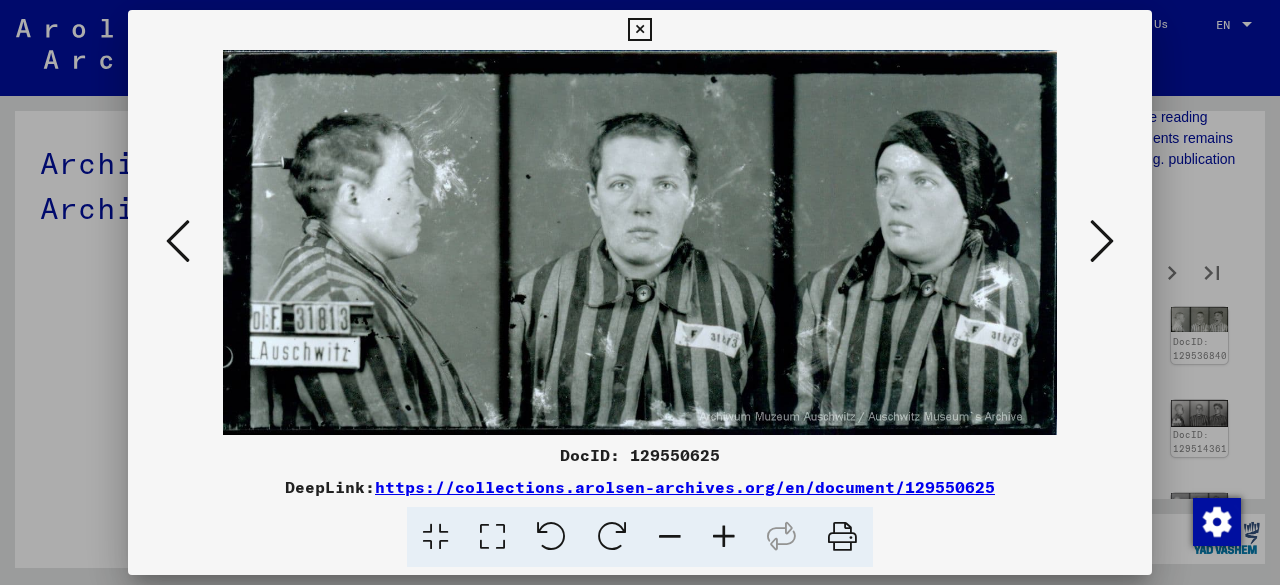 click at bounding box center (1102, 241) 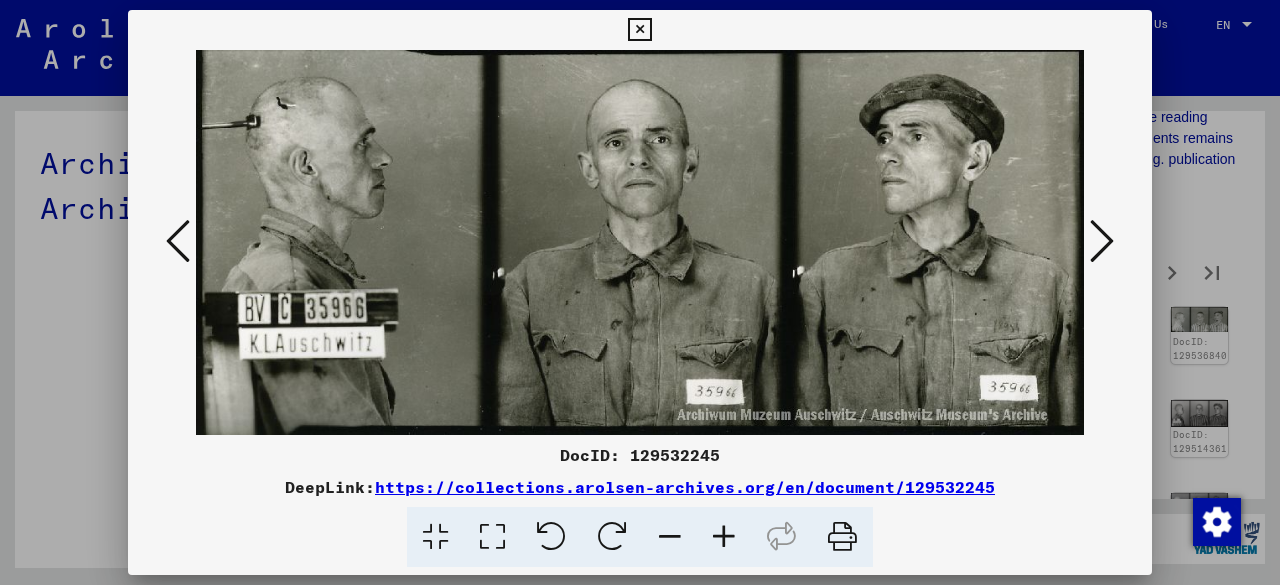 click at bounding box center (1102, 241) 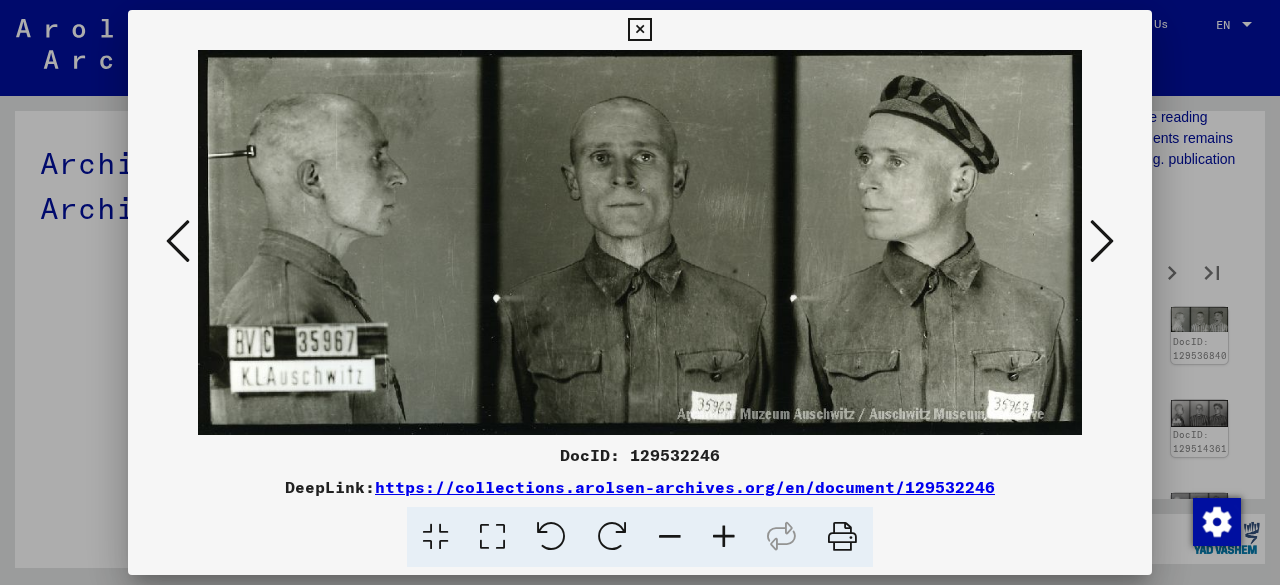 click at bounding box center (1102, 241) 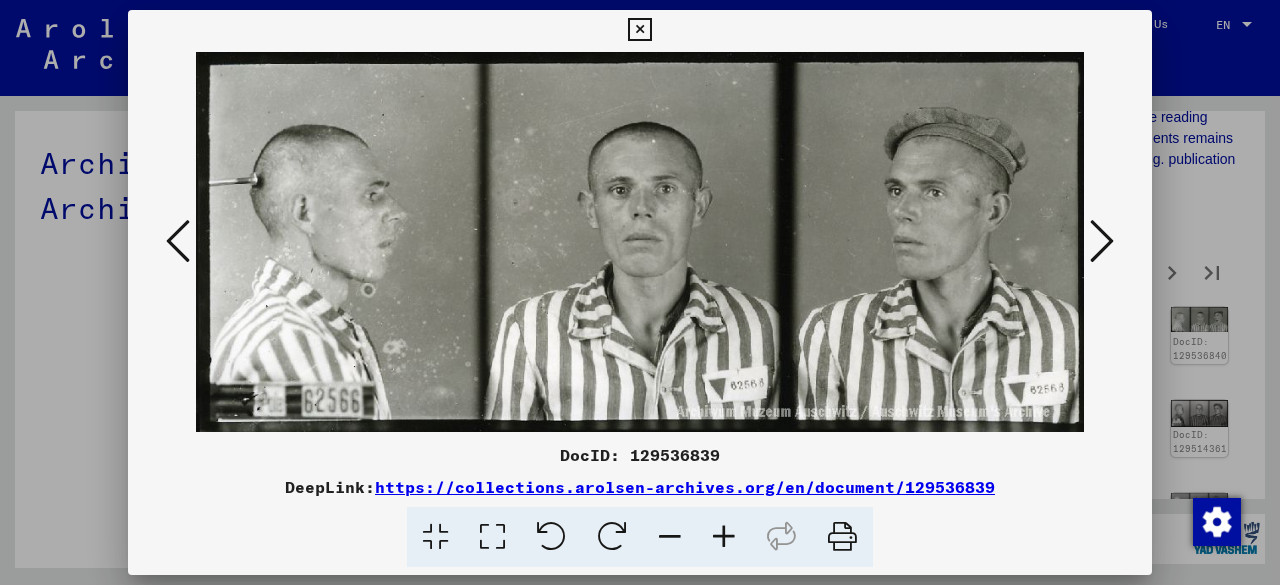 click at bounding box center [1102, 241] 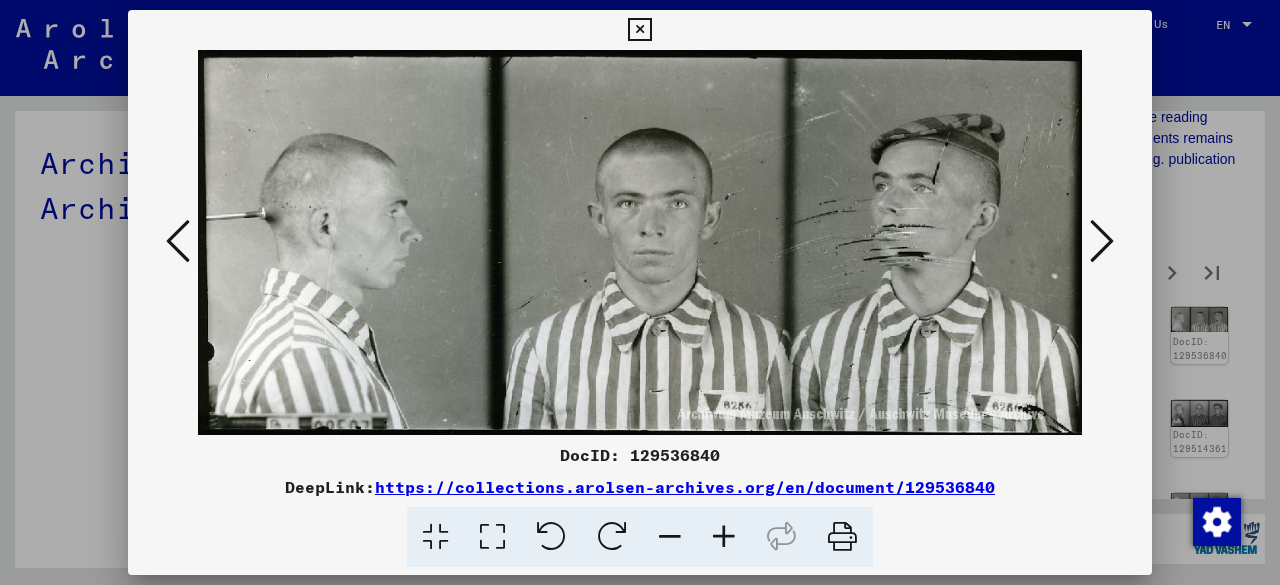 click at bounding box center [1102, 241] 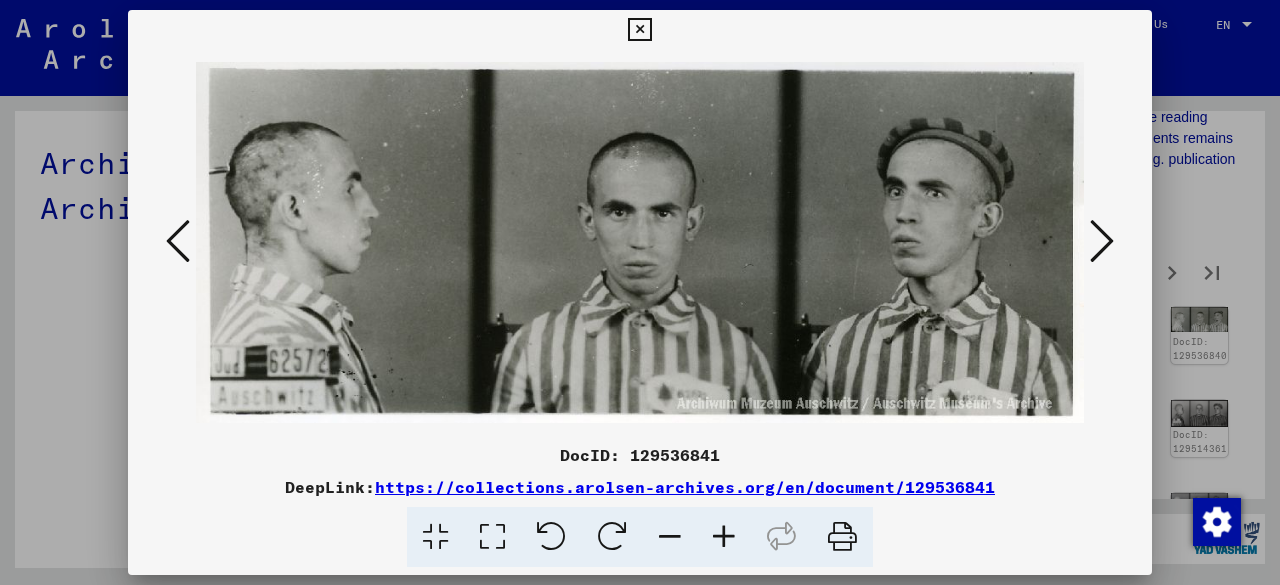 click at bounding box center [1102, 241] 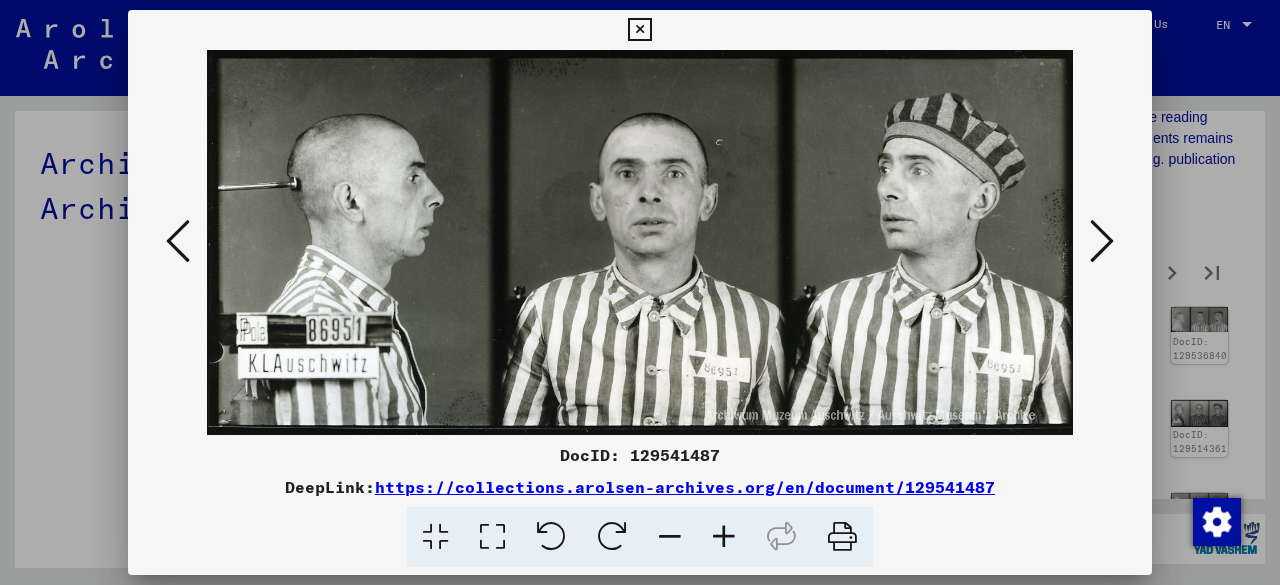 click at bounding box center [1102, 241] 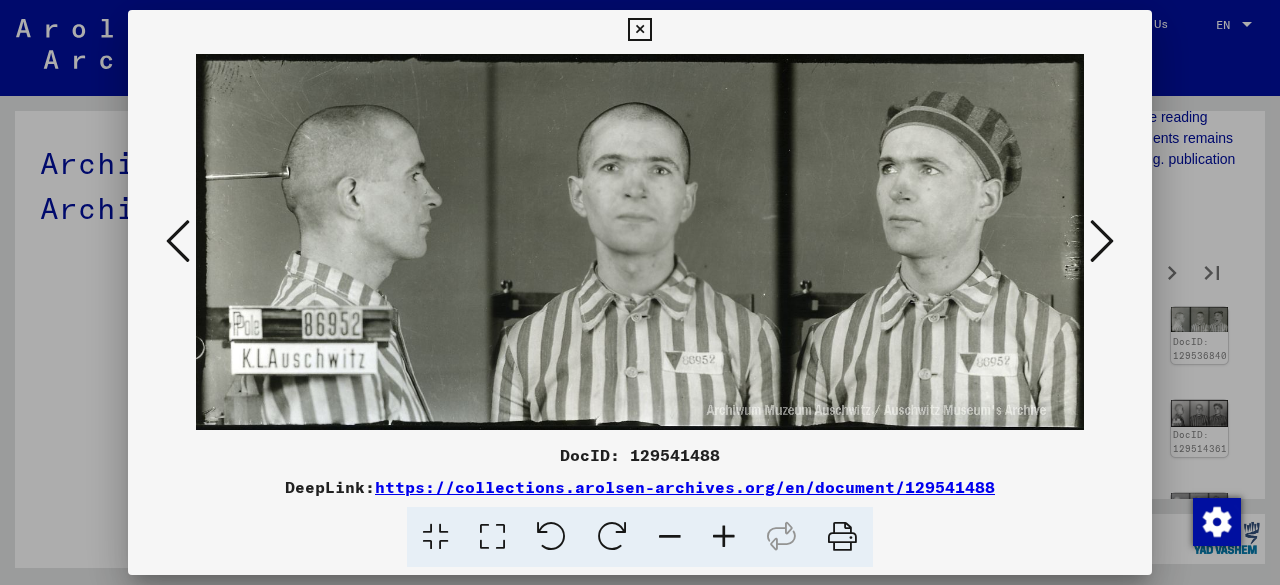 click at bounding box center (1102, 241) 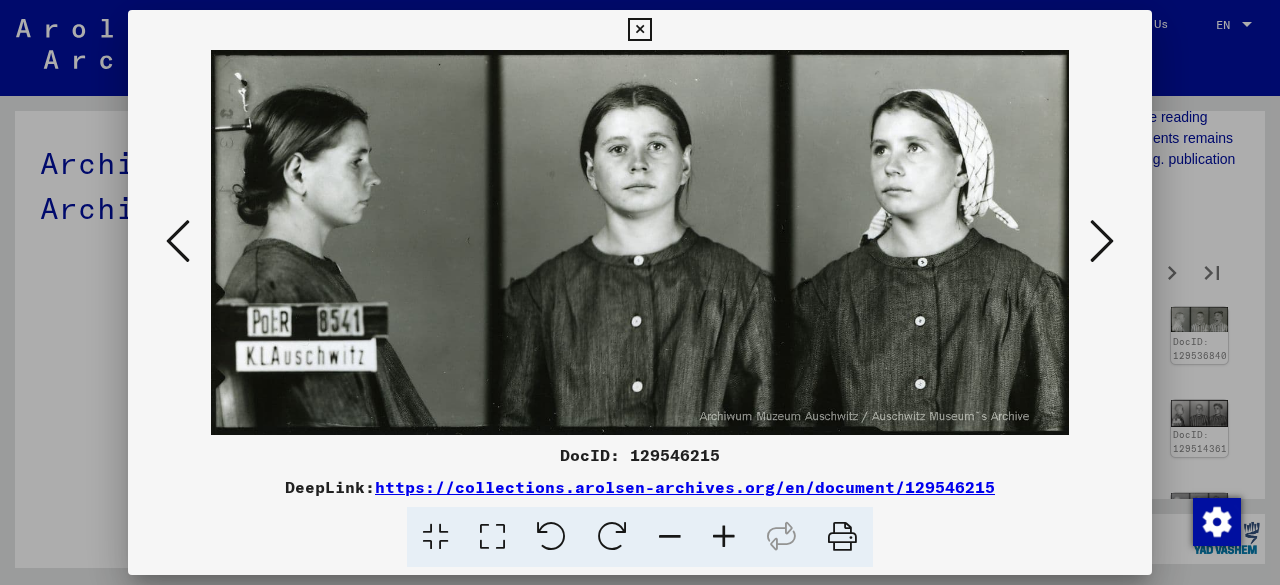 click at bounding box center (1102, 241) 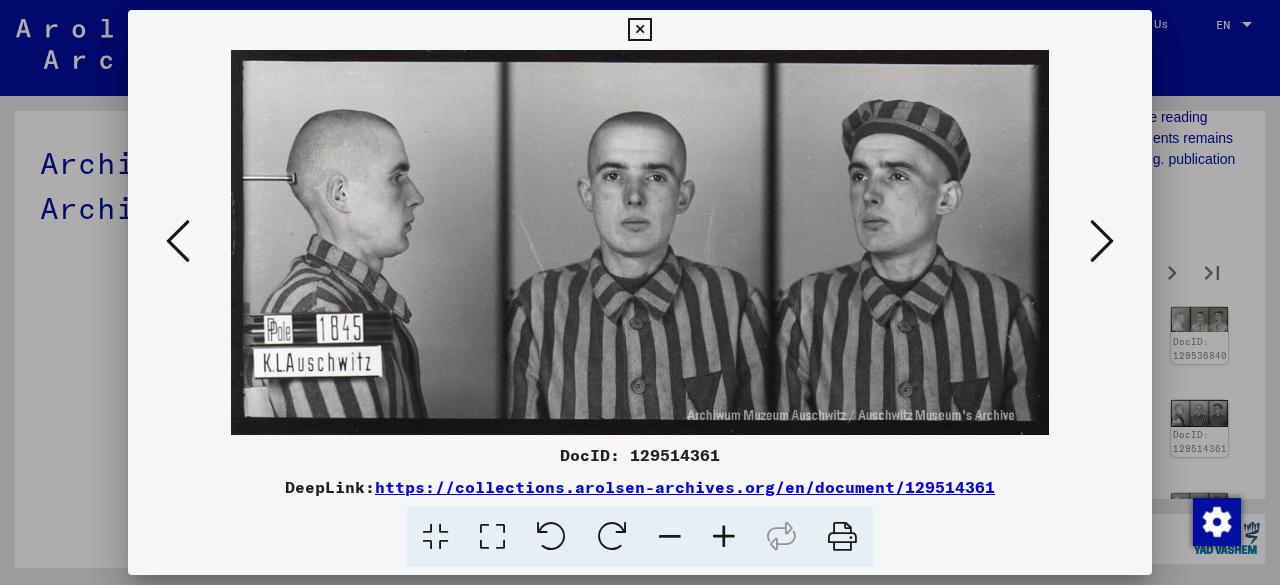 click at bounding box center [178, 242] 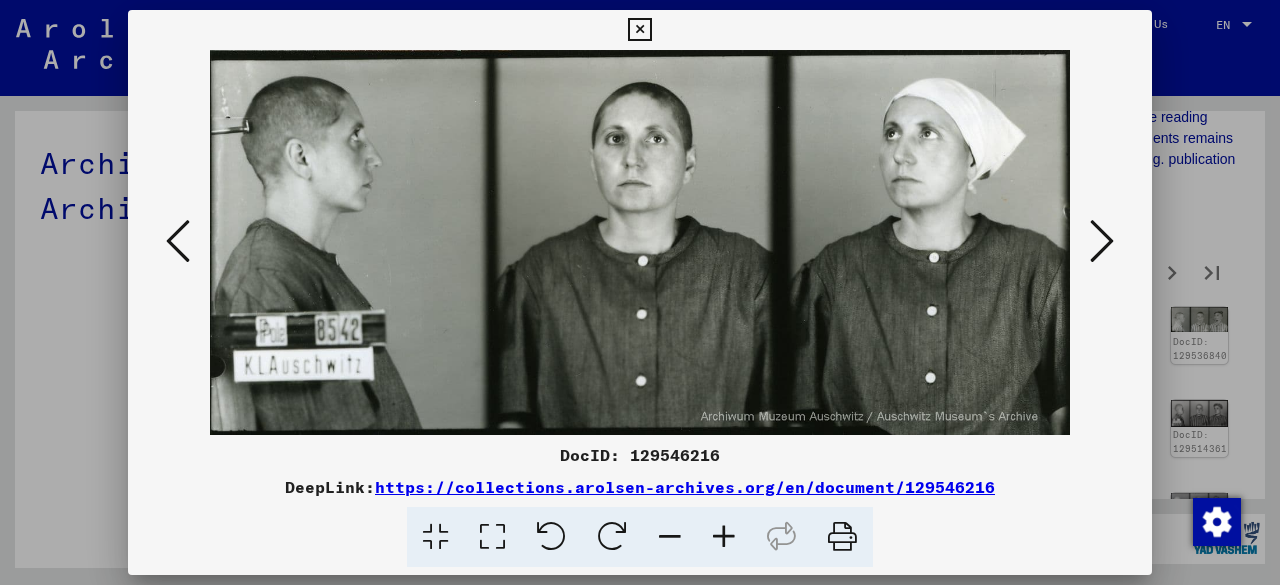 click at bounding box center (178, 242) 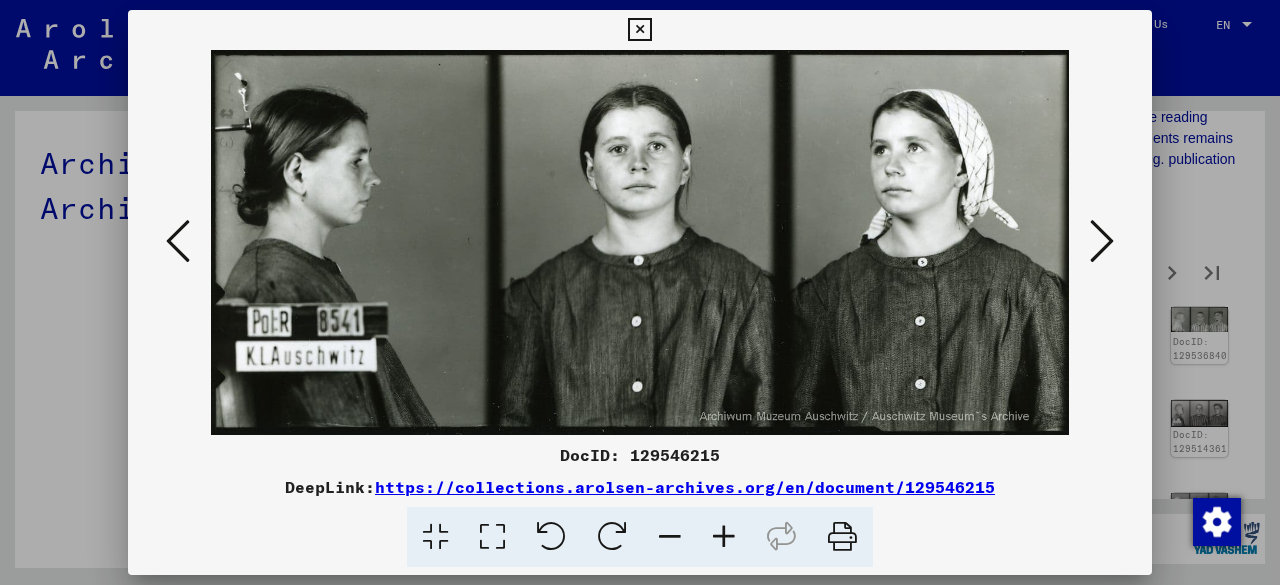 click at bounding box center [178, 241] 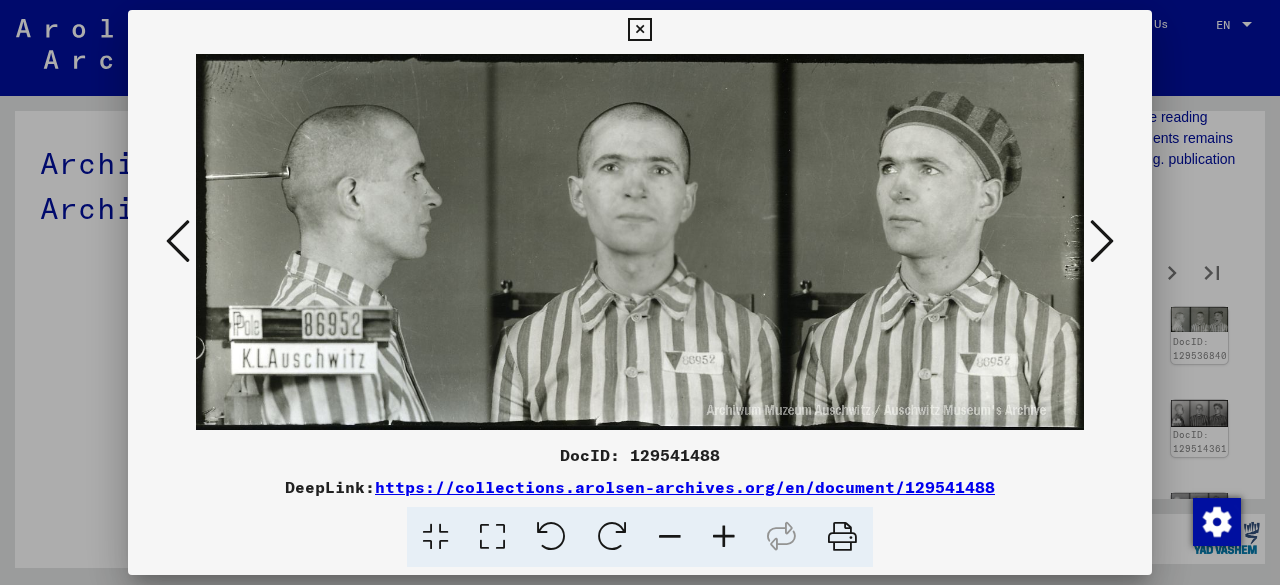 click at bounding box center [178, 241] 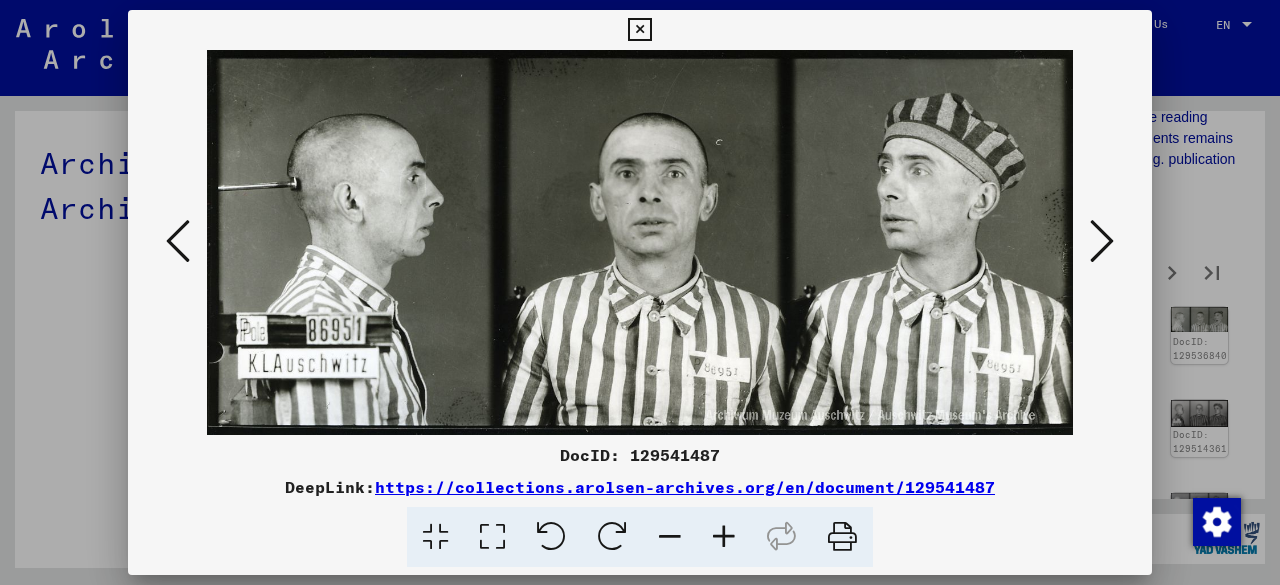 click at bounding box center [178, 241] 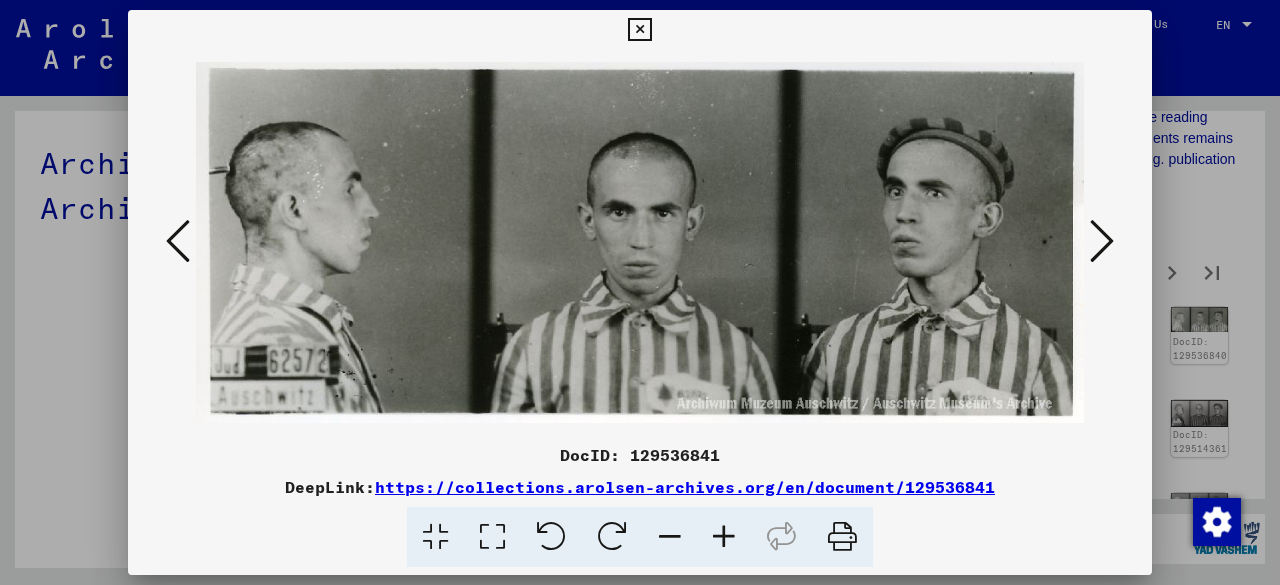 click at bounding box center (178, 241) 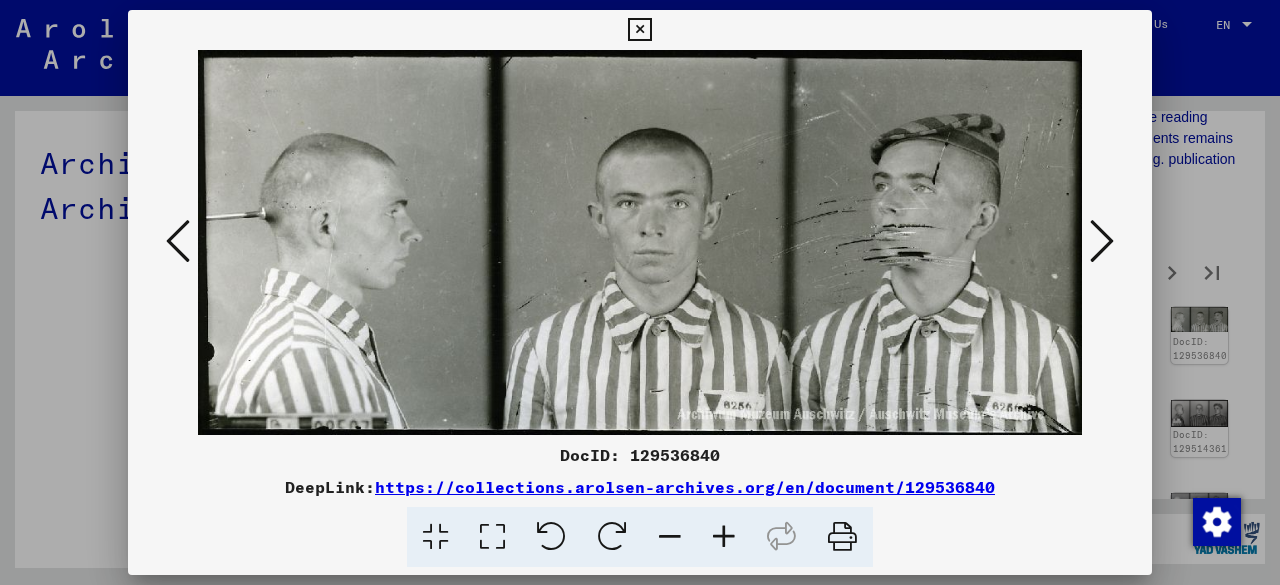 click at bounding box center (178, 241) 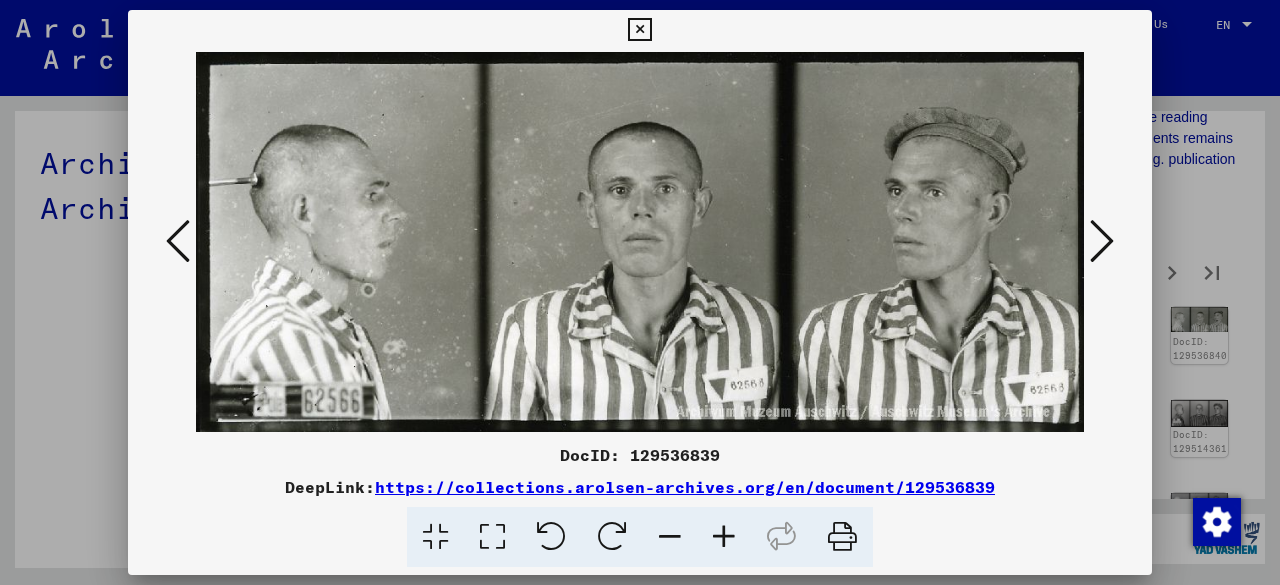 click at bounding box center (178, 241) 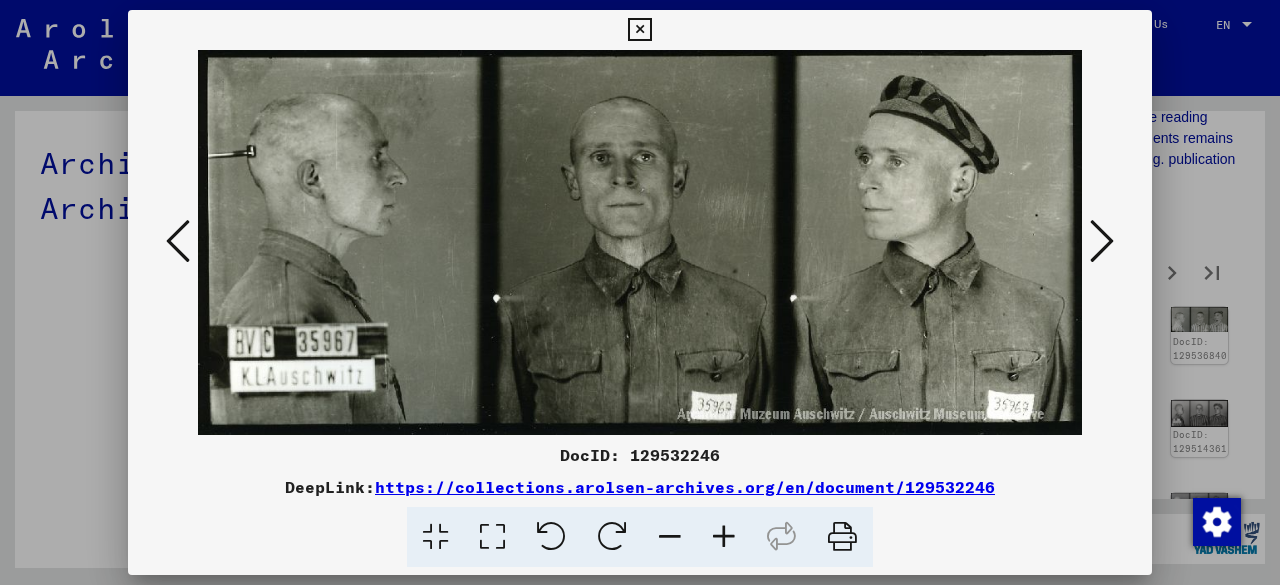 click at bounding box center (178, 241) 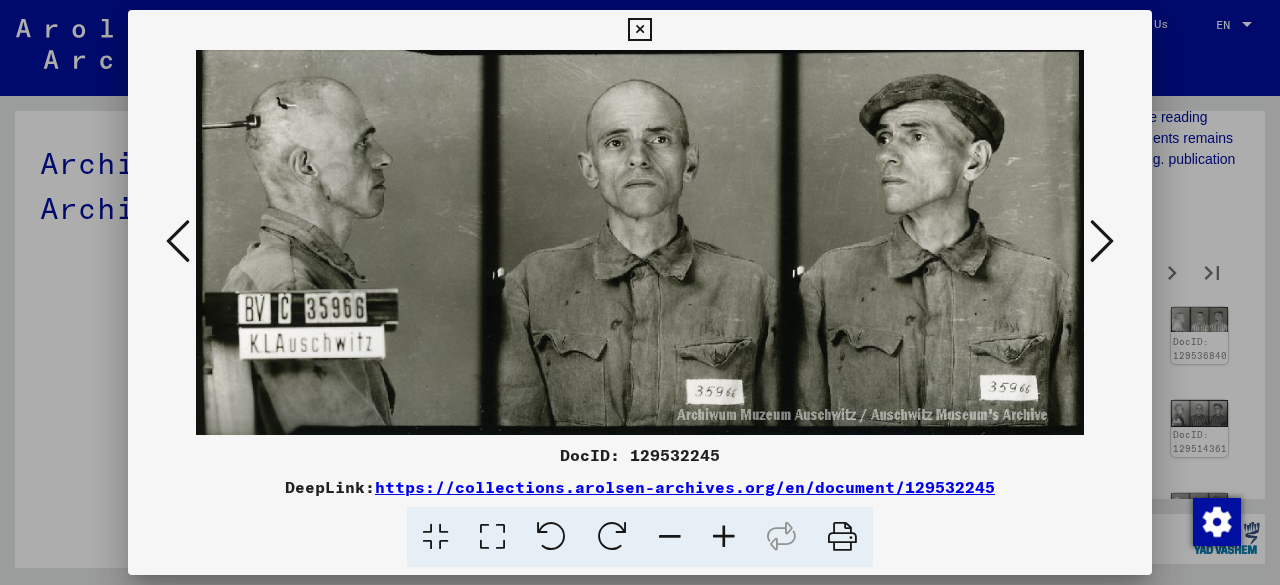 click at bounding box center (178, 241) 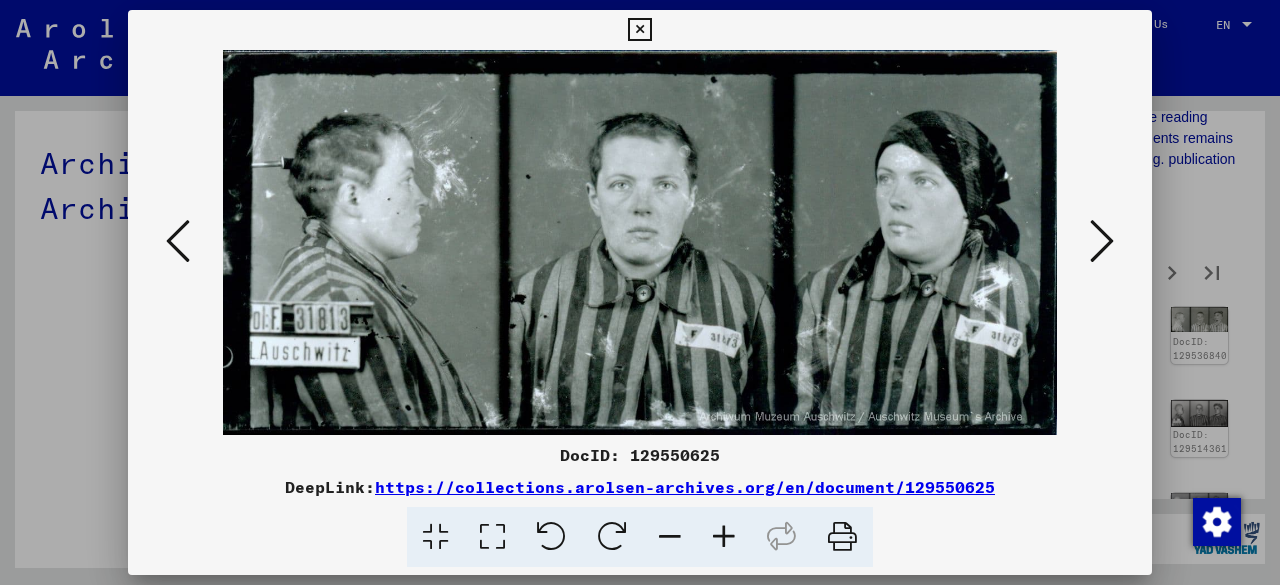 click at bounding box center [178, 241] 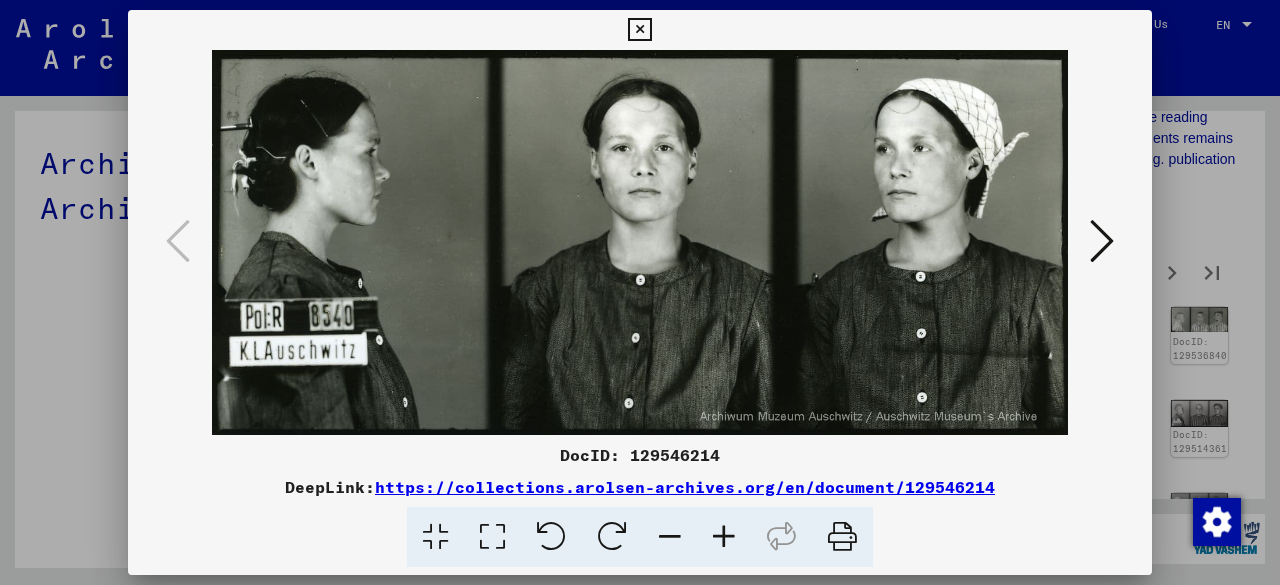 click at bounding box center (1102, 241) 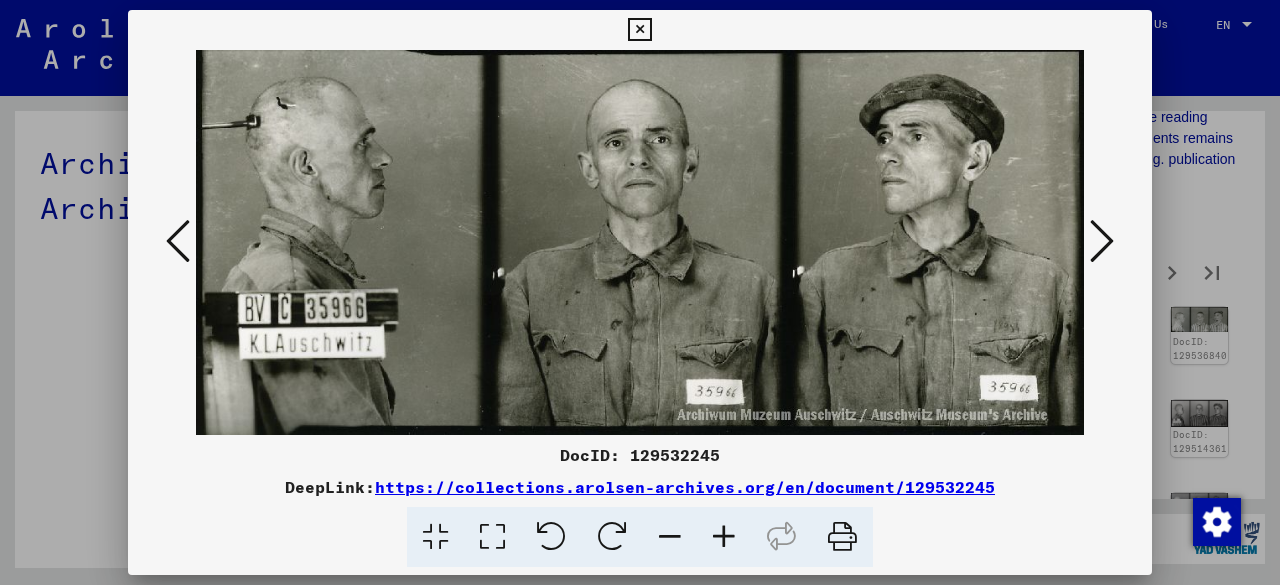 click at bounding box center [1102, 241] 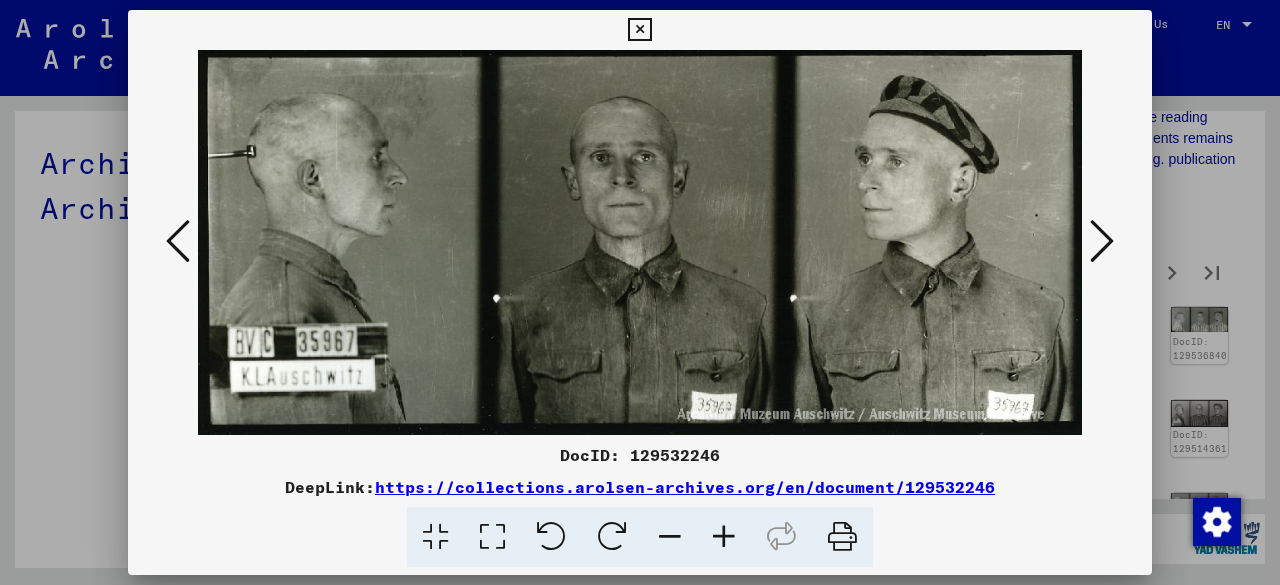 click at bounding box center (1102, 241) 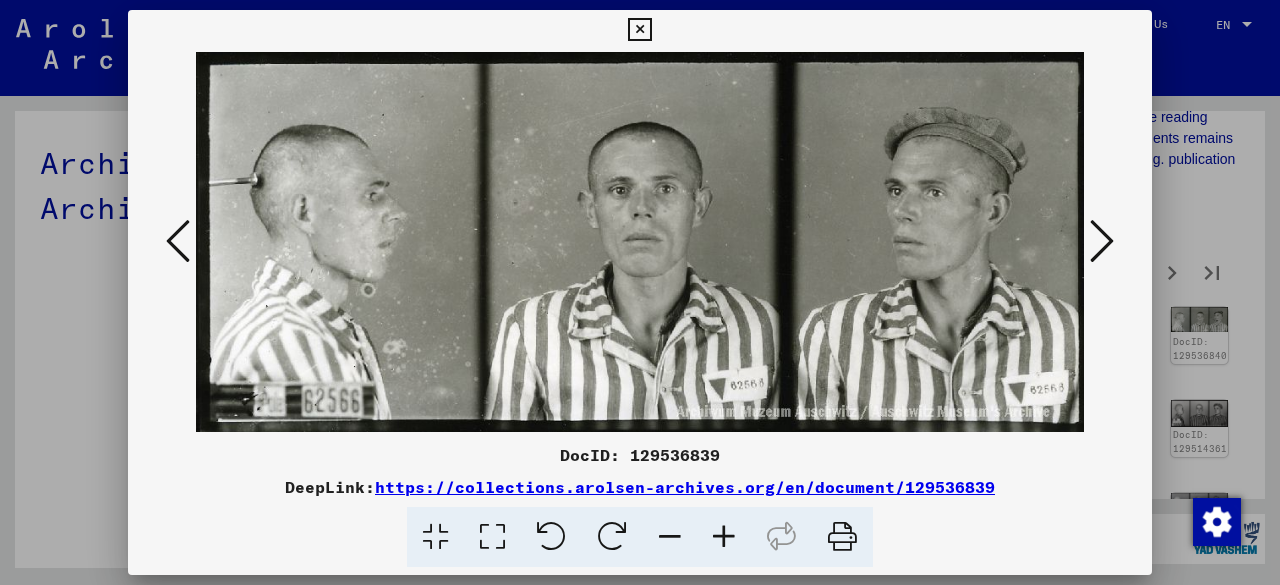 click at bounding box center [1102, 241] 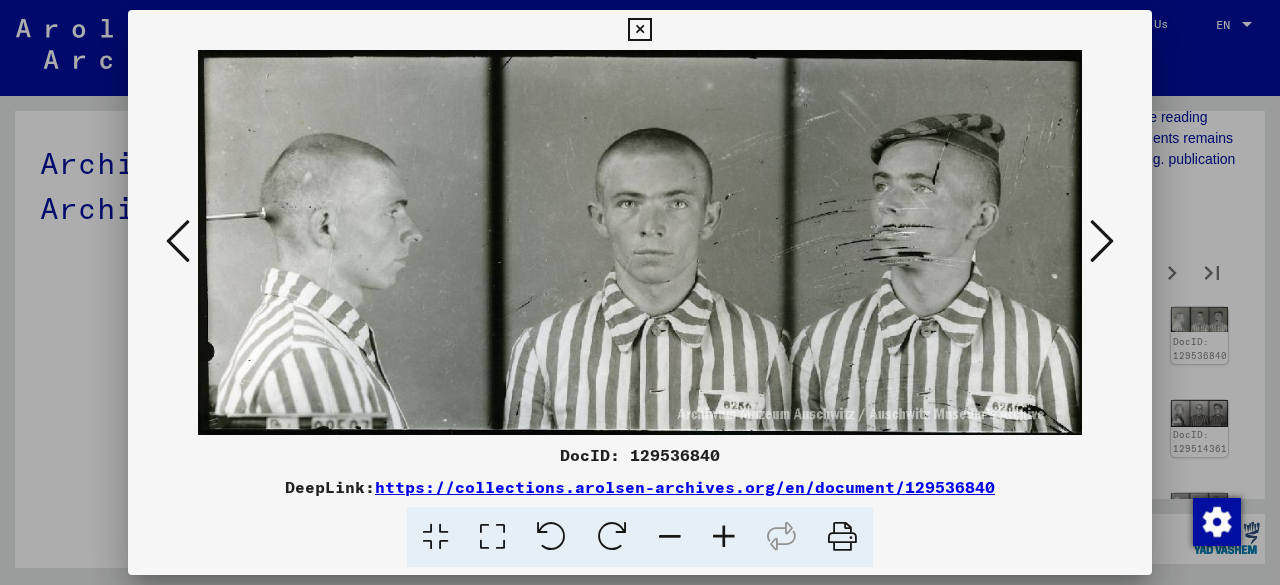 click at bounding box center (1102, 241) 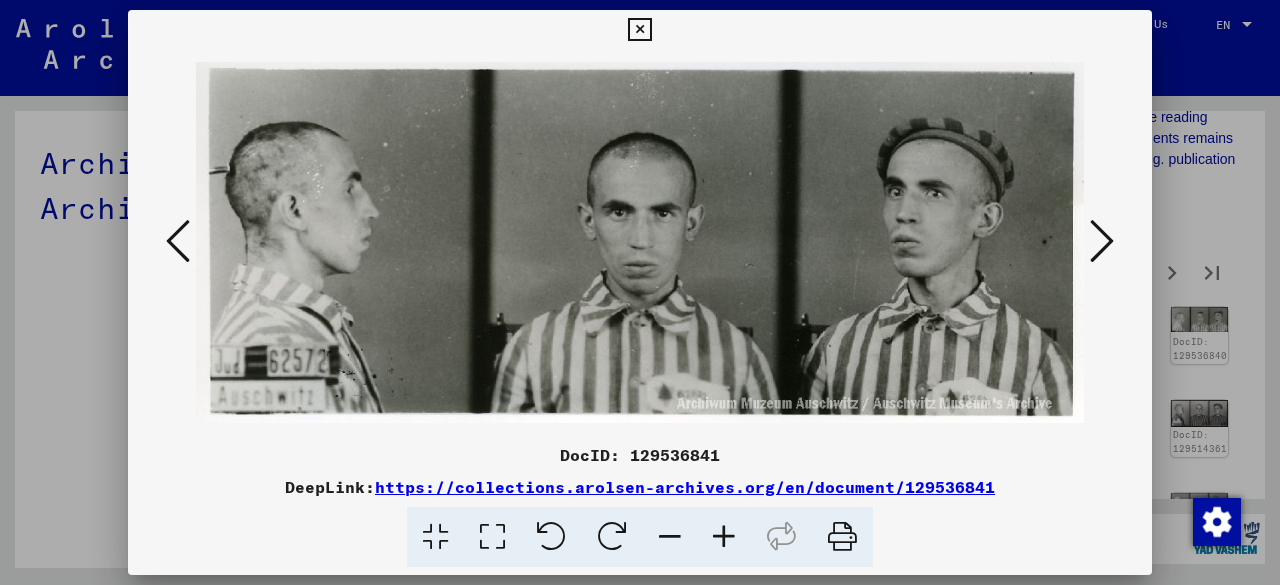 click at bounding box center (1102, 241) 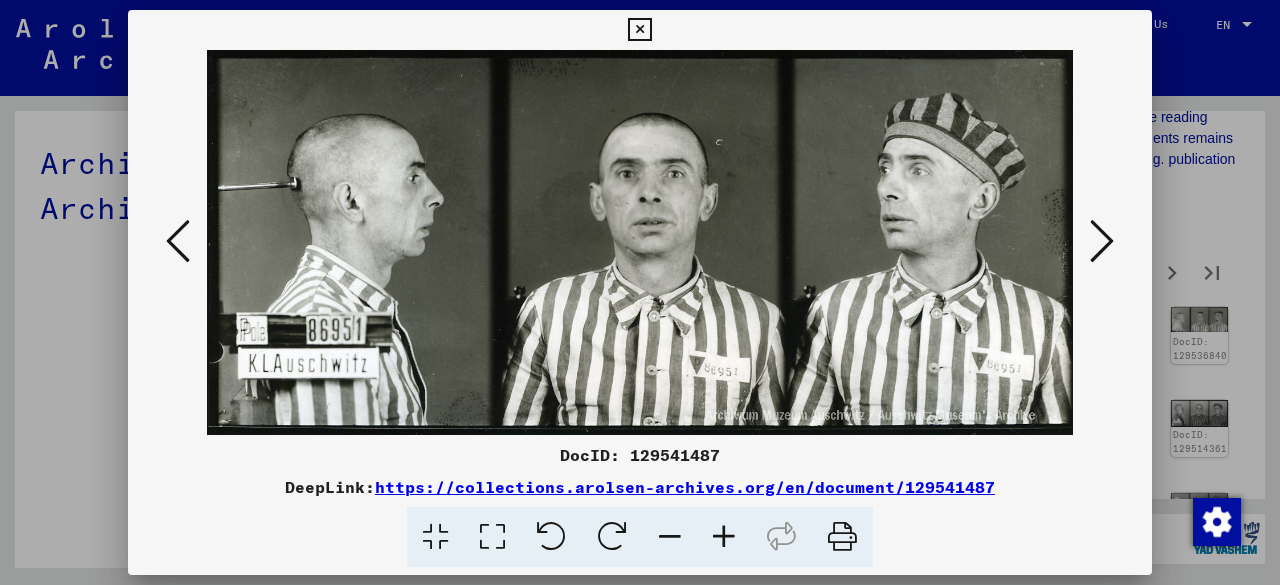 click at bounding box center (1102, 241) 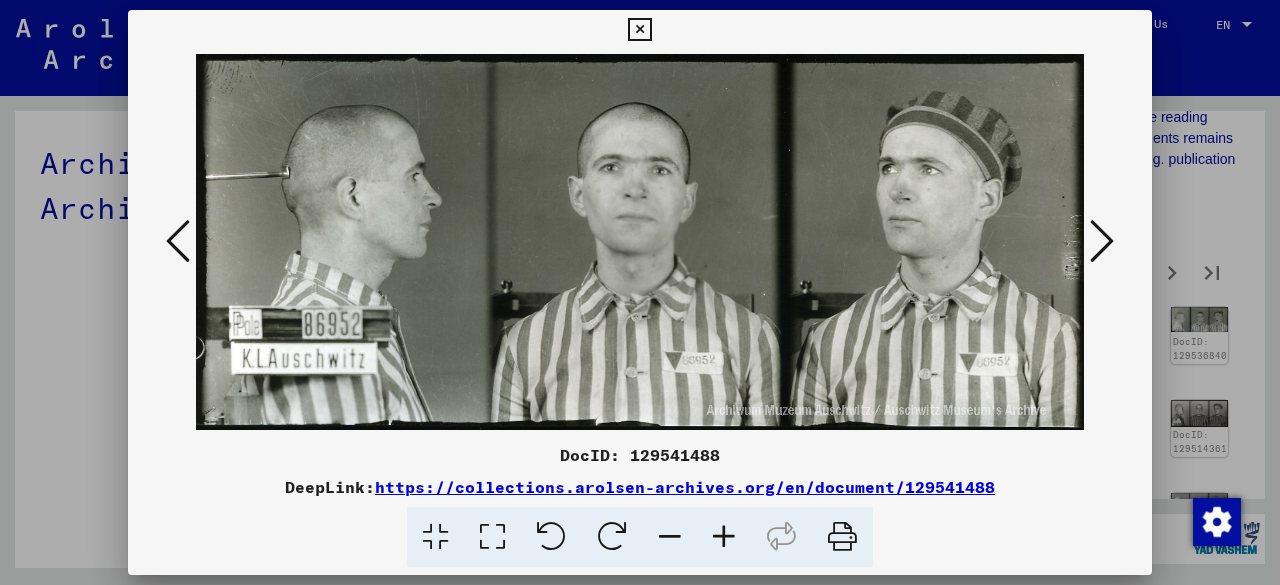 click at bounding box center (1102, 241) 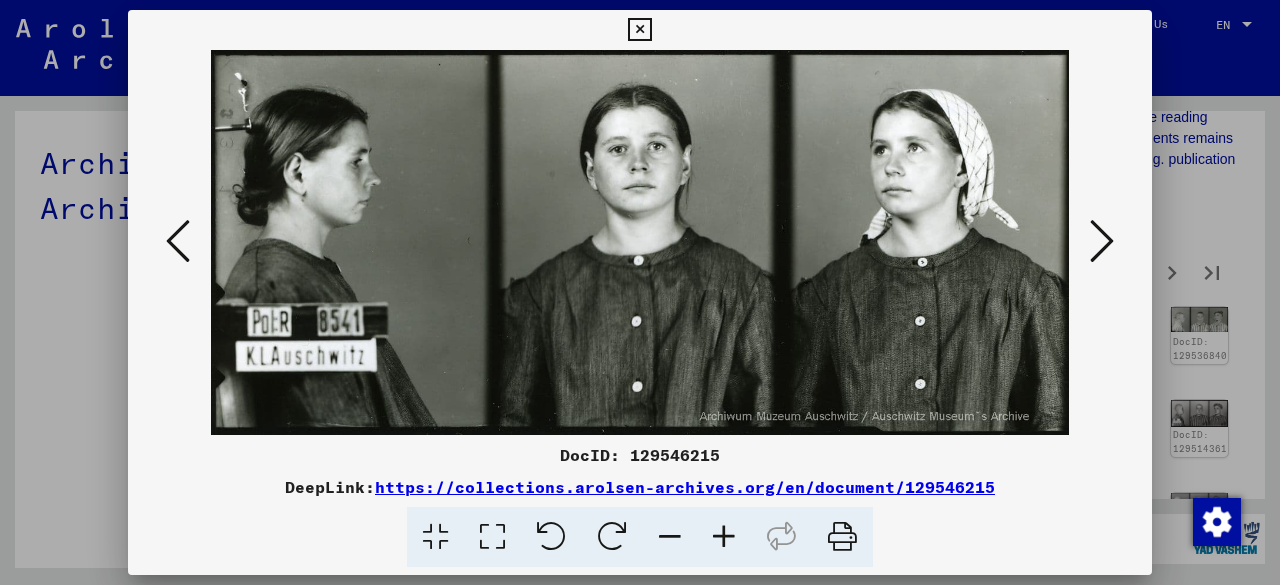 click at bounding box center (1102, 241) 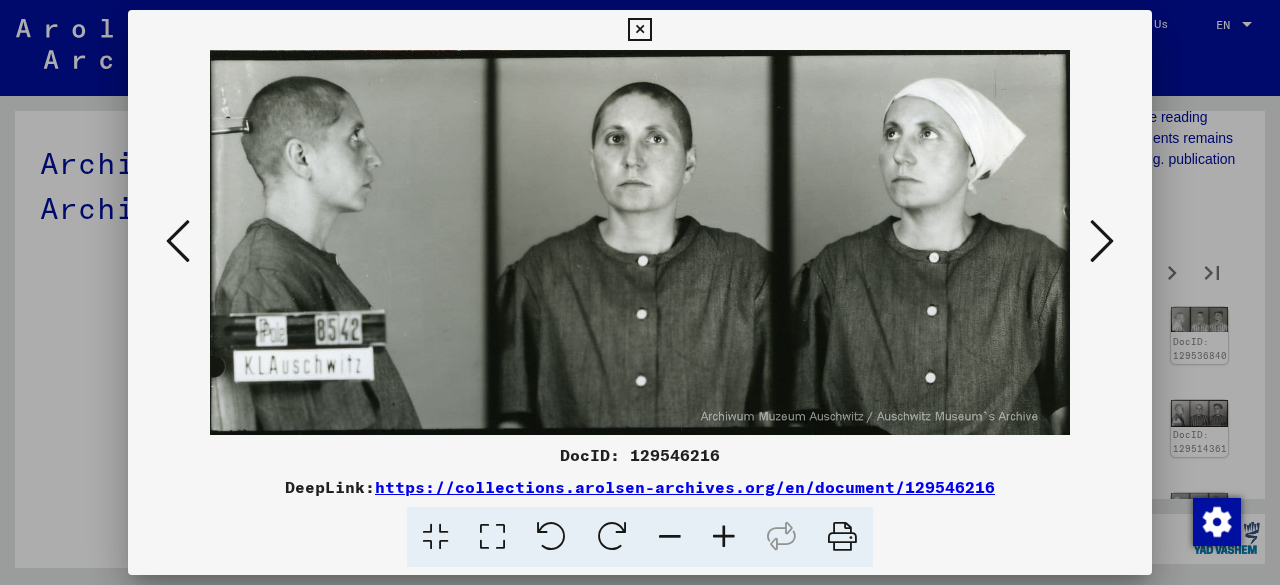 click at bounding box center [1102, 241] 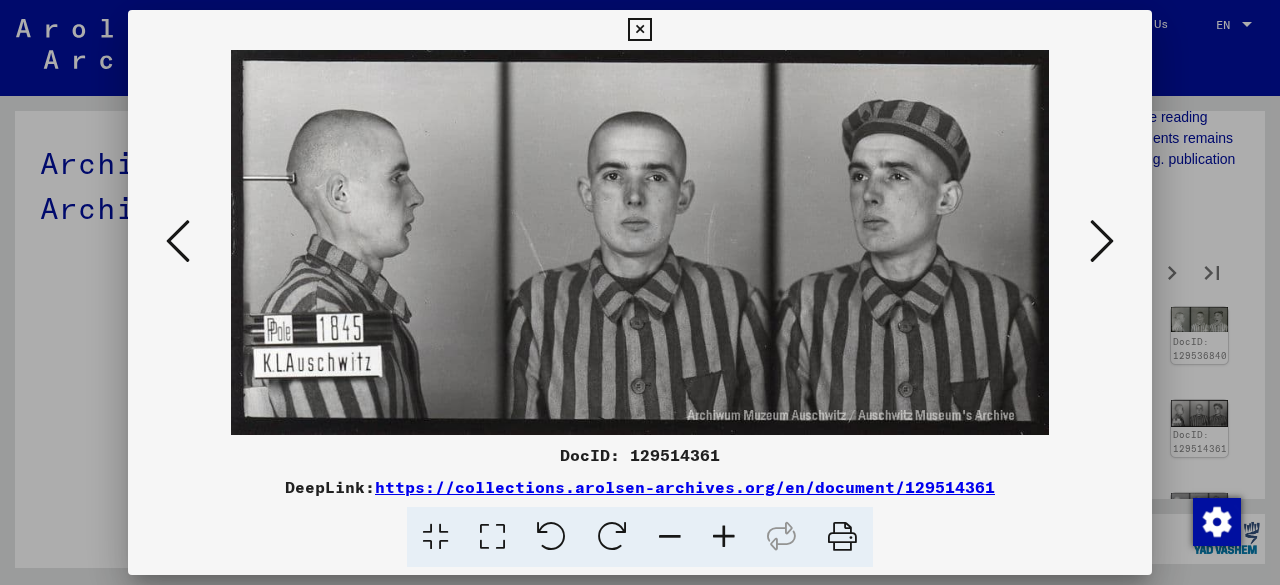 click at bounding box center (1102, 241) 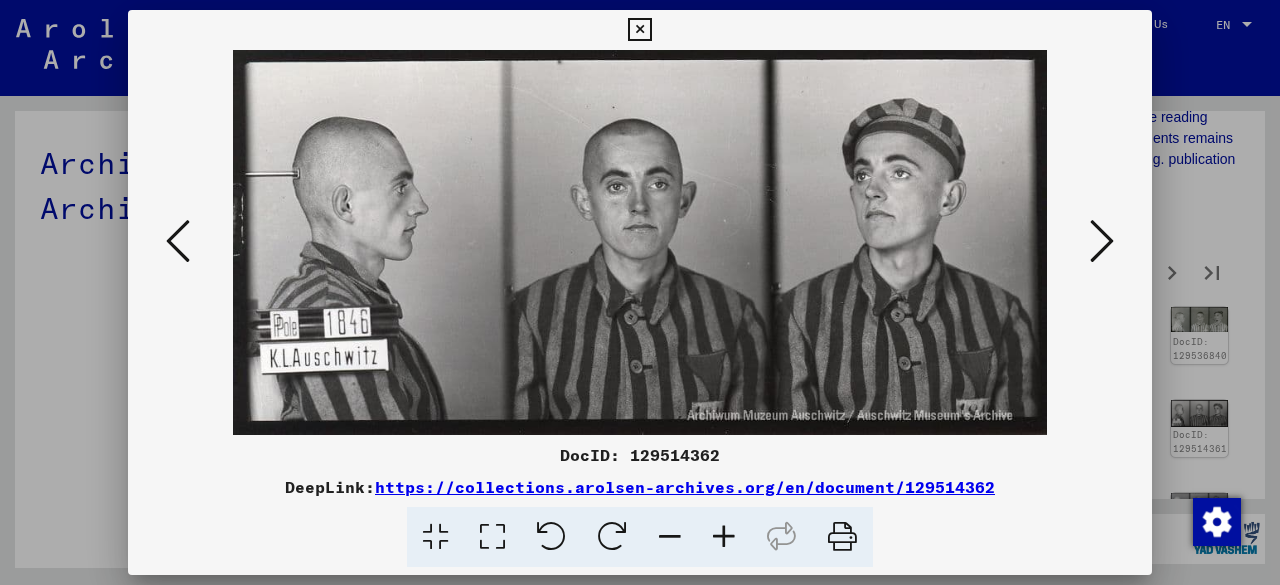 click at bounding box center [1102, 241] 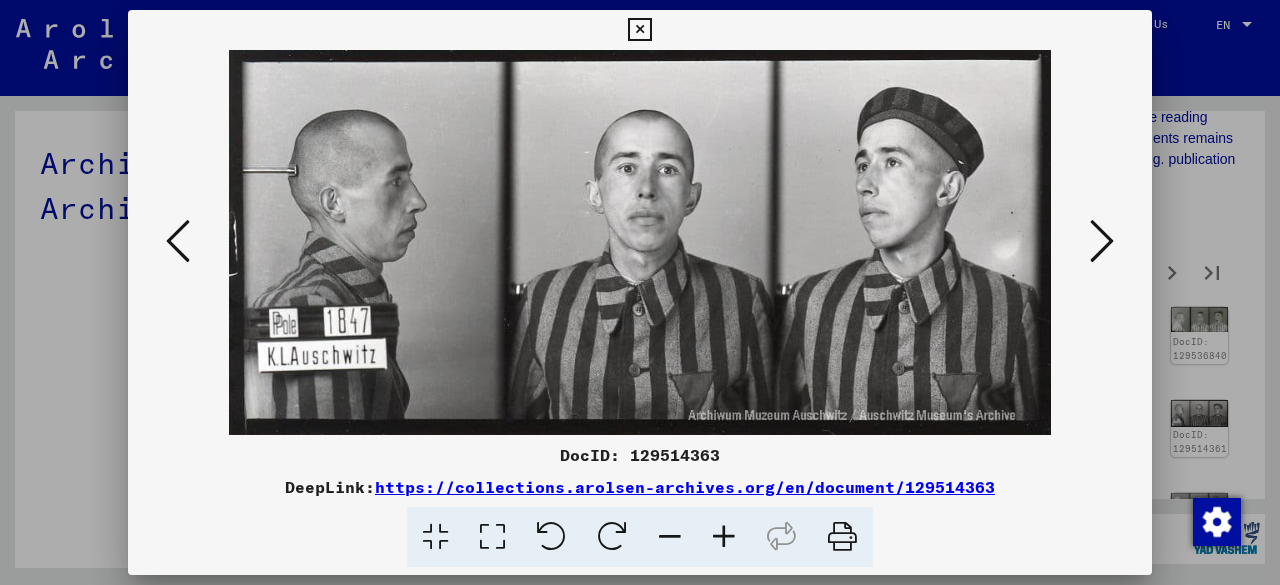 click at bounding box center [1102, 241] 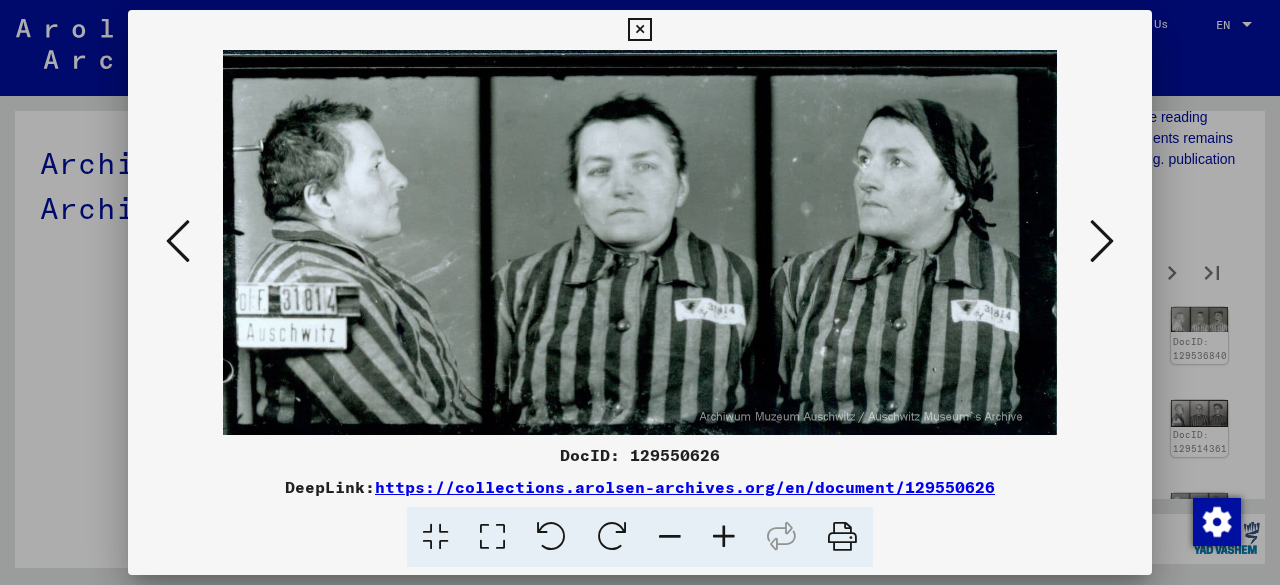 click at bounding box center [1102, 241] 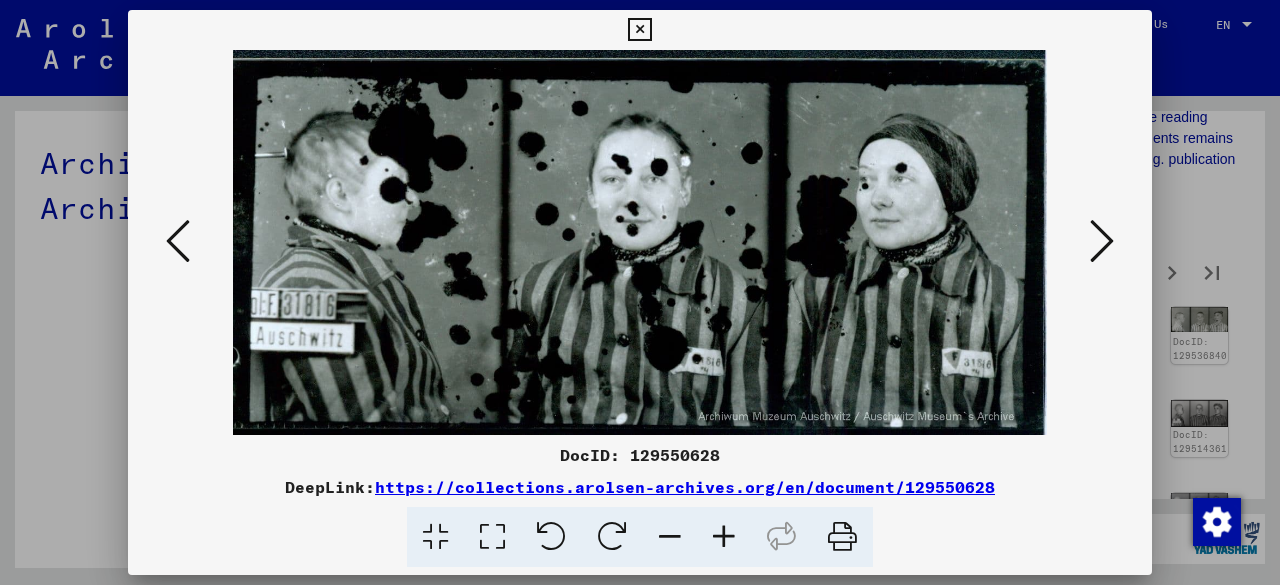 click at bounding box center [1102, 241] 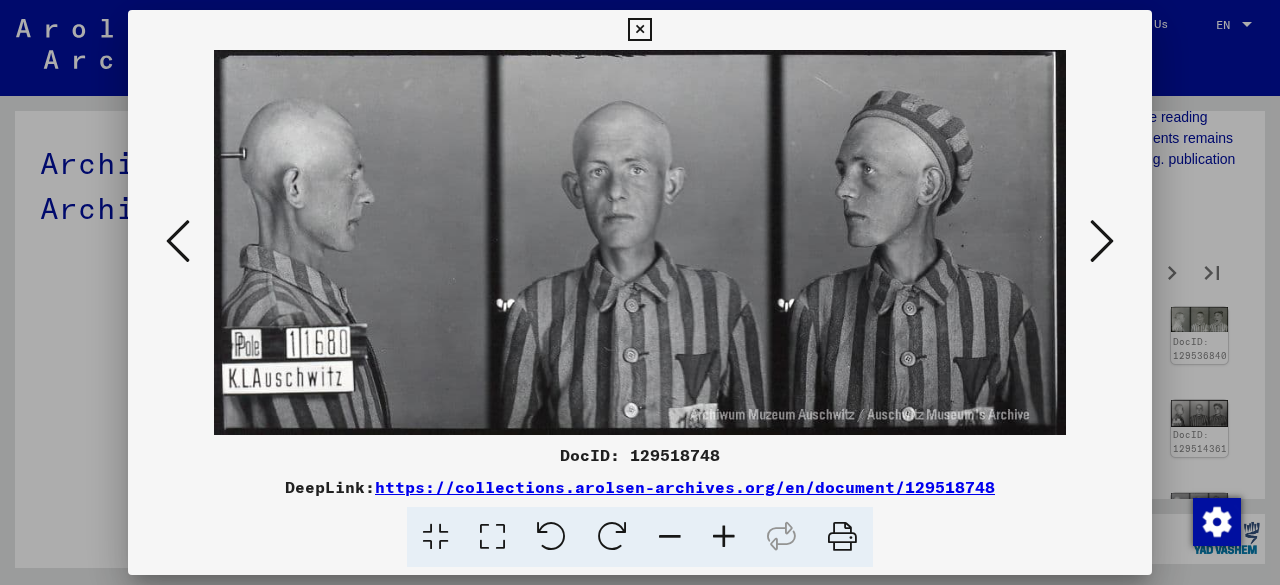 click at bounding box center (1102, 241) 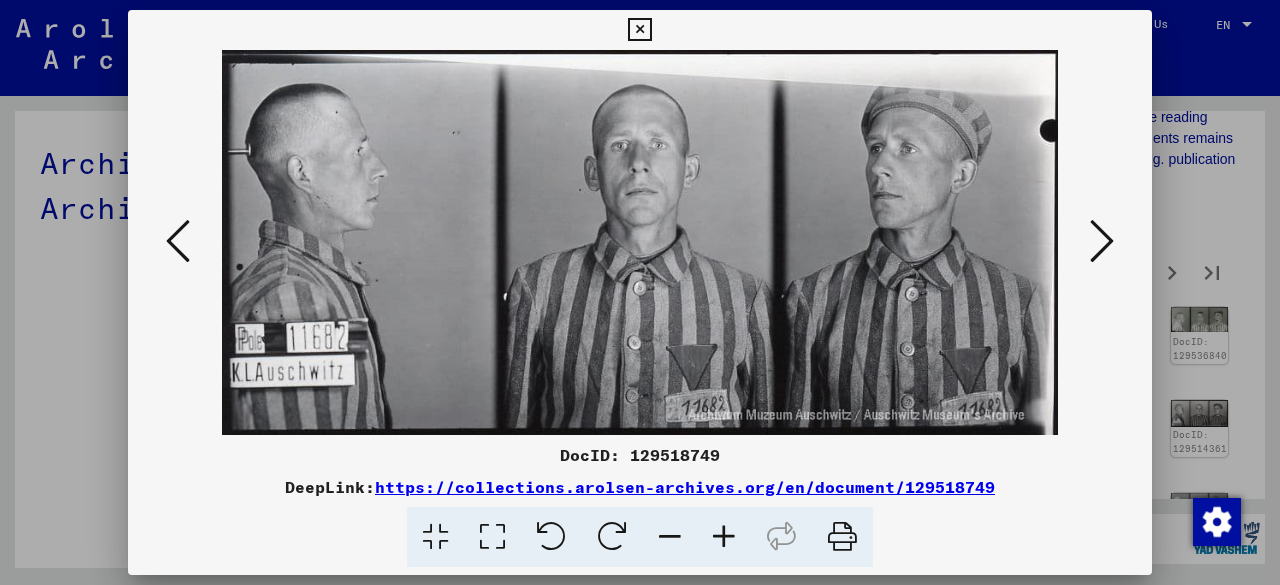 click at bounding box center (1102, 241) 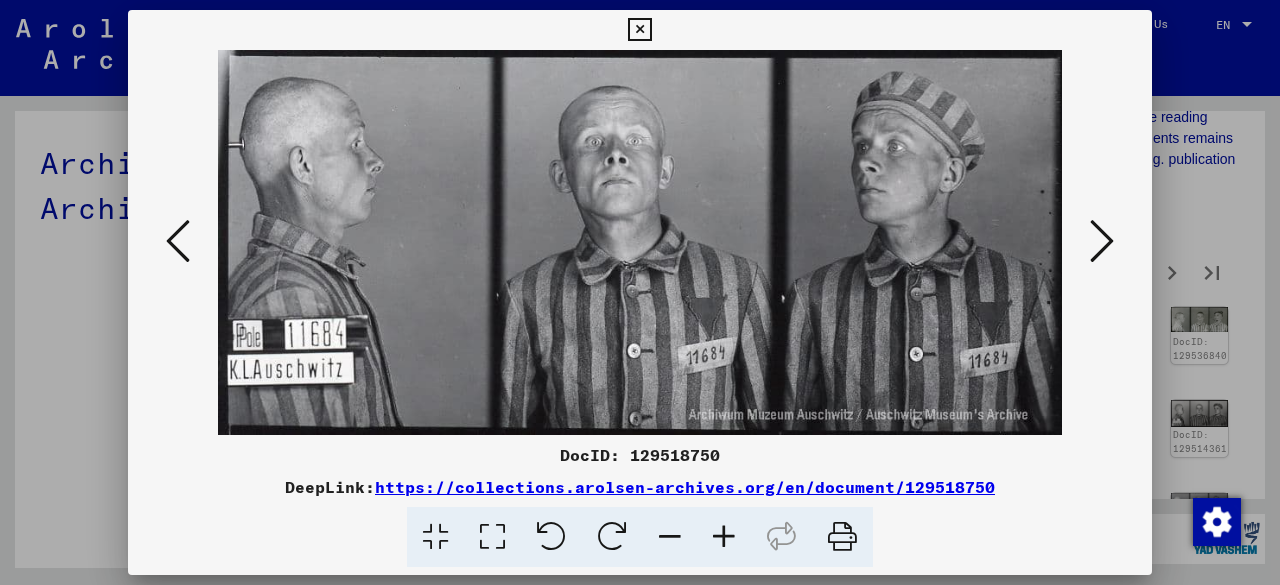 click at bounding box center [1102, 241] 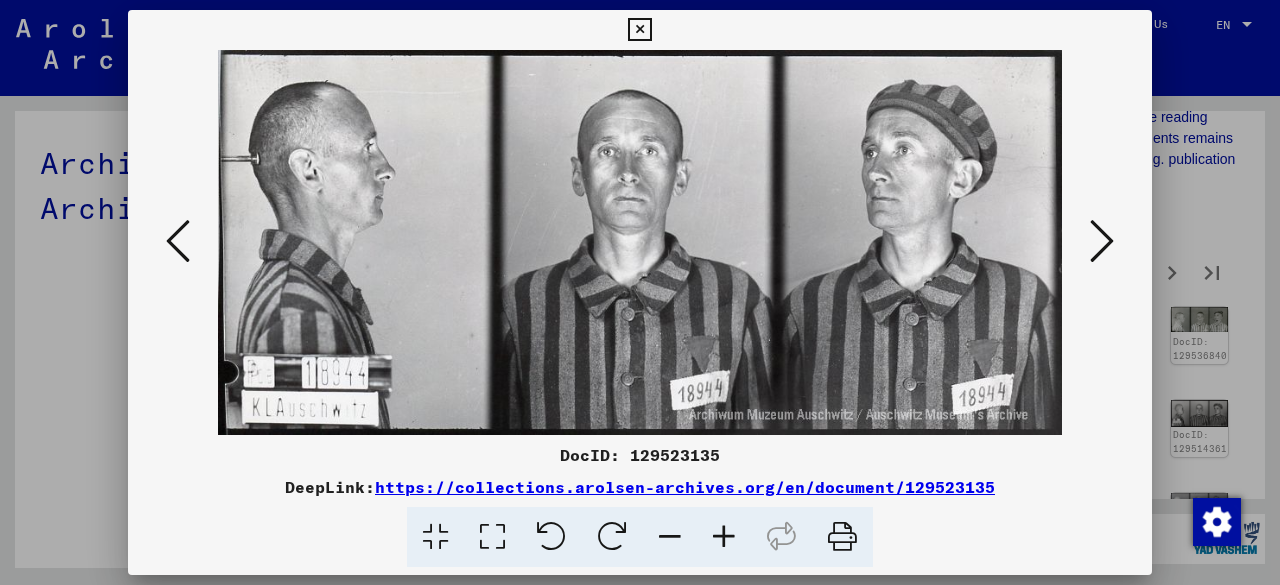click at bounding box center [1102, 241] 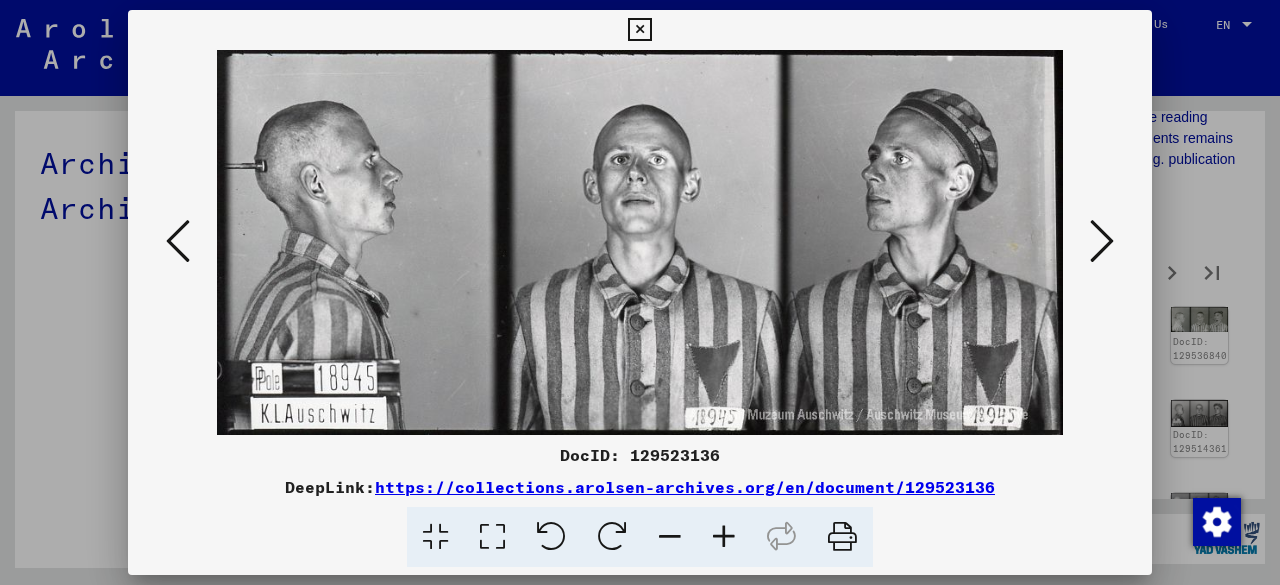 click at bounding box center (1102, 241) 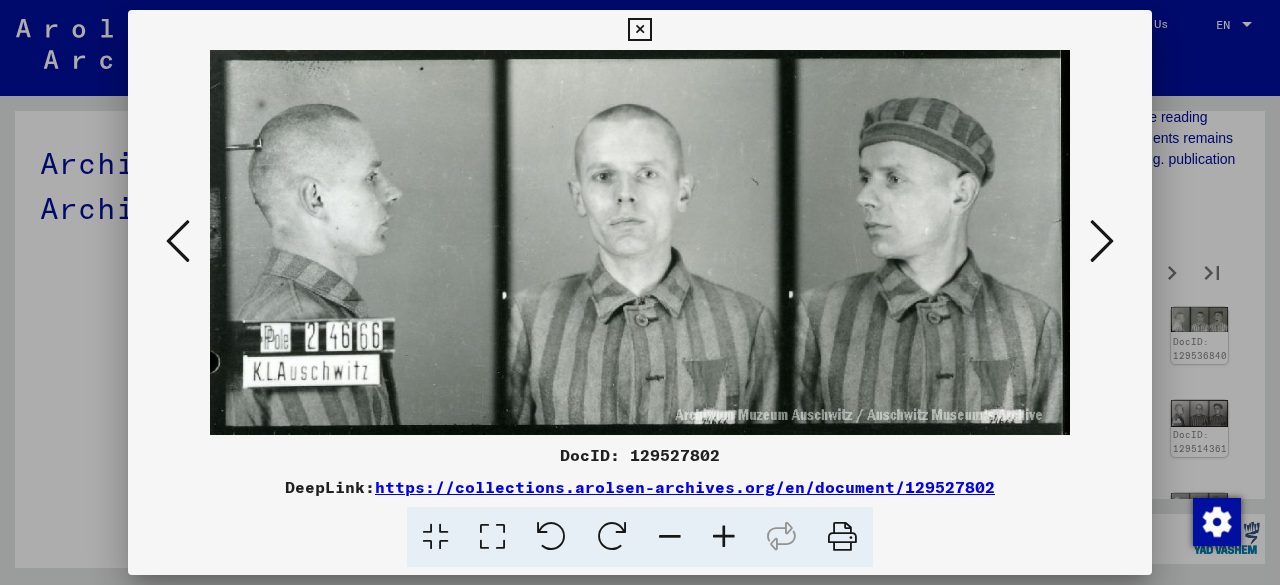 click at bounding box center (1102, 241) 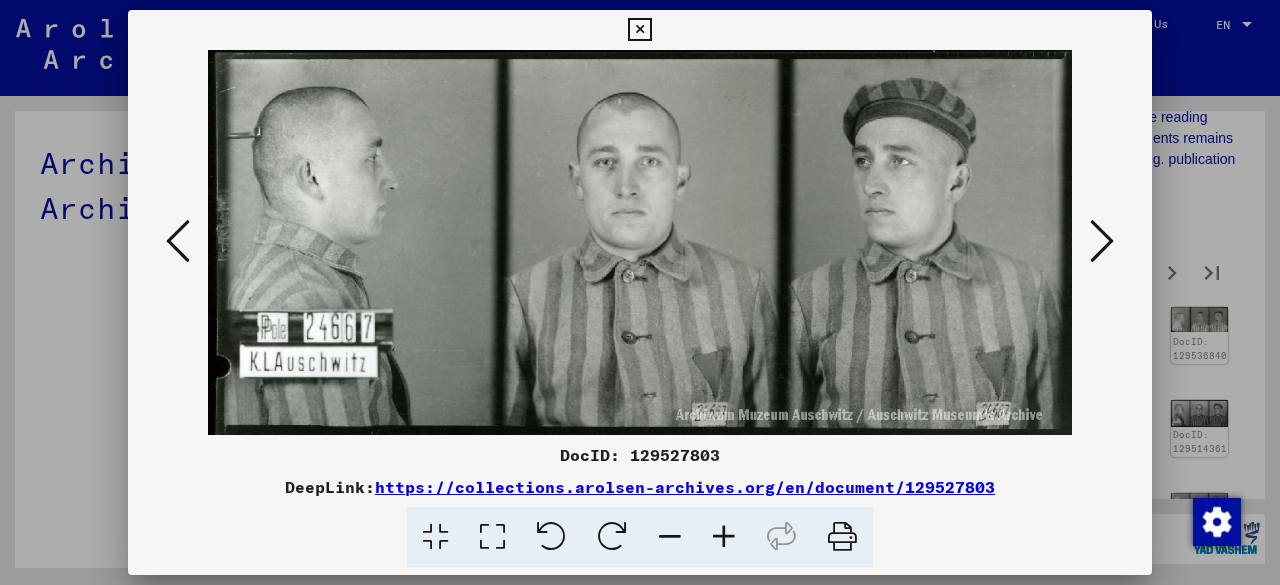 click at bounding box center (1102, 241) 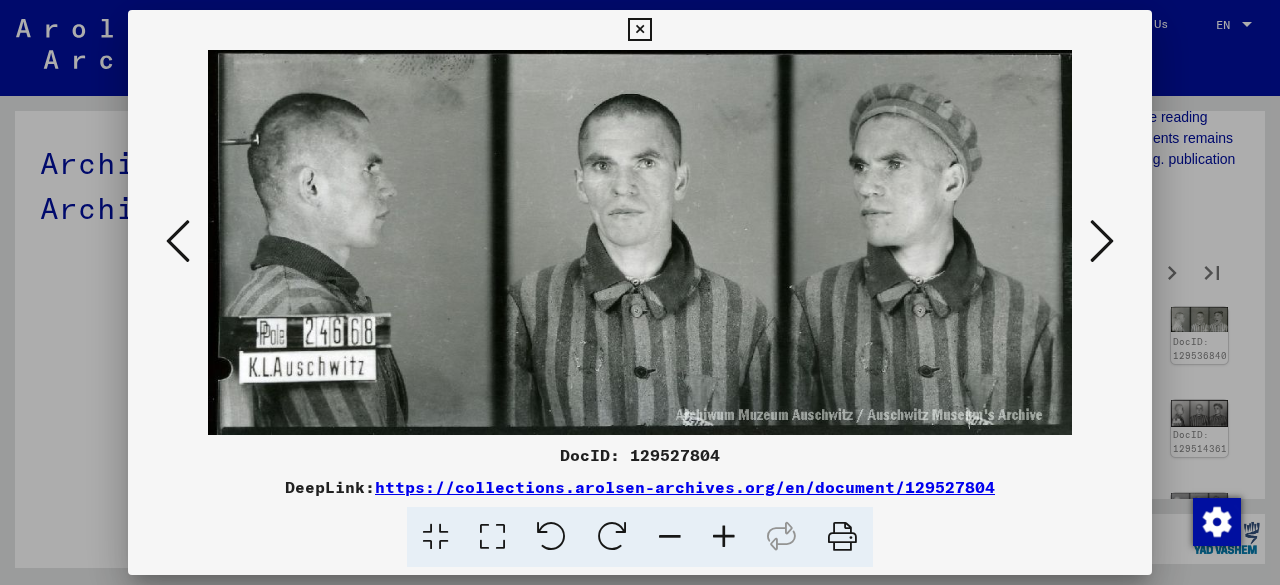 click at bounding box center (1102, 241) 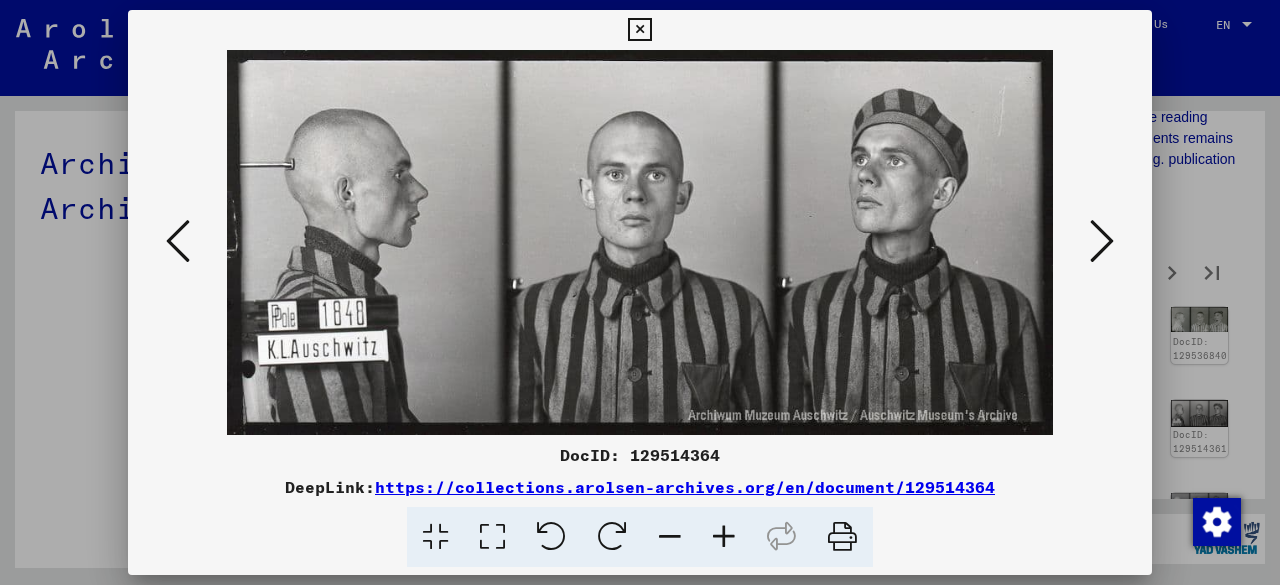 click at bounding box center [1102, 241] 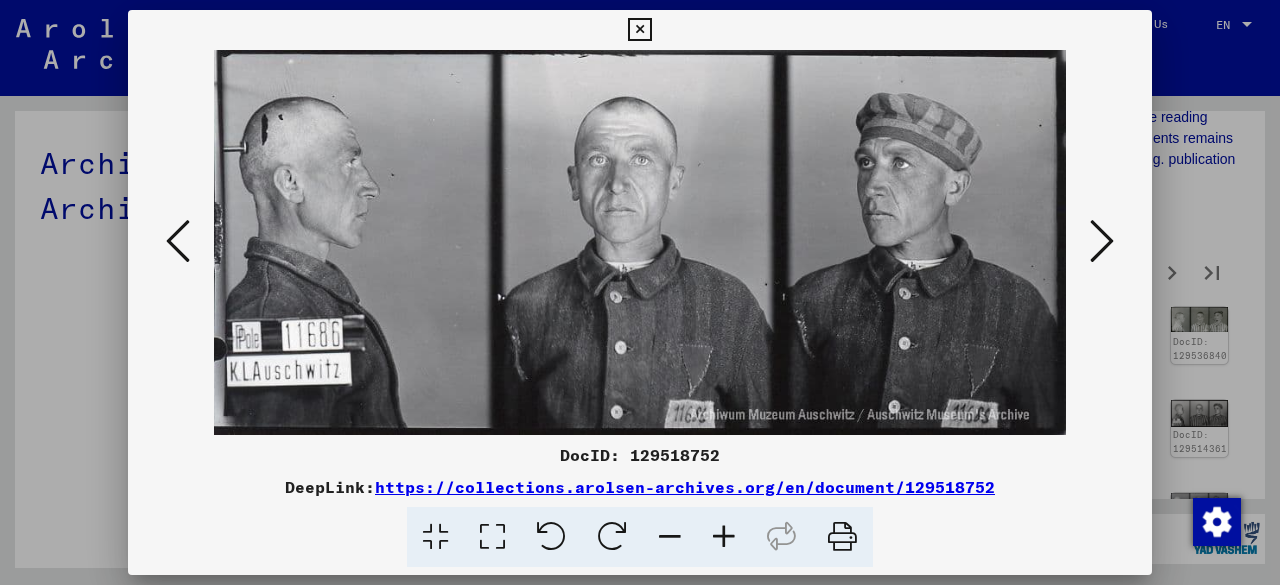 click at bounding box center (1102, 241) 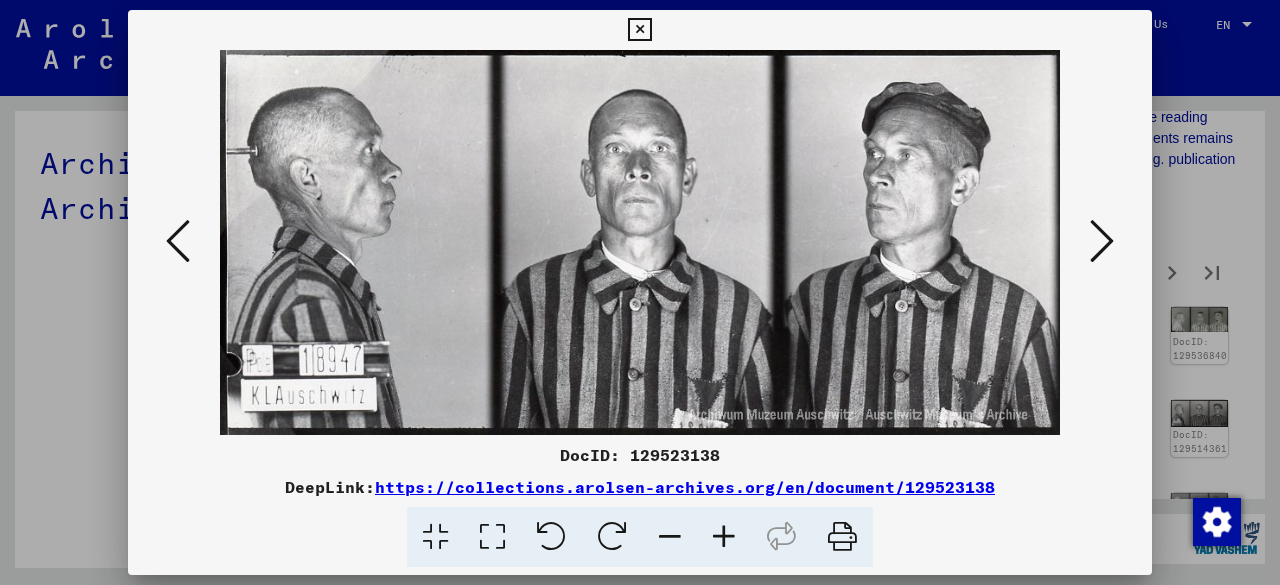 click at bounding box center [1102, 241] 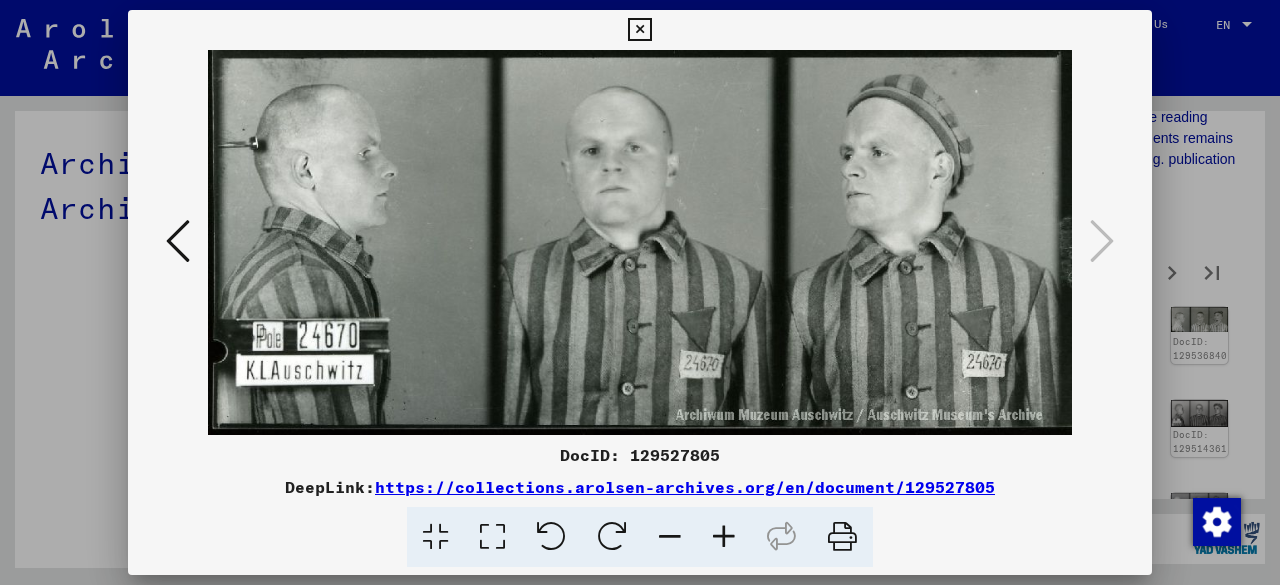 click at bounding box center (639, 30) 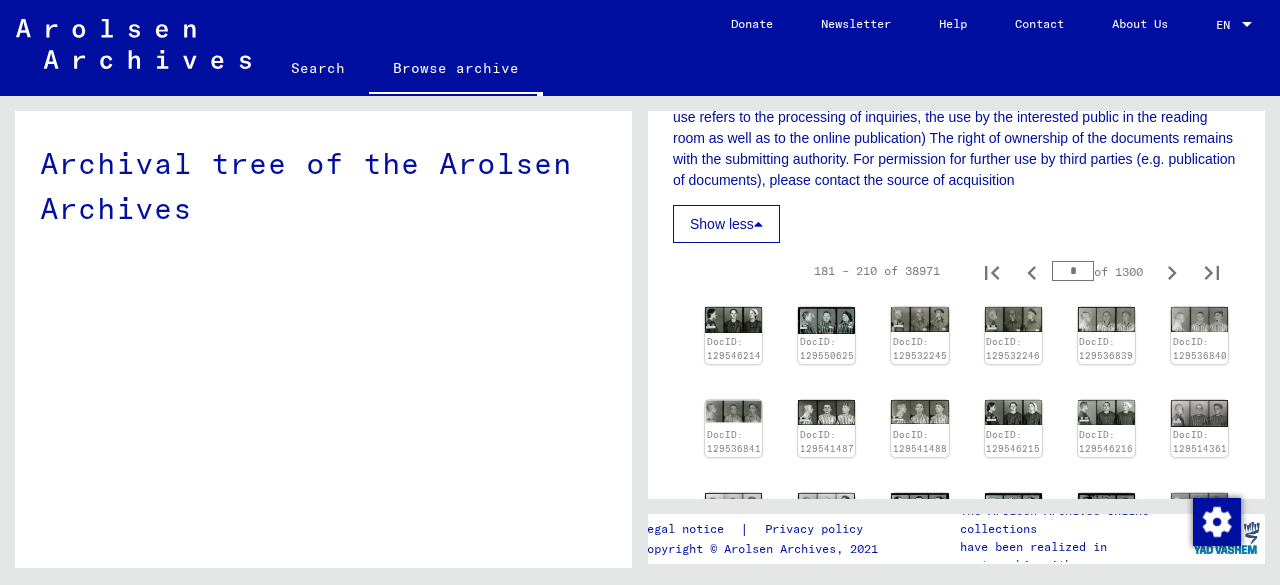click 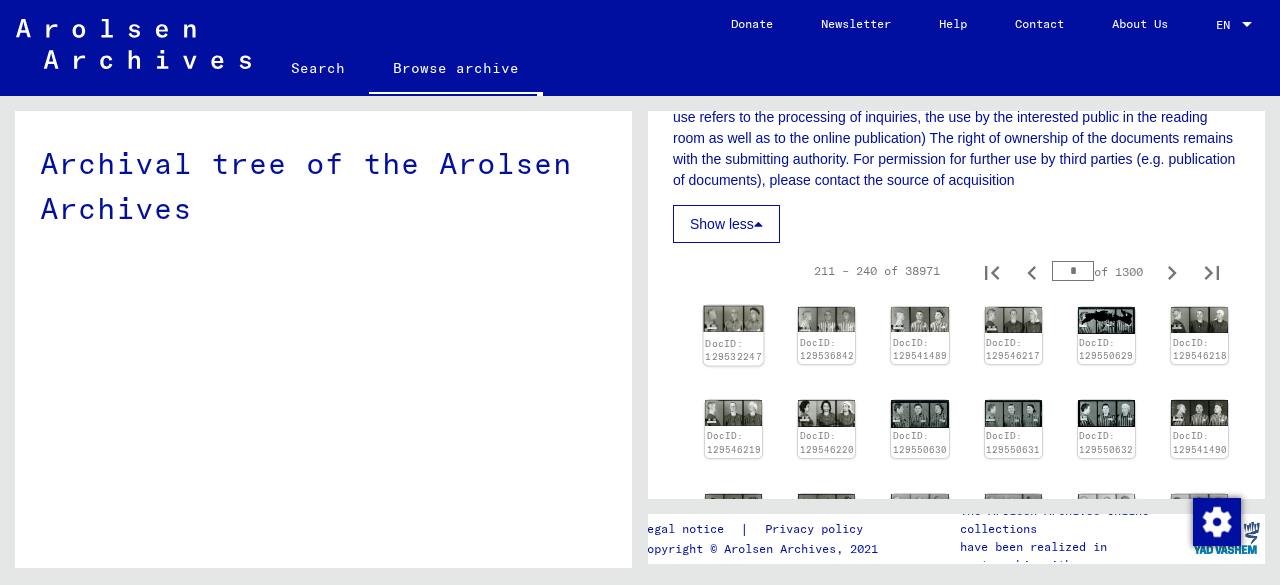 click 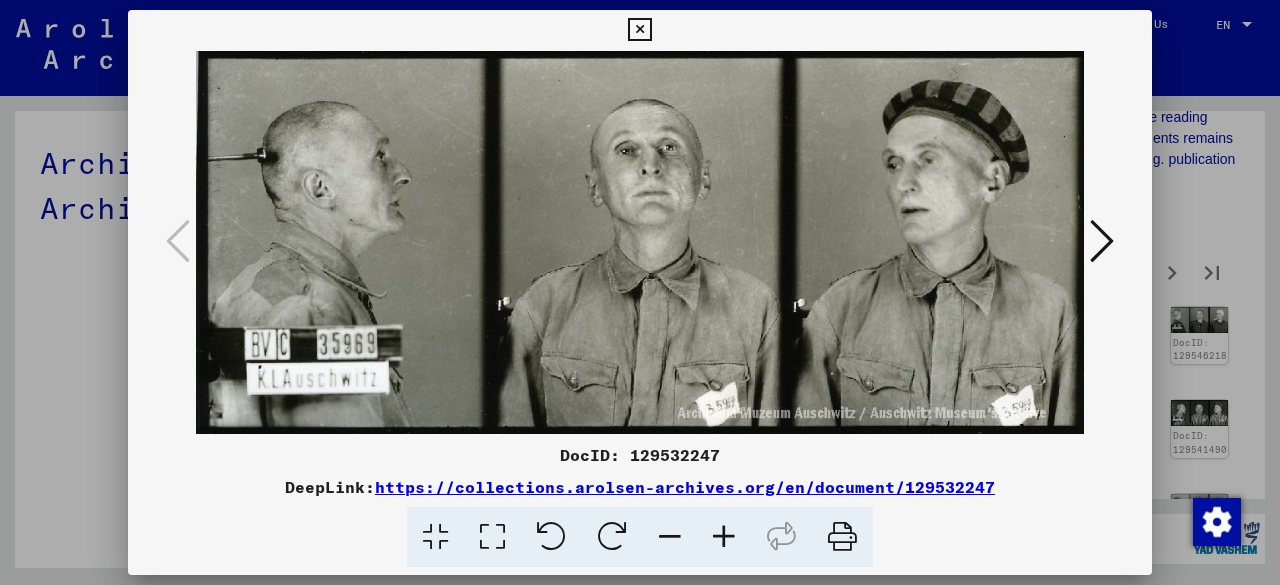 click at bounding box center (1102, 241) 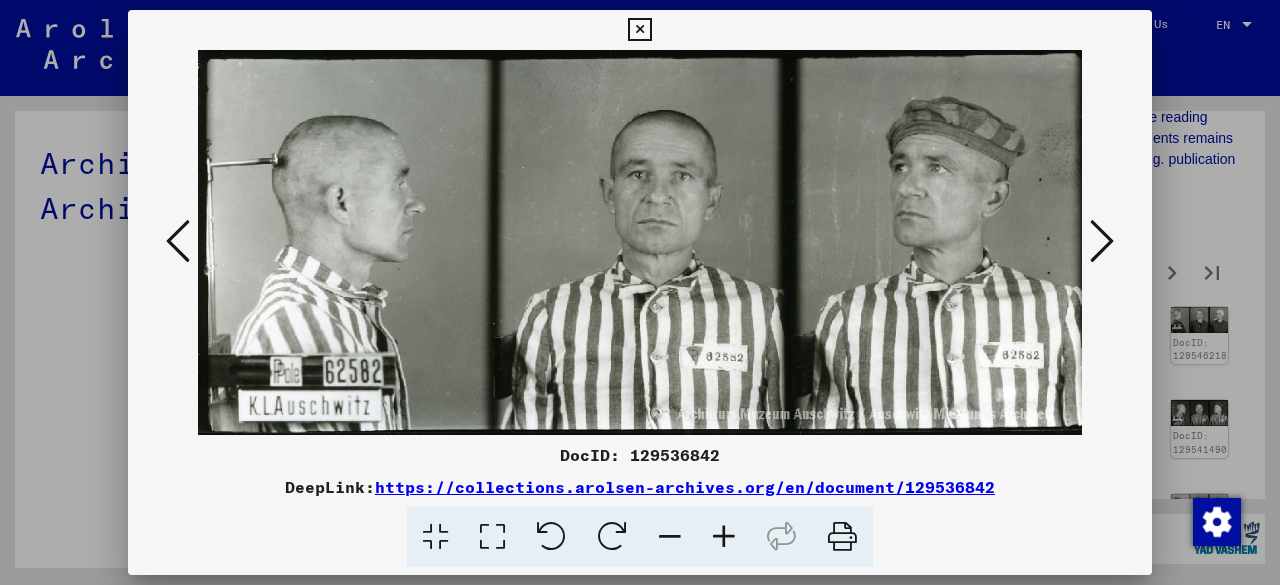 click at bounding box center [1102, 241] 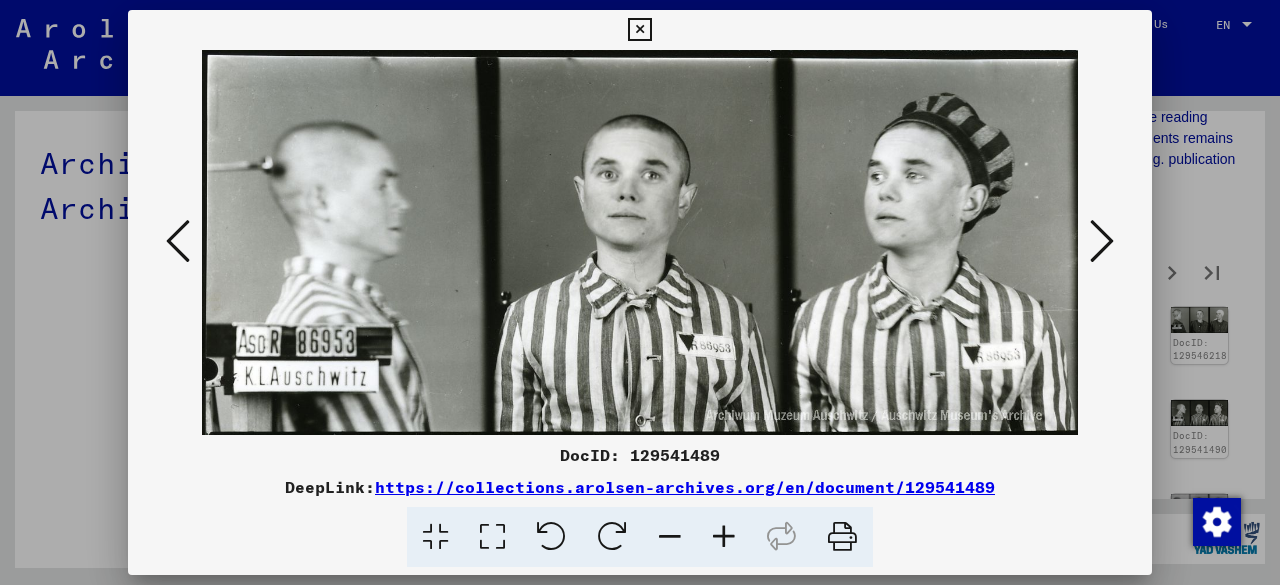 click at bounding box center (1102, 241) 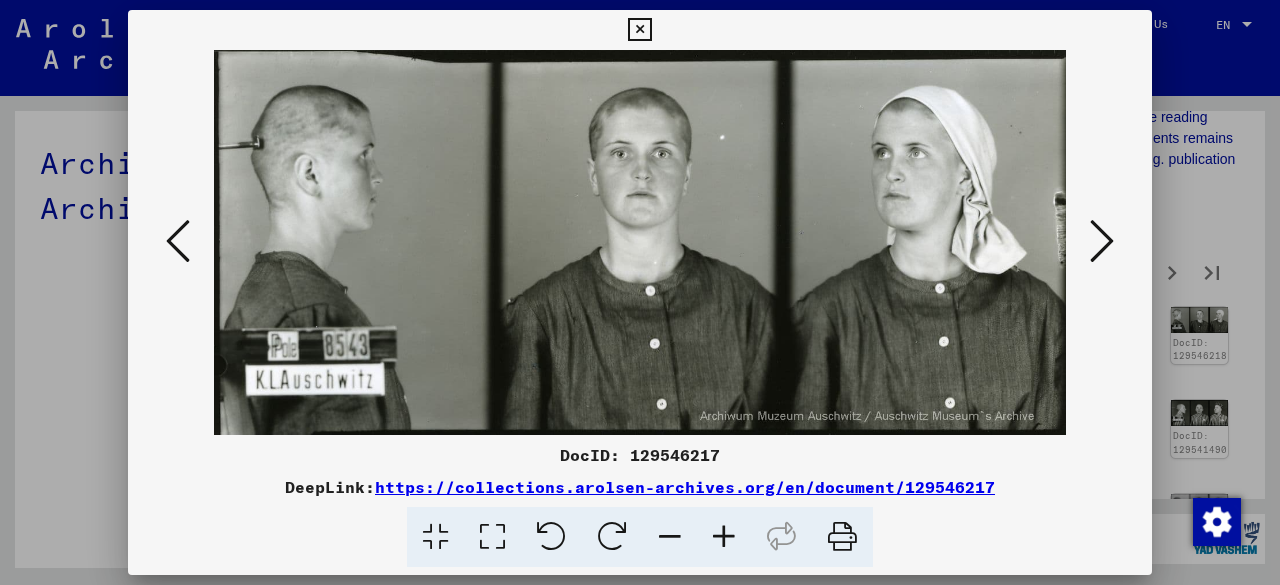 click at bounding box center [1102, 241] 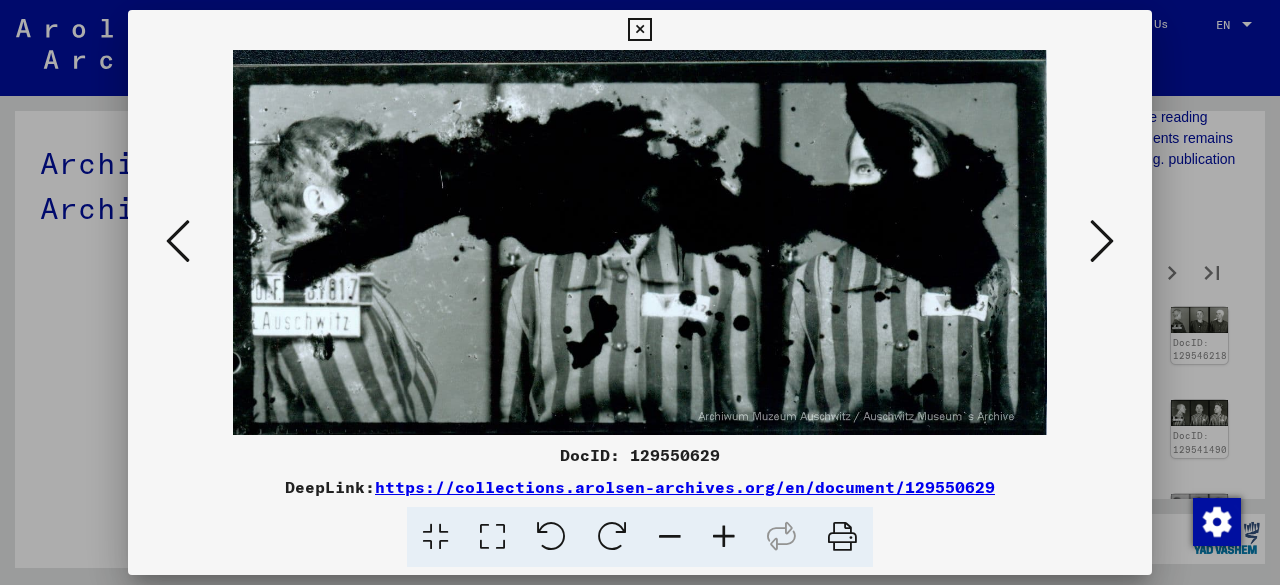 click at bounding box center [1102, 242] 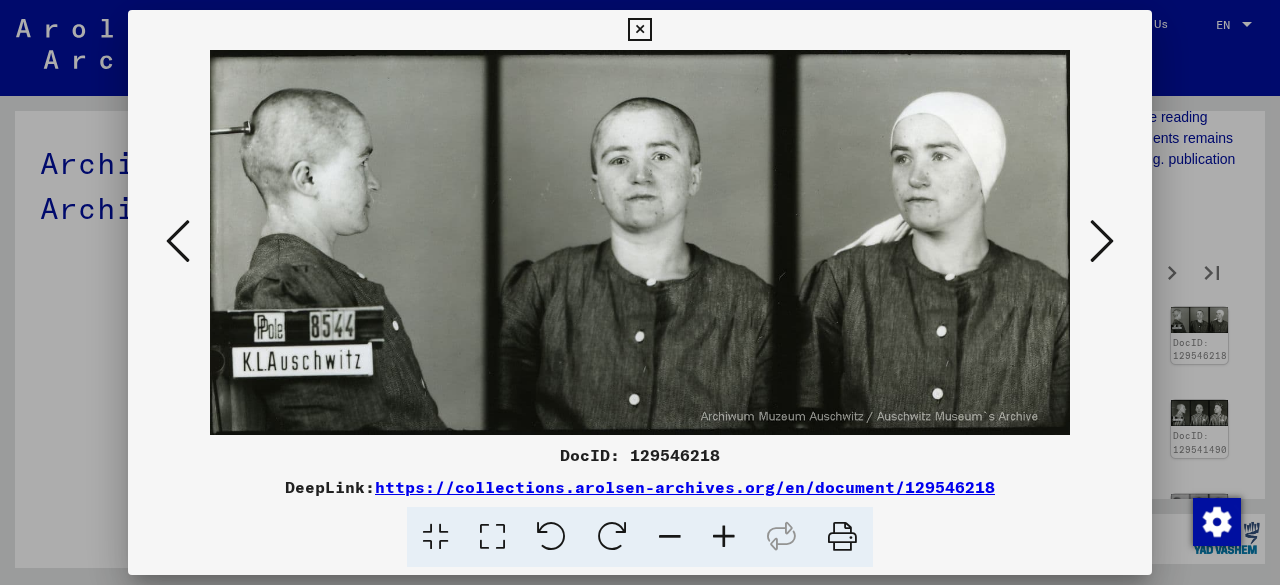 click at bounding box center (1102, 241) 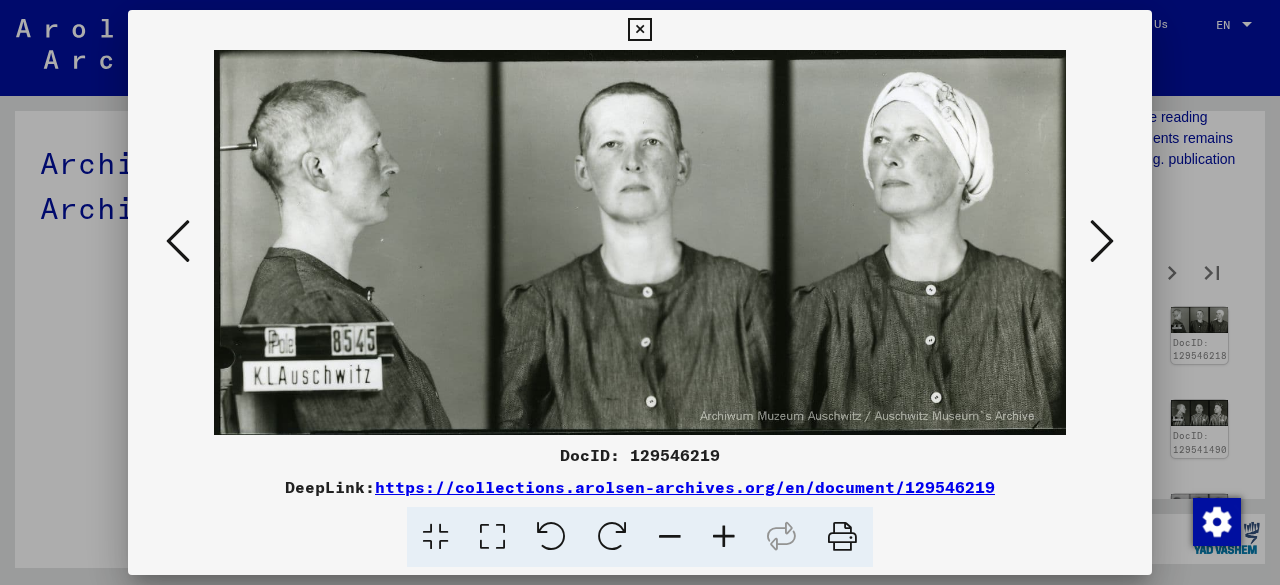 click at bounding box center (1102, 241) 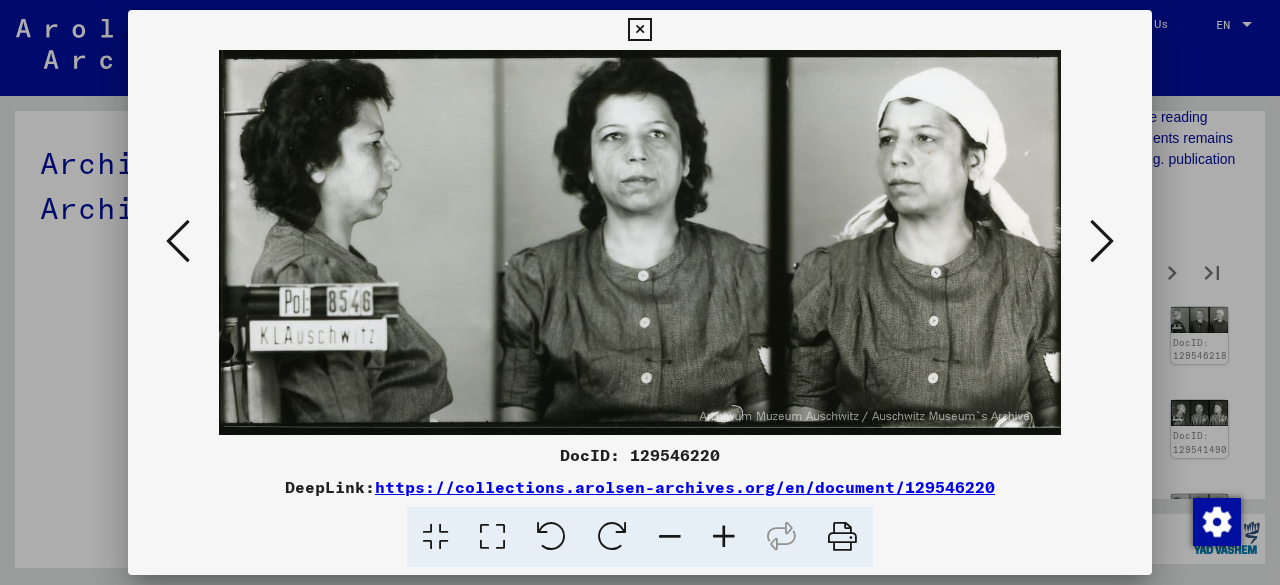 click at bounding box center (1102, 241) 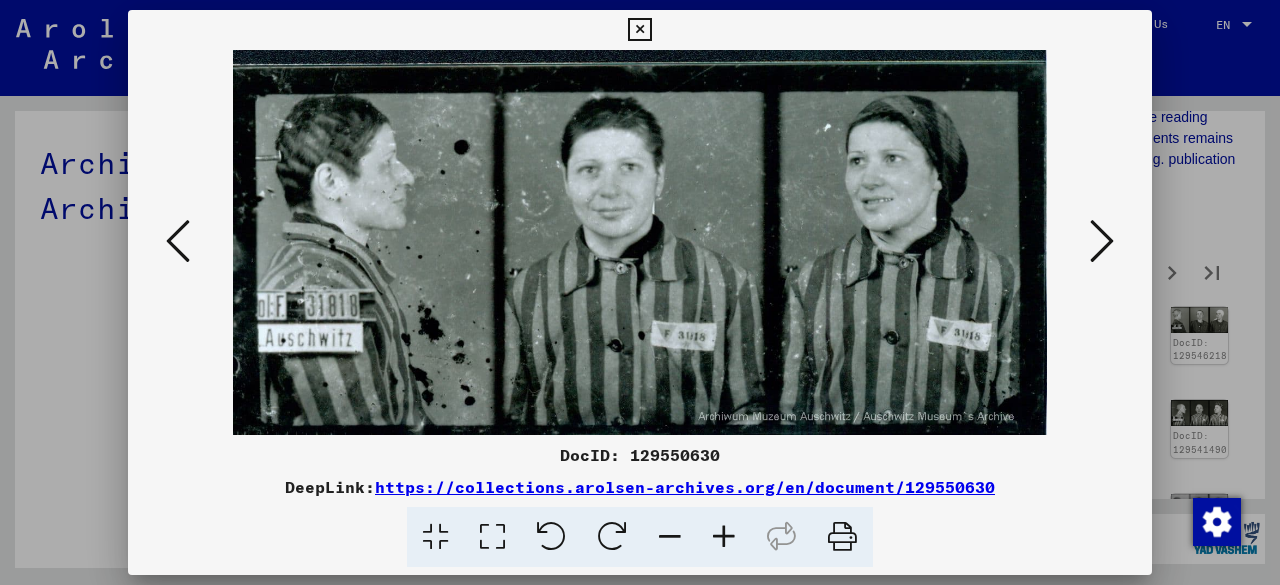 click at bounding box center [1102, 241] 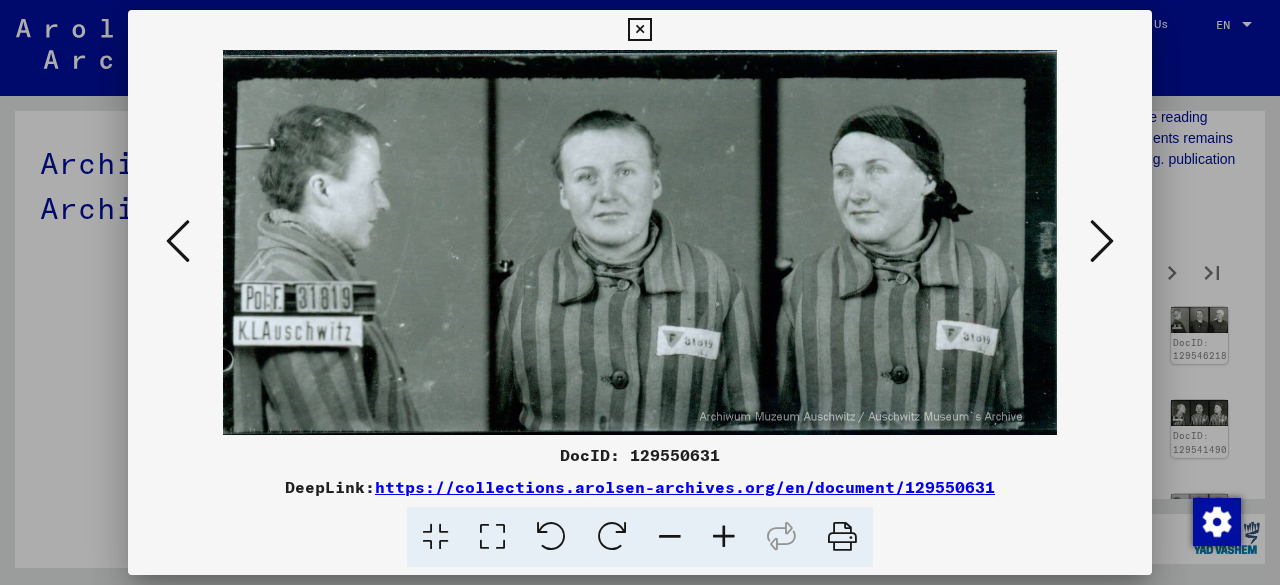 click at bounding box center (640, 242) 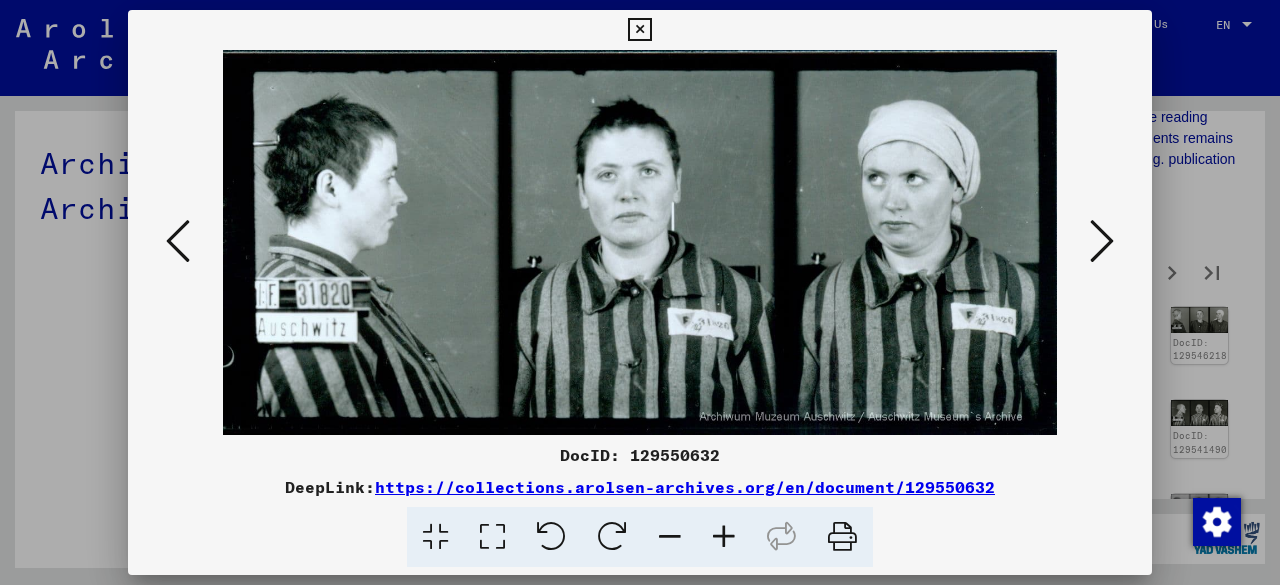 click at bounding box center [1102, 241] 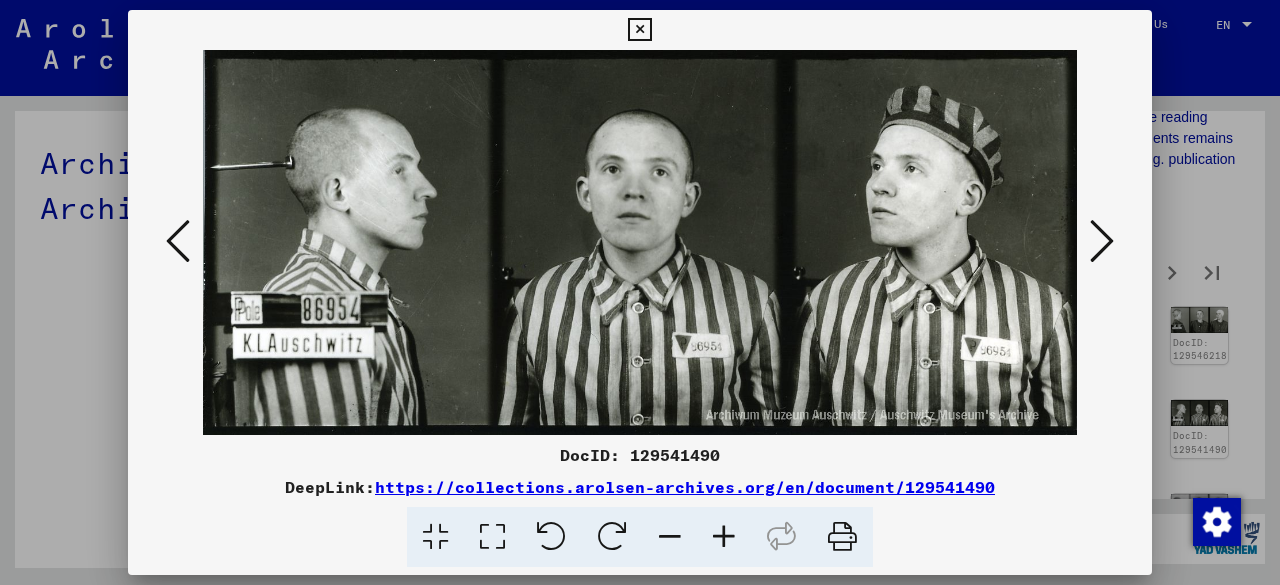 click at bounding box center (1102, 241) 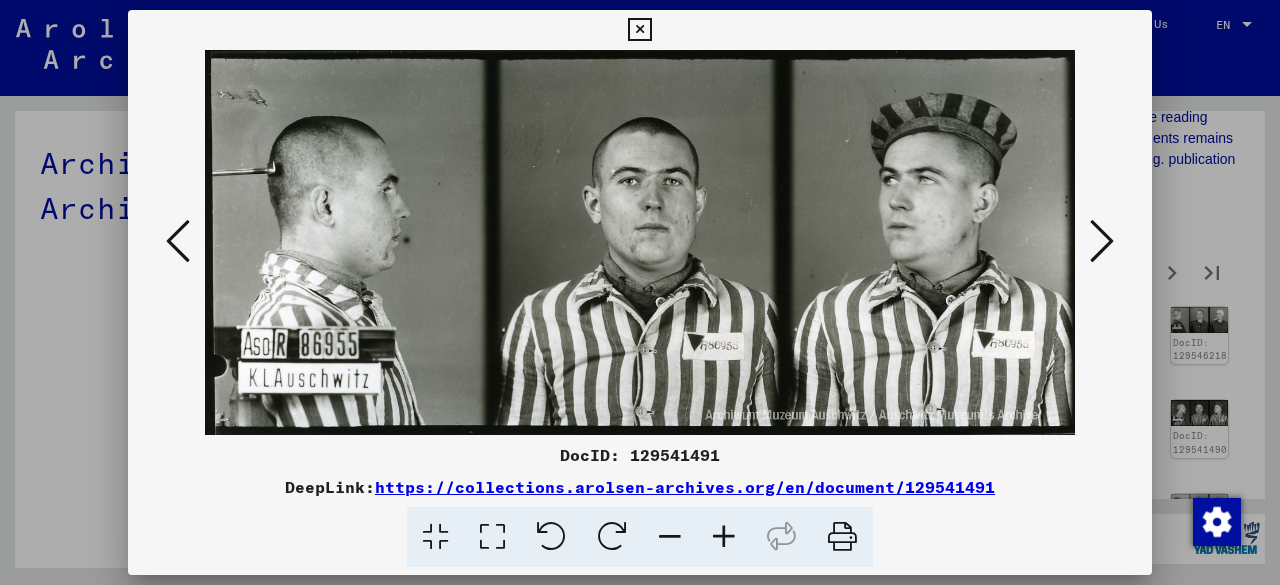 click at bounding box center (1102, 241) 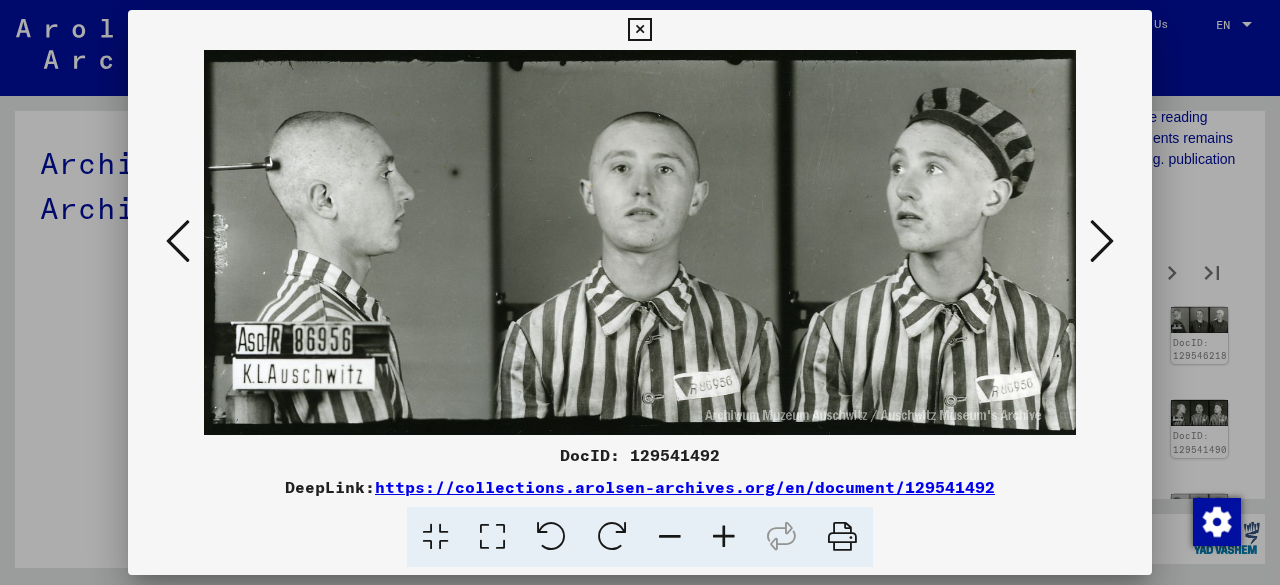 click at bounding box center (1102, 241) 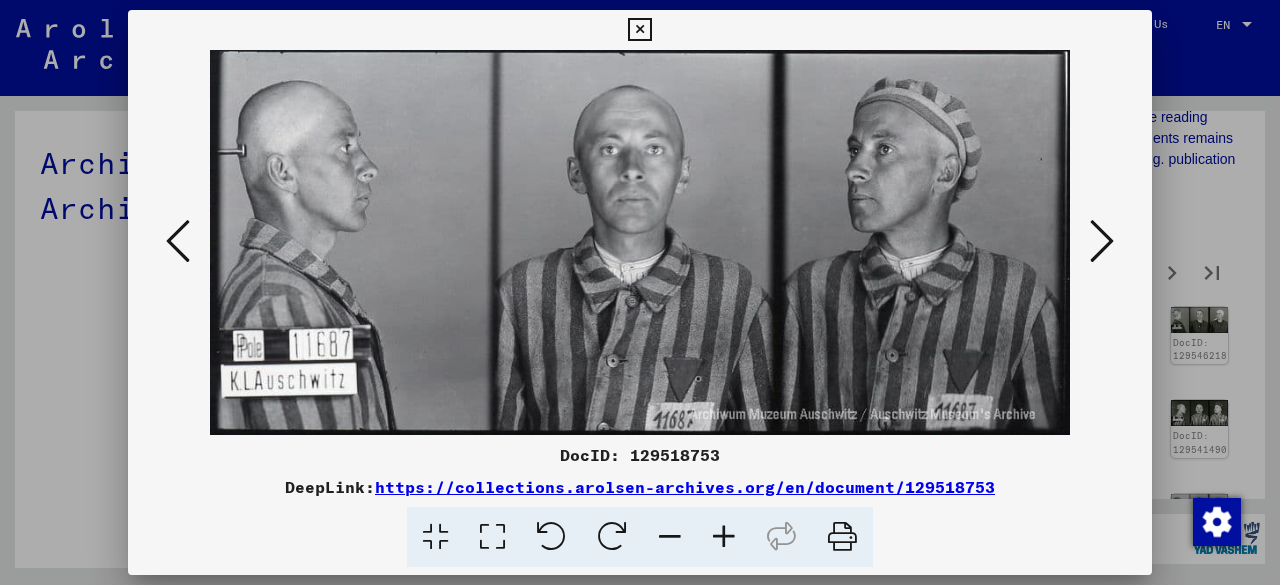 click at bounding box center (1102, 241) 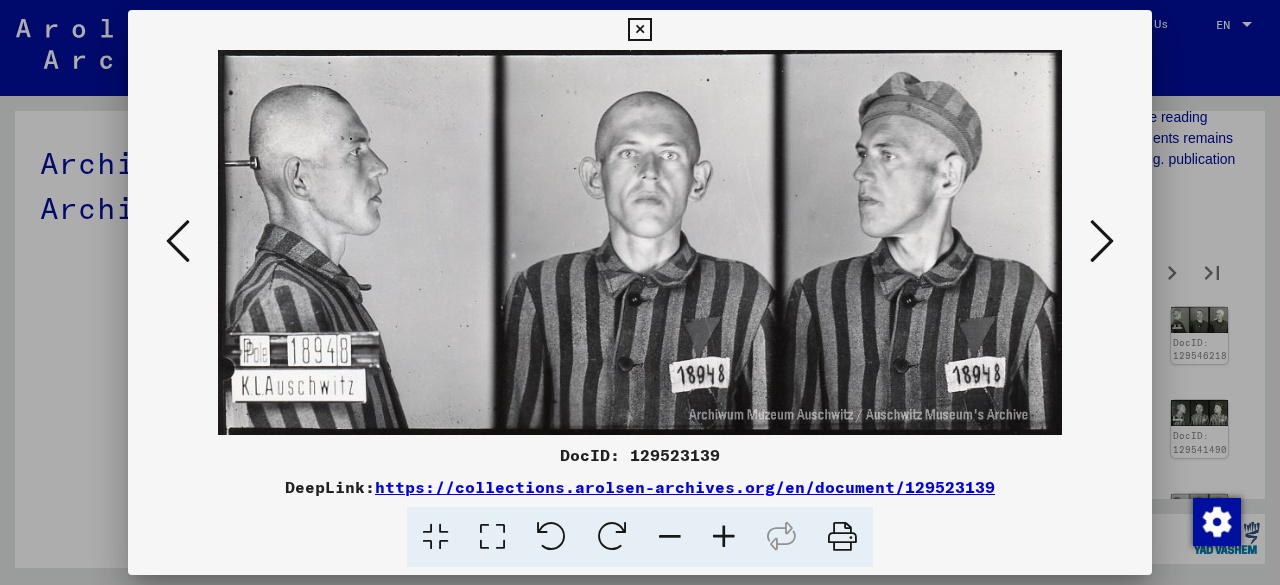click at bounding box center (1102, 241) 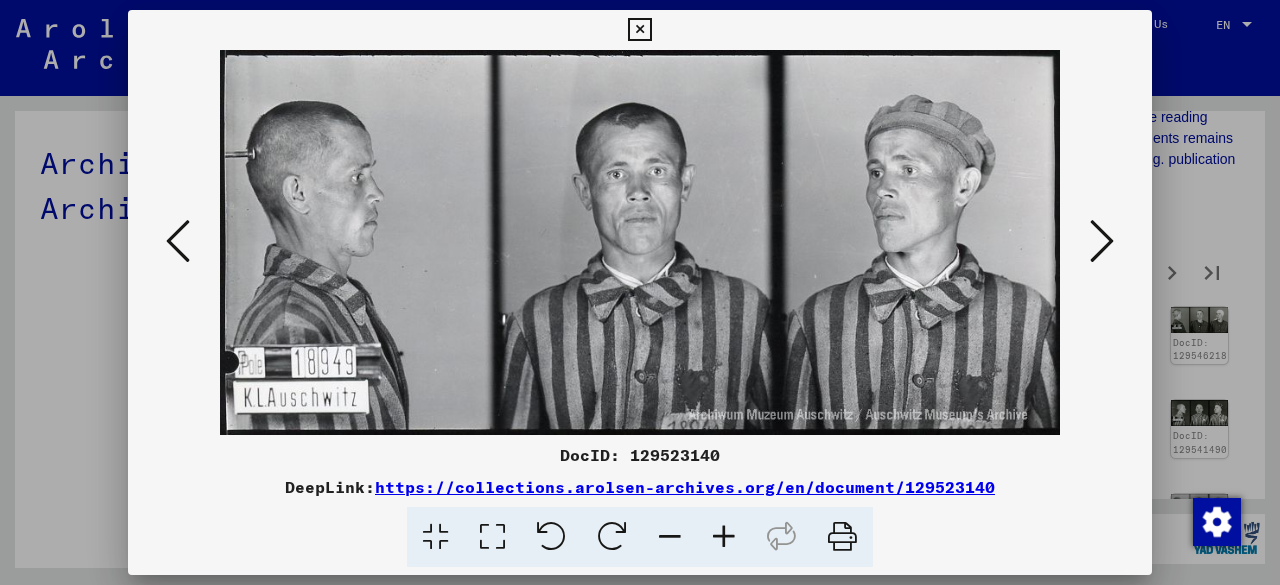 click at bounding box center (1102, 241) 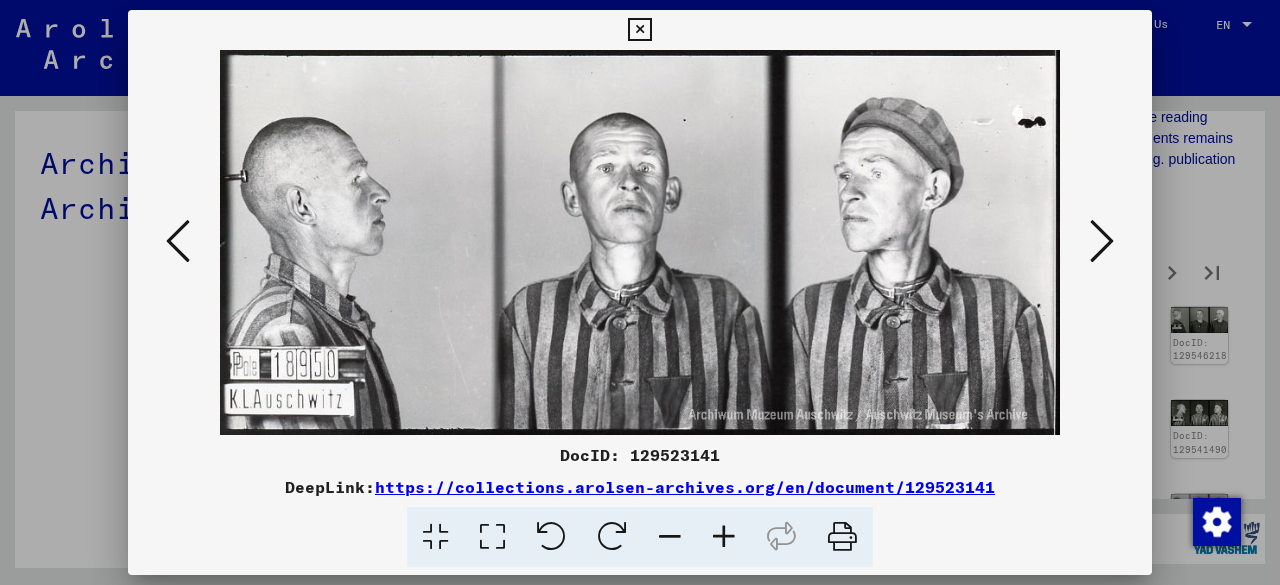 click at bounding box center (1102, 241) 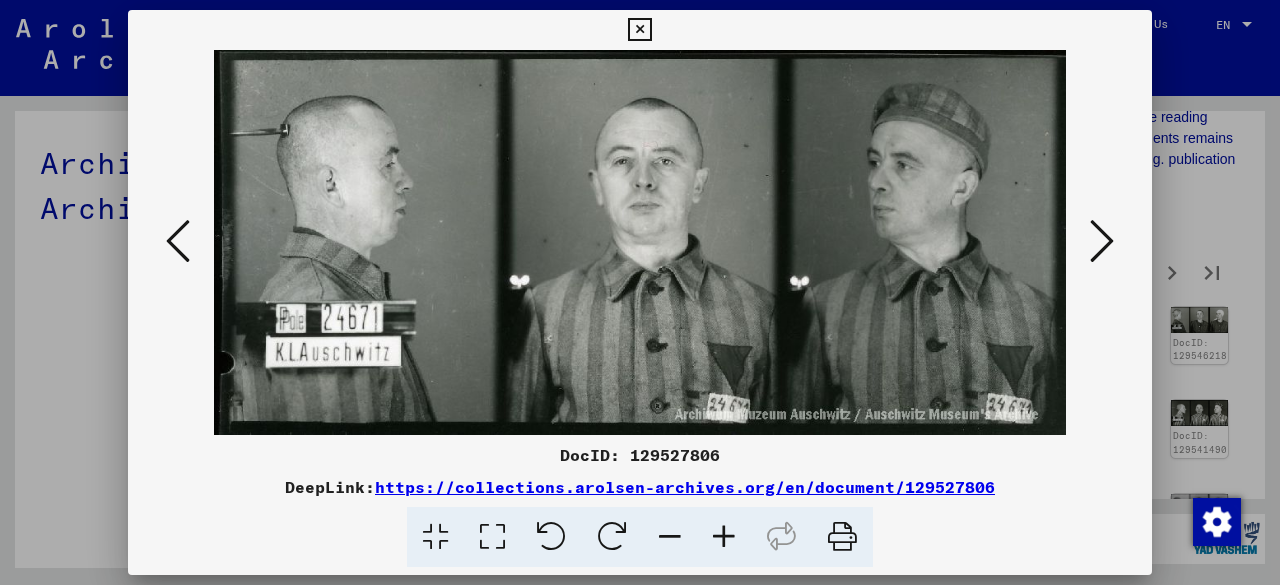 click at bounding box center (1102, 241) 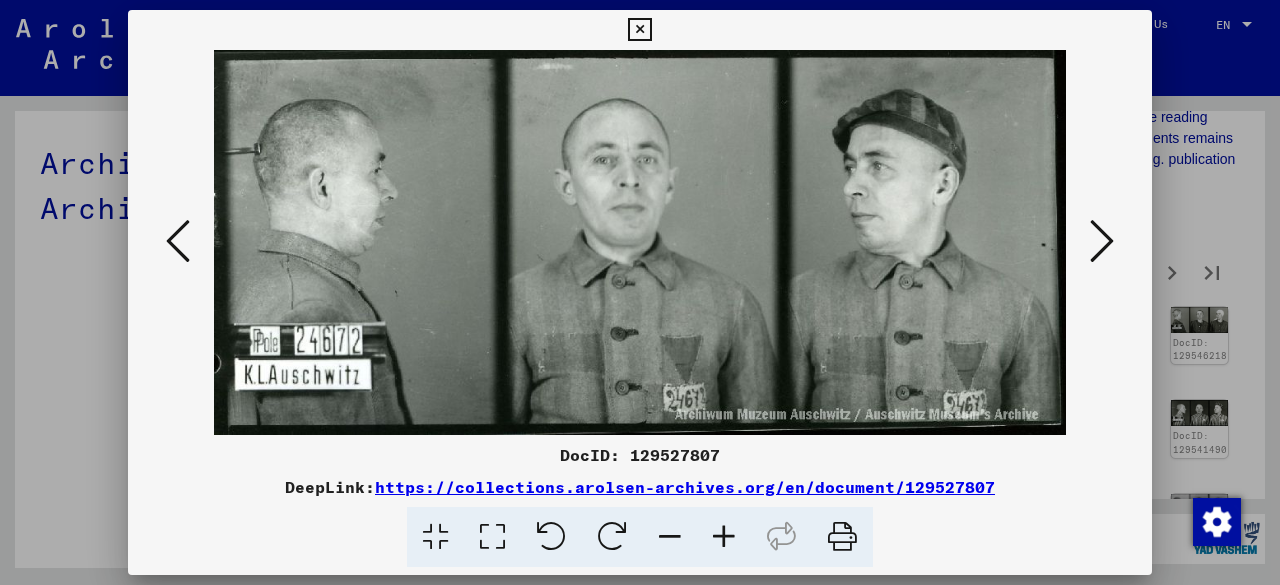 click at bounding box center (1102, 241) 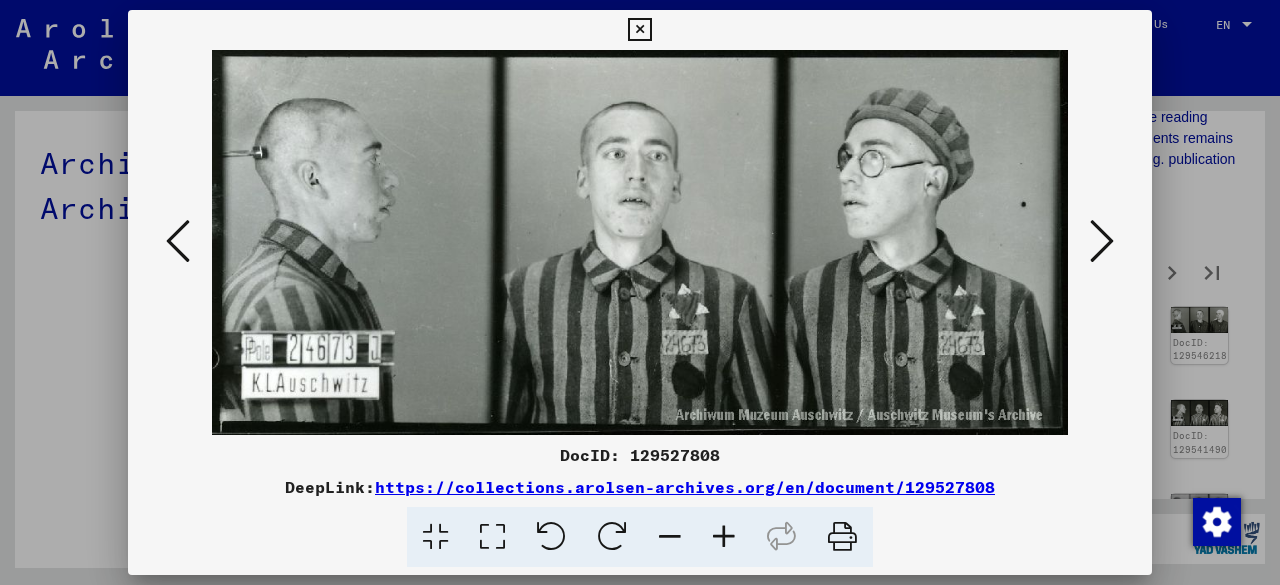 click at bounding box center (1102, 241) 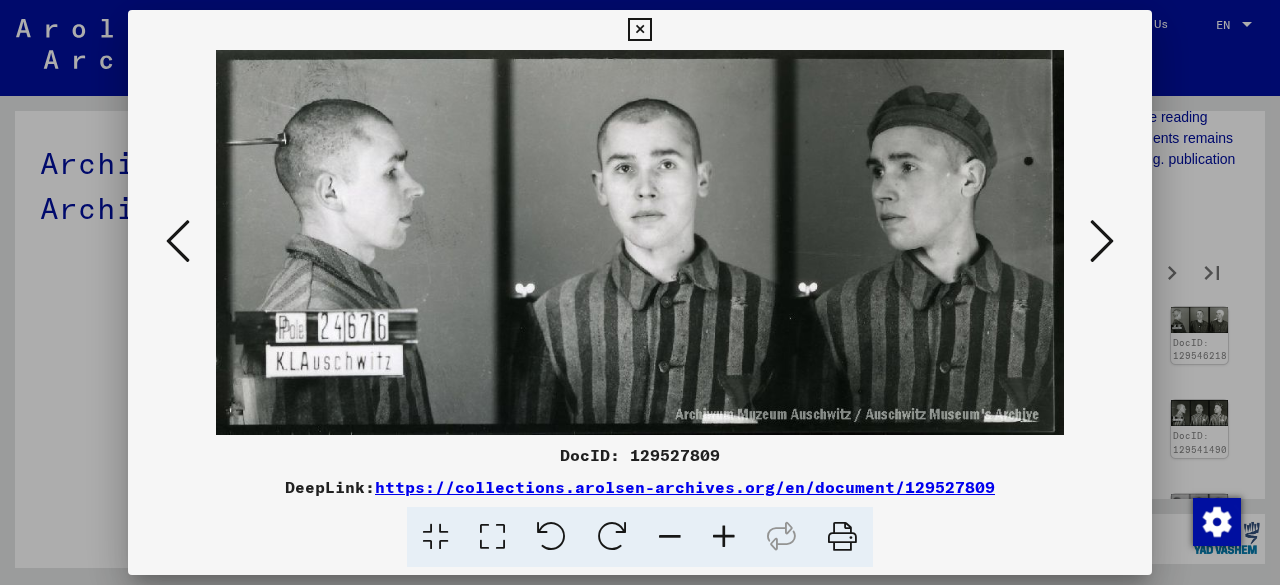 click at bounding box center (1102, 241) 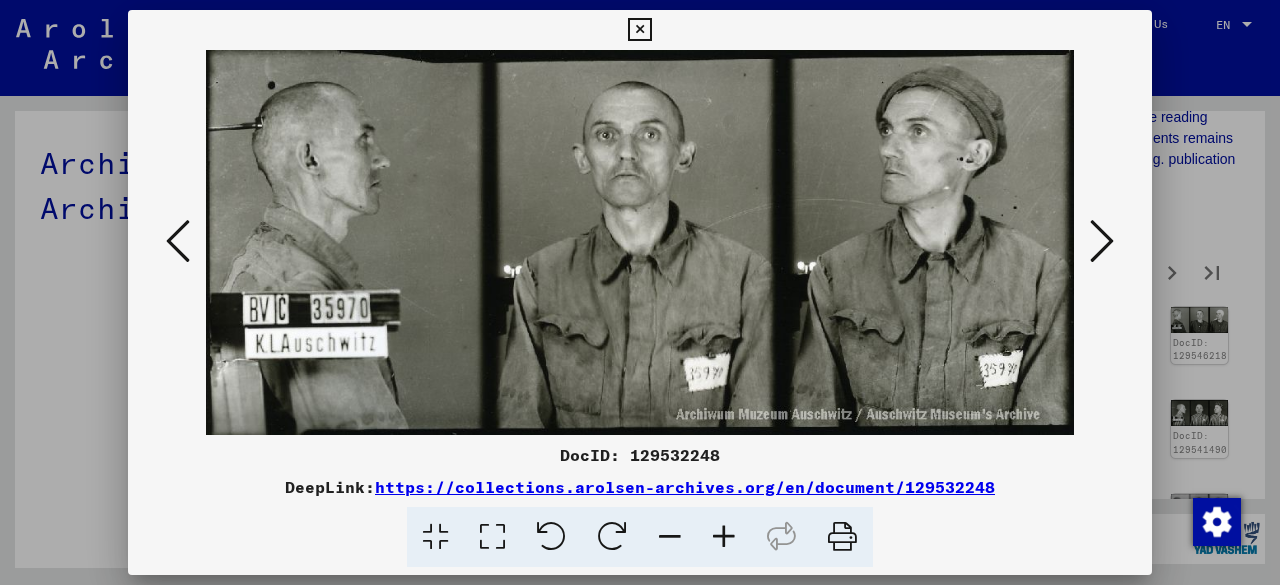 click at bounding box center (1102, 241) 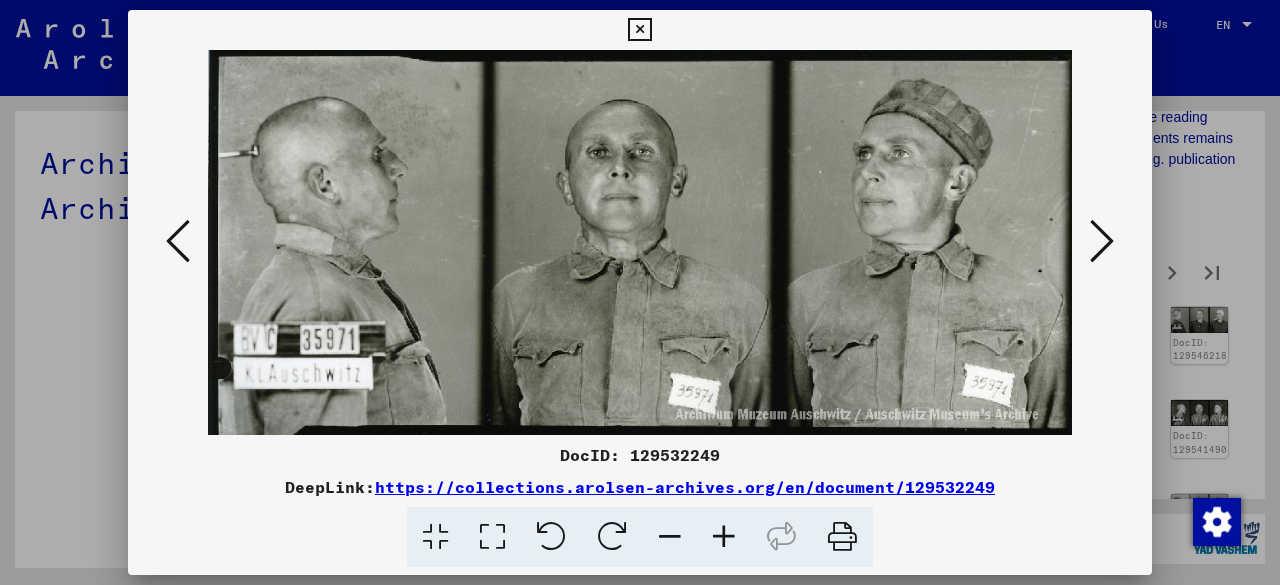 click at bounding box center (1102, 241) 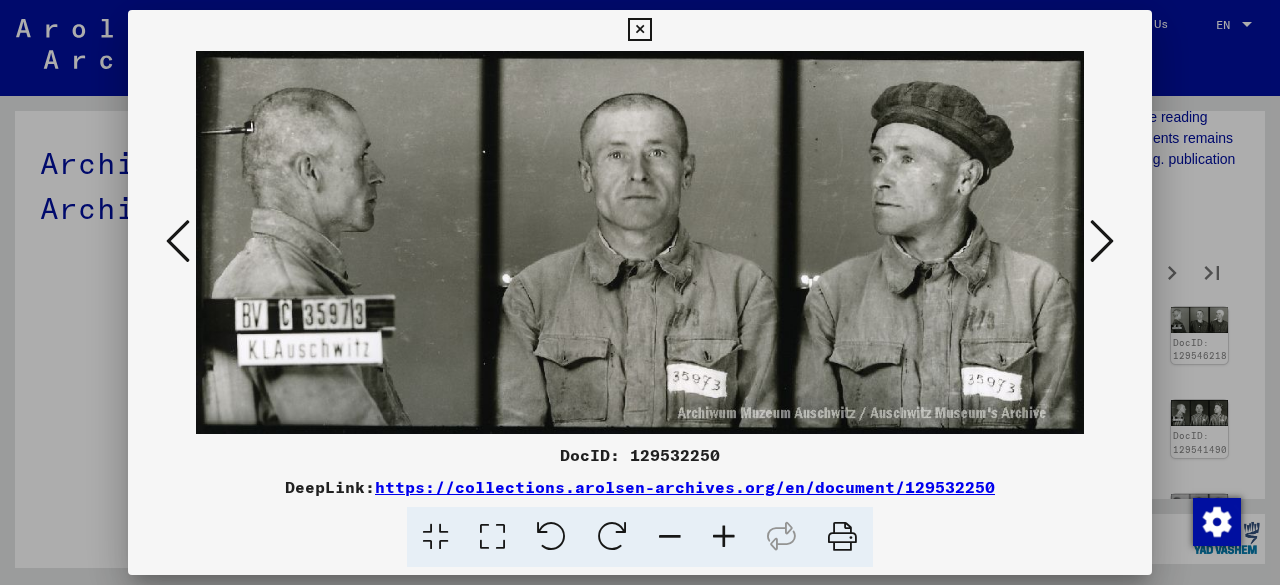 click at bounding box center [1102, 241] 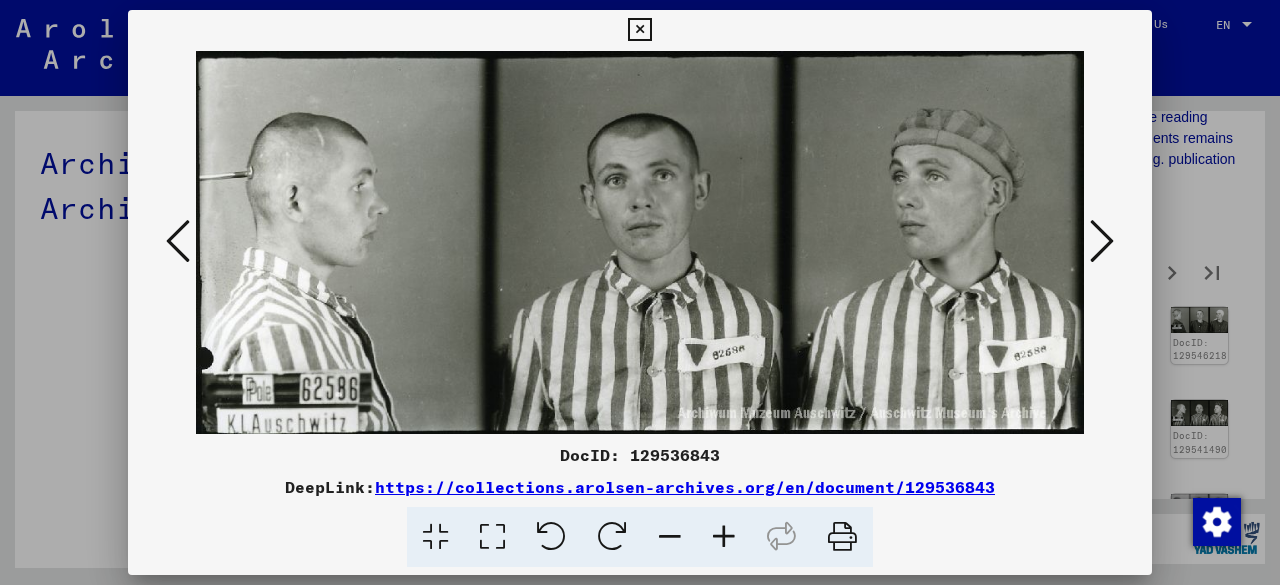 click at bounding box center (1102, 241) 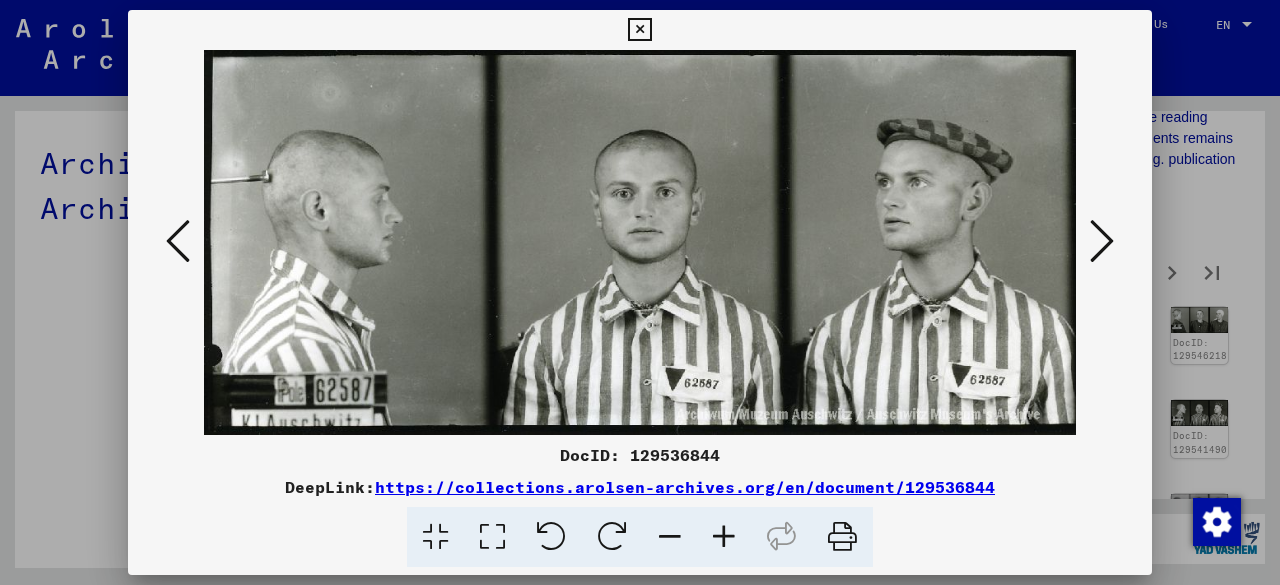 click at bounding box center [1102, 241] 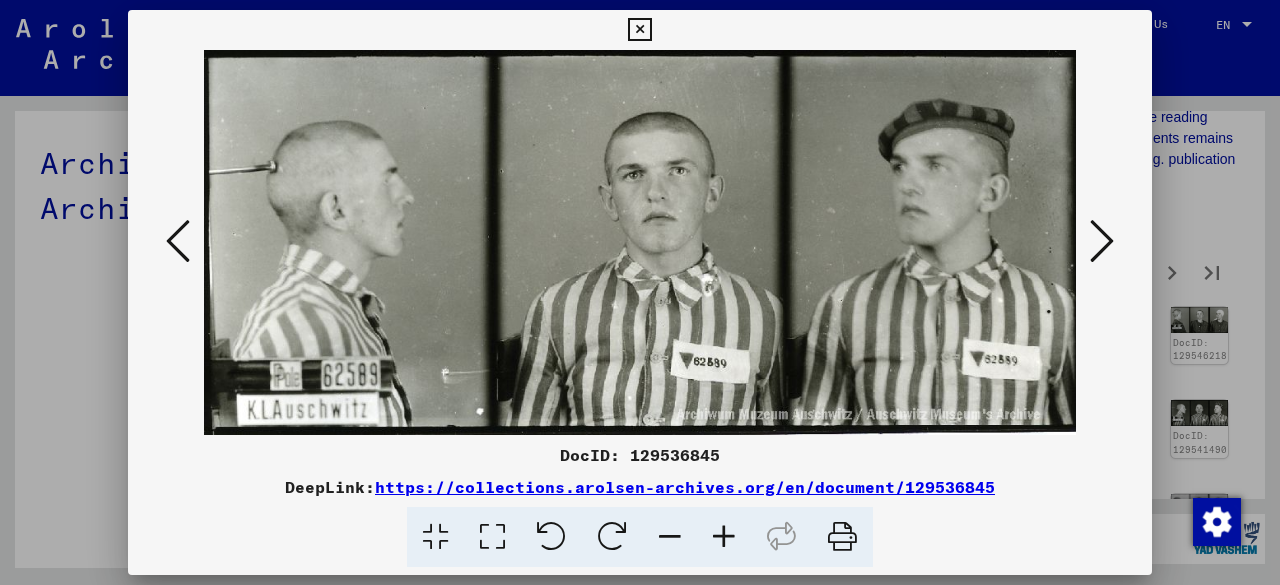 click at bounding box center (1102, 241) 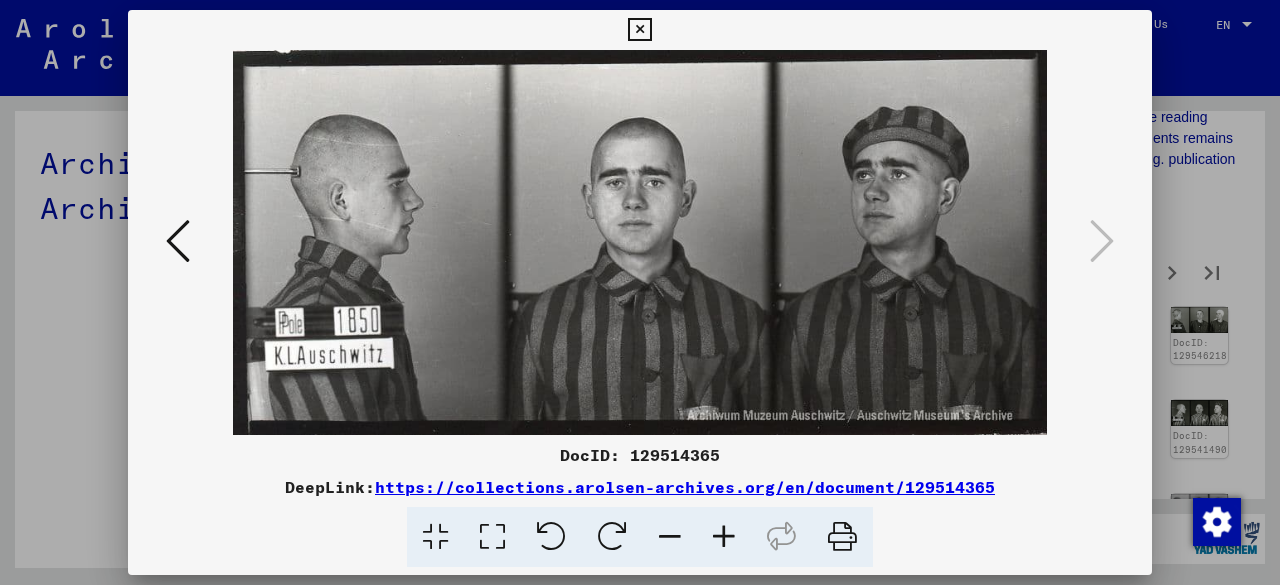 click at bounding box center (639, 30) 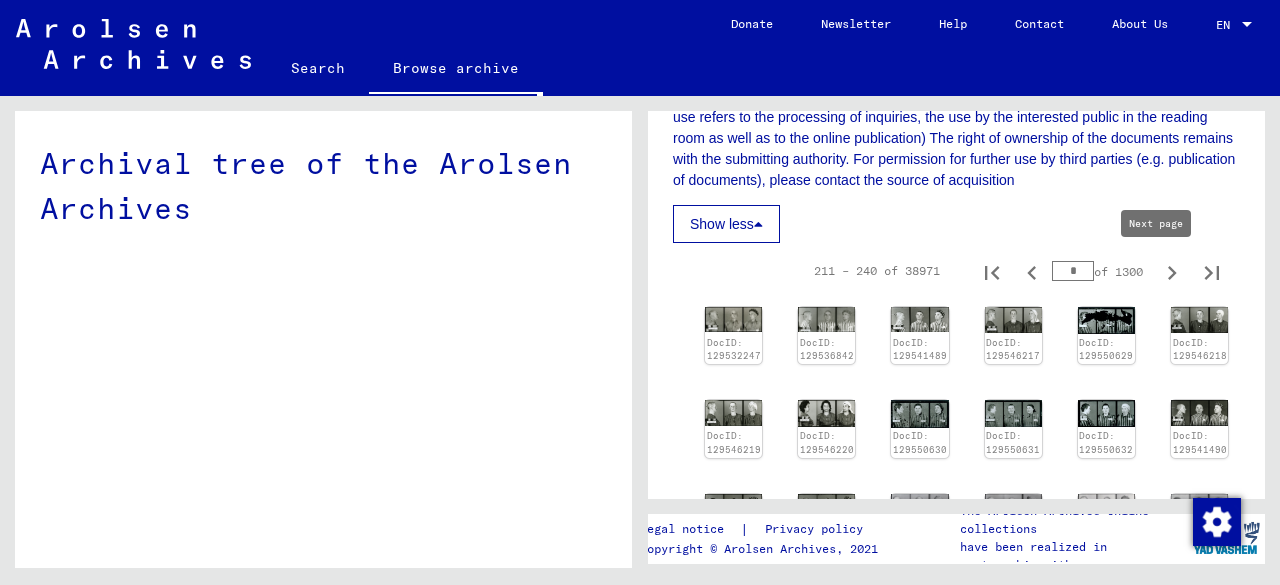 click 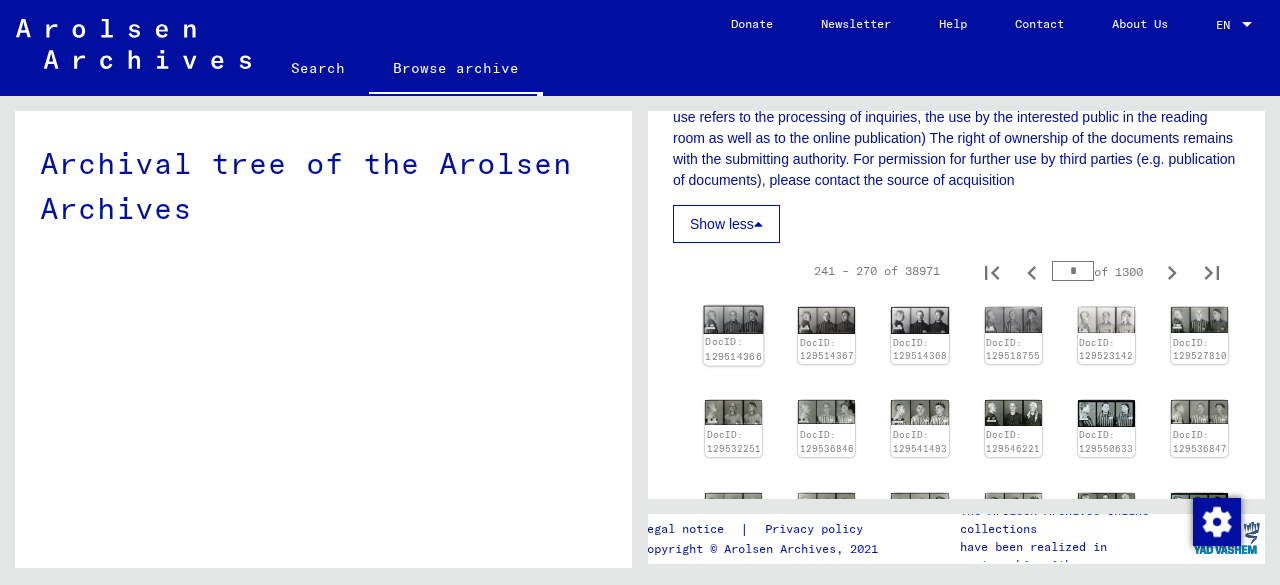click 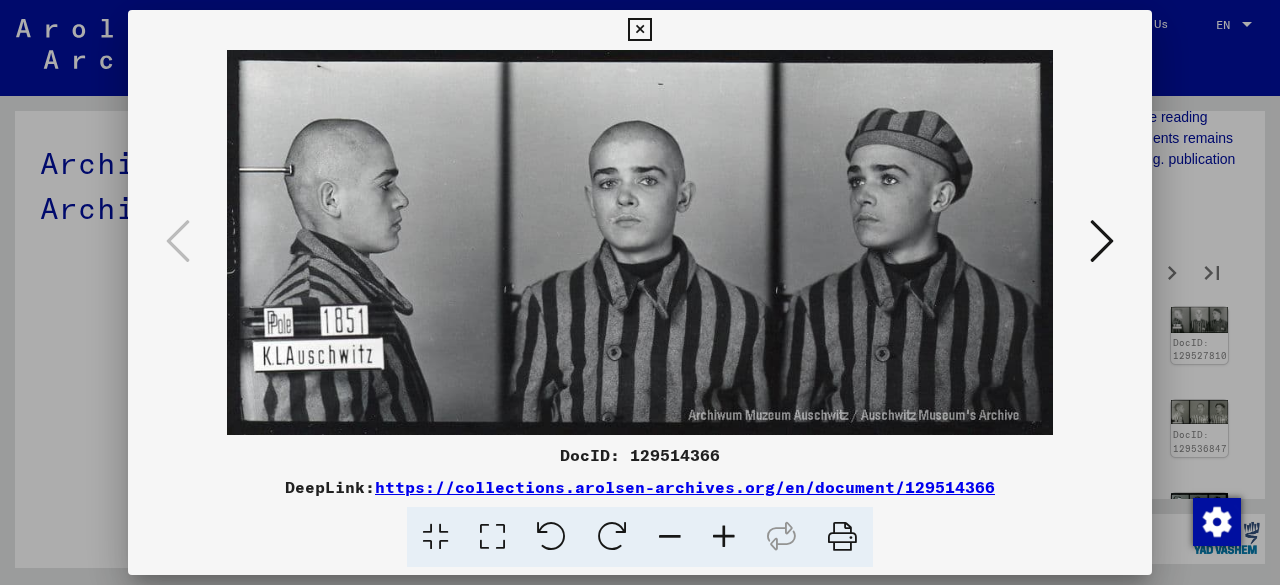 click at bounding box center [1102, 241] 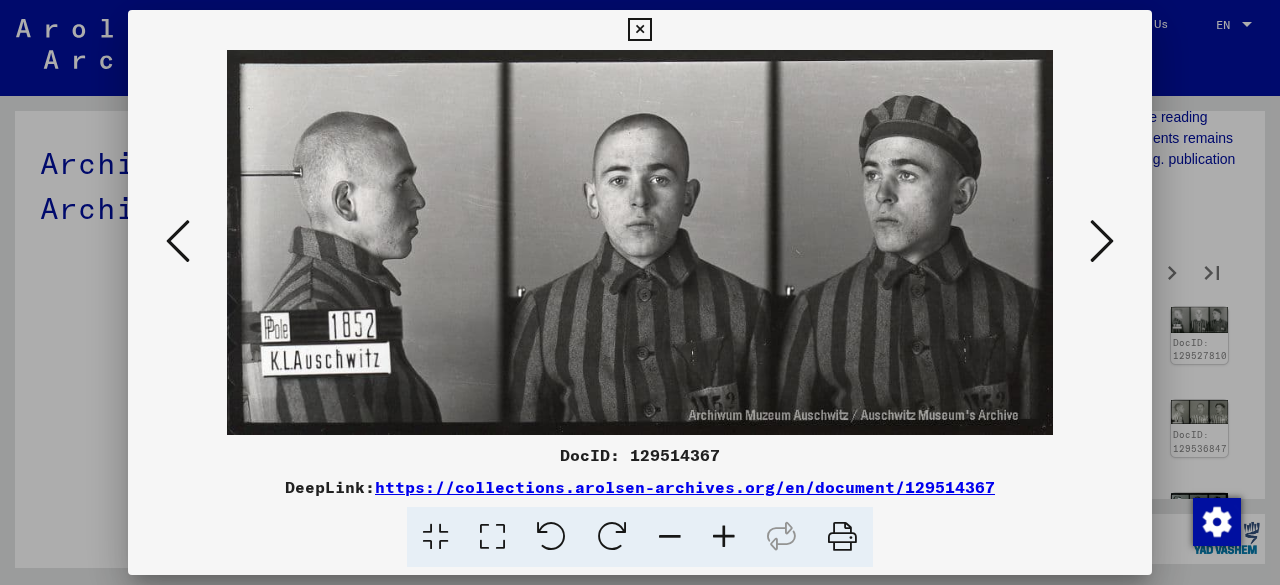 click at bounding box center [1102, 241] 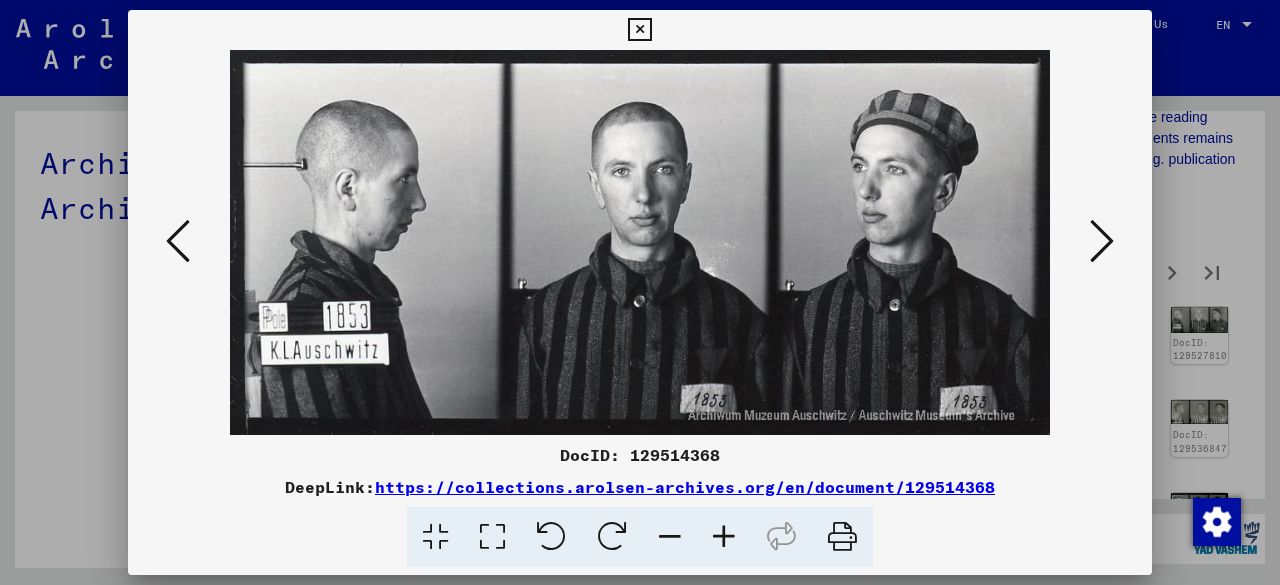 click at bounding box center (1102, 241) 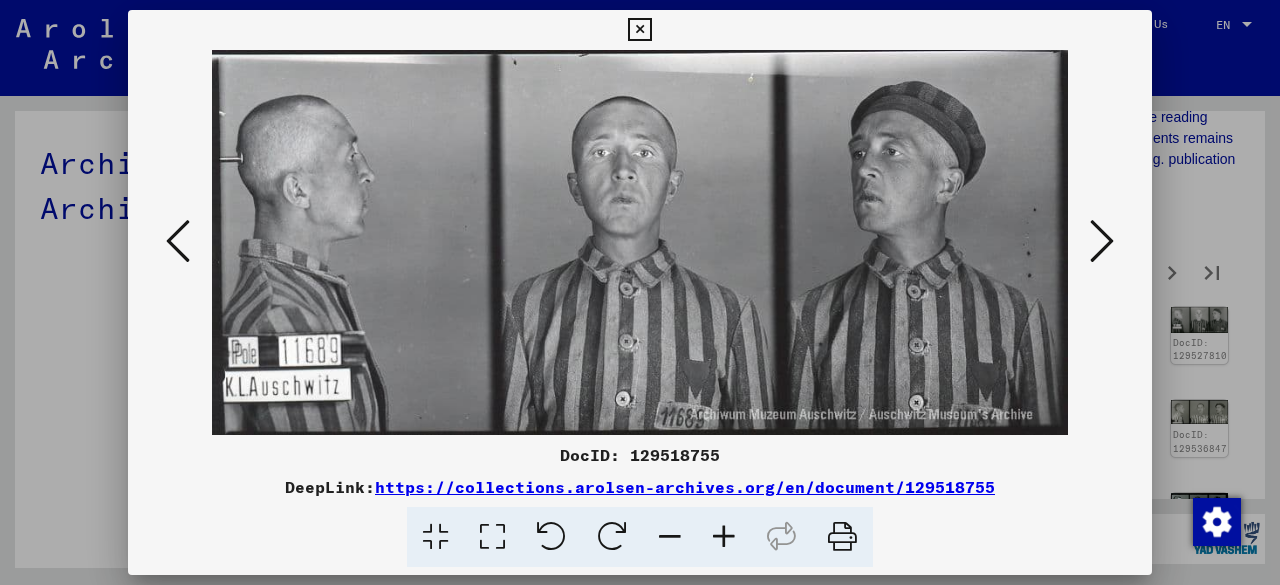 click at bounding box center (1102, 241) 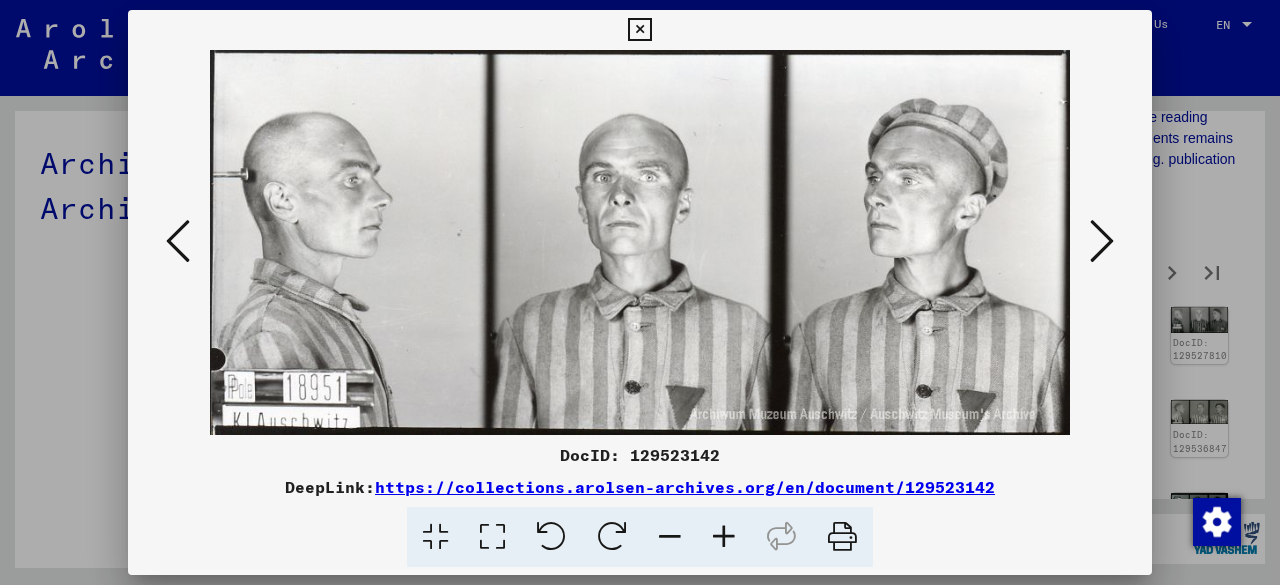 click at bounding box center [1102, 241] 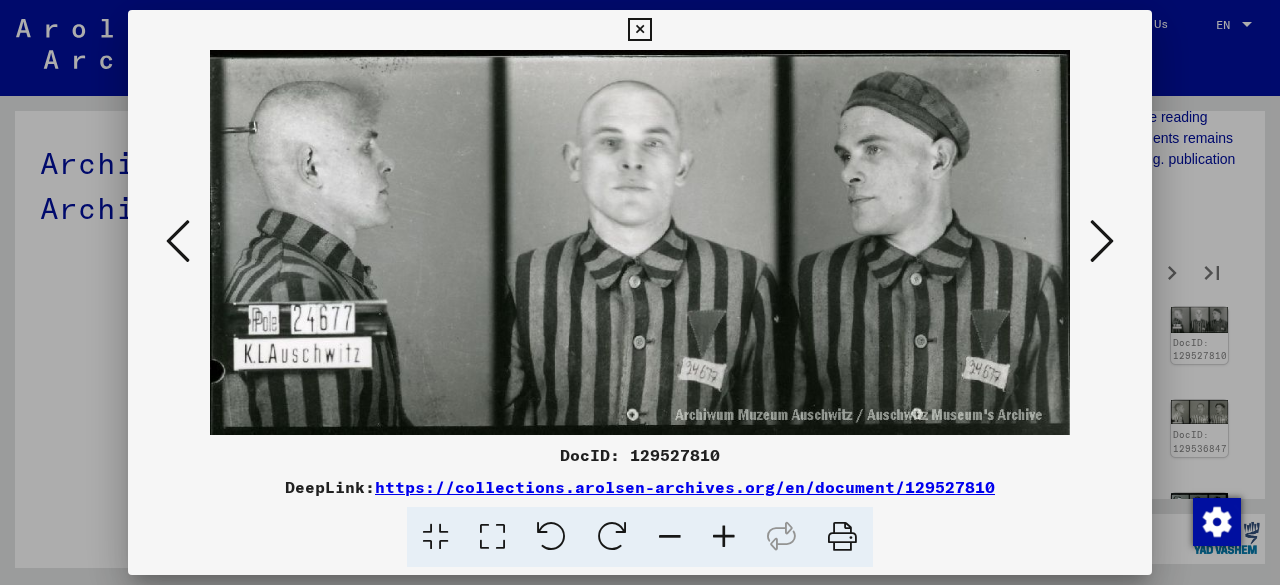 click at bounding box center [1102, 241] 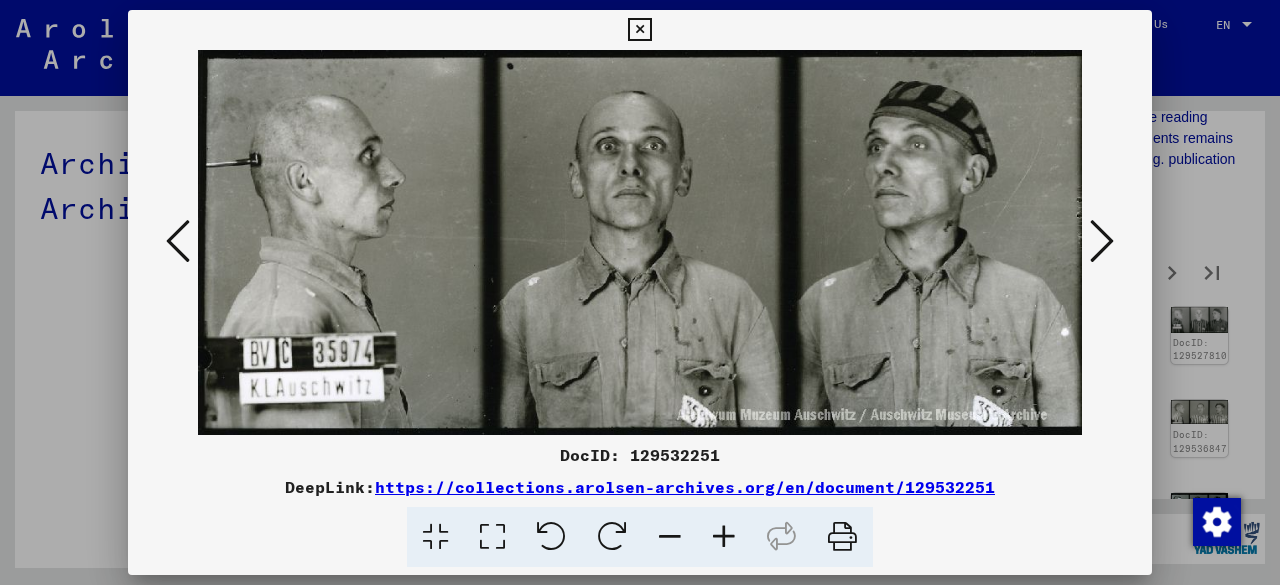 click at bounding box center [1102, 241] 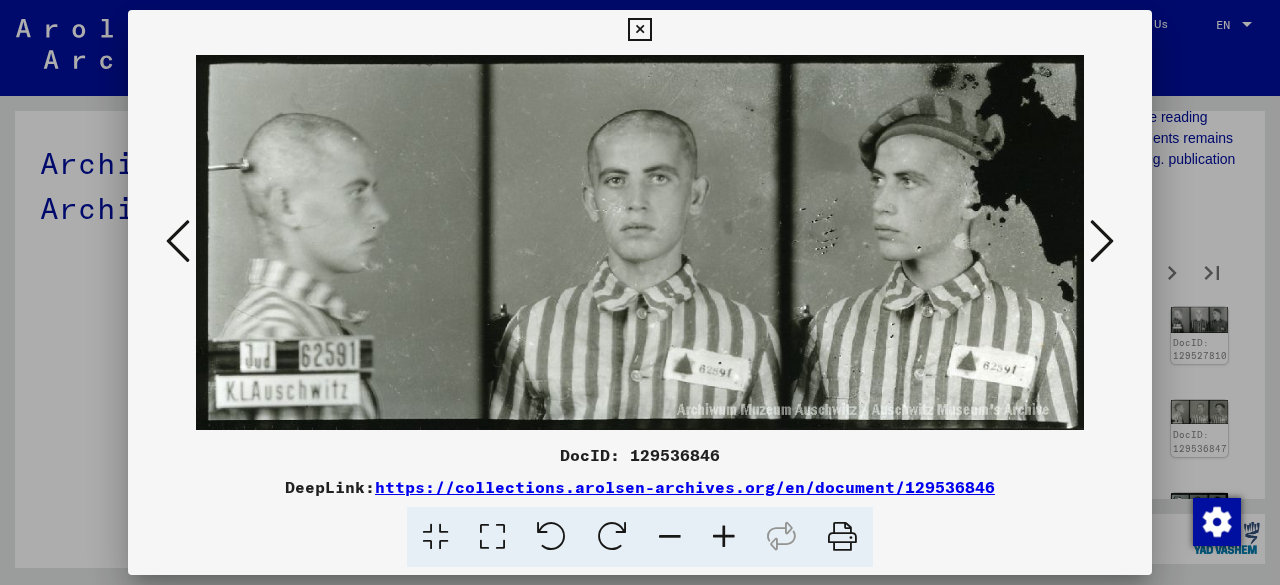 click at bounding box center (1102, 242) 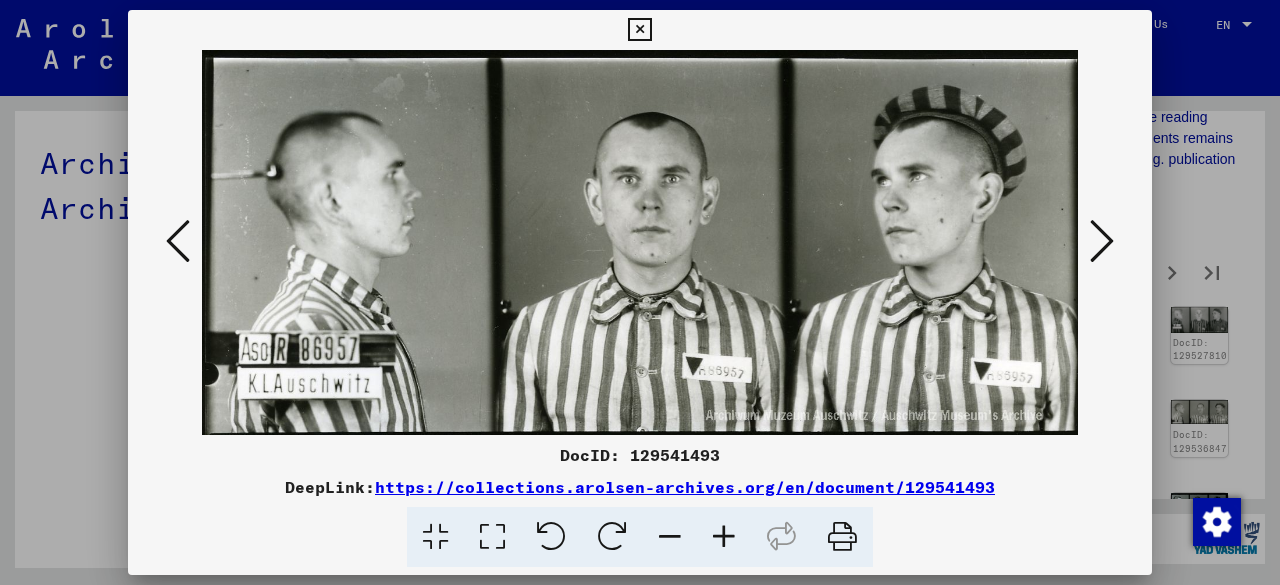 click at bounding box center [178, 241] 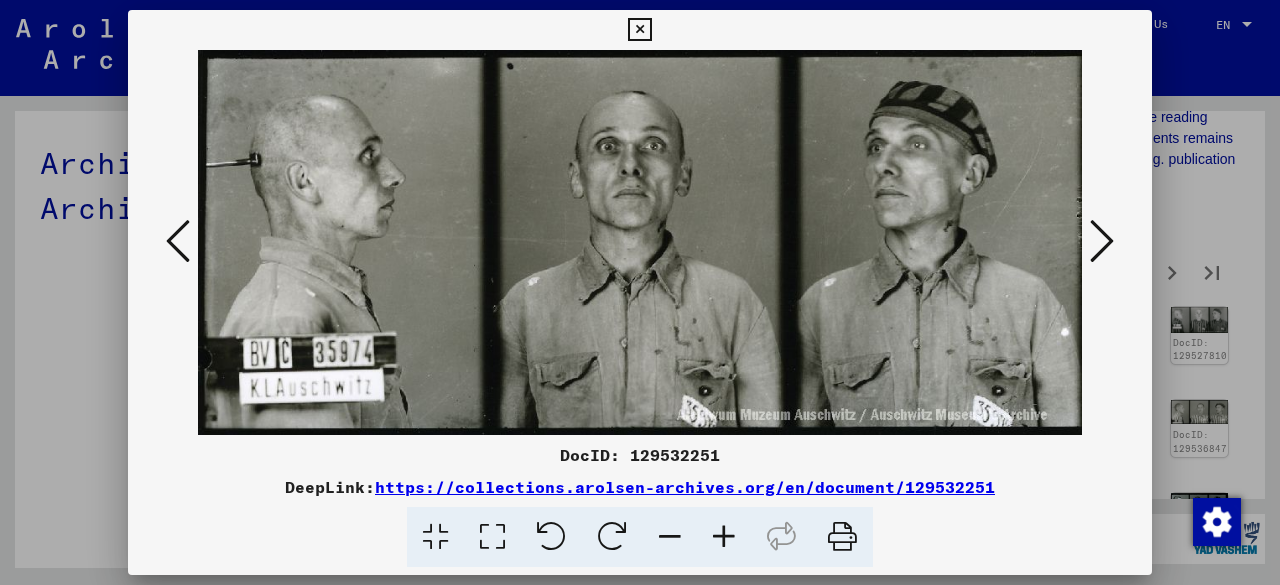 click at bounding box center (178, 241) 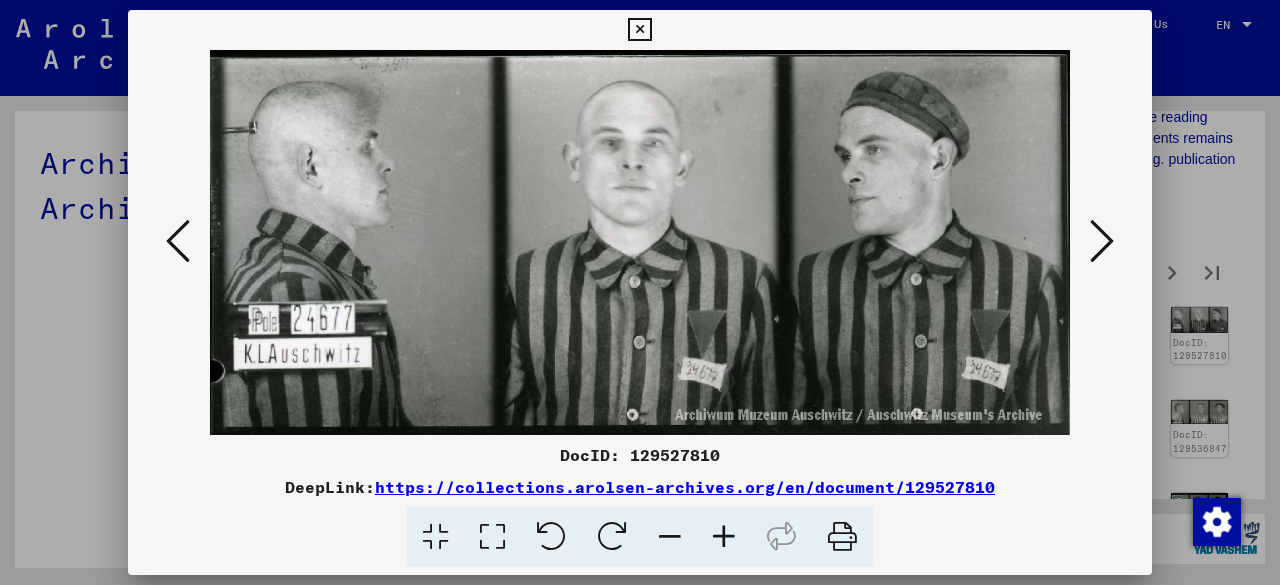 click at bounding box center (178, 241) 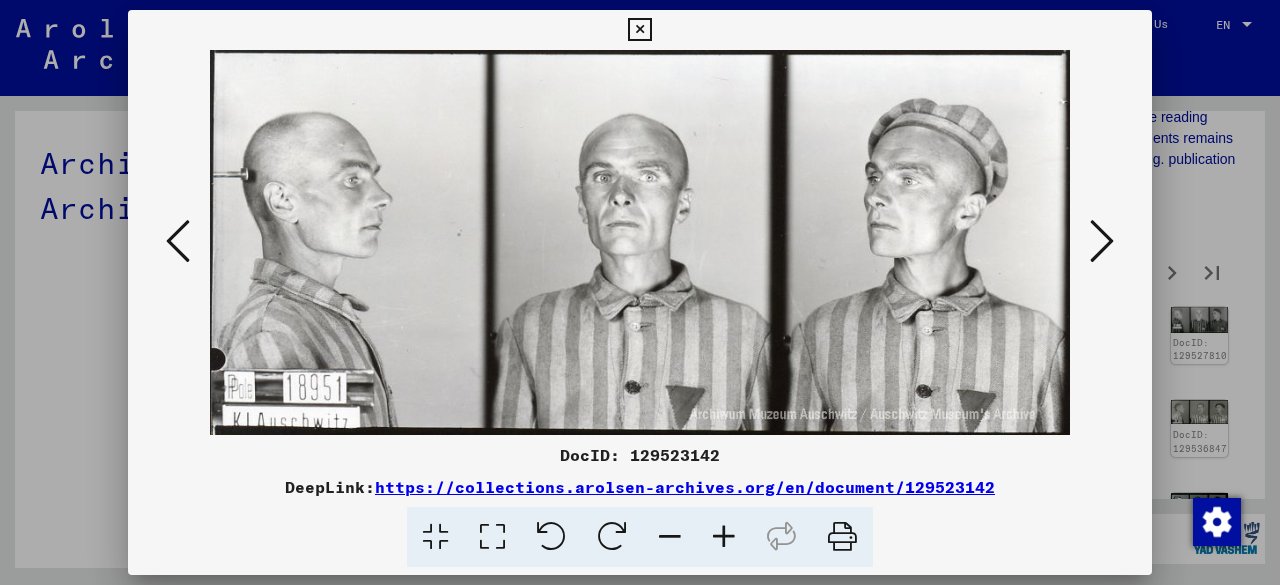 click at bounding box center [178, 241] 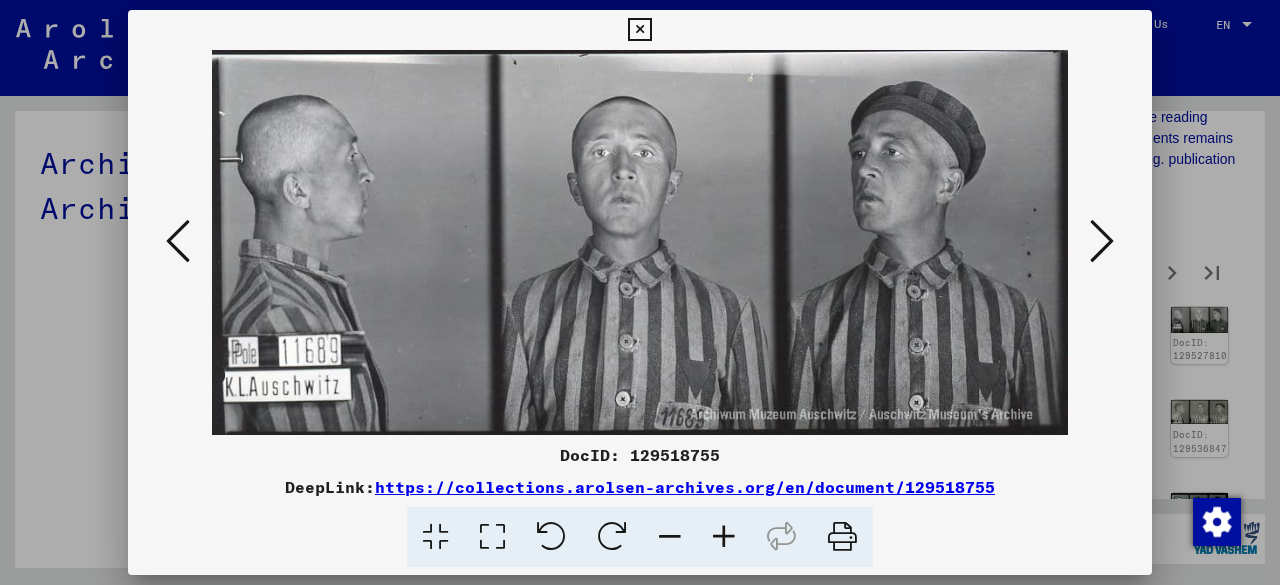 click at bounding box center (178, 241) 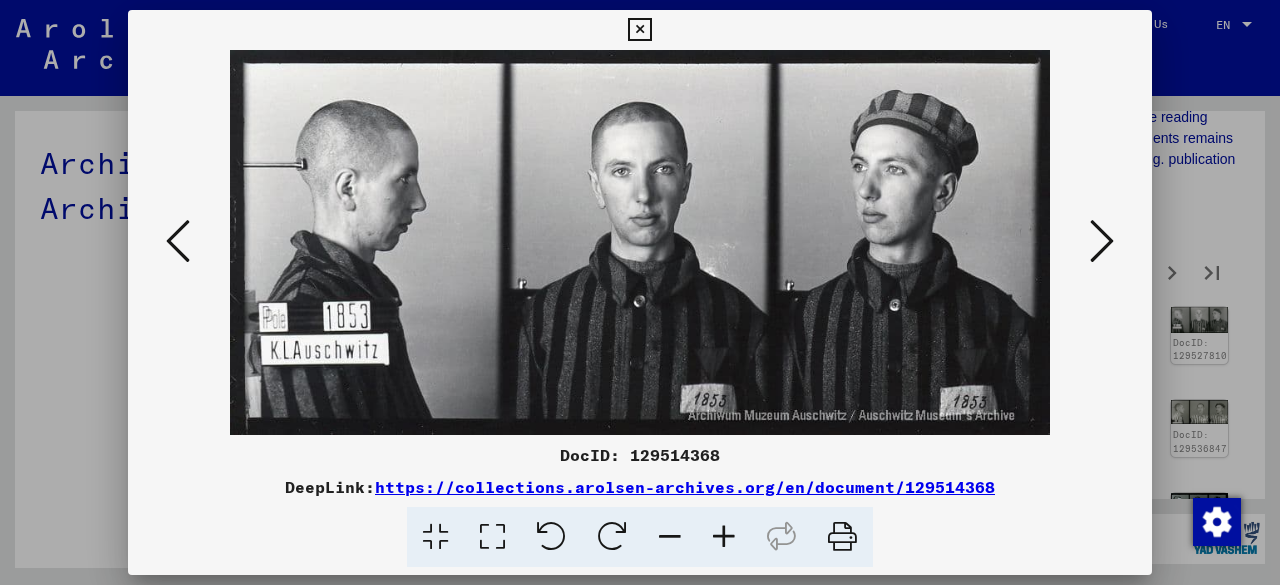 click at bounding box center (178, 241) 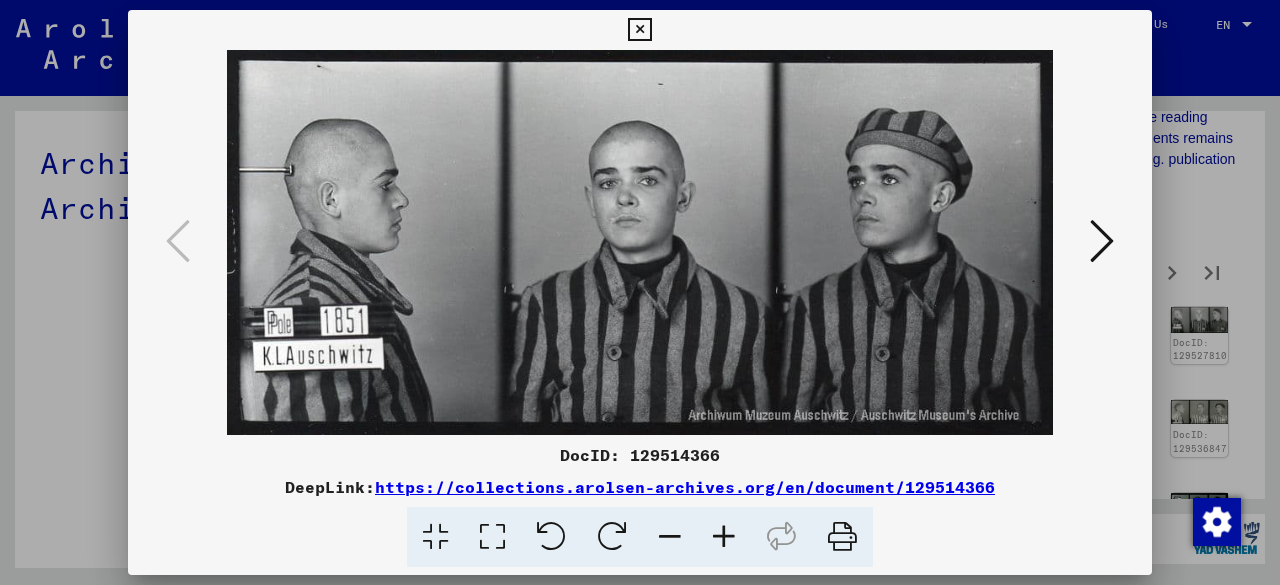 click at bounding box center (1102, 241) 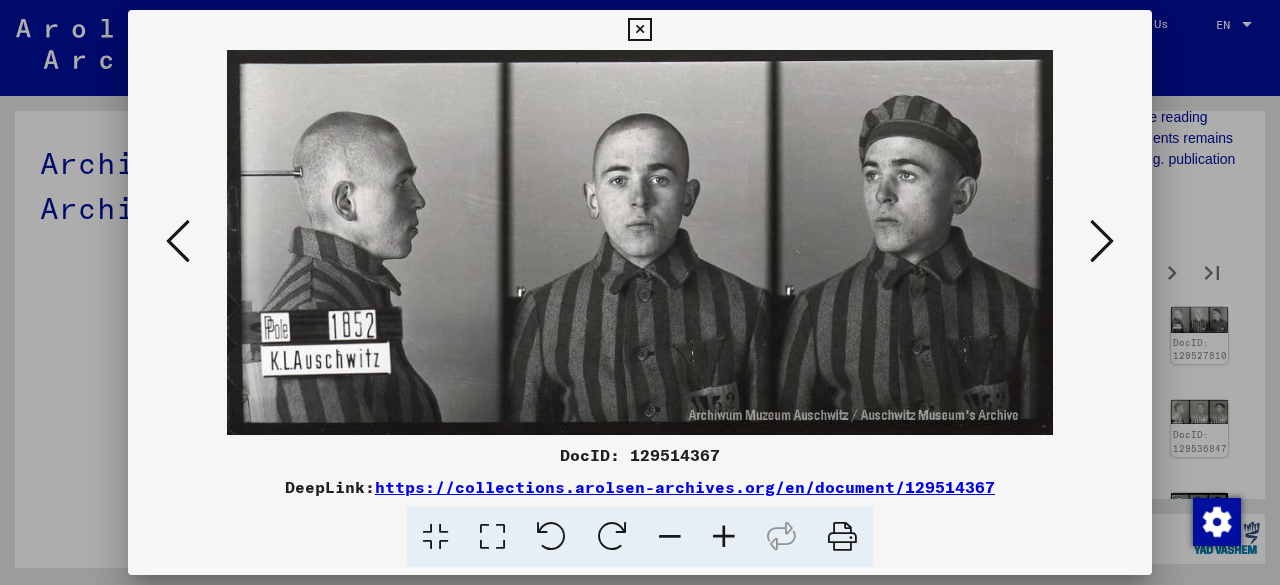 click at bounding box center (1102, 241) 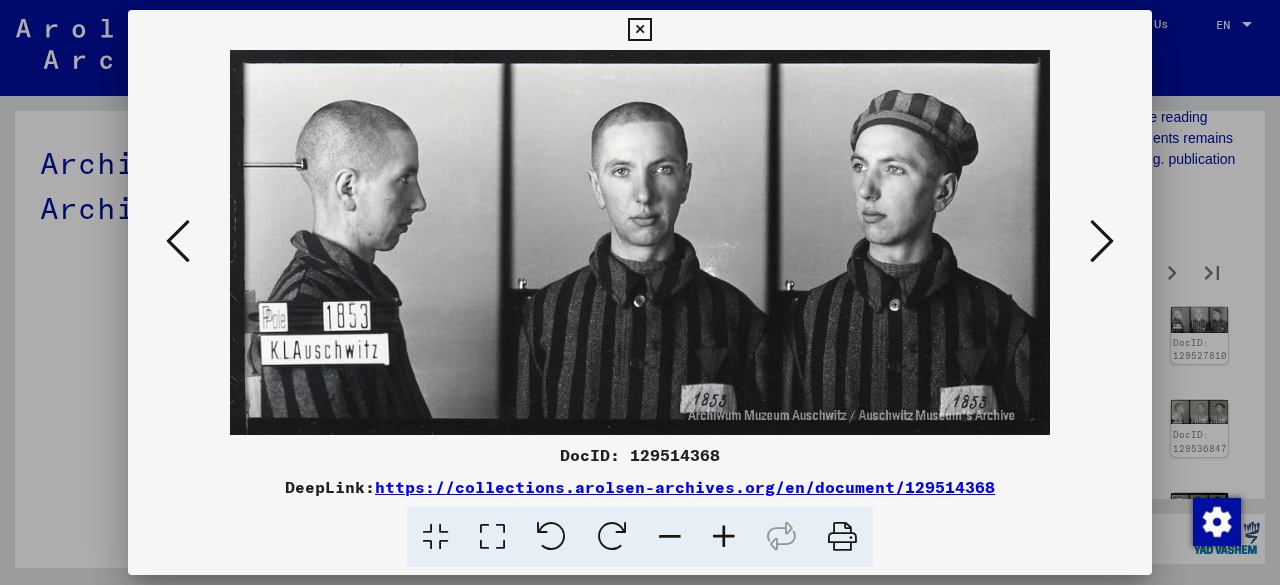 click at bounding box center (1102, 241) 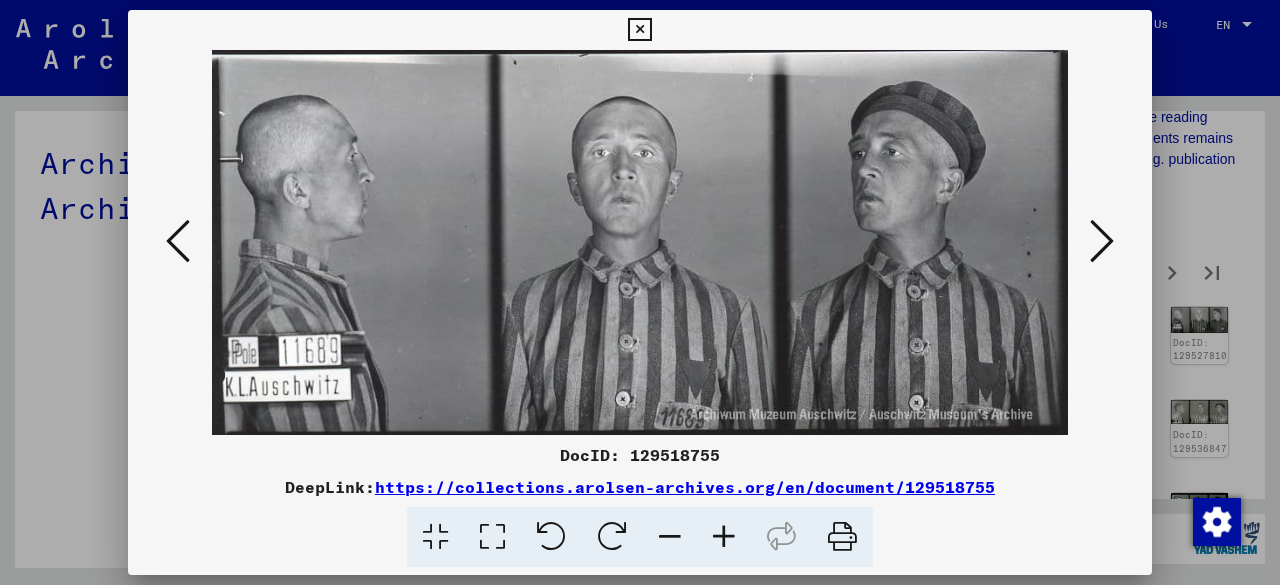click at bounding box center (1102, 241) 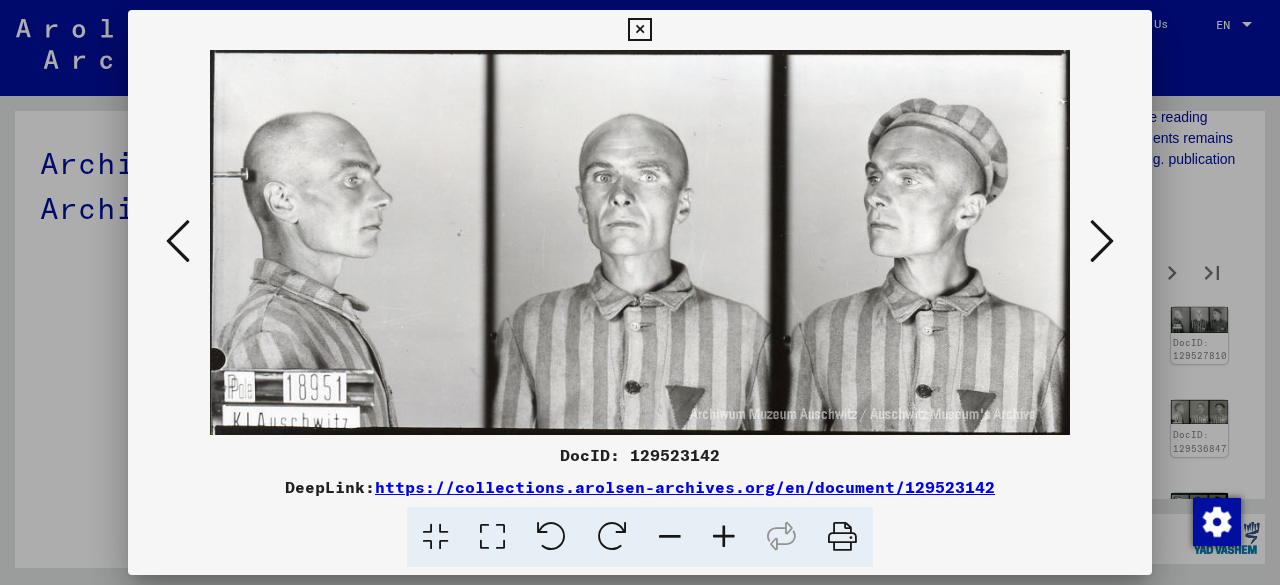 click at bounding box center [639, 30] 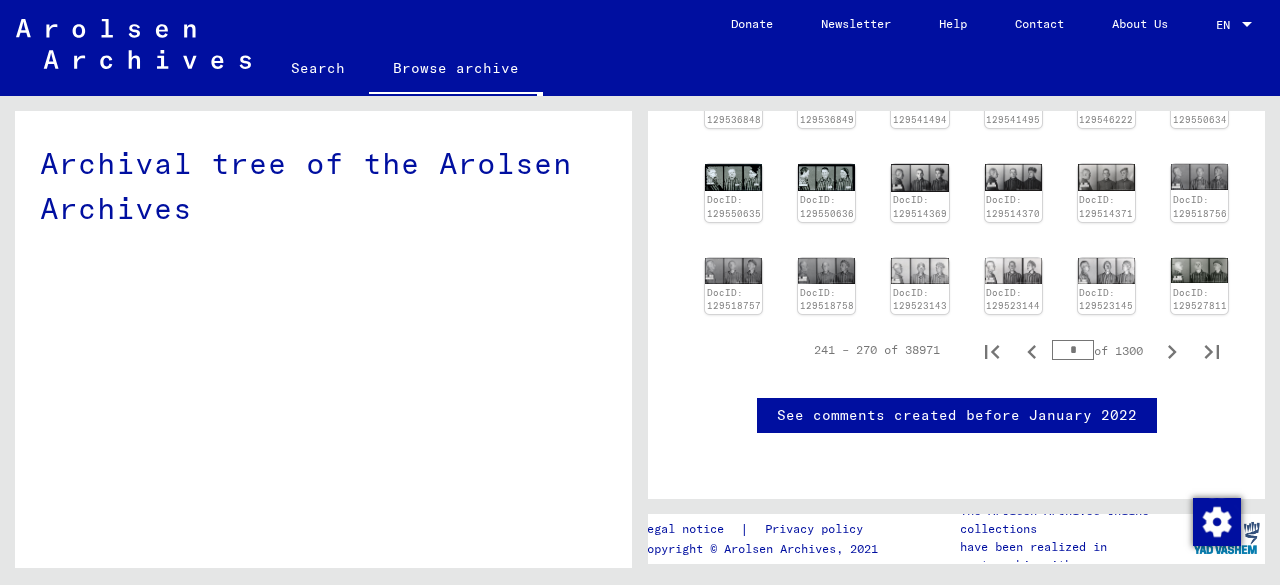 scroll, scrollTop: 2309, scrollLeft: 0, axis: vertical 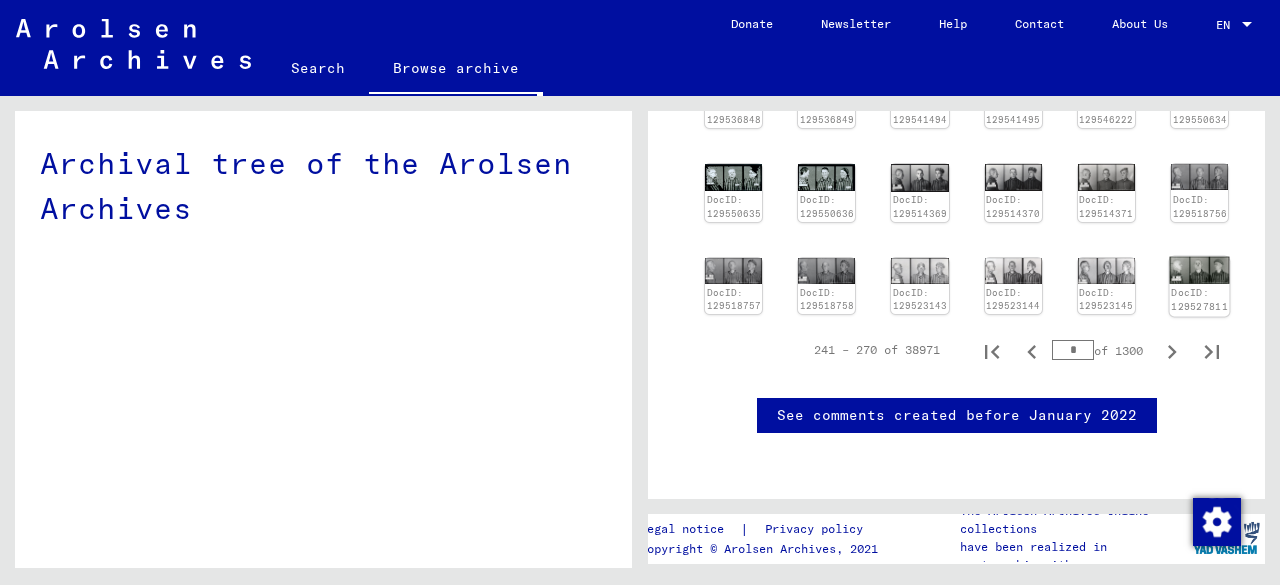 click 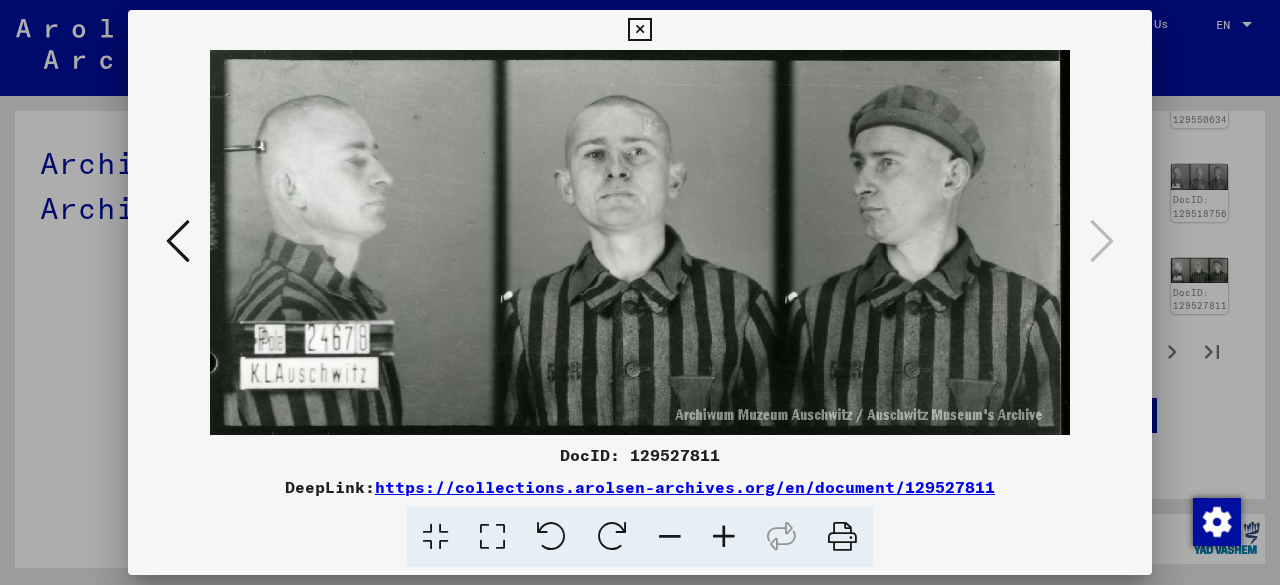 click at bounding box center [178, 241] 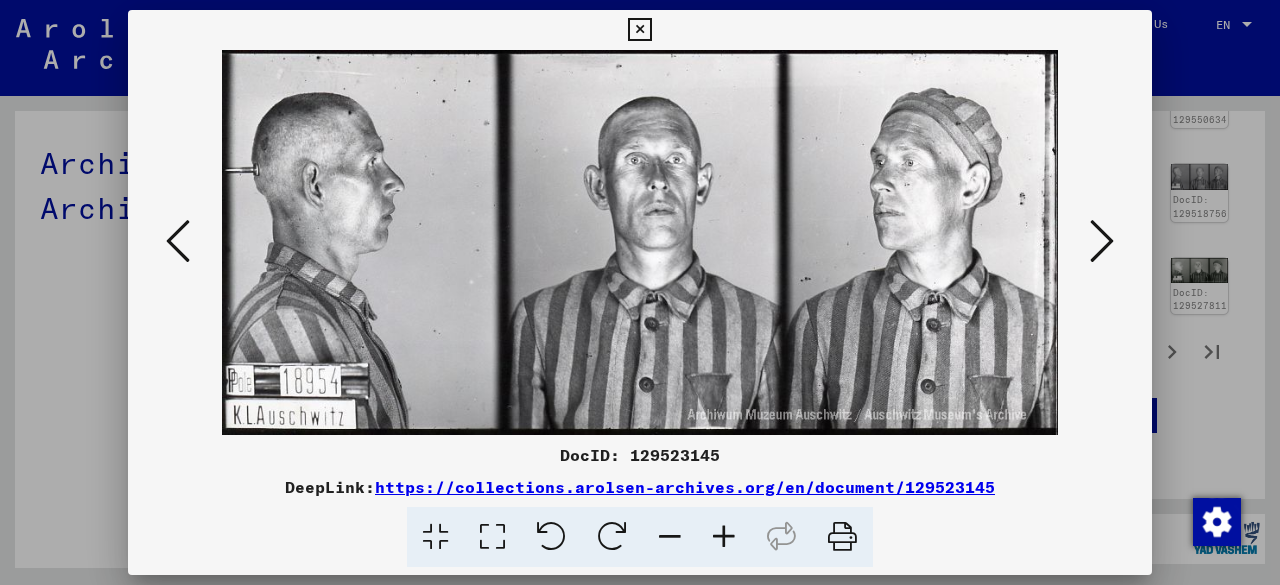click at bounding box center [178, 241] 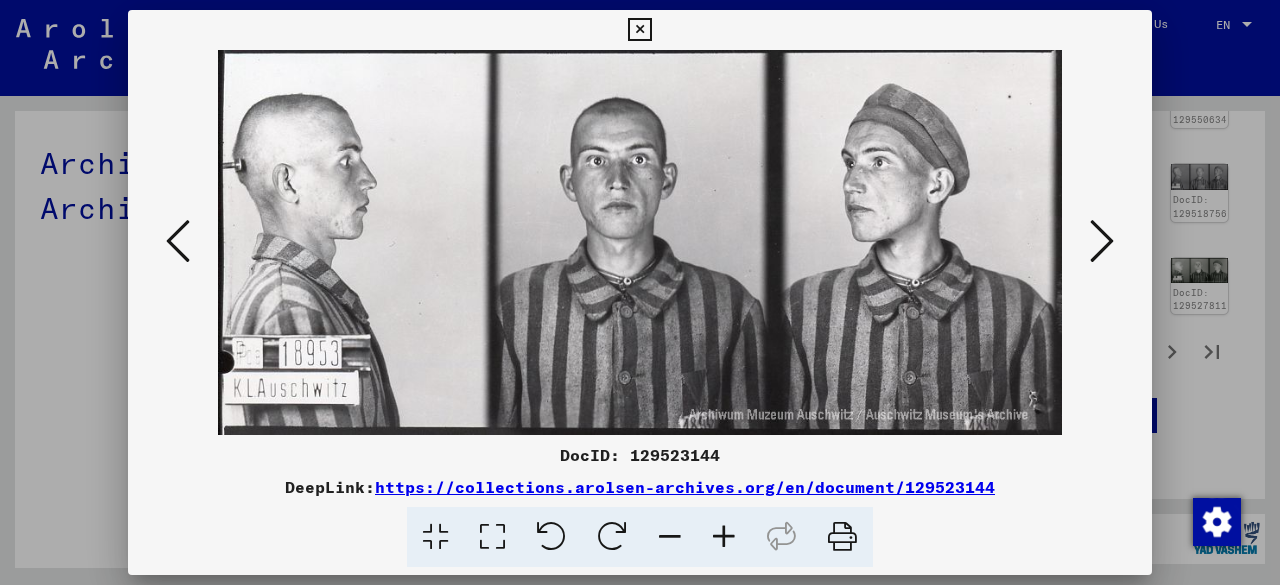 click at bounding box center [178, 241] 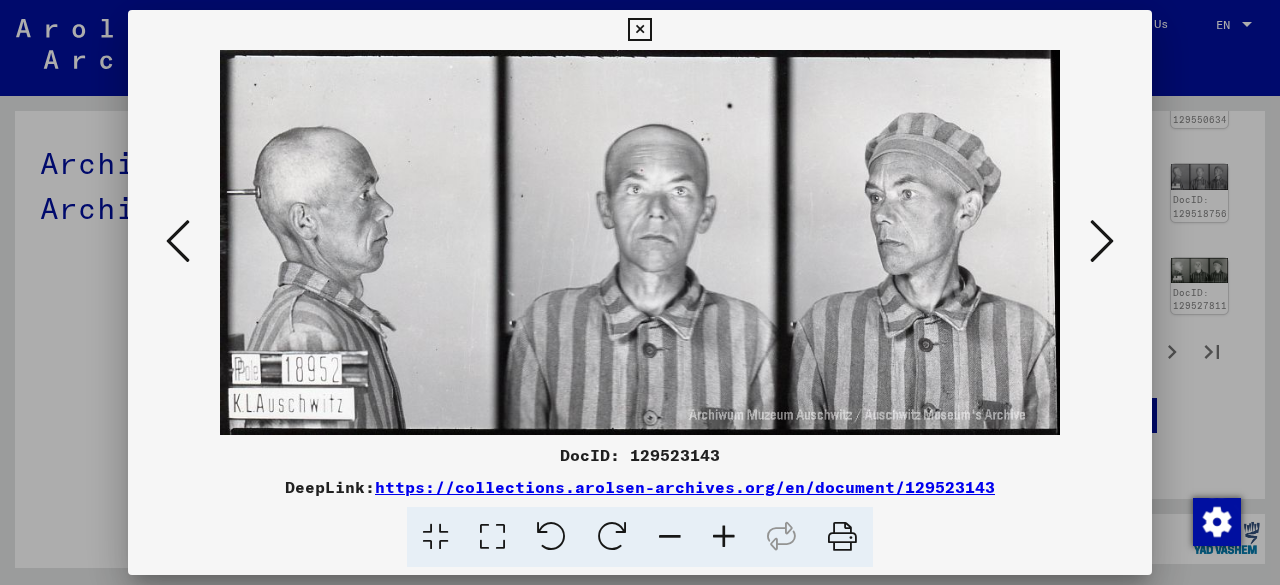 click at bounding box center [178, 241] 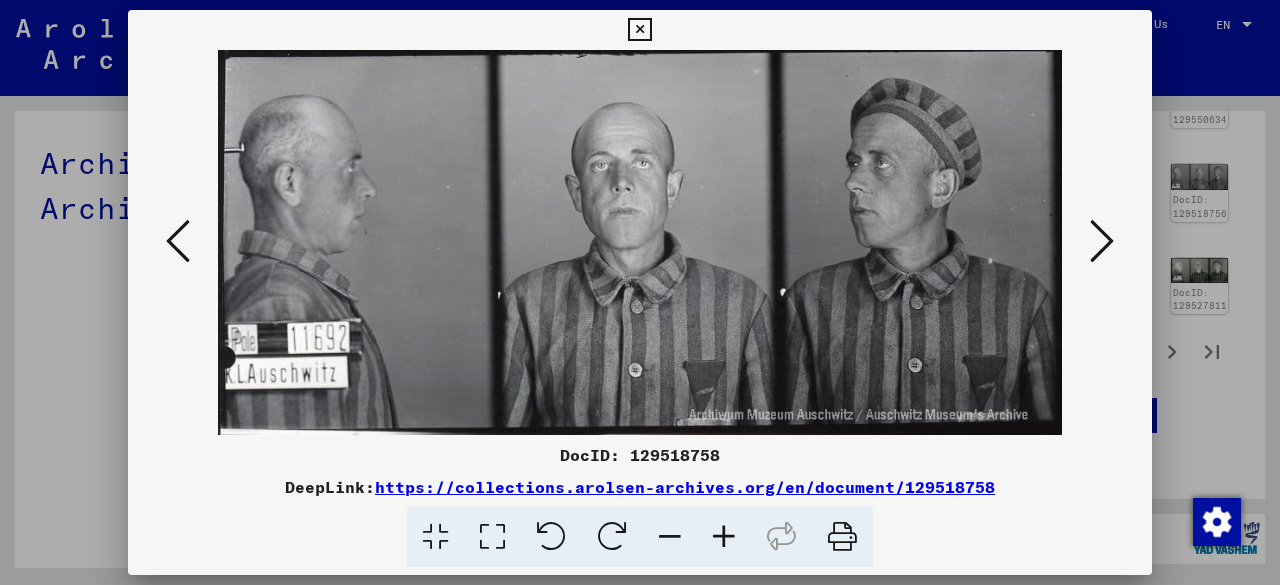click at bounding box center (178, 241) 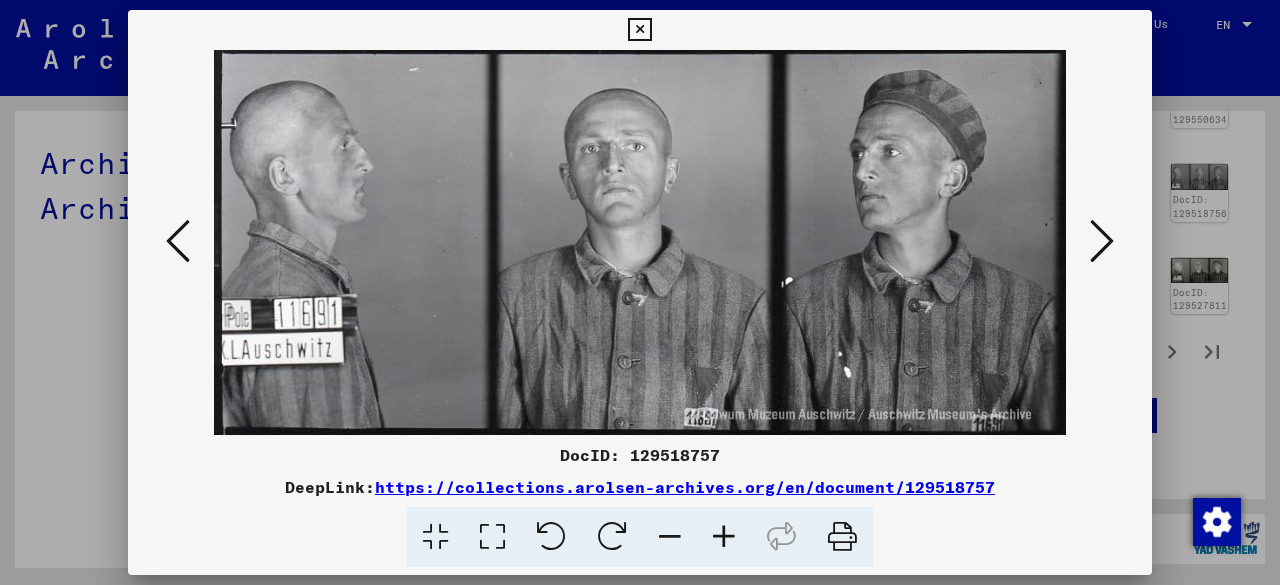 click at bounding box center (178, 241) 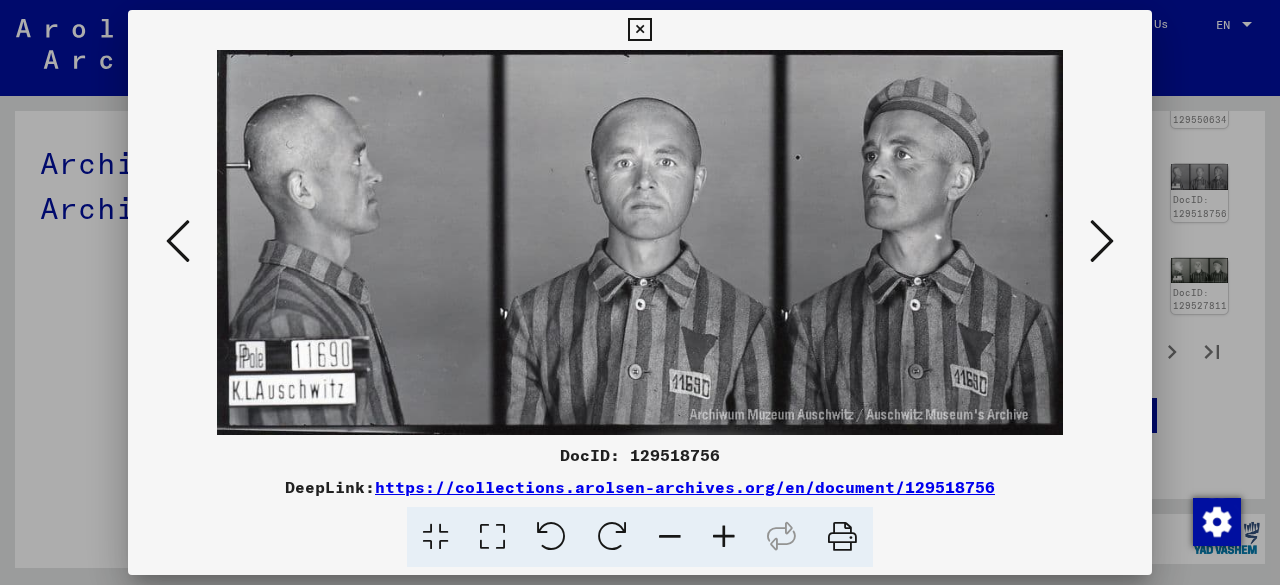 drag, startPoint x: 178, startPoint y: 231, endPoint x: 191, endPoint y: 228, distance: 13.341664 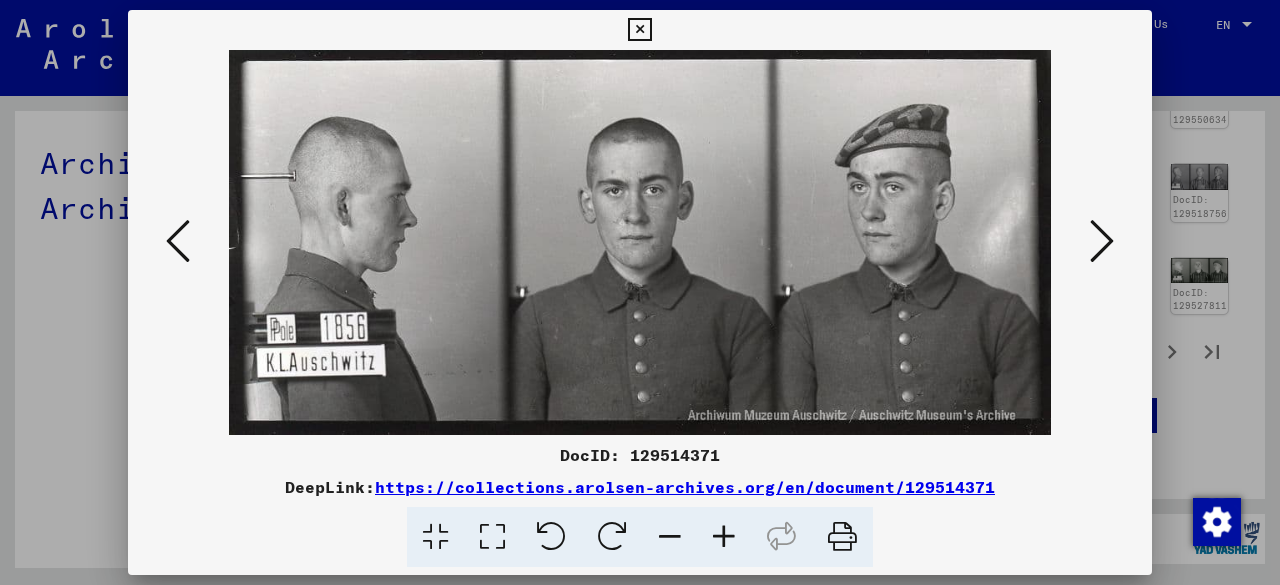 click at bounding box center [178, 242] 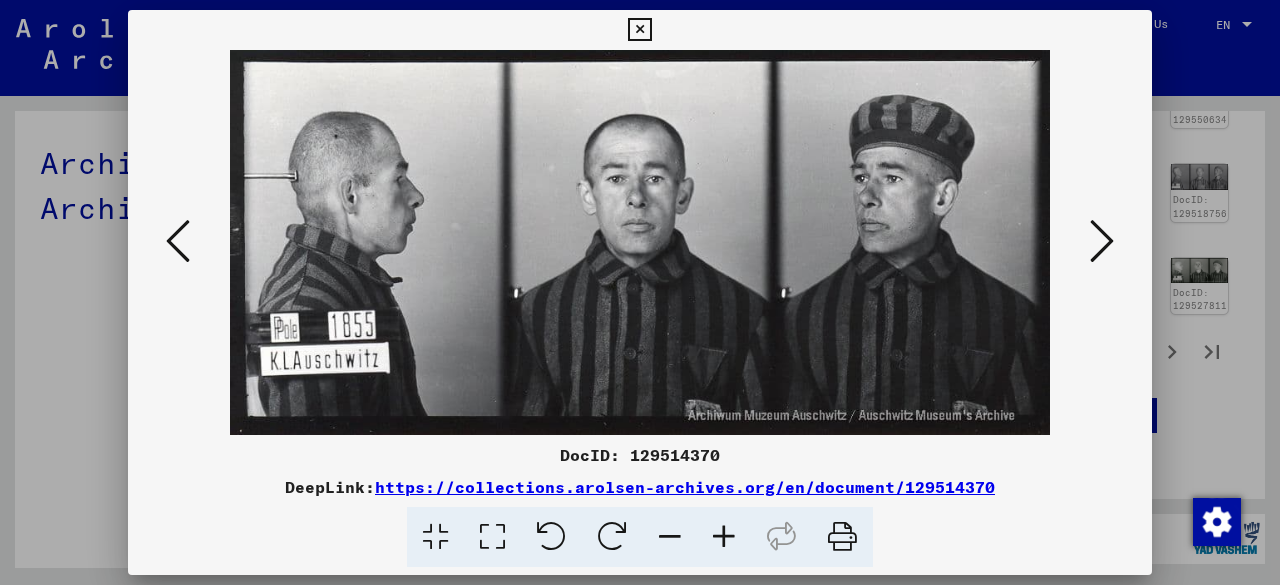 click at bounding box center (178, 242) 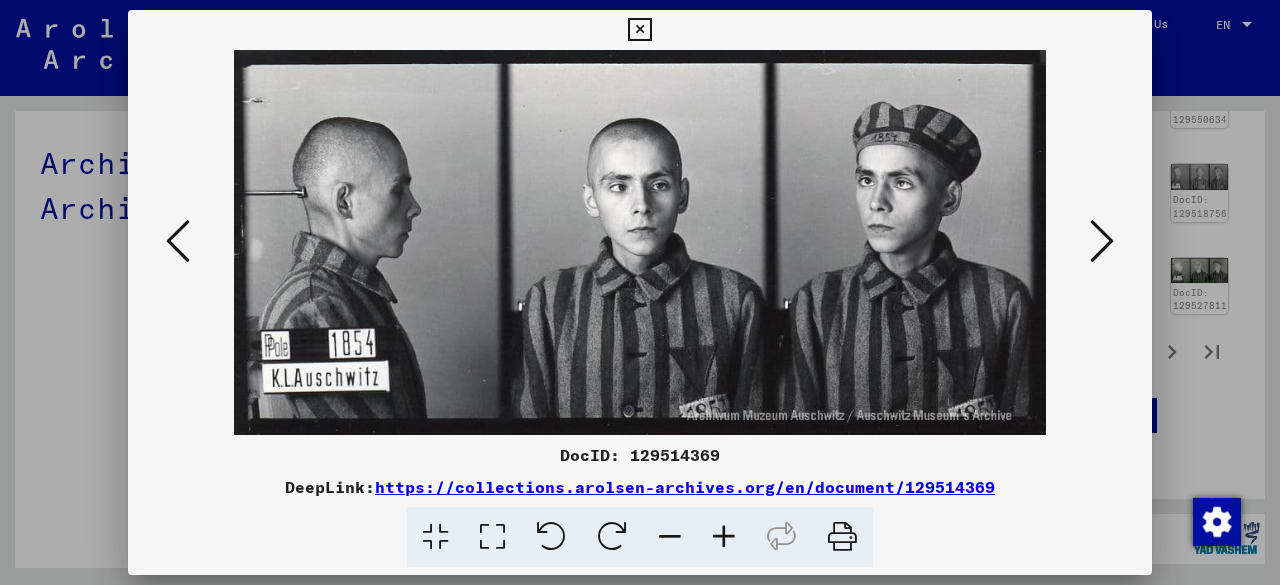 click at bounding box center [178, 242] 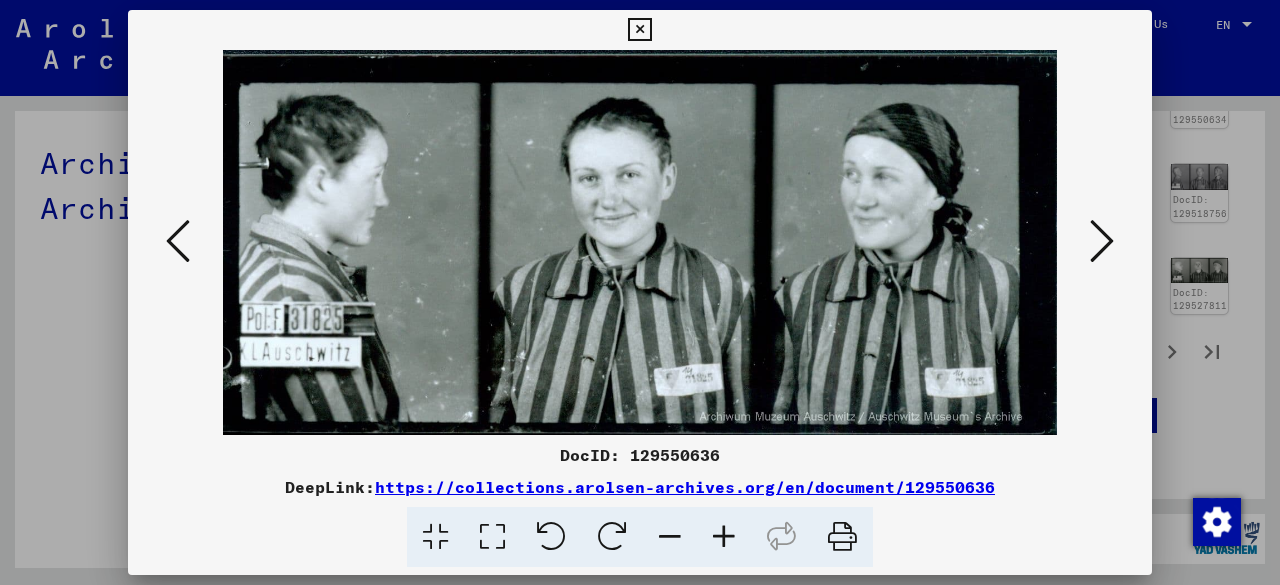 click at bounding box center (178, 242) 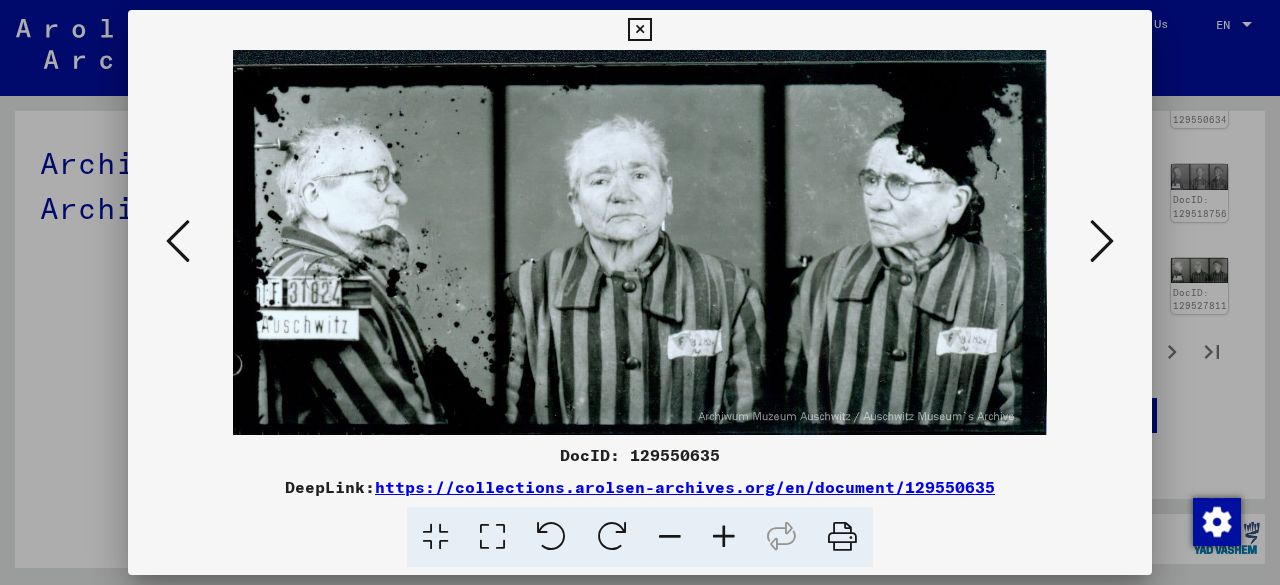 click at bounding box center (178, 242) 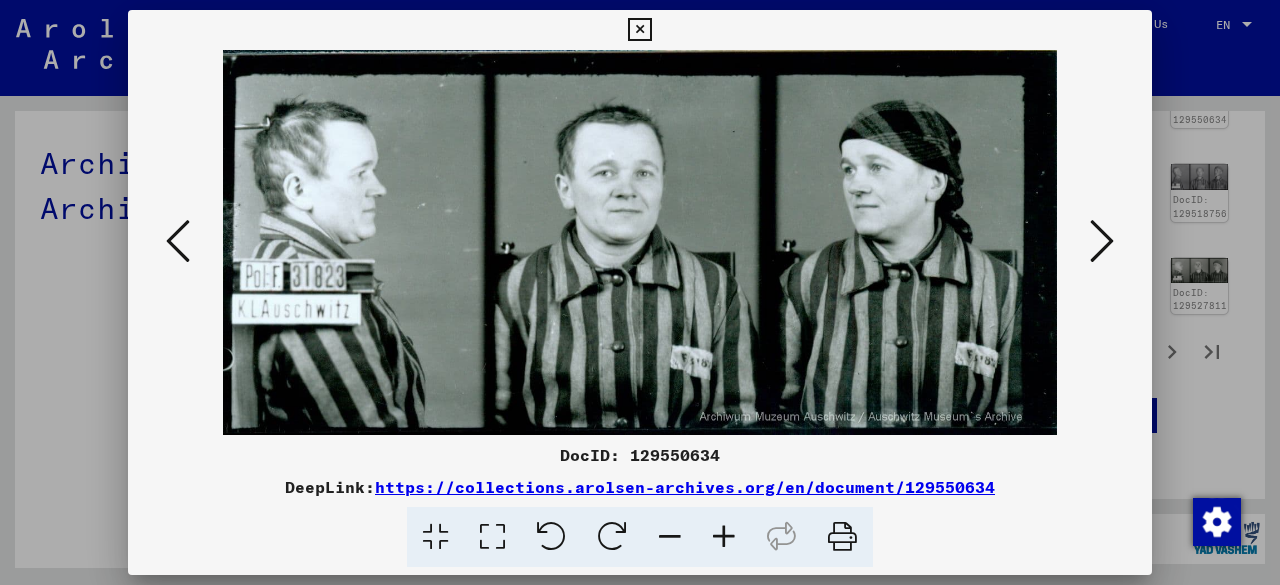 click at bounding box center [178, 242] 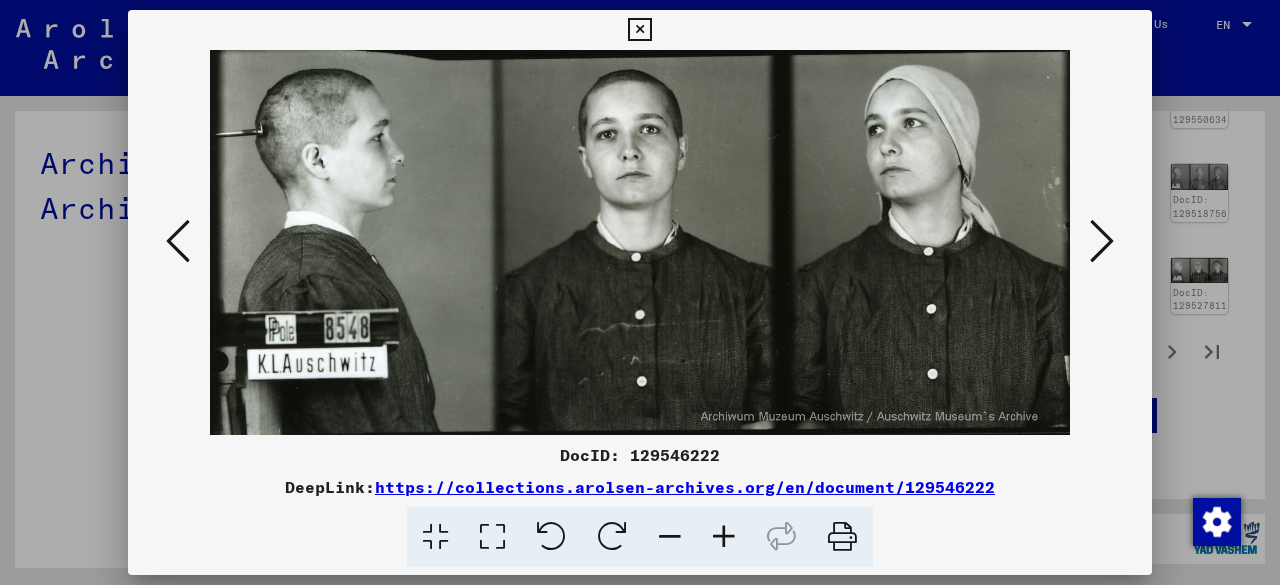click at bounding box center [178, 242] 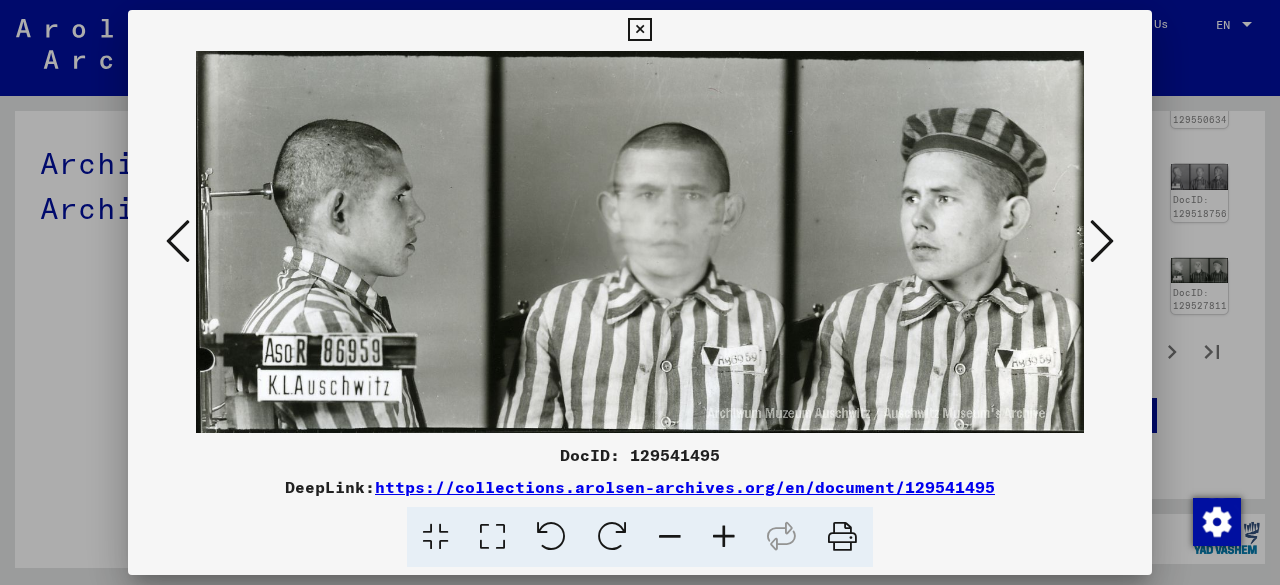 click at bounding box center [178, 242] 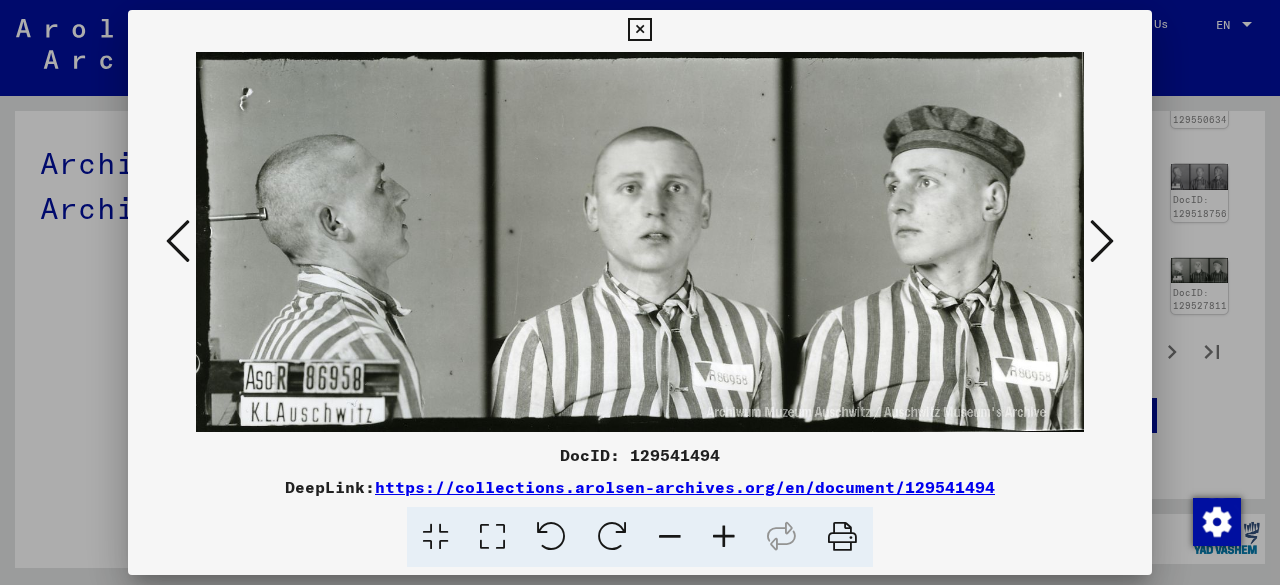 click at bounding box center (178, 242) 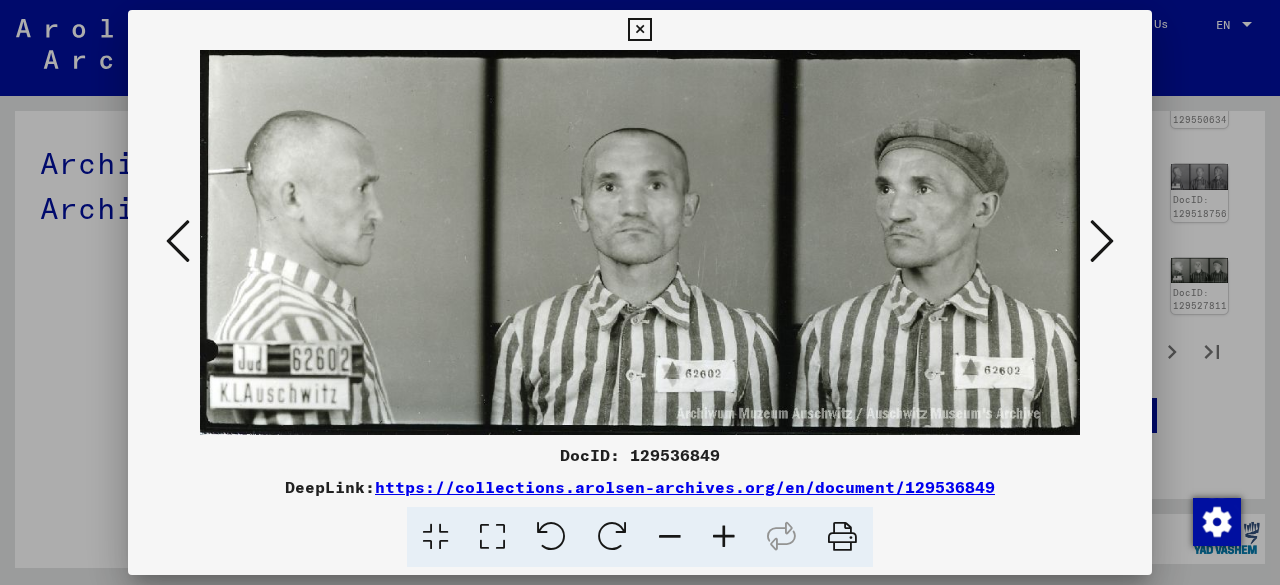 click at bounding box center (178, 242) 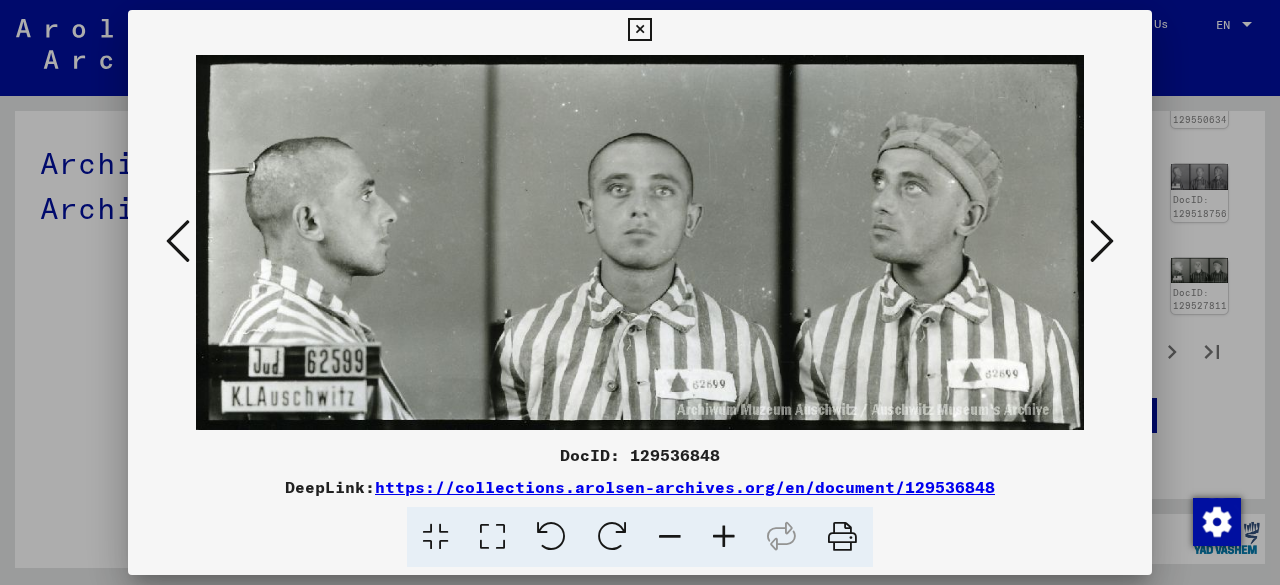 click at bounding box center [178, 242] 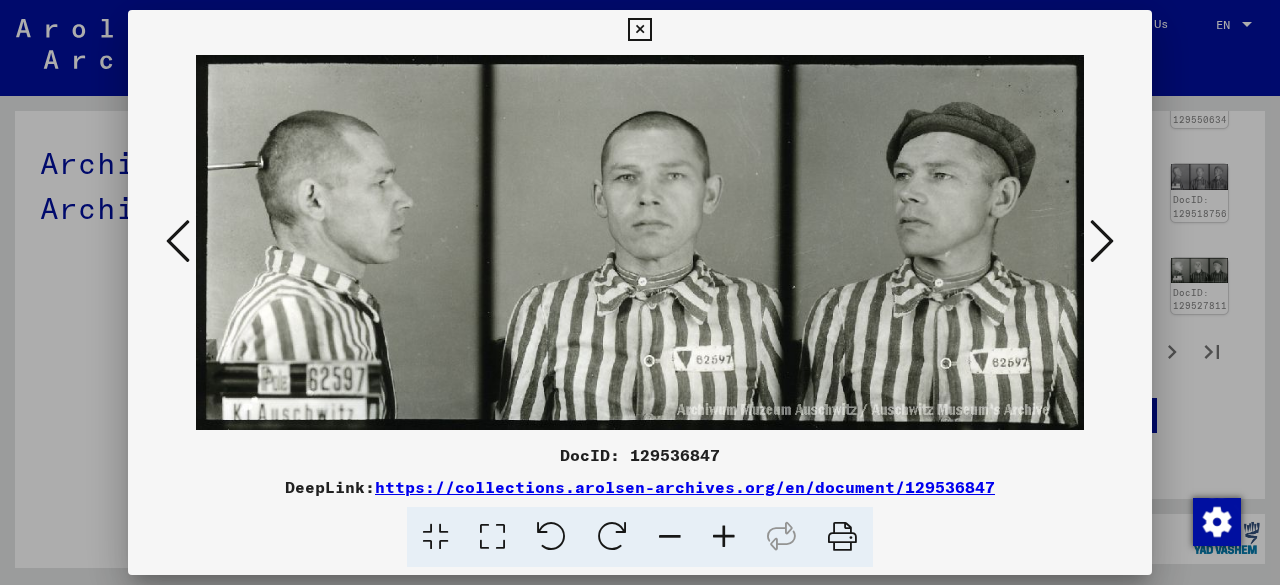 click at bounding box center (178, 242) 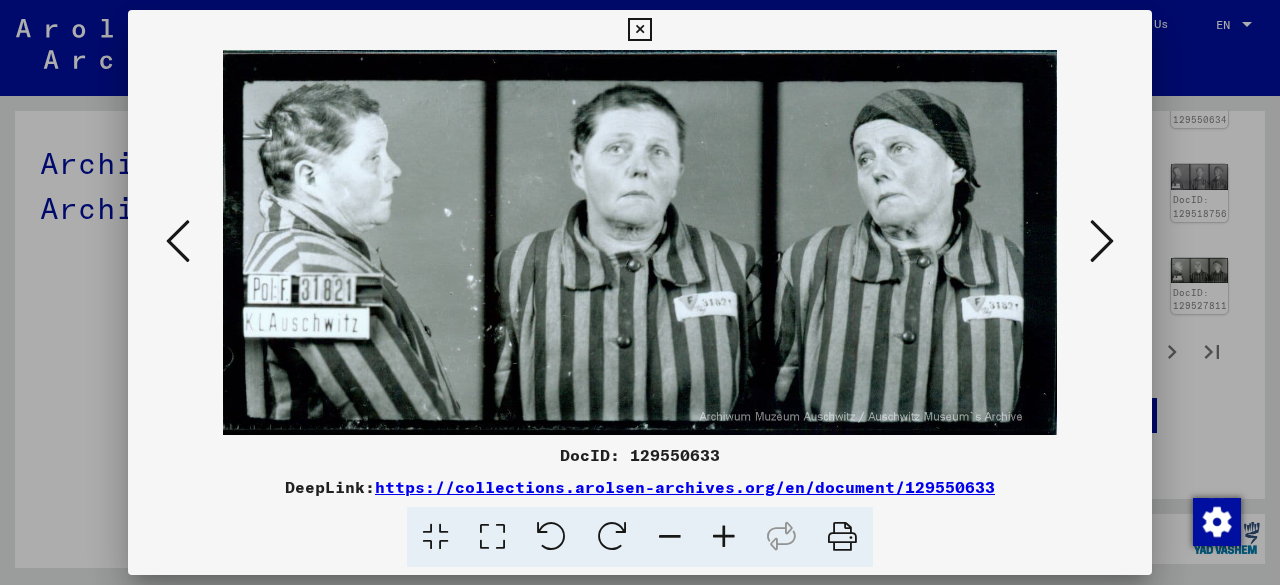 click at bounding box center [178, 242] 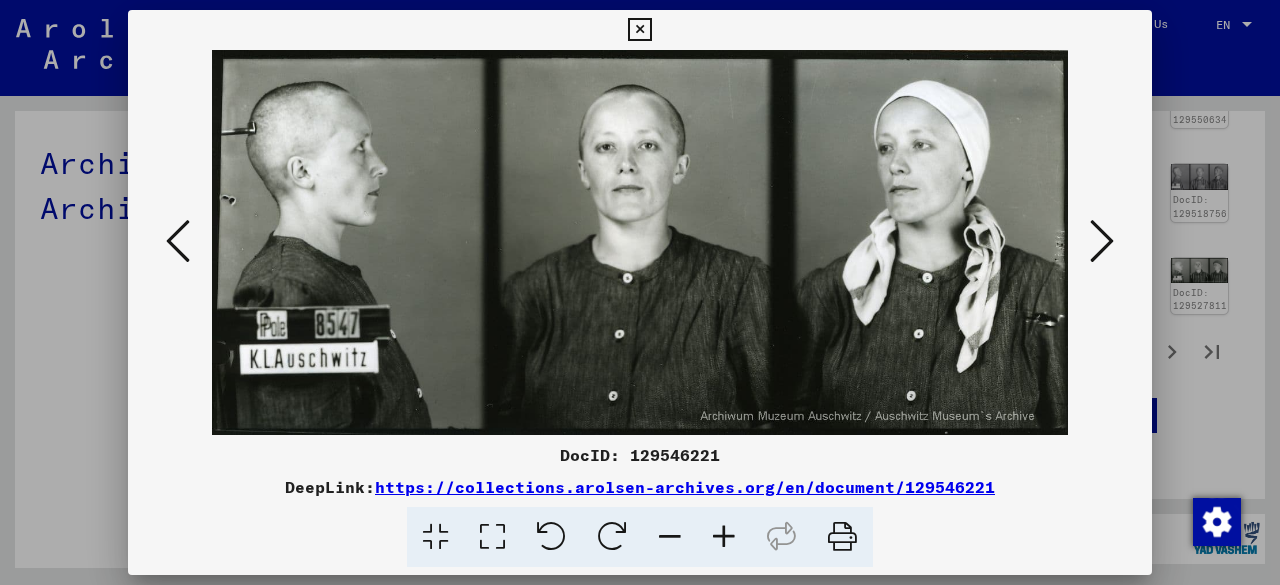 click at bounding box center [178, 242] 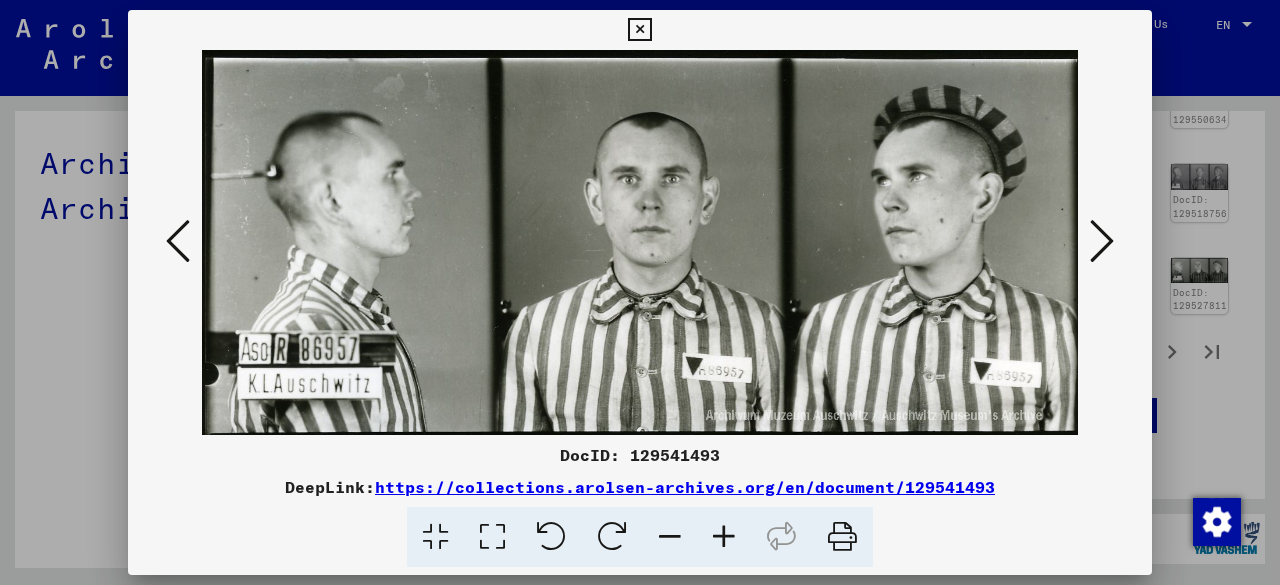 click at bounding box center [178, 242] 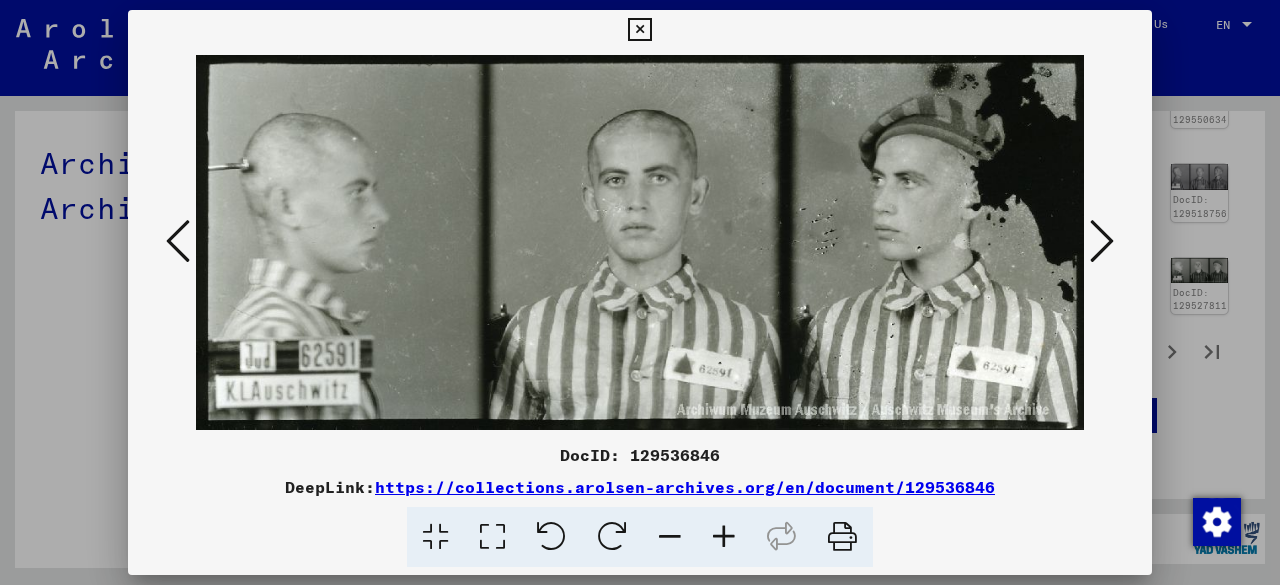 click at bounding box center (178, 242) 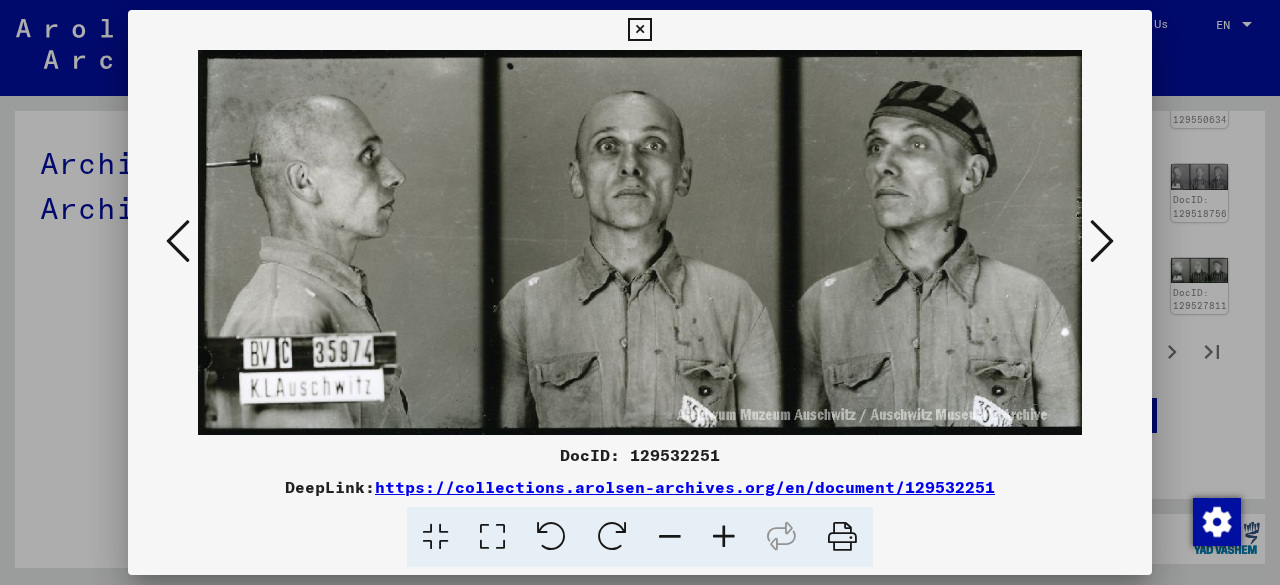 click at bounding box center [178, 242] 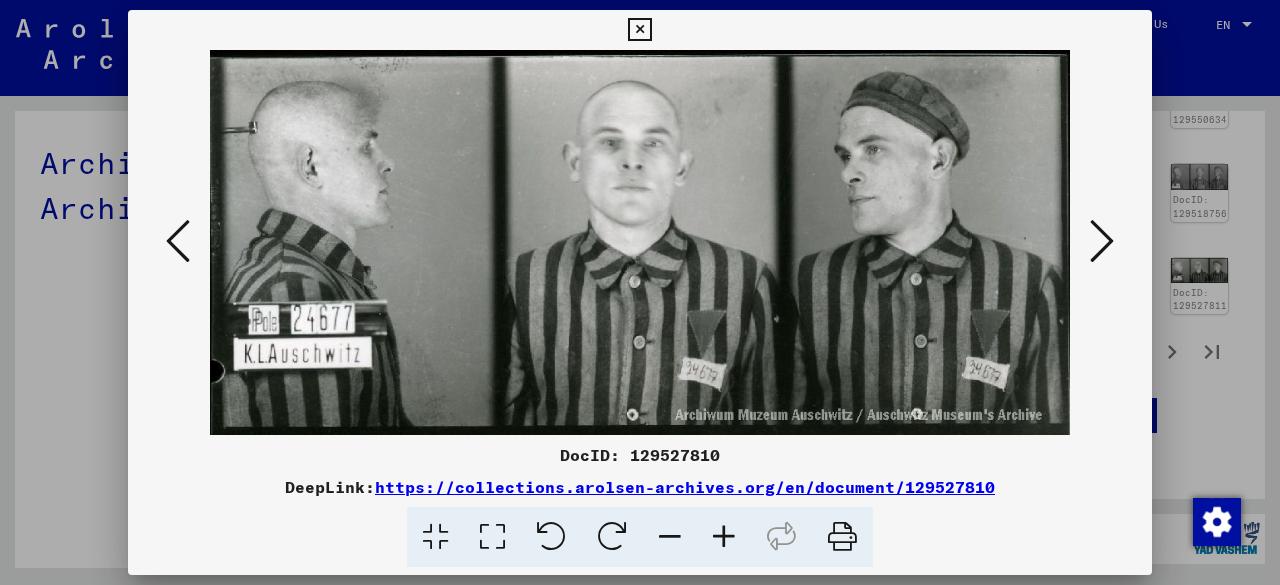 click at bounding box center (178, 242) 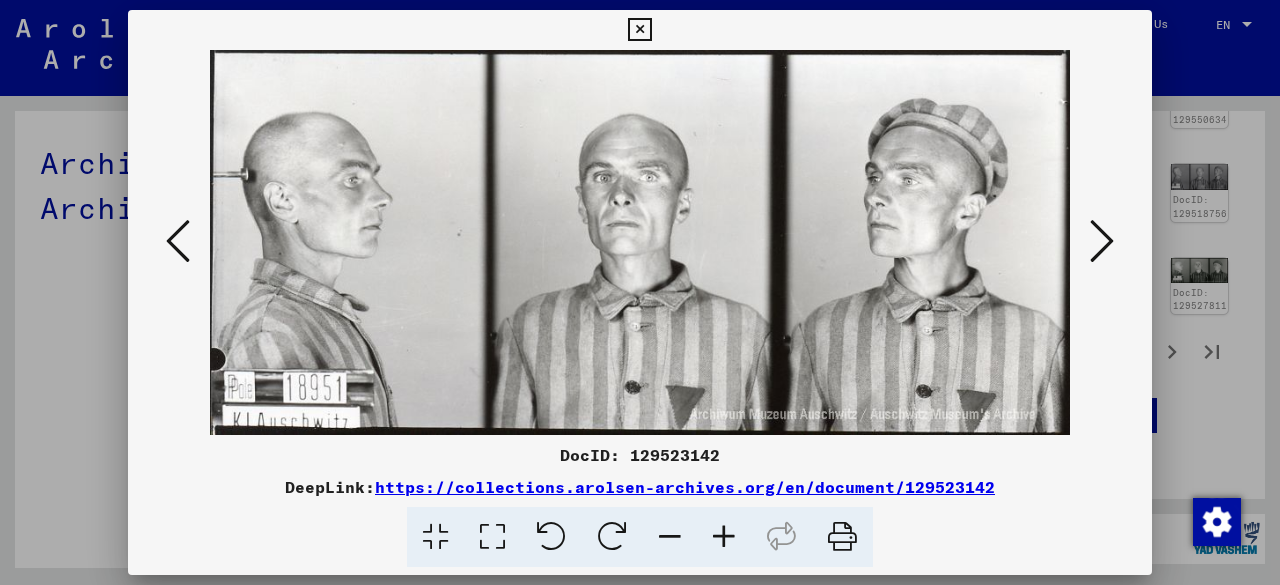 click at bounding box center [178, 242] 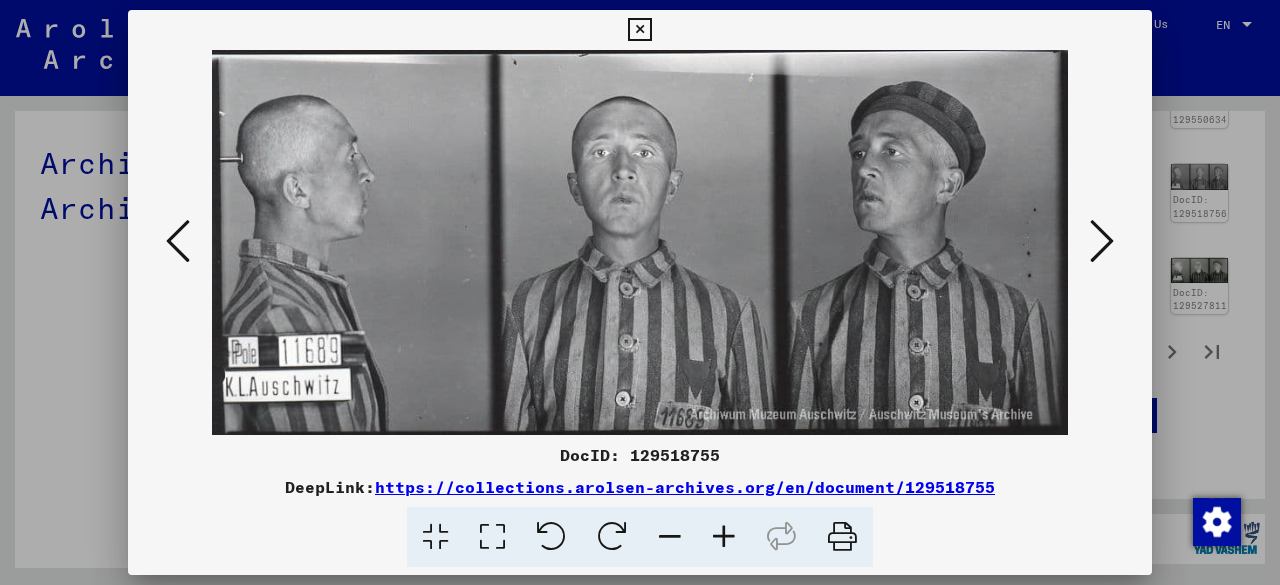 click at bounding box center (178, 242) 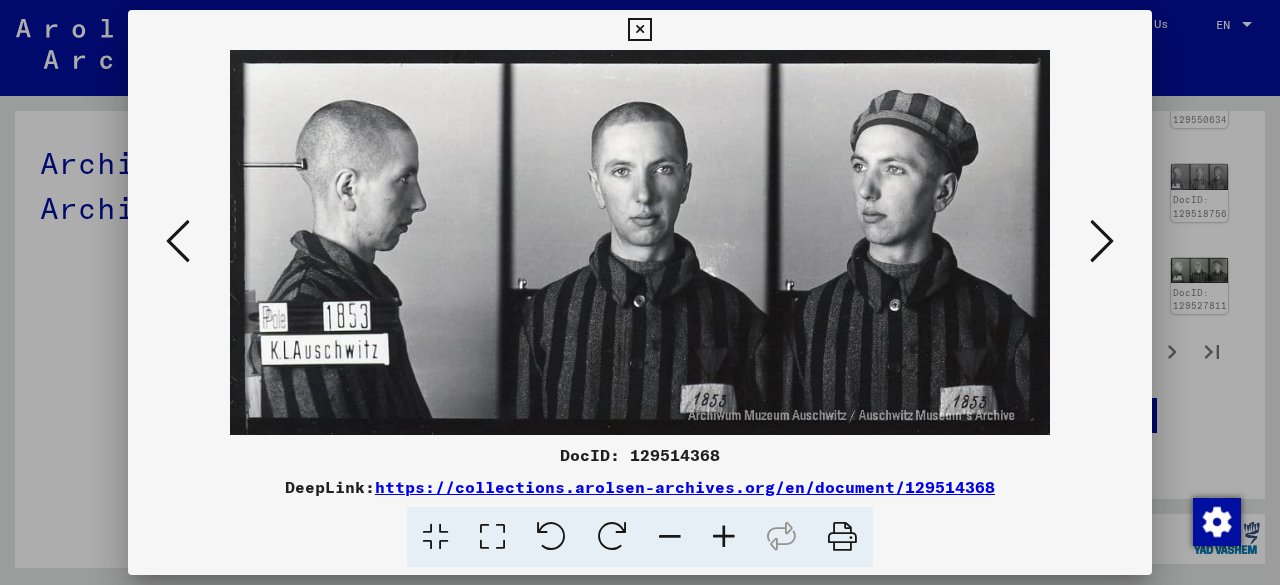 click at bounding box center (178, 242) 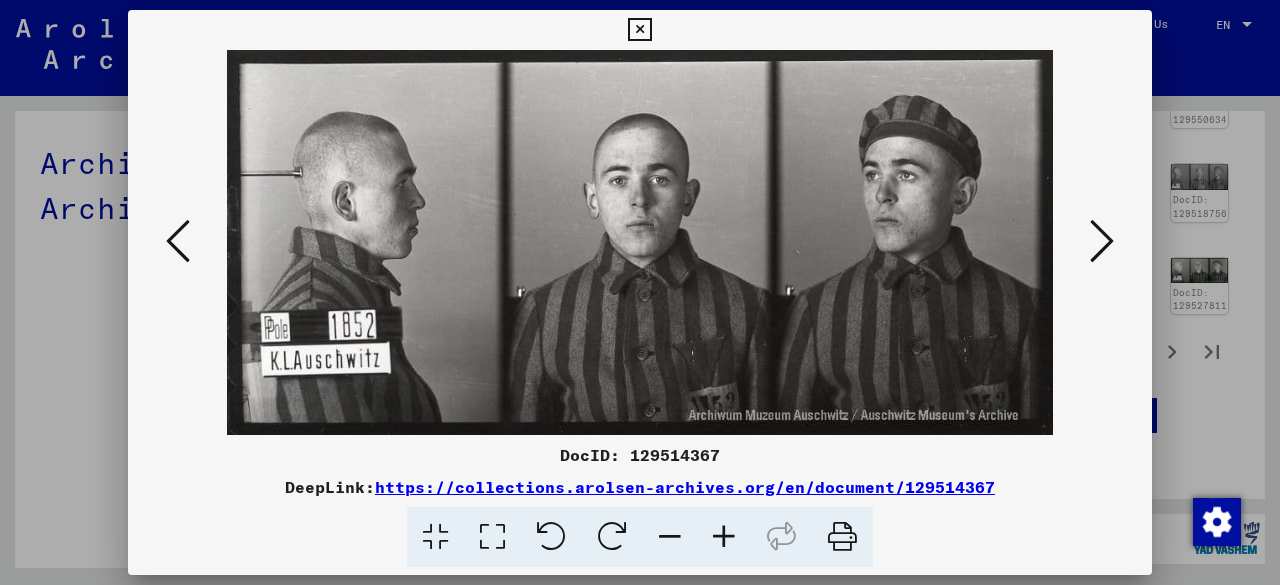 click at bounding box center [178, 242] 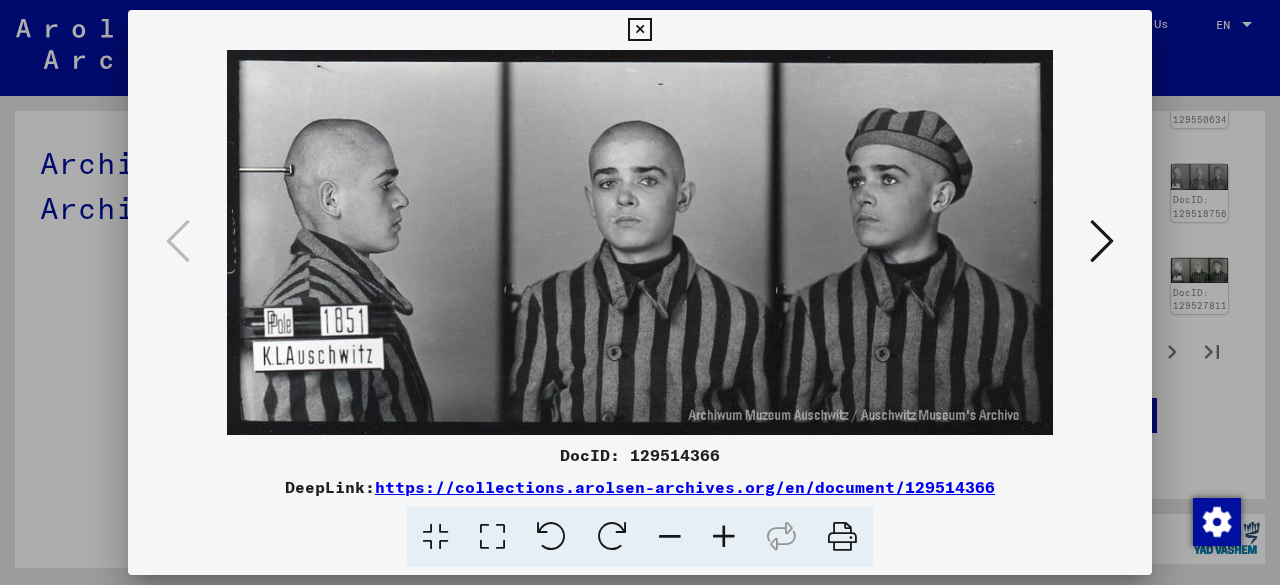click at bounding box center (1102, 241) 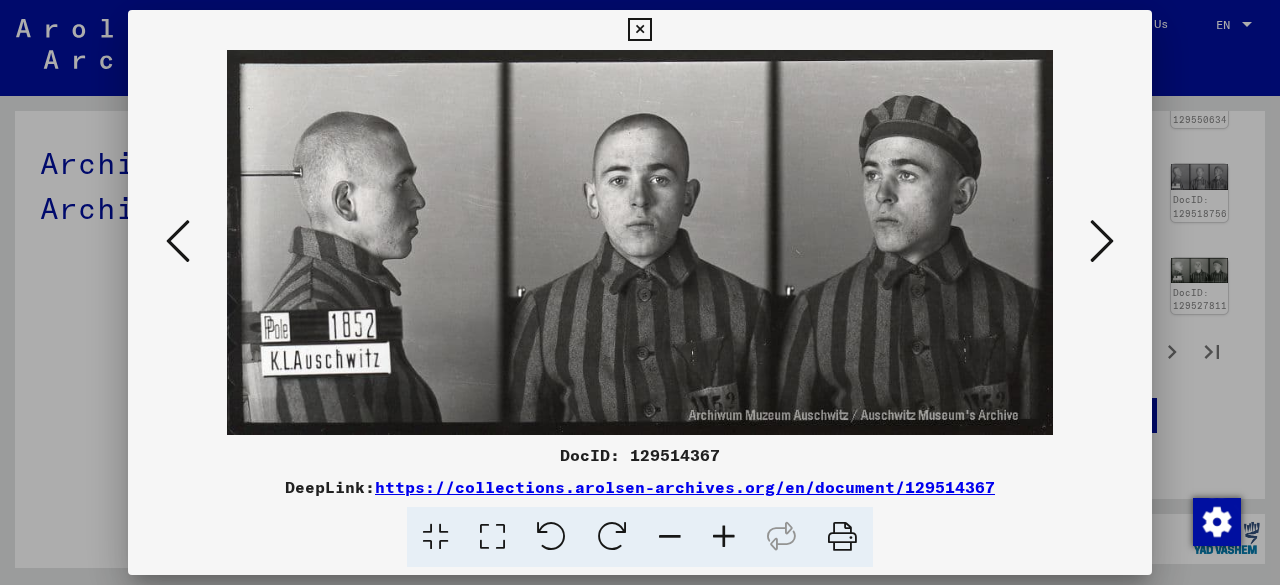 click at bounding box center (1102, 241) 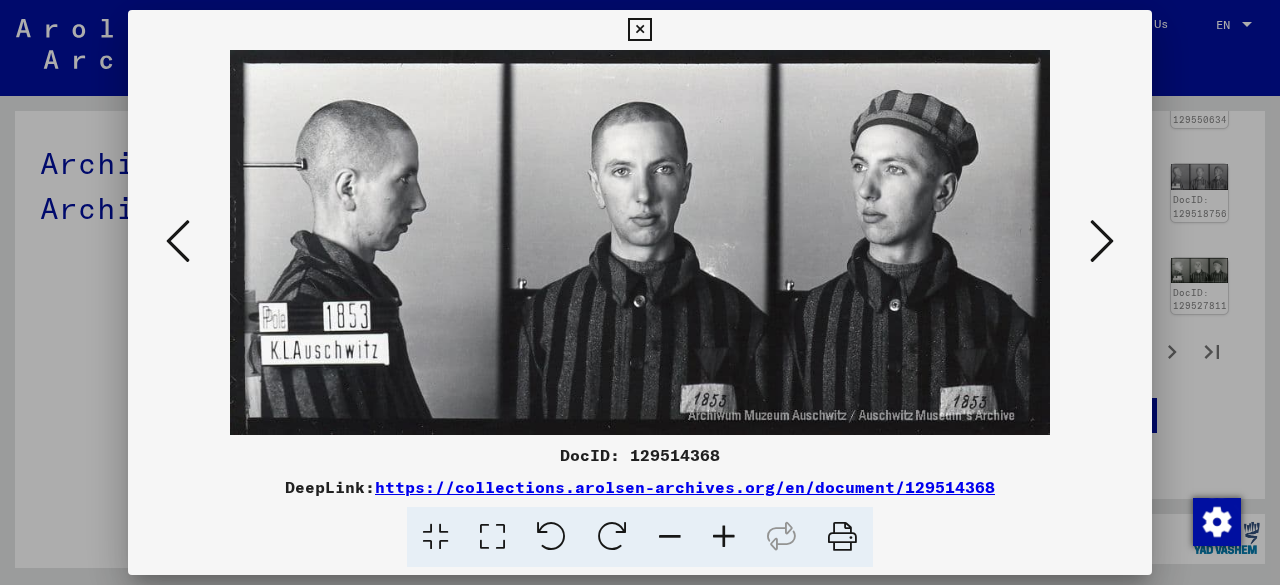 click at bounding box center [1102, 241] 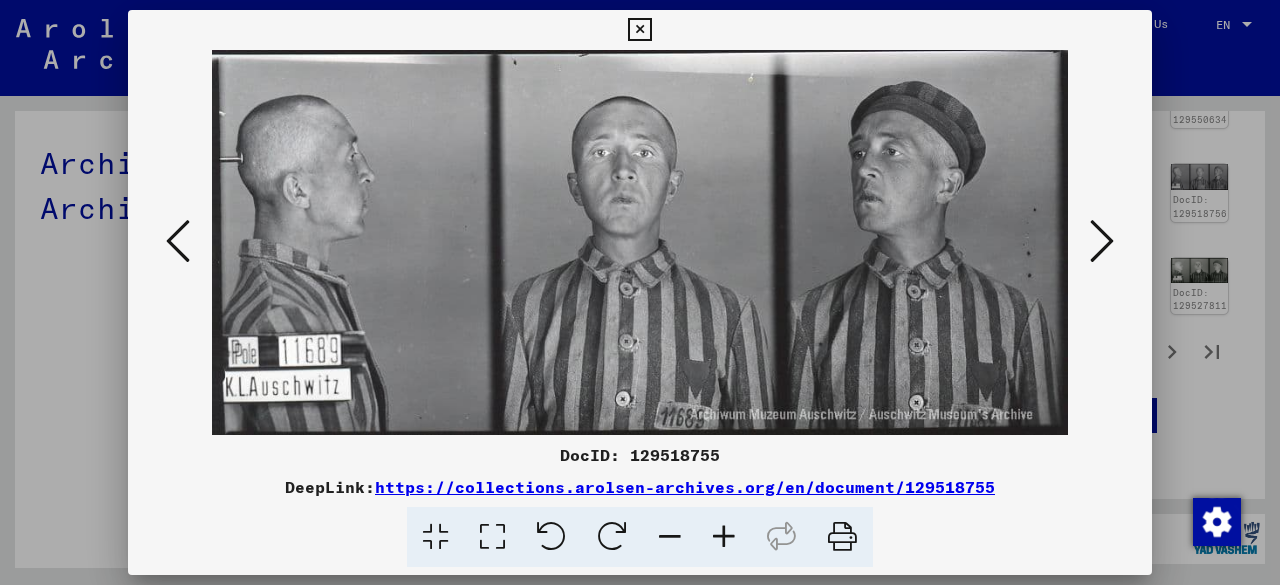 click at bounding box center [1102, 241] 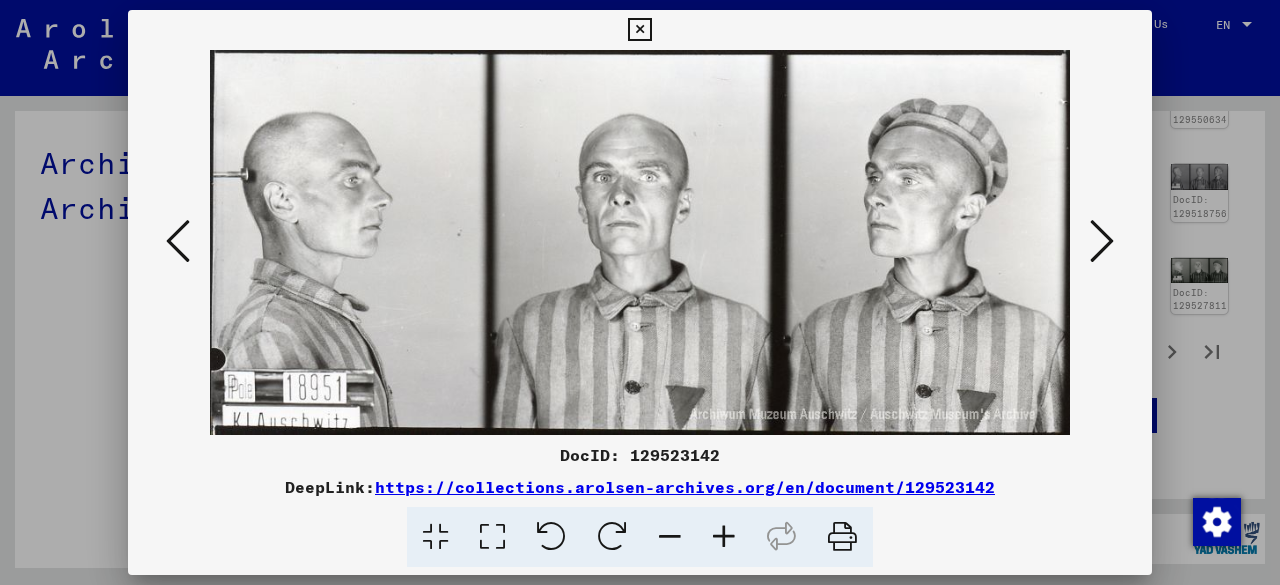 click at bounding box center [1102, 241] 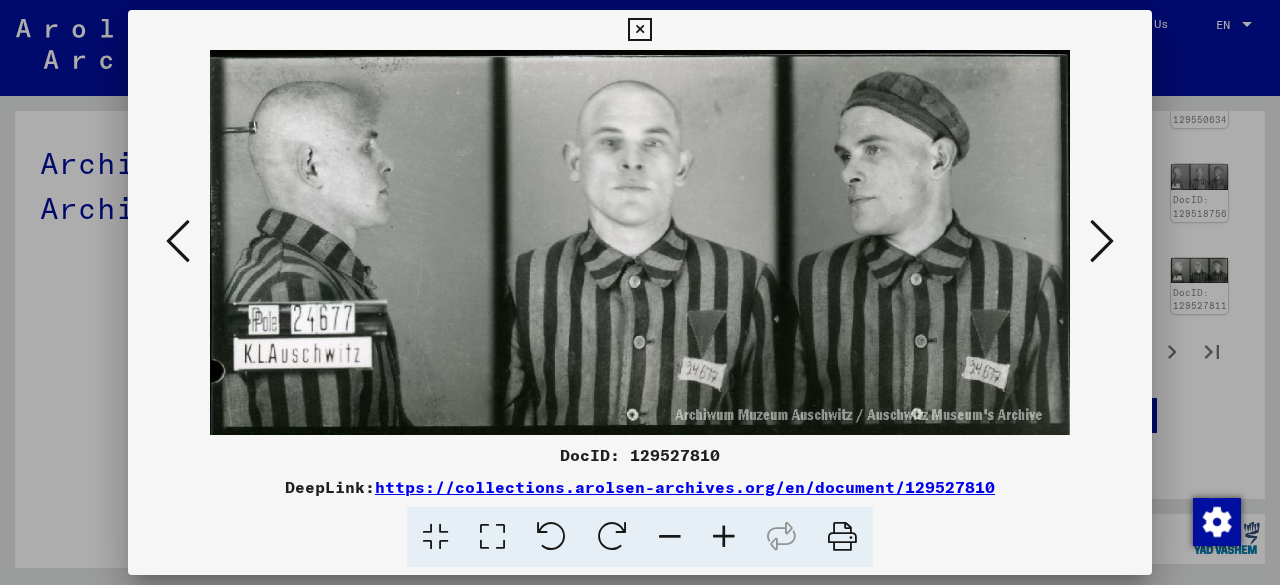 click at bounding box center (1102, 241) 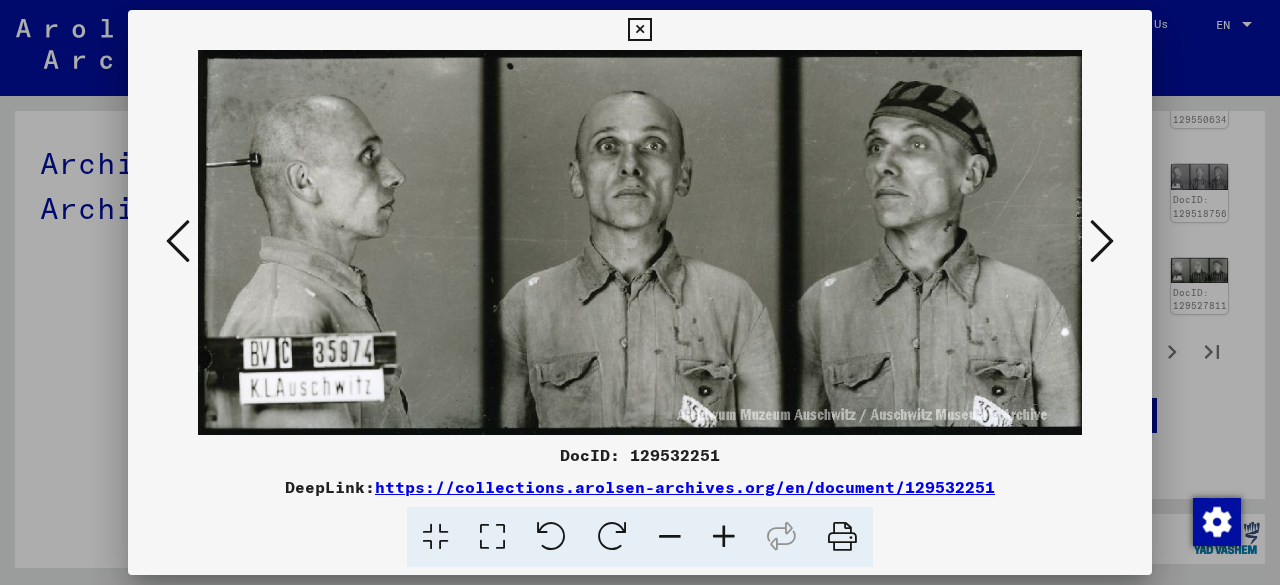 click at bounding box center [1102, 241] 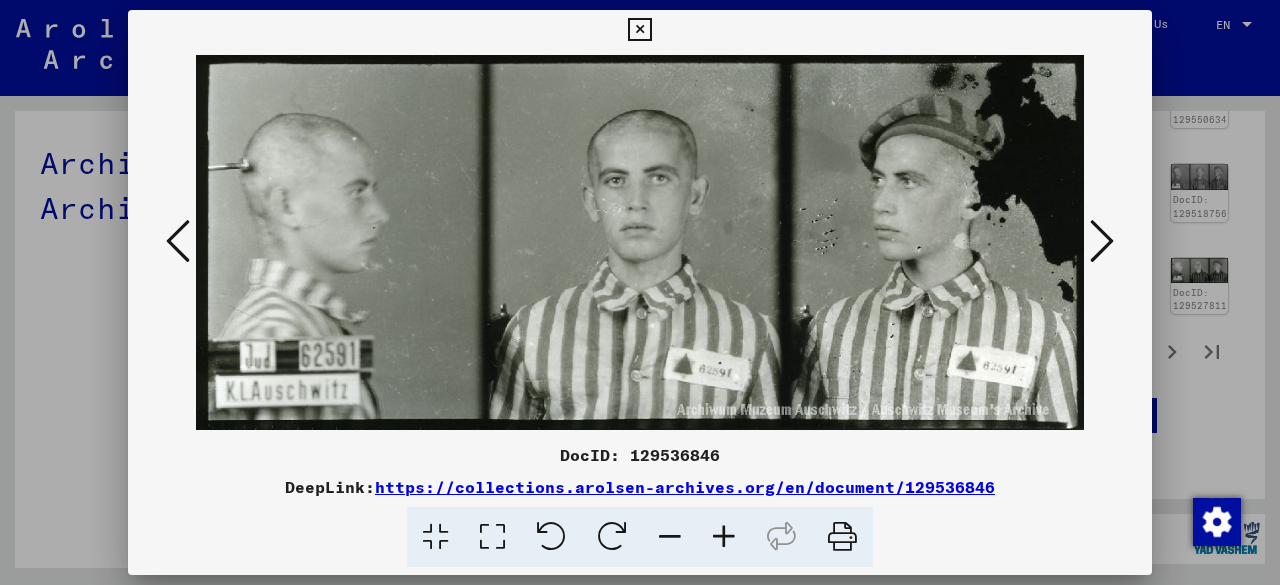 click at bounding box center [1102, 241] 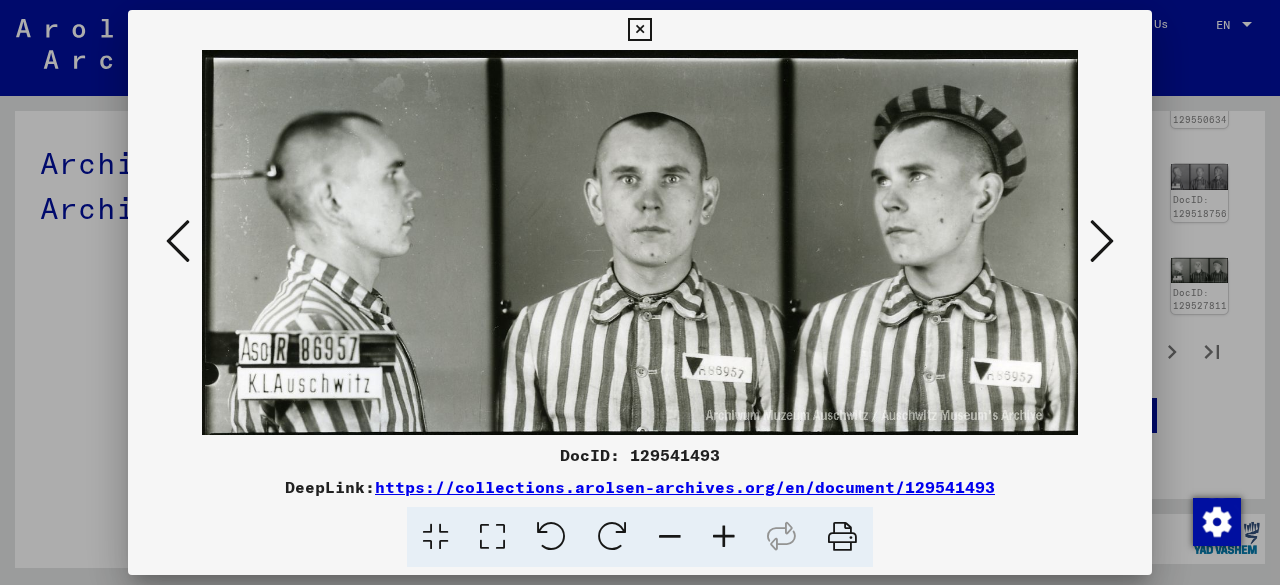 click at bounding box center [1102, 241] 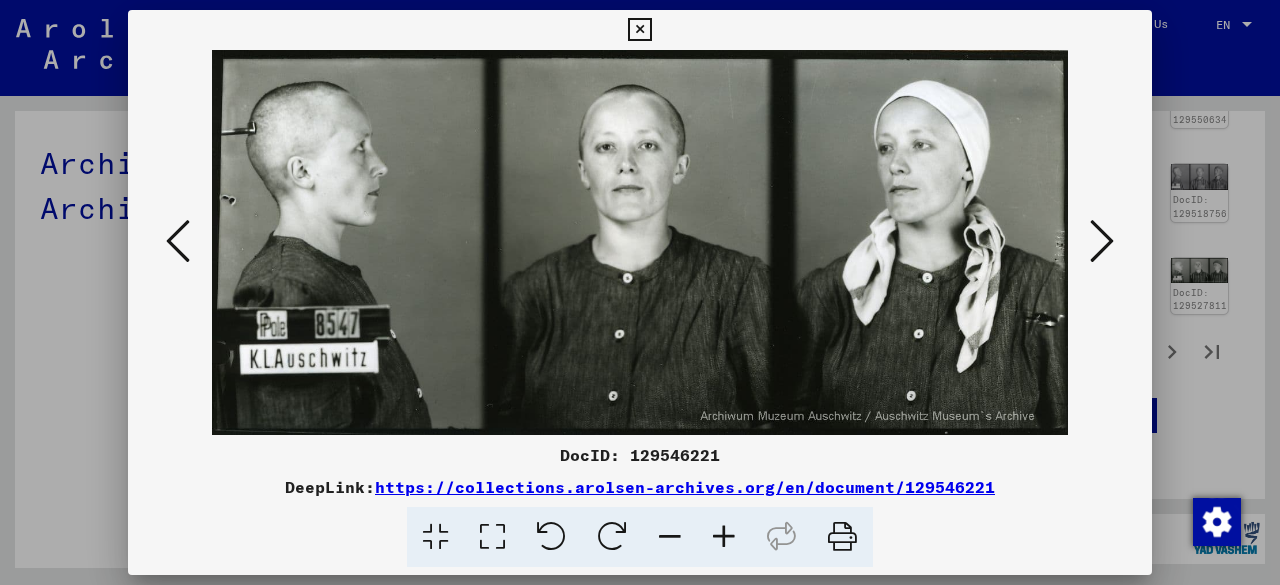 click at bounding box center (1102, 241) 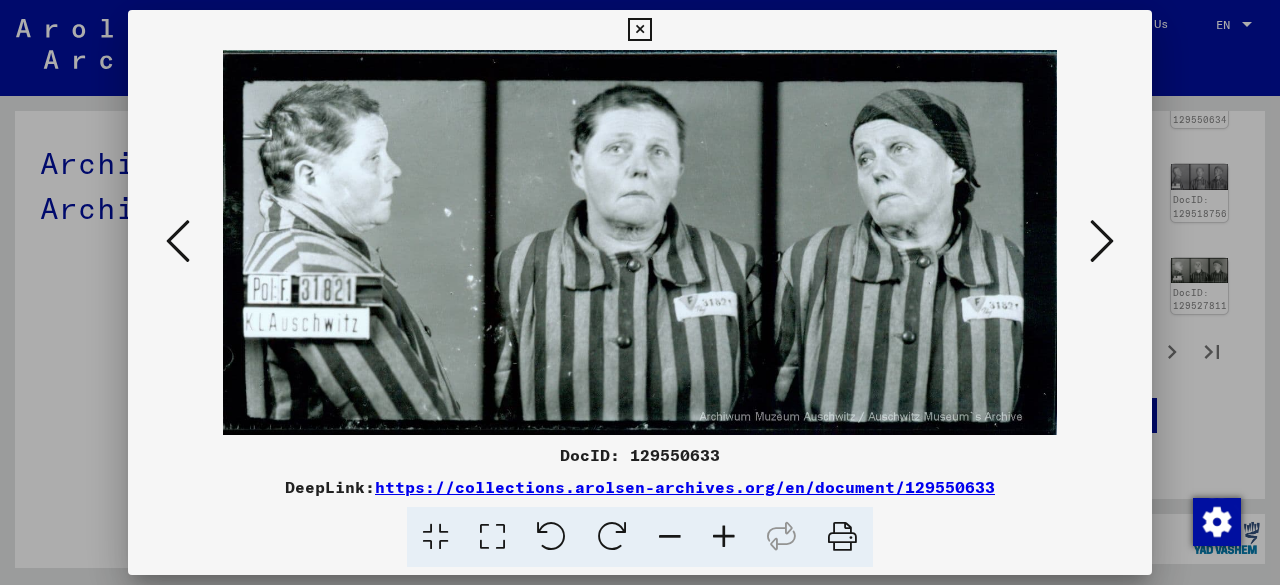 click at bounding box center [1102, 241] 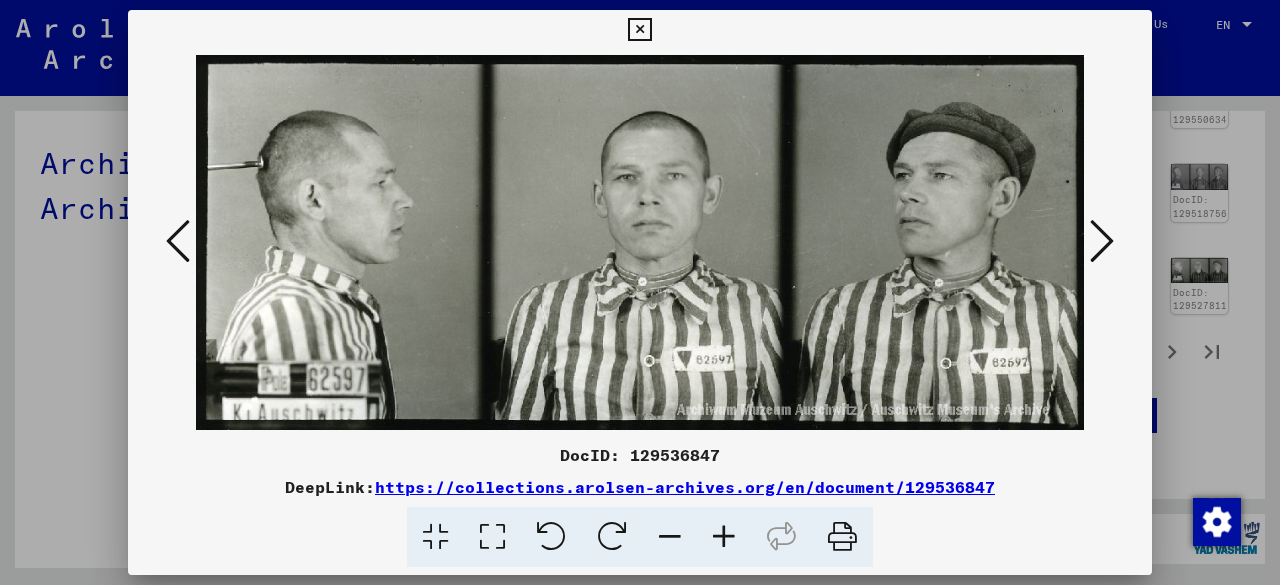 click at bounding box center (1102, 241) 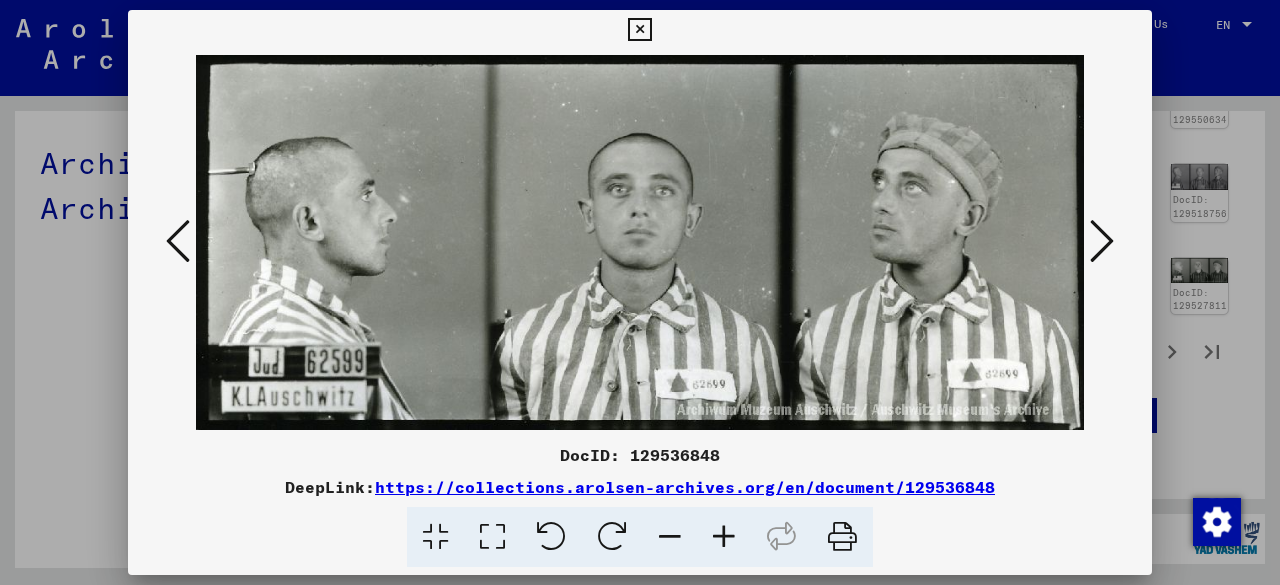click at bounding box center [178, 241] 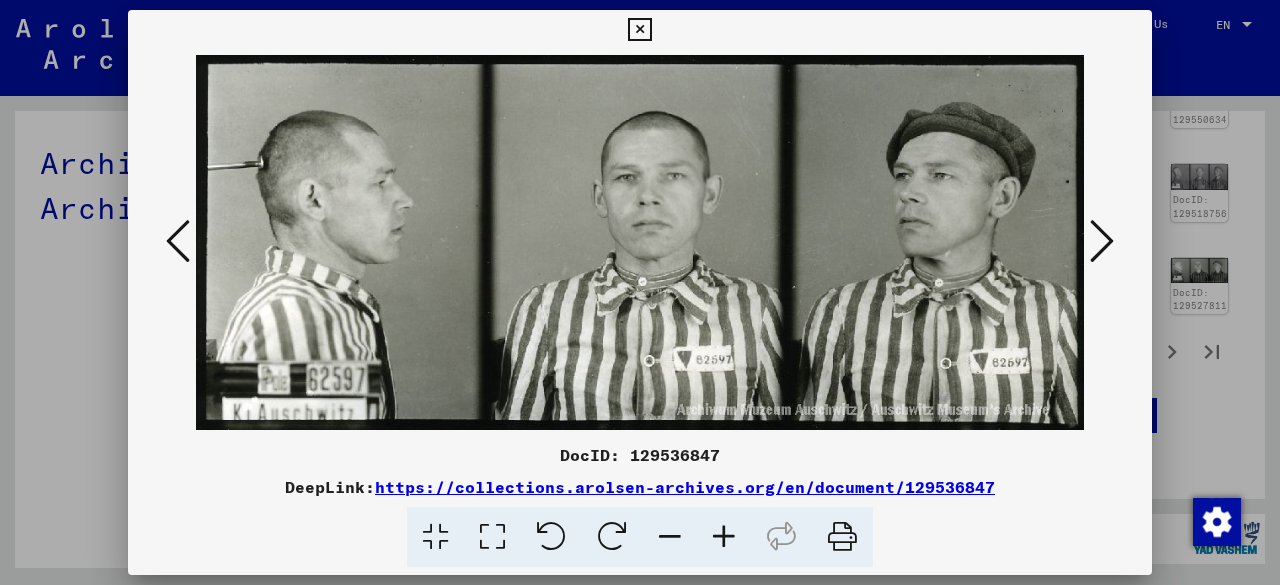 click at bounding box center [640, 242] 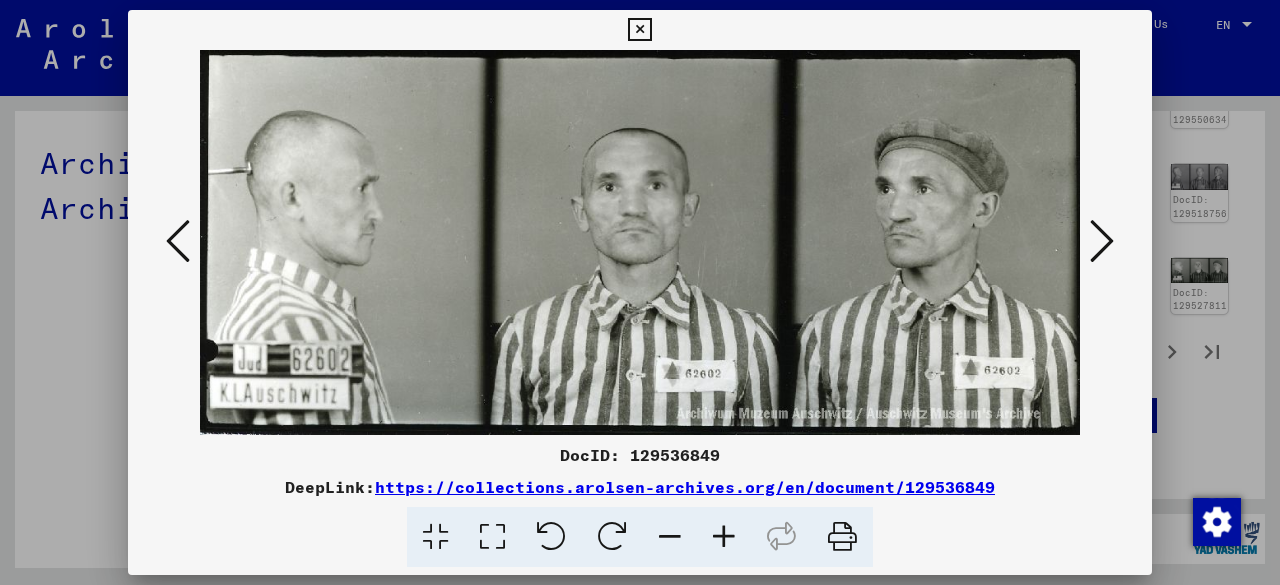 click at bounding box center (1102, 241) 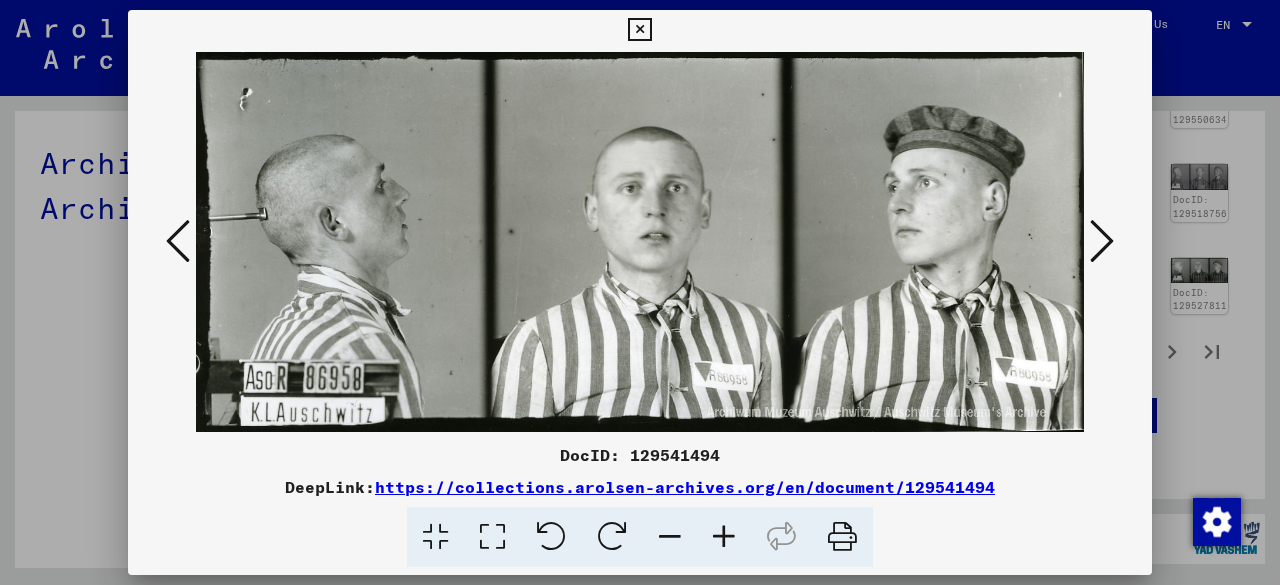 click at bounding box center [1102, 241] 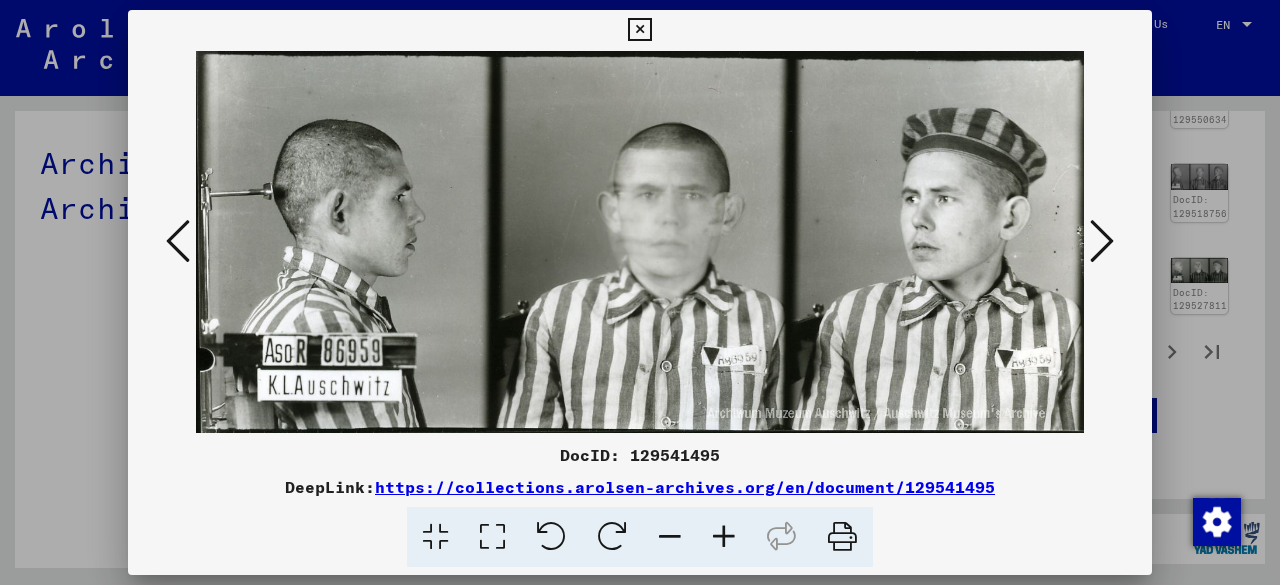 click at bounding box center (1102, 241) 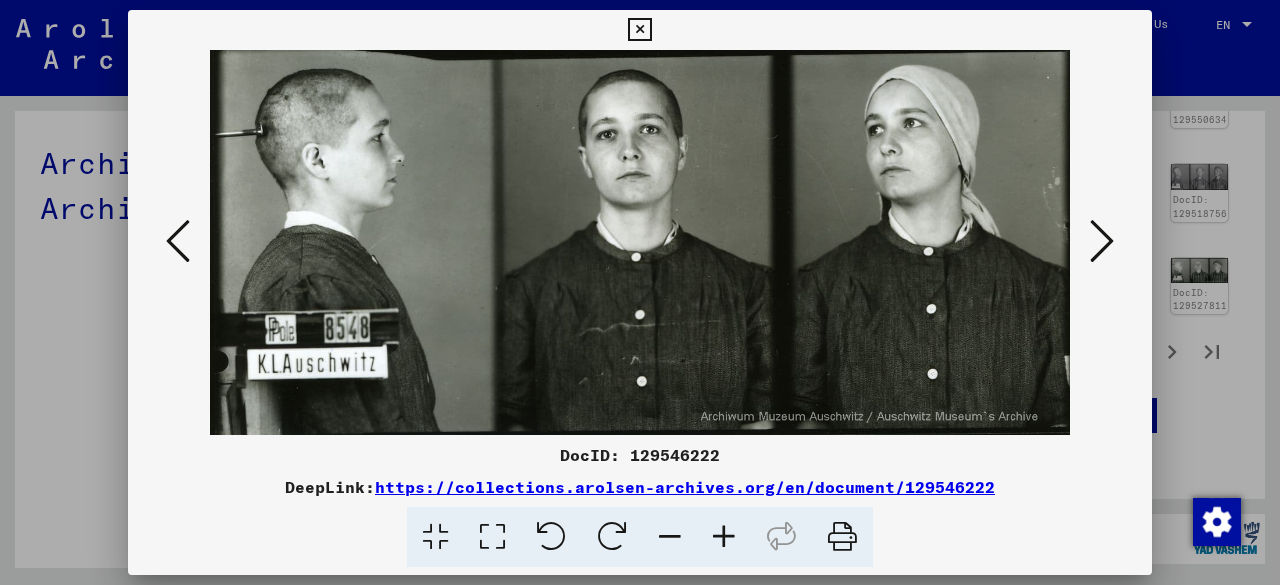 click at bounding box center [1102, 241] 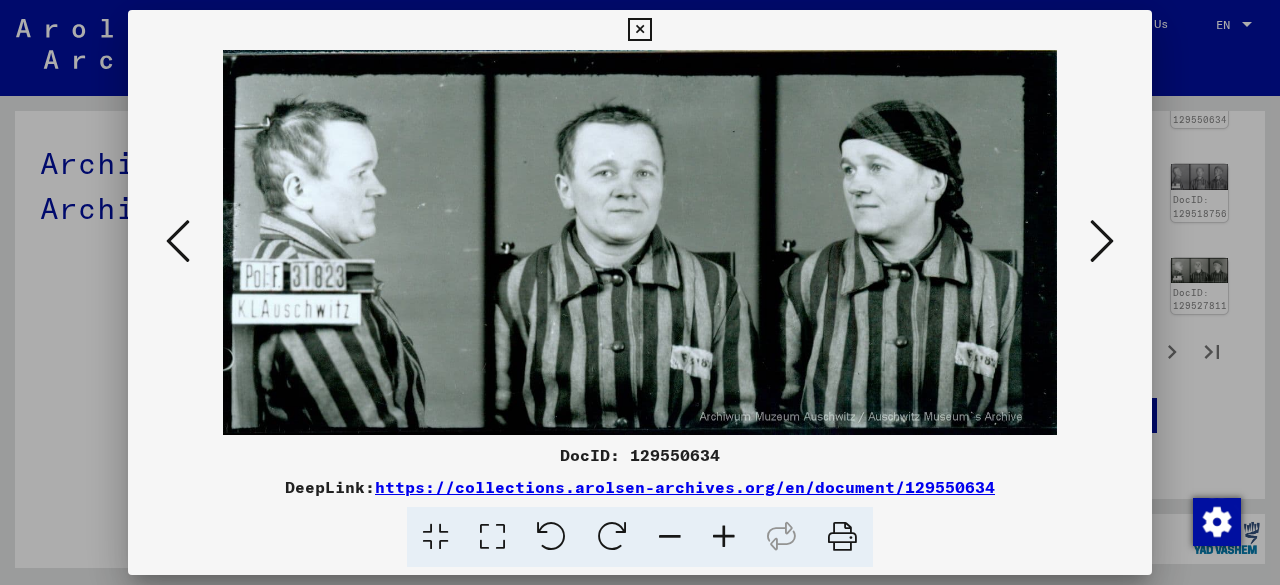 click at bounding box center (1102, 241) 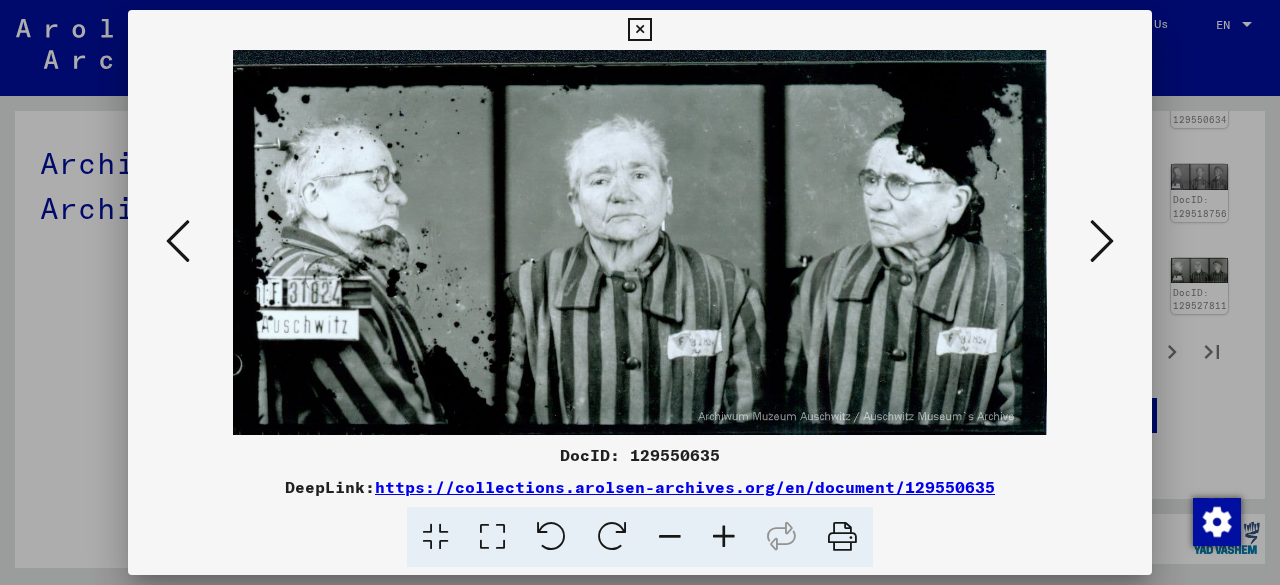 click at bounding box center (1102, 241) 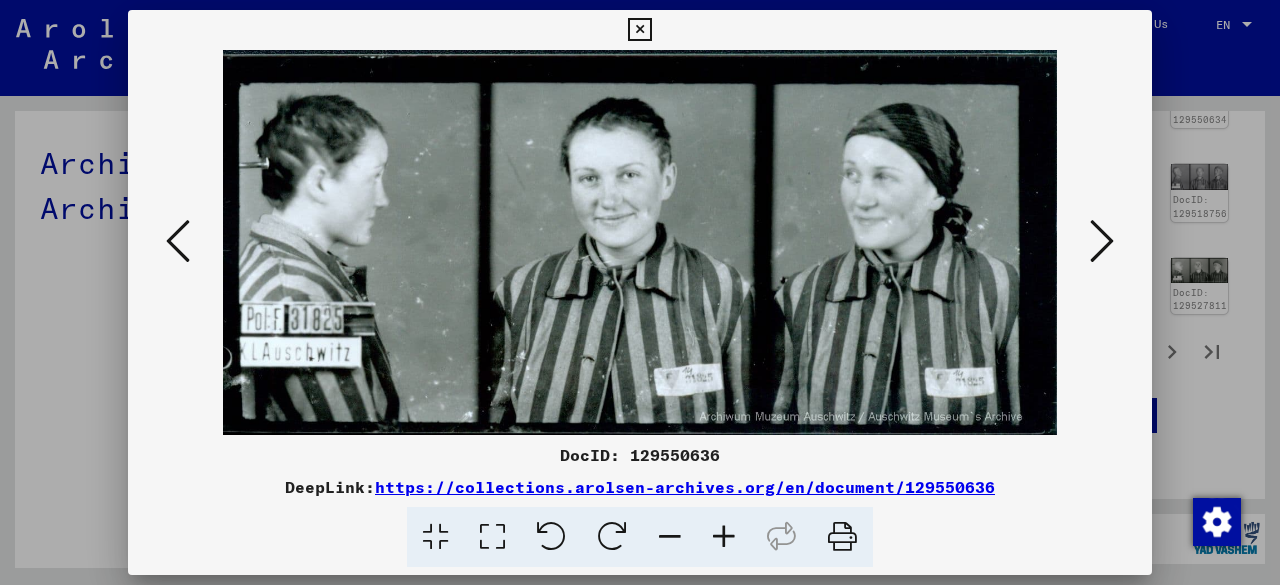 click at bounding box center [1102, 241] 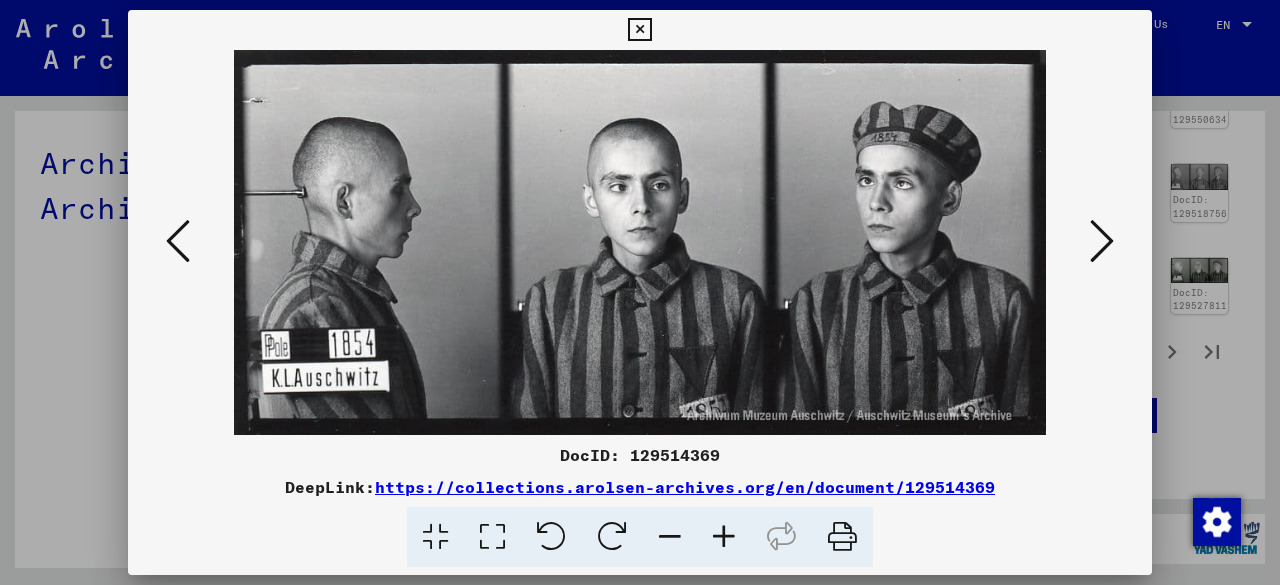 click at bounding box center [1102, 241] 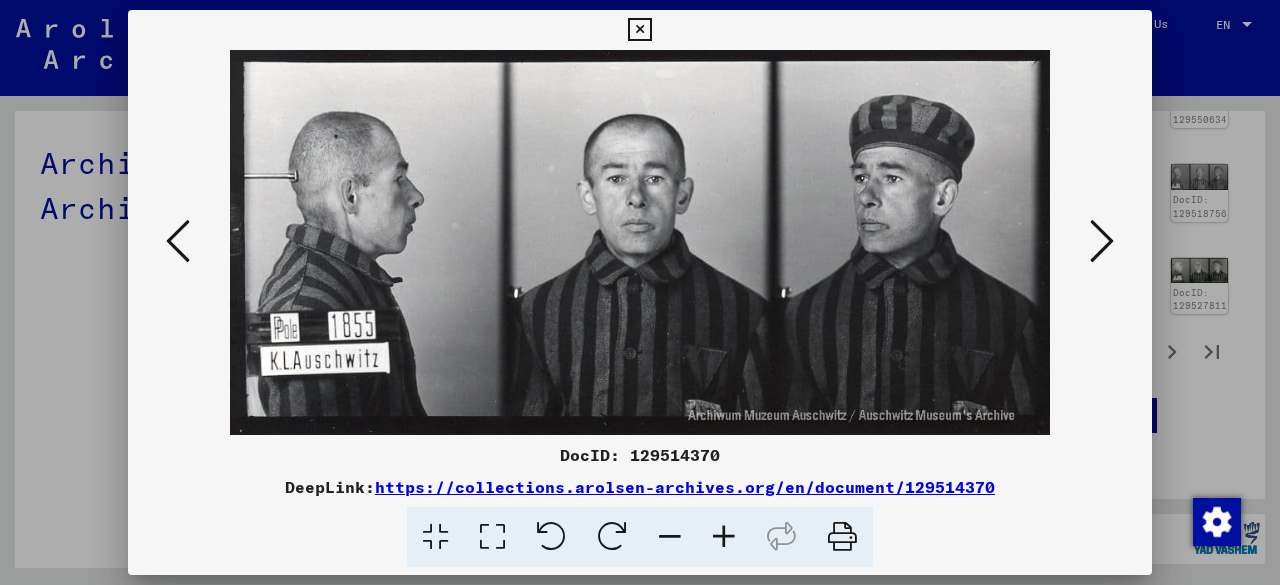 click at bounding box center (1102, 241) 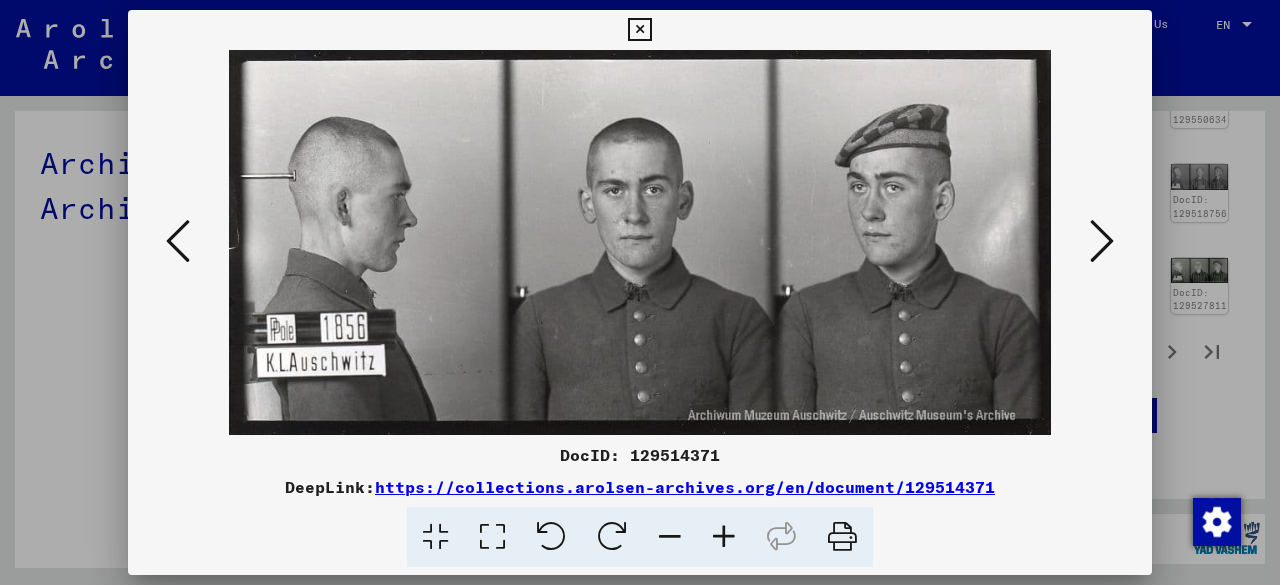 click at bounding box center [1102, 241] 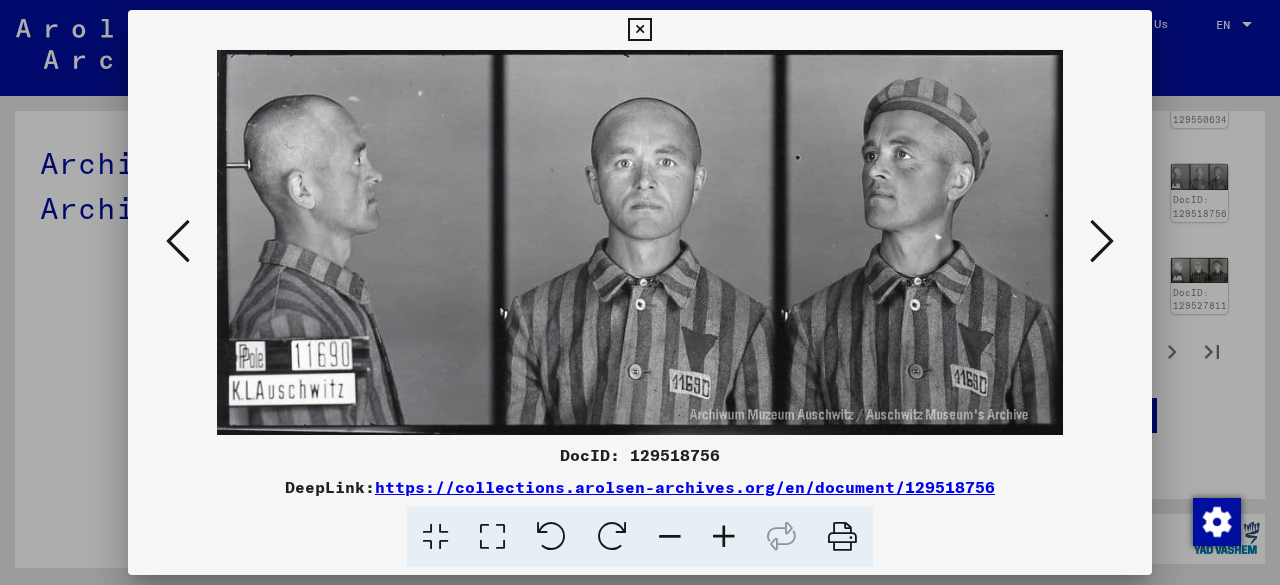 click at bounding box center (1102, 241) 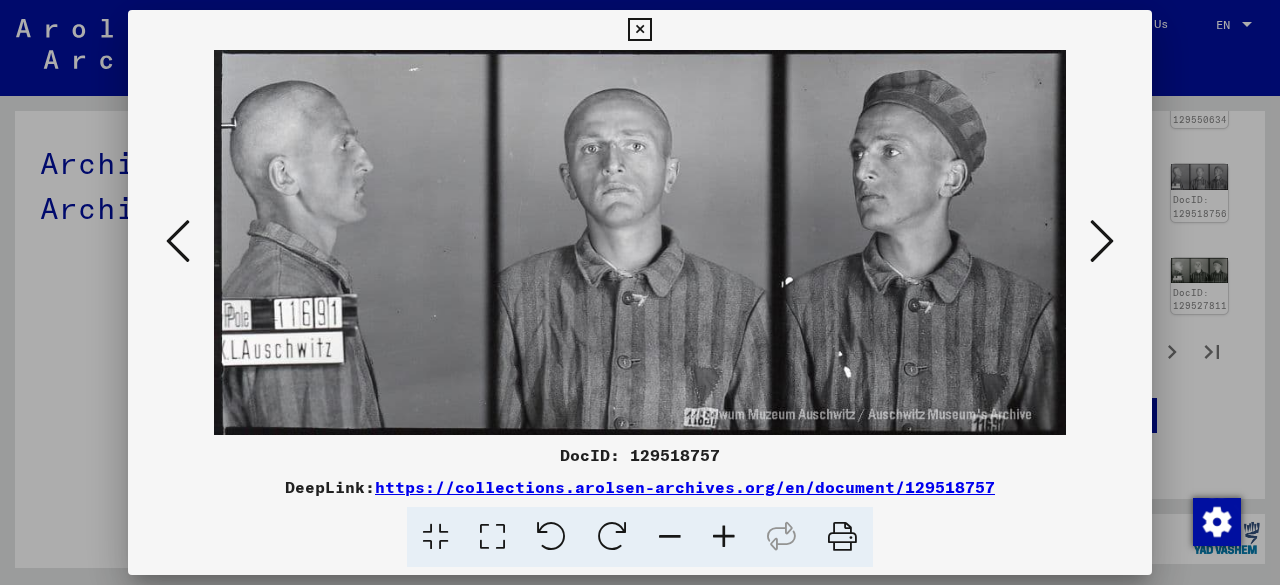 click at bounding box center (1102, 241) 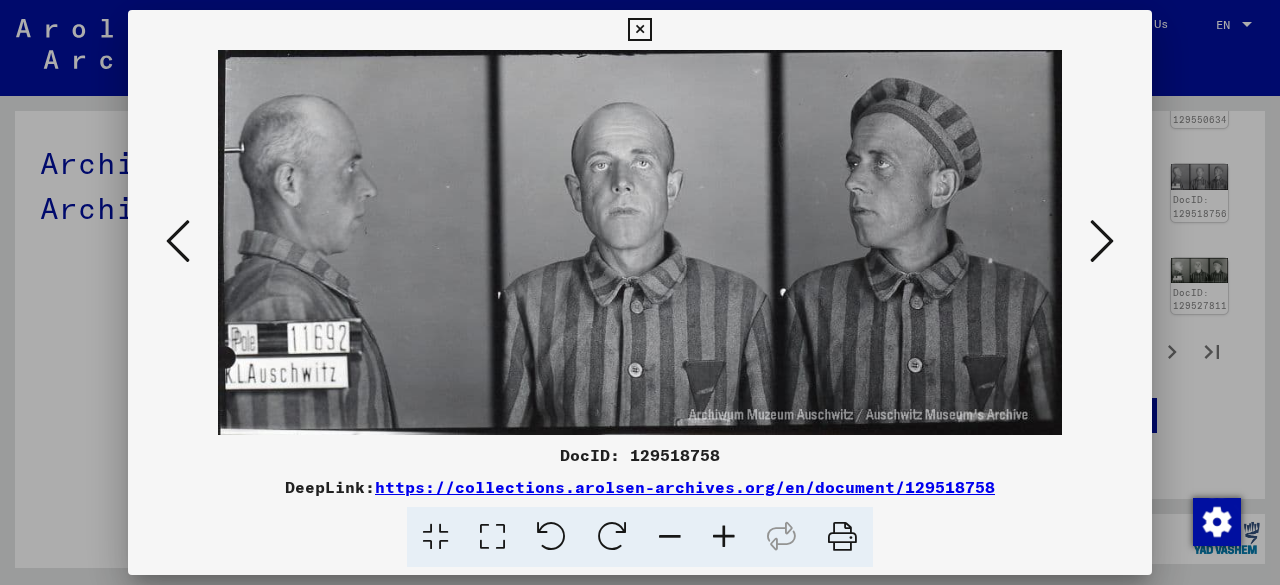 click at bounding box center (1102, 241) 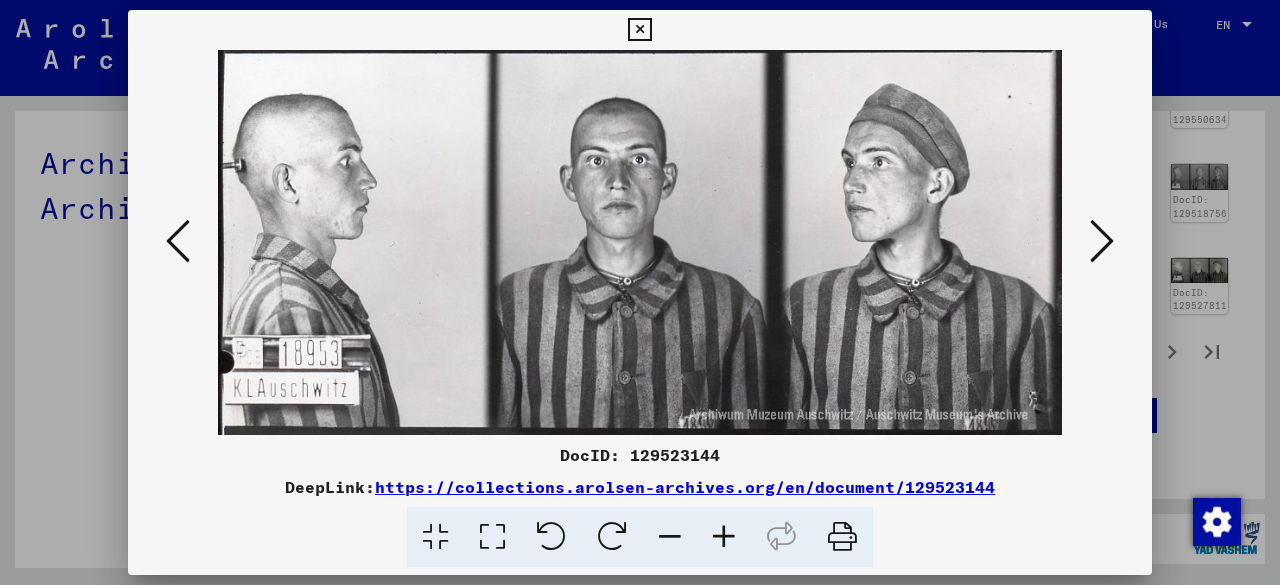 click at bounding box center [1102, 241] 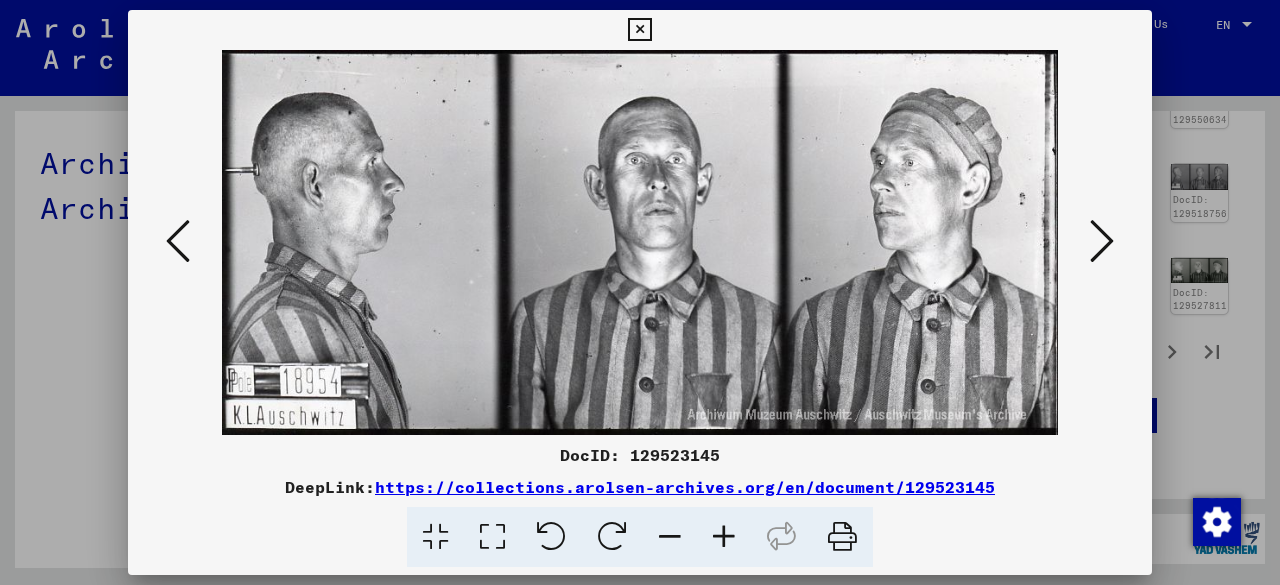 click at bounding box center (1102, 241) 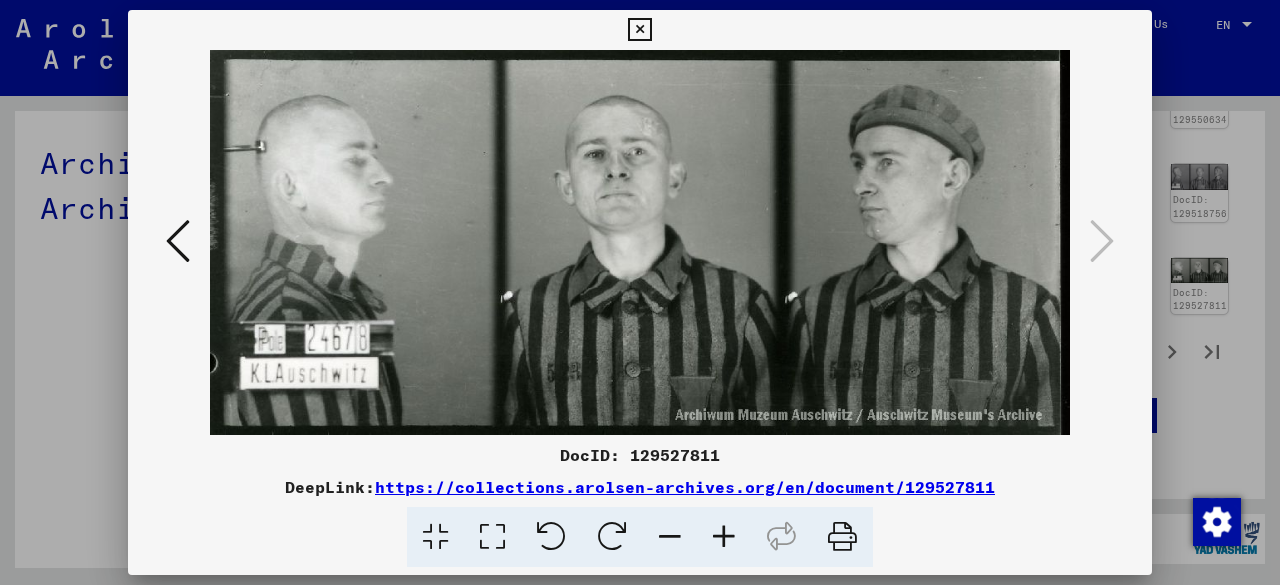 click at bounding box center (639, 30) 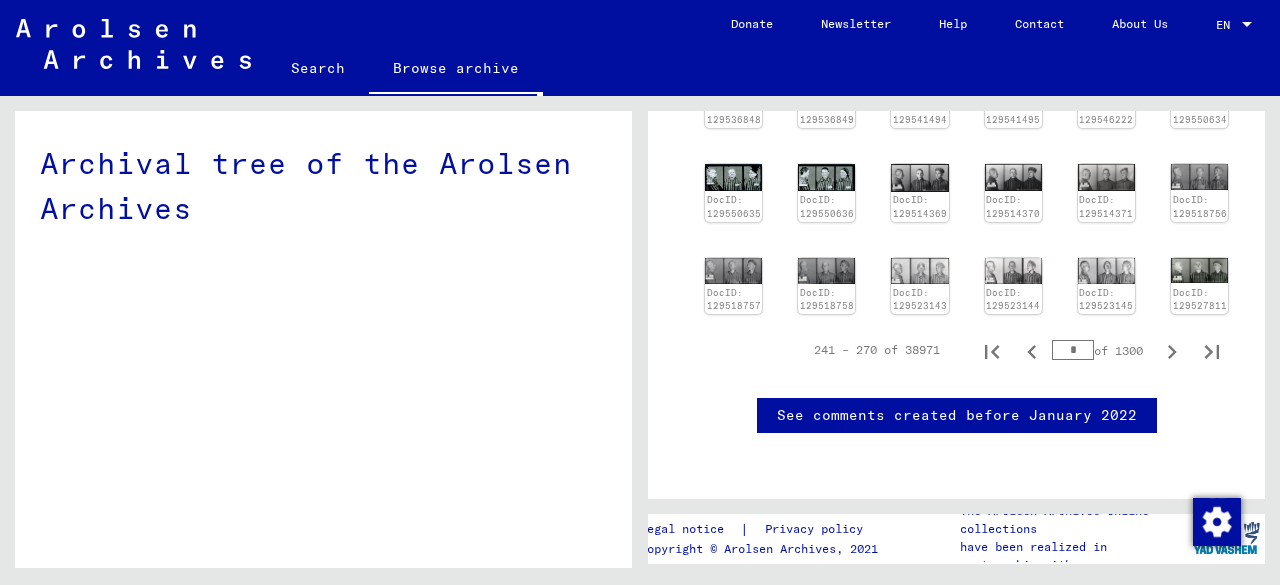 scroll, scrollTop: 2249, scrollLeft: 0, axis: vertical 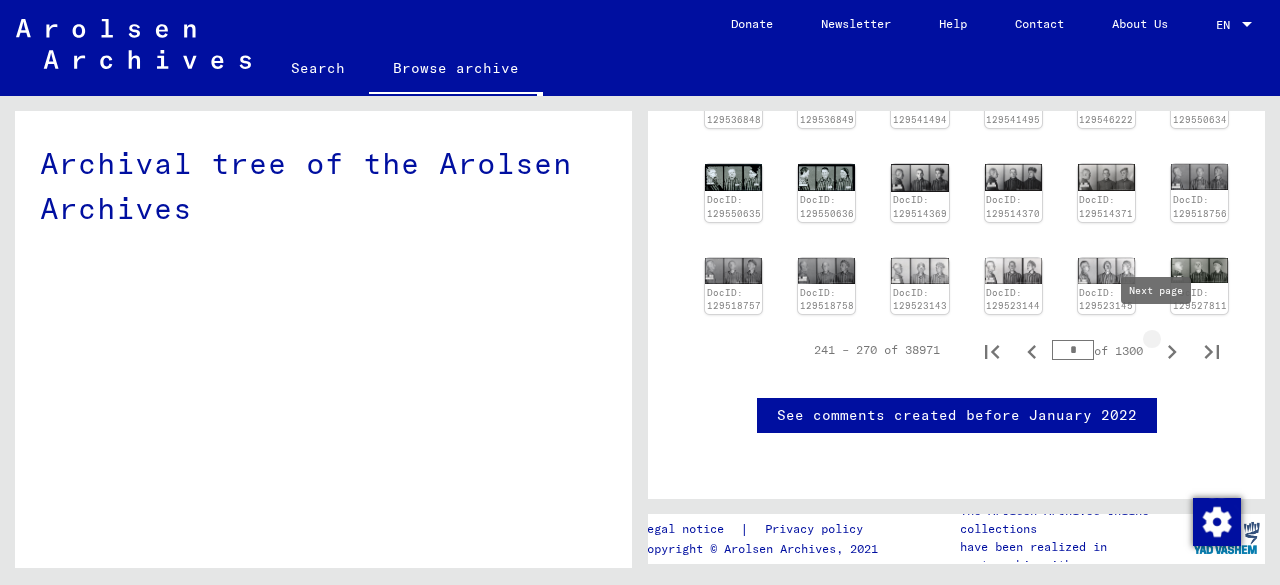 click 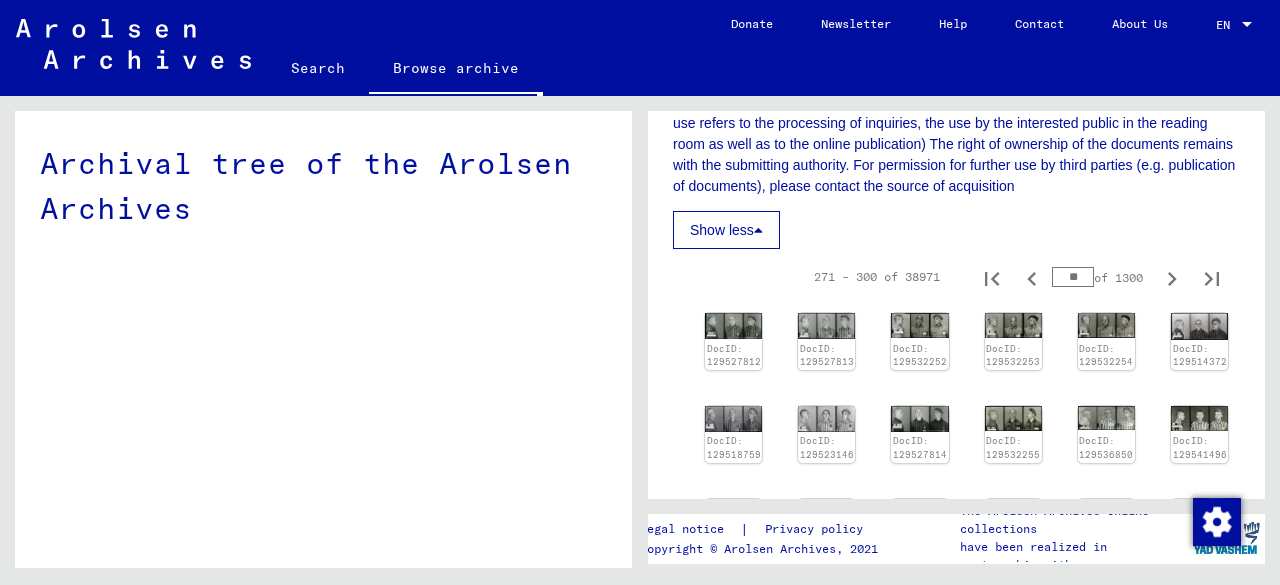 scroll, scrollTop: 1833, scrollLeft: 0, axis: vertical 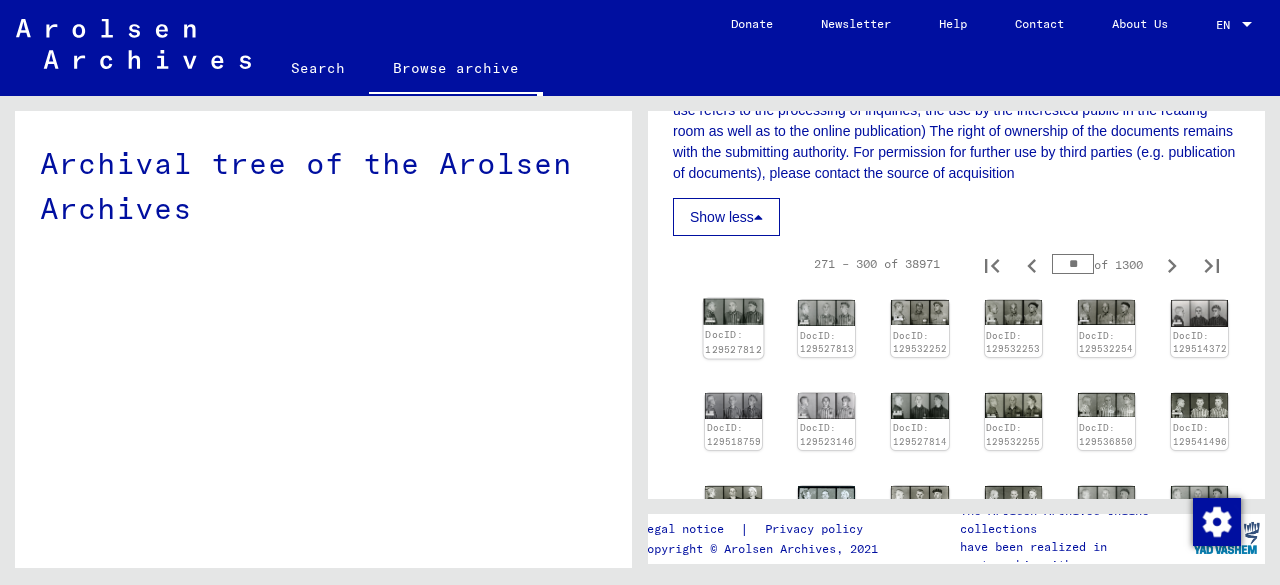 click 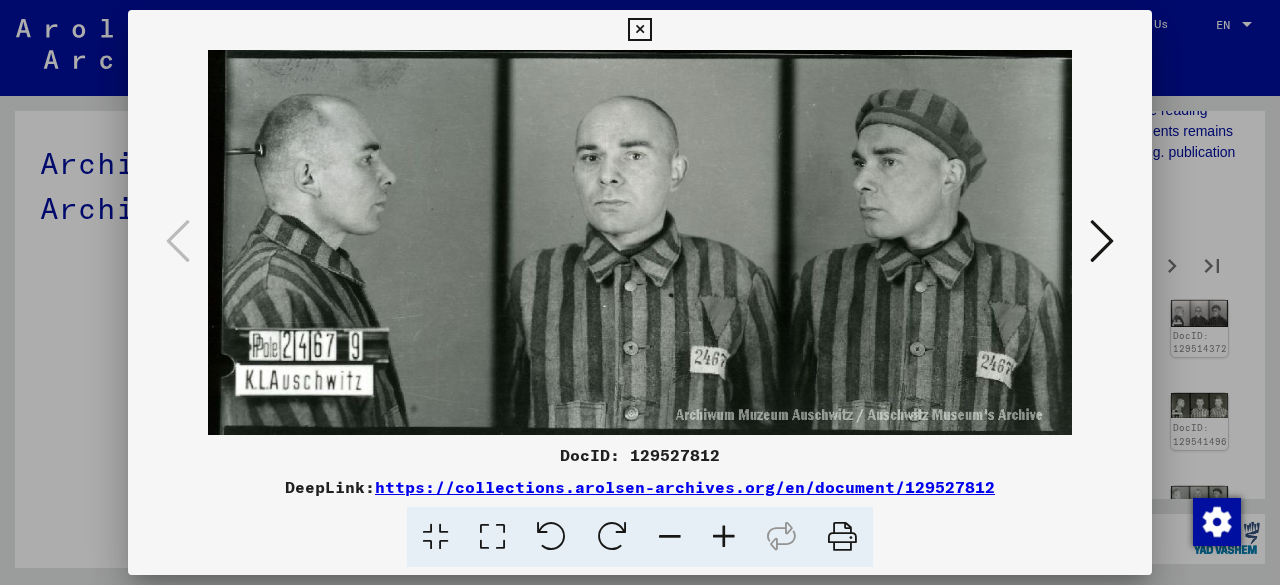 click at bounding box center (1102, 242) 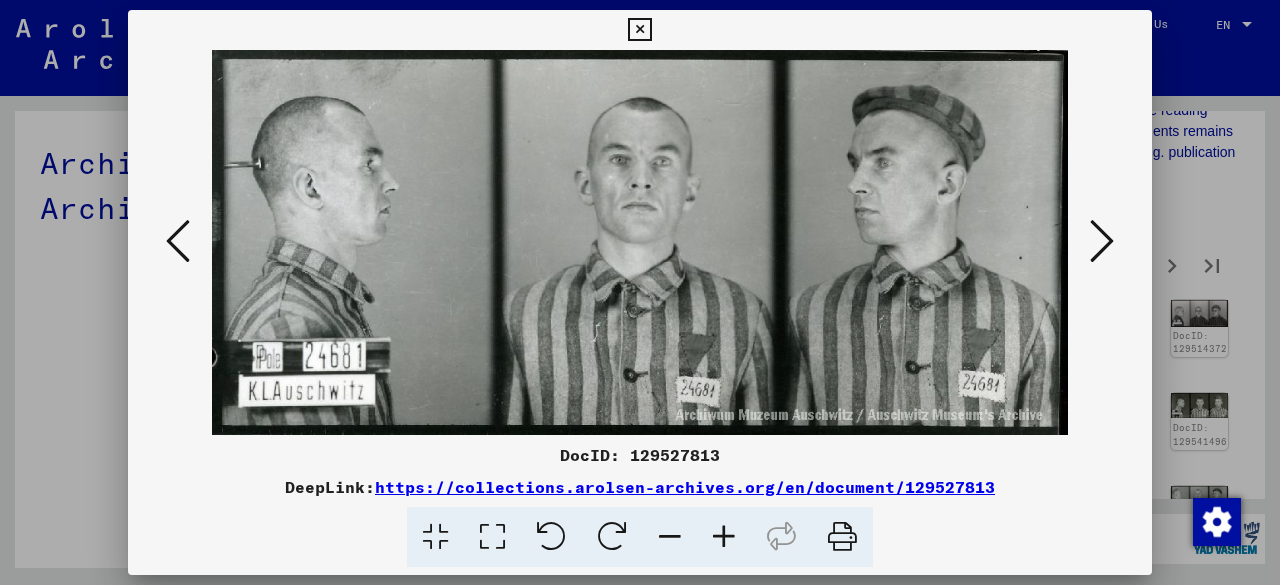 click at bounding box center (1102, 242) 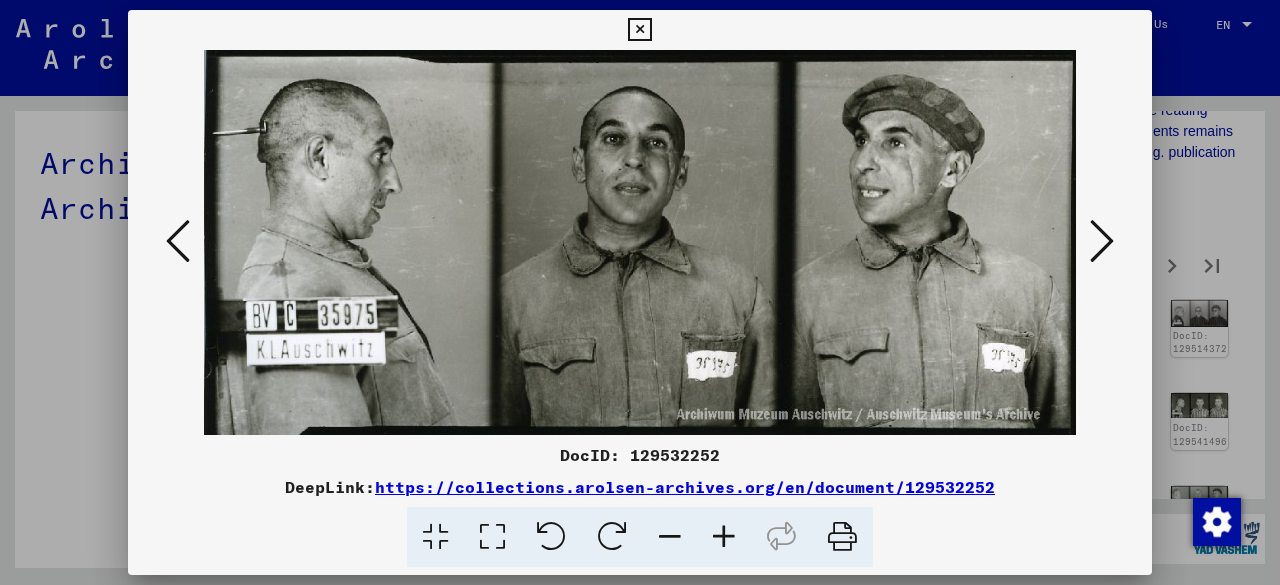 click at bounding box center (1102, 242) 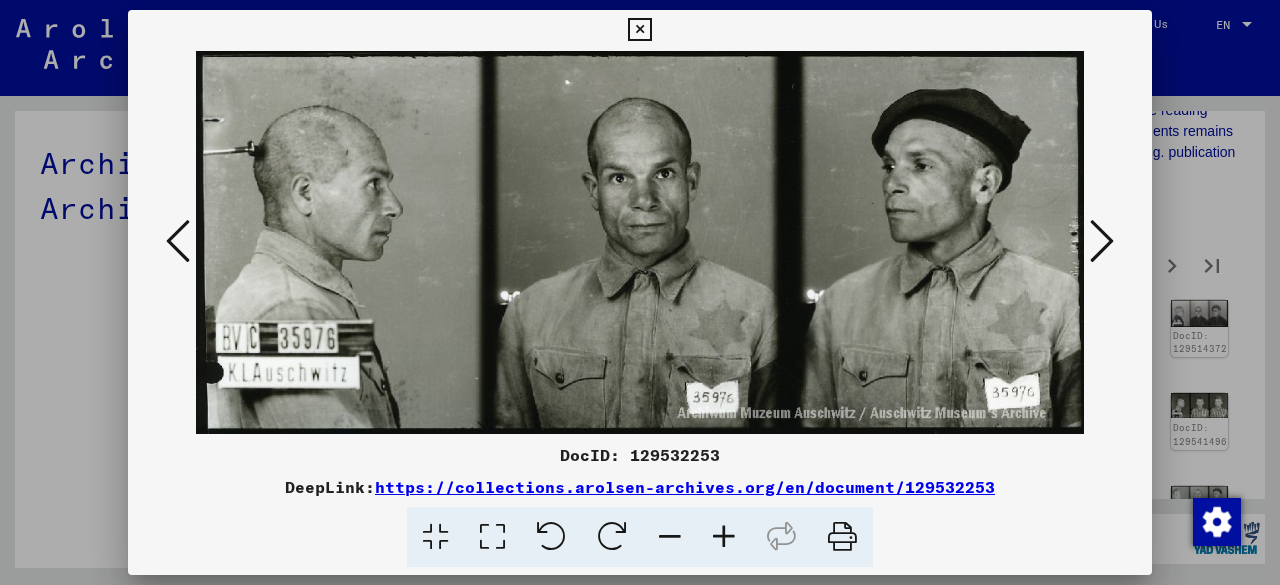 click at bounding box center [1102, 242] 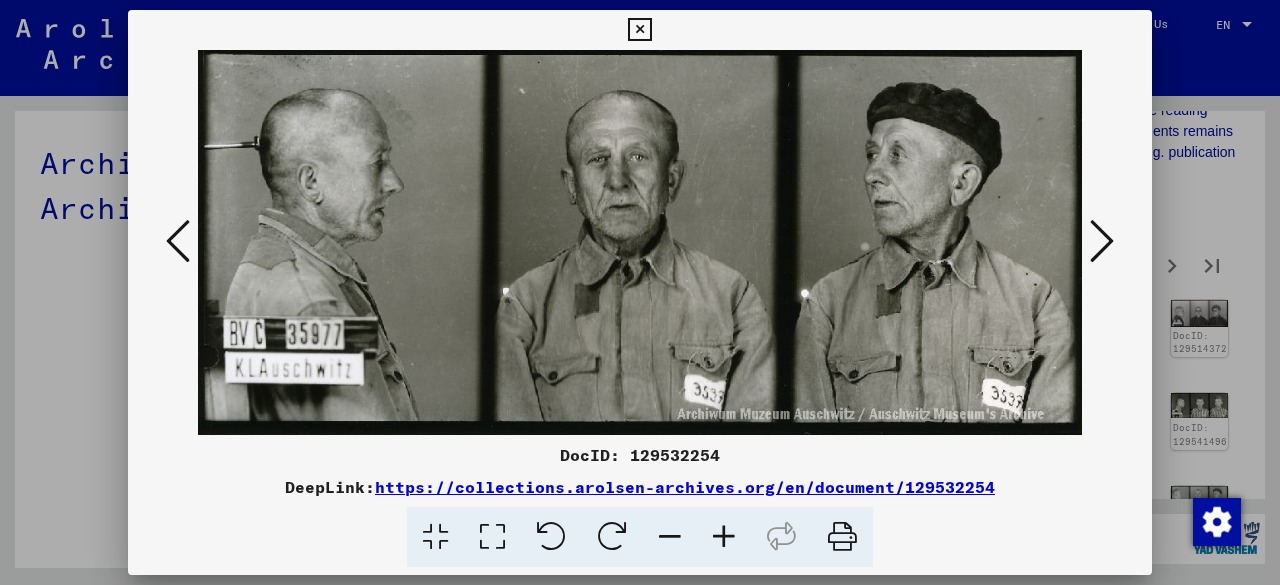 click at bounding box center [1102, 242] 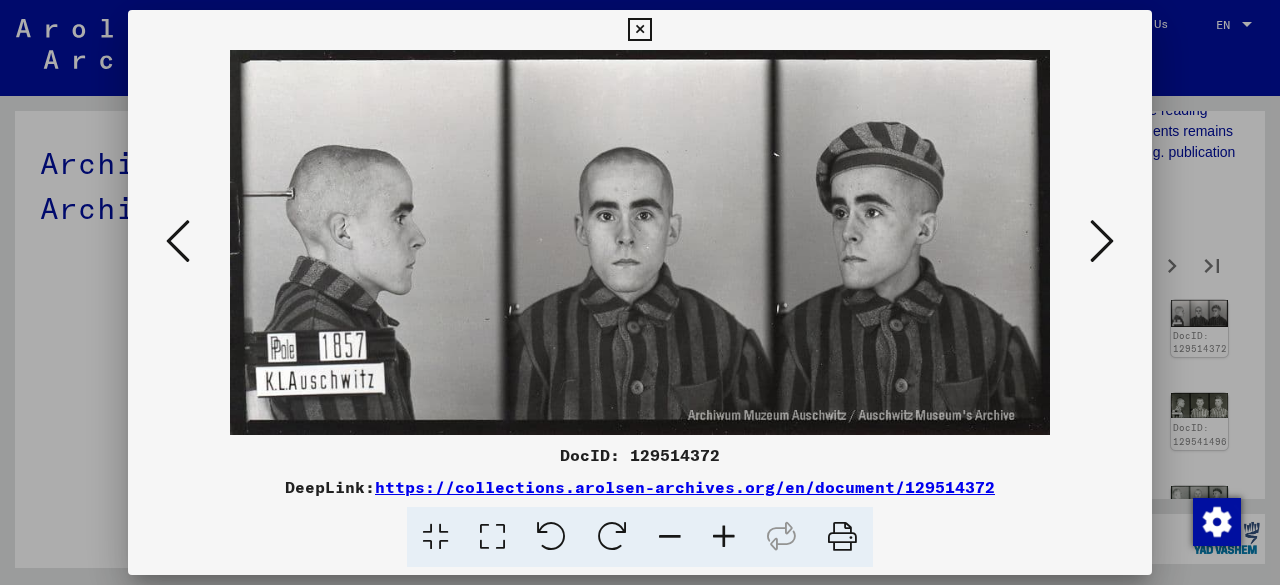 click at bounding box center (1102, 242) 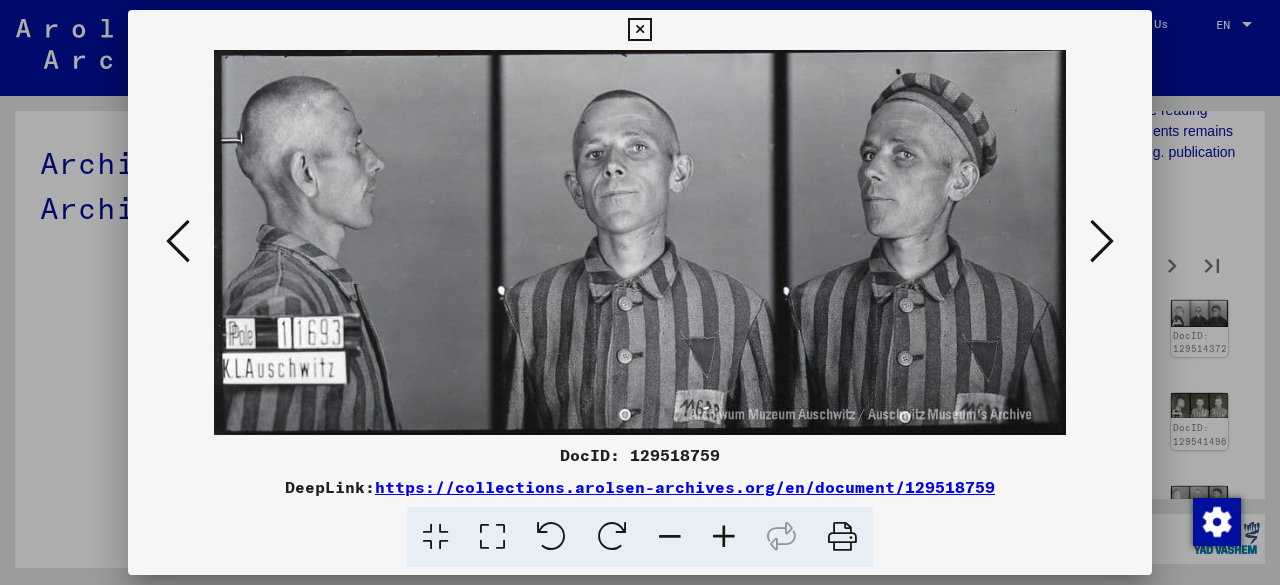 click at bounding box center [1102, 242] 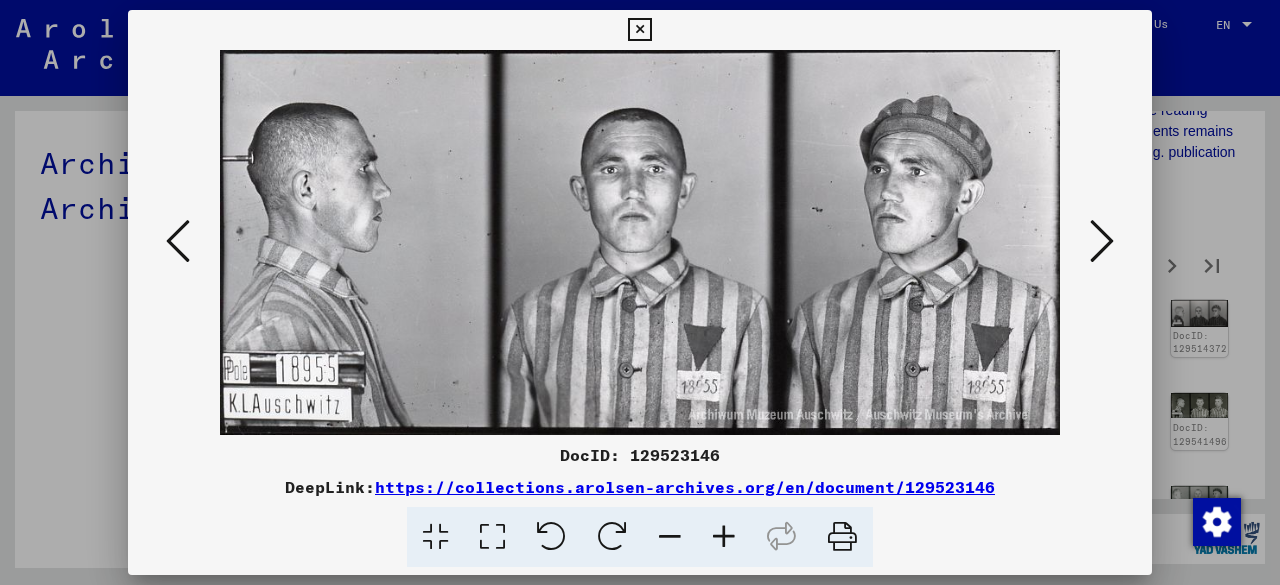 click at bounding box center (1102, 241) 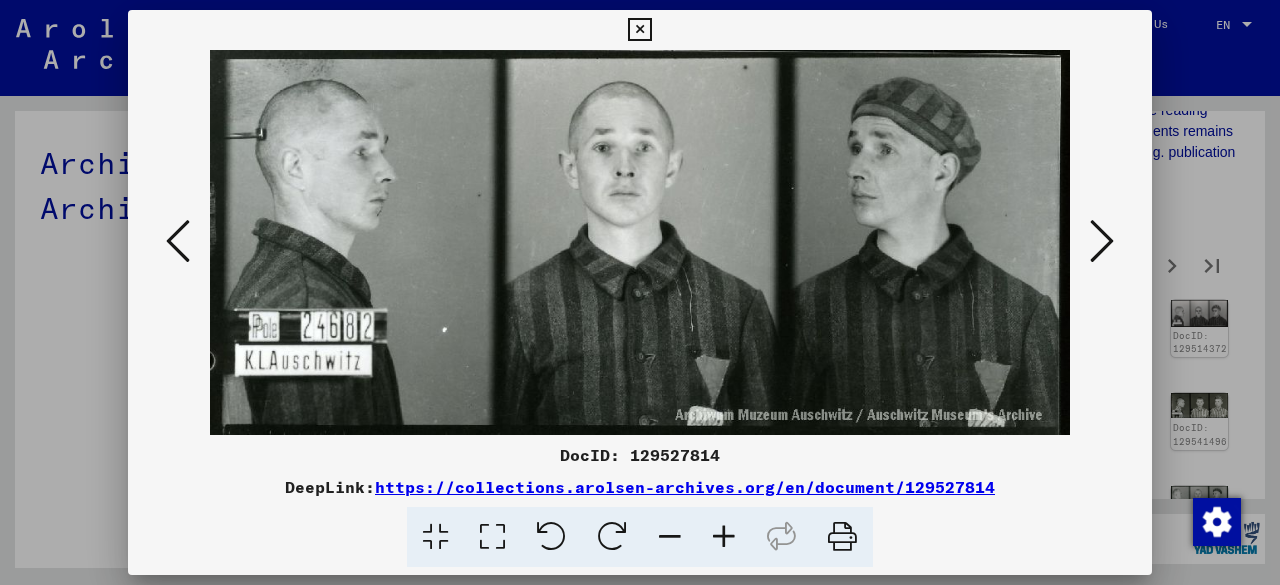 click at bounding box center (1102, 241) 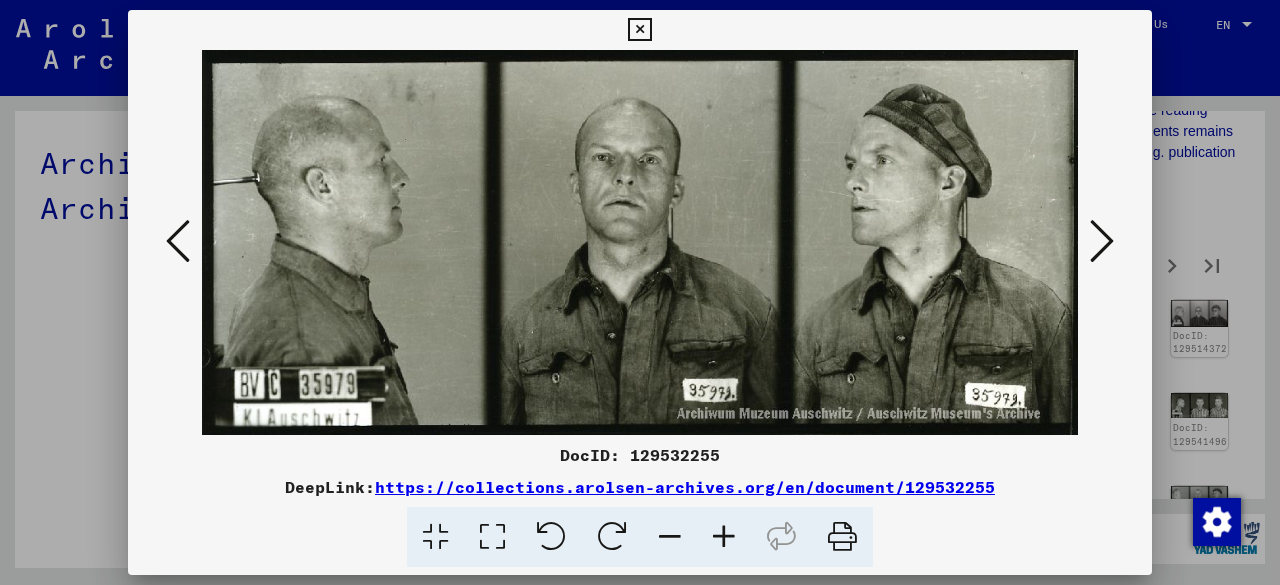 click at bounding box center (1102, 241) 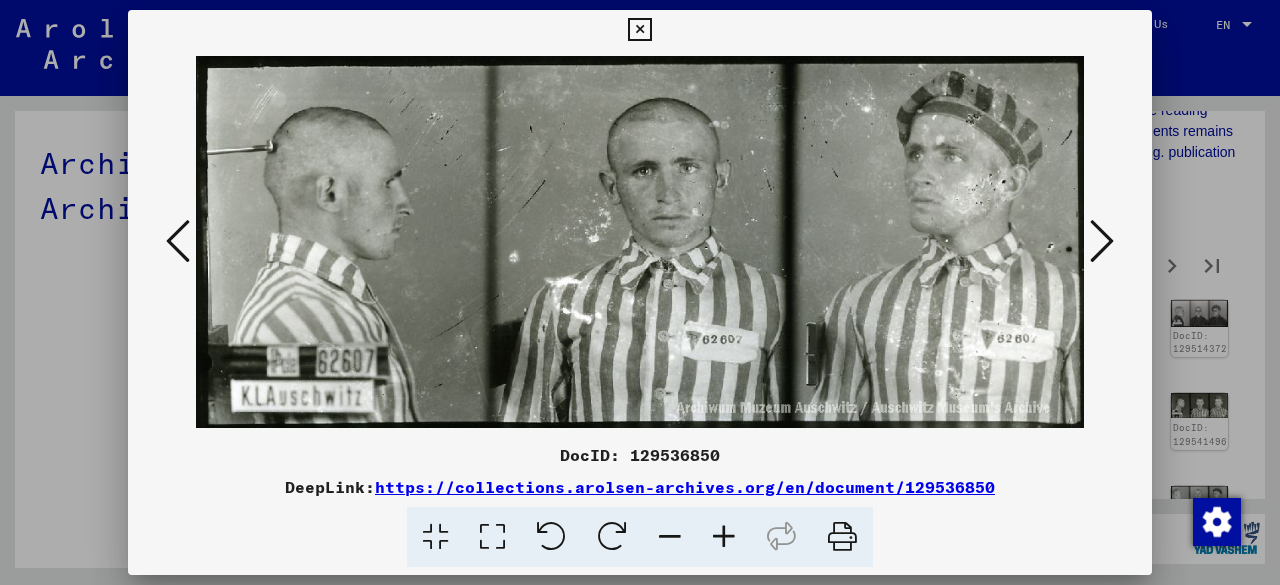 click at bounding box center [1102, 241] 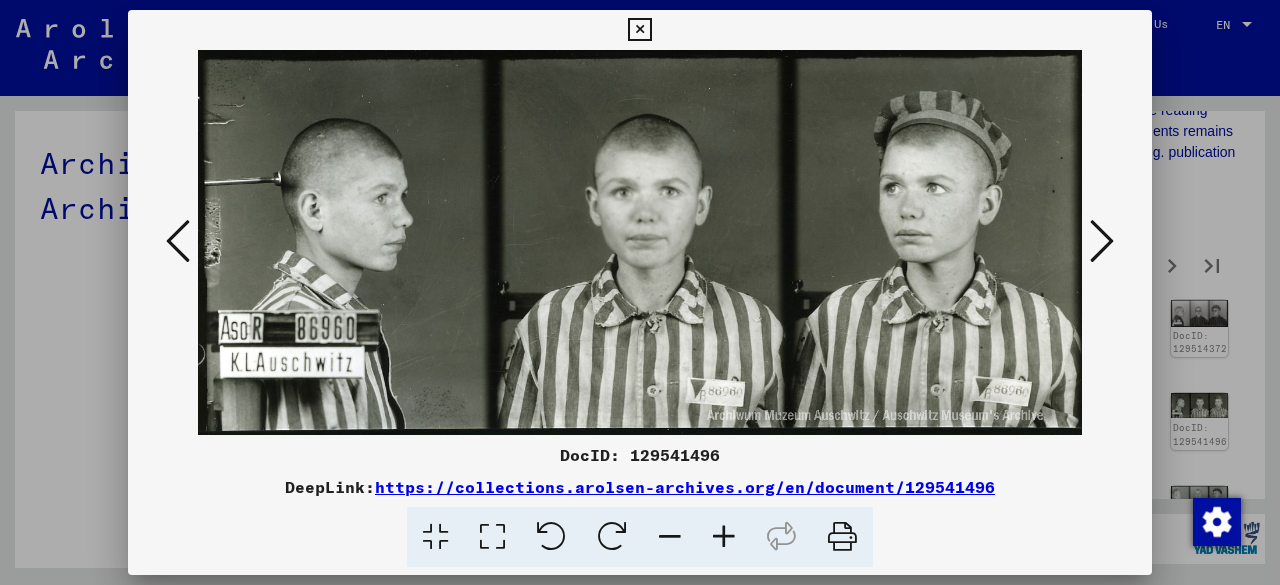 click at bounding box center [1102, 241] 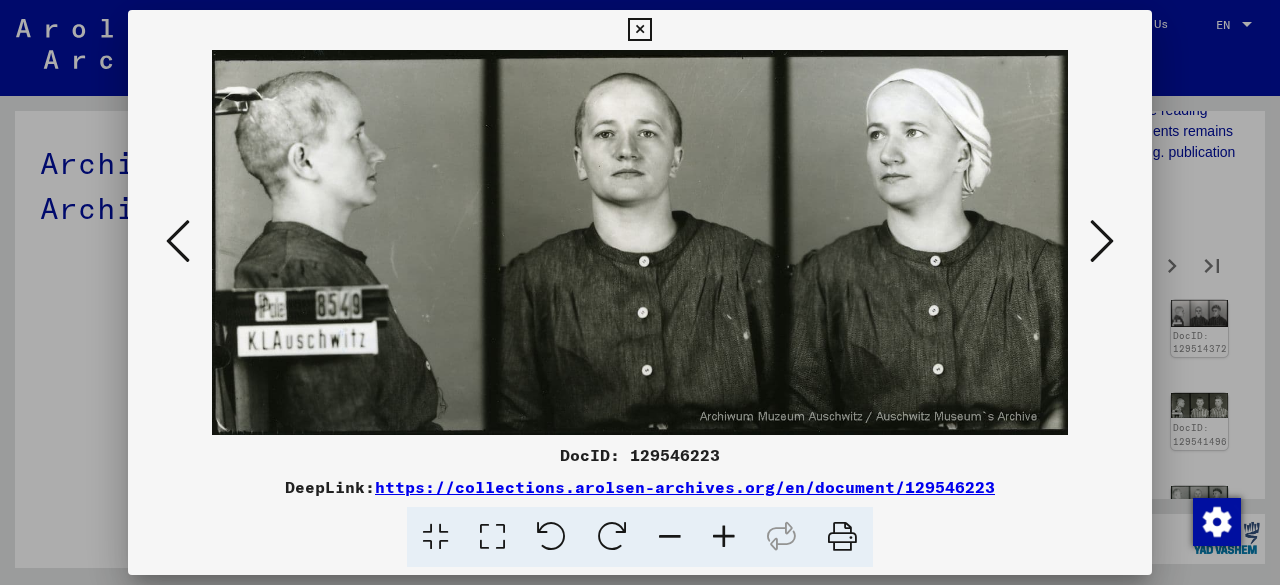 click at bounding box center [1102, 241] 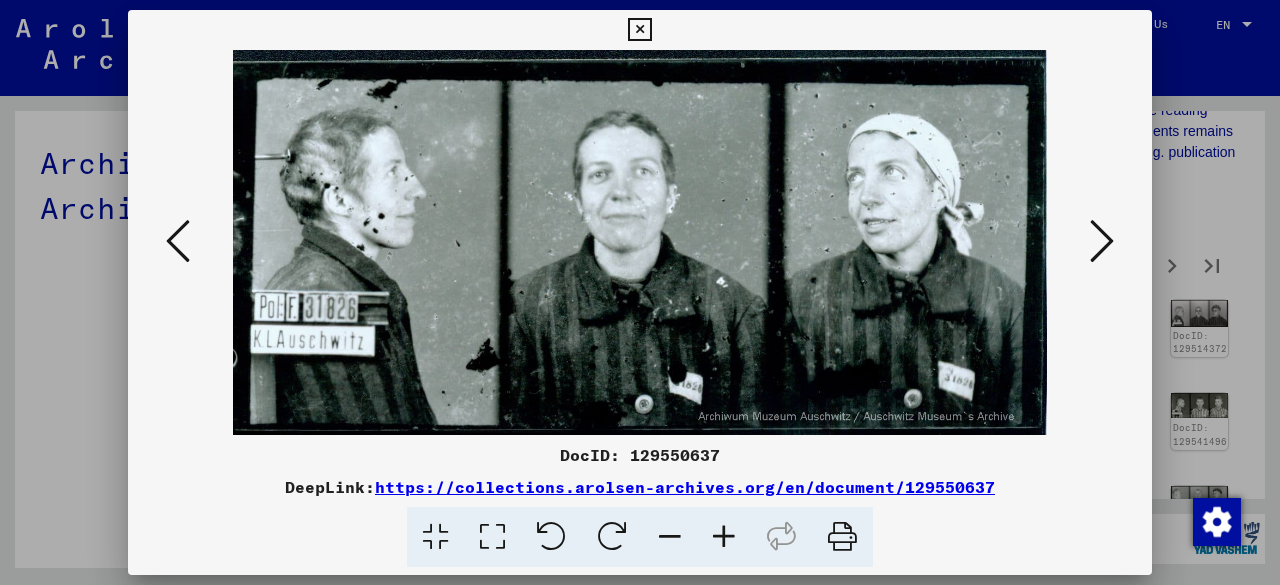 click at bounding box center (1102, 241) 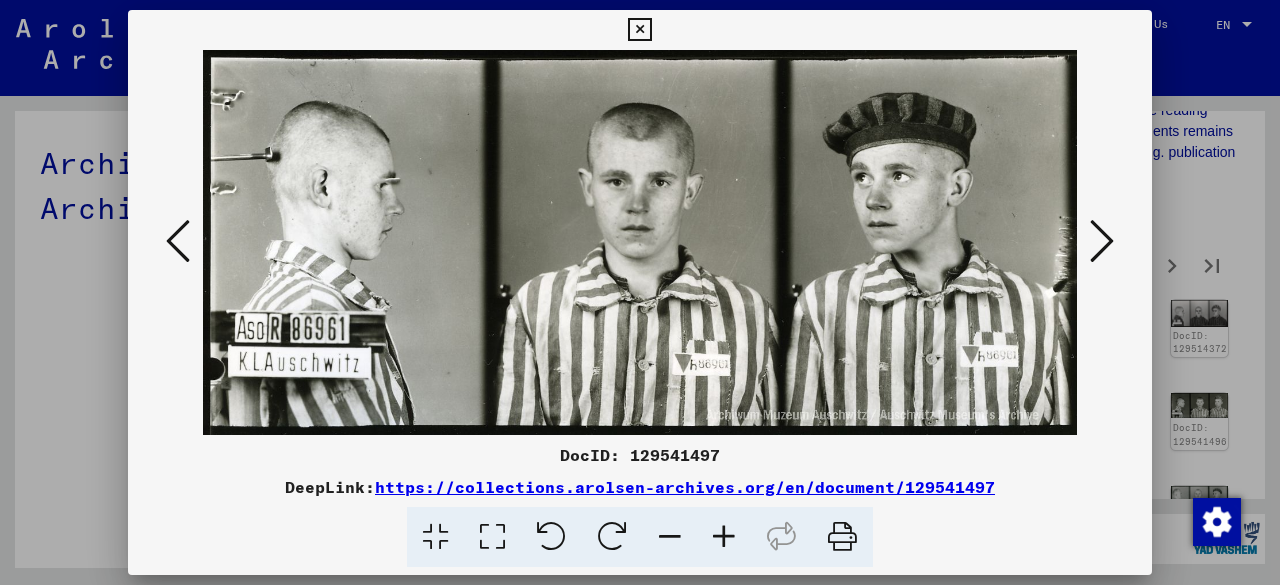 click at bounding box center (1102, 241) 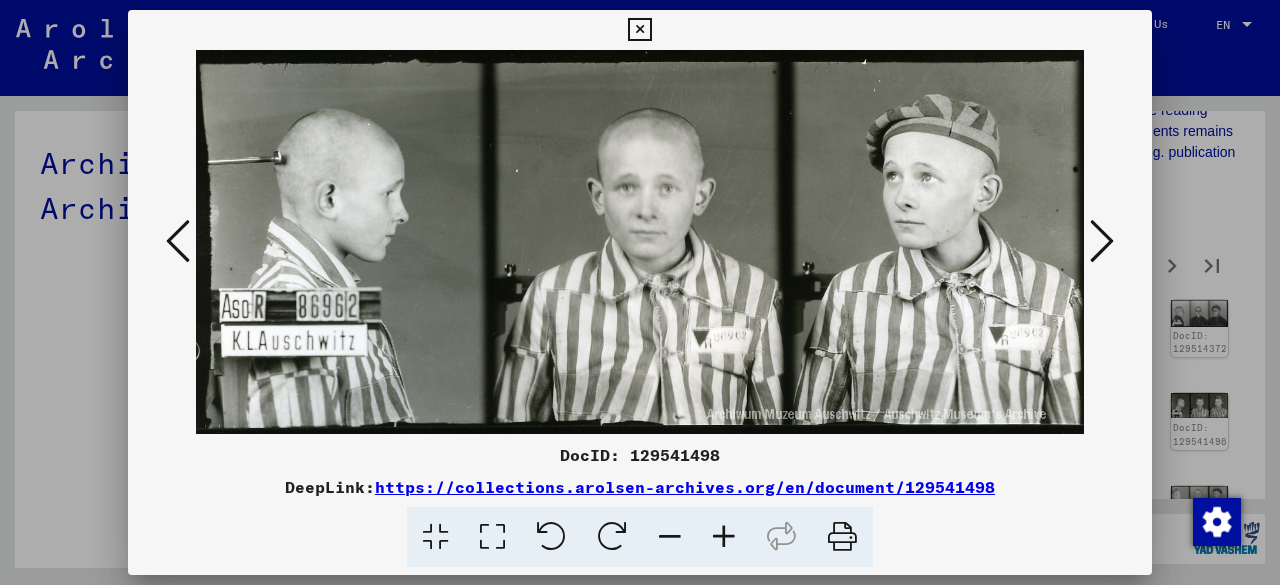 click at bounding box center (1102, 241) 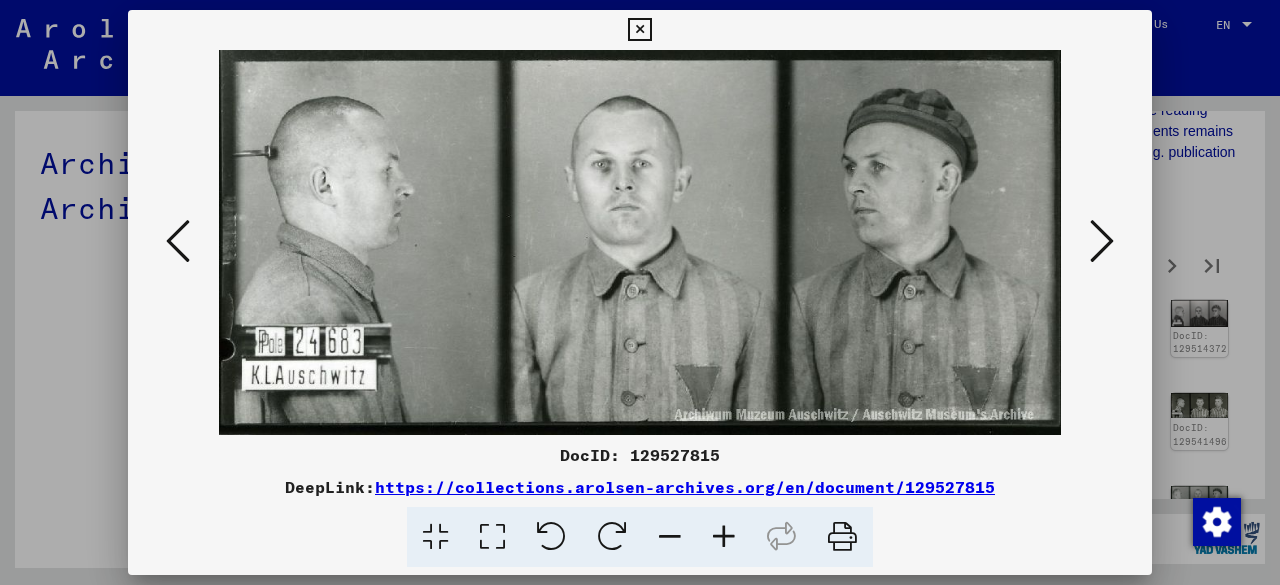 click at bounding box center (1102, 241) 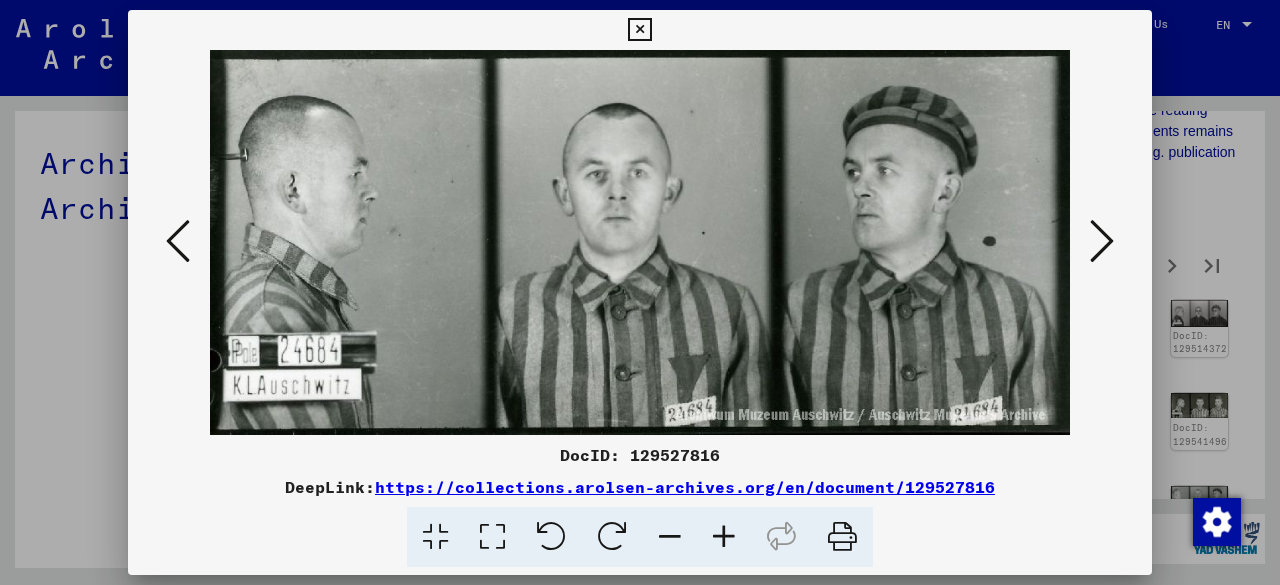 click at bounding box center [1102, 241] 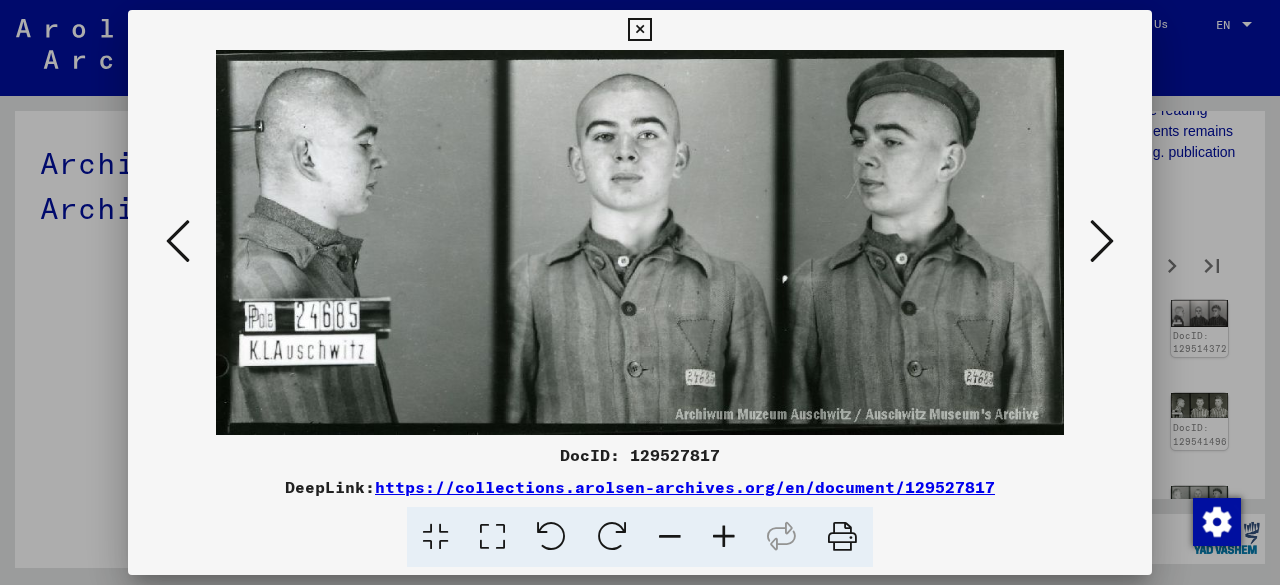 click at bounding box center [1102, 241] 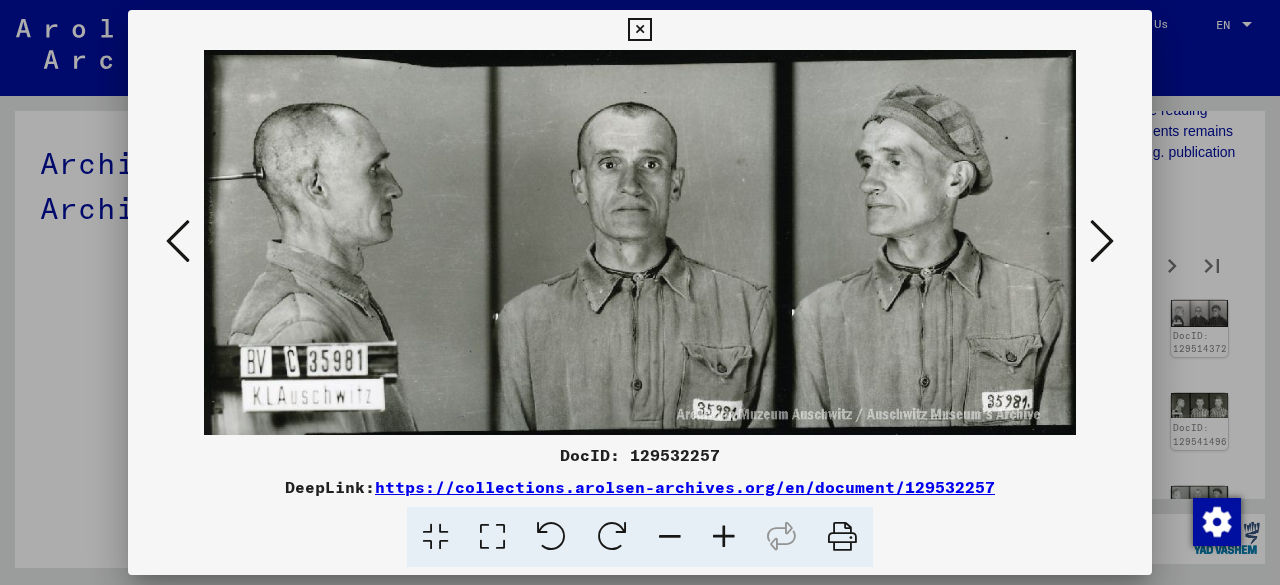 click at bounding box center (1102, 241) 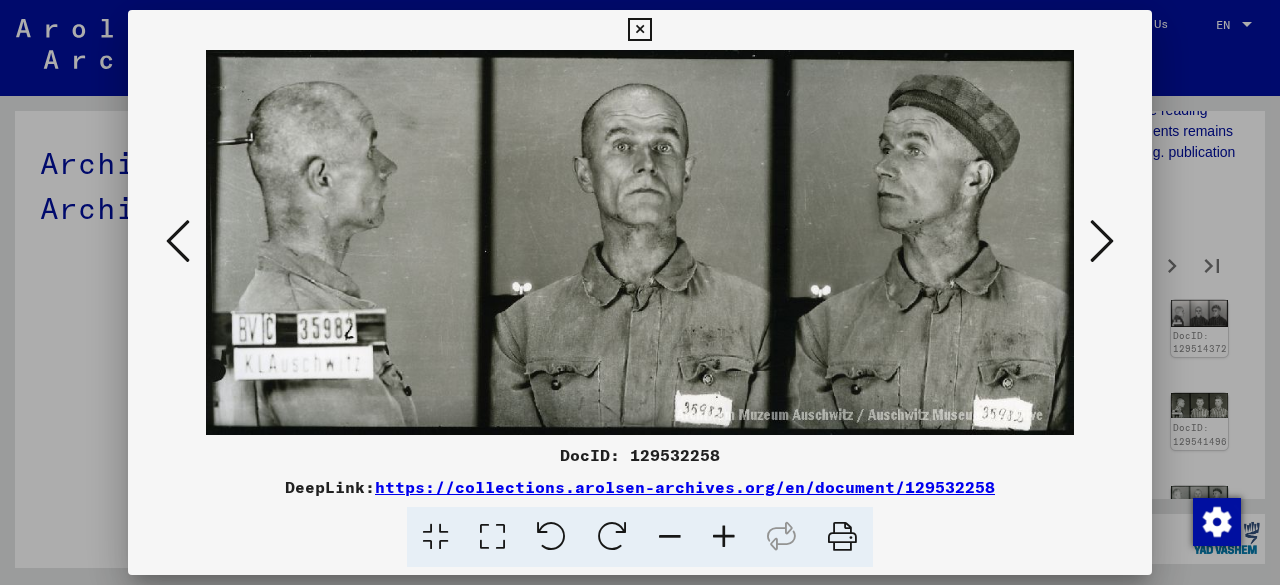 click at bounding box center (1102, 241) 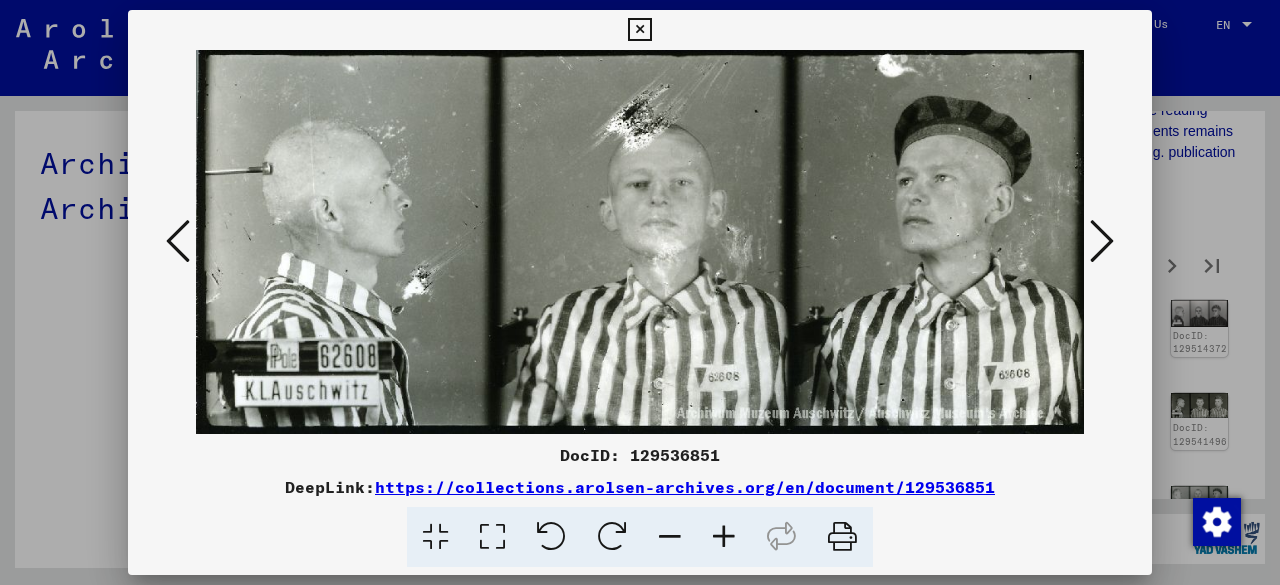 click at bounding box center [1102, 241] 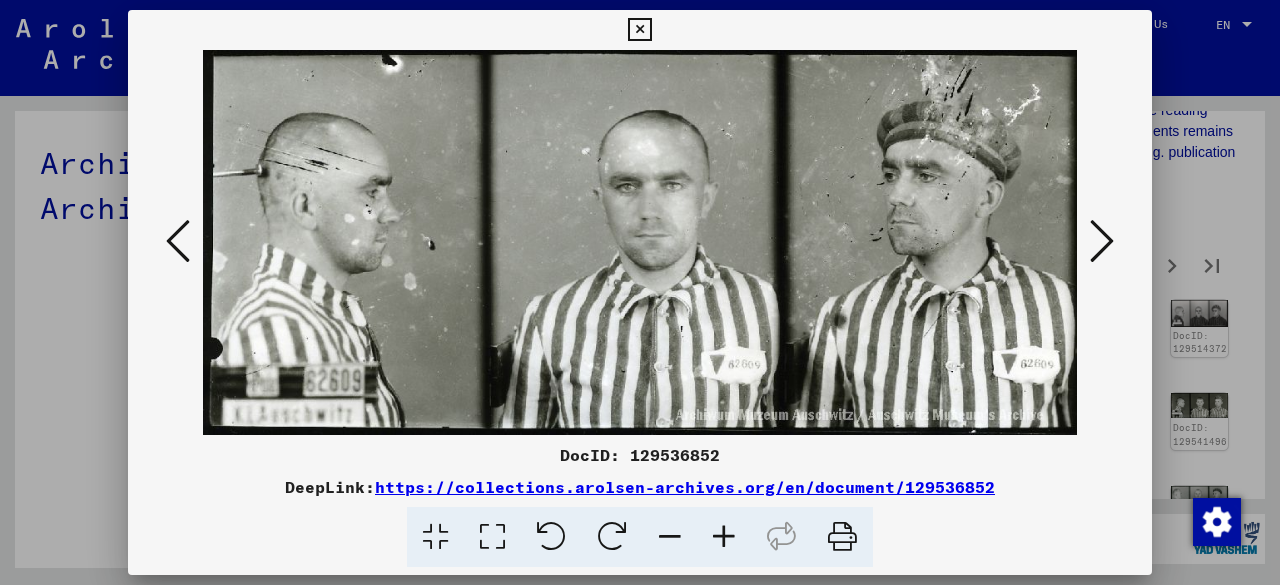 click at bounding box center [1102, 241] 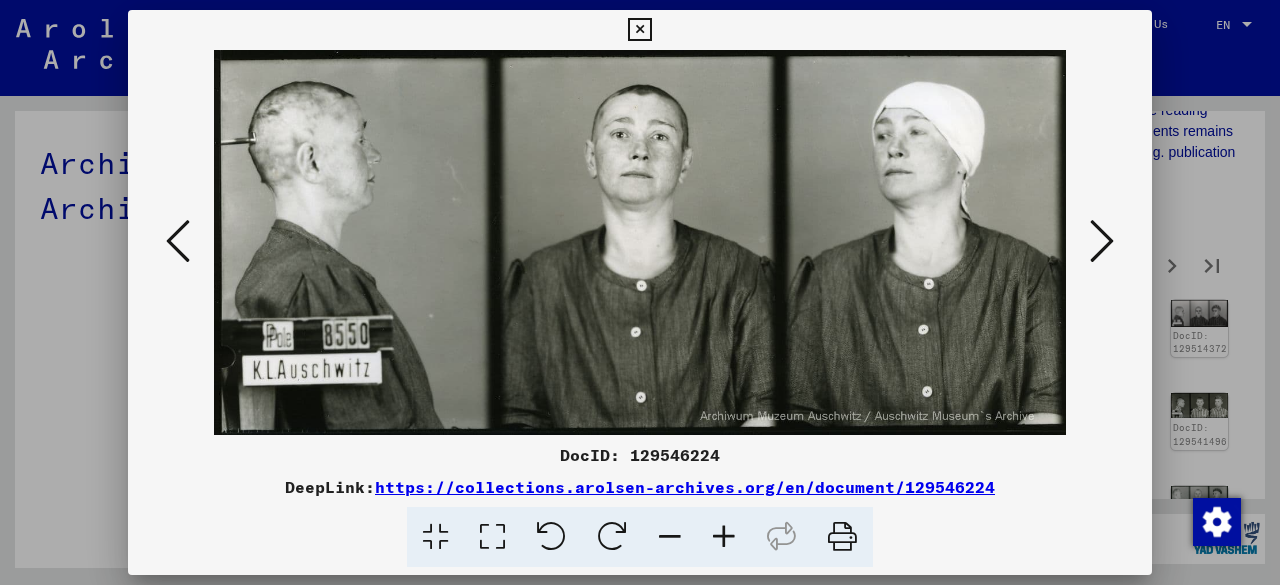 click at bounding box center [1102, 241] 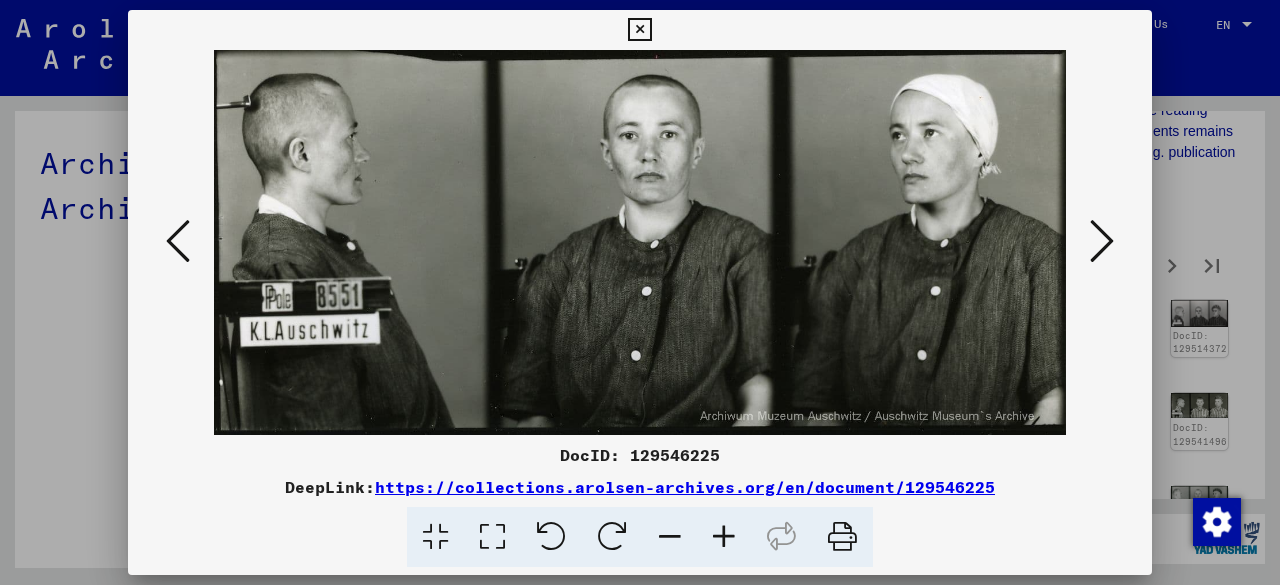 click at bounding box center [1102, 241] 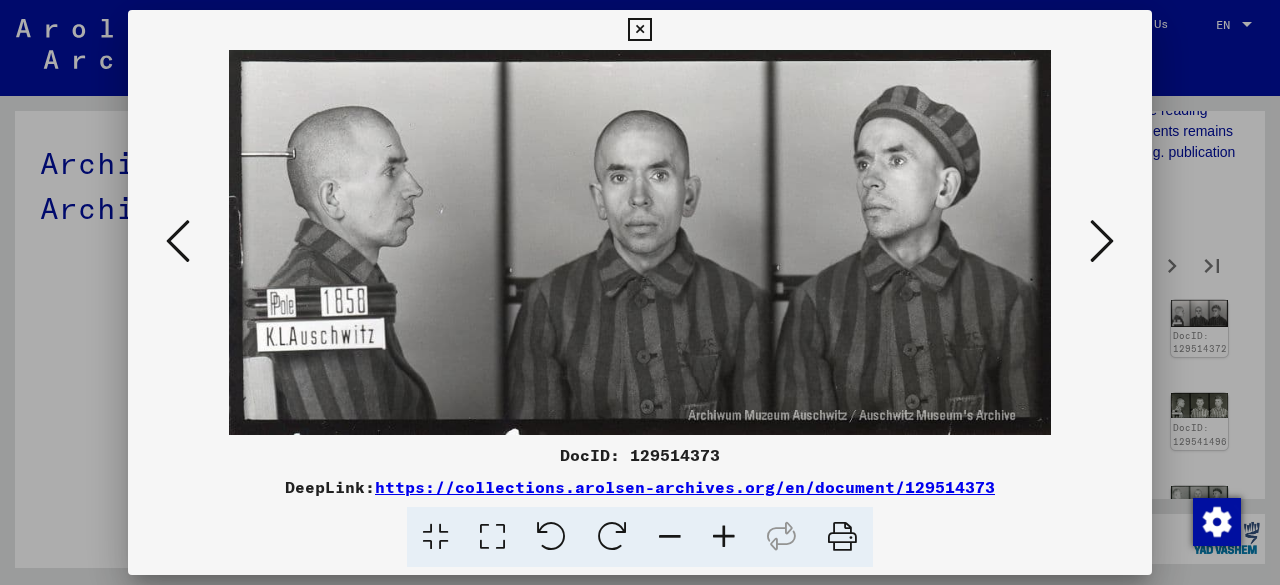 click at bounding box center [1102, 241] 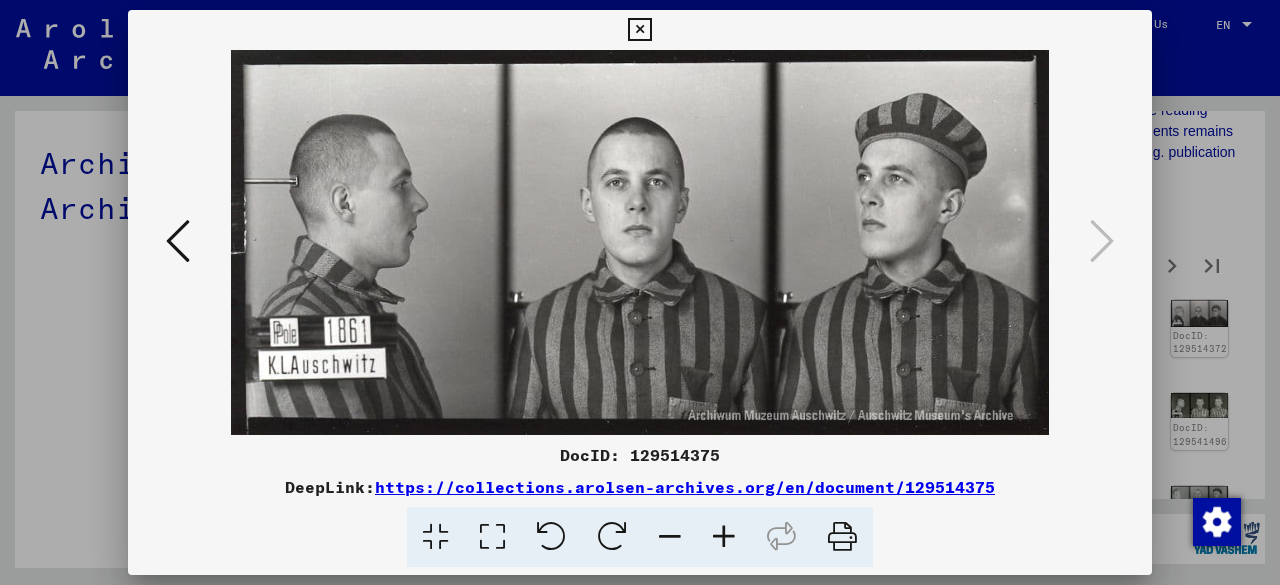 click at bounding box center [639, 30] 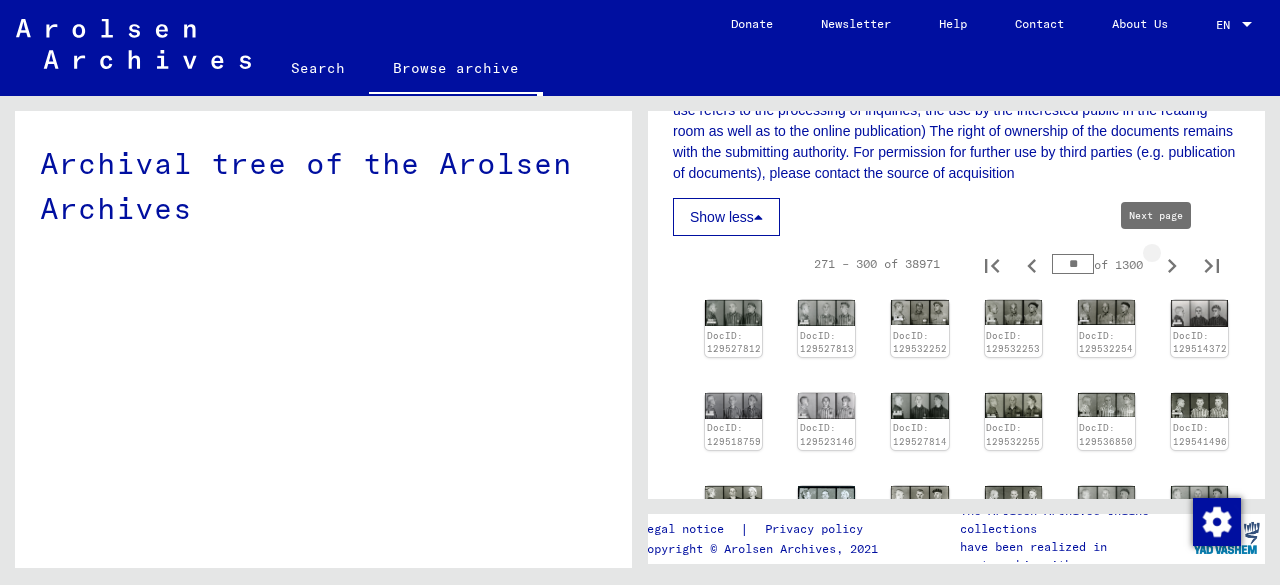 click 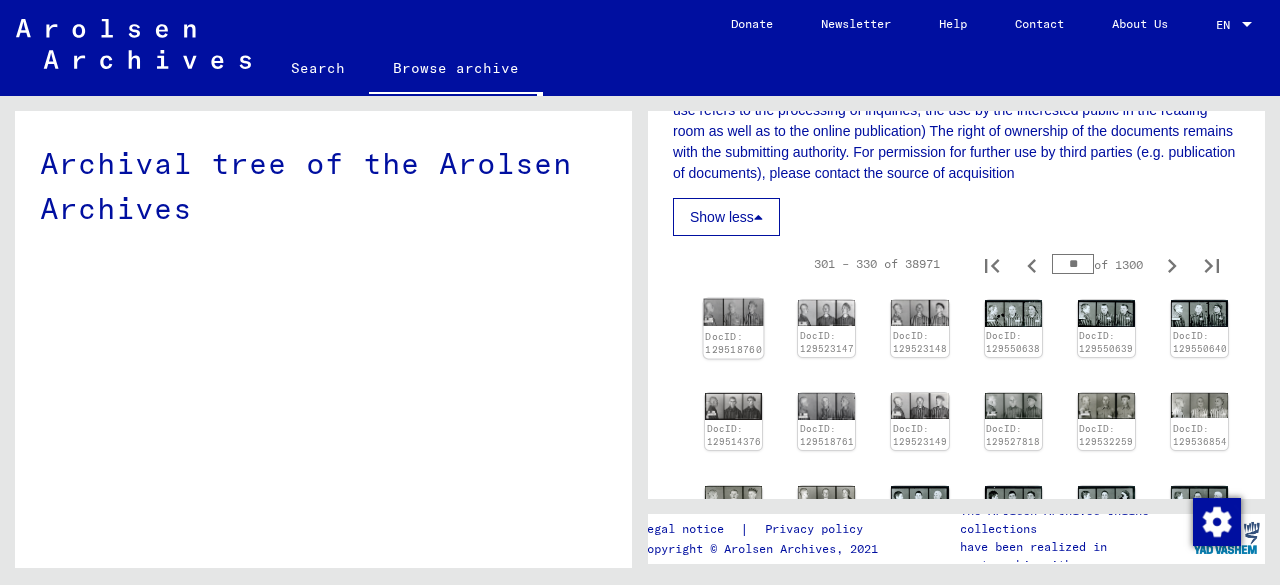 click 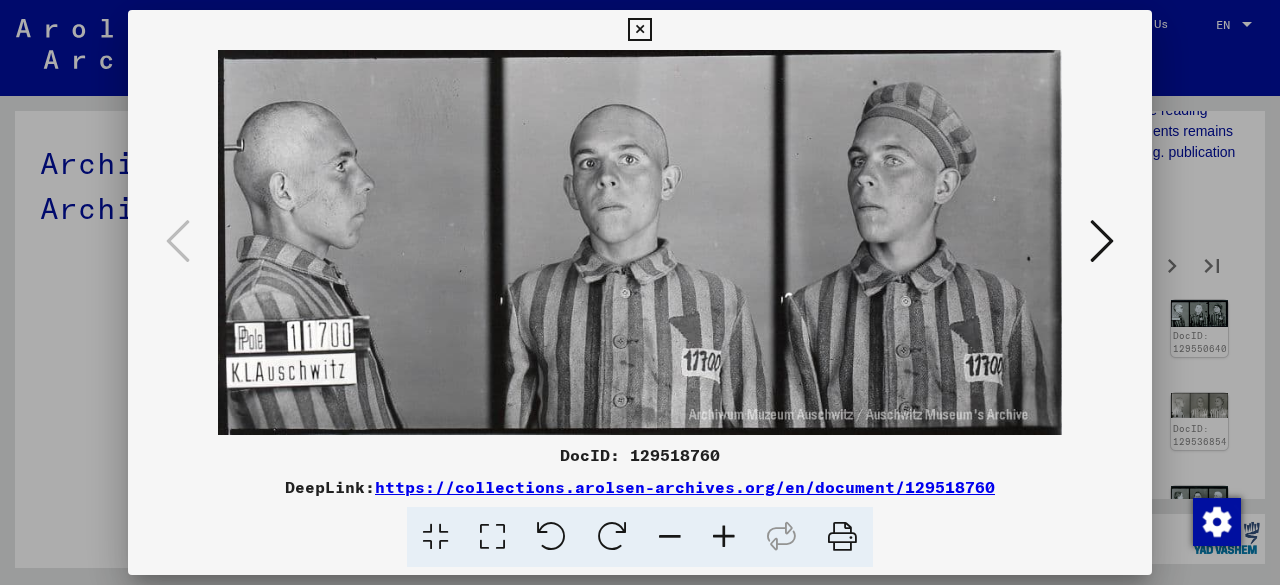 click at bounding box center [1102, 242] 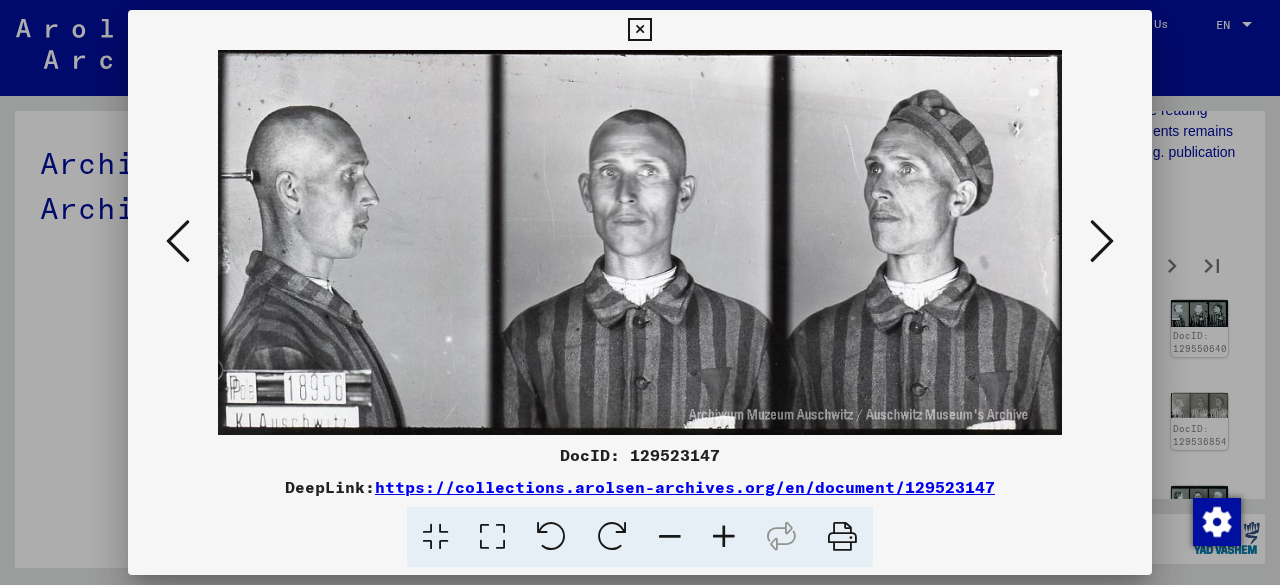 click at bounding box center (1102, 242) 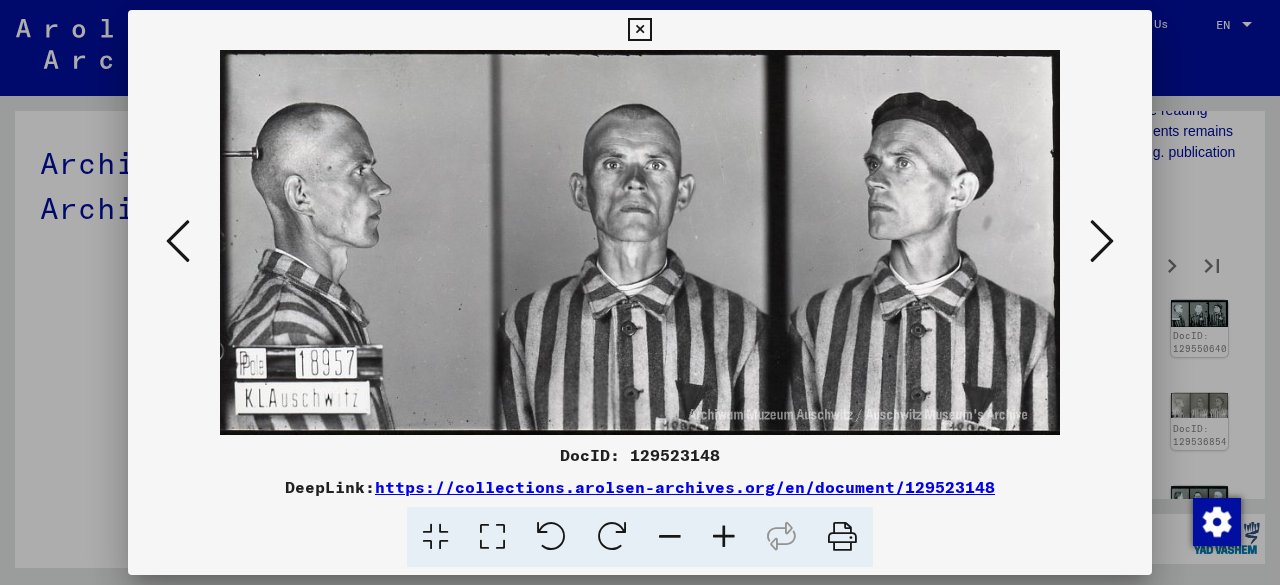 click at bounding box center [1102, 242] 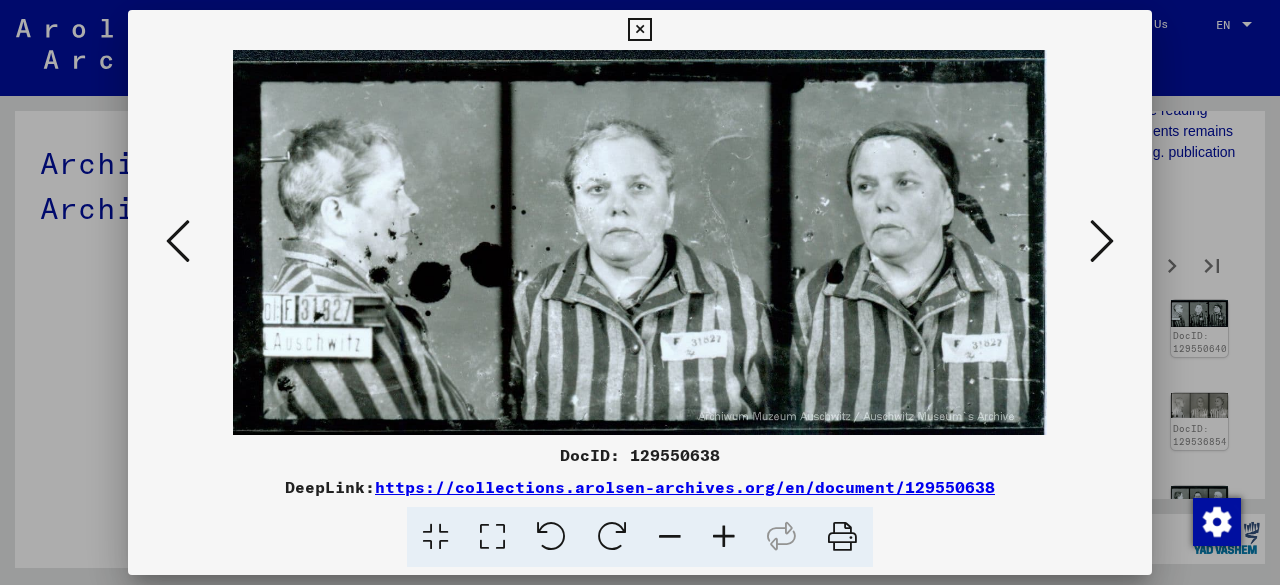 click at bounding box center (1102, 242) 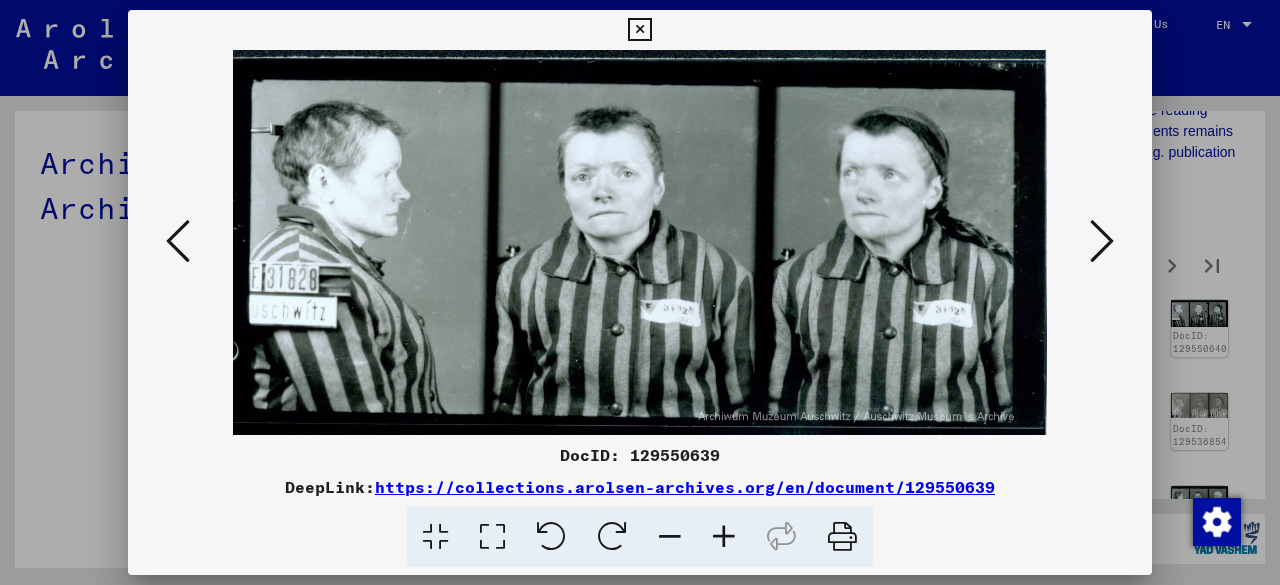 click at bounding box center (1102, 242) 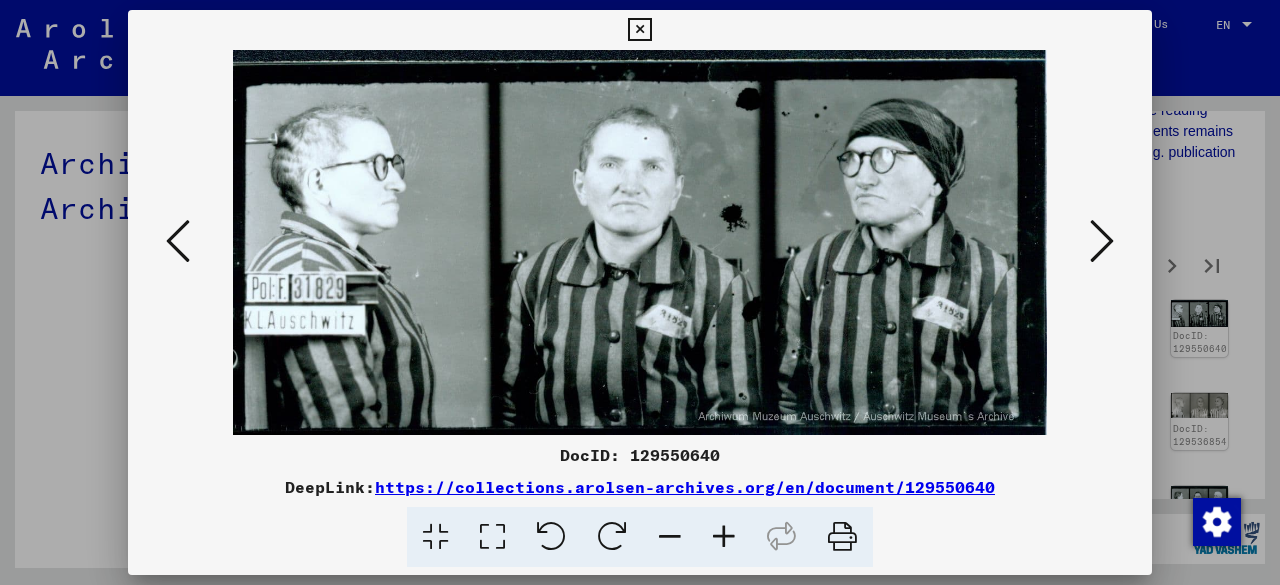 click at bounding box center [1102, 242] 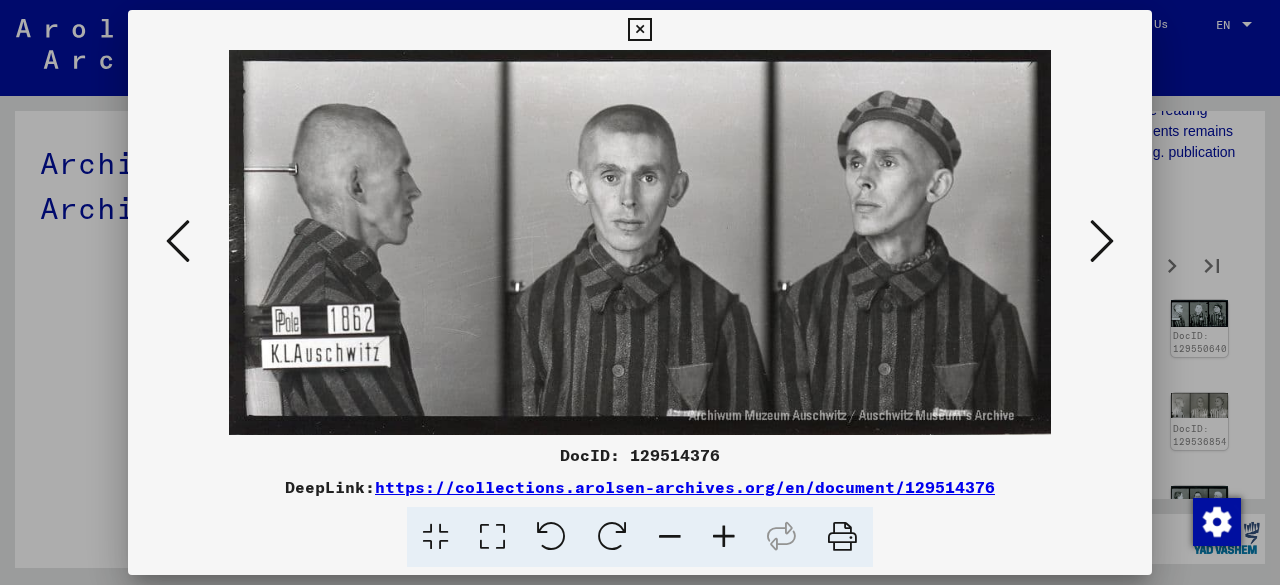 click at bounding box center [1102, 242] 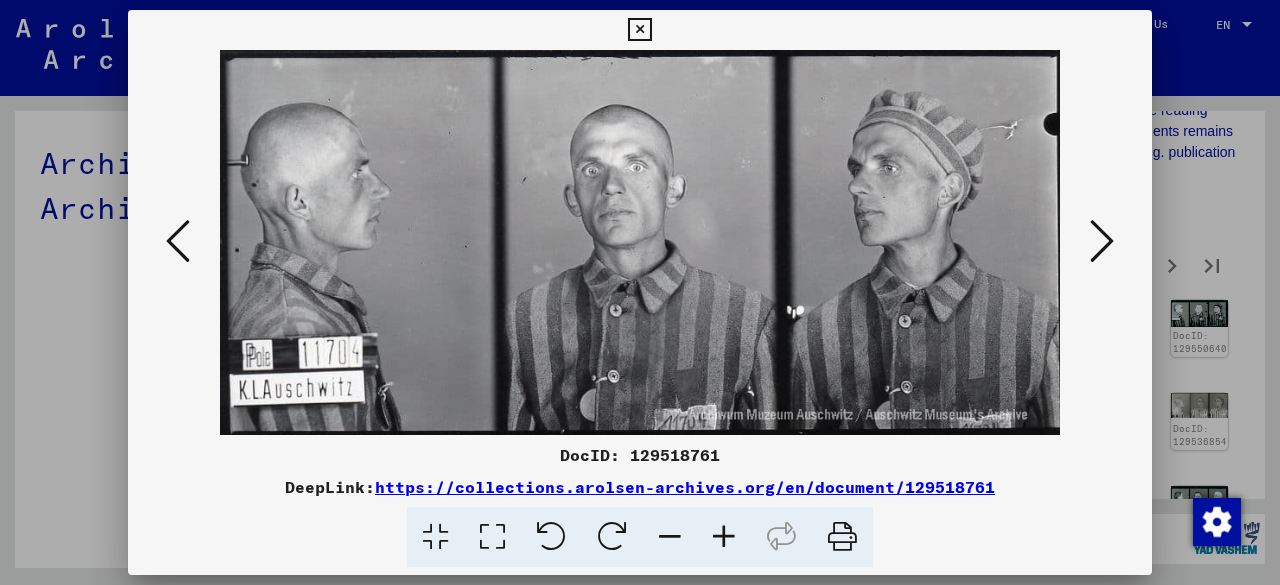 click at bounding box center (1102, 241) 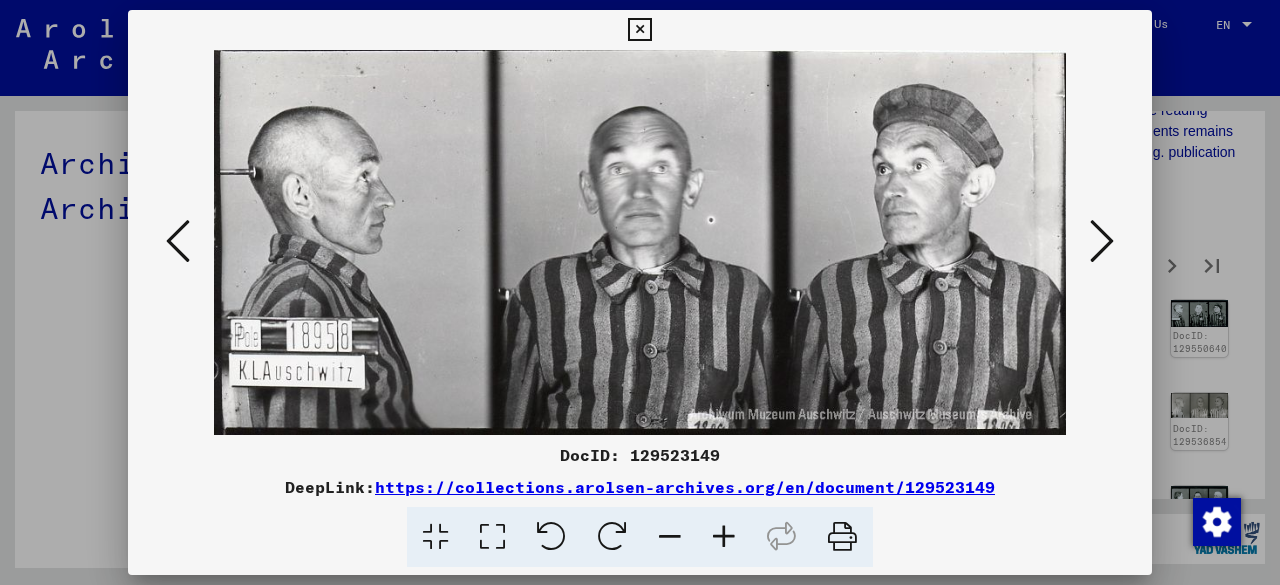 click on "DocID: 129523149  DeepLink:  https://collections.arolsen-archives.org/en/document/129523149" at bounding box center (640, 289) 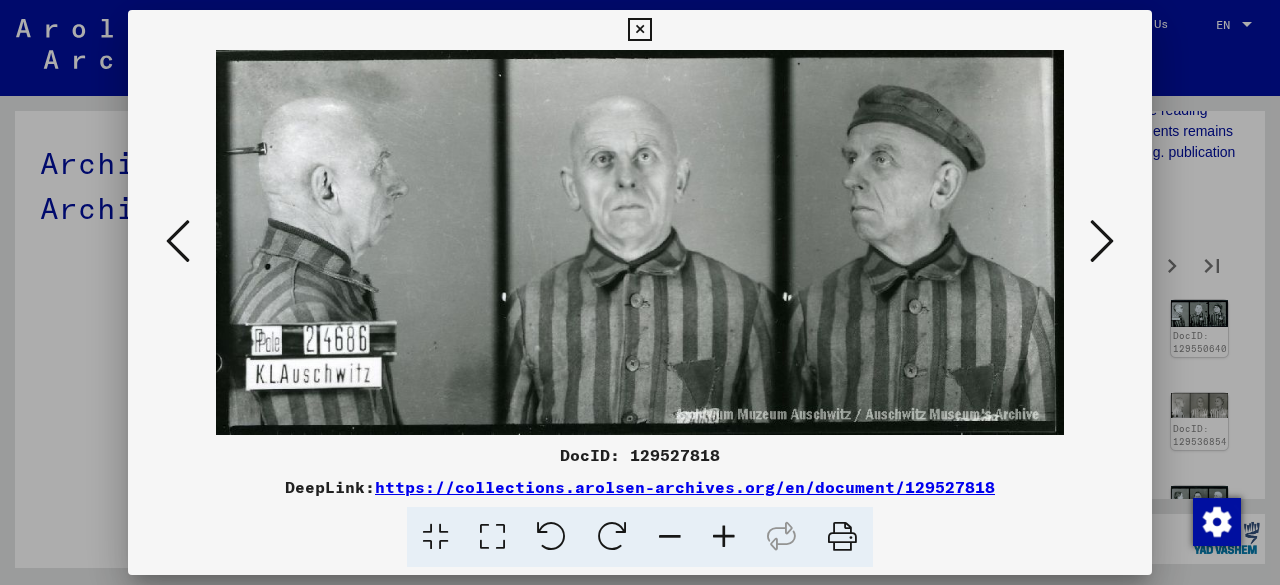 click at bounding box center [639, 30] 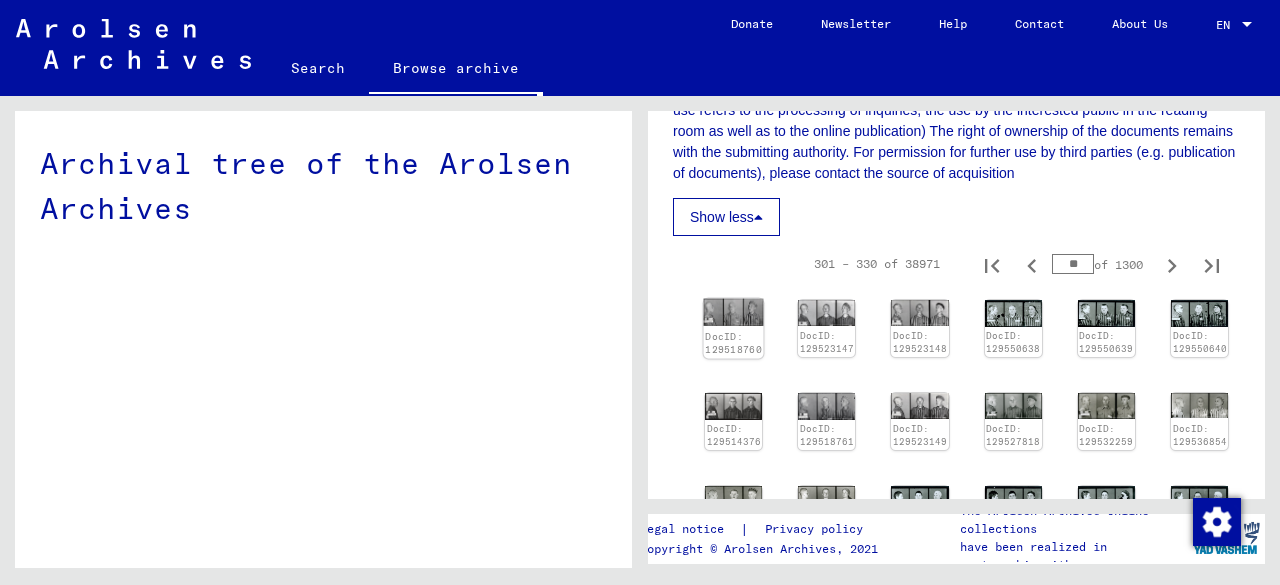 click 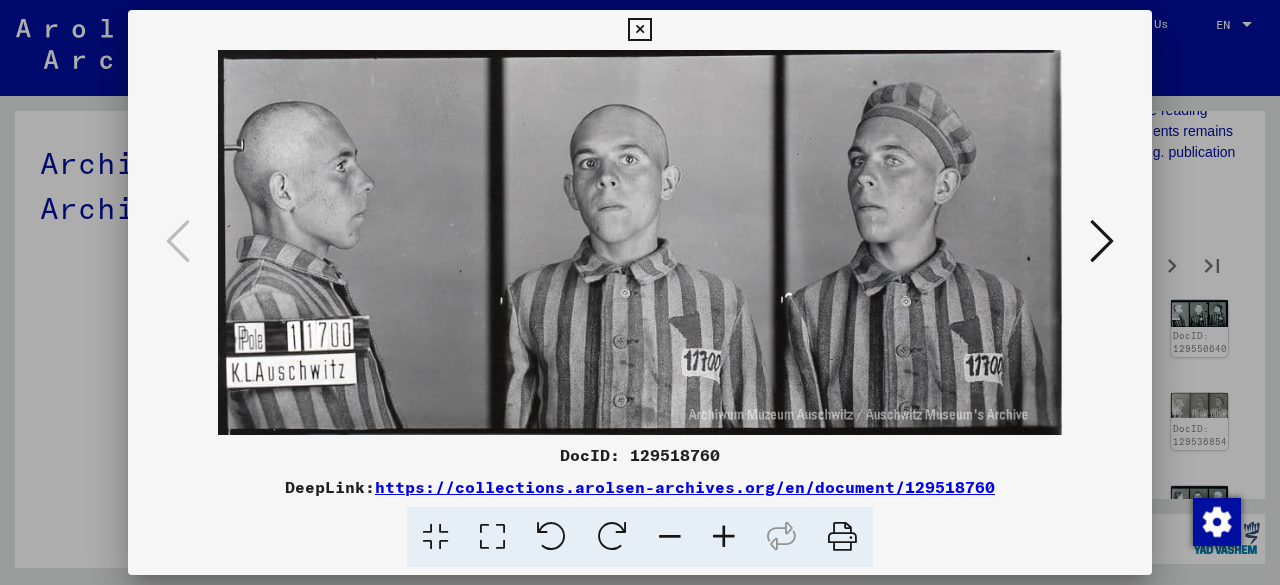 click at bounding box center (640, 242) 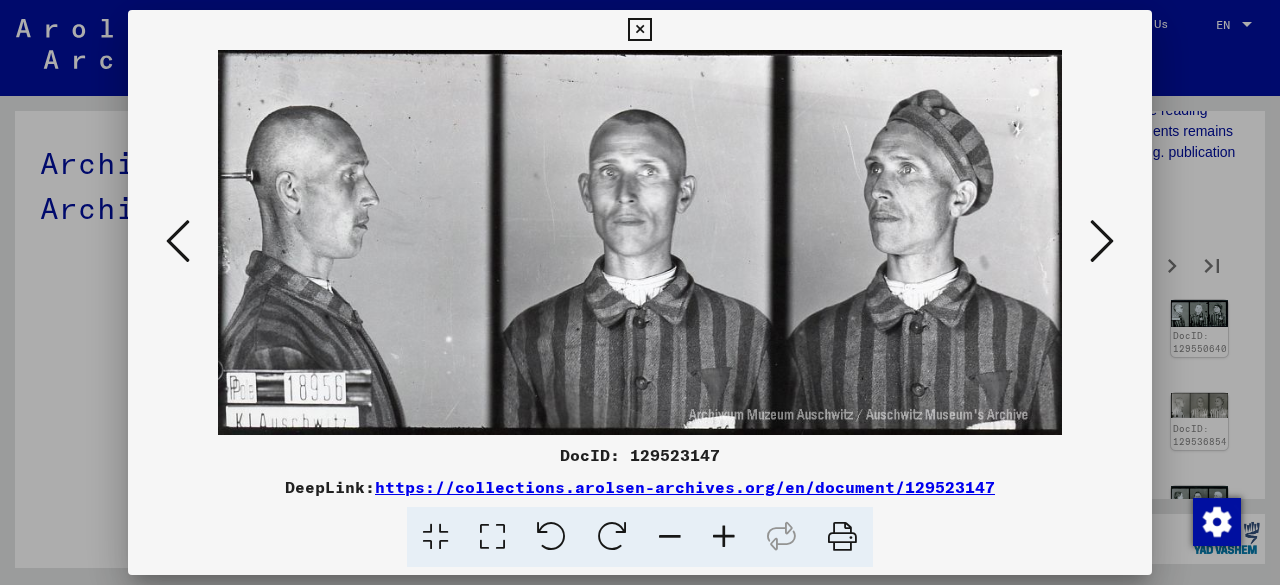 click at bounding box center [1102, 242] 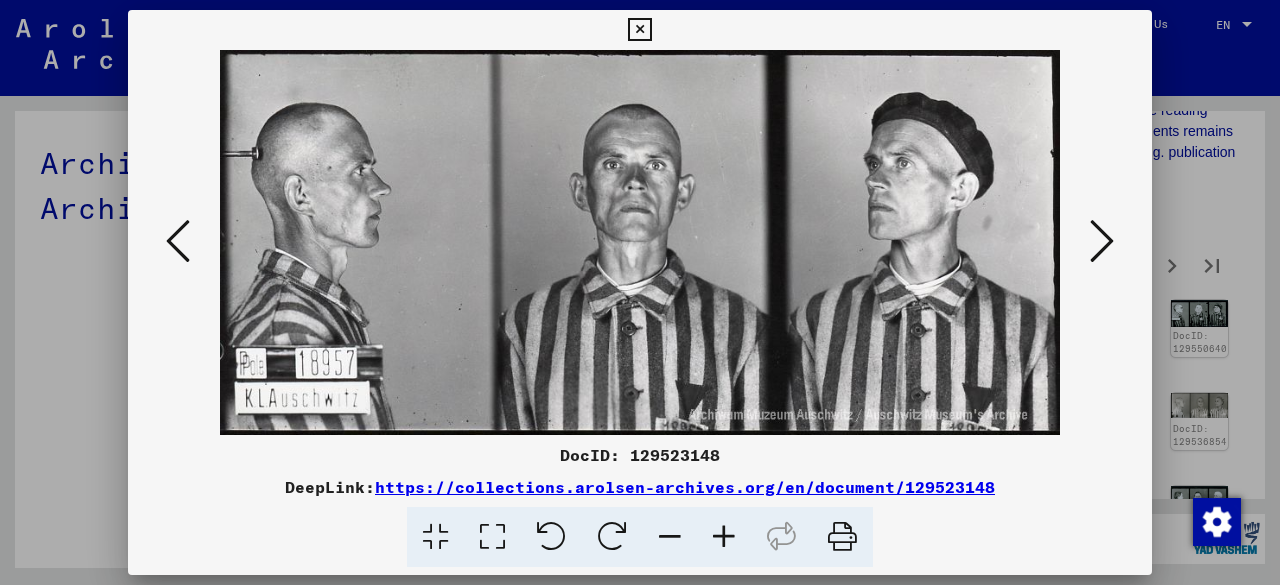 click at bounding box center [1102, 242] 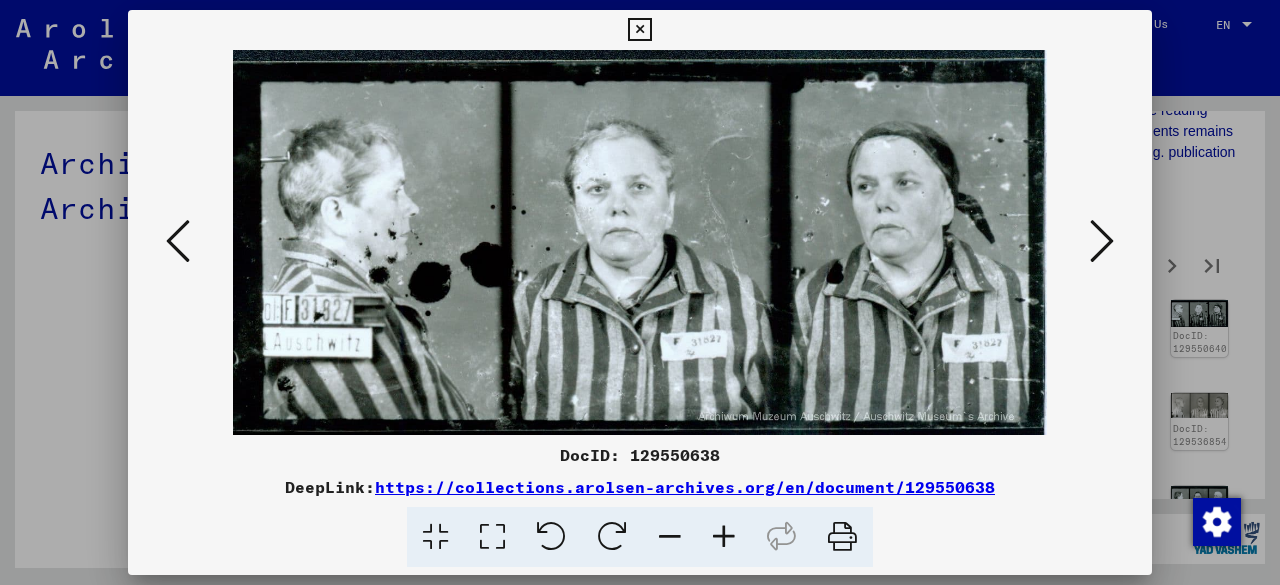 click at bounding box center [1102, 242] 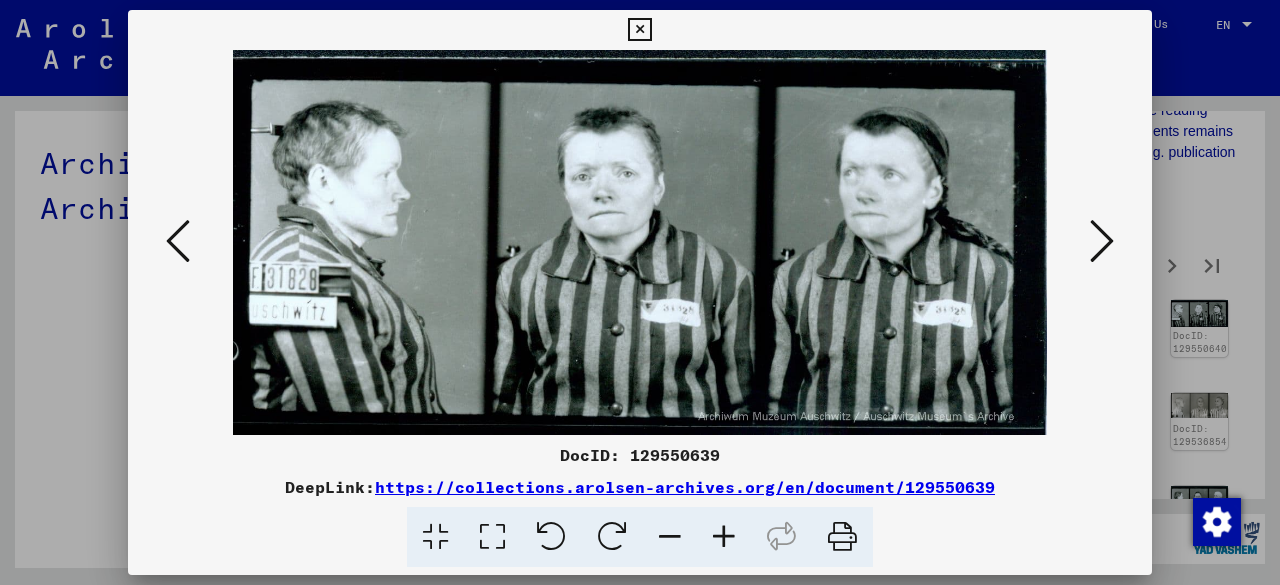 click at bounding box center (1102, 242) 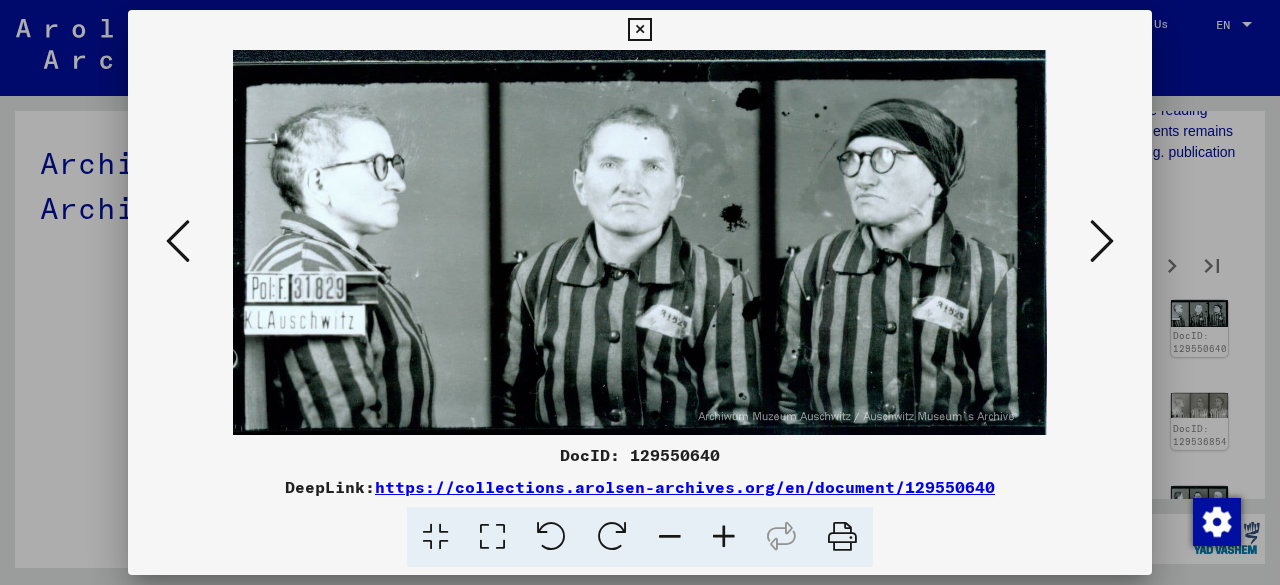 click at bounding box center [1102, 242] 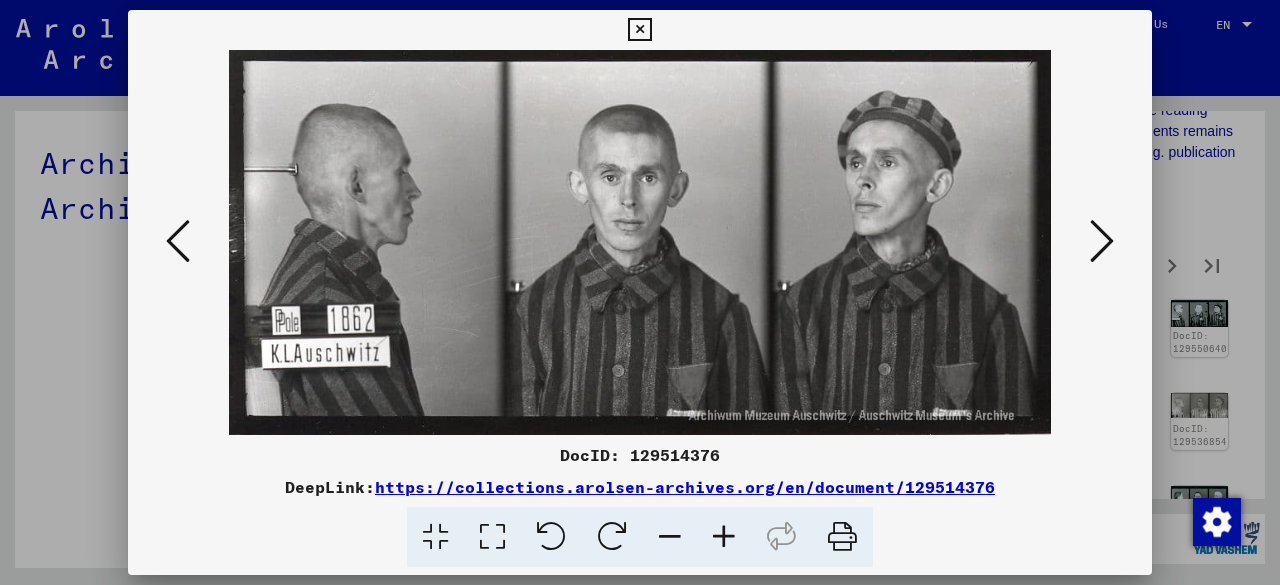 click at bounding box center (1102, 242) 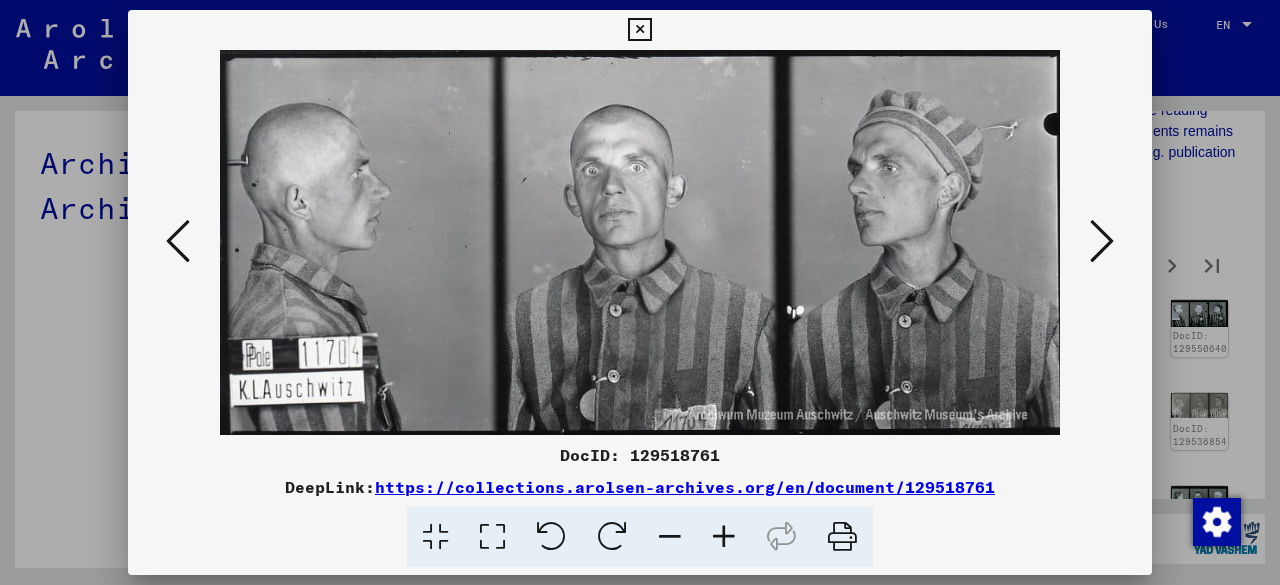 click at bounding box center (1102, 242) 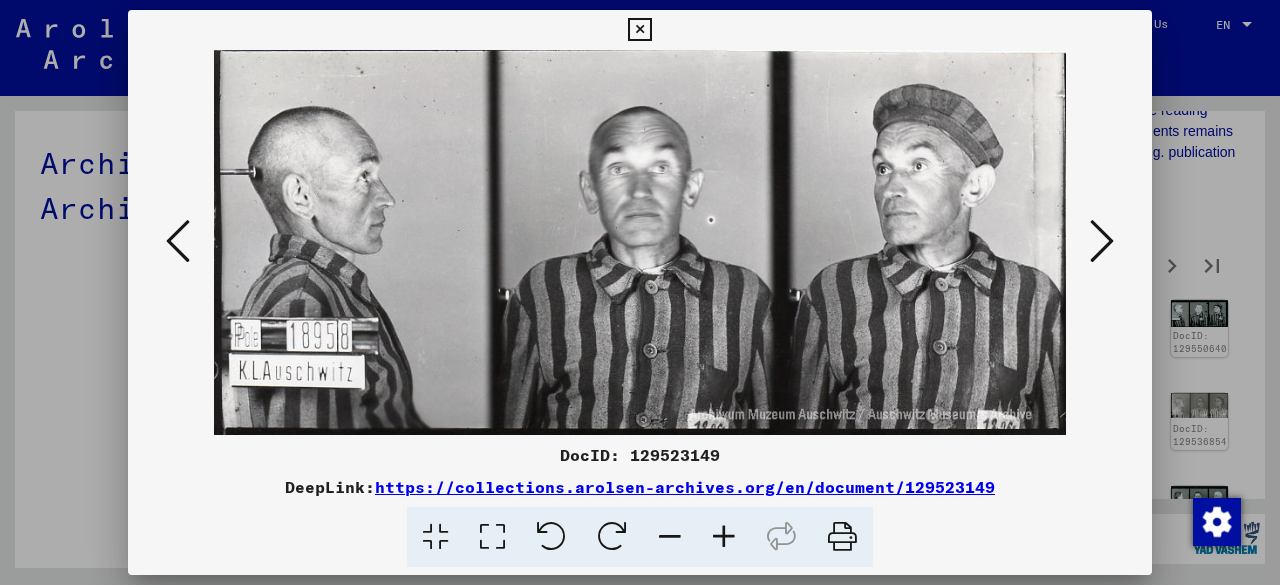 click at bounding box center [1102, 242] 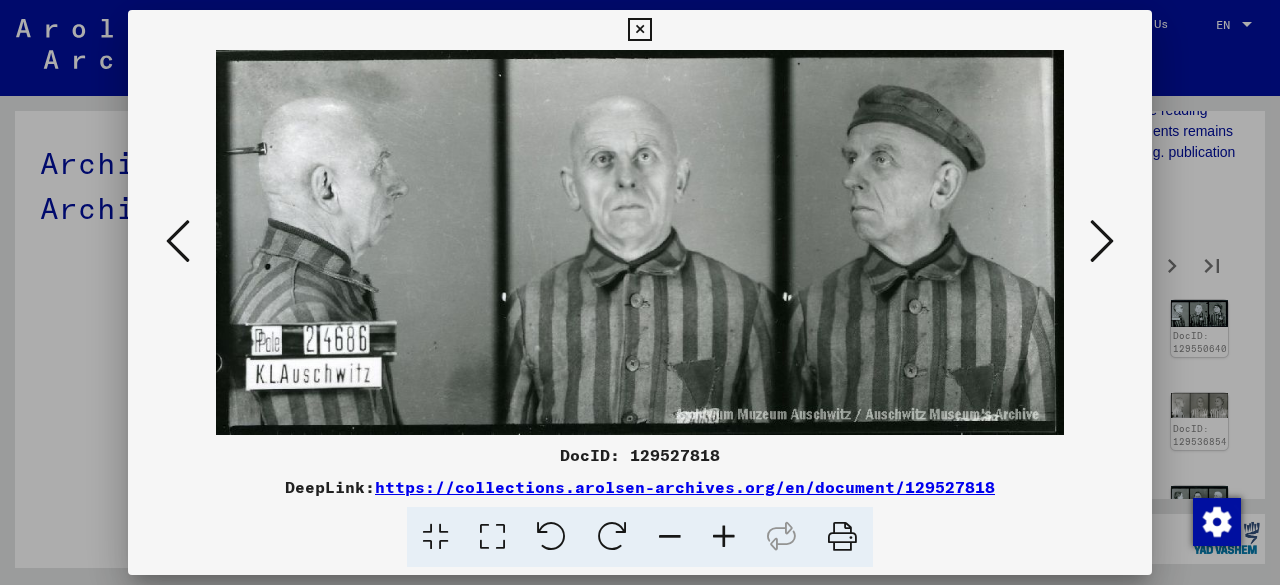 click at bounding box center (1102, 242) 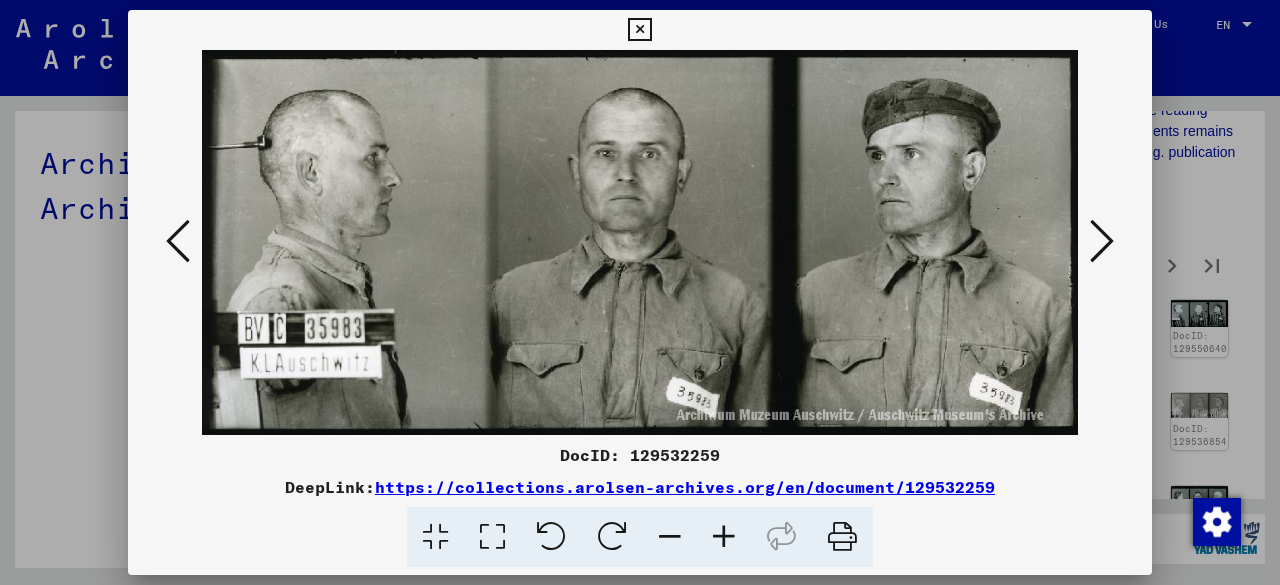 click at bounding box center (1102, 242) 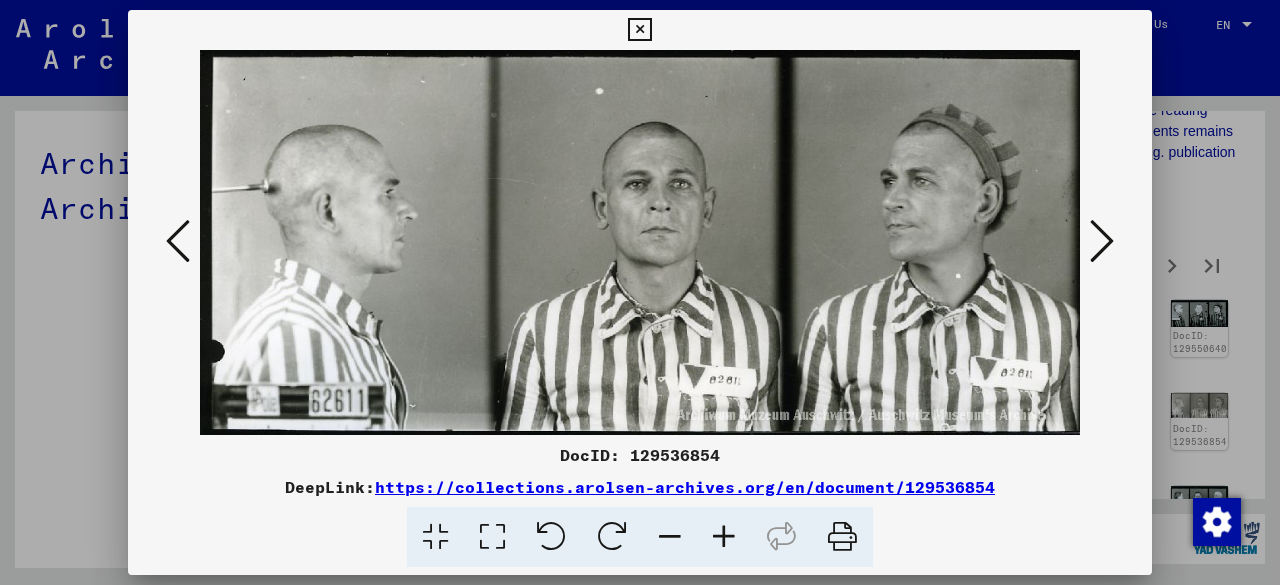 click at bounding box center [1102, 242] 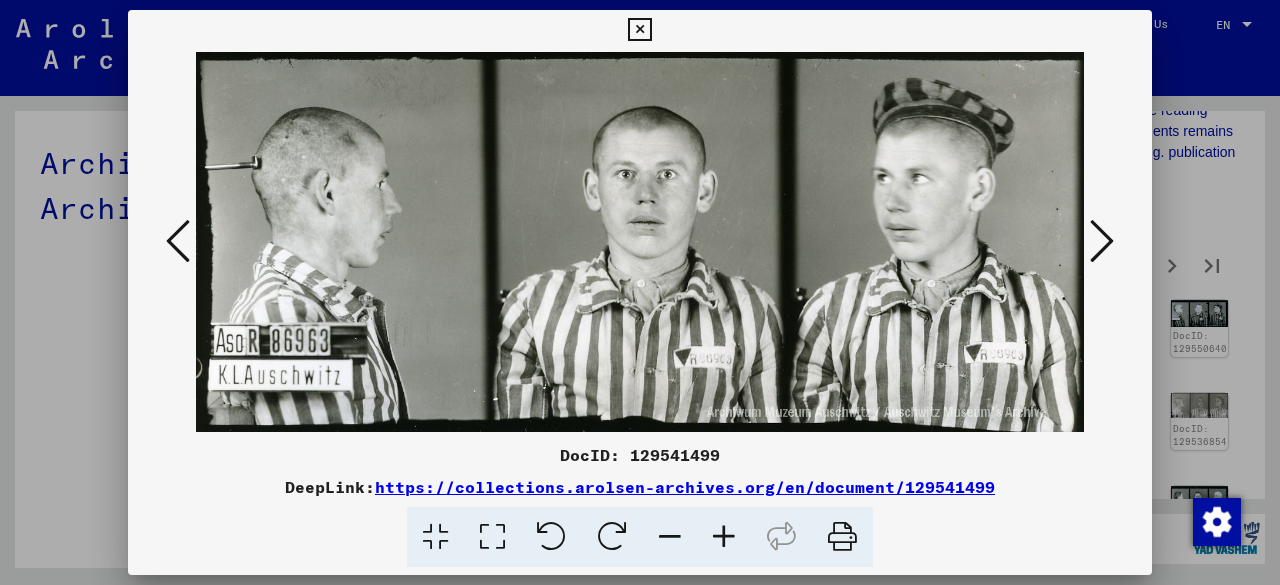 click at bounding box center (1102, 242) 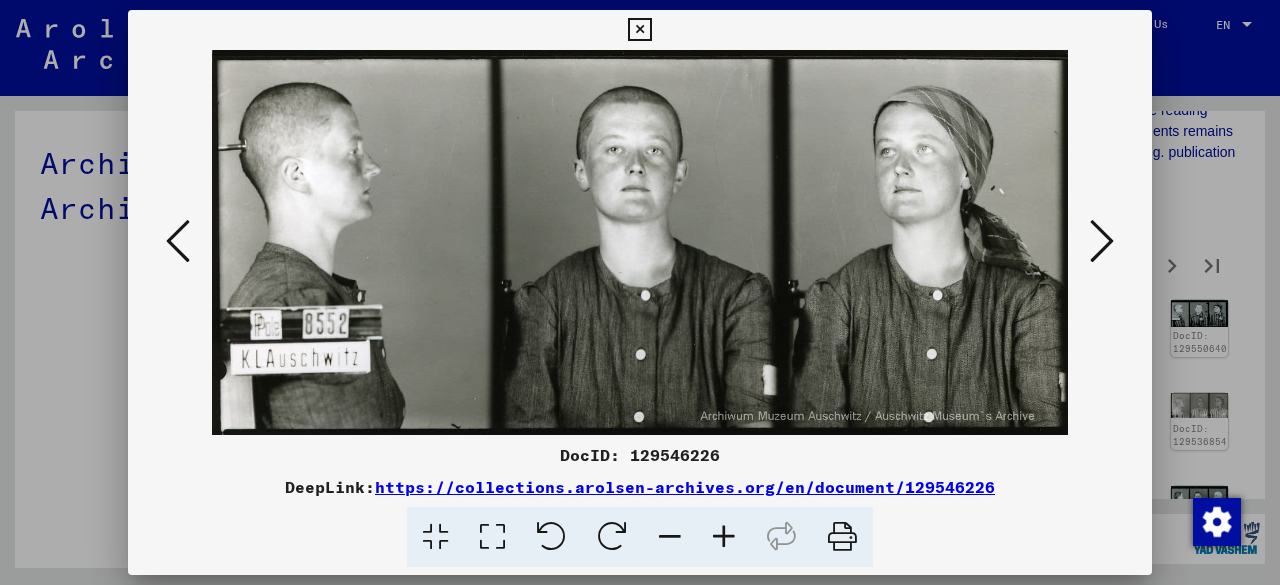 click at bounding box center [1102, 242] 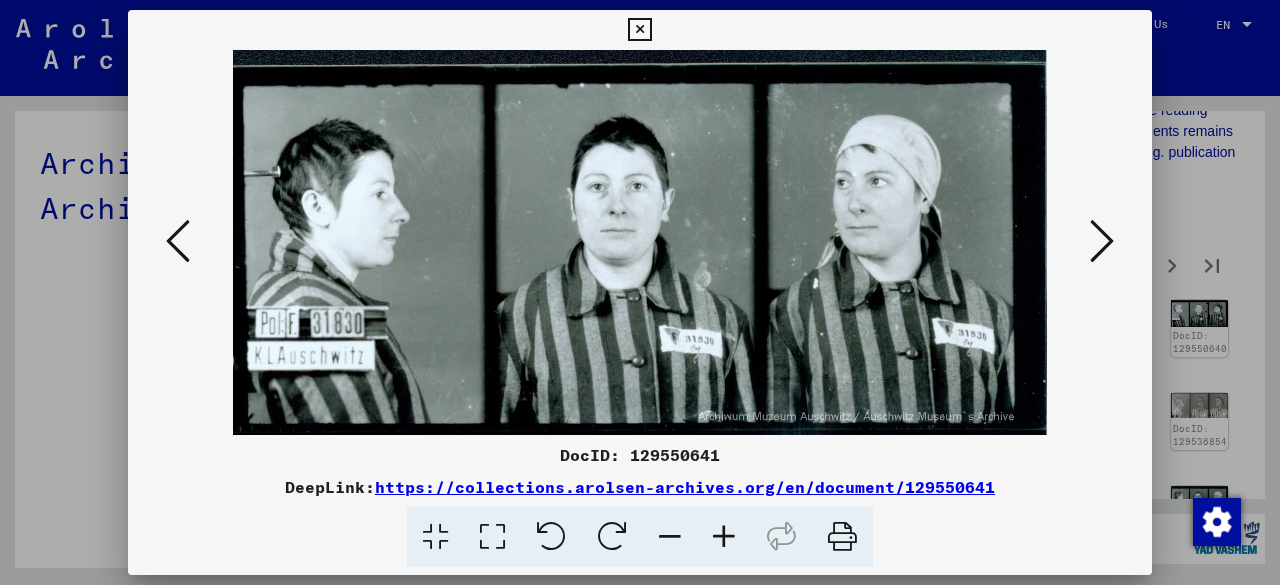 click at bounding box center (1102, 242) 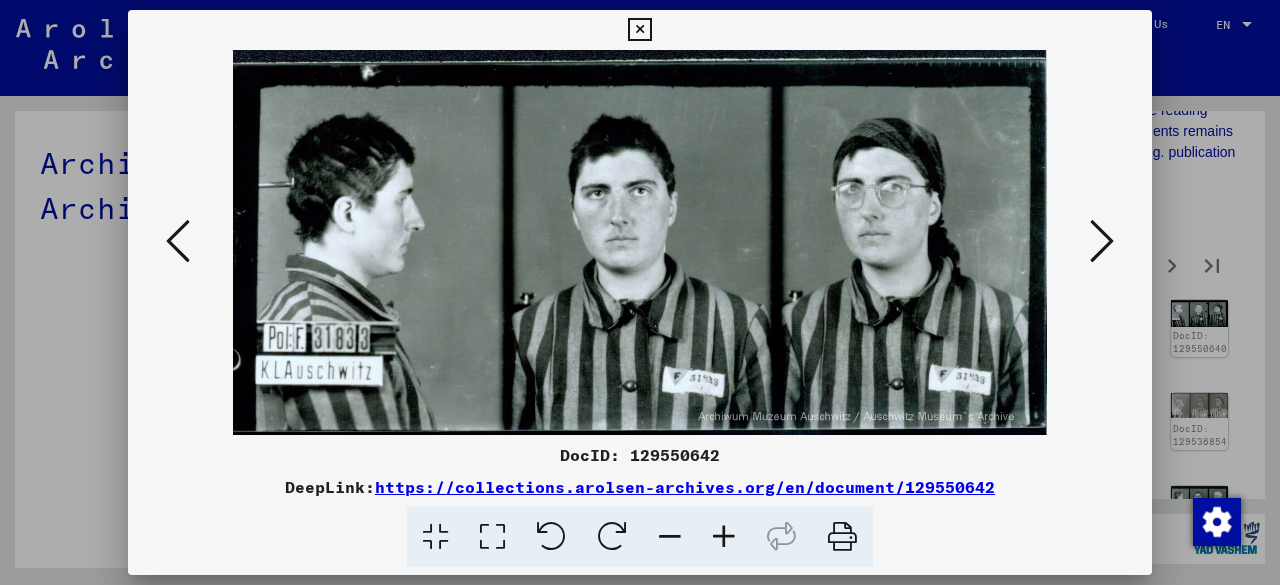 click at bounding box center (1102, 242) 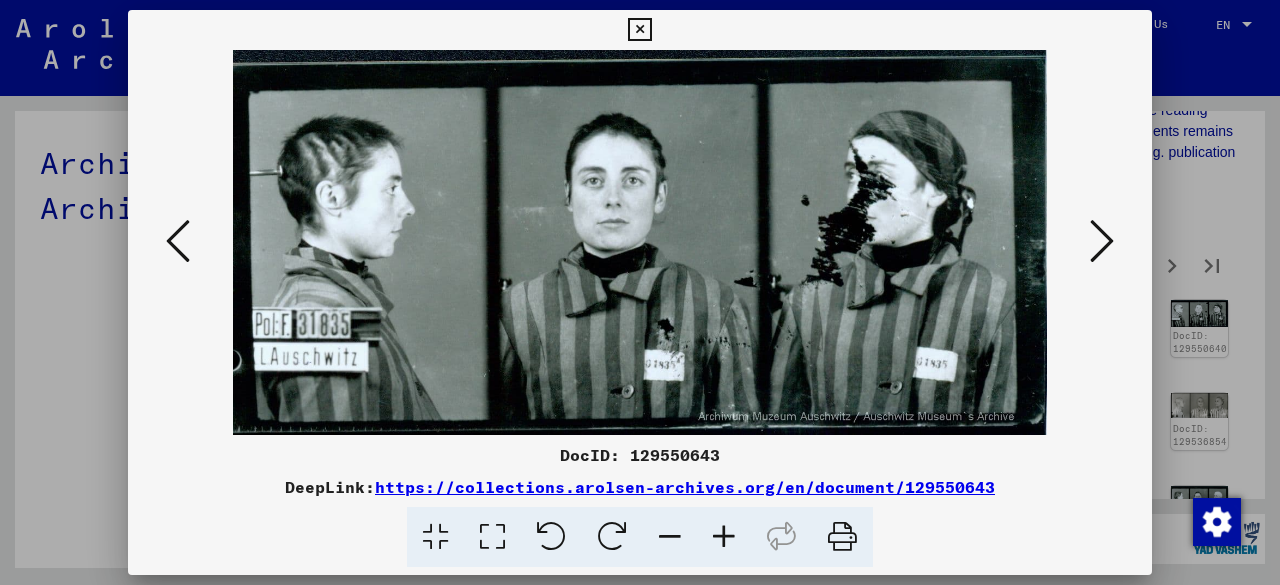click at bounding box center [1102, 242] 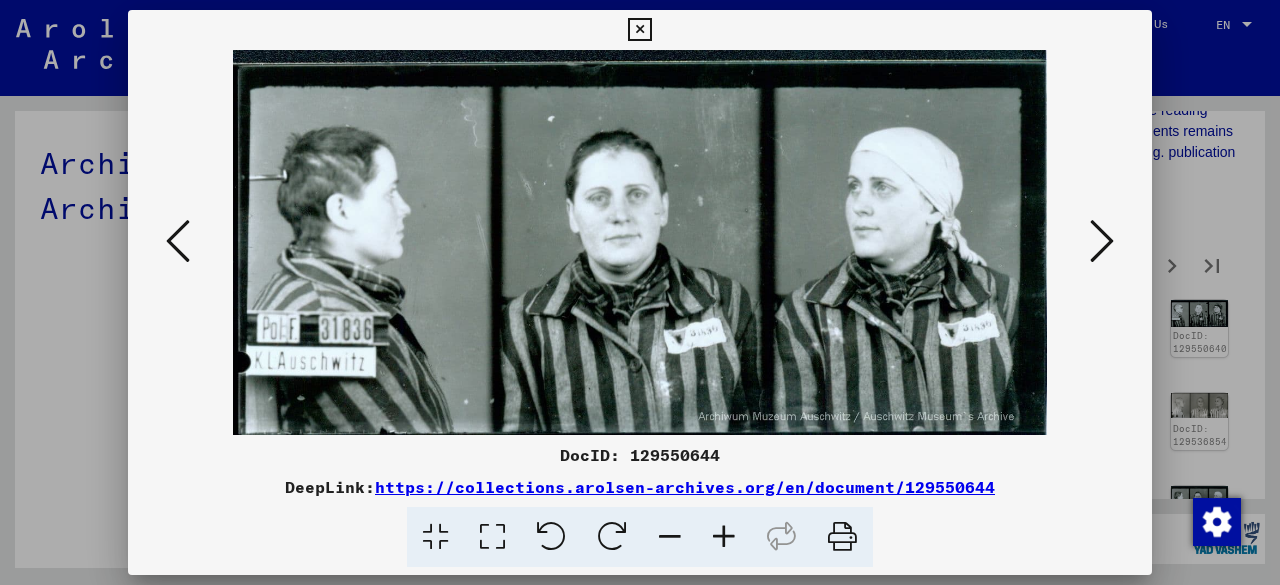 click at bounding box center [1102, 242] 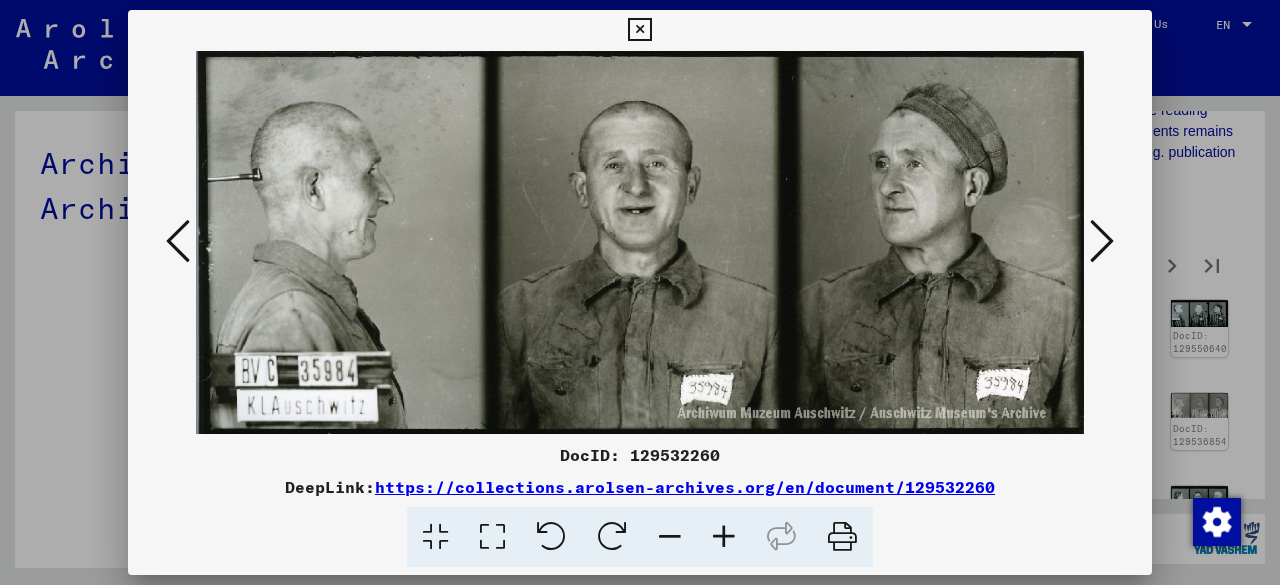 click at bounding box center [1102, 242] 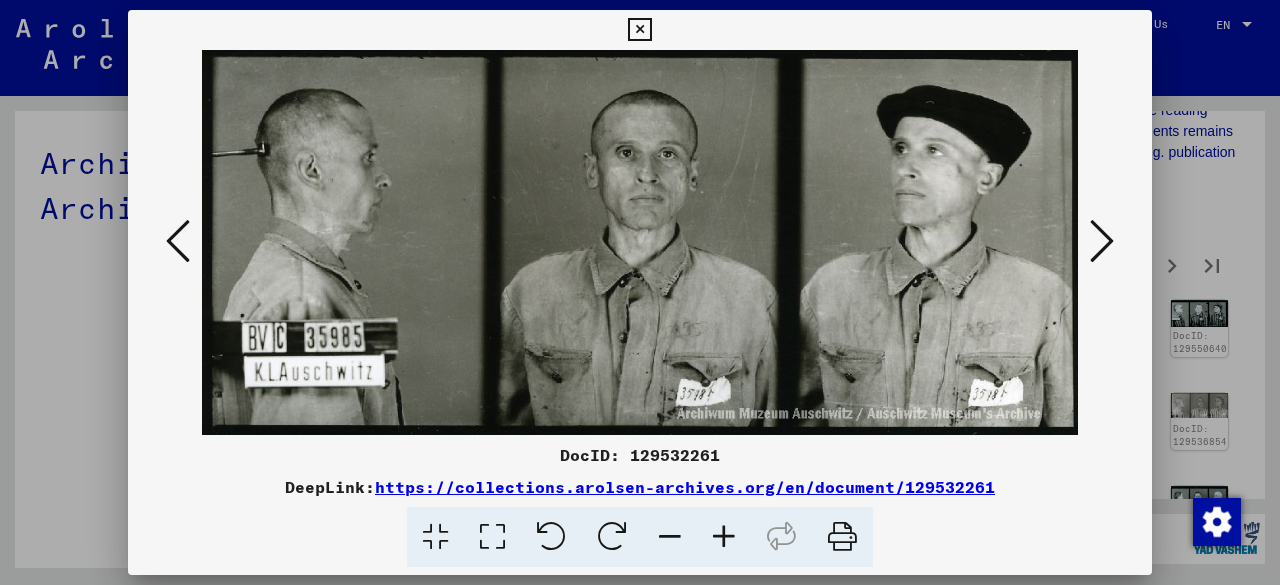 click at bounding box center (1102, 242) 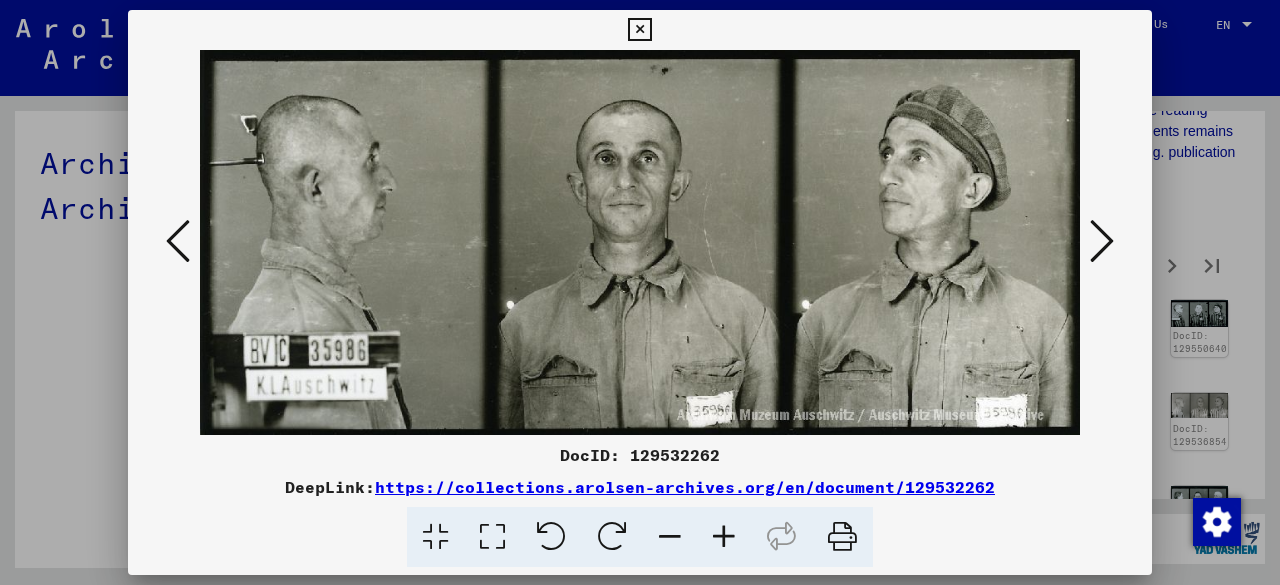 click at bounding box center [1102, 242] 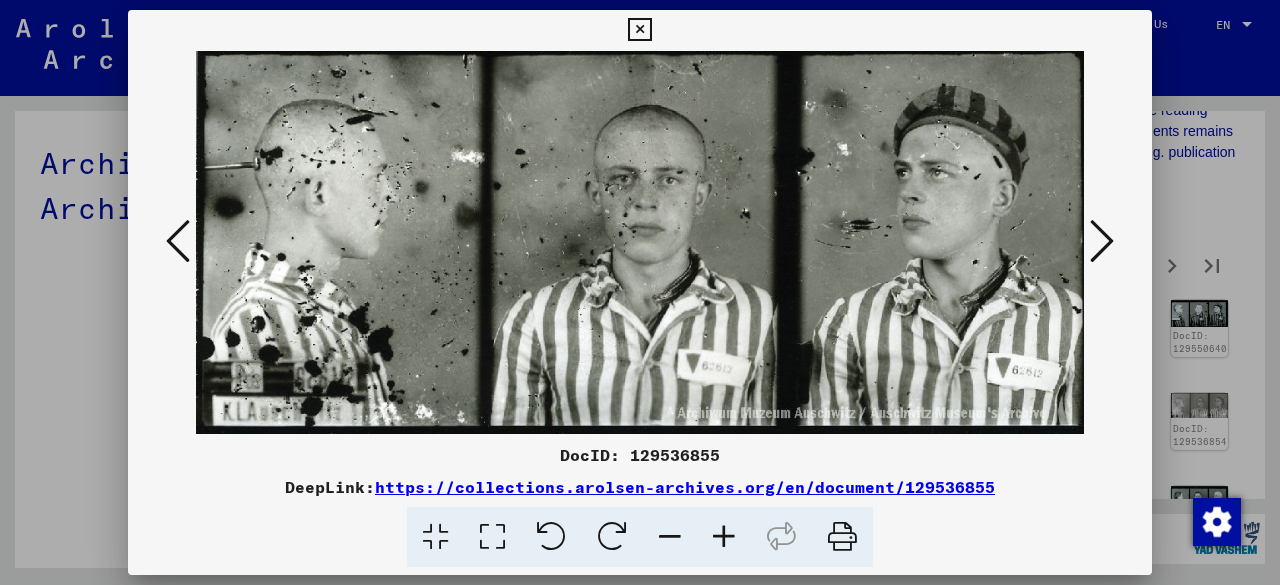 click at bounding box center [1102, 242] 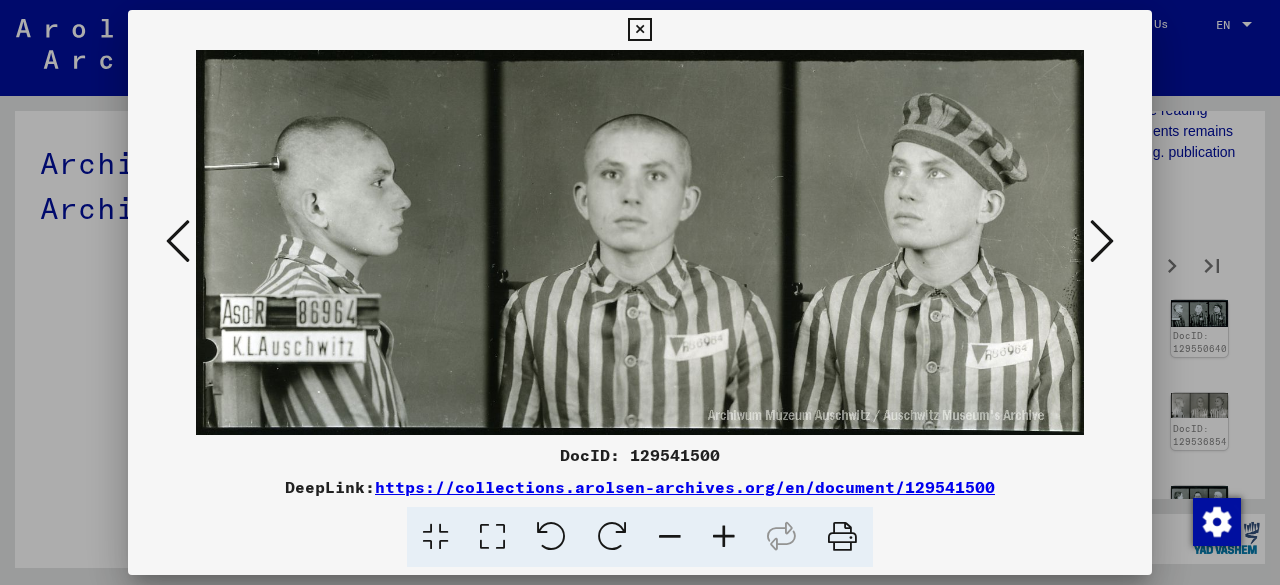 click at bounding box center (1102, 242) 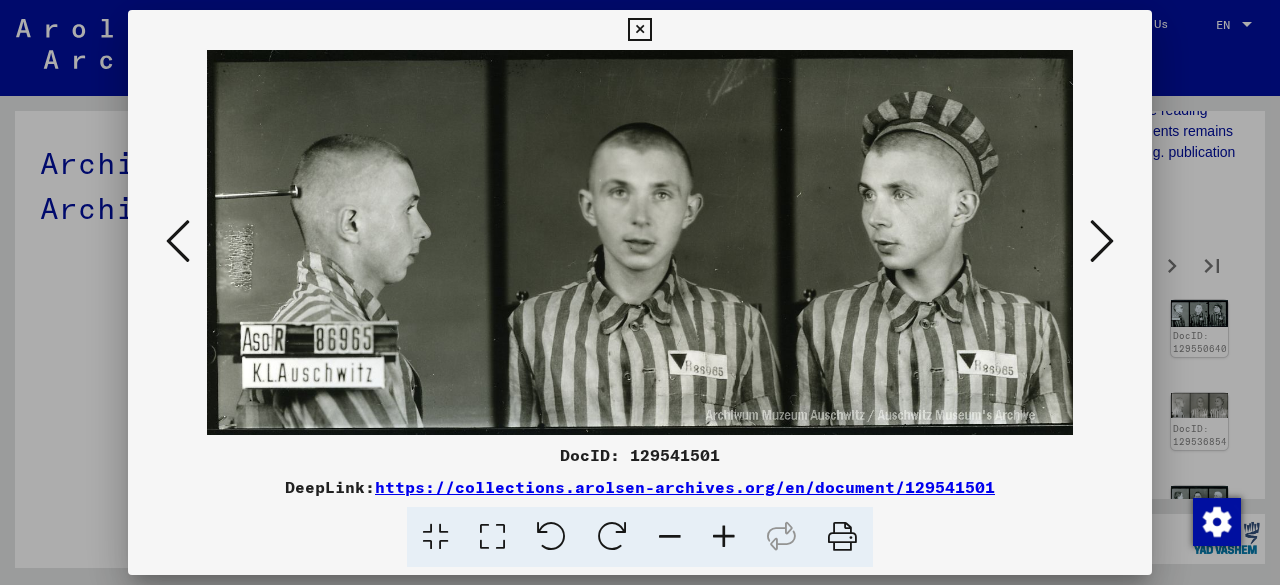 click at bounding box center (1102, 242) 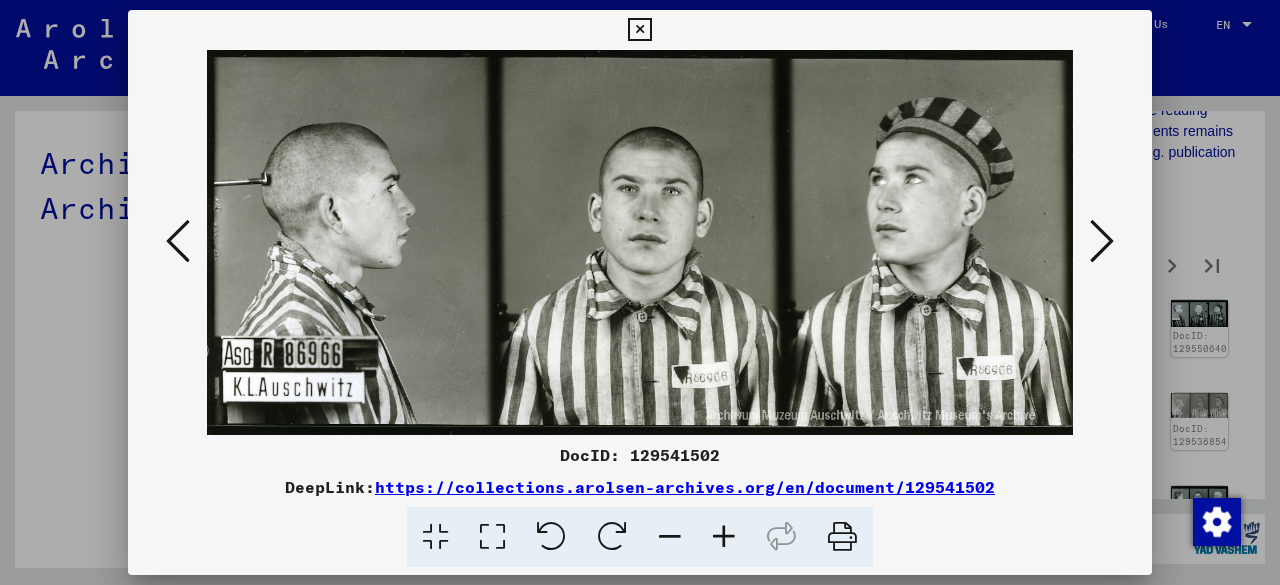 click at bounding box center [1102, 242] 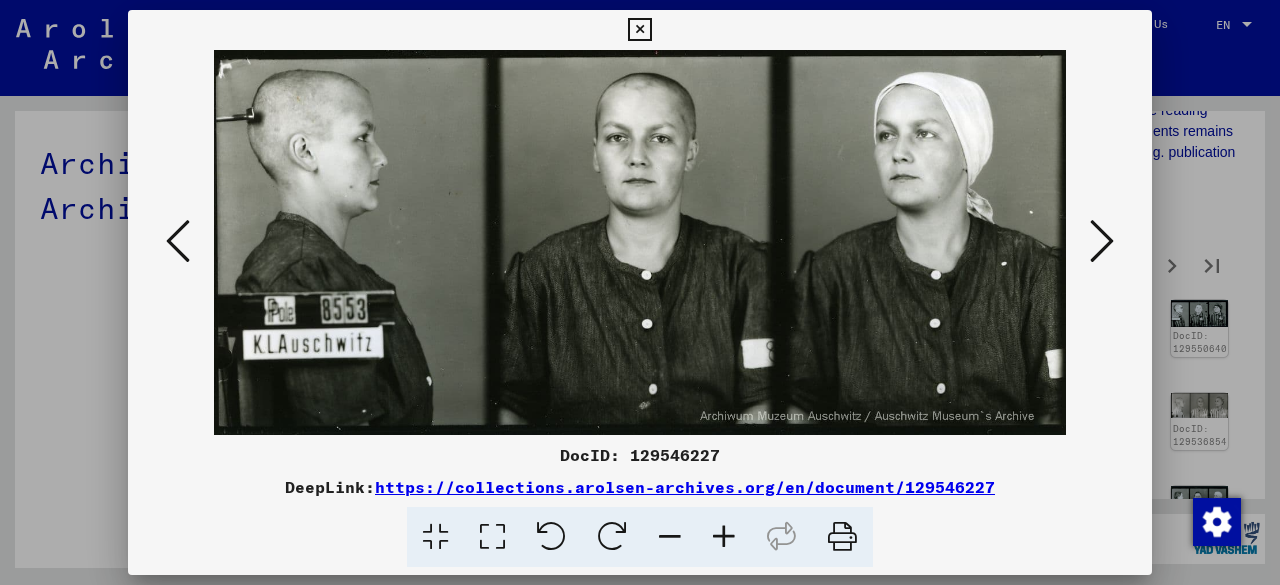 click at bounding box center (1102, 242) 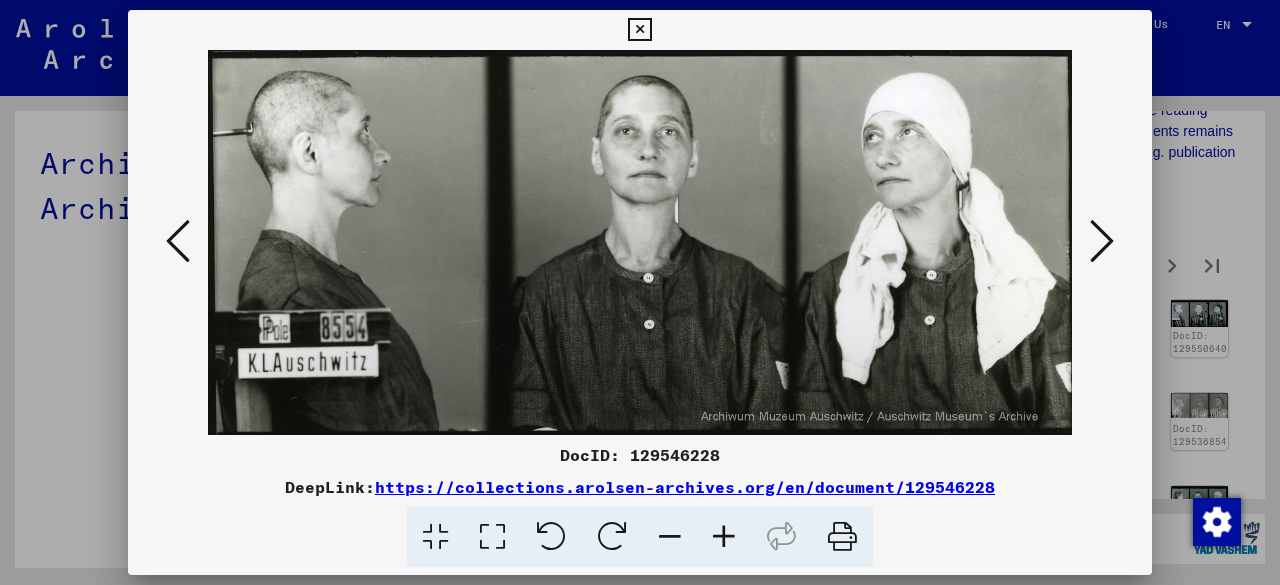 click at bounding box center [1102, 242] 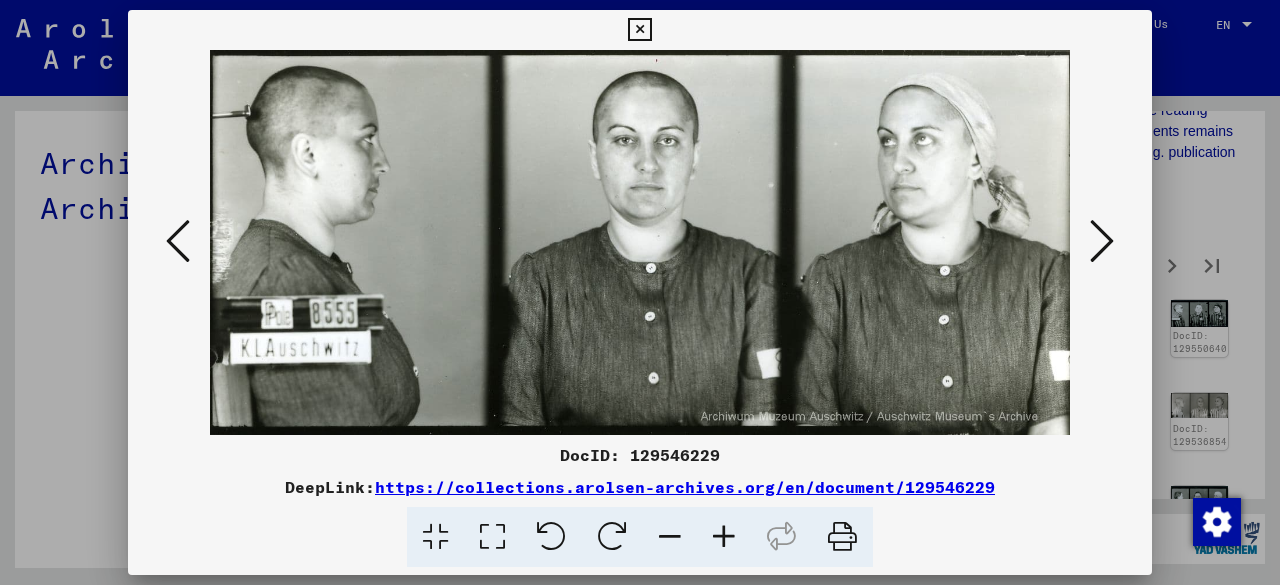 click at bounding box center [1102, 242] 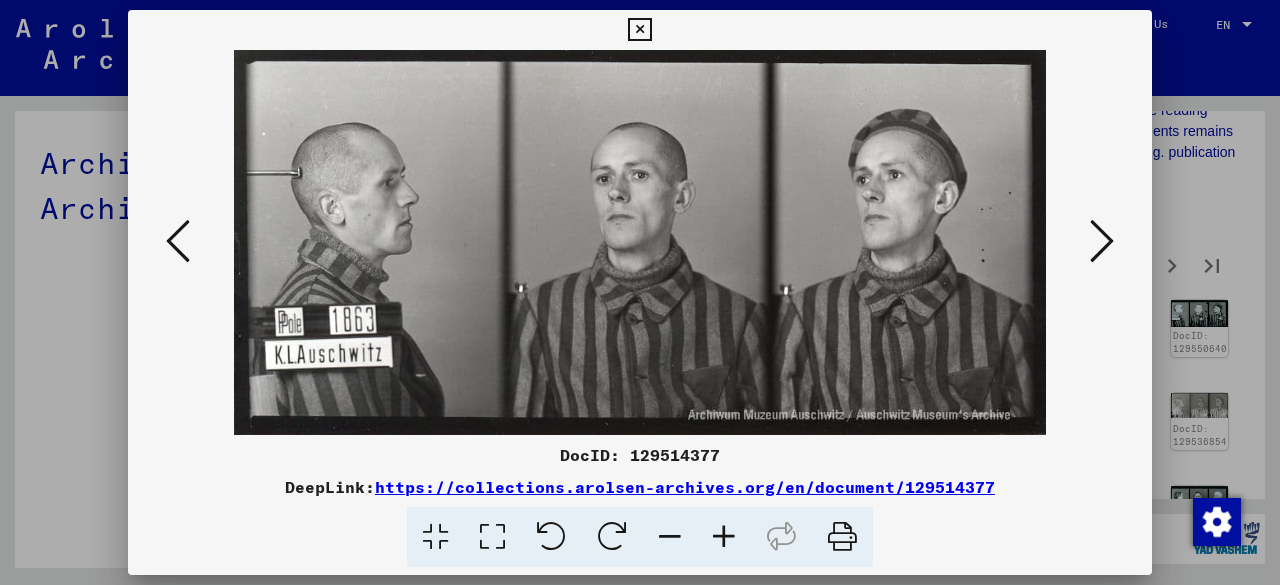 click at bounding box center (1102, 242) 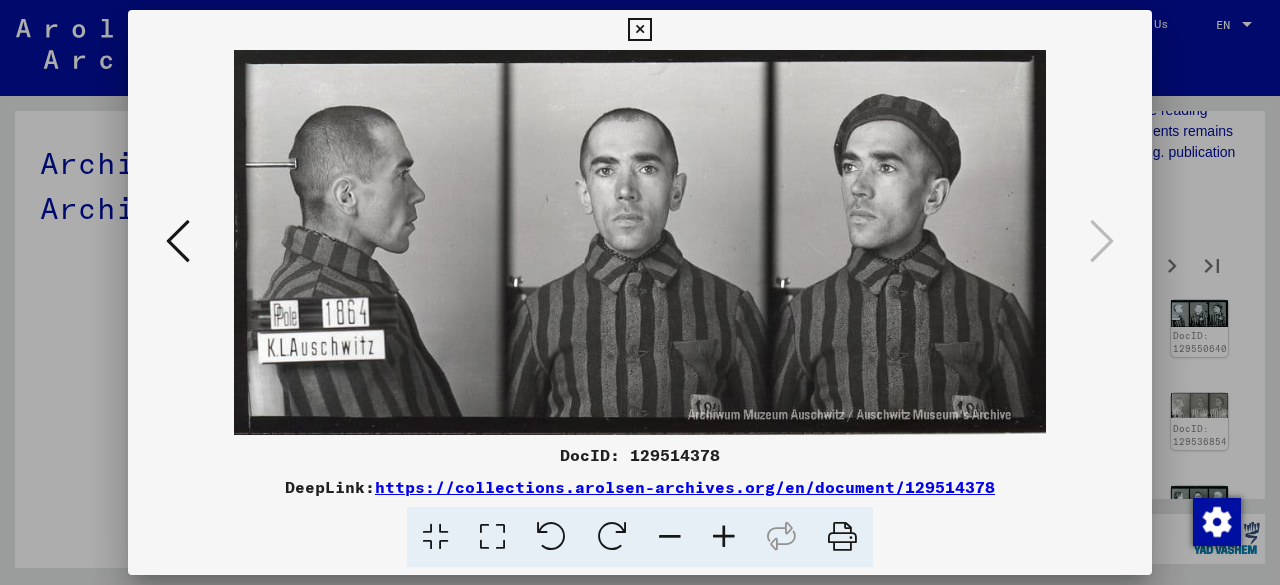click at bounding box center (639, 30) 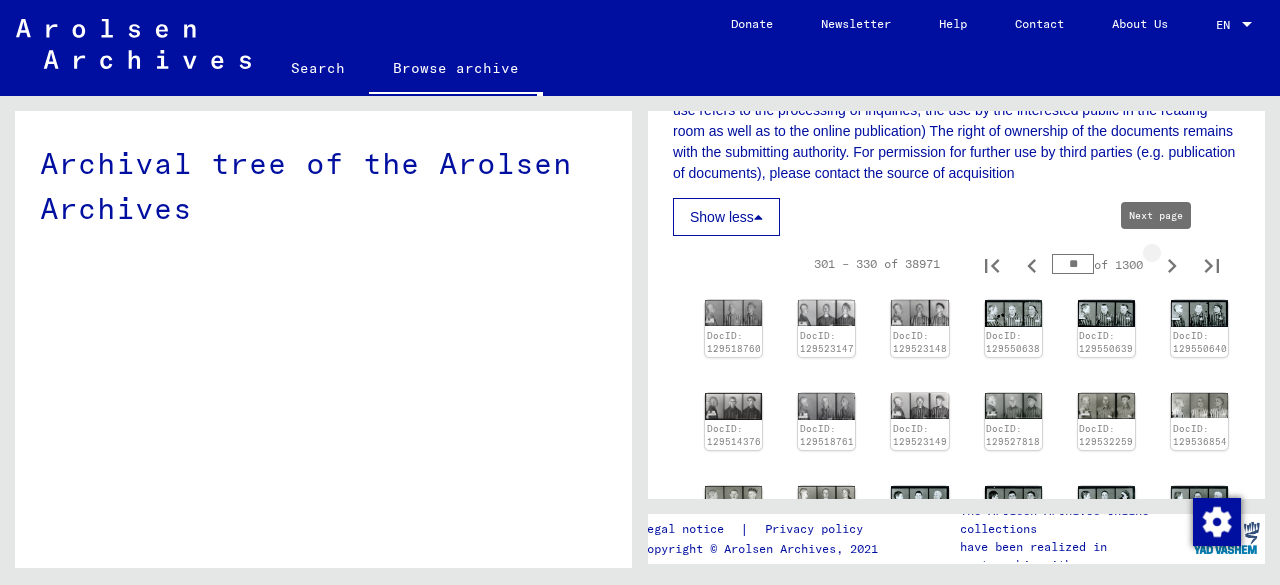 click 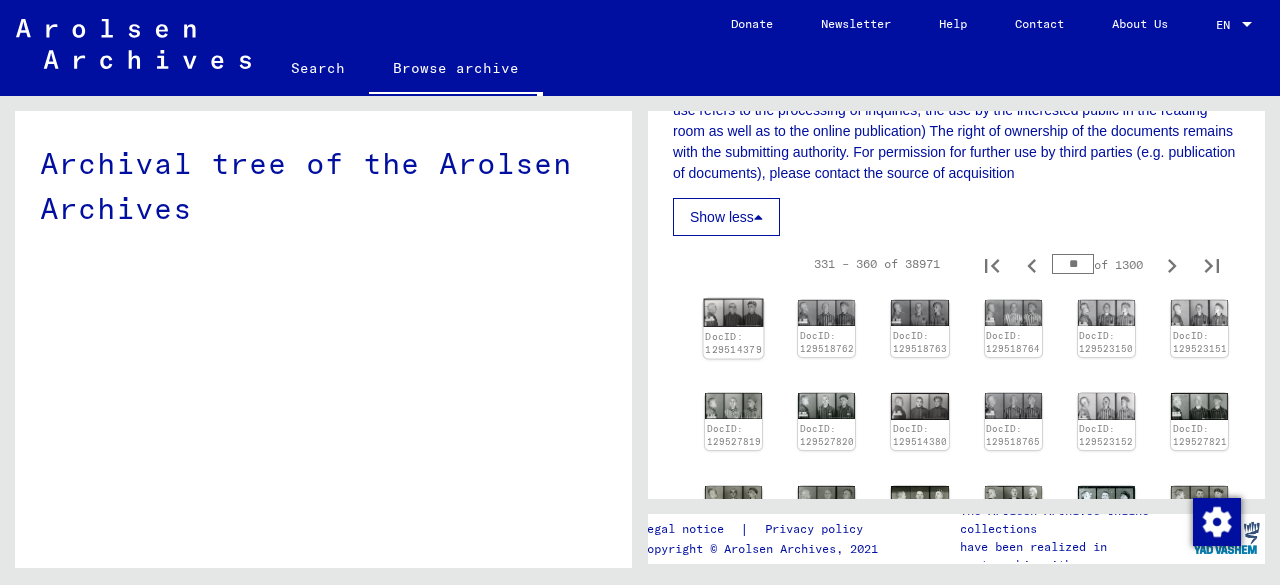 click 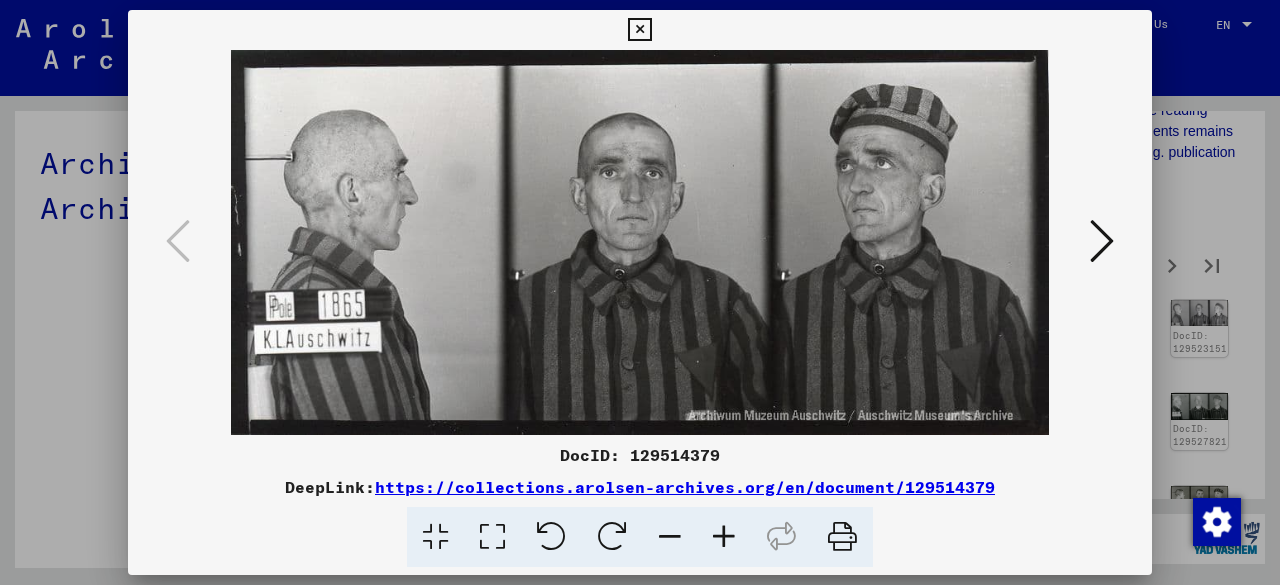 click at bounding box center [1102, 241] 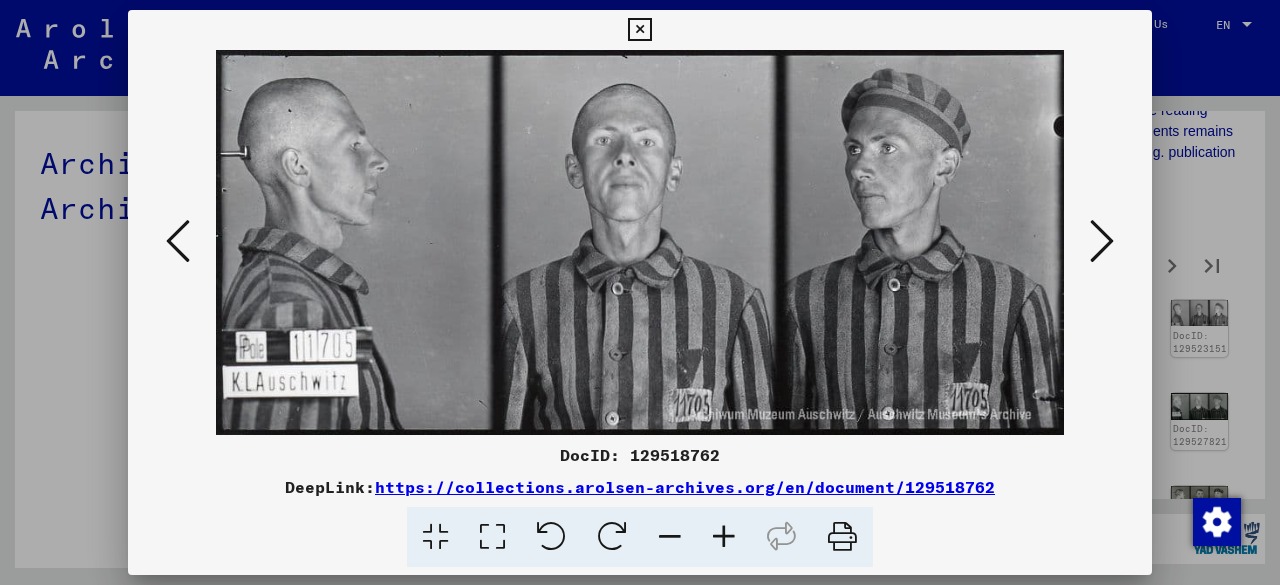 click at bounding box center (1102, 241) 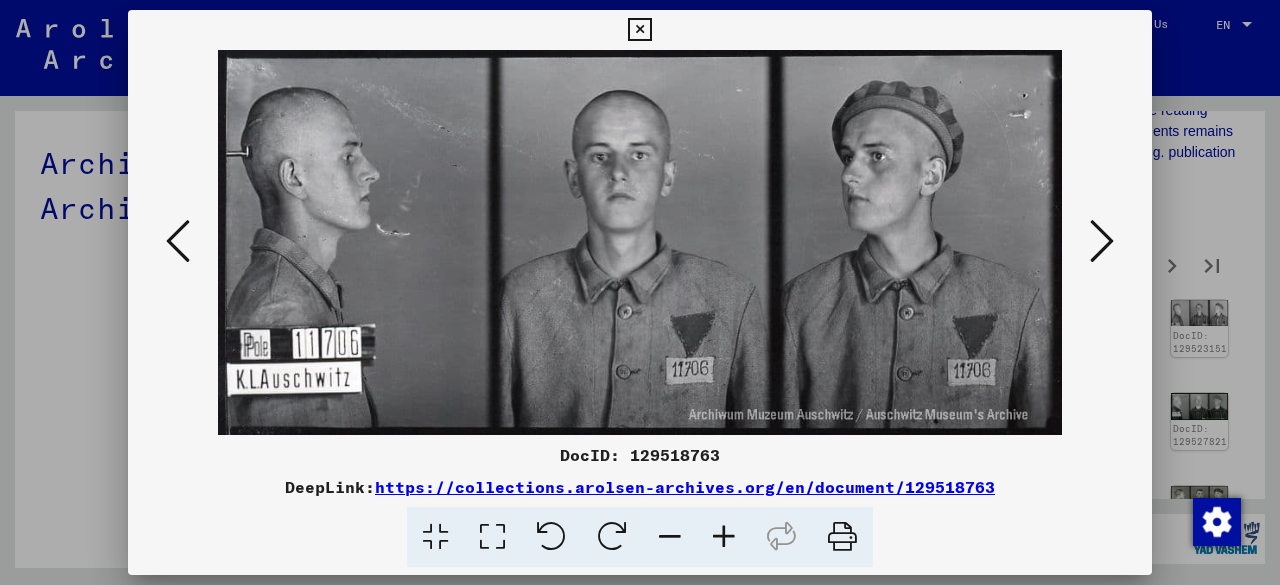 click at bounding box center [1102, 241] 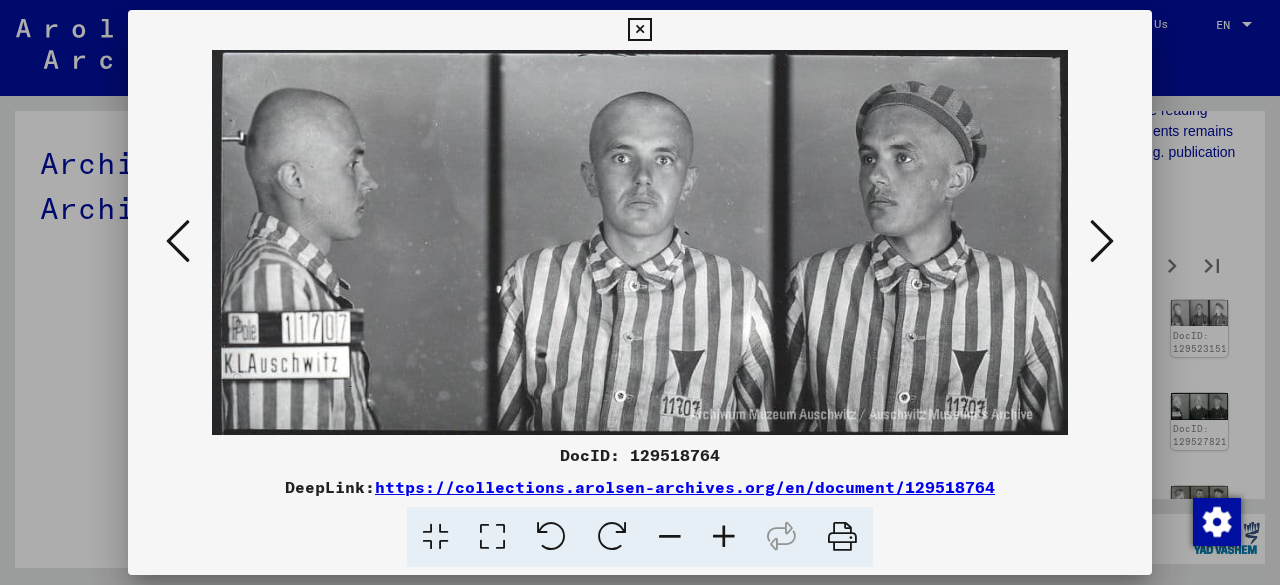 click at bounding box center (1102, 241) 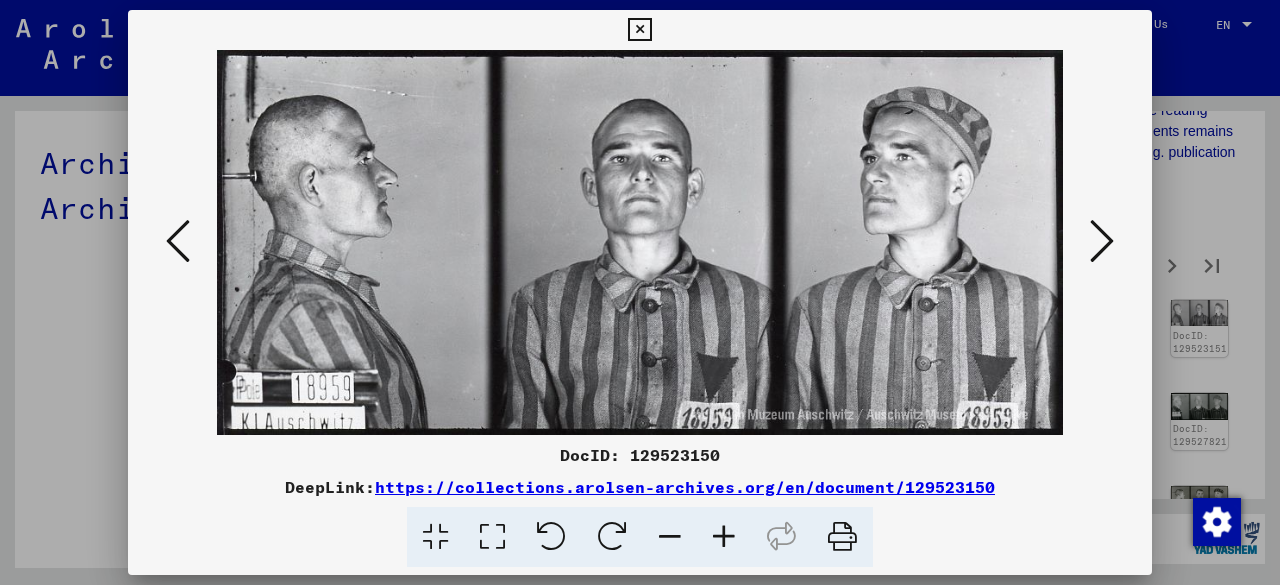 click at bounding box center [1102, 241] 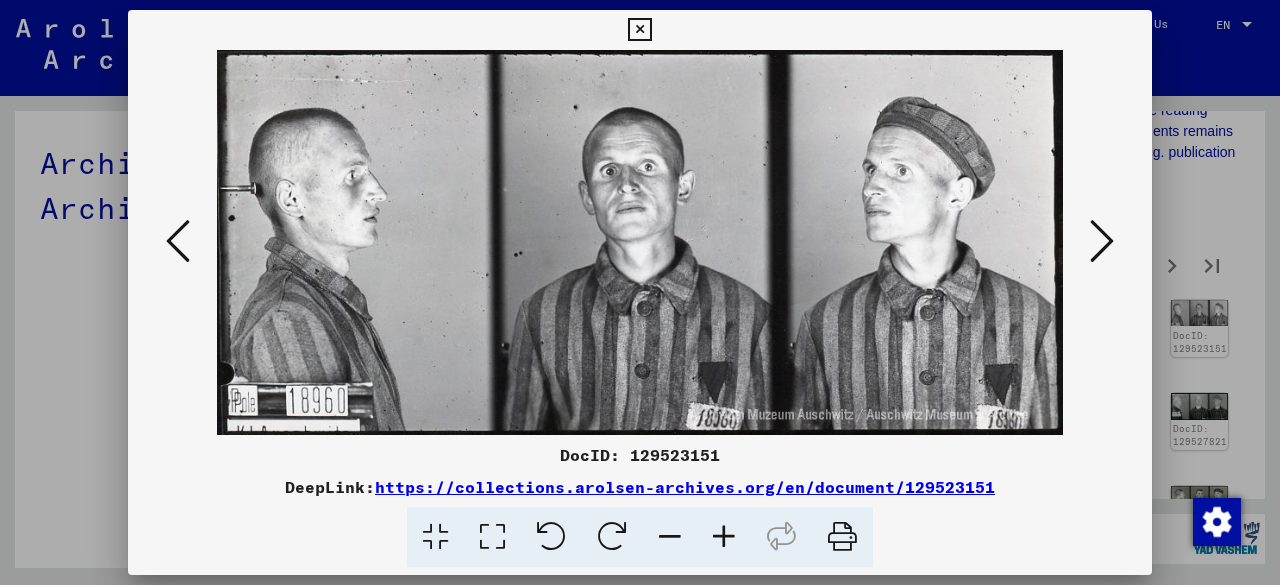 click at bounding box center (1102, 241) 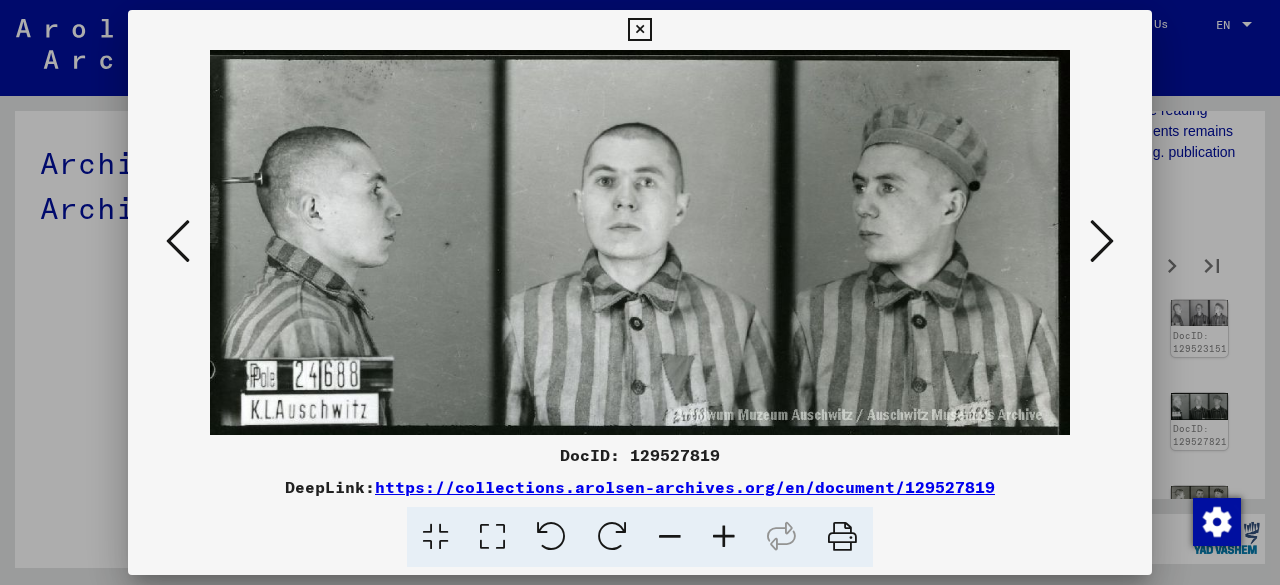 click at bounding box center (1102, 241) 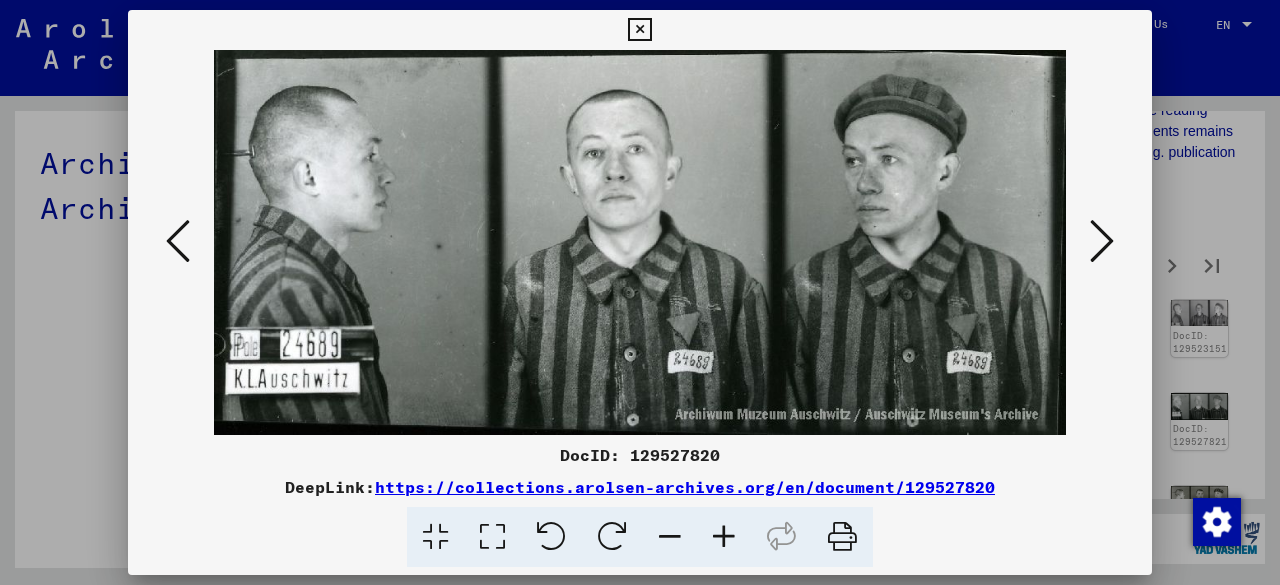 click at bounding box center [1102, 241] 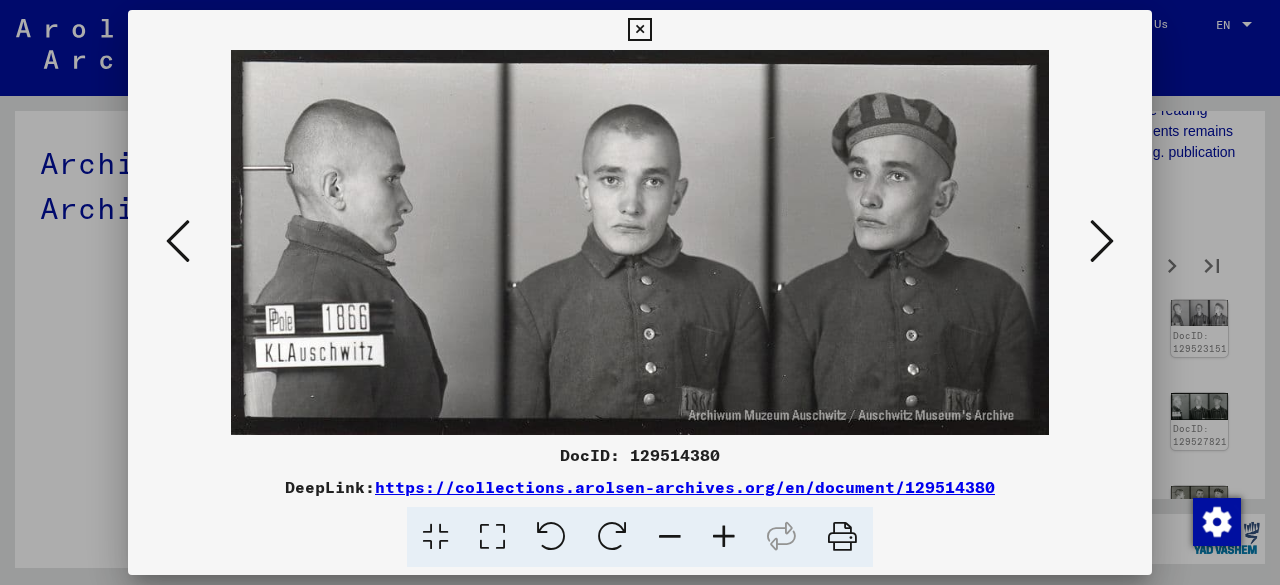 click at bounding box center (1102, 241) 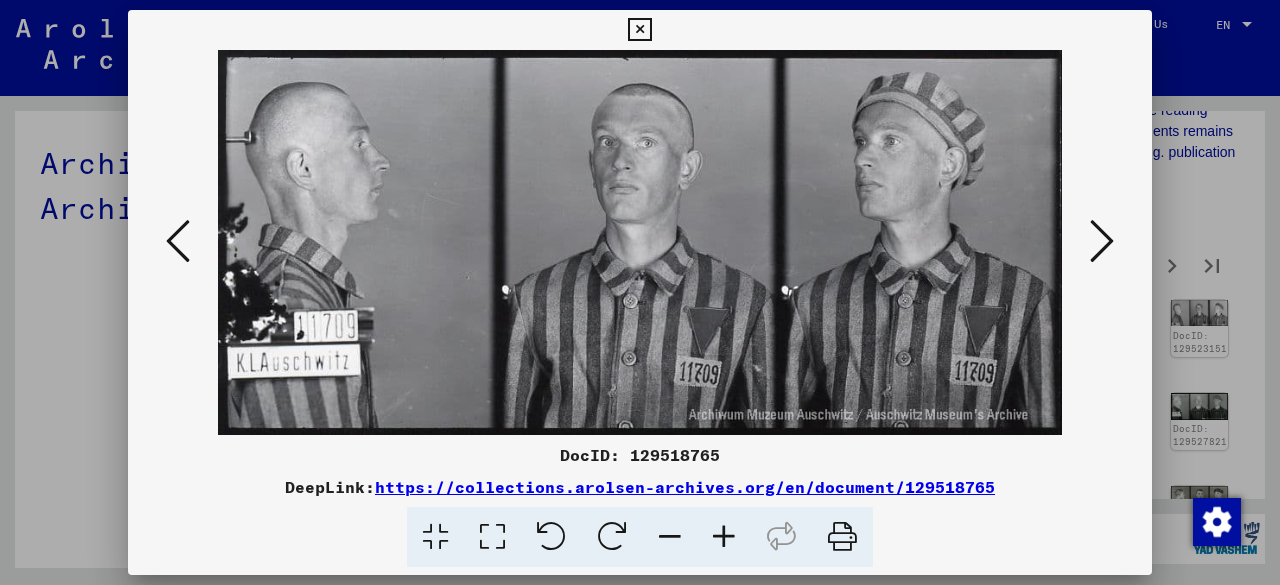 click at bounding box center (1102, 241) 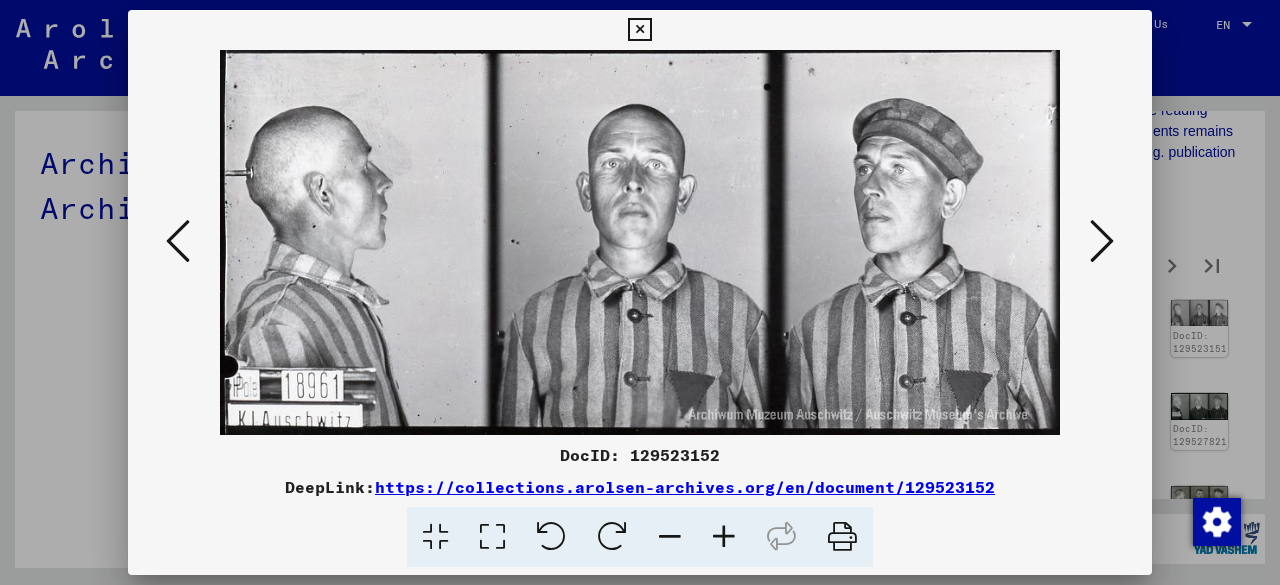 click at bounding box center [1102, 241] 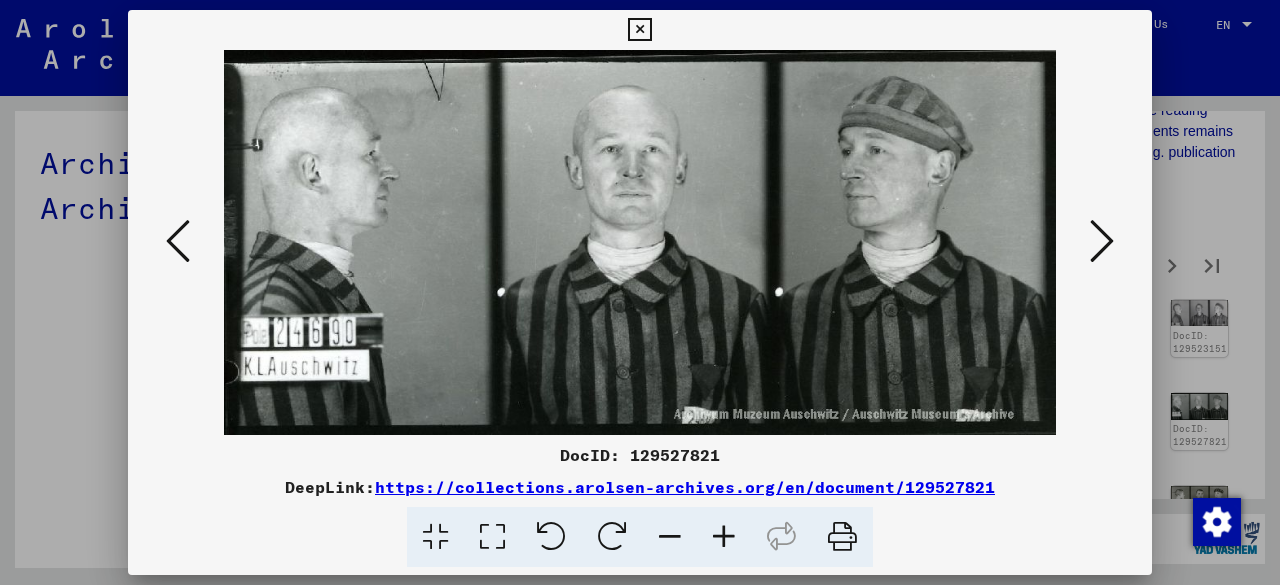 click at bounding box center [1102, 241] 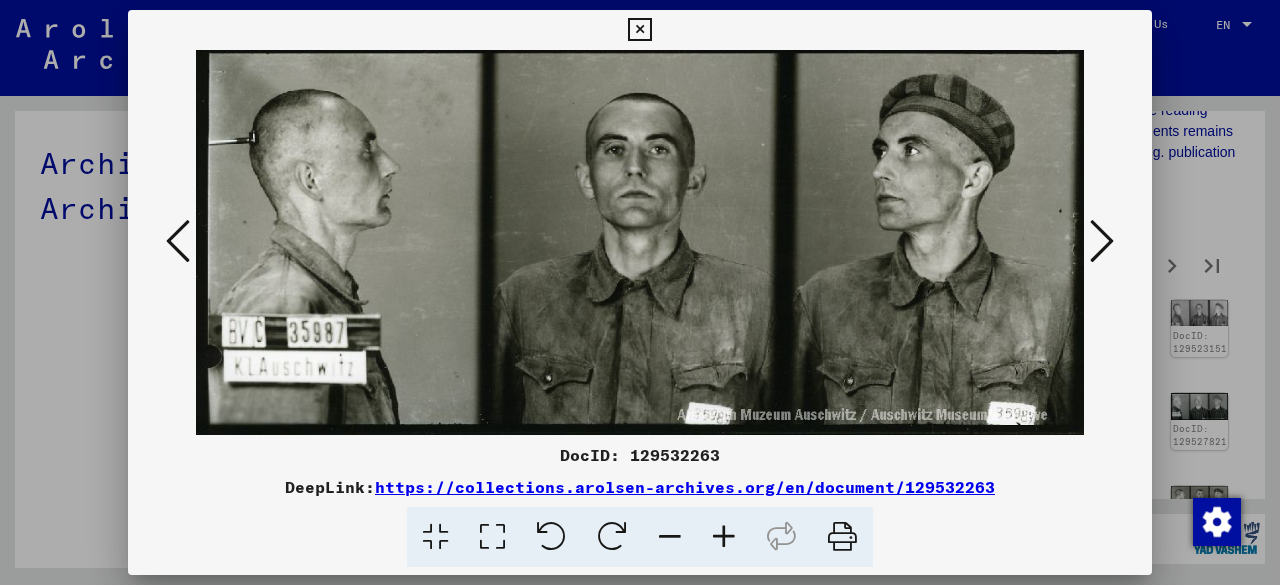 click at bounding box center [1102, 241] 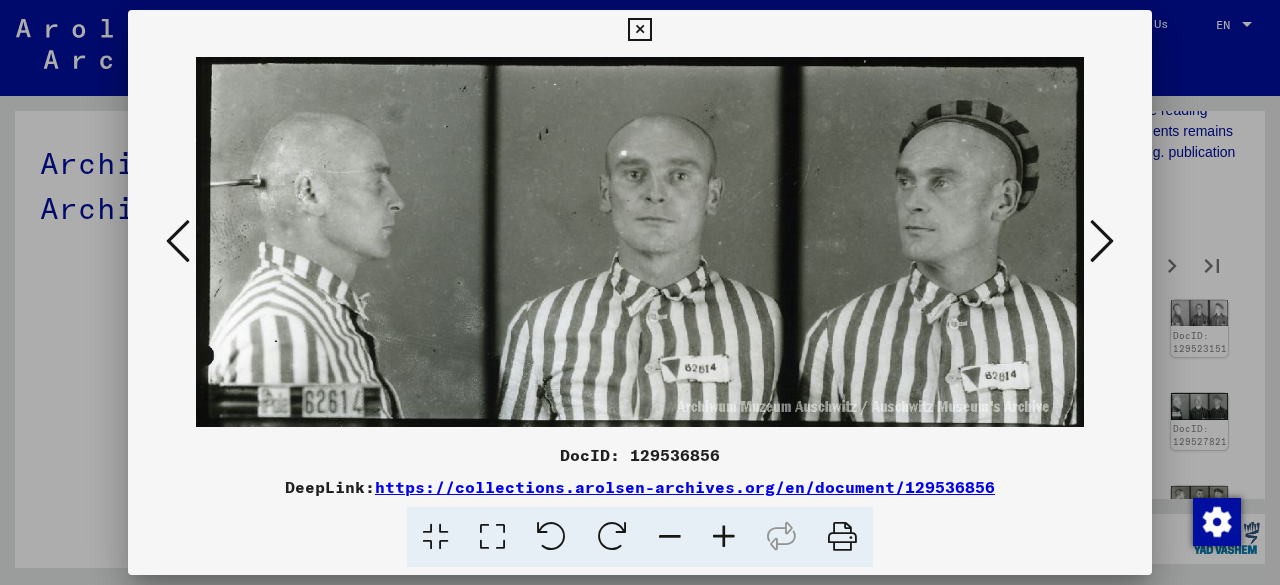 click at bounding box center (1102, 241) 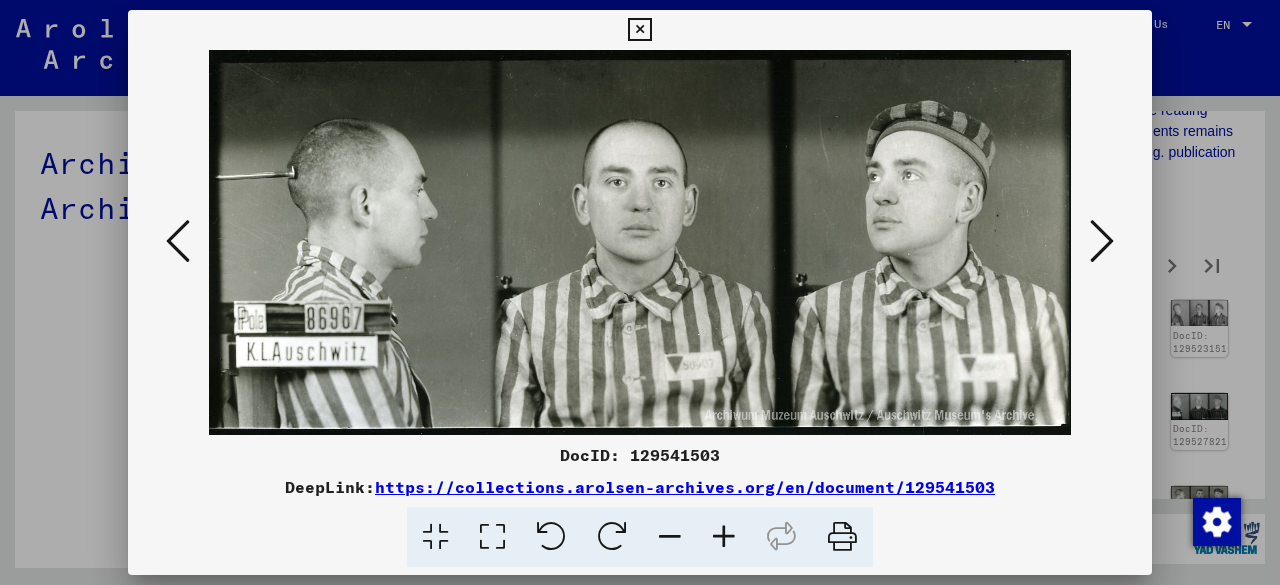 click at bounding box center (1102, 241) 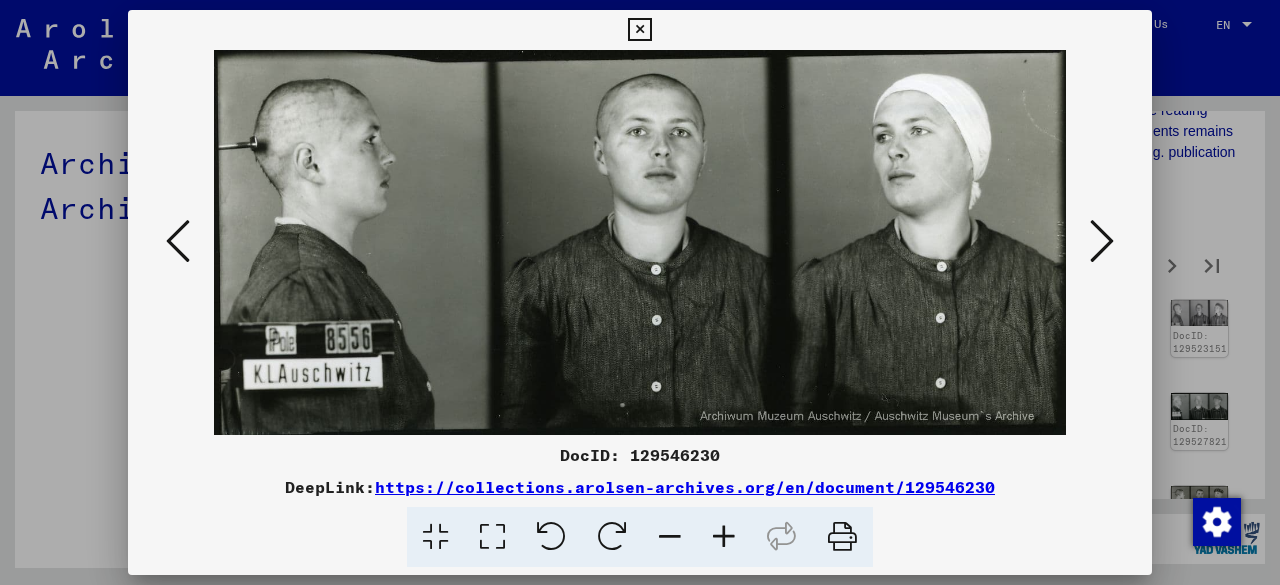 click at bounding box center [1102, 241] 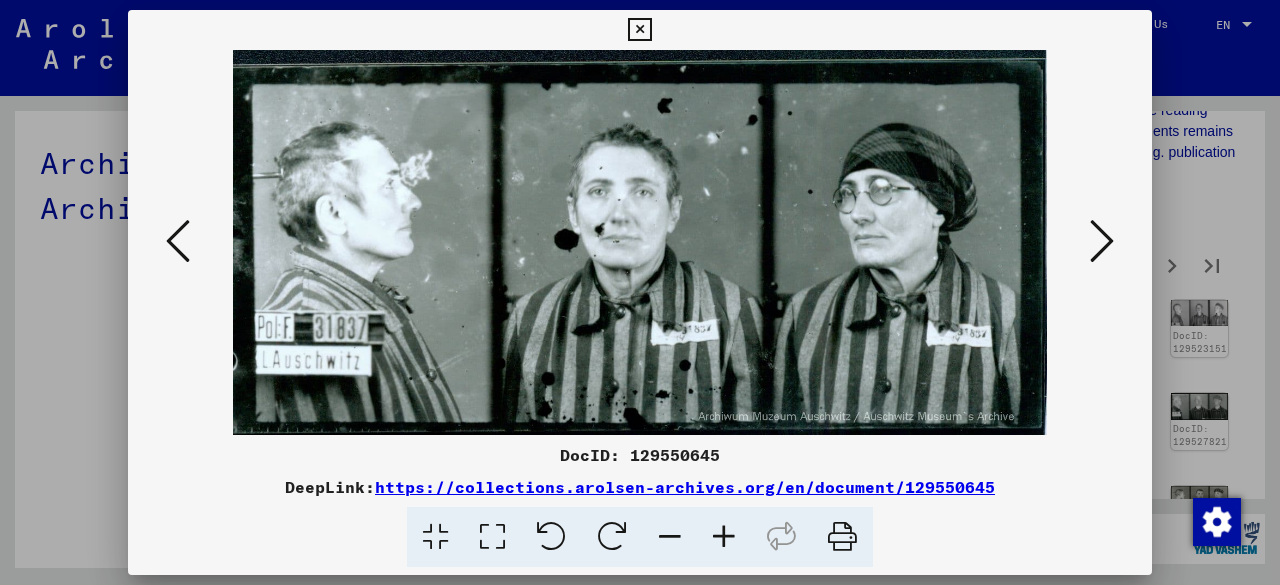 click at bounding box center (1102, 241) 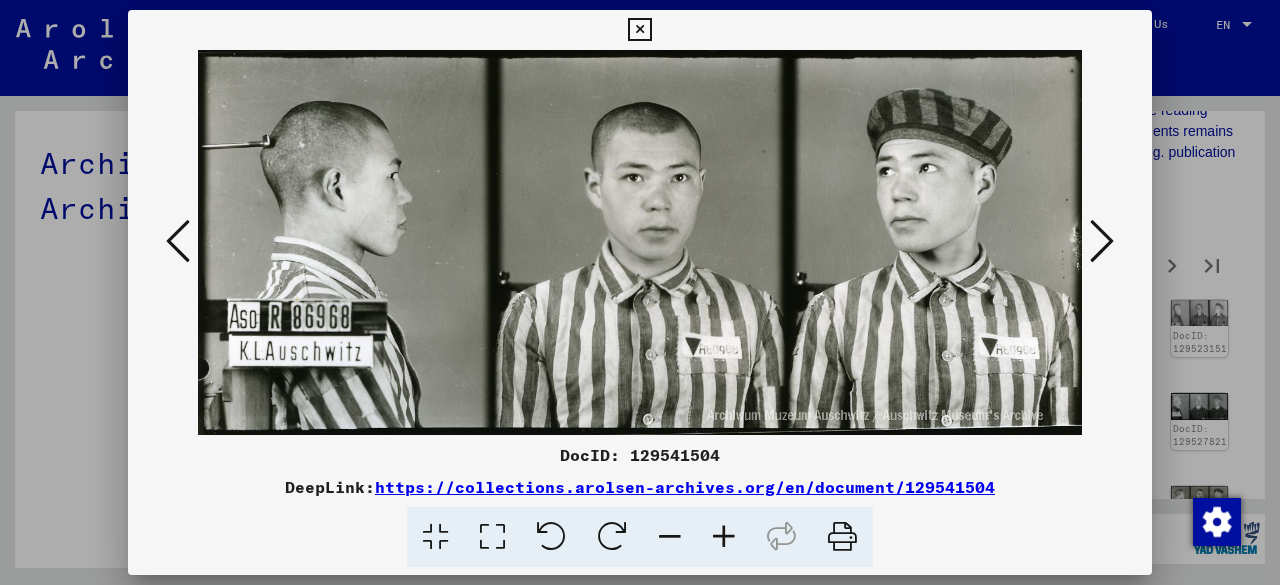 click at bounding box center [1102, 241] 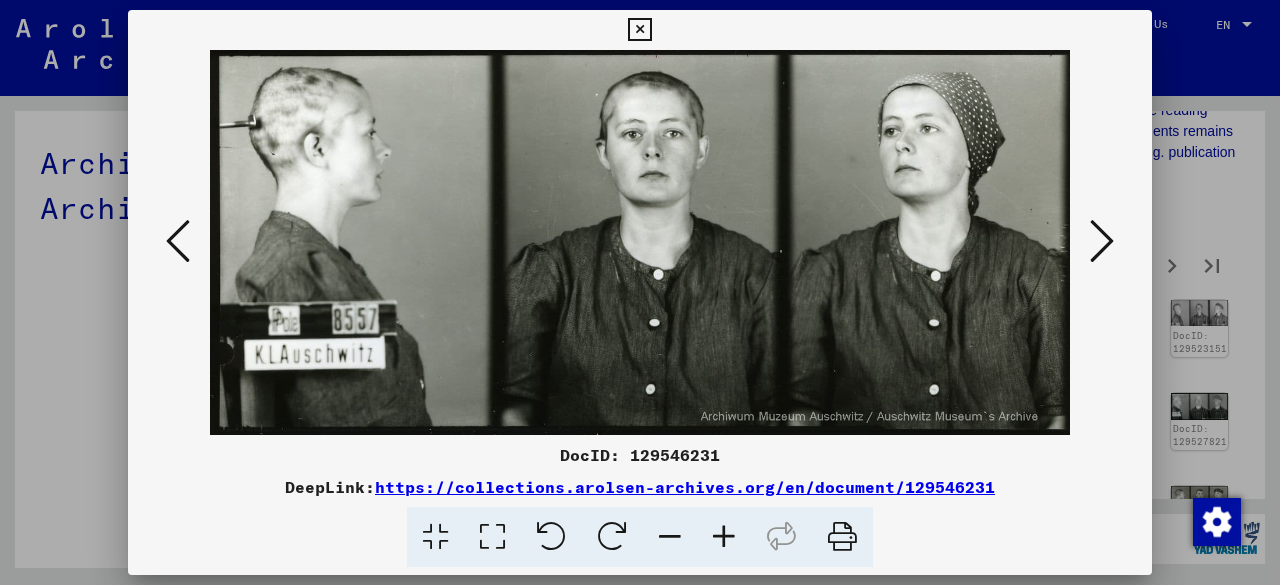 click at bounding box center (1102, 241) 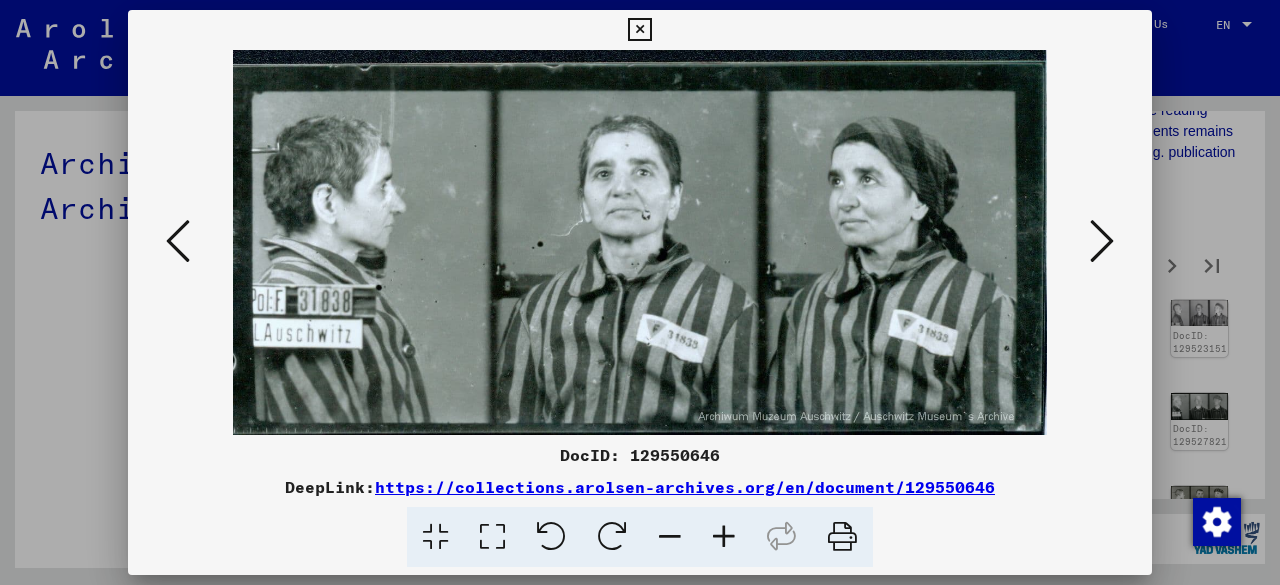 click at bounding box center (1102, 241) 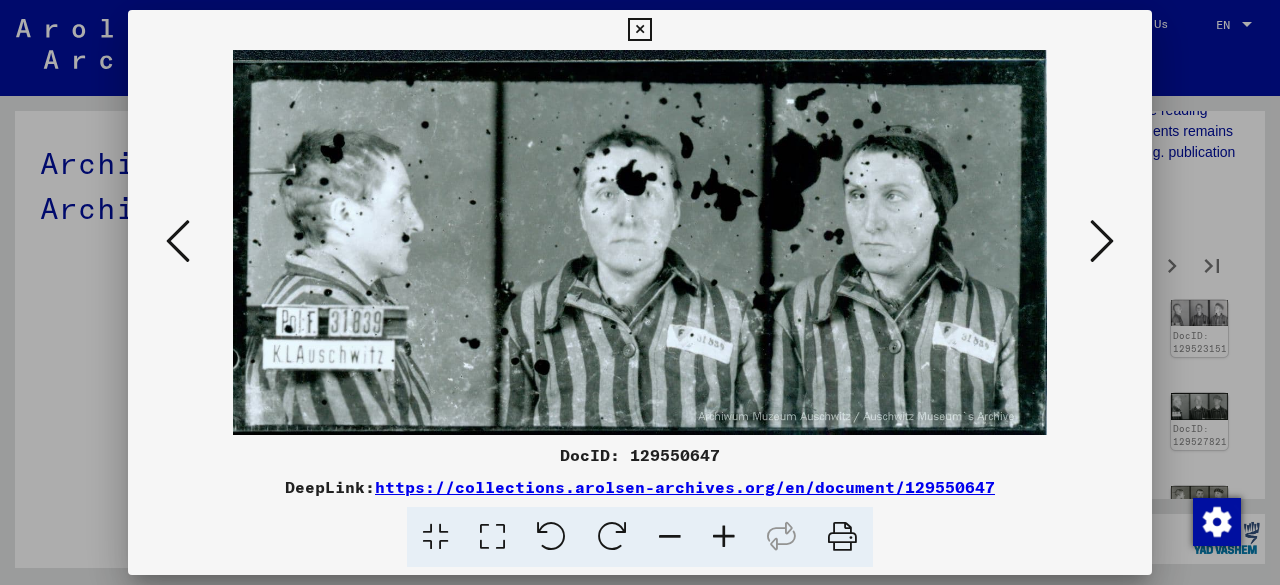click at bounding box center [1102, 241] 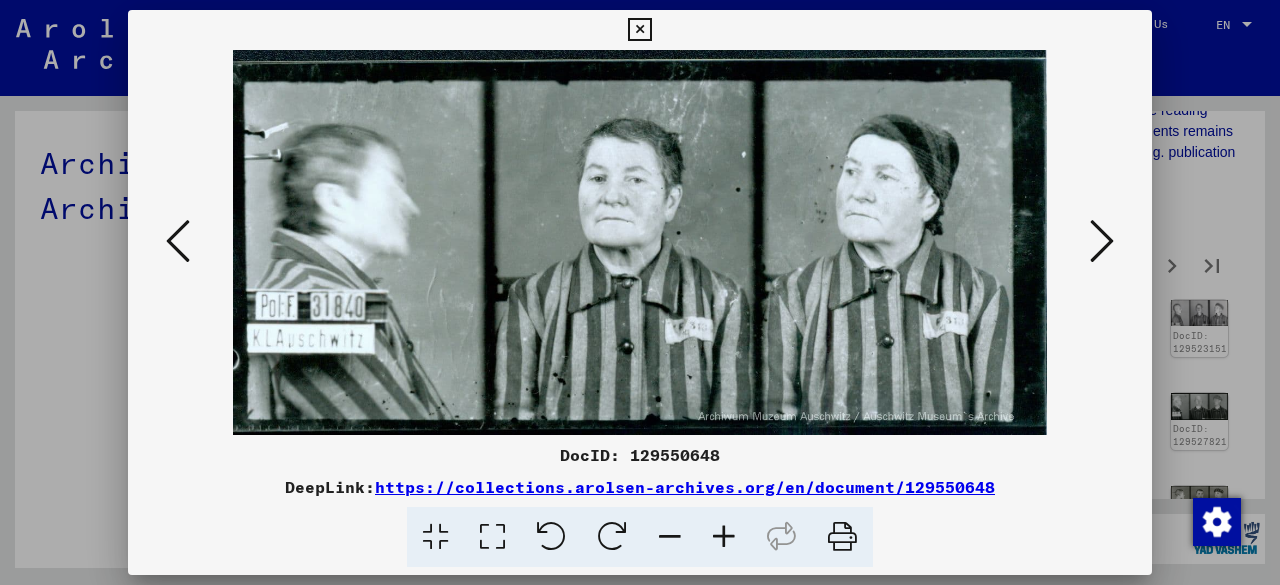 click at bounding box center [1102, 241] 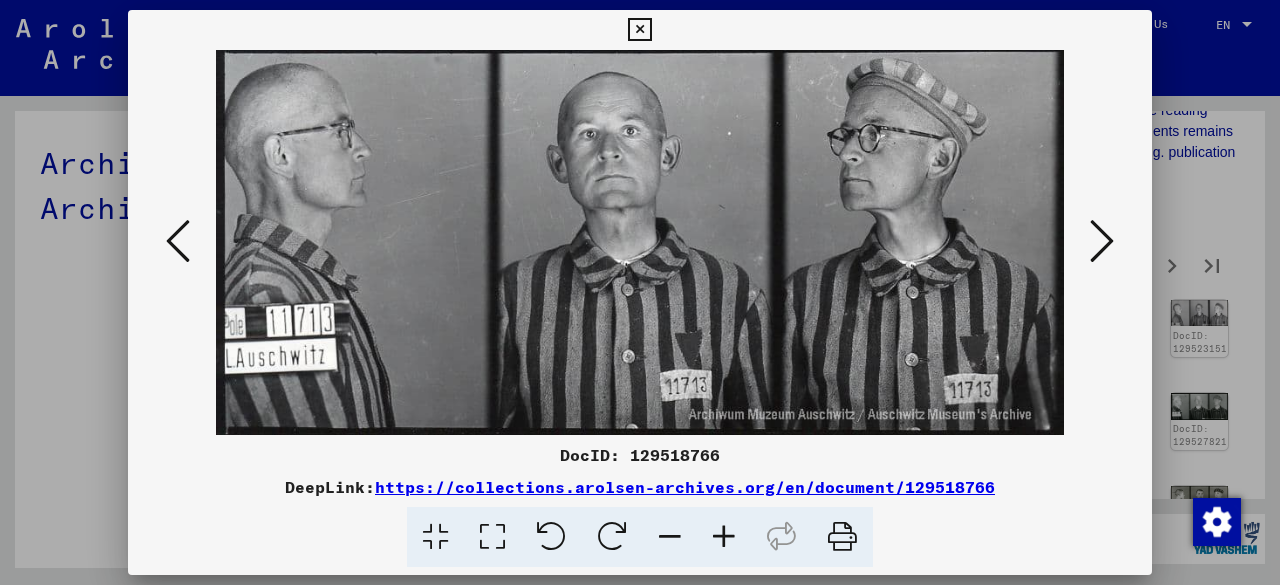 click at bounding box center (1102, 241) 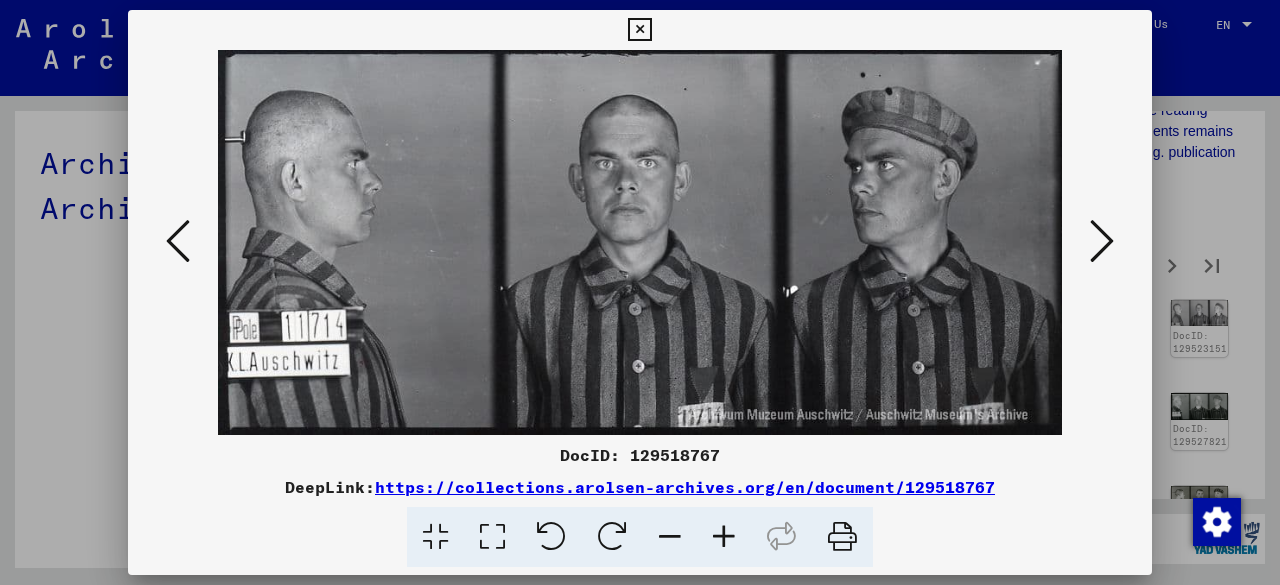 click at bounding box center [1102, 241] 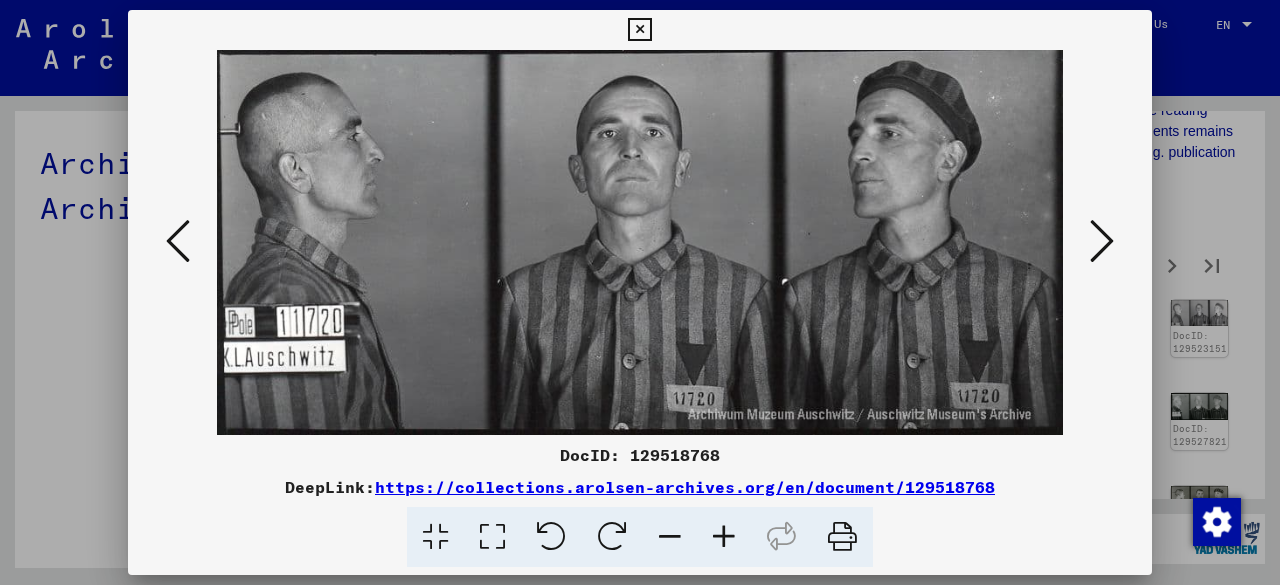 click at bounding box center (1102, 241) 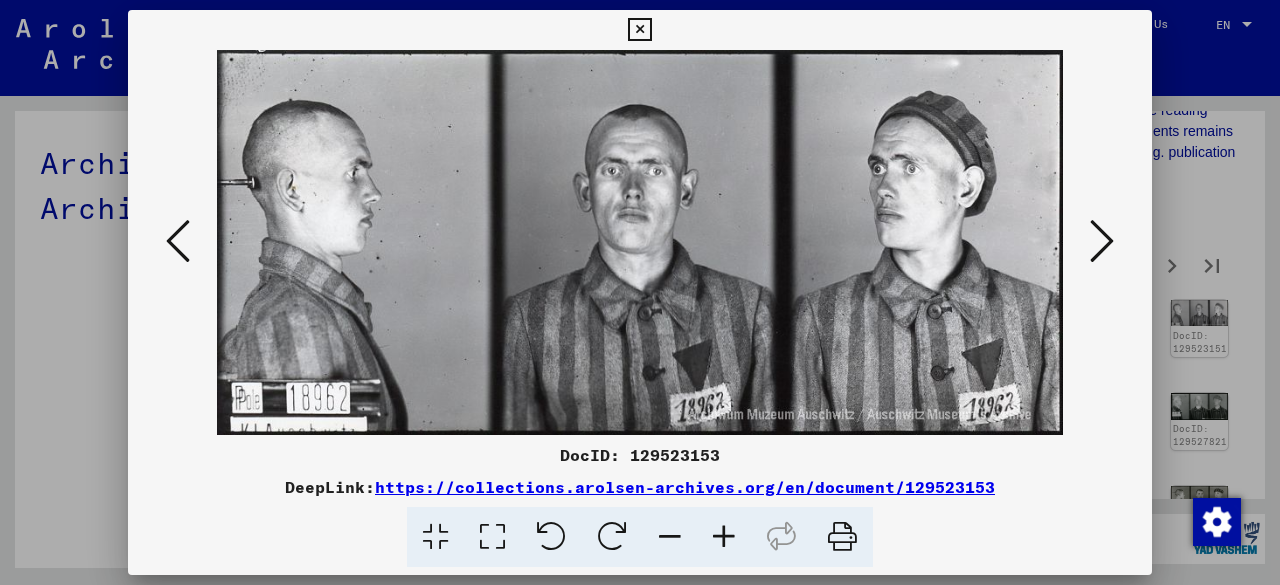 click at bounding box center [1102, 241] 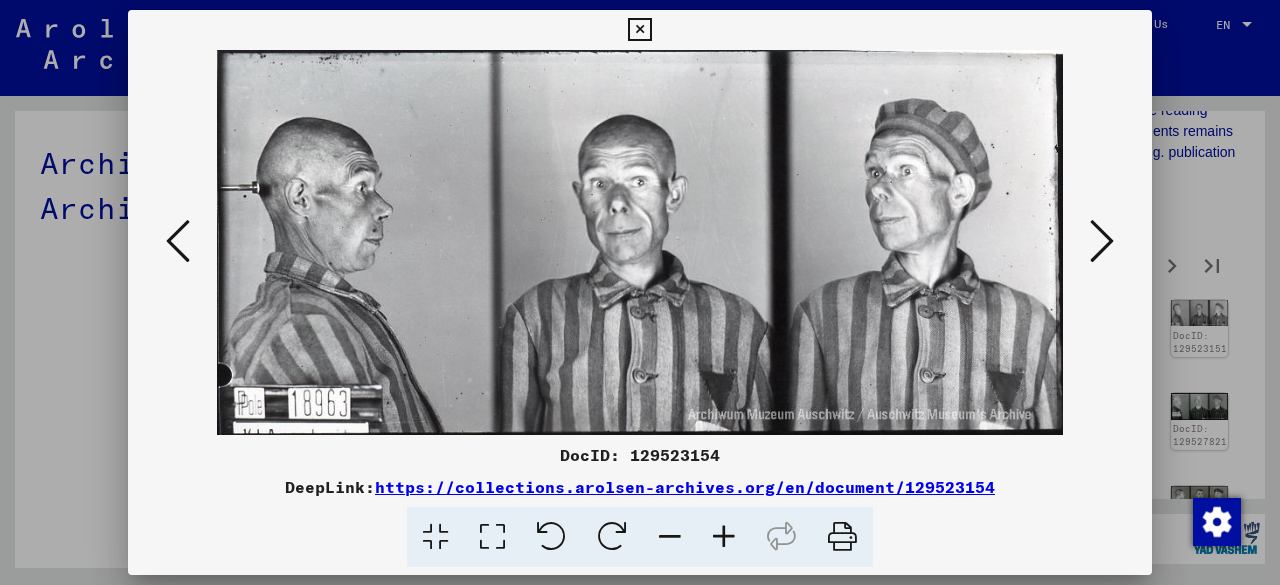 click at bounding box center (1102, 241) 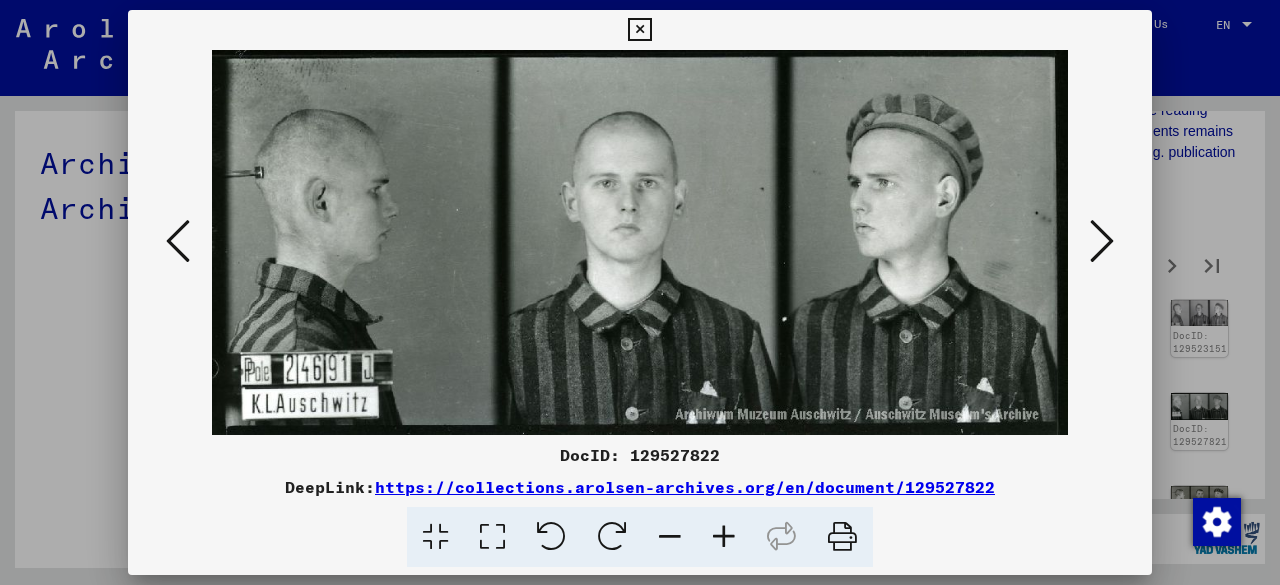 click at bounding box center (1102, 241) 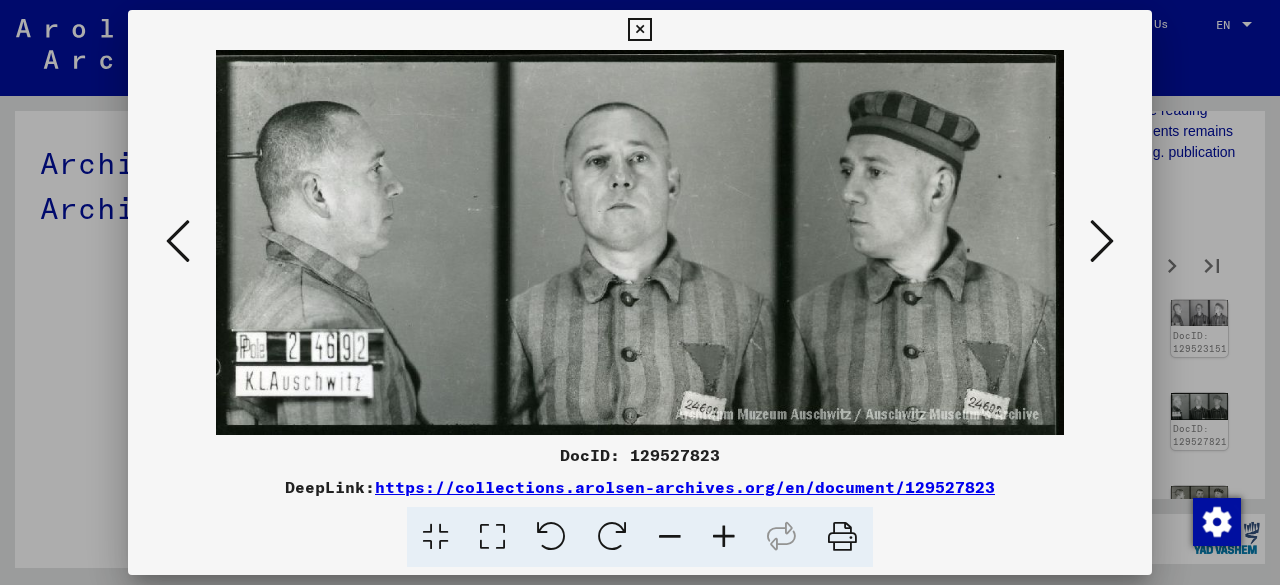 click at bounding box center [1102, 241] 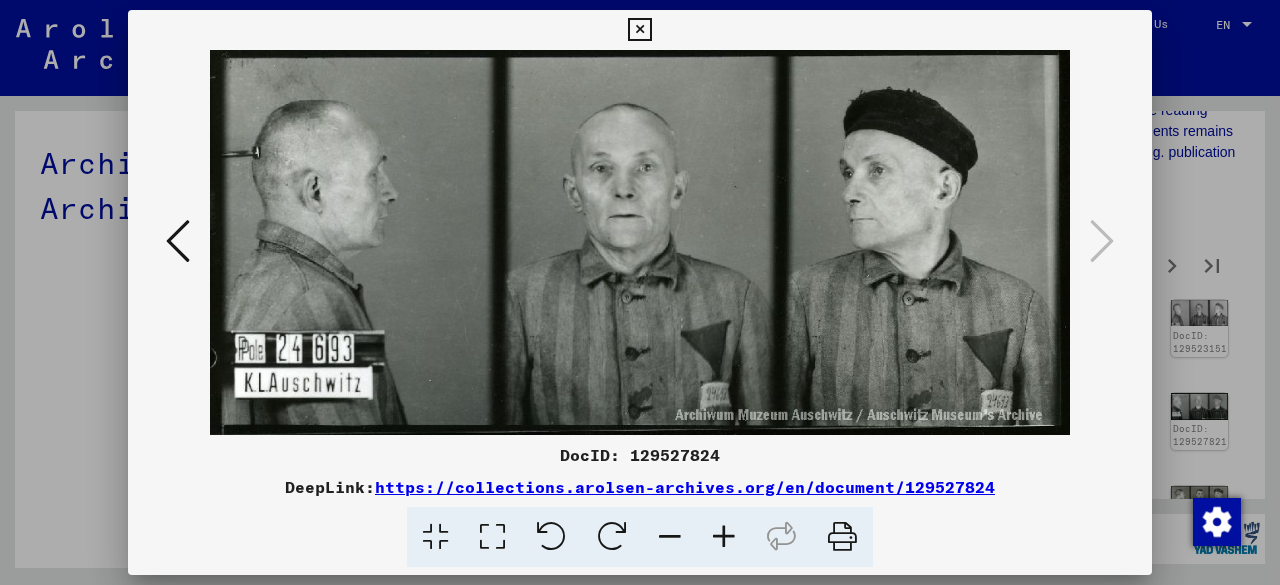 click on "DocID: 129527824  DeepLink:  https://collections.arolsen-archives.org/en/document/129527824" at bounding box center [640, 289] 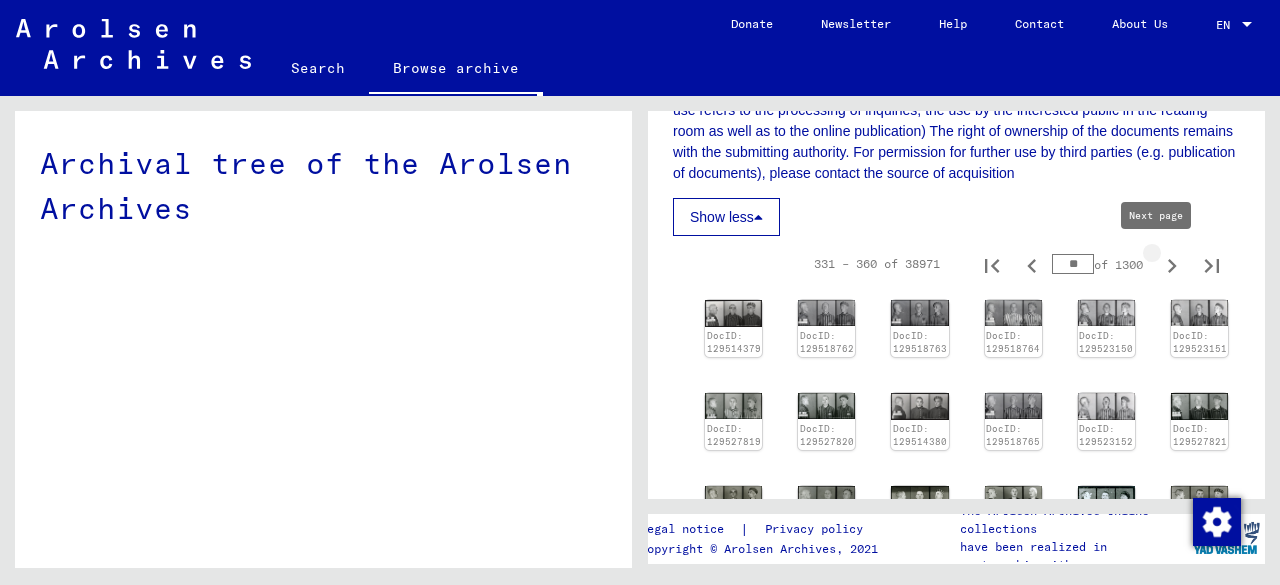 click 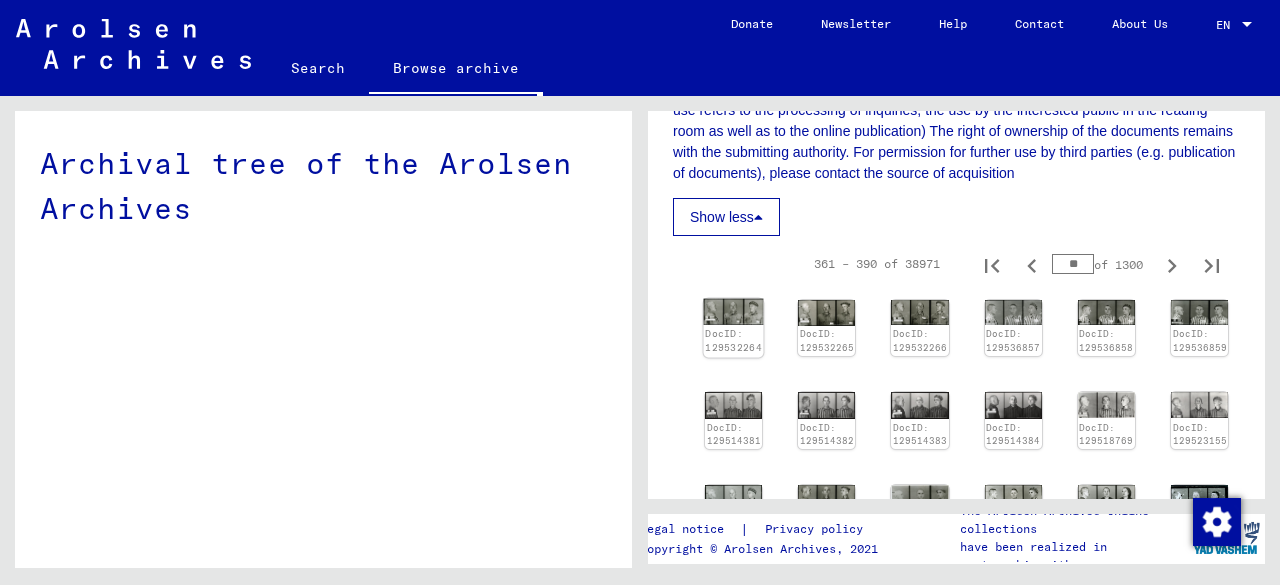 click 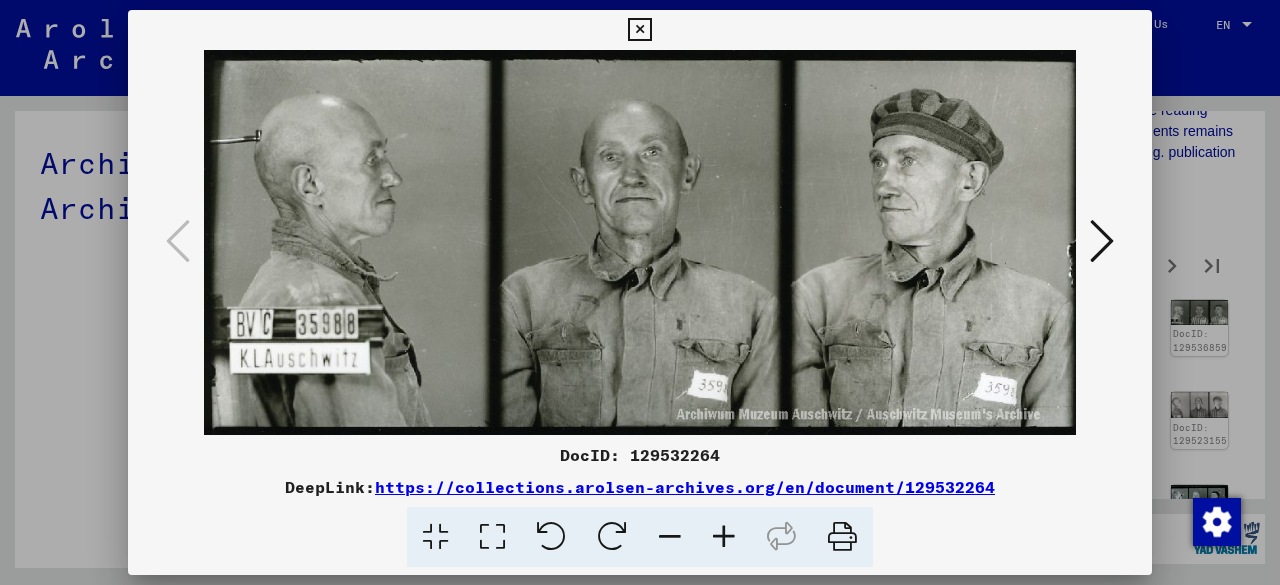 click at bounding box center [1102, 241] 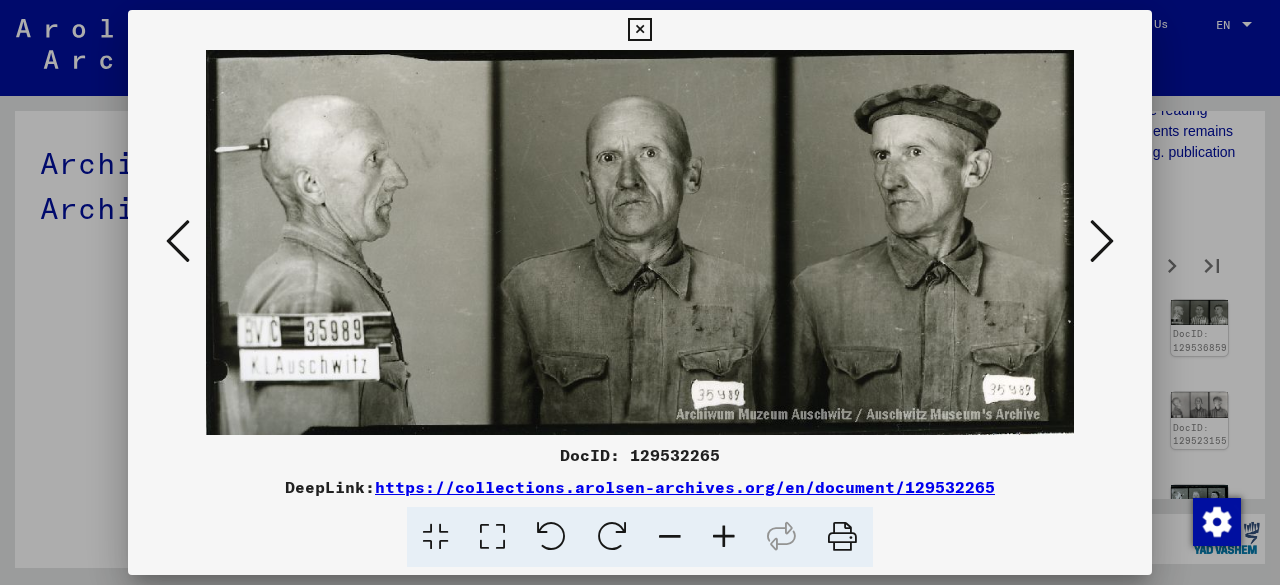 click at bounding box center [1102, 241] 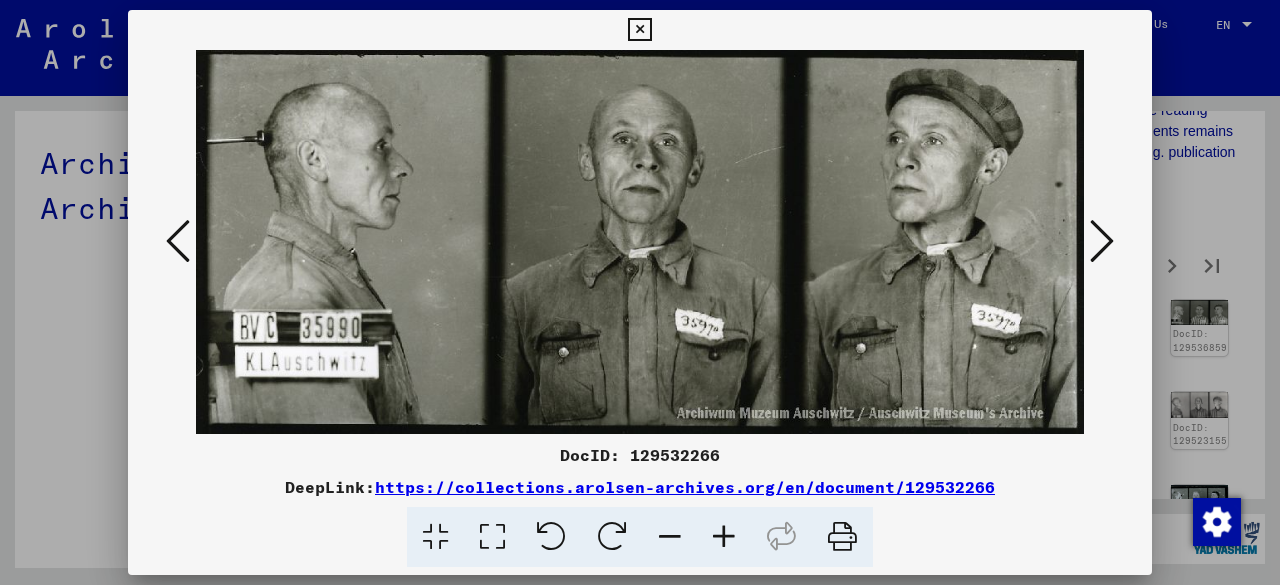 click at bounding box center (1102, 241) 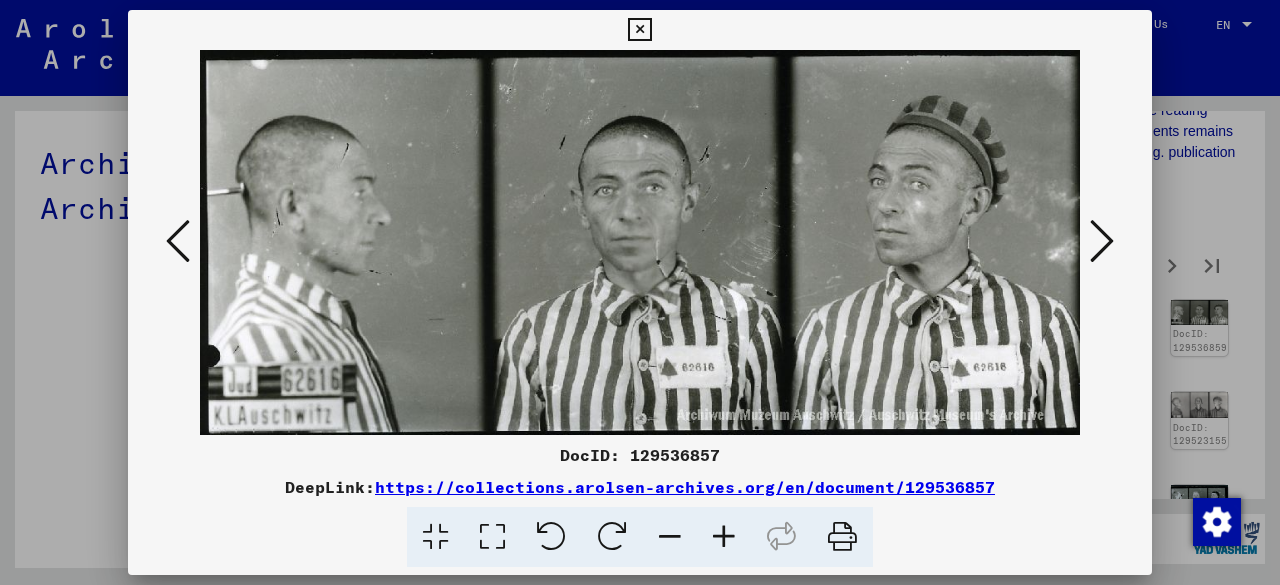 click at bounding box center (1102, 241) 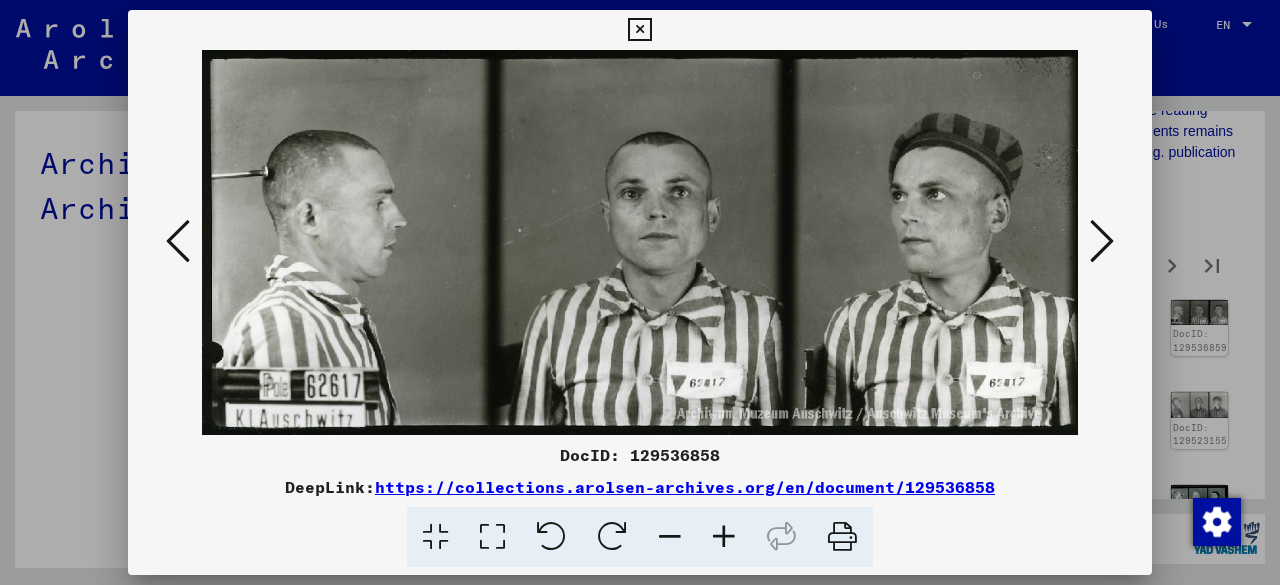click at bounding box center [1102, 241] 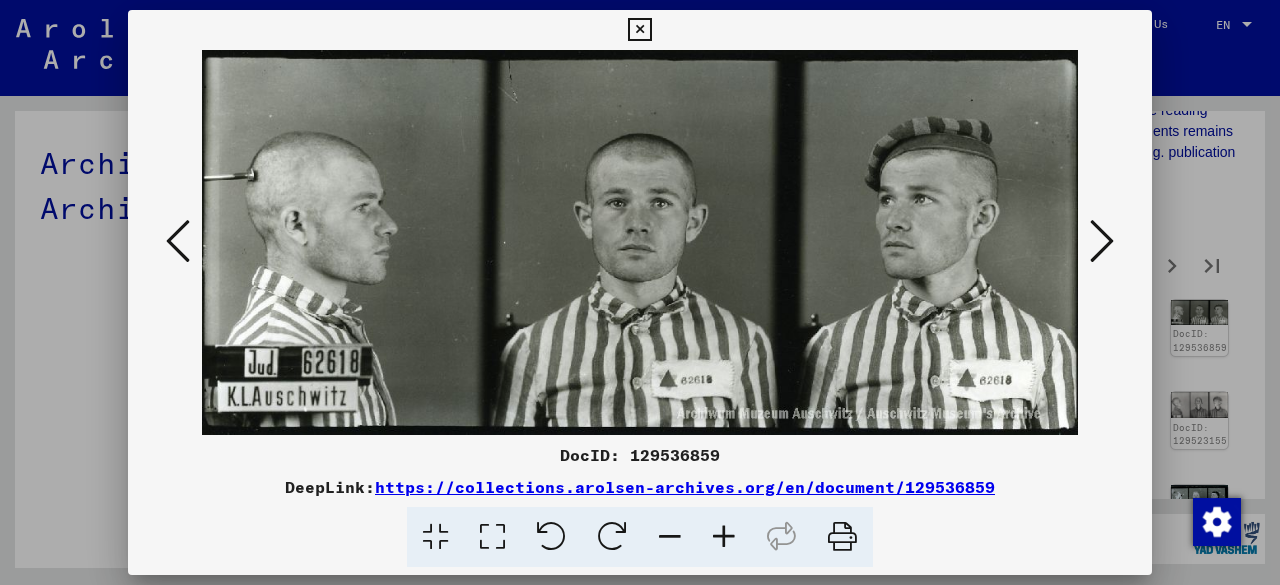 click at bounding box center (1102, 241) 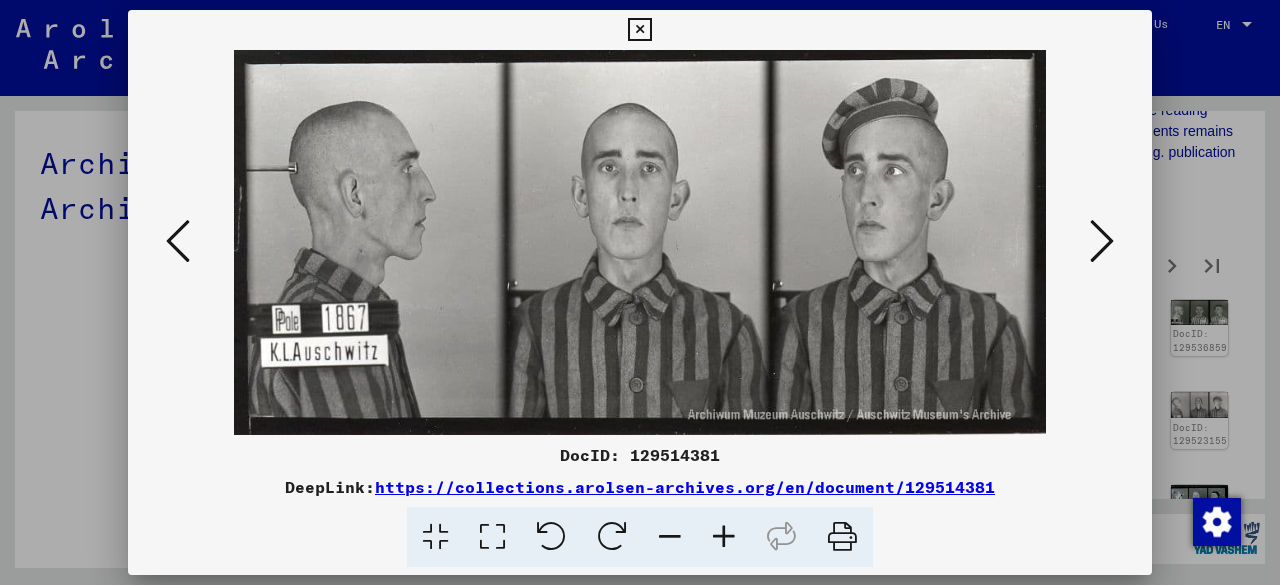 click at bounding box center [1102, 241] 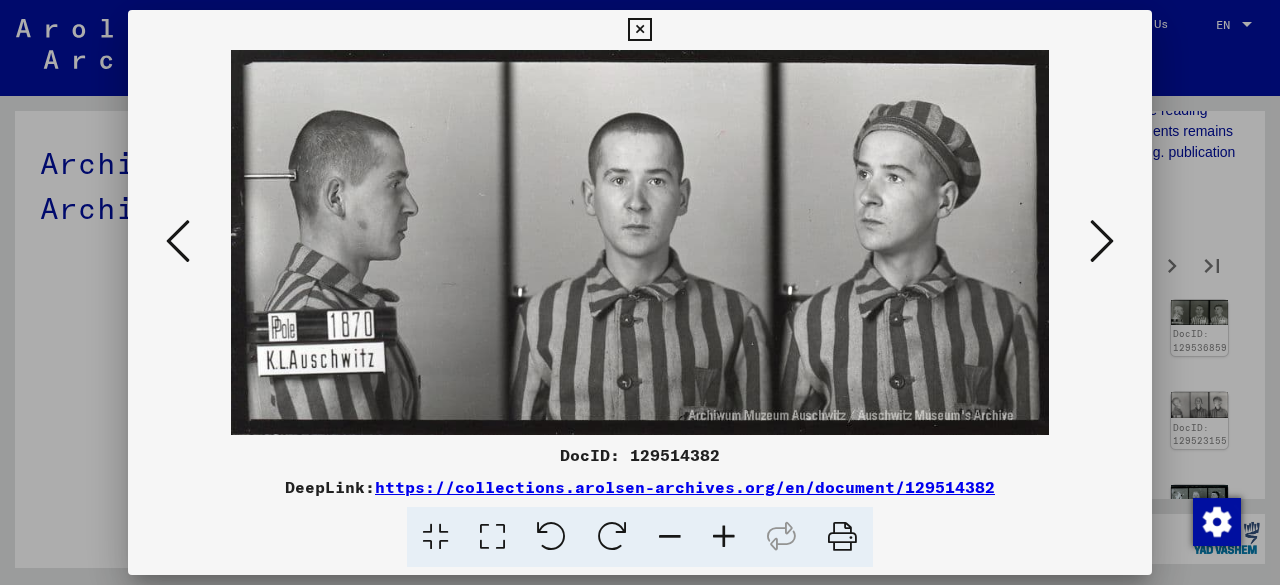 click at bounding box center [178, 241] 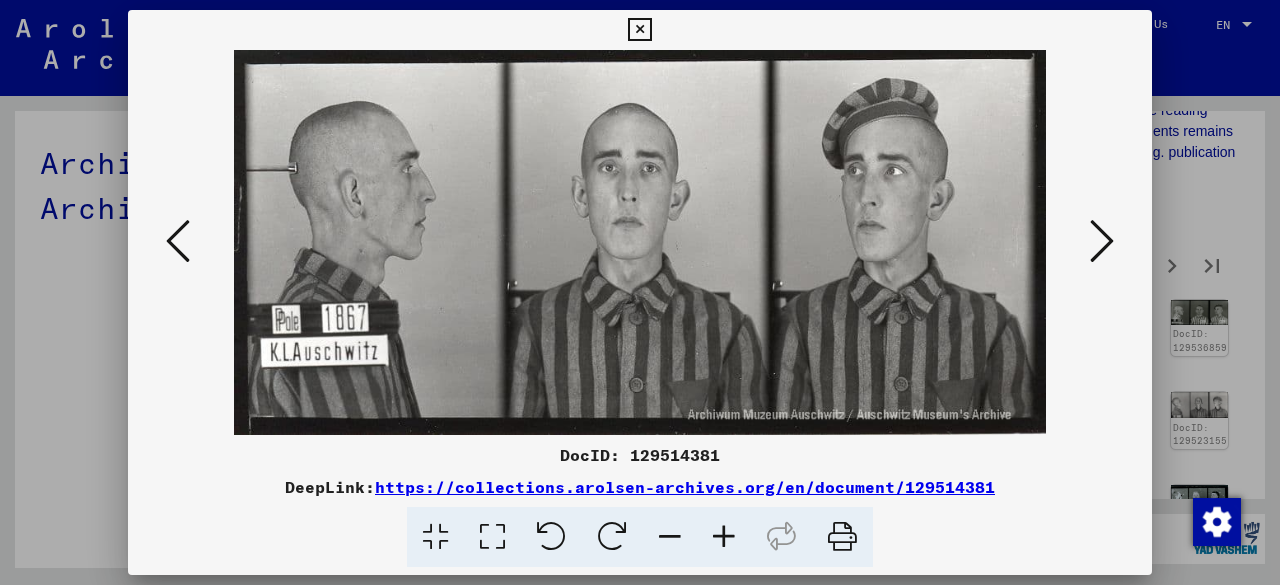 click at bounding box center [178, 241] 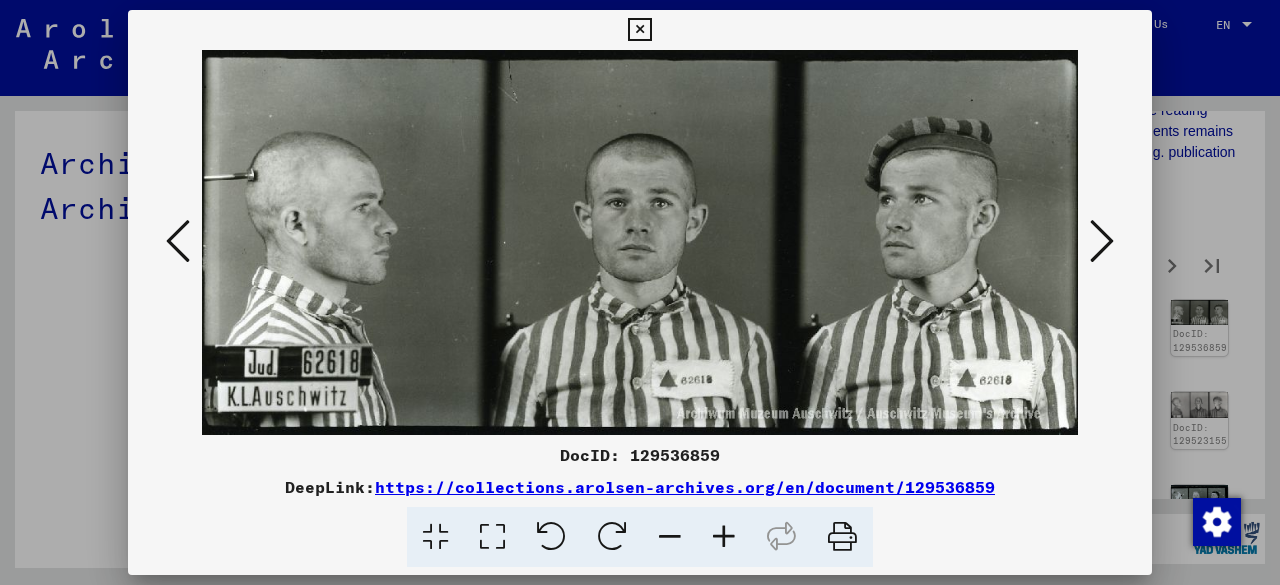 click at bounding box center (1102, 241) 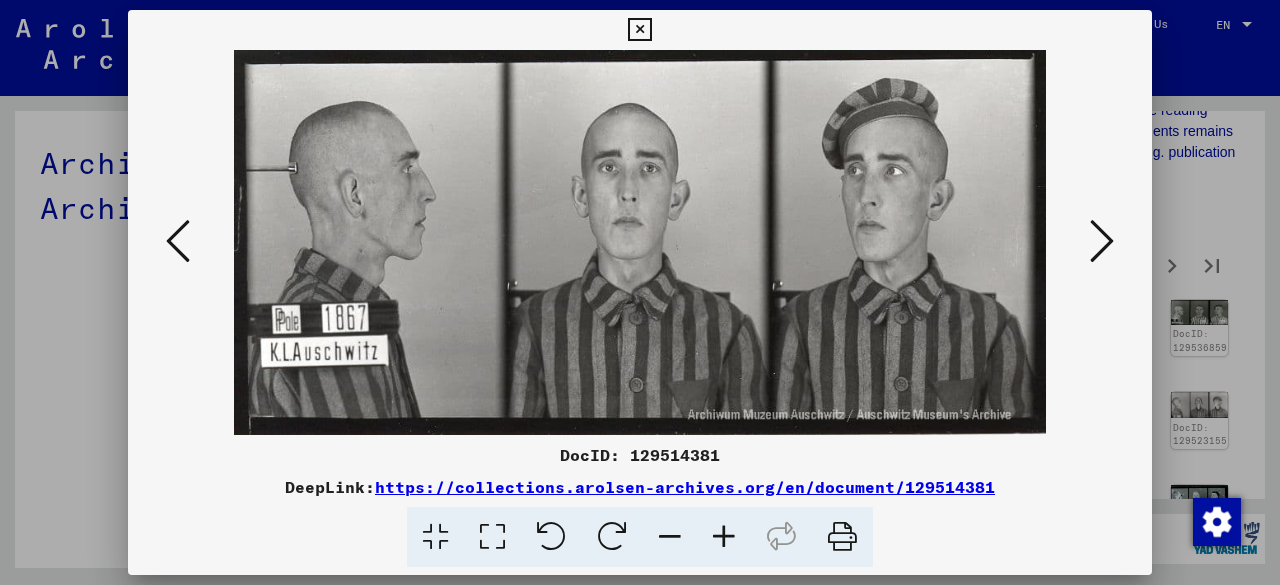 click at bounding box center (1102, 241) 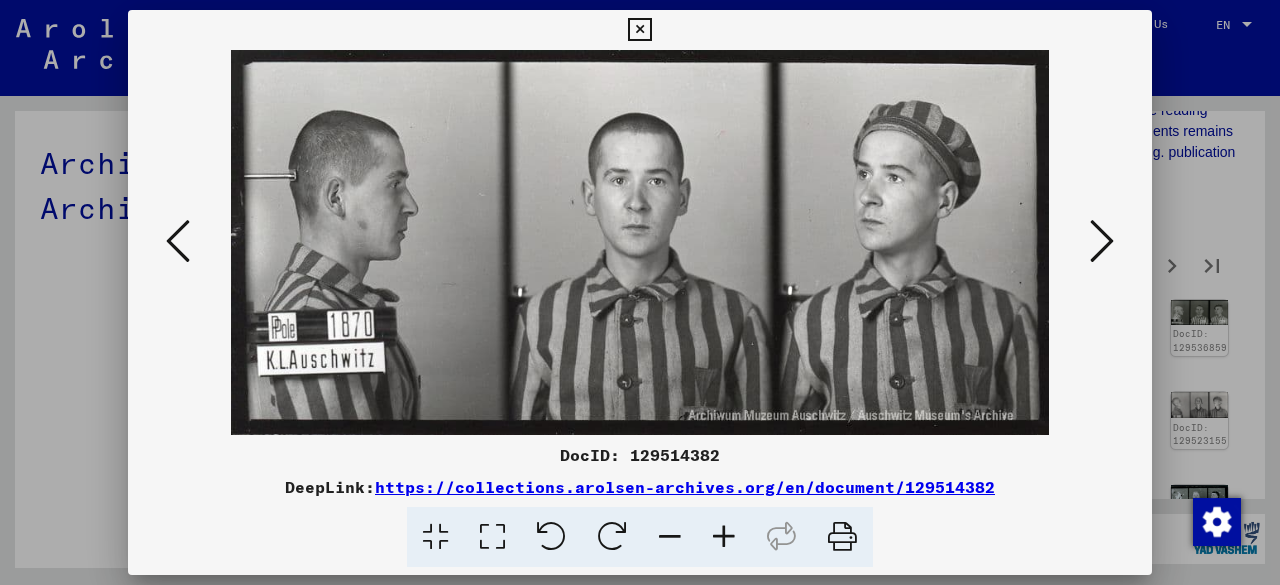 click at bounding box center (1102, 241) 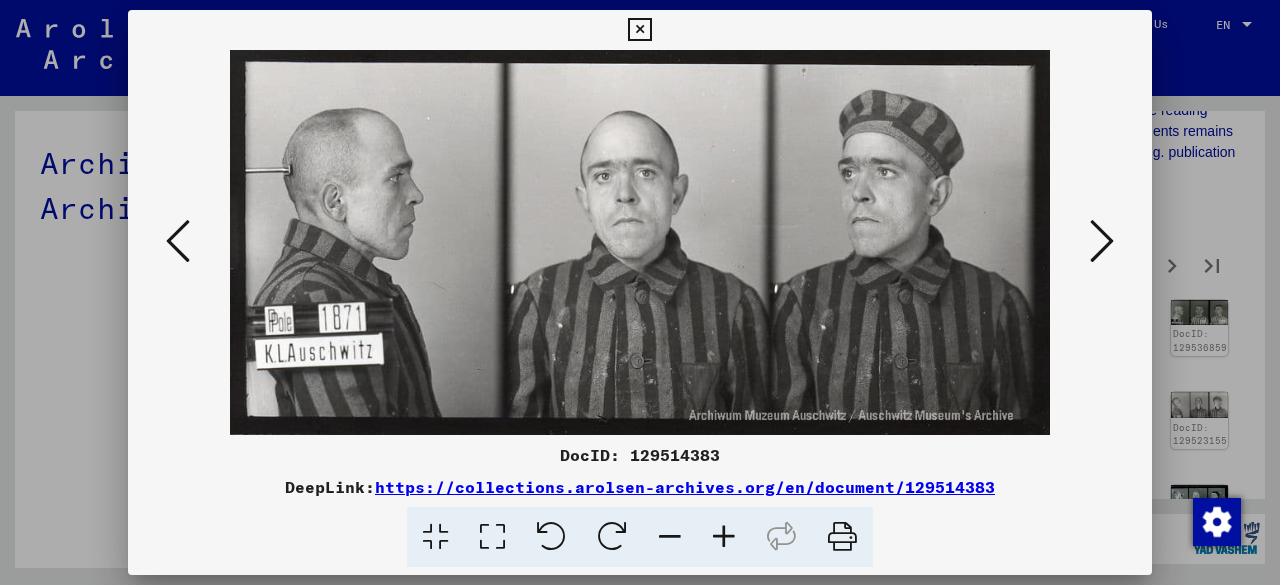 click at bounding box center [1102, 241] 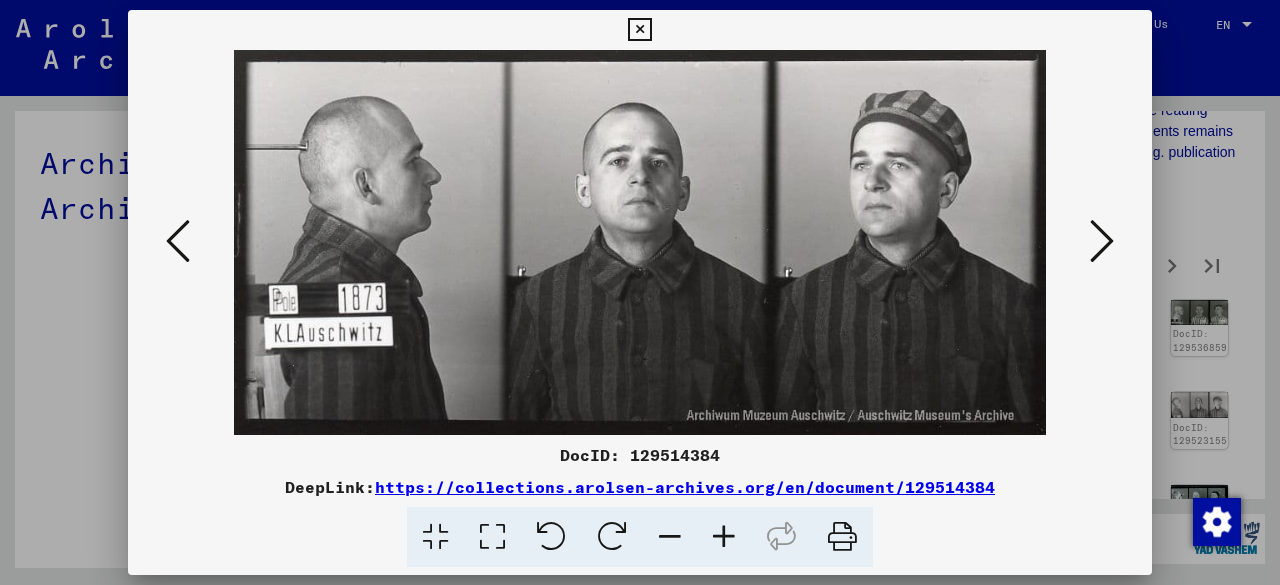 click at bounding box center (1102, 241) 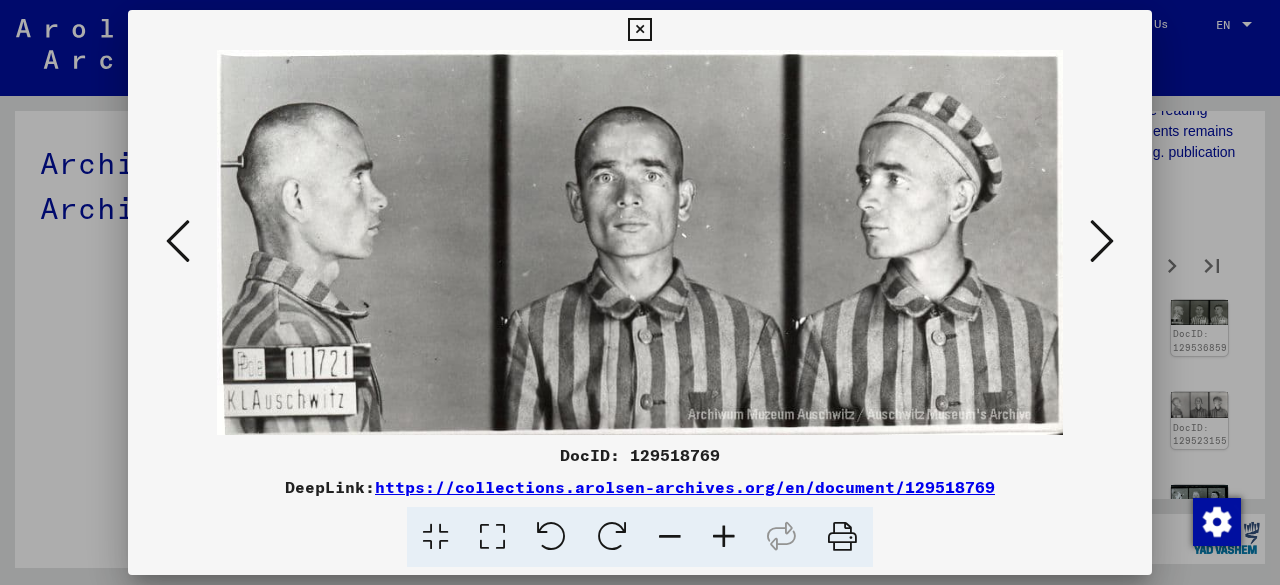 click at bounding box center (1102, 241) 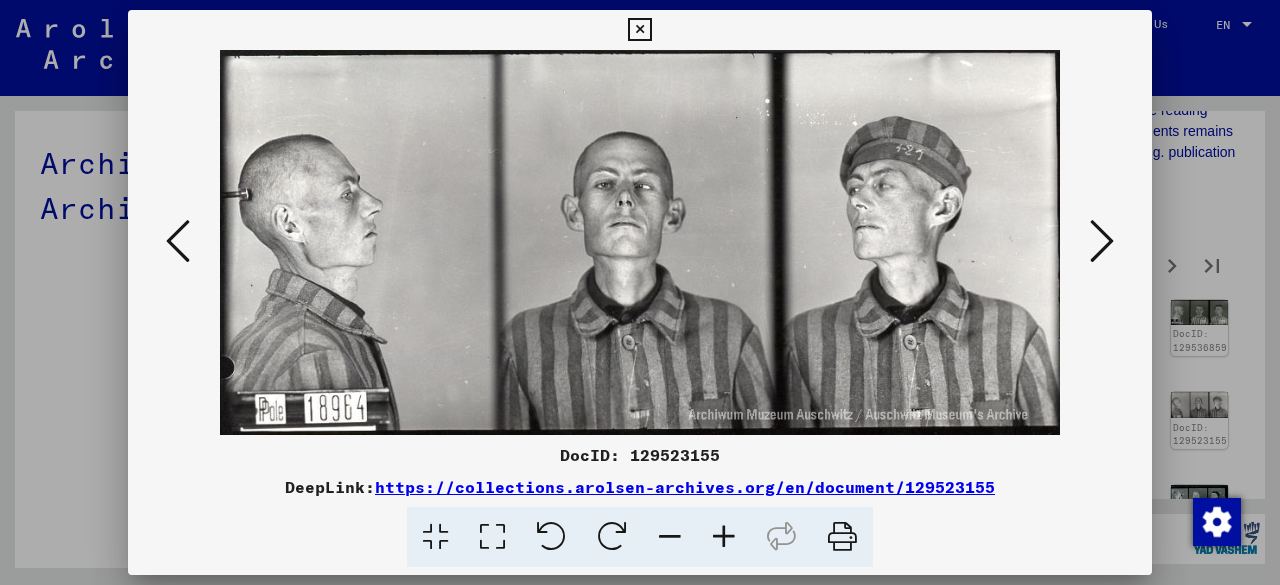 click at bounding box center [1102, 241] 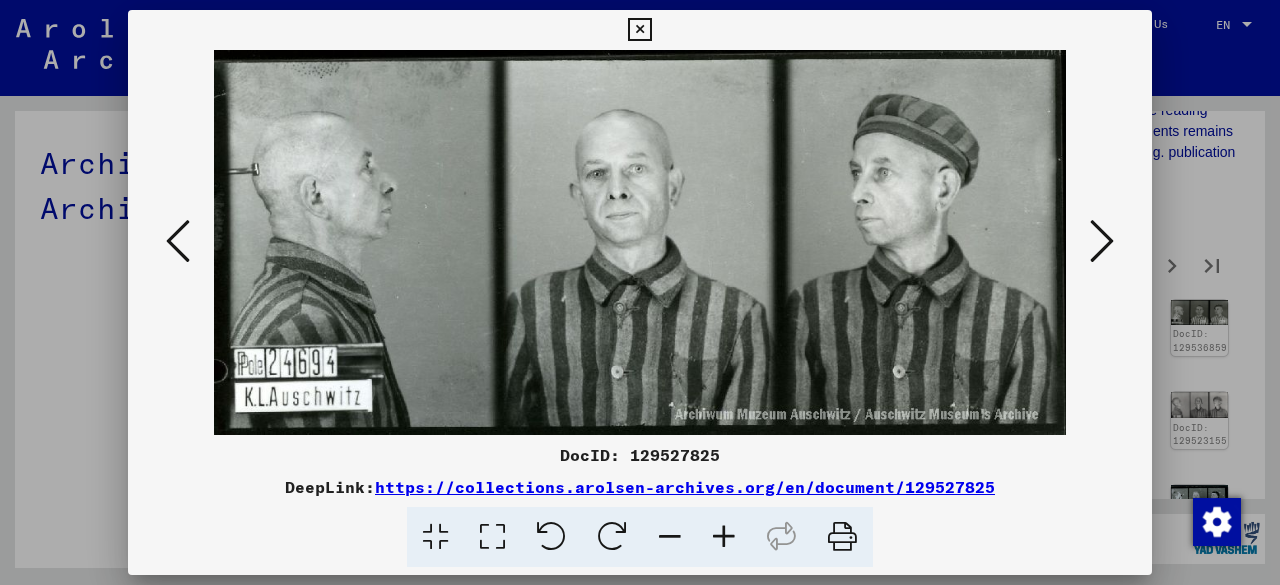 click at bounding box center (1102, 241) 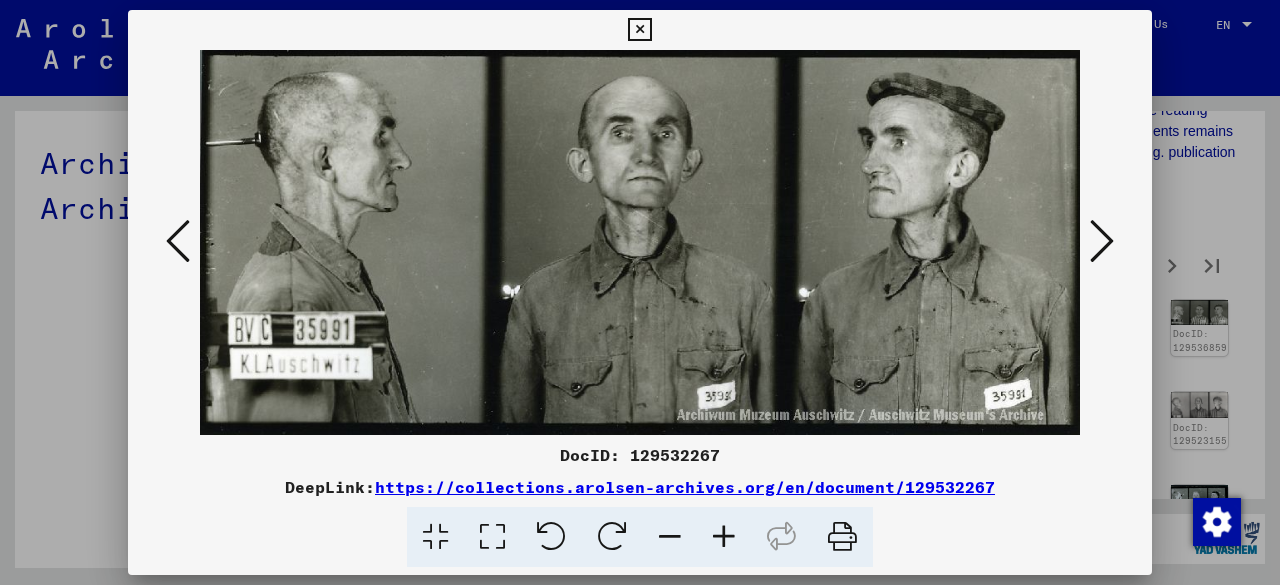 click at bounding box center [1102, 241] 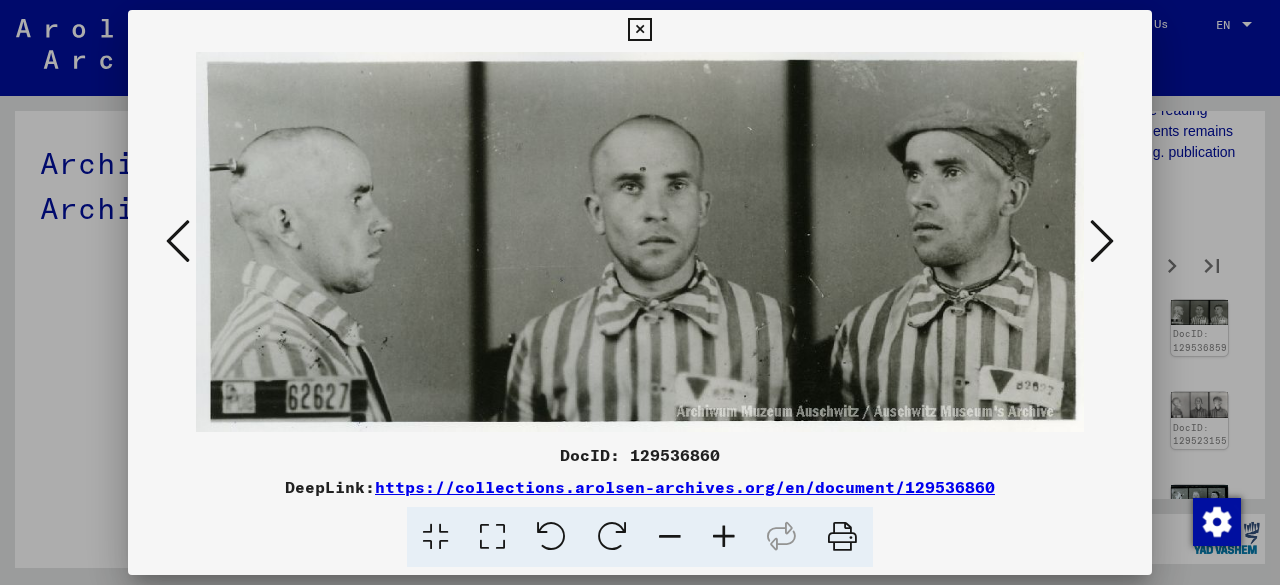 click at bounding box center (1102, 241) 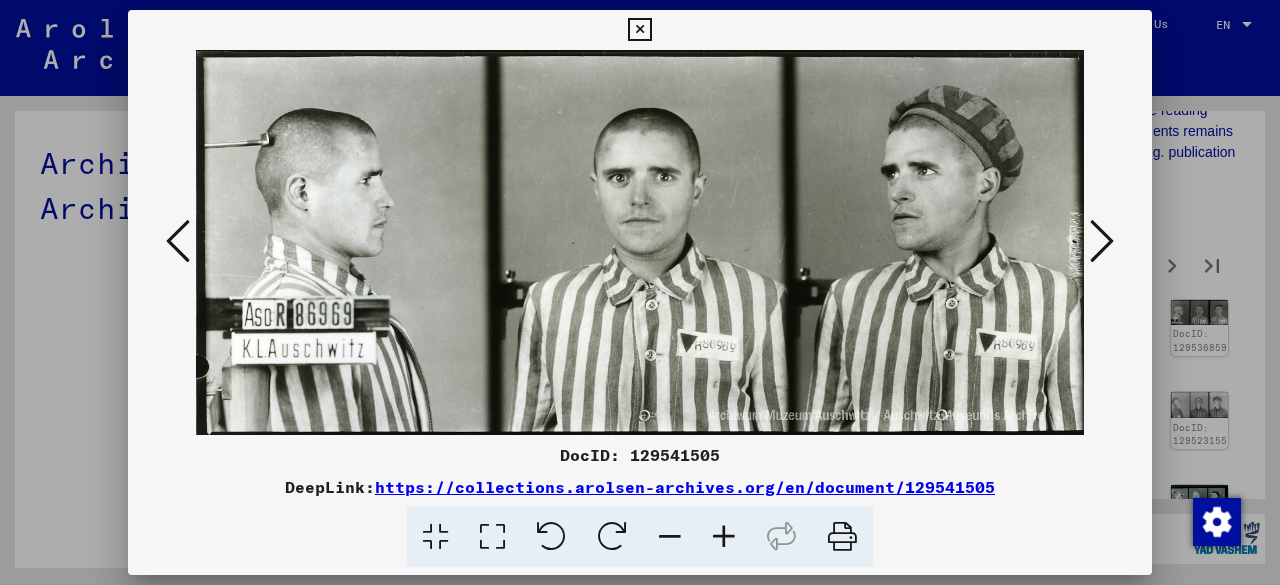 click at bounding box center [1102, 241] 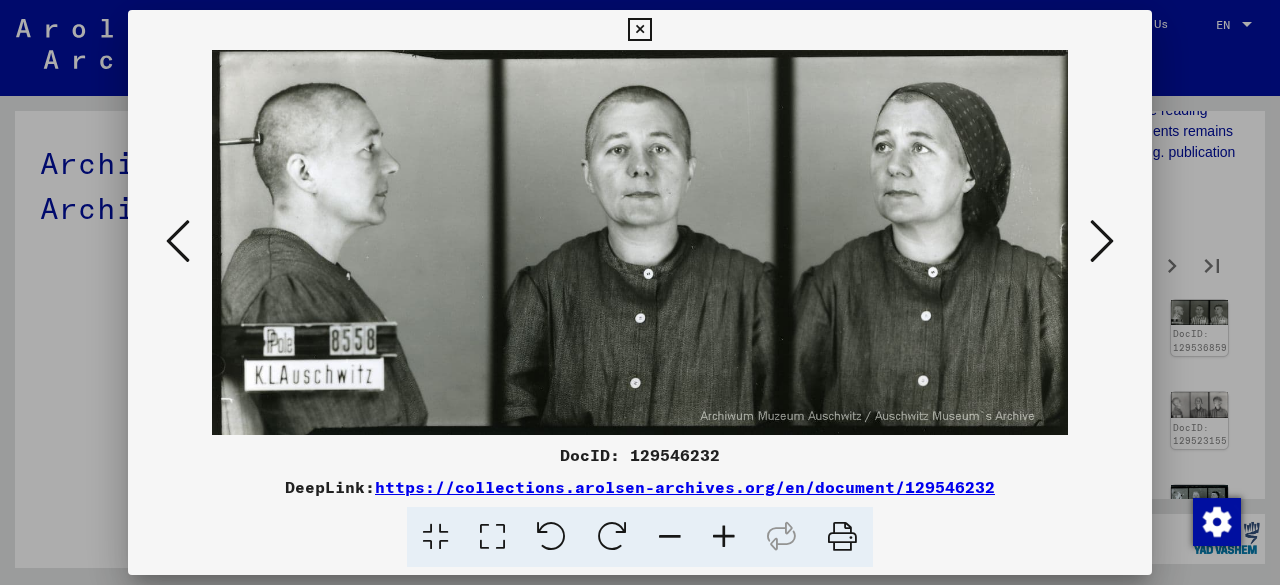 click at bounding box center [1102, 241] 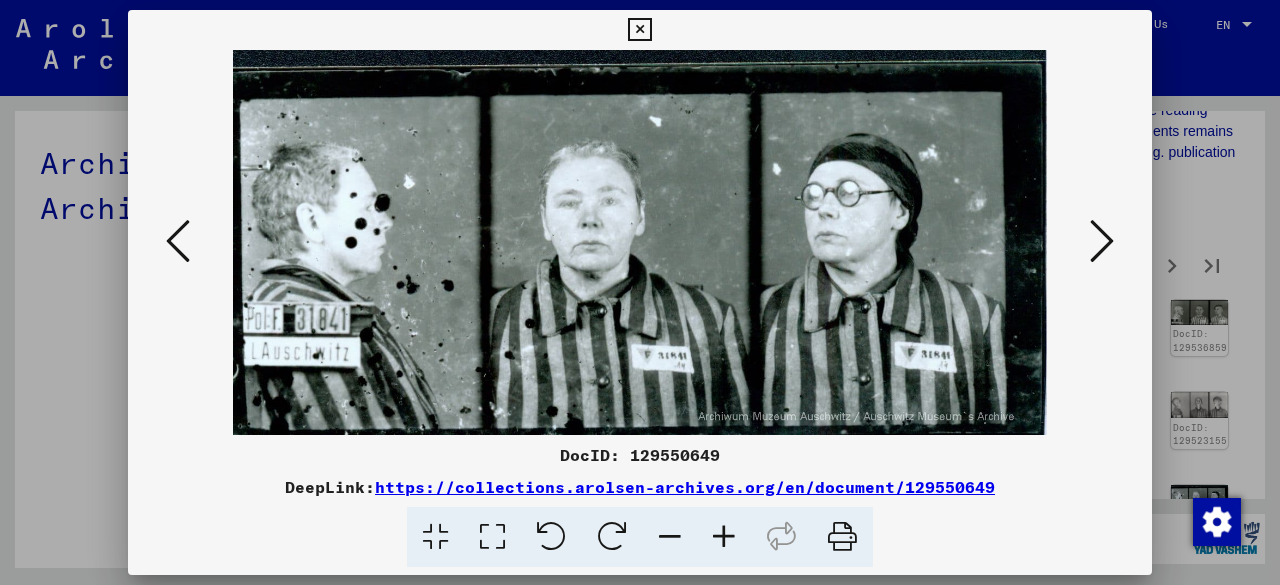 click at bounding box center (1102, 241) 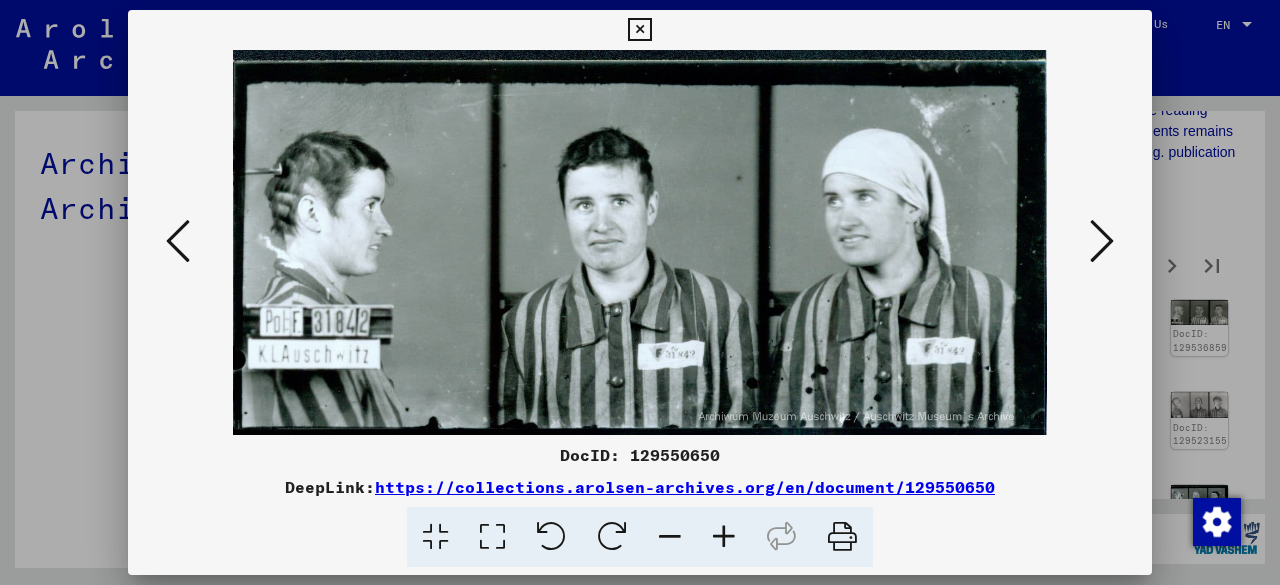 click at bounding box center [1102, 241] 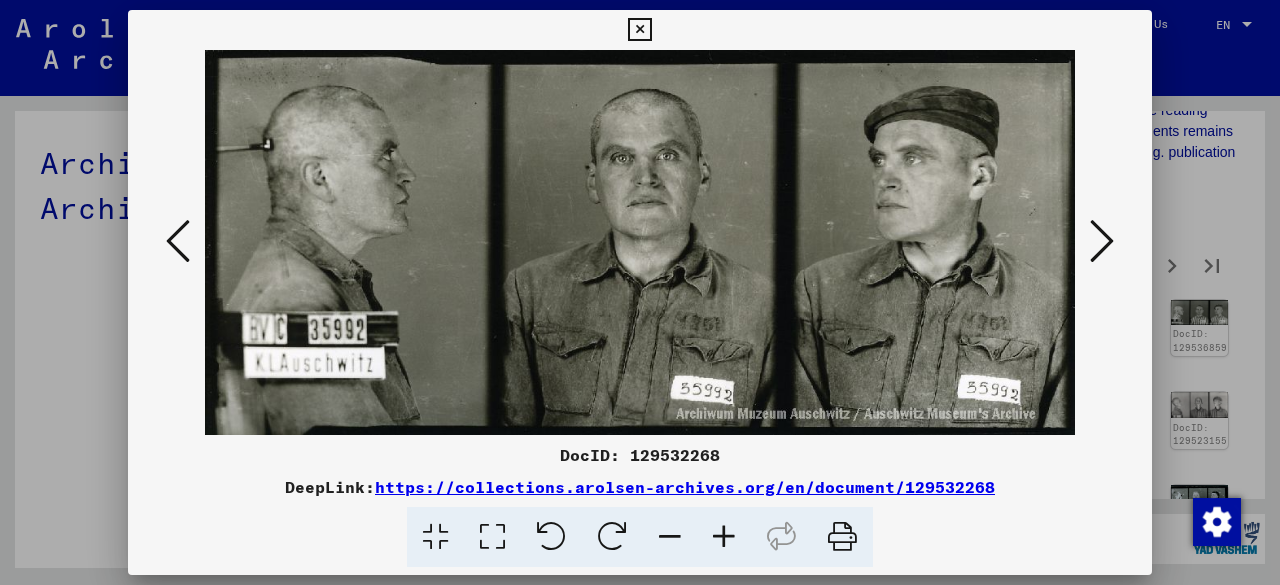 click at bounding box center [1102, 241] 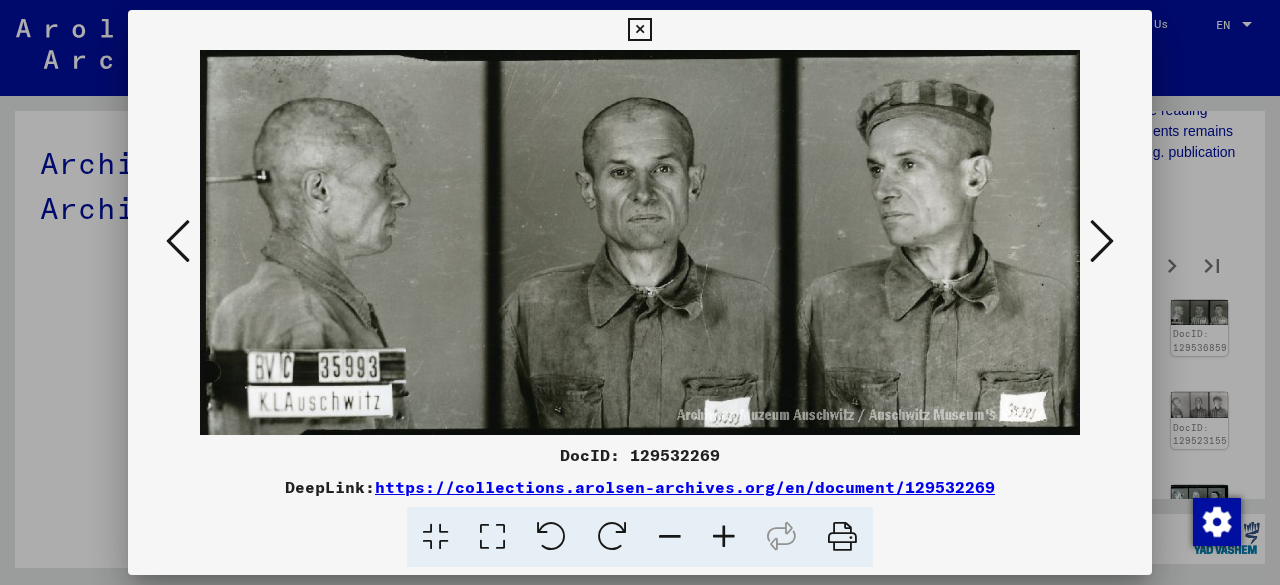 click at bounding box center (1102, 241) 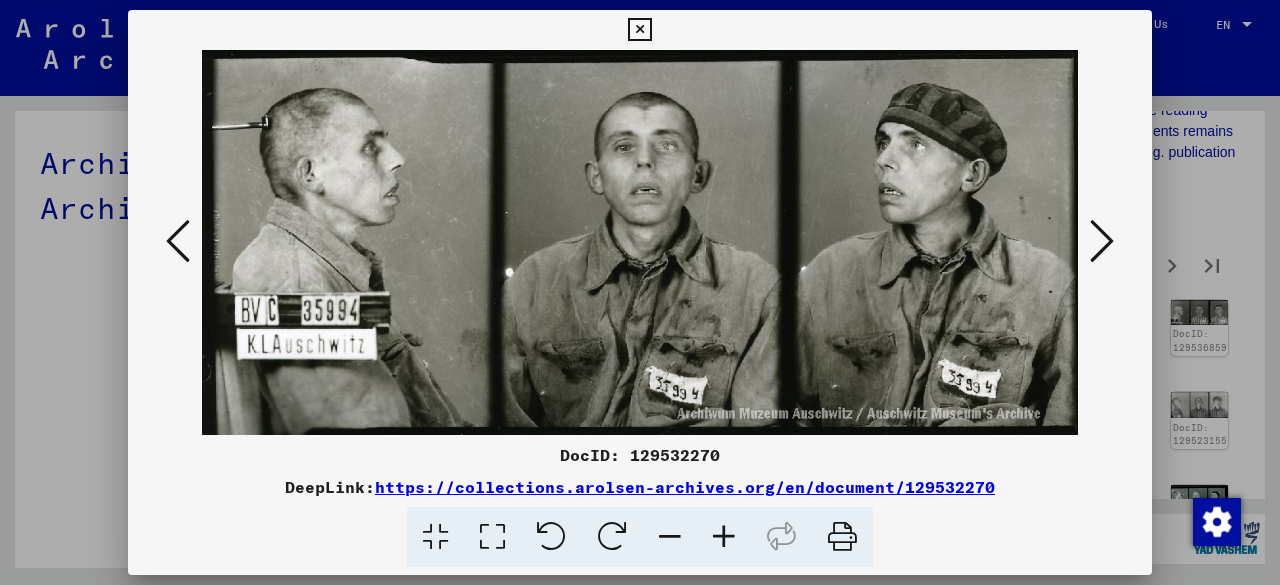 click at bounding box center (1102, 241) 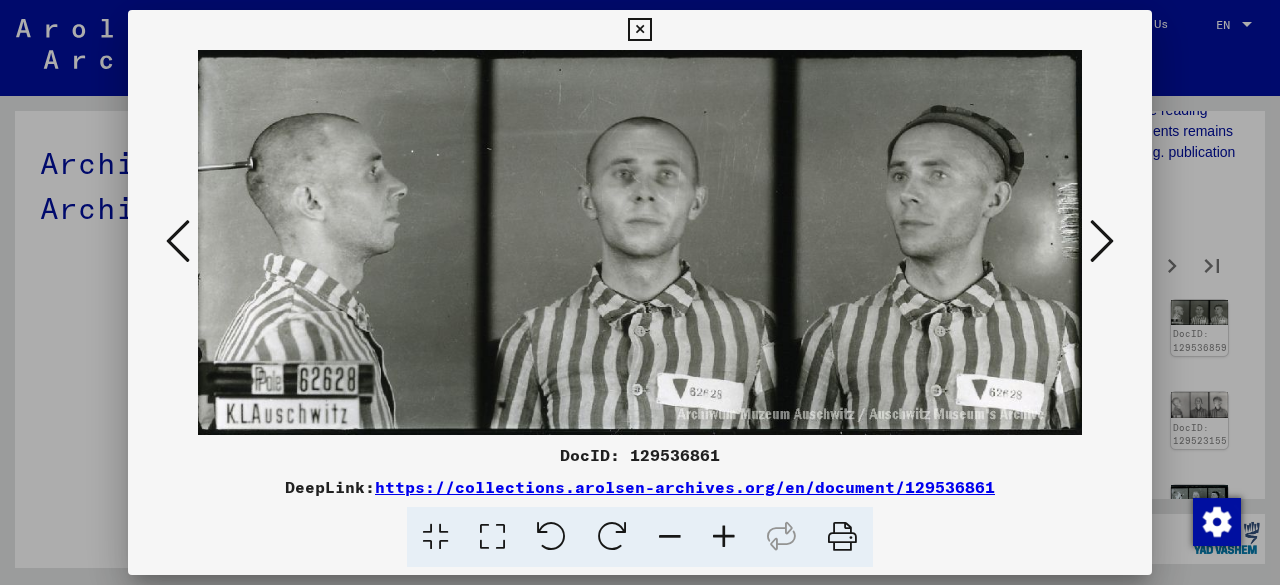 click at bounding box center (1102, 241) 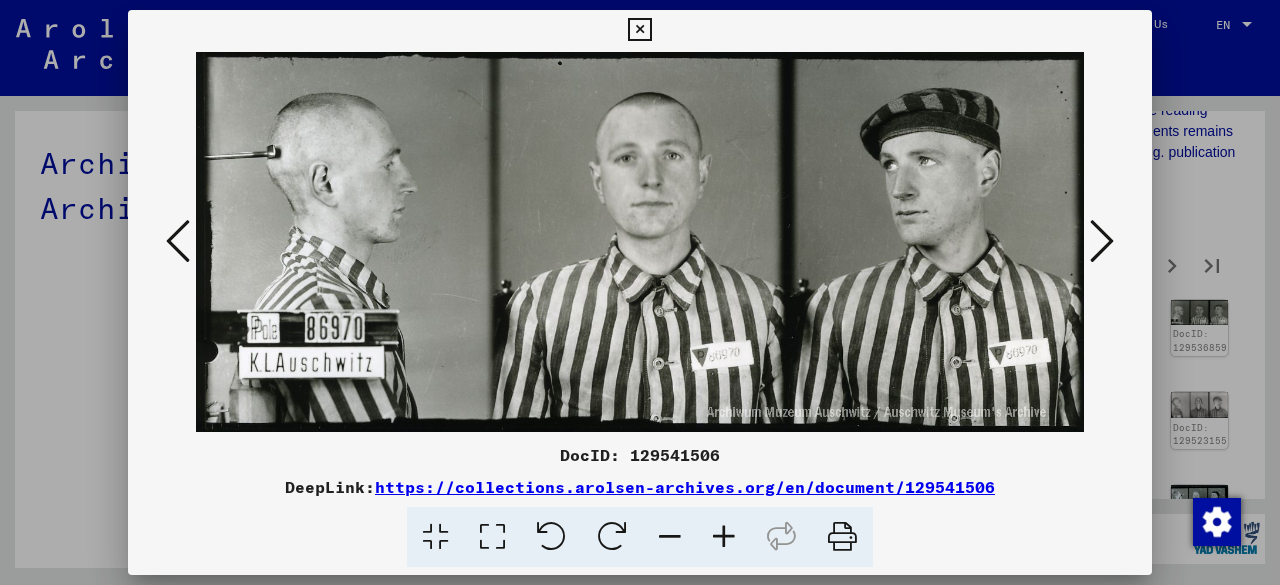 click at bounding box center (178, 241) 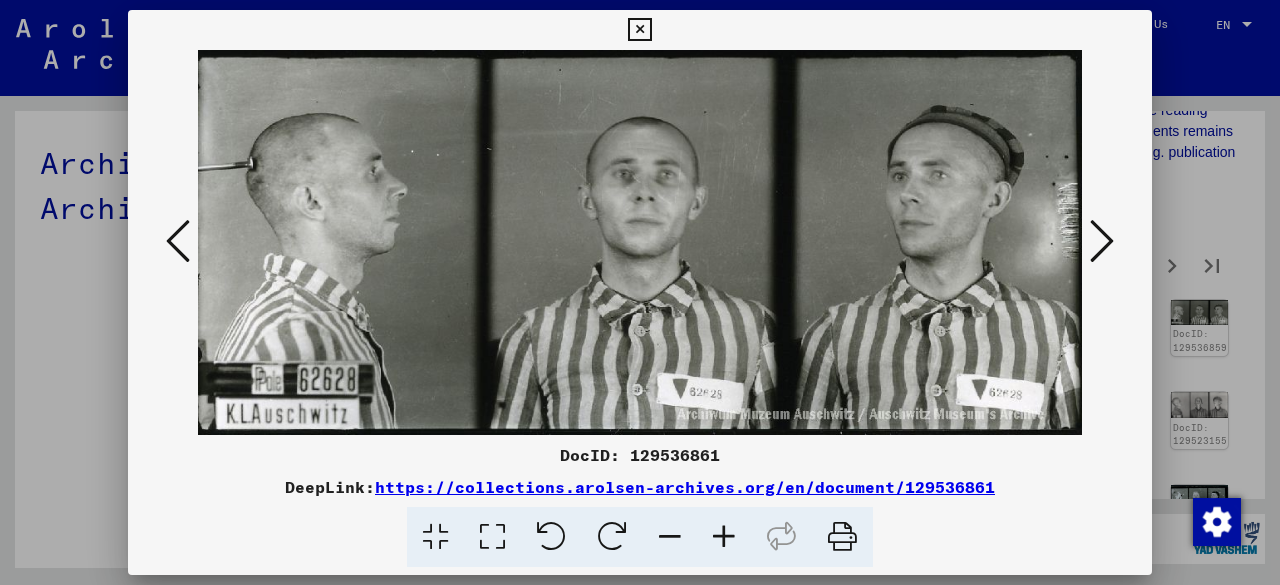 click at bounding box center [178, 241] 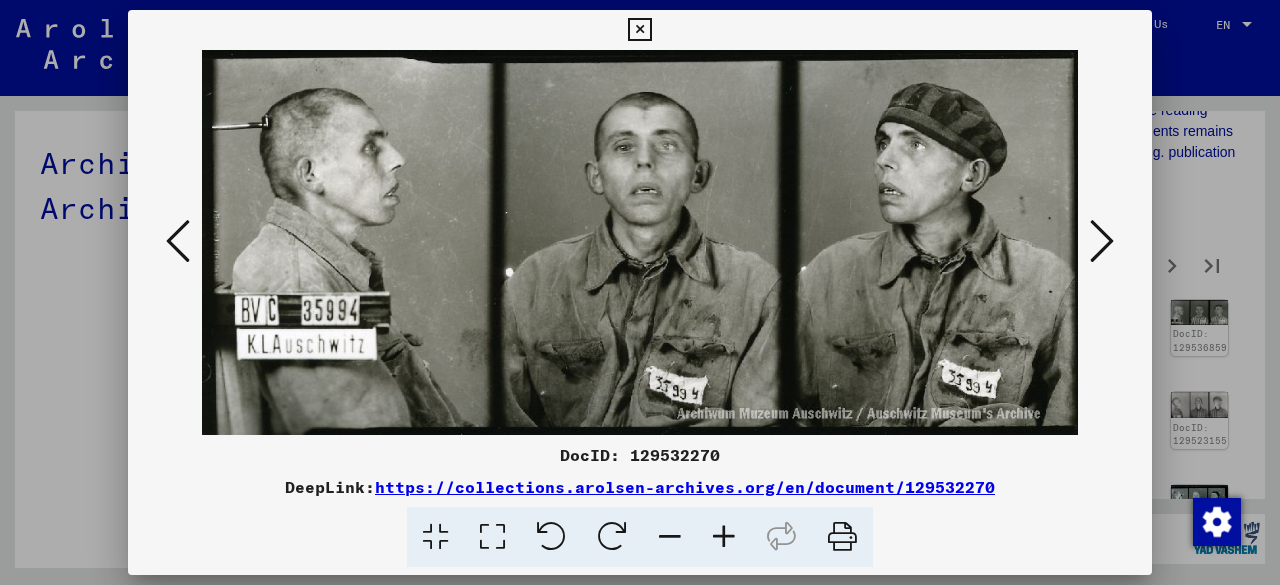 click at bounding box center (1102, 241) 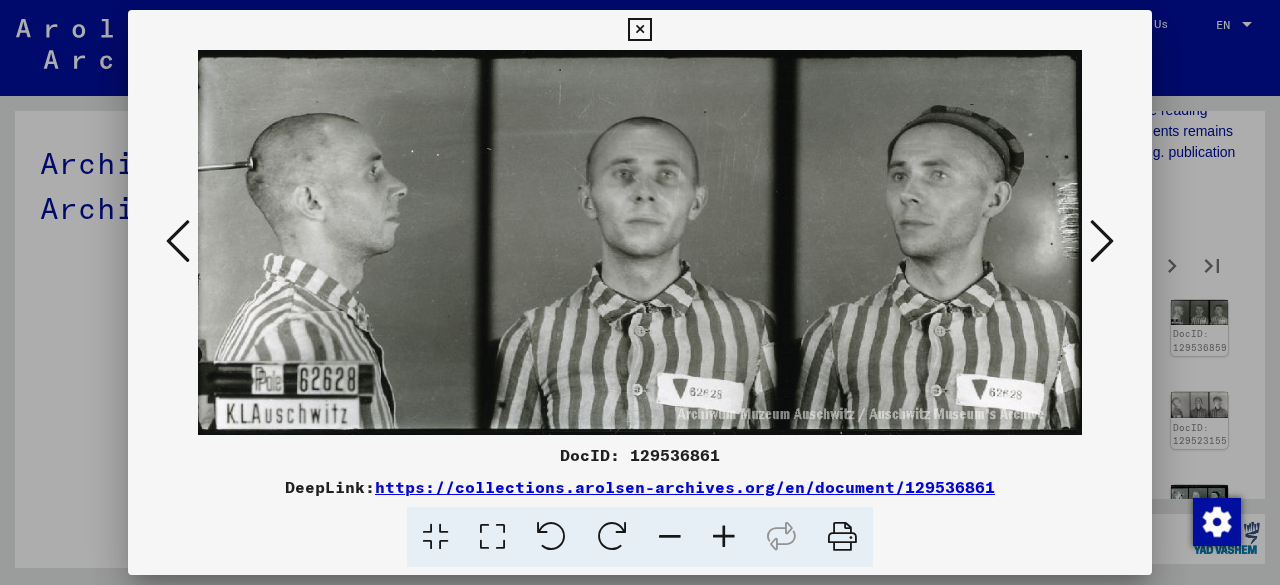 click at bounding box center [1102, 241] 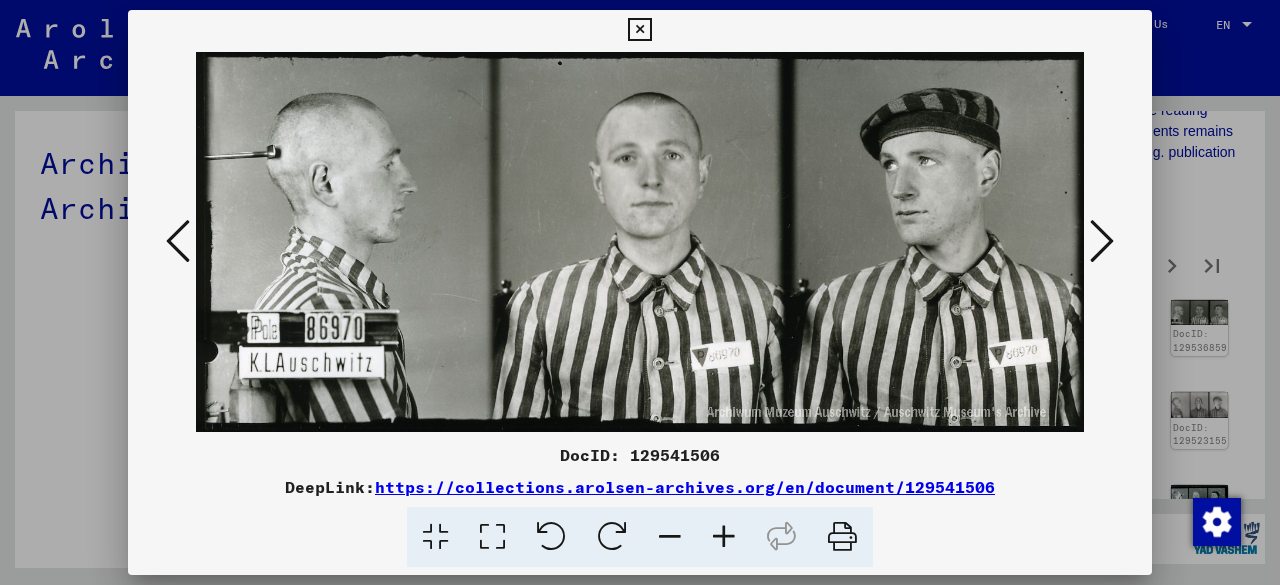 click at bounding box center (1102, 241) 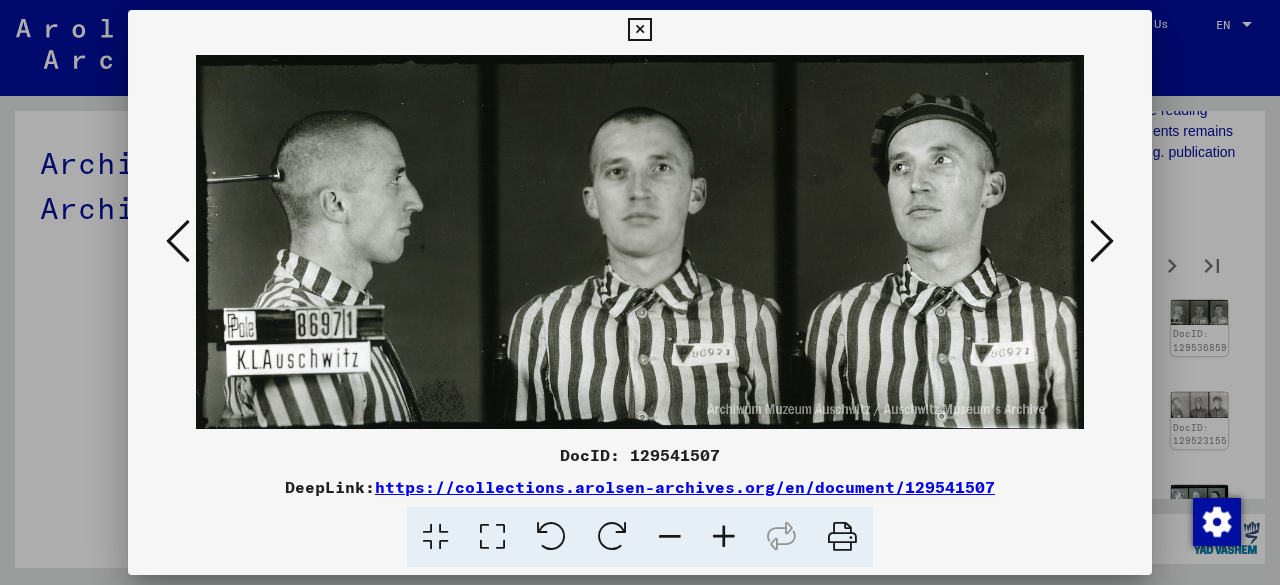 click at bounding box center [178, 242] 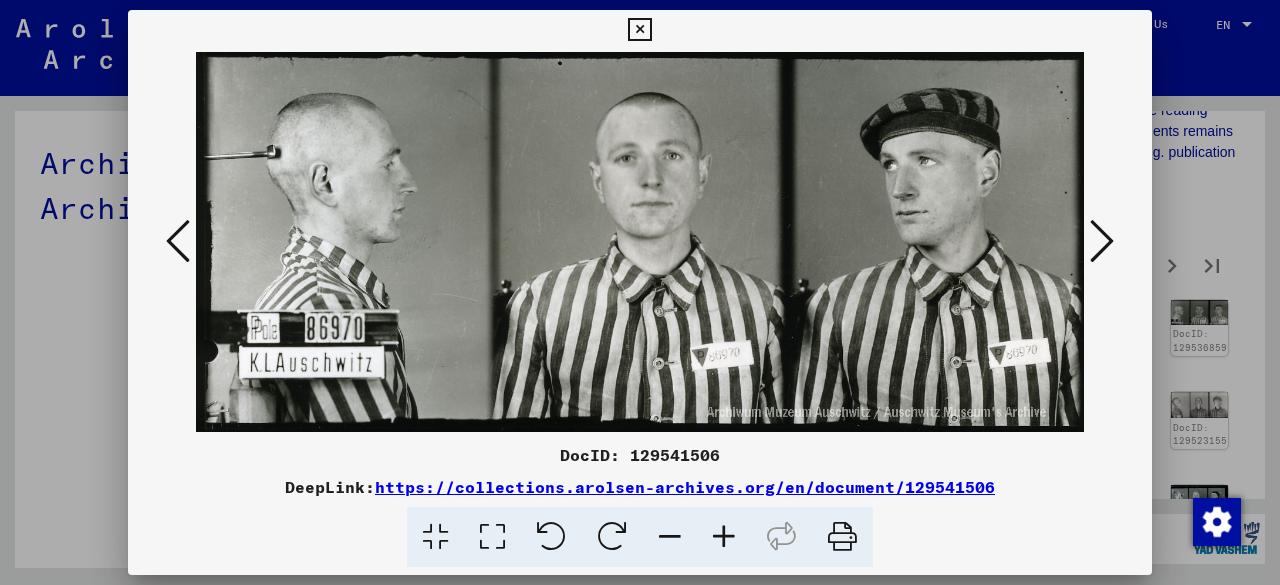 click at bounding box center [1102, 241] 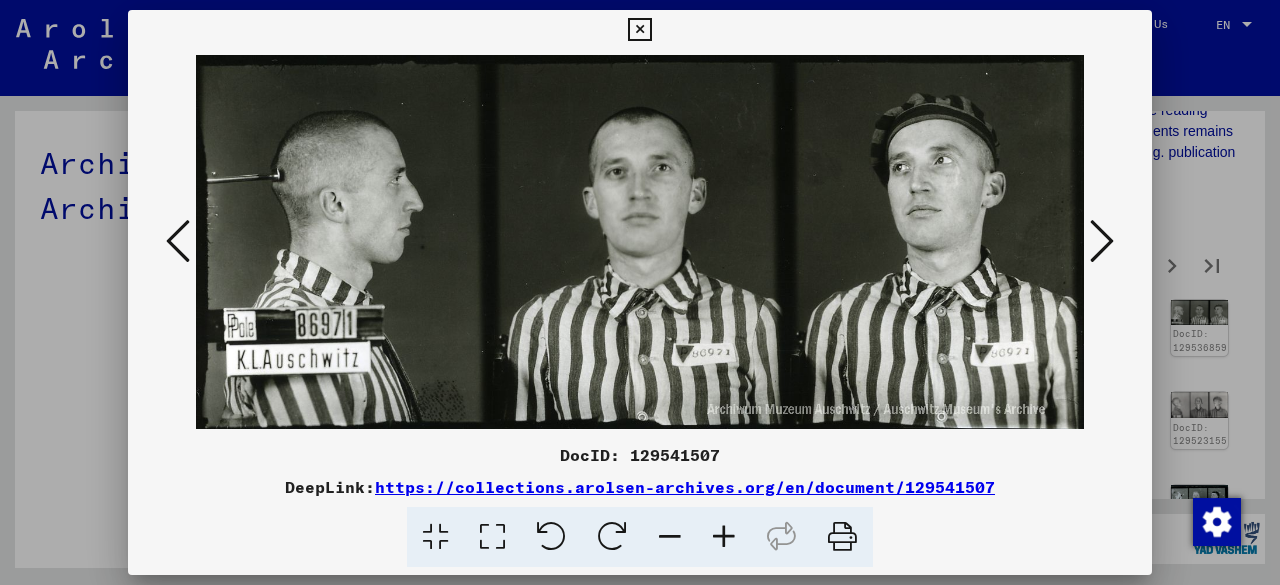 click at bounding box center [1102, 241] 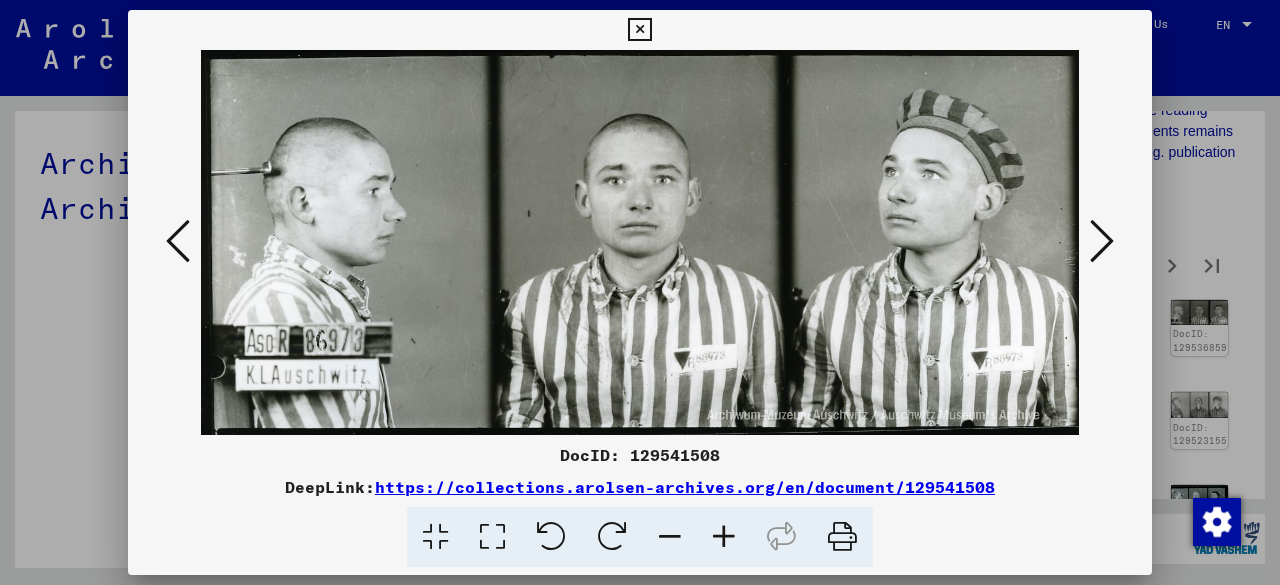 click at bounding box center (1102, 241) 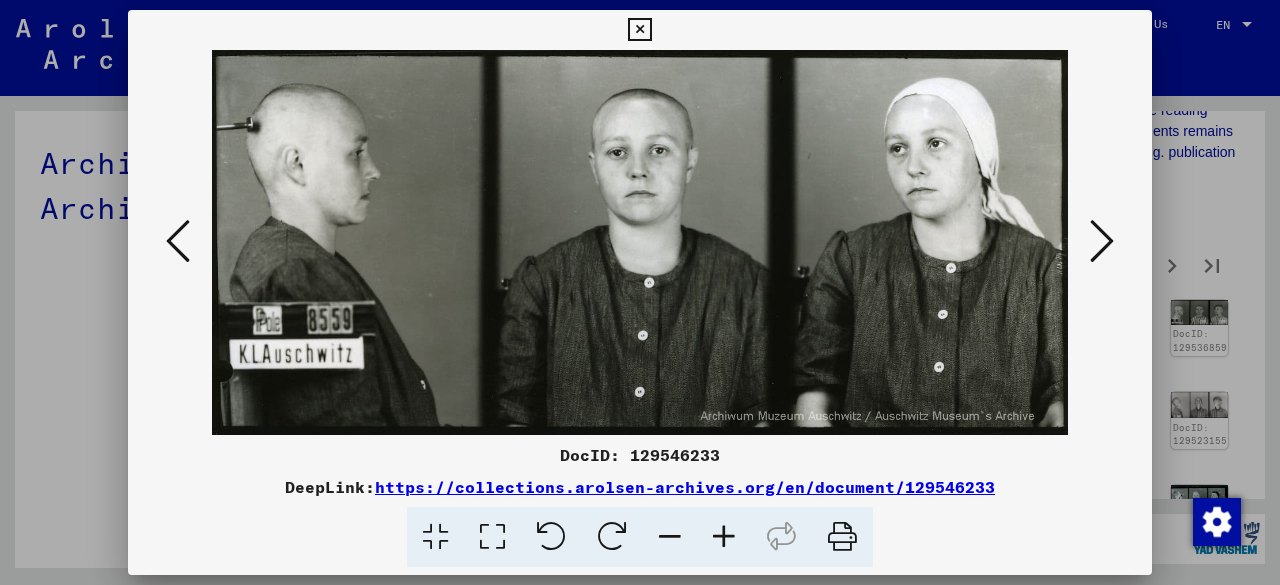 click at bounding box center (1102, 241) 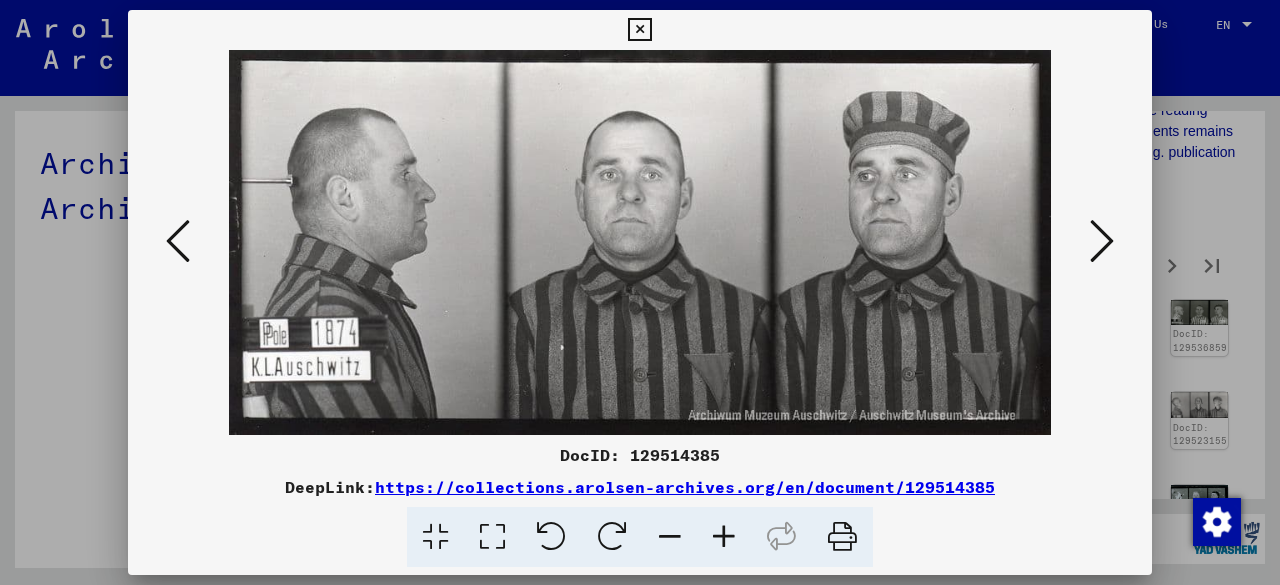 click at bounding box center [1102, 241] 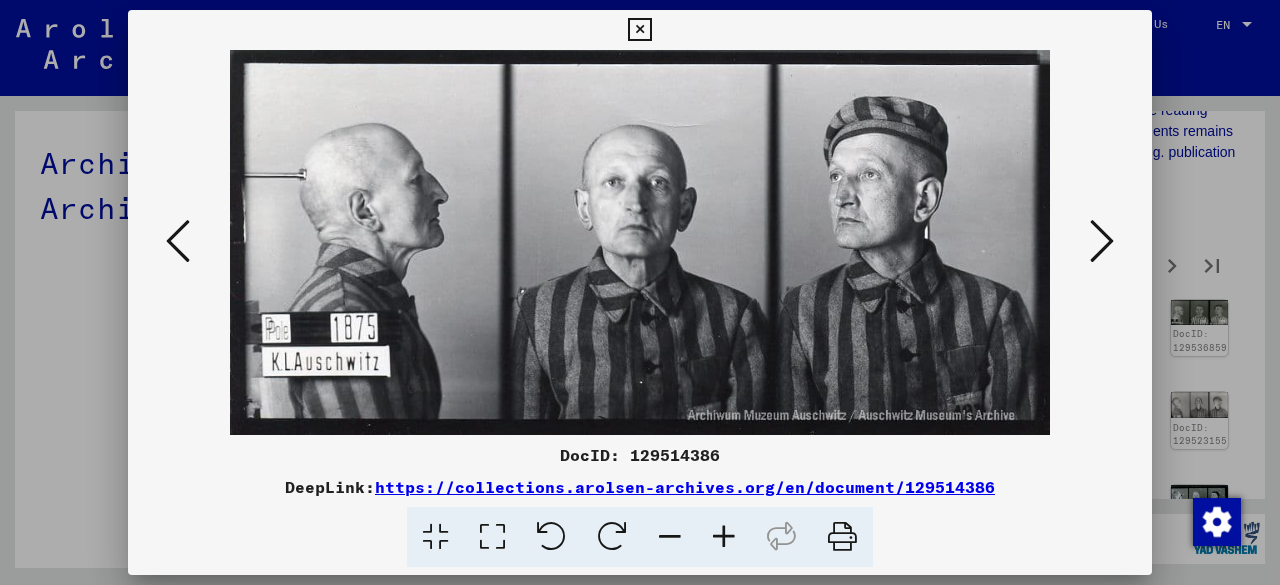 click at bounding box center [1102, 241] 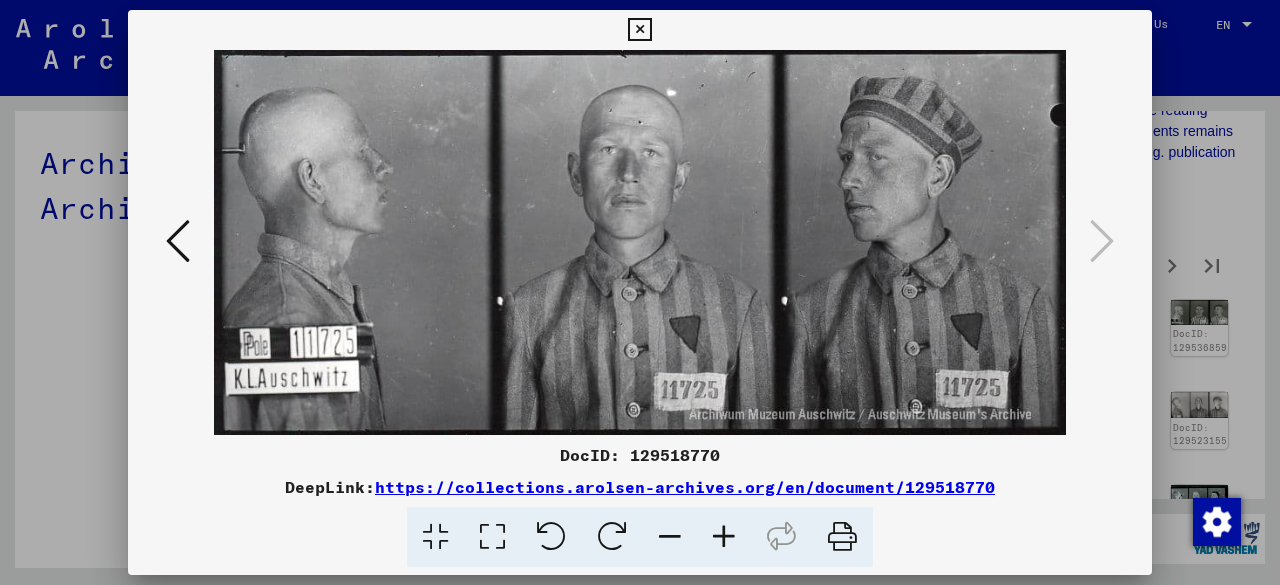 click at bounding box center [639, 30] 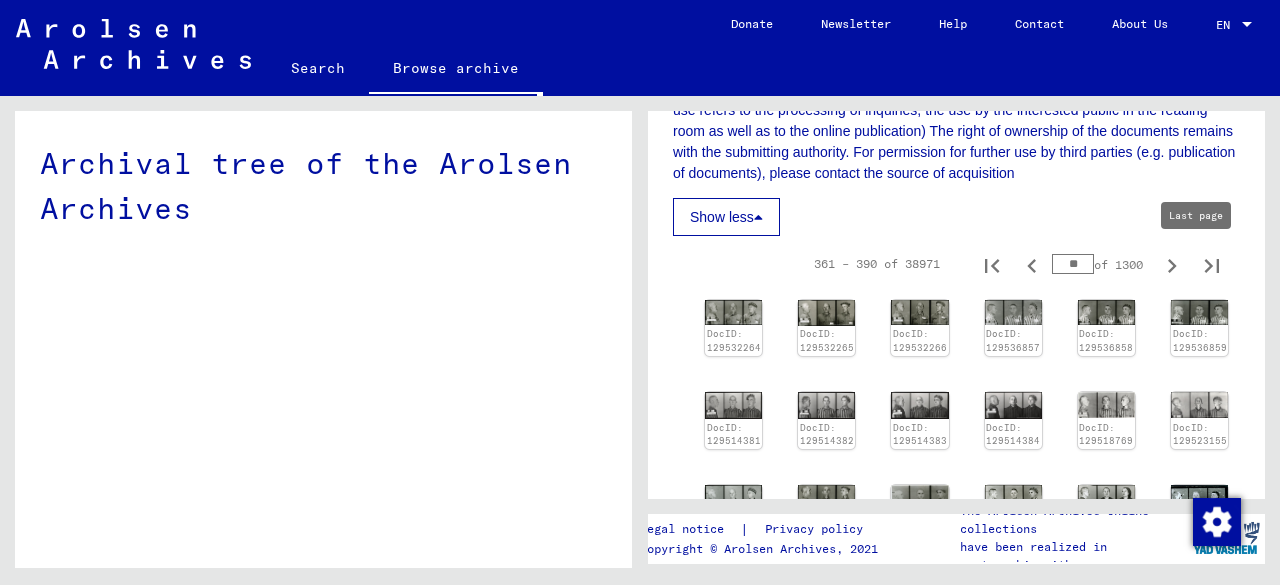 click 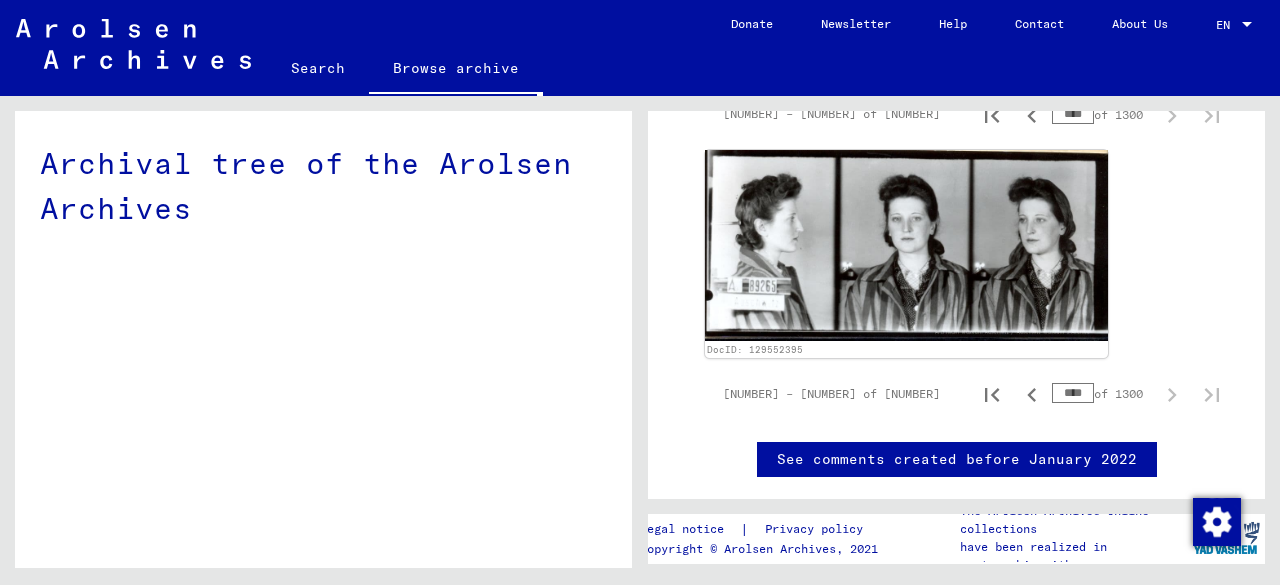 scroll, scrollTop: 1954, scrollLeft: 0, axis: vertical 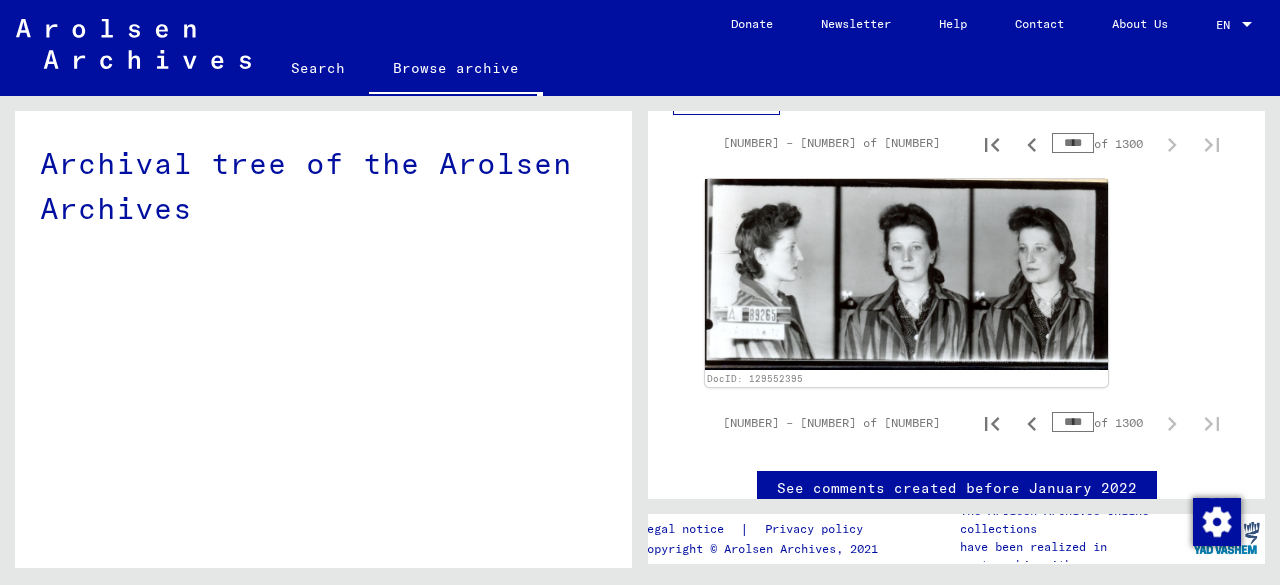 click on "38971 – 38971 of 38971  ****  of 1300" at bounding box center [956, 143] 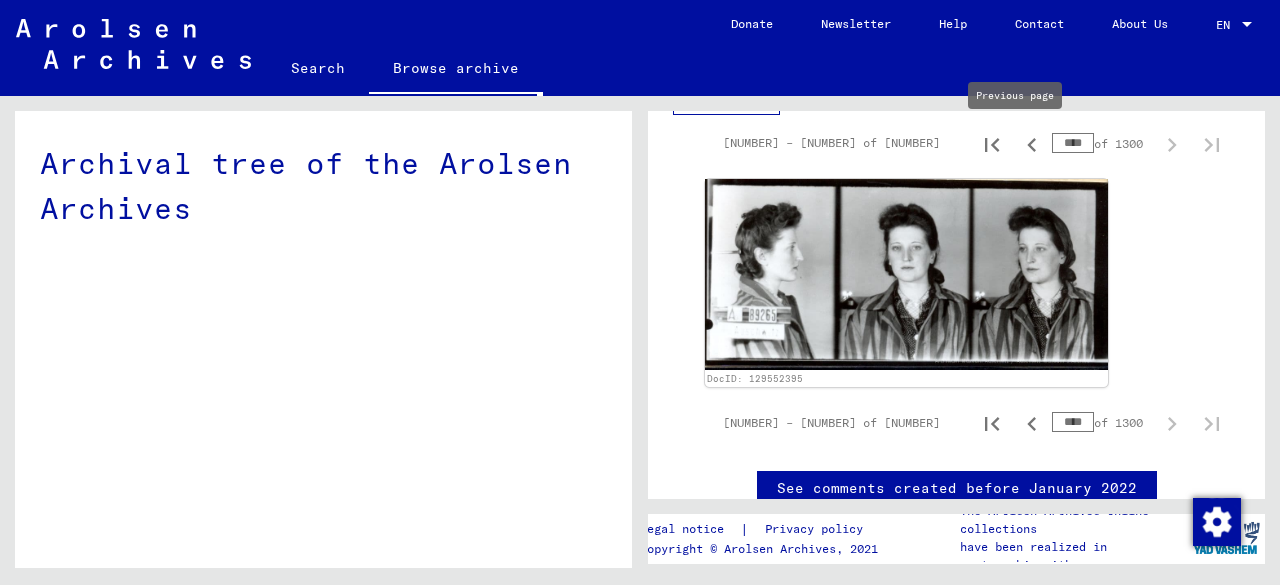 click 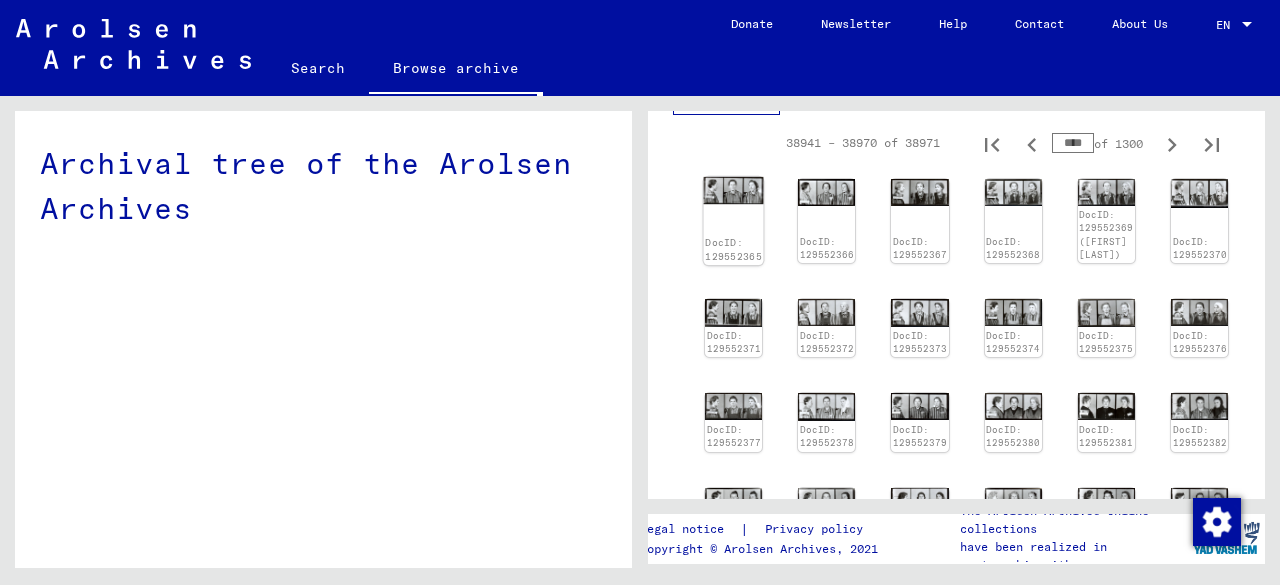 click 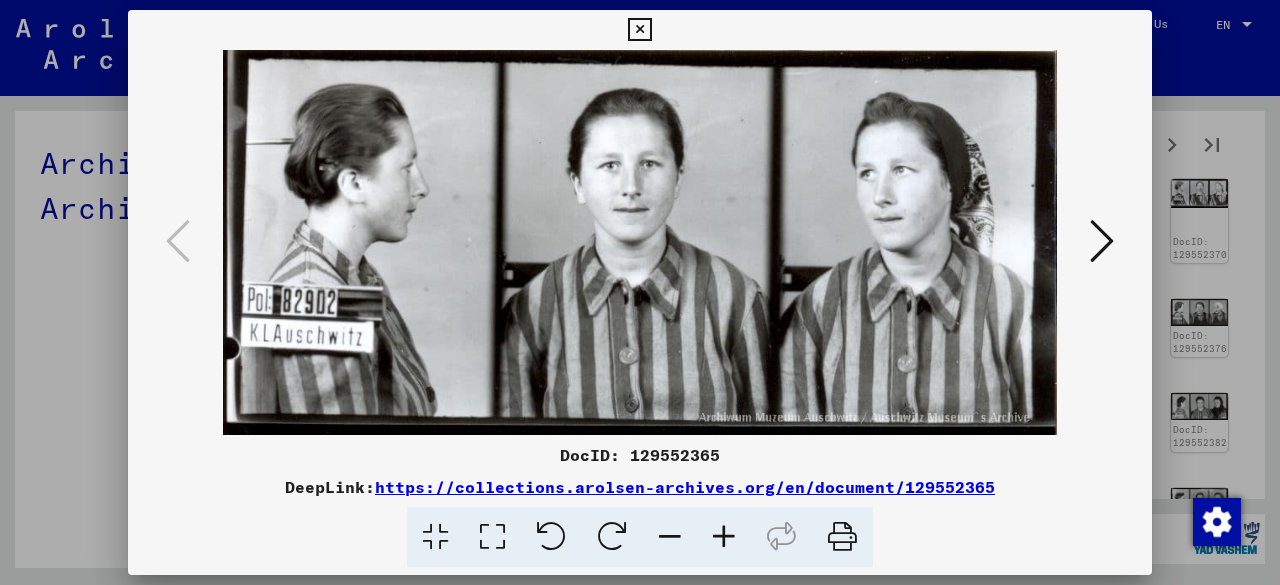click at bounding box center (640, 242) 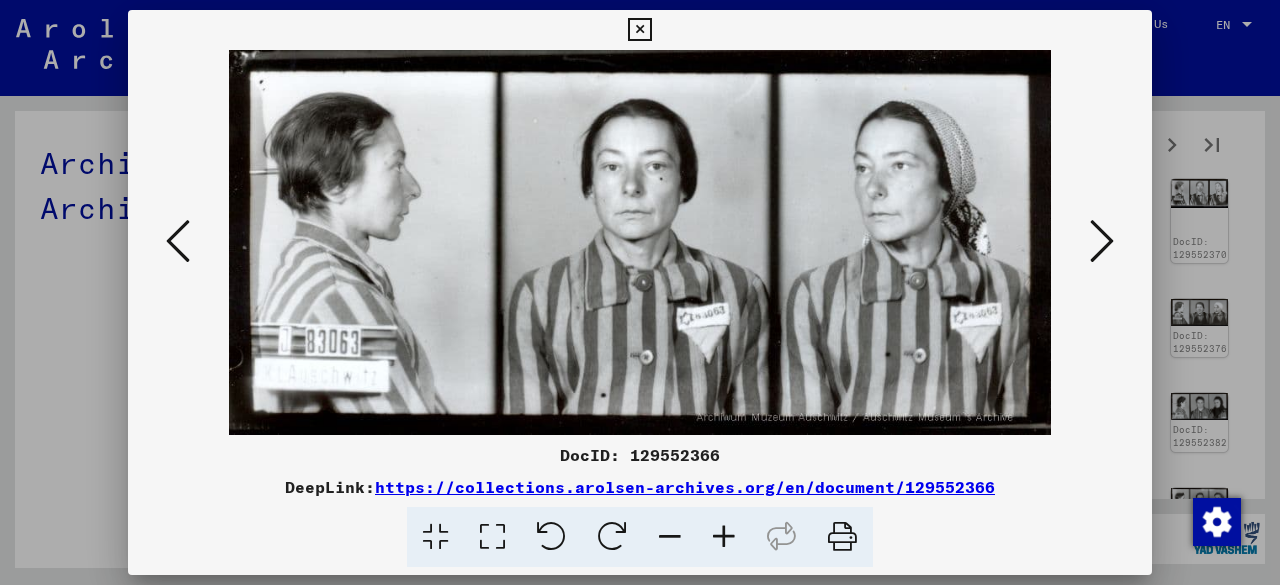 click at bounding box center (1102, 241) 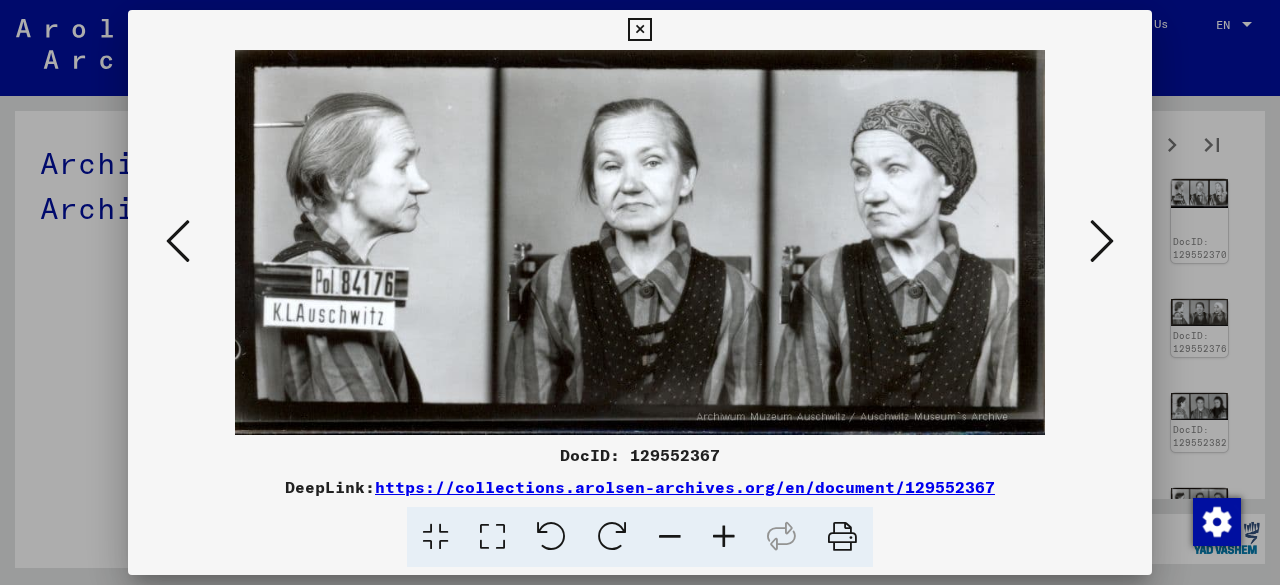click at bounding box center [1102, 241] 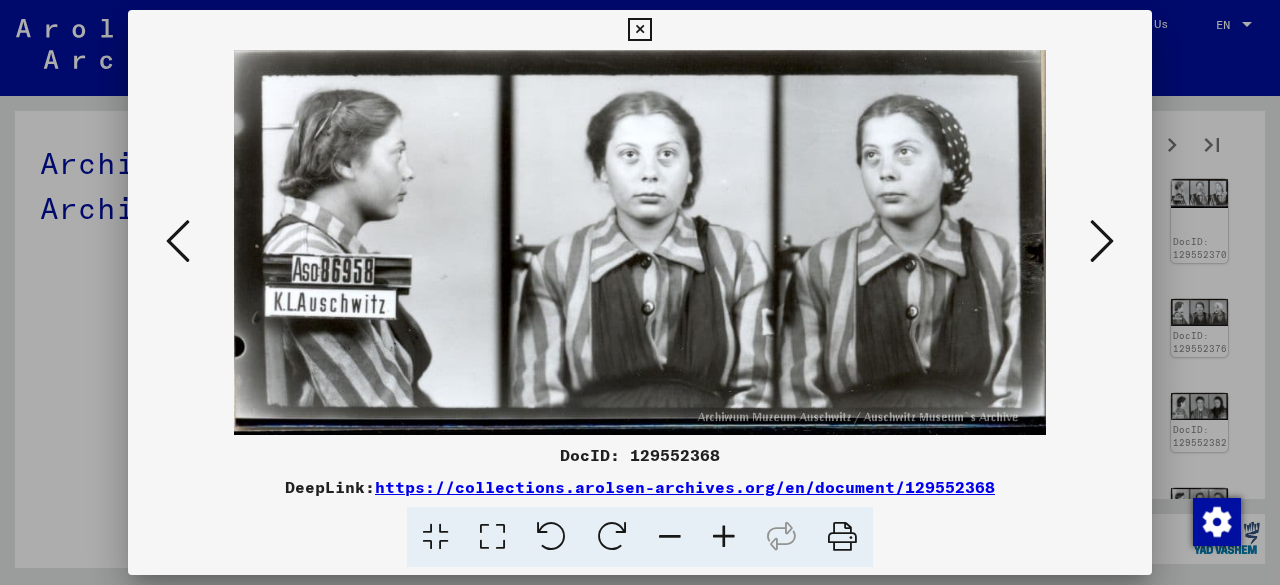 click at bounding box center [1102, 241] 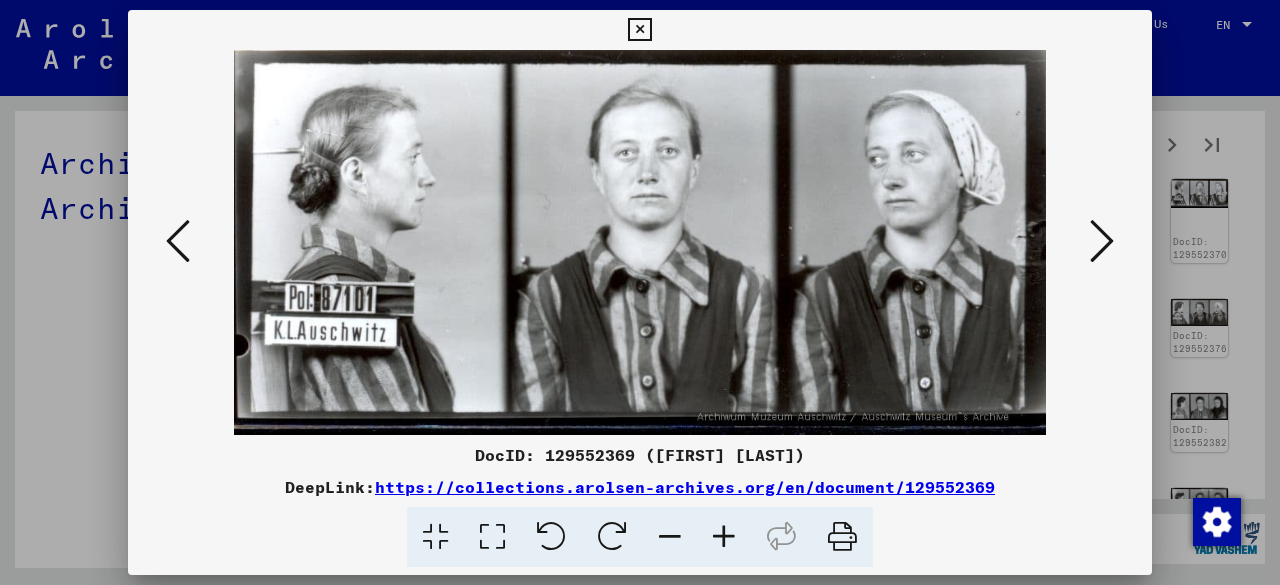 click at bounding box center [1102, 241] 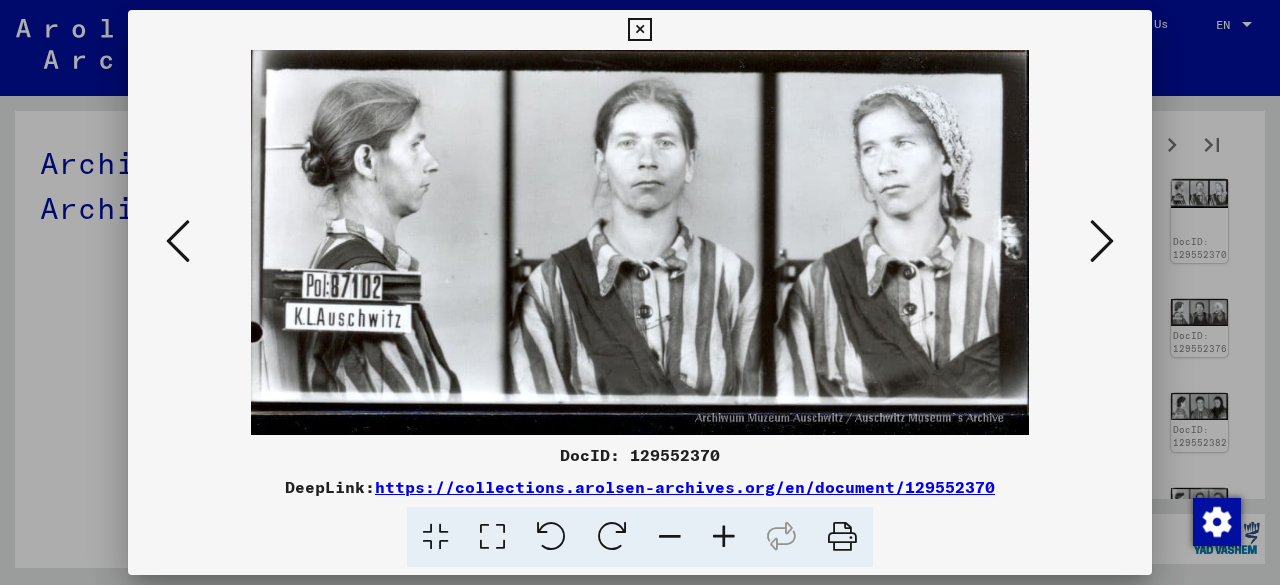 click at bounding box center [1102, 241] 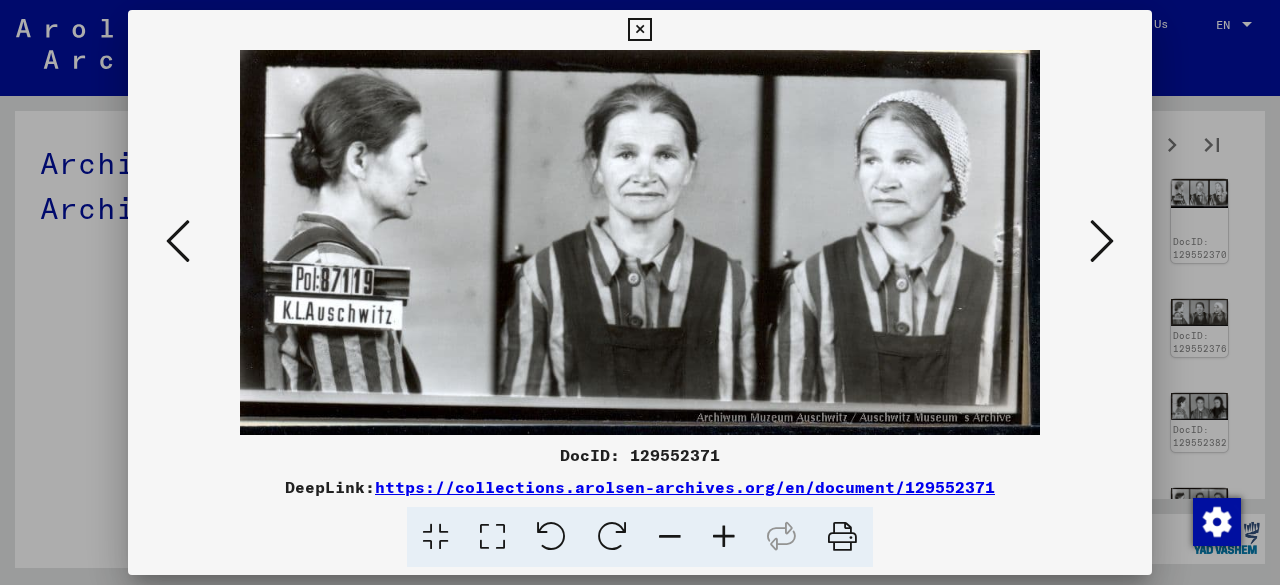 click at bounding box center [1102, 241] 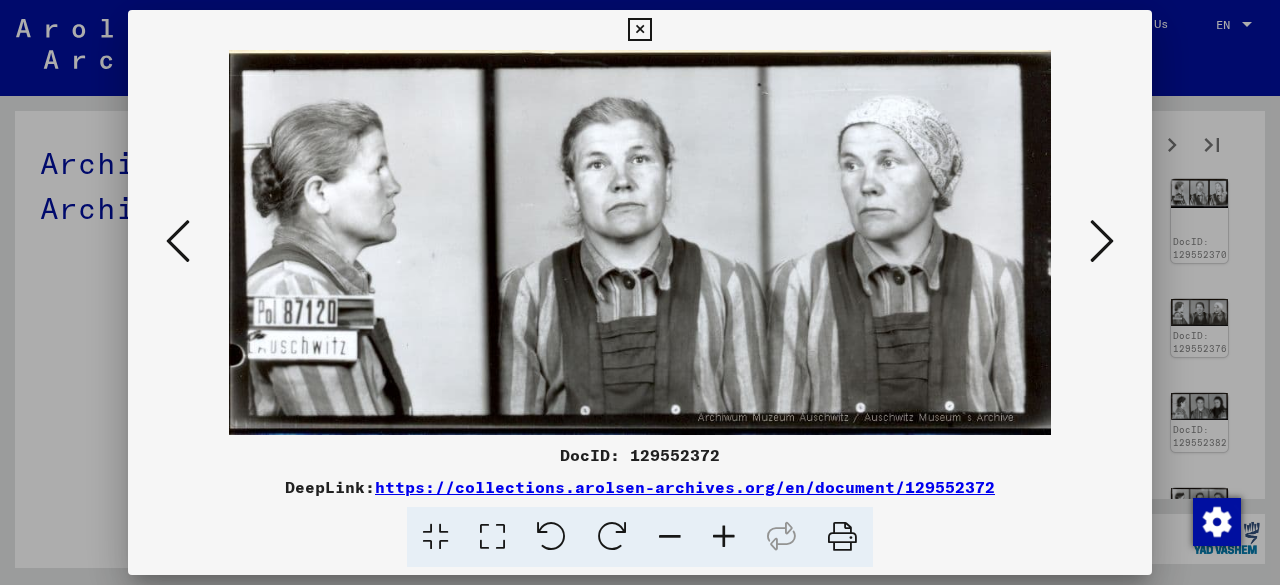 click at bounding box center (1102, 241) 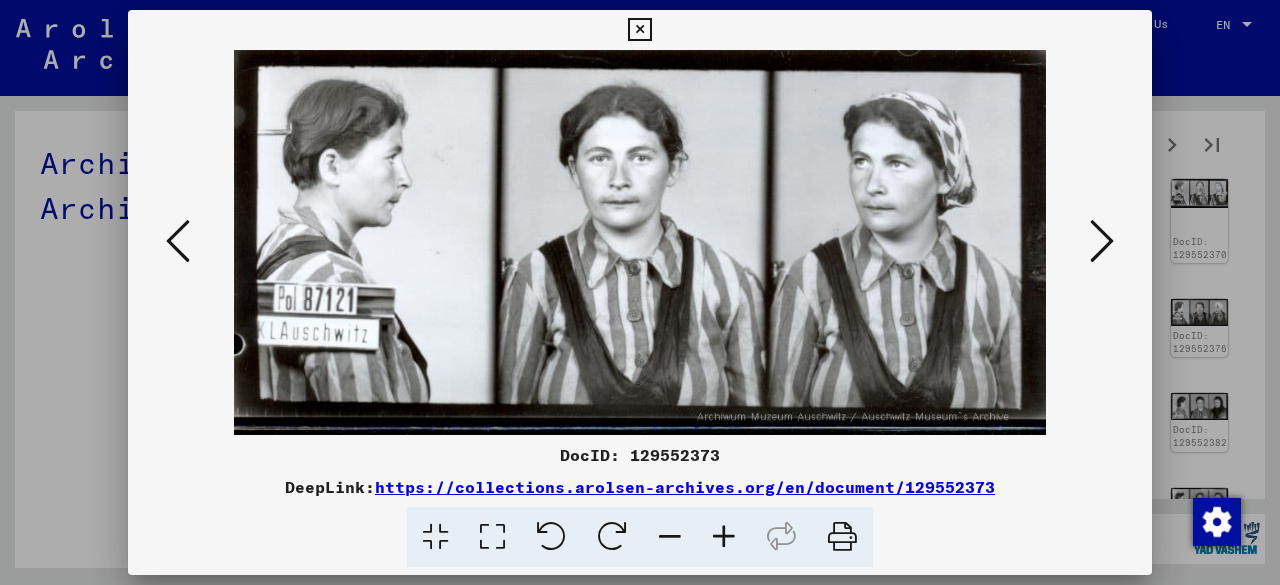 click at bounding box center (1102, 241) 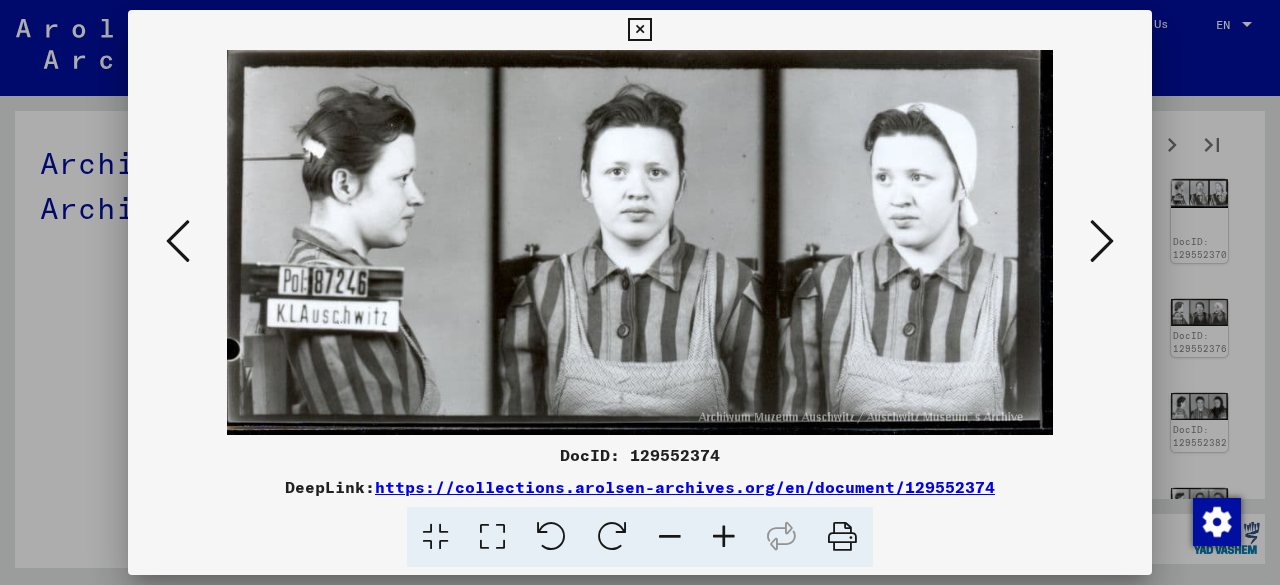click at bounding box center (1102, 241) 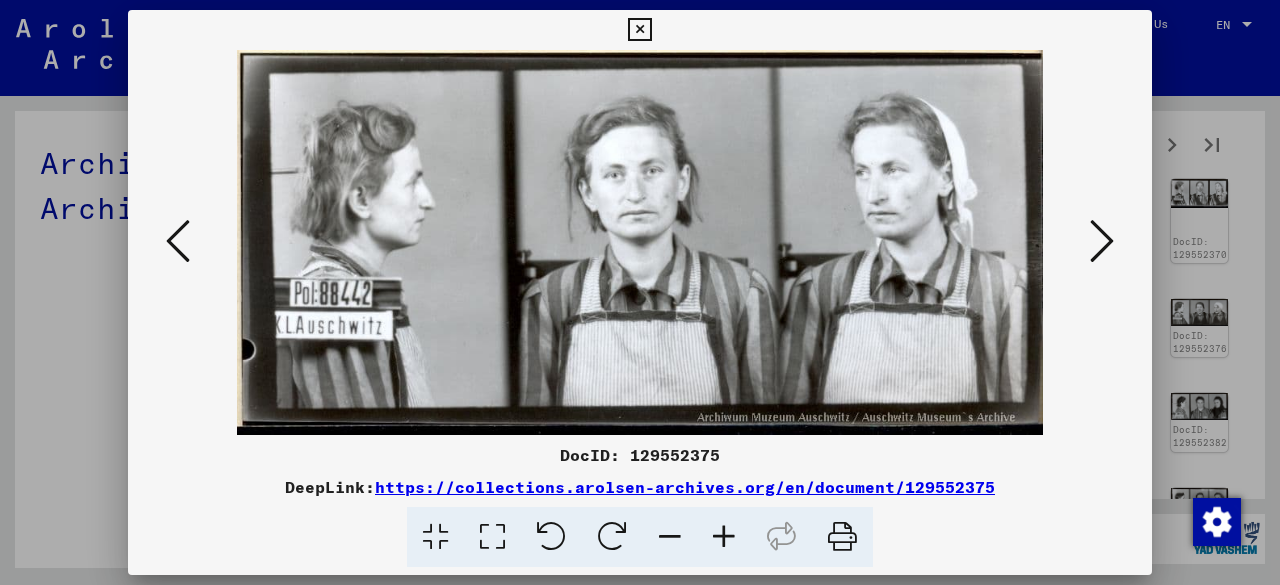 click at bounding box center (1102, 241) 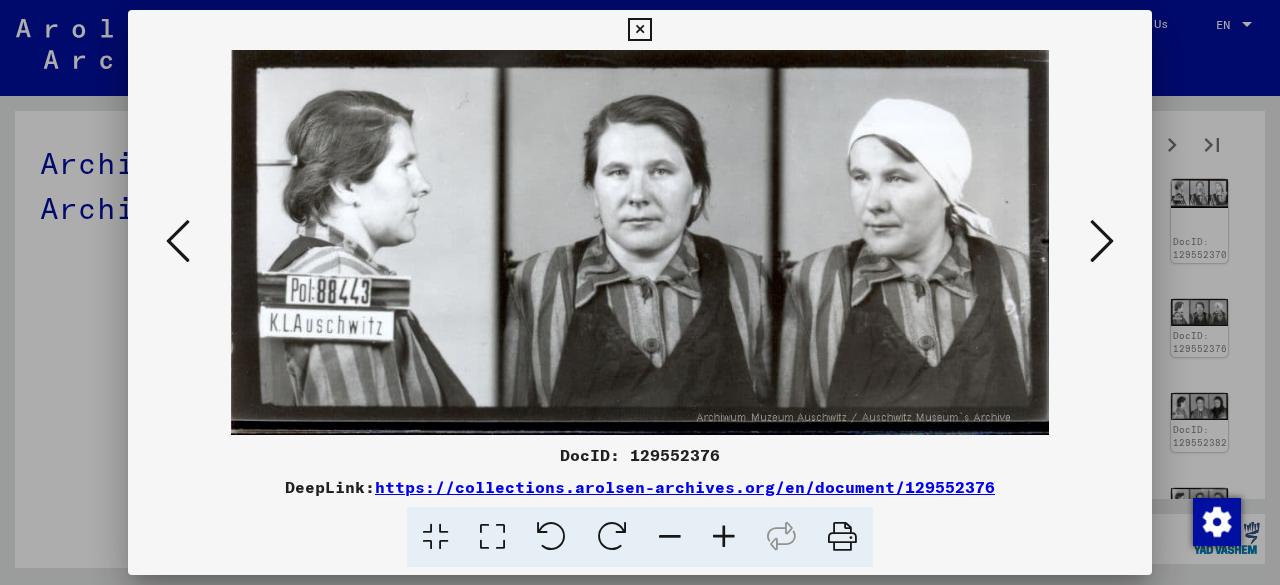 click at bounding box center (1102, 241) 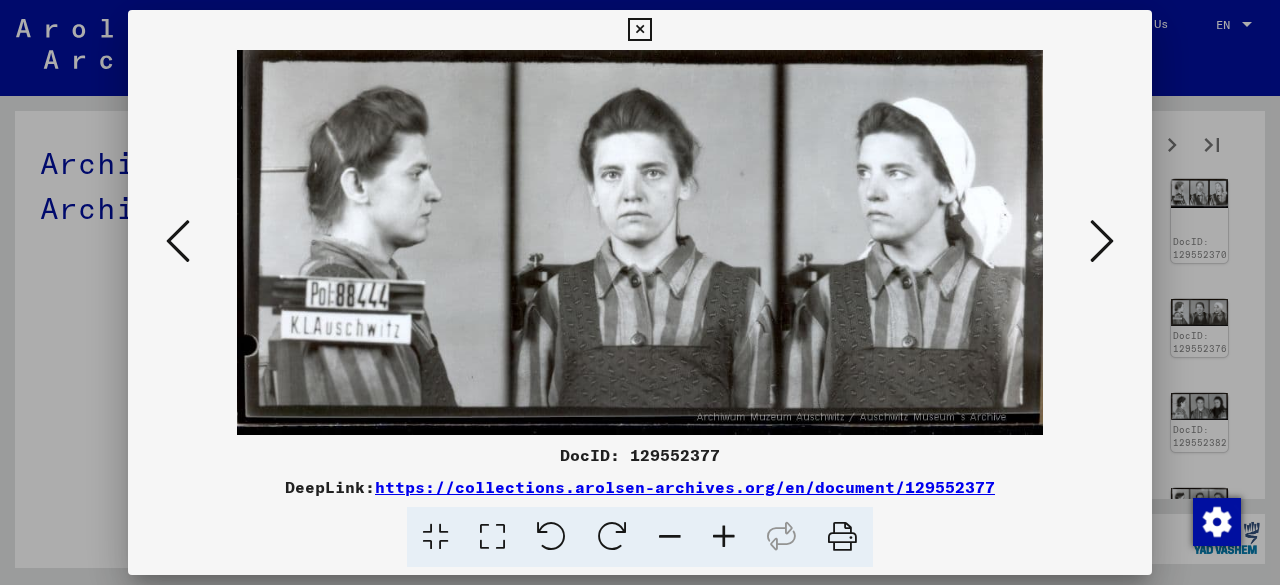 click at bounding box center [1102, 241] 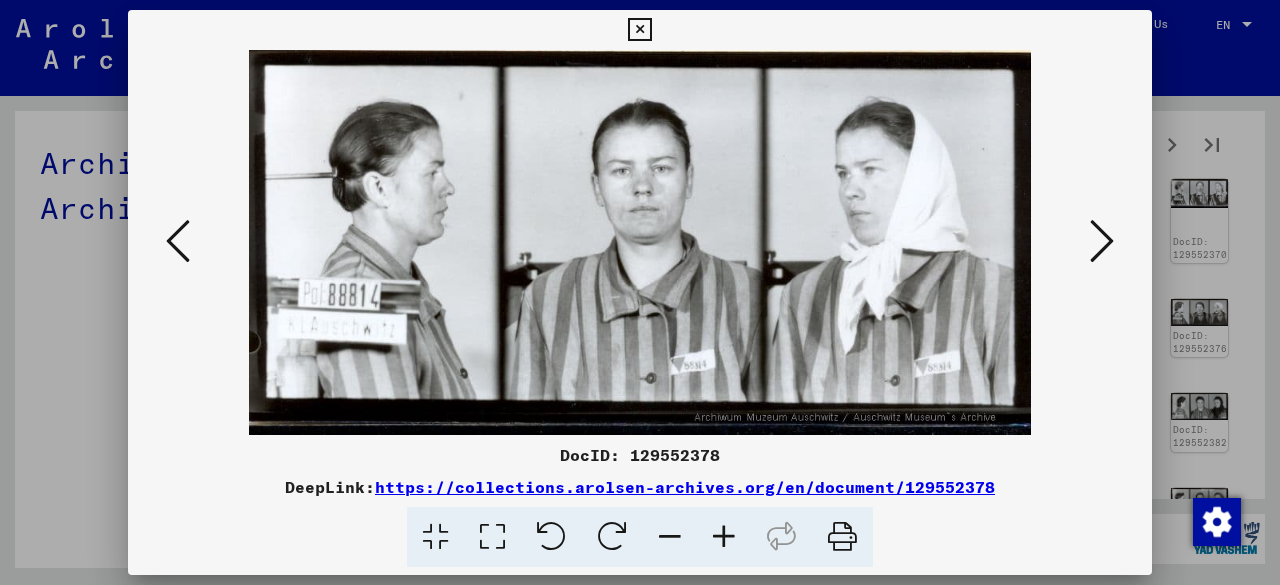click at bounding box center [1102, 241] 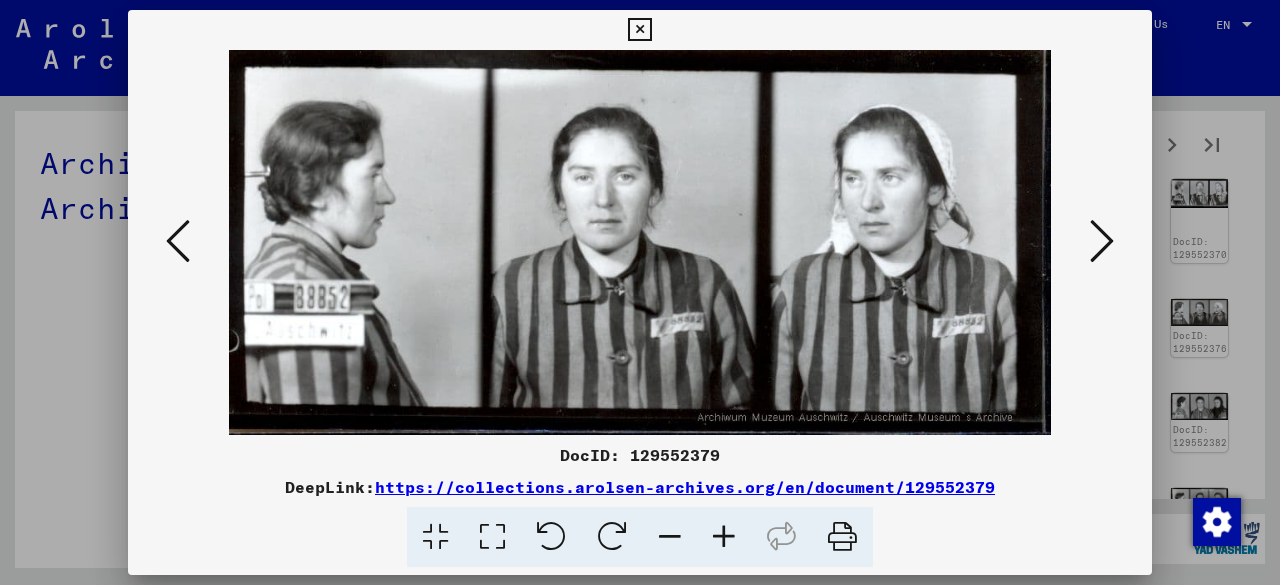 click at bounding box center [1102, 241] 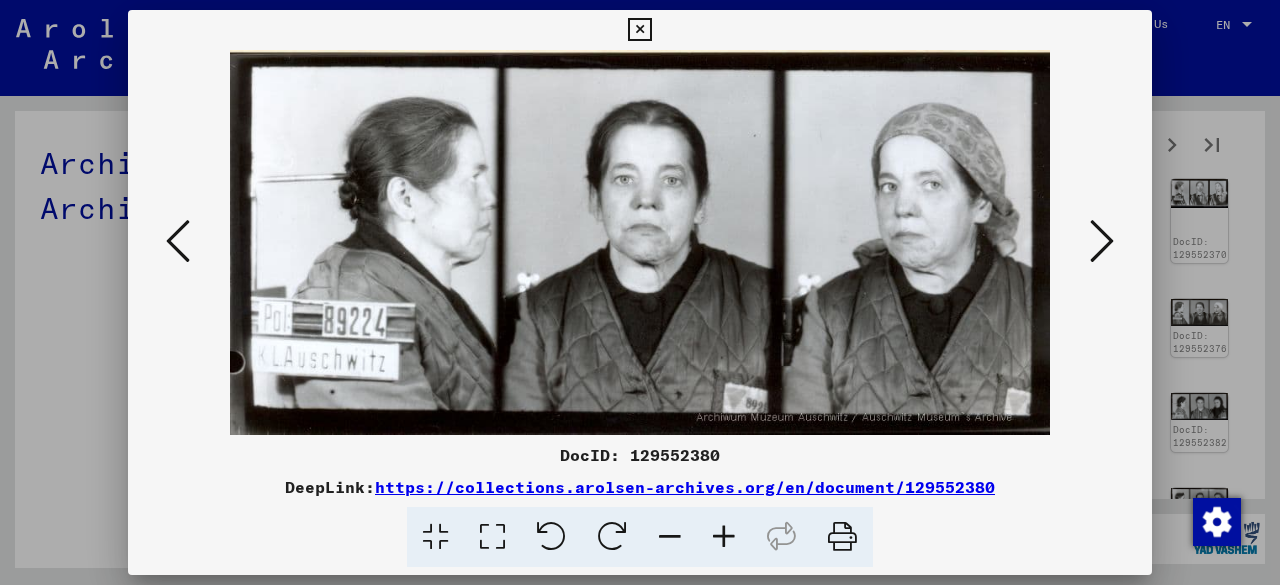 click at bounding box center [1102, 241] 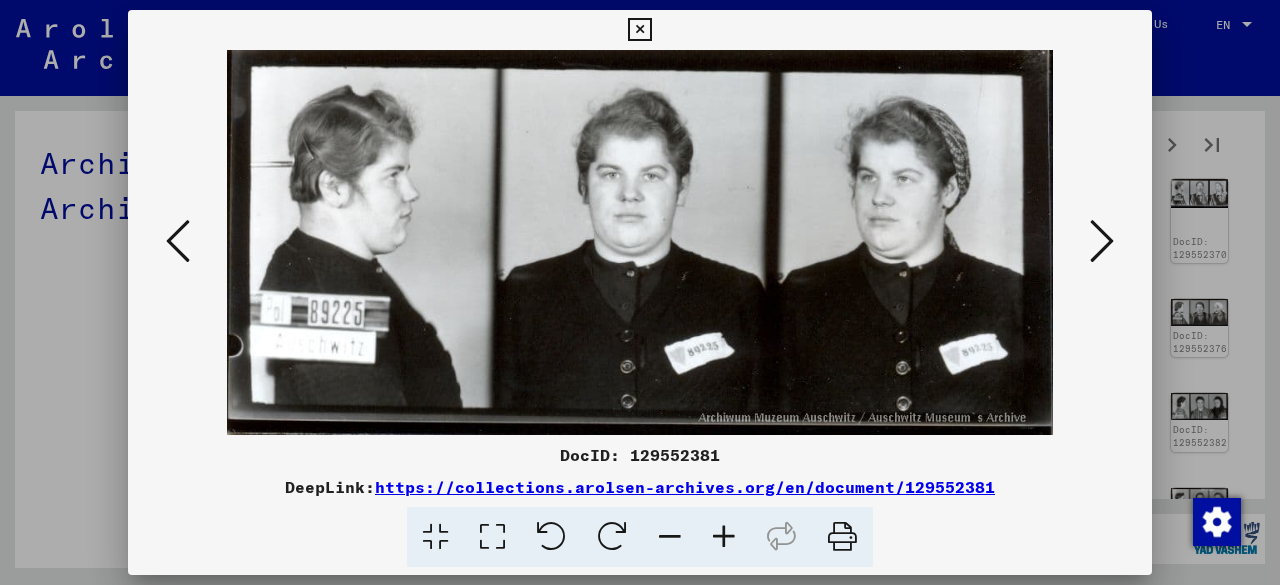click at bounding box center [1102, 241] 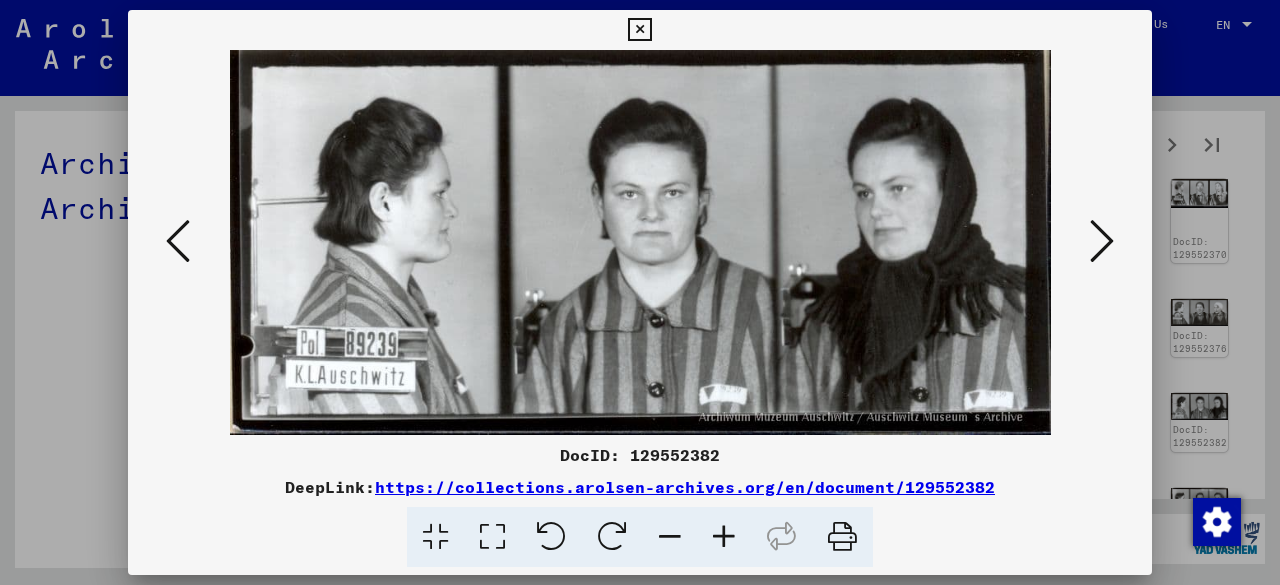 click at bounding box center (1102, 241) 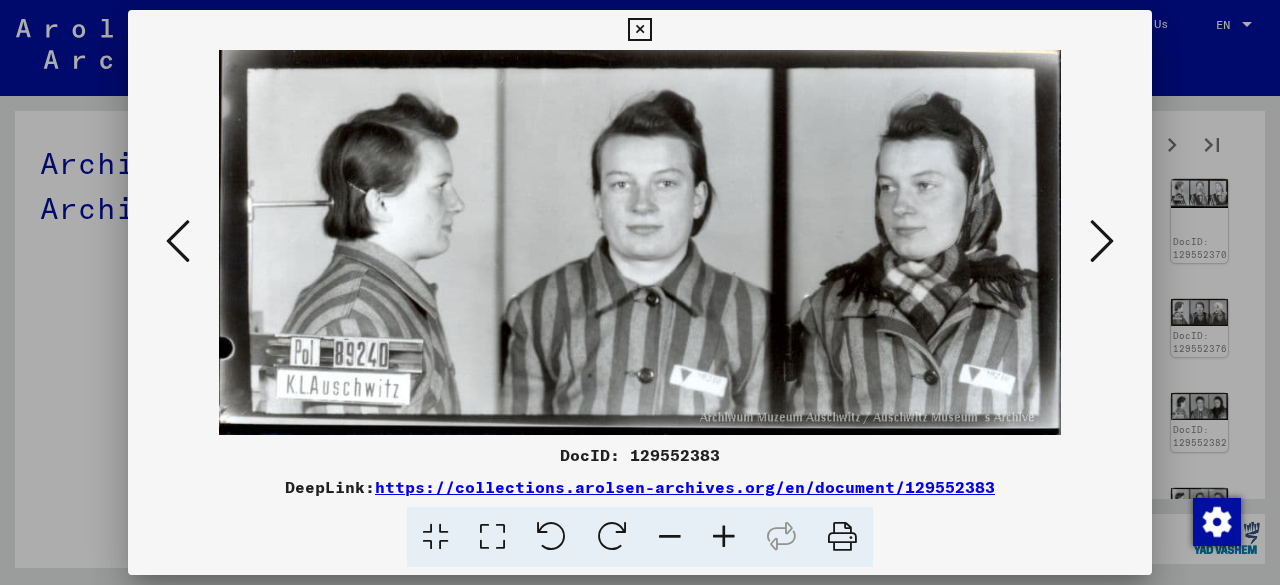 click at bounding box center (1102, 241) 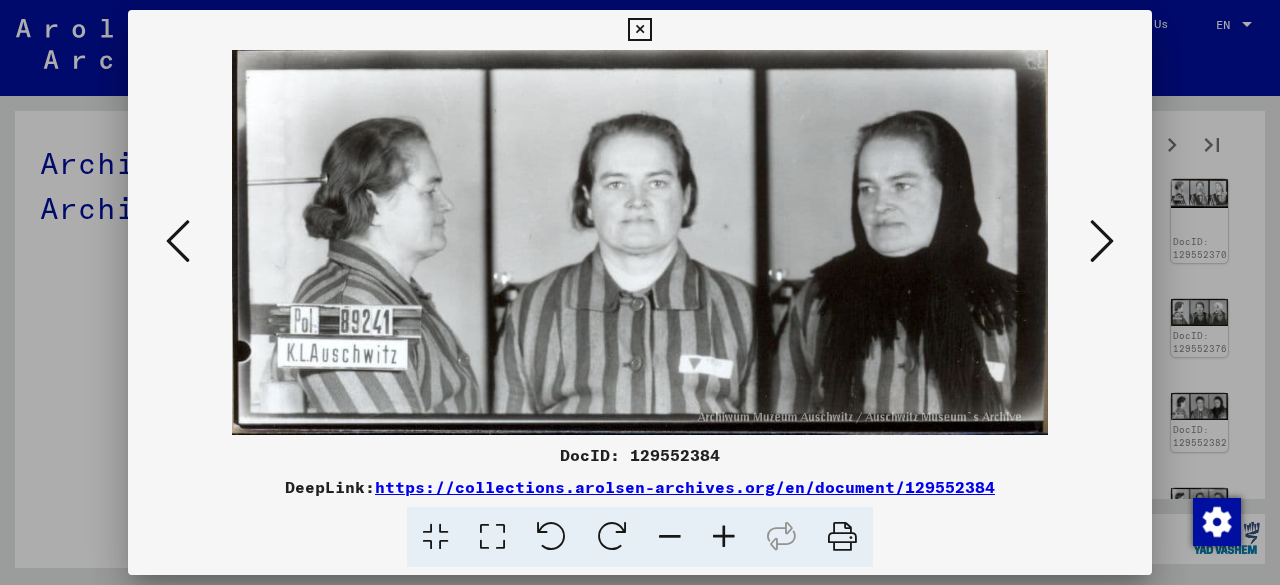 click at bounding box center (1102, 241) 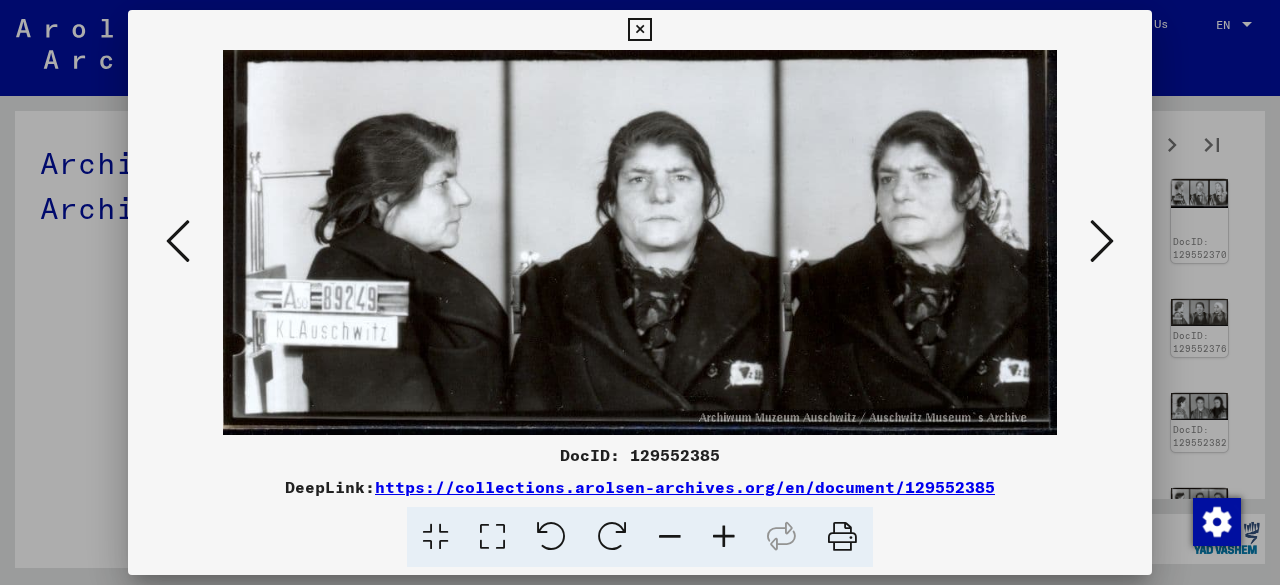 click at bounding box center [1102, 241] 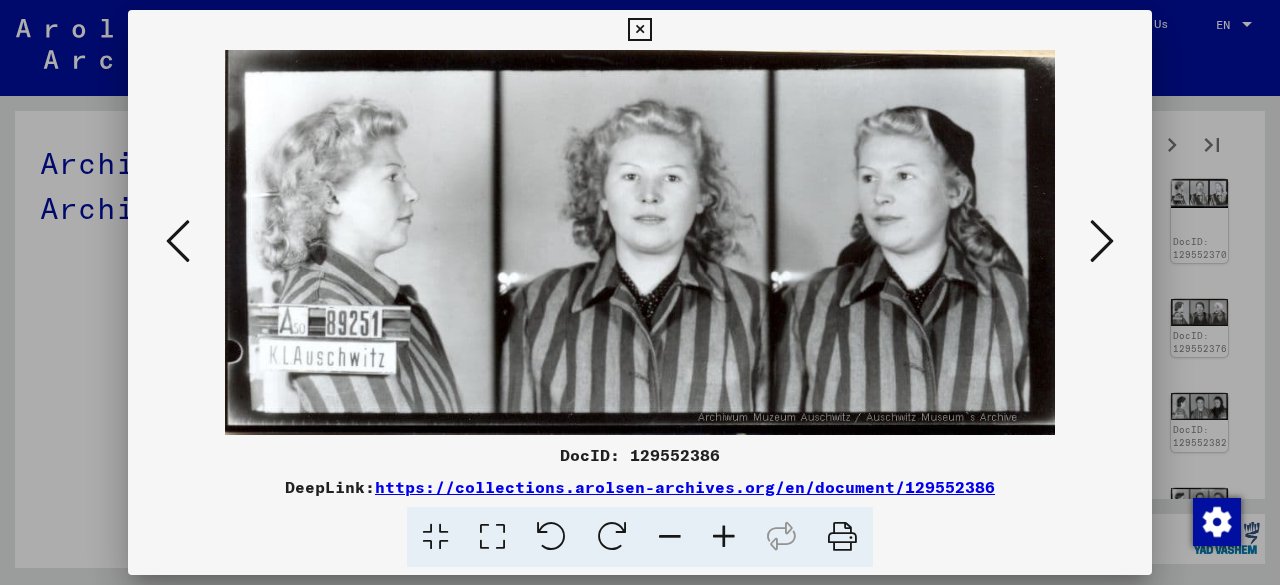 click at bounding box center (1102, 241) 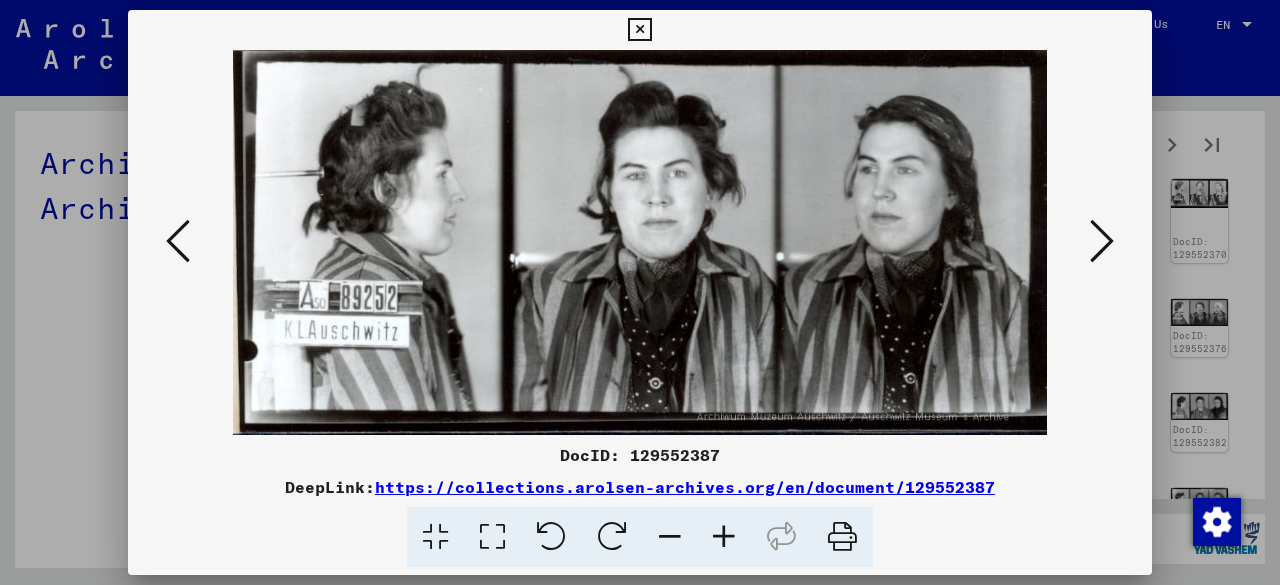 click at bounding box center [1102, 241] 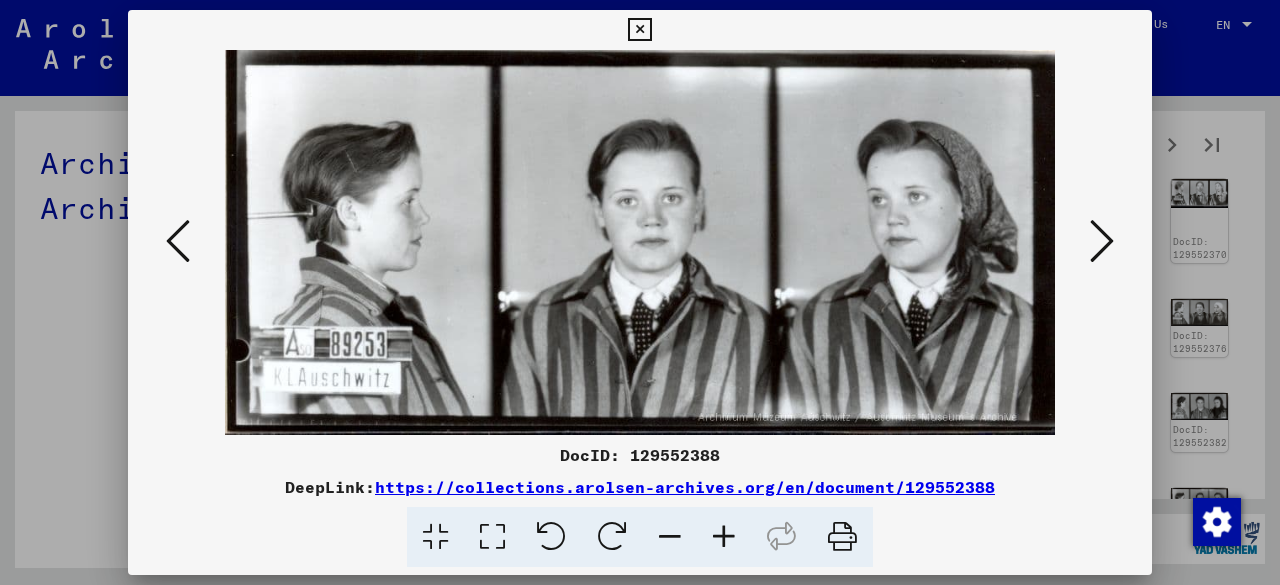 click at bounding box center [1102, 241] 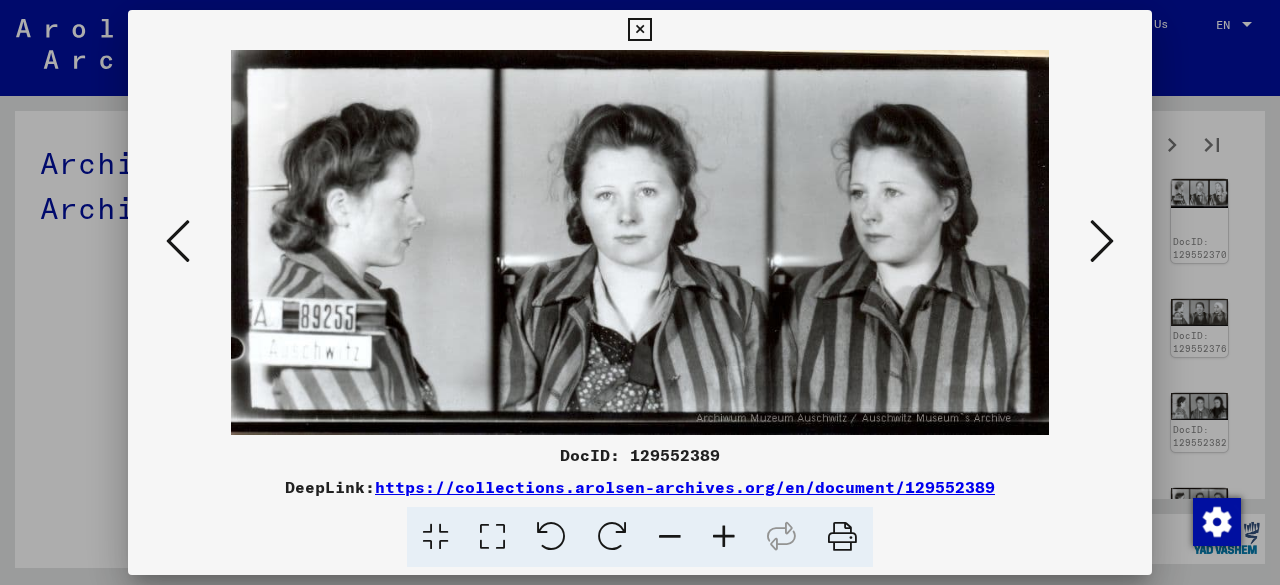 click at bounding box center (1102, 241) 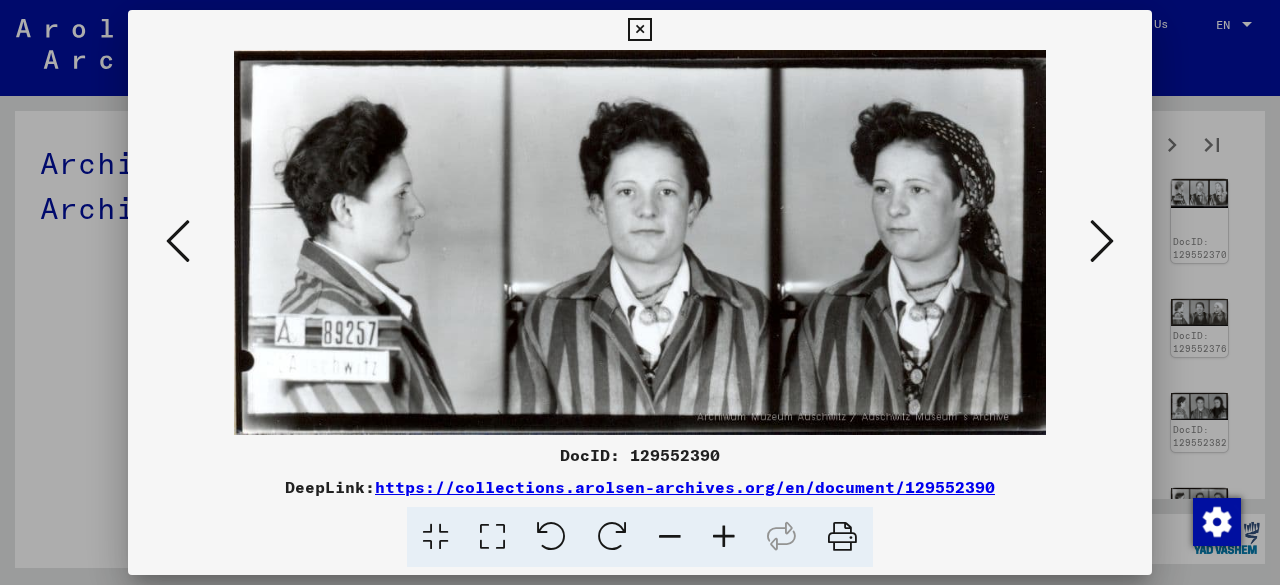 click at bounding box center [1102, 241] 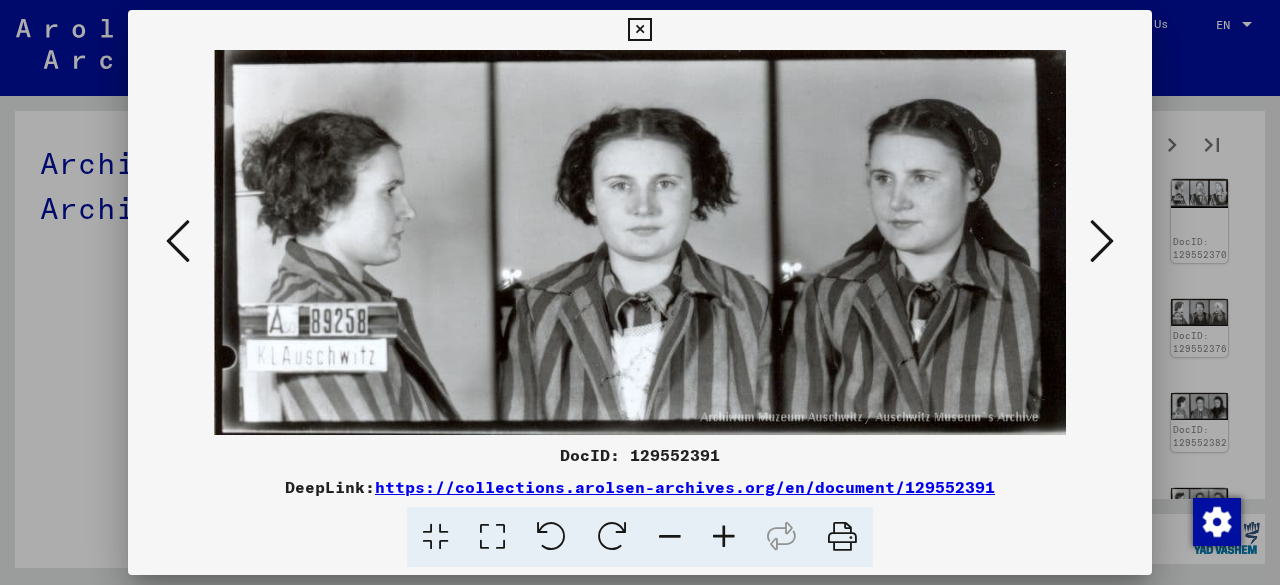 click at bounding box center [1102, 241] 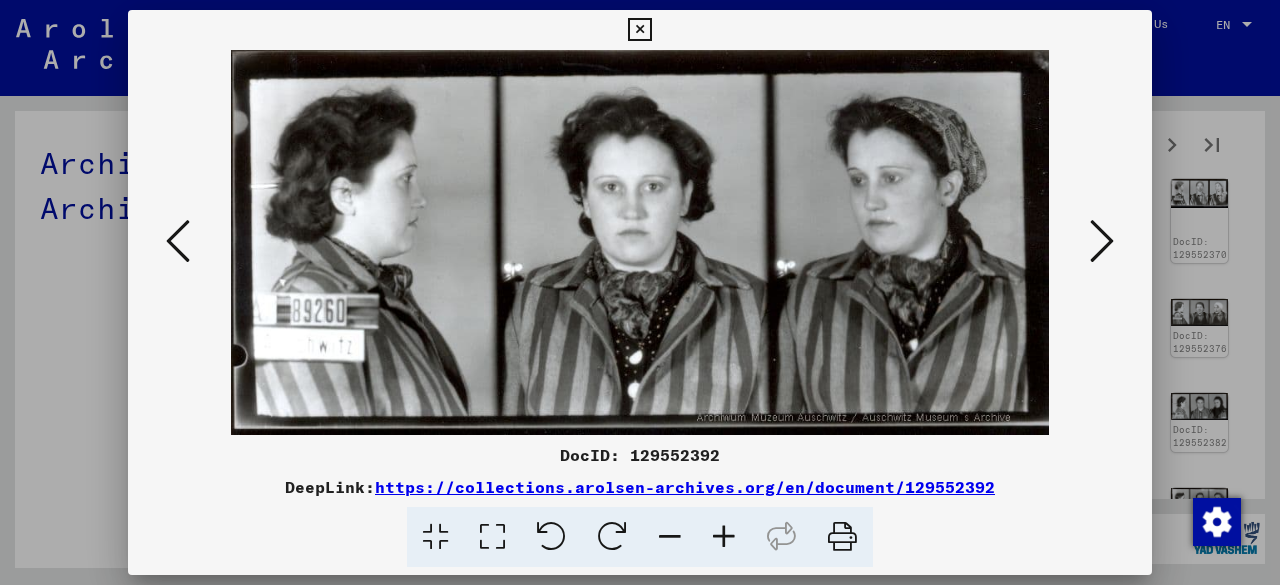 click at bounding box center [1102, 241] 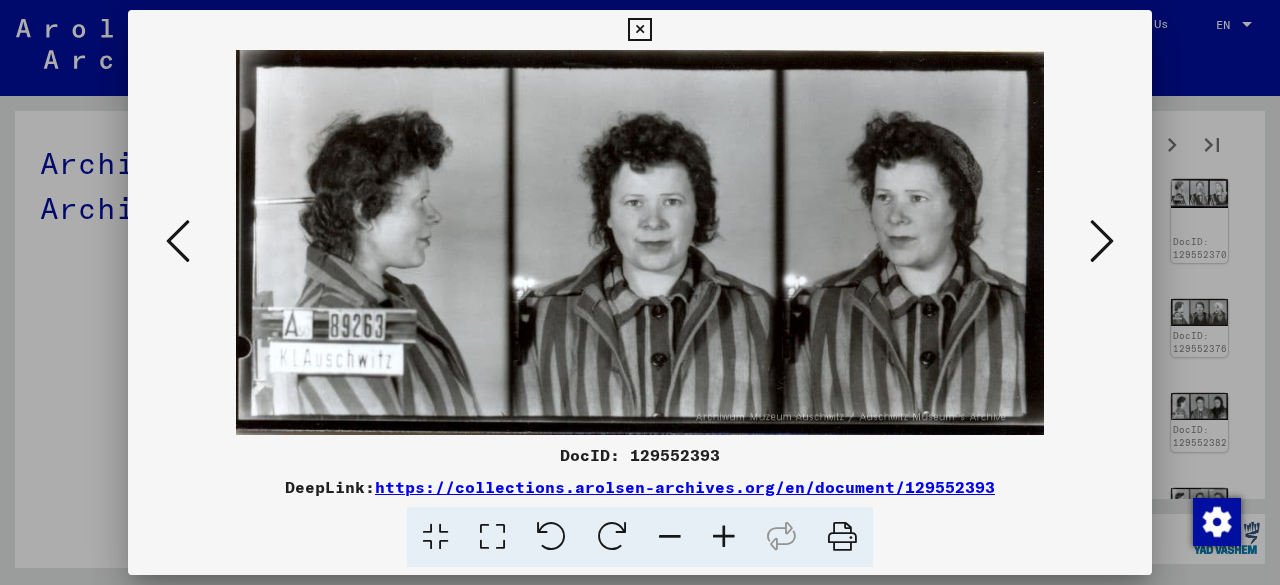 click at bounding box center (1102, 241) 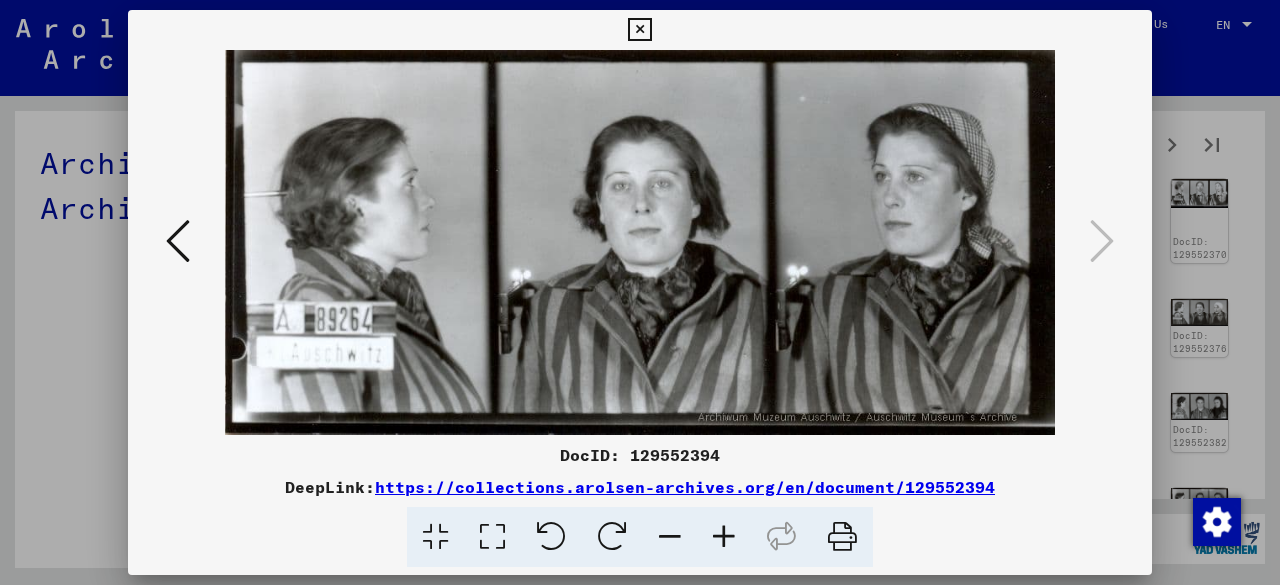 click at bounding box center (640, 292) 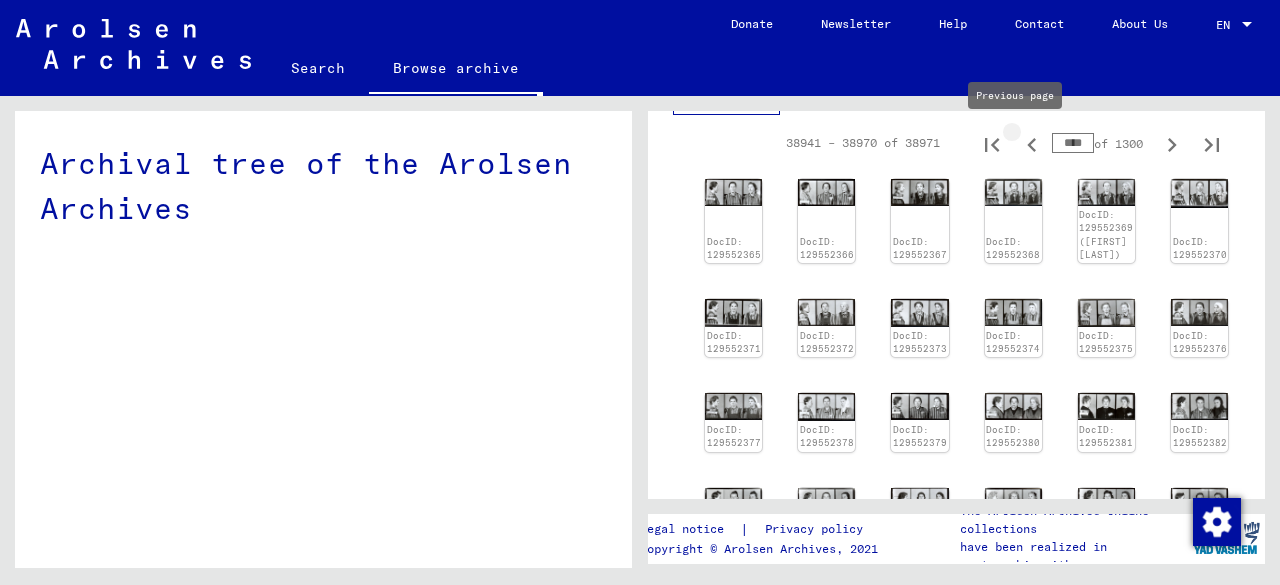 click 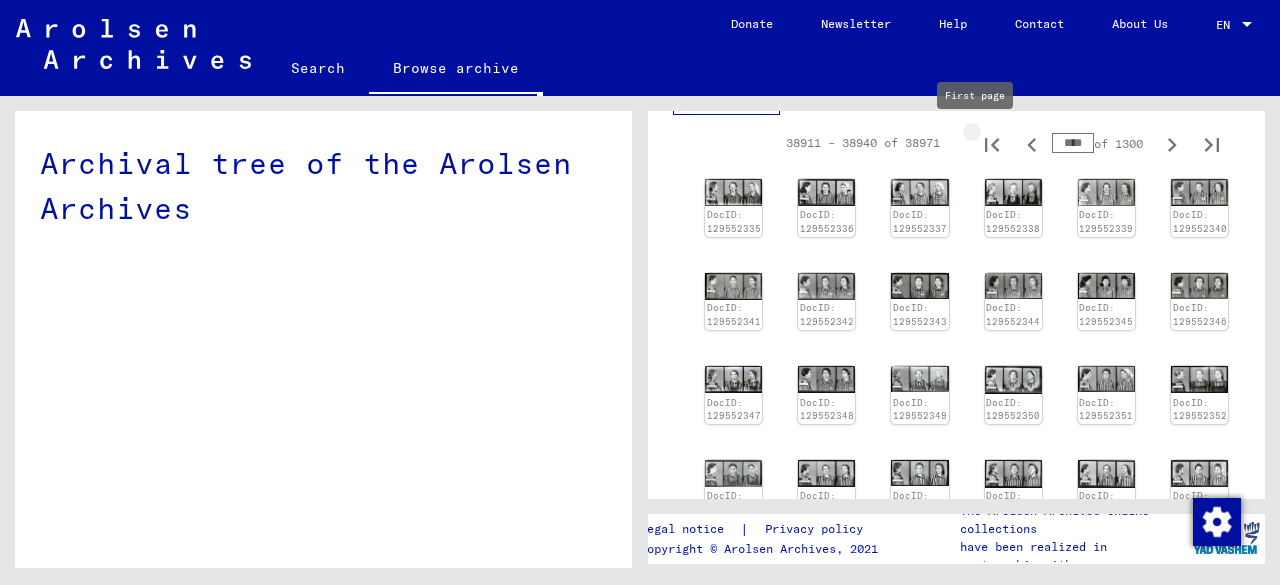 click 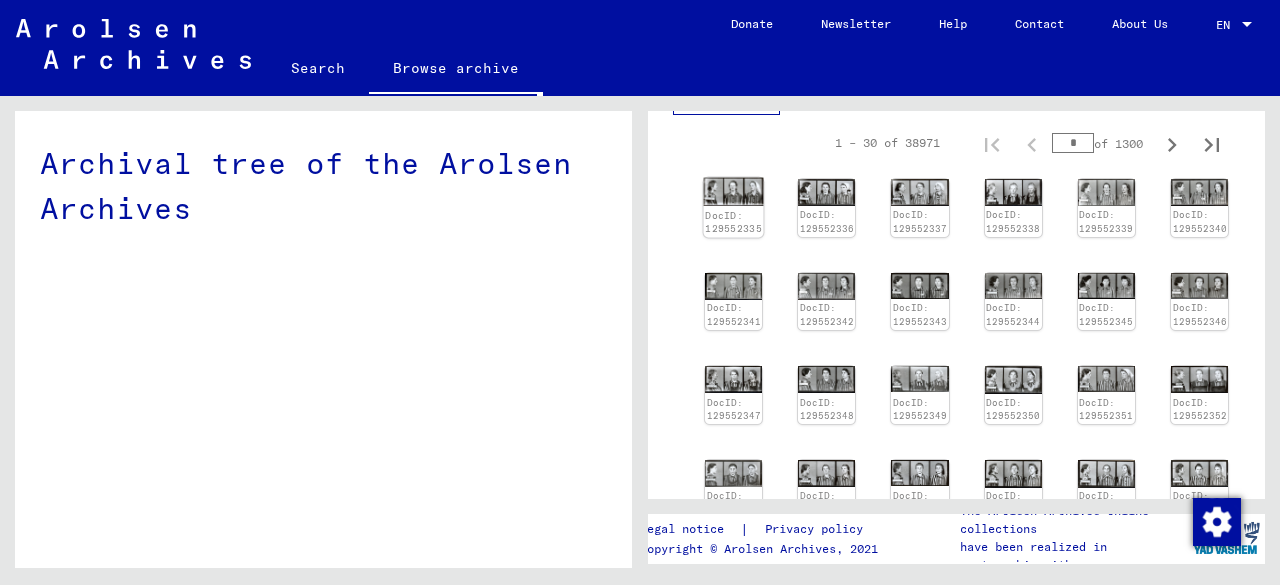 click 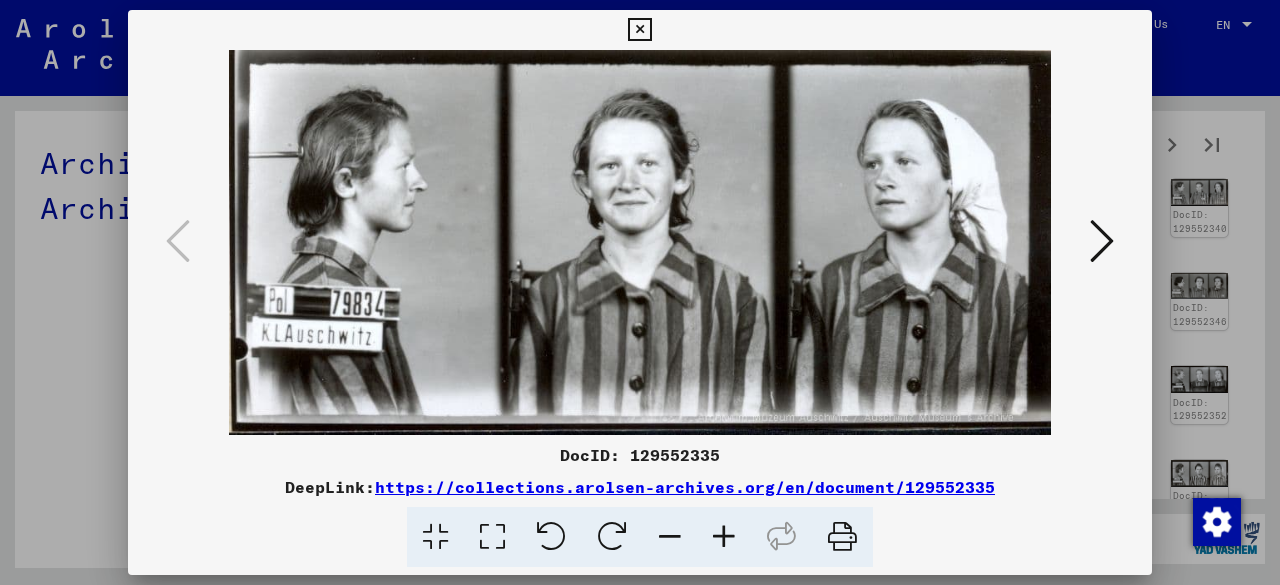 click at bounding box center (1102, 241) 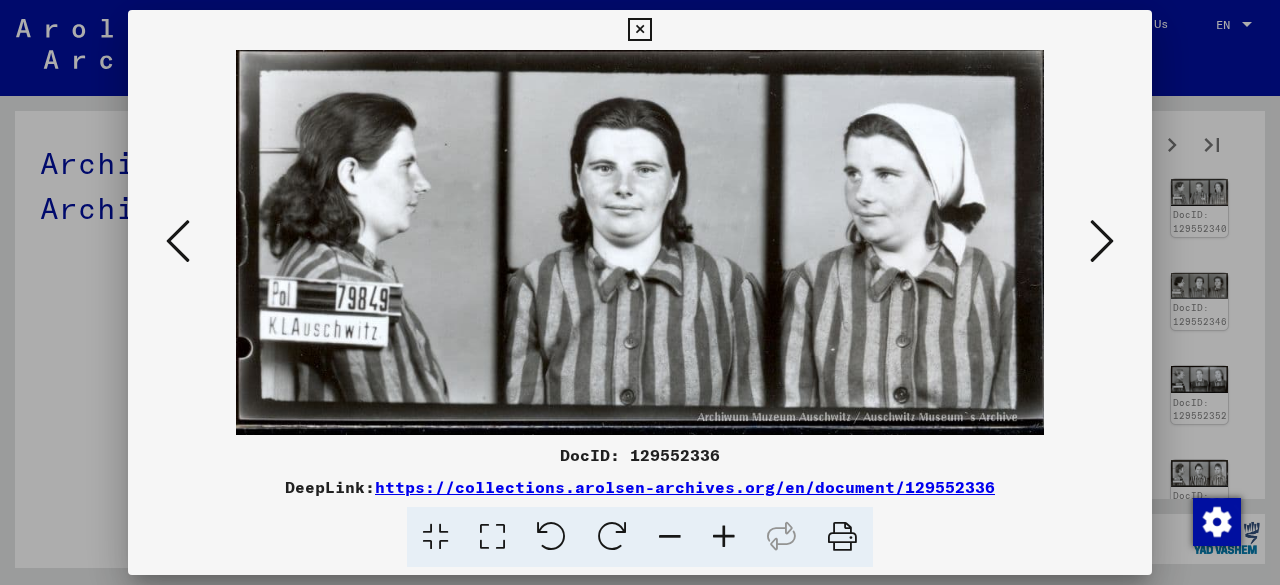 click at bounding box center (639, 30) 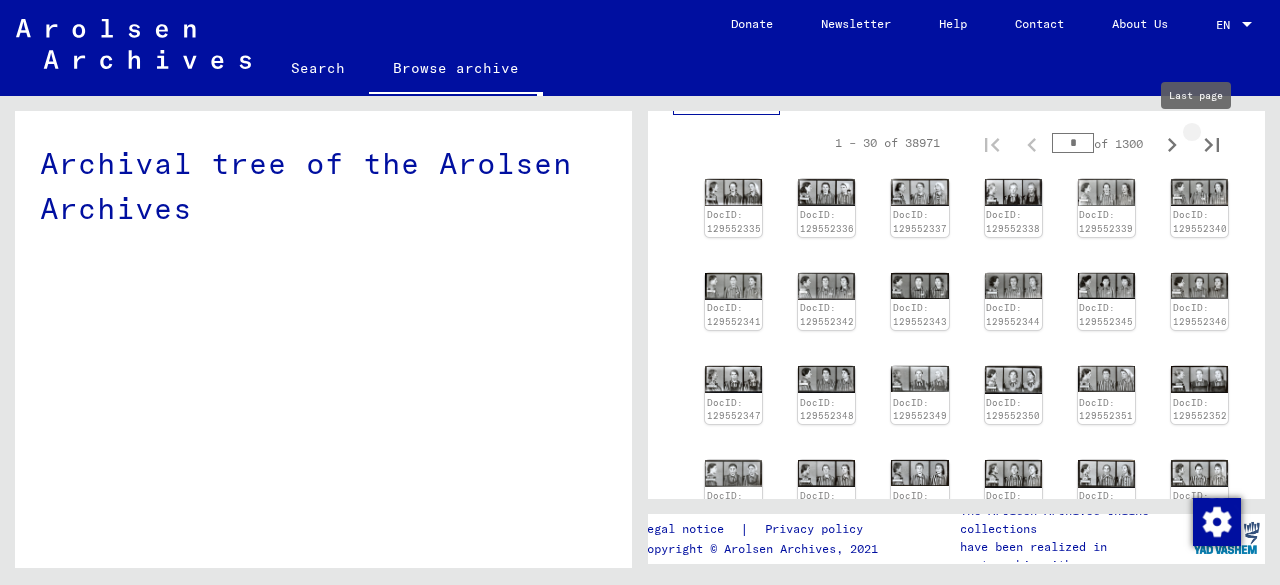 click 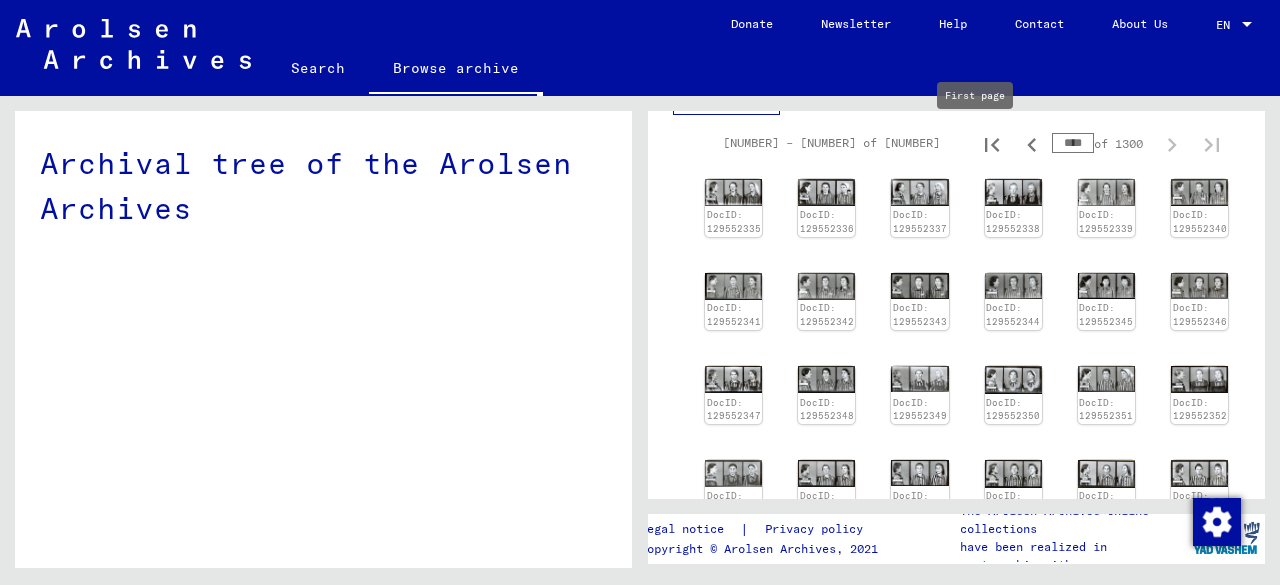 click 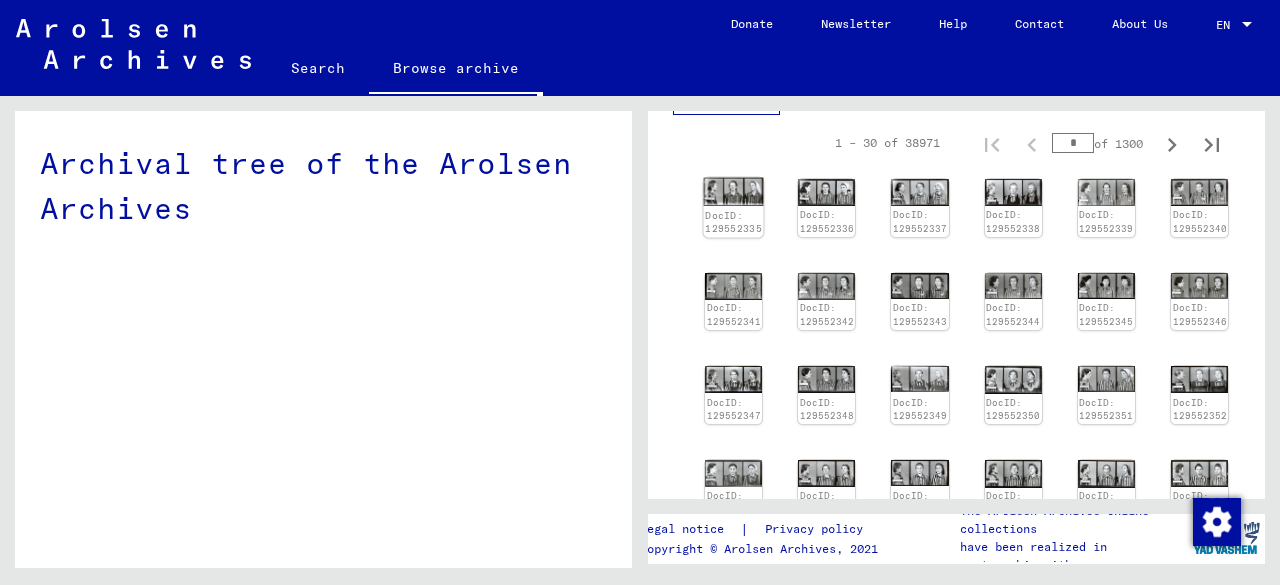 click 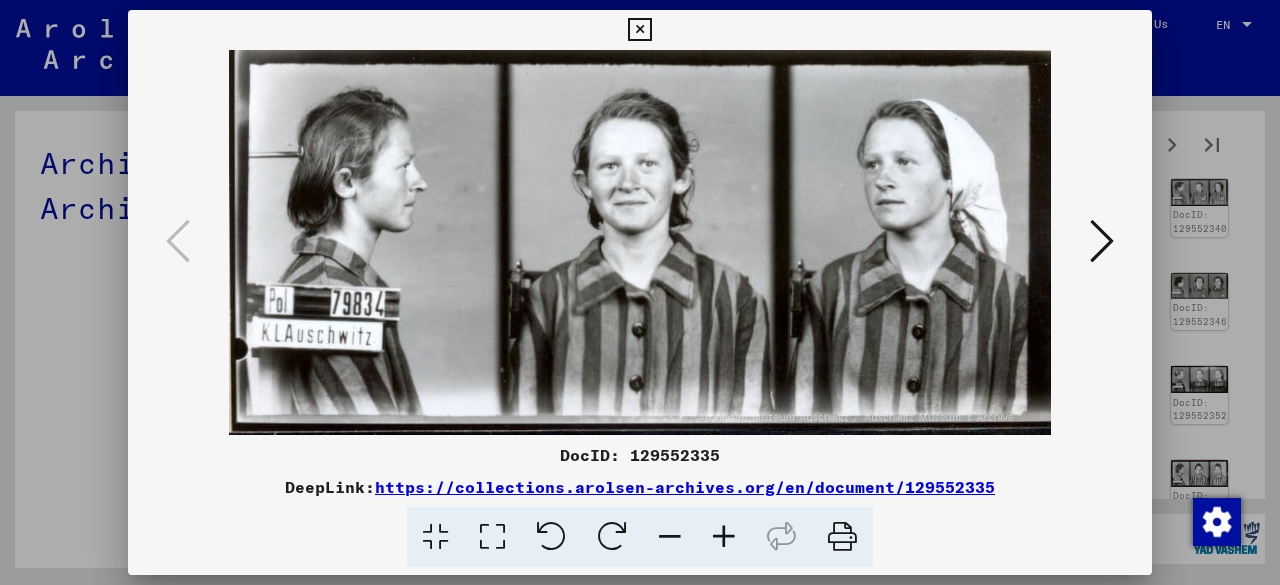 click at bounding box center [1102, 242] 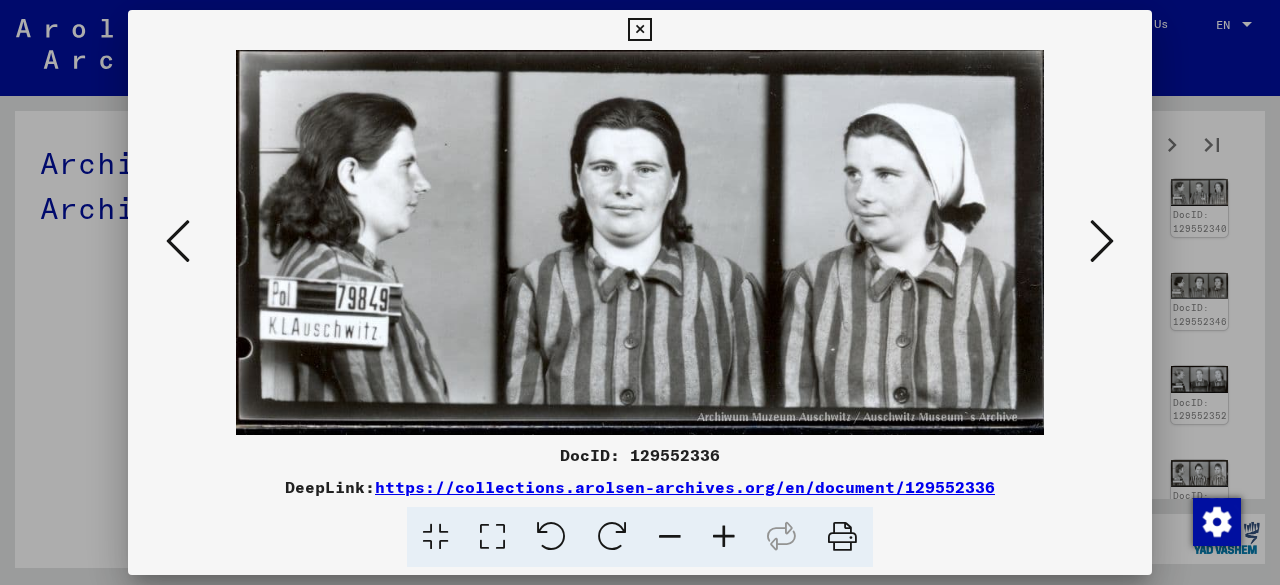 click at bounding box center (1102, 242) 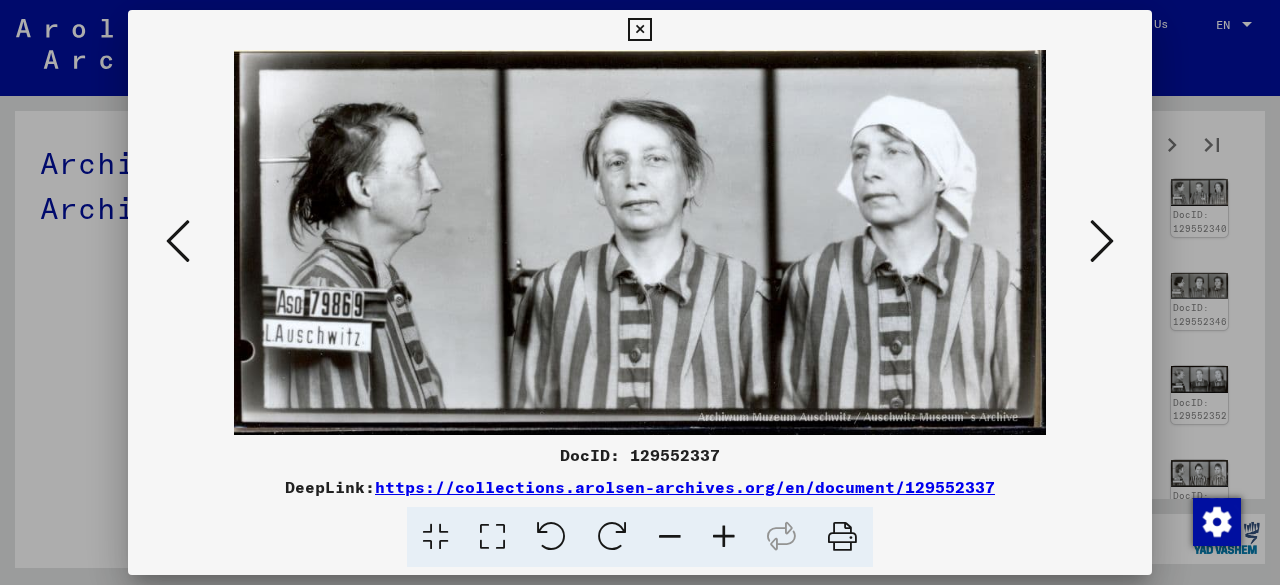 click at bounding box center [1102, 242] 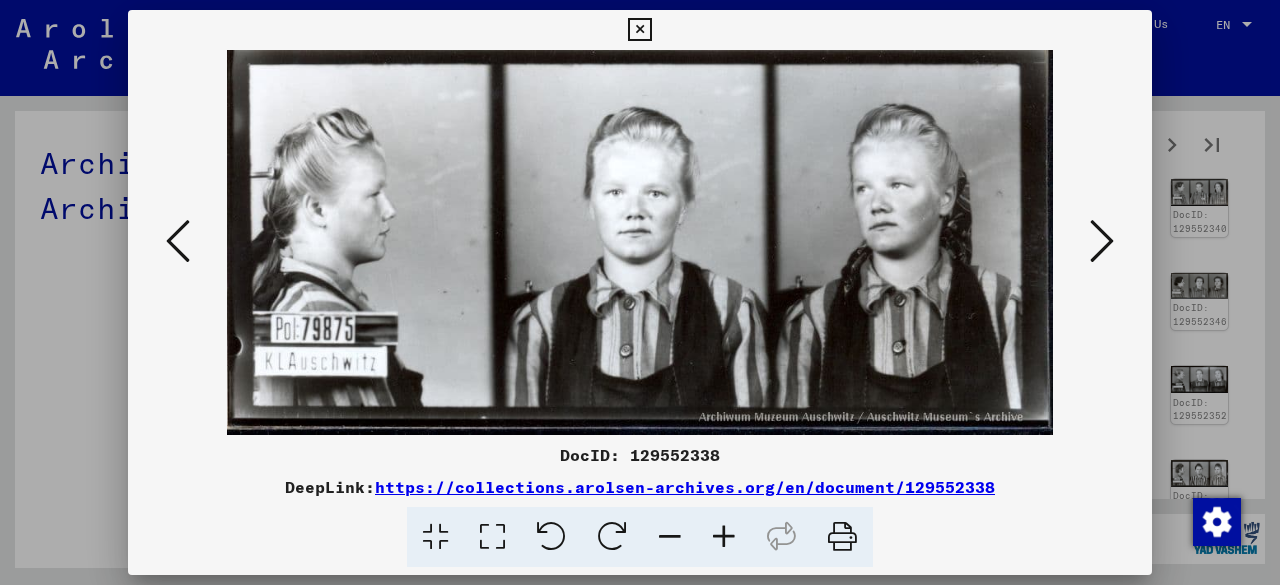 click at bounding box center (1102, 242) 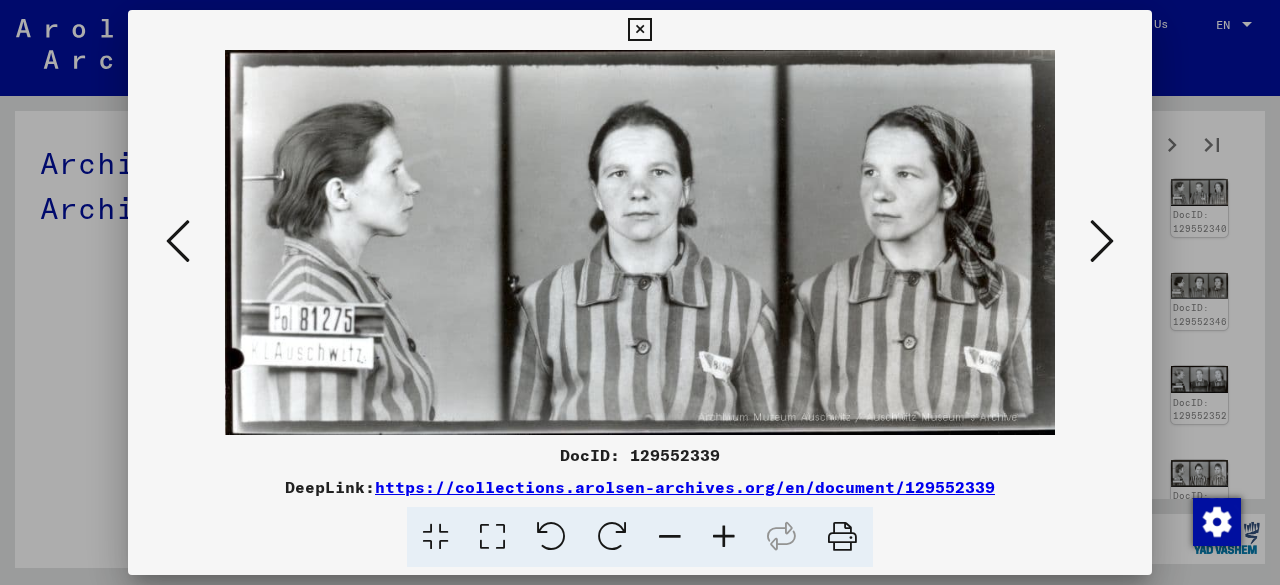 click at bounding box center (1102, 242) 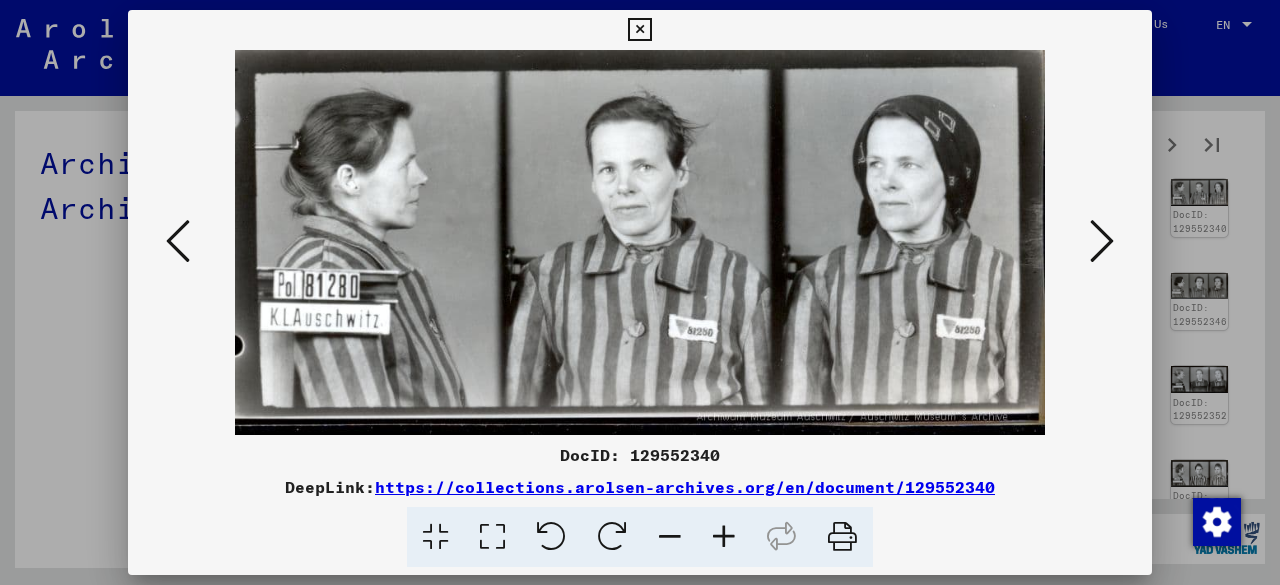 click at bounding box center (1102, 242) 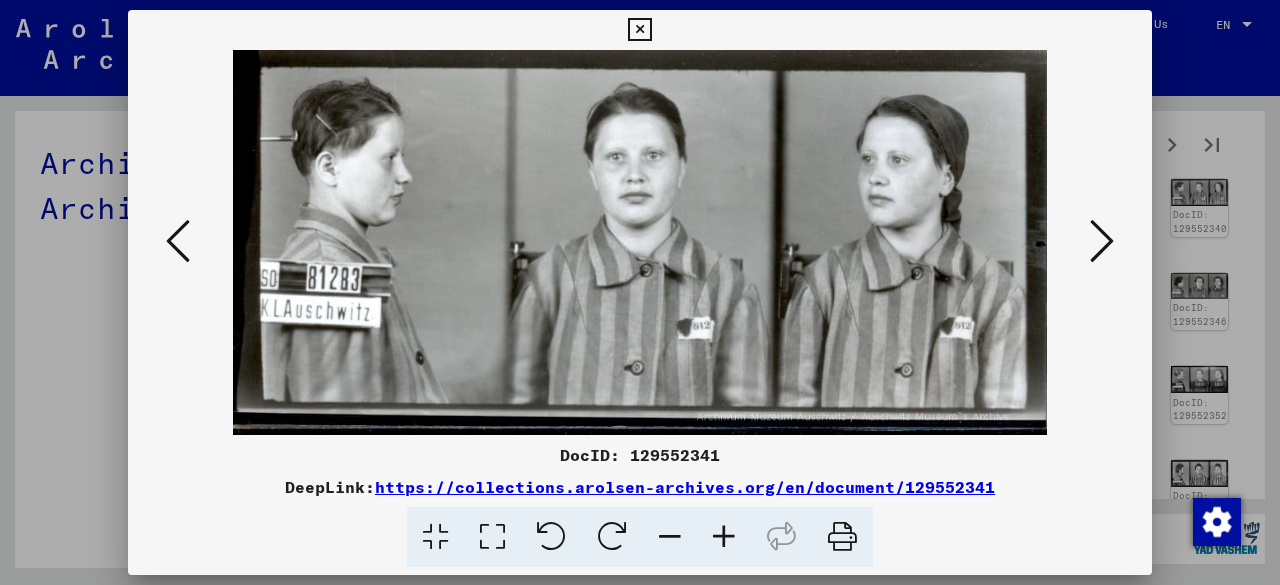 click at bounding box center (1102, 242) 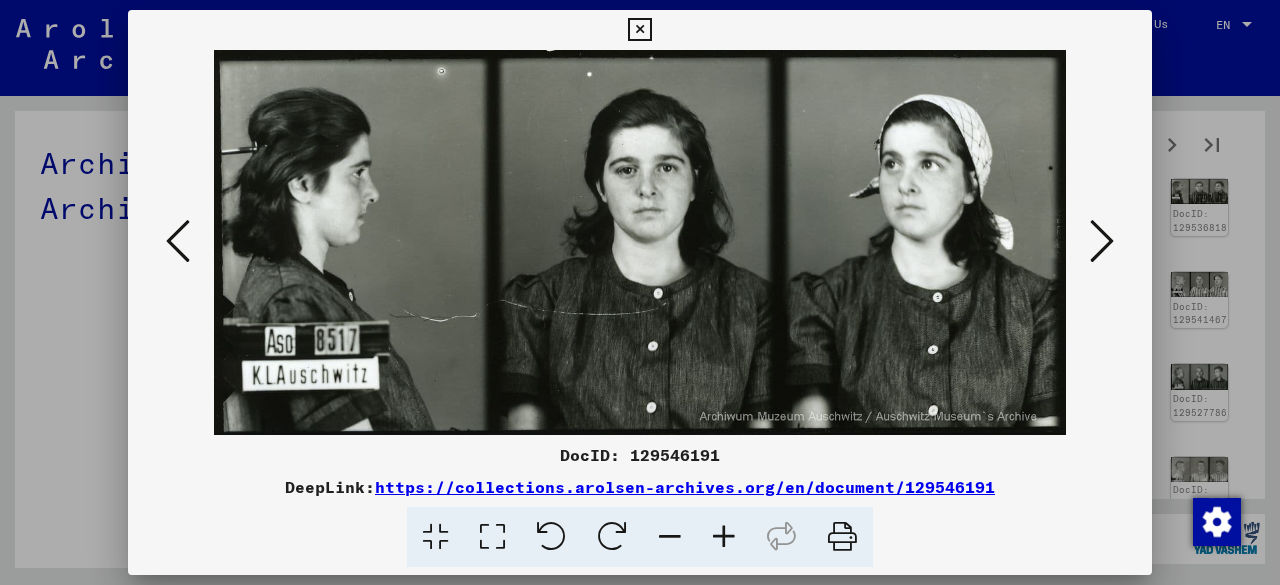 click at bounding box center (1102, 242) 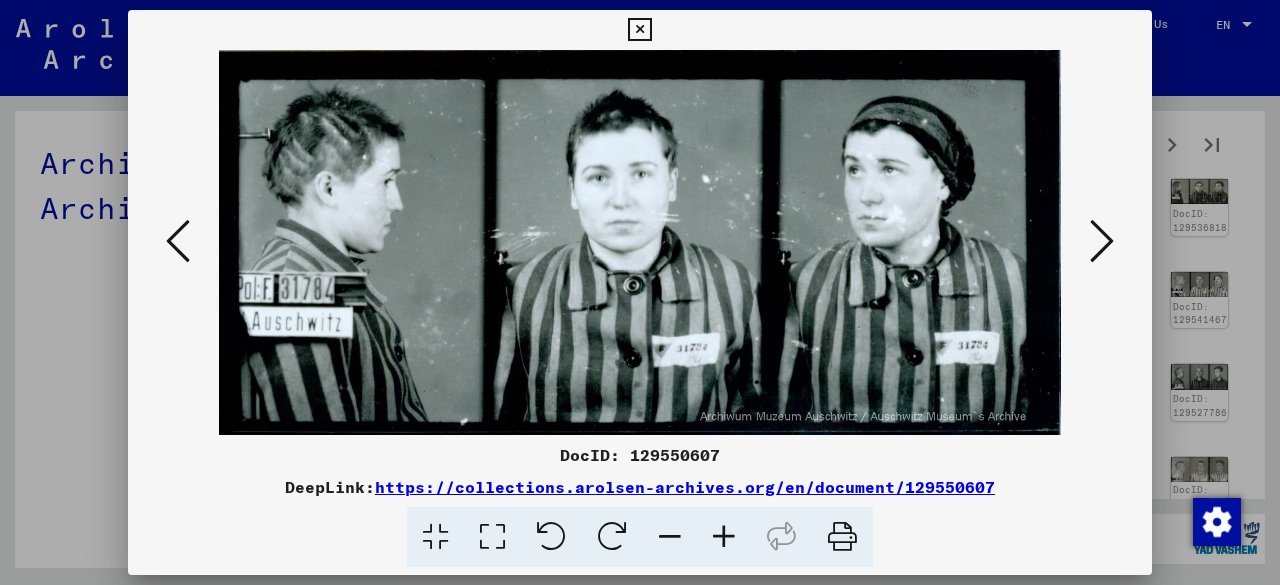 click at bounding box center (1102, 242) 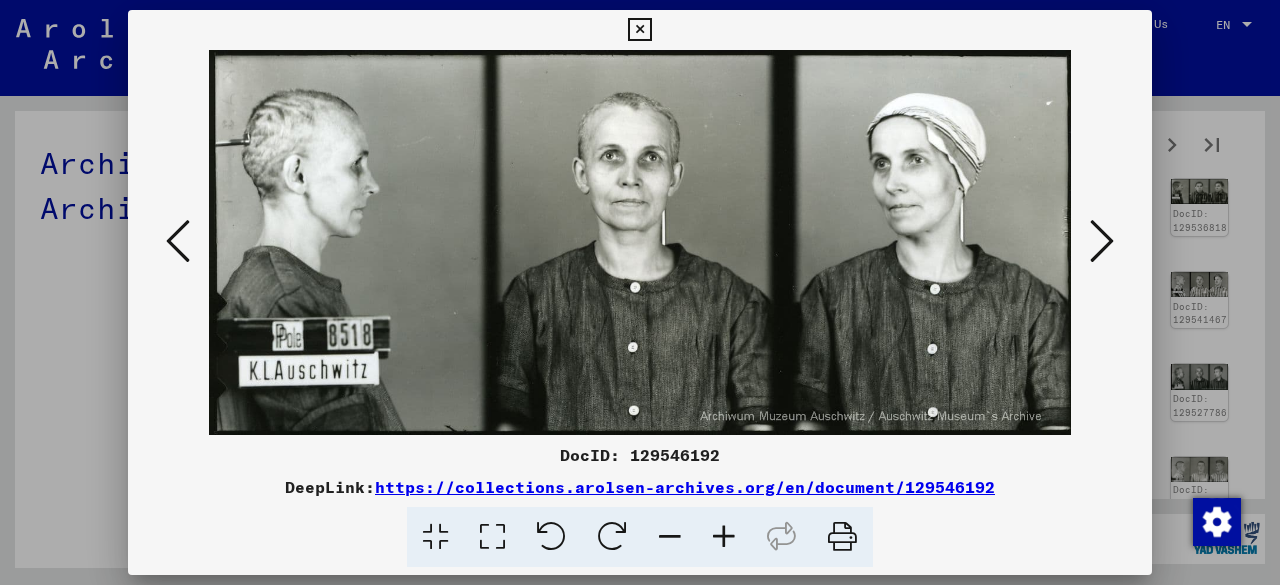 click at bounding box center (1102, 242) 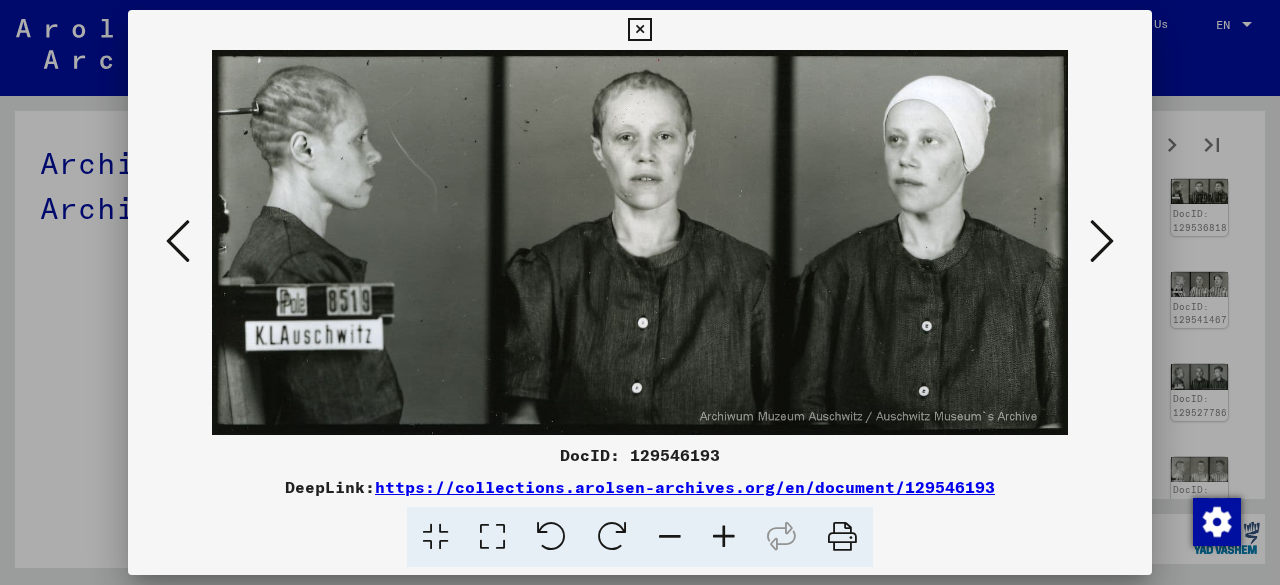 click at bounding box center [1102, 242] 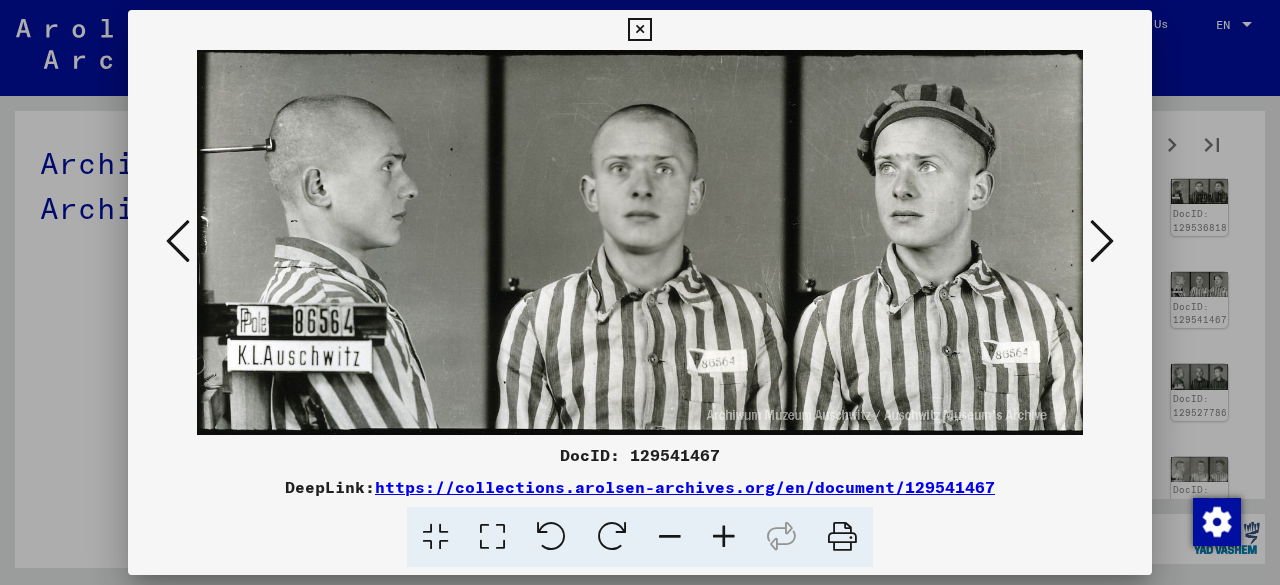 click at bounding box center (1102, 242) 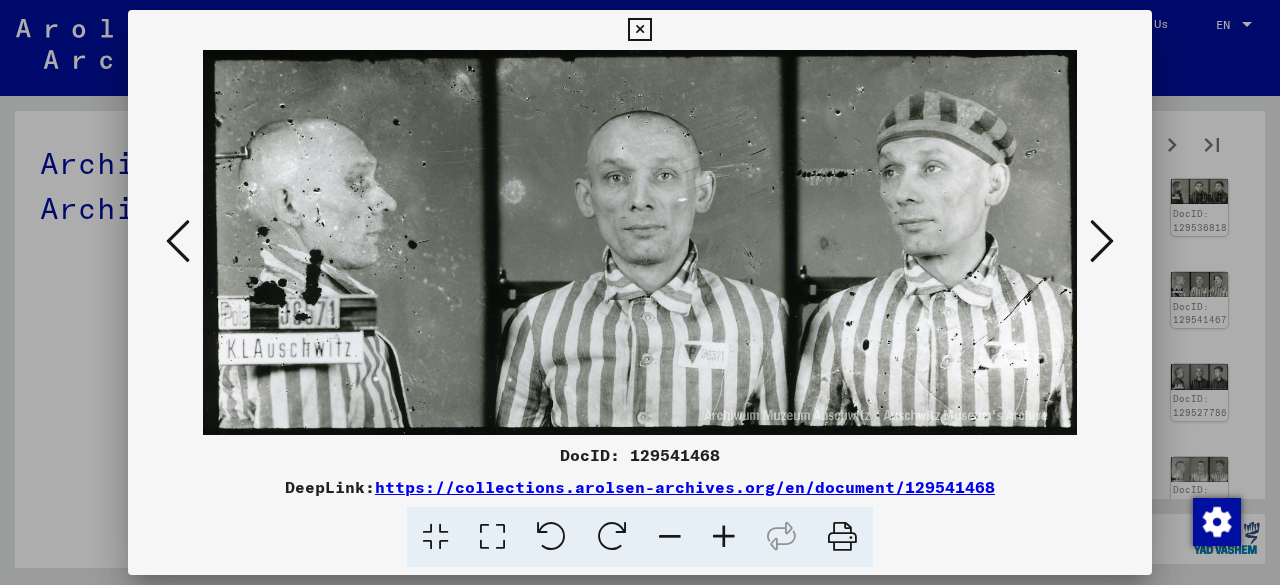 click at bounding box center (1102, 242) 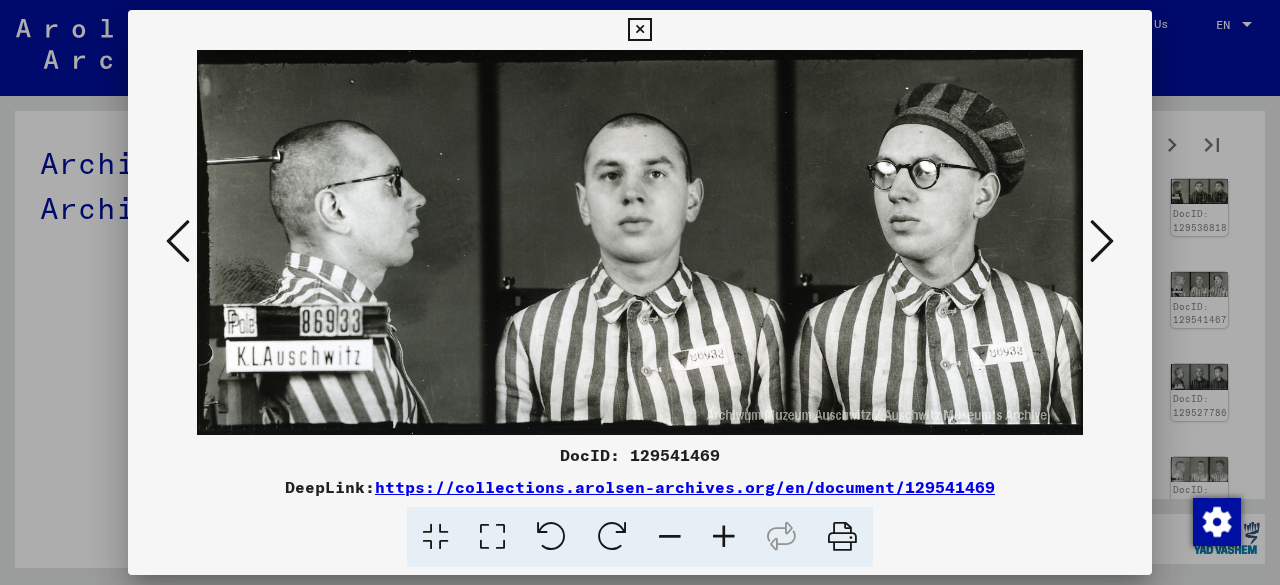 click at bounding box center [1102, 242] 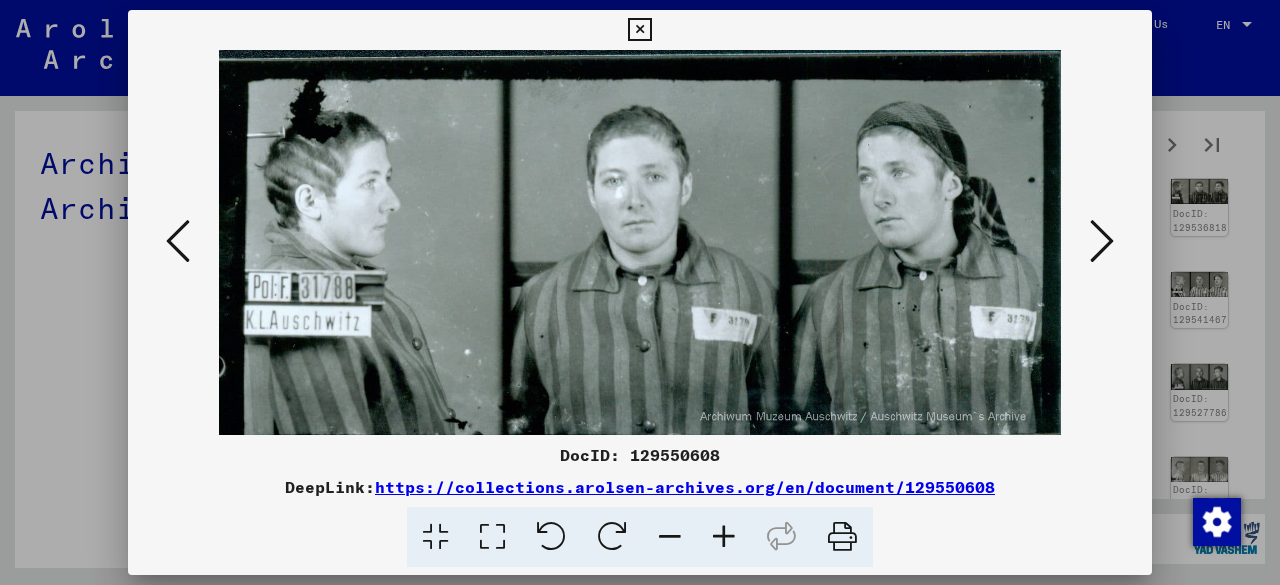 click at bounding box center (1102, 242) 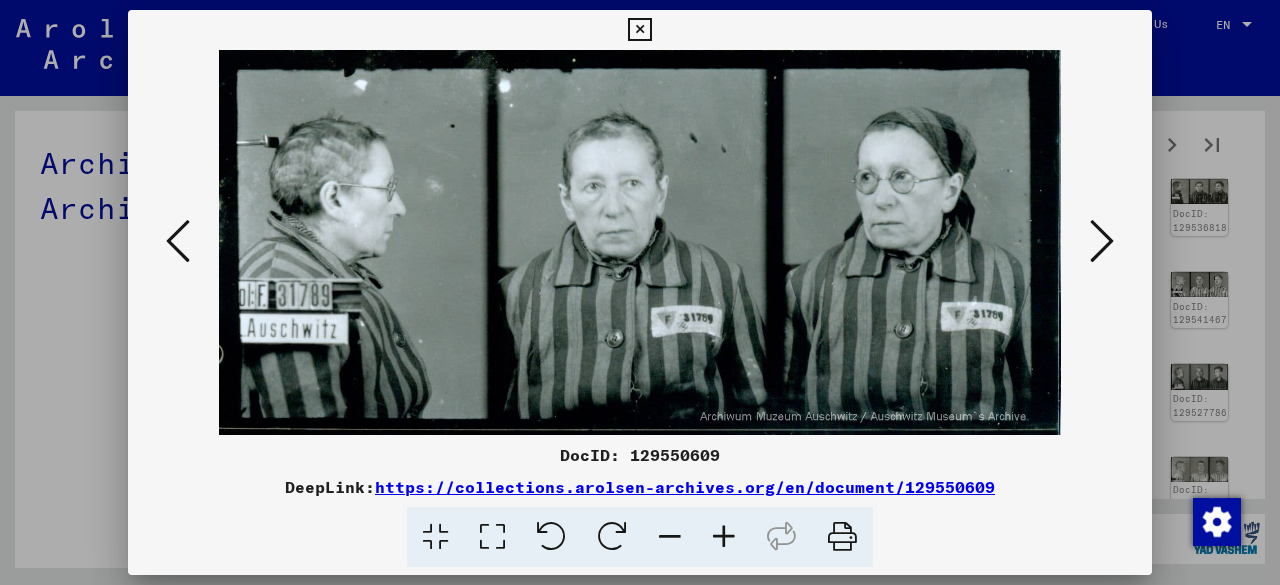 click at bounding box center (1102, 242) 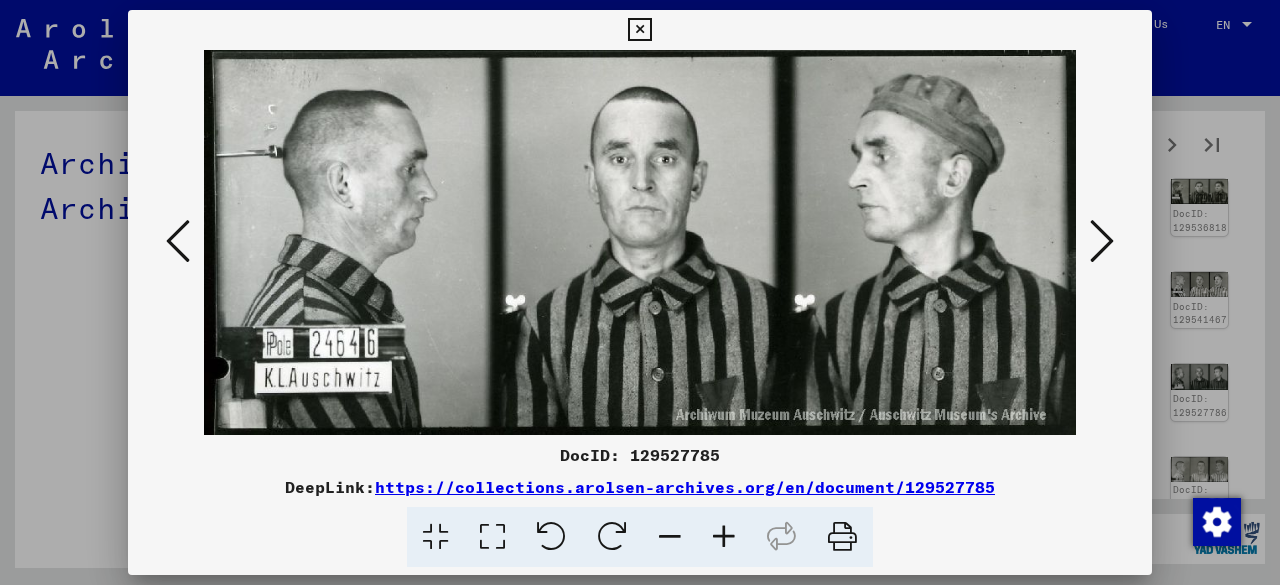 click at bounding box center [1102, 242] 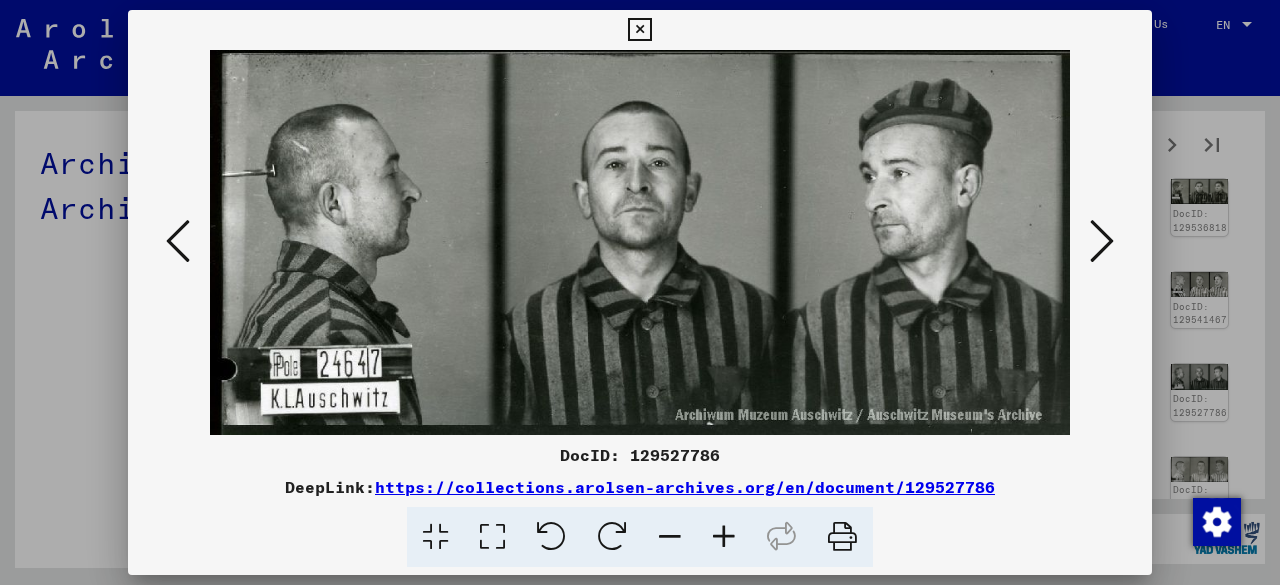 click at bounding box center (1102, 242) 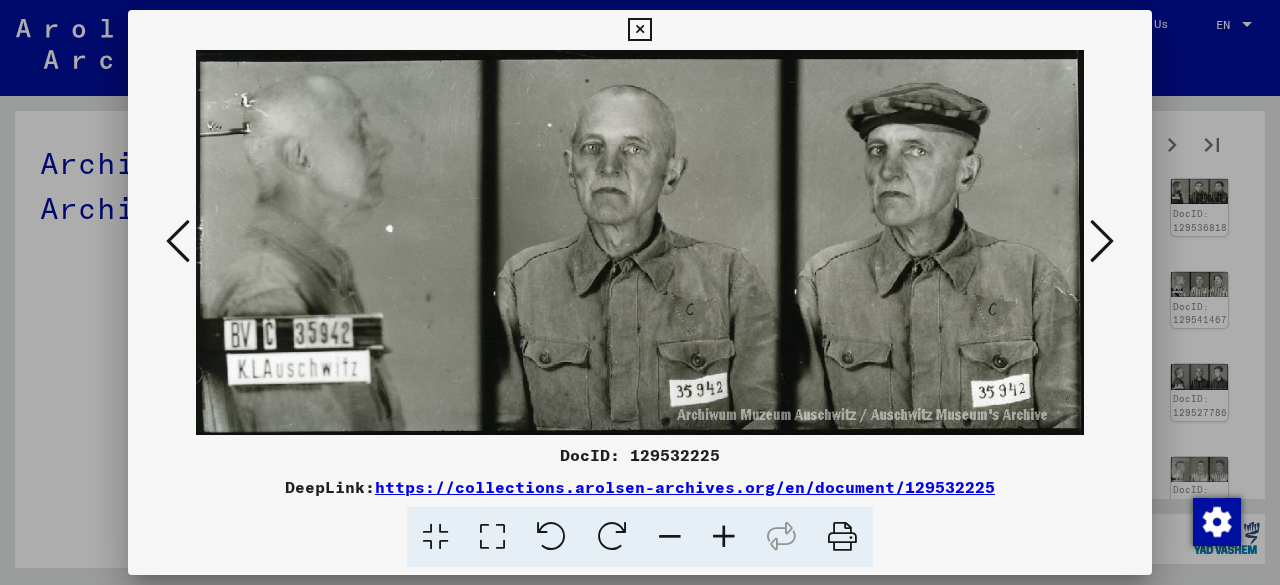 click at bounding box center (1102, 242) 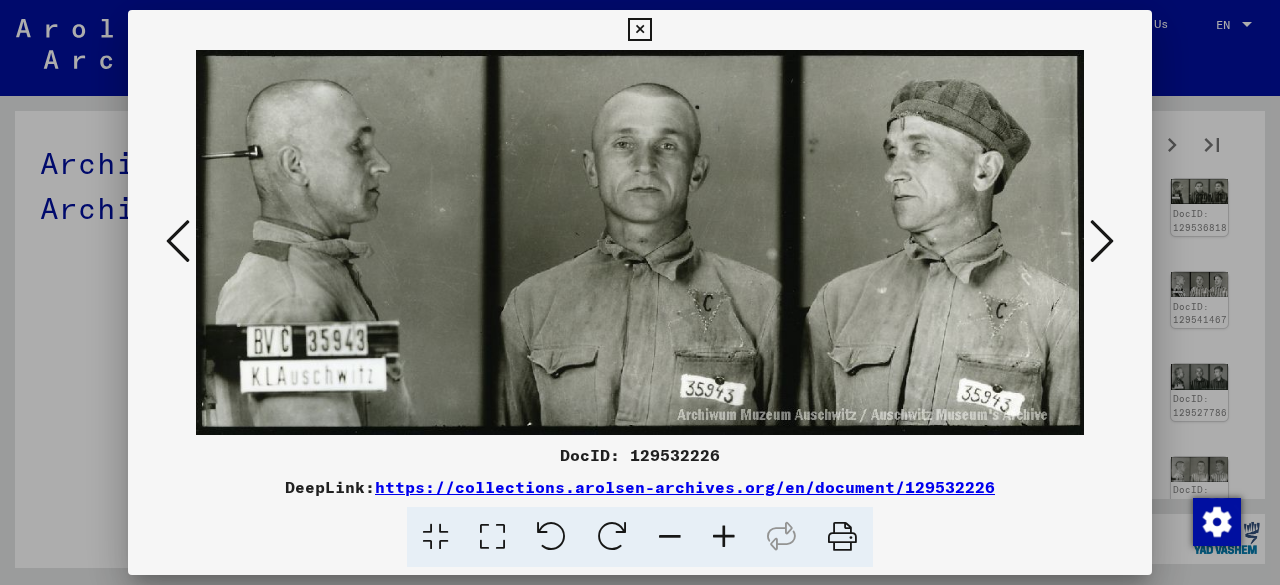 click at bounding box center (1102, 242) 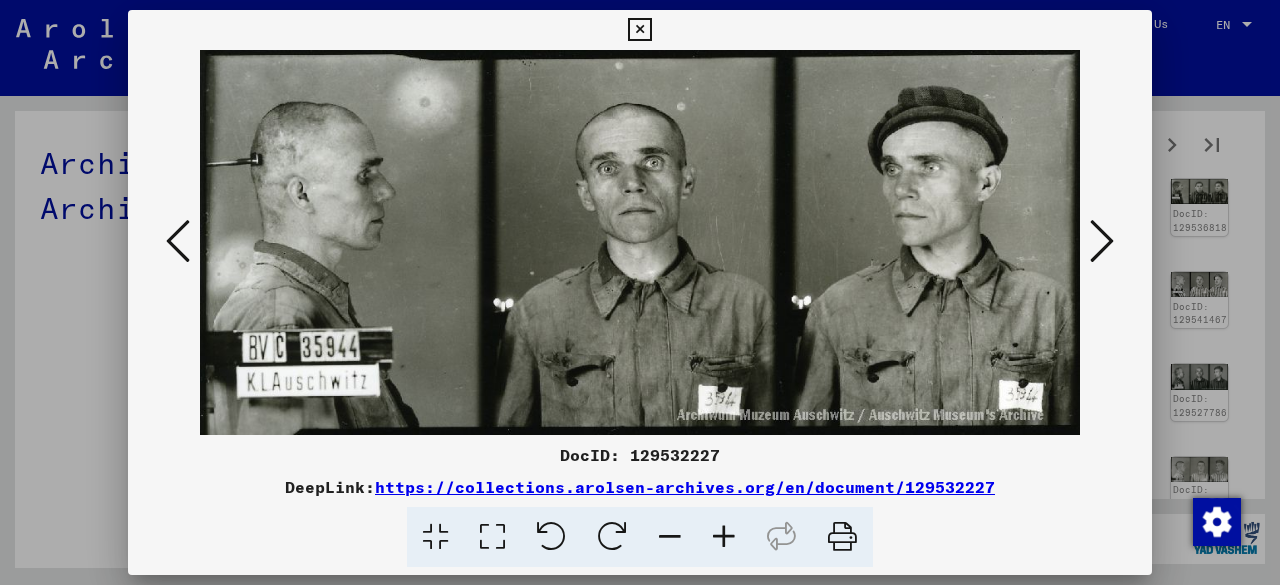 click at bounding box center [1102, 242] 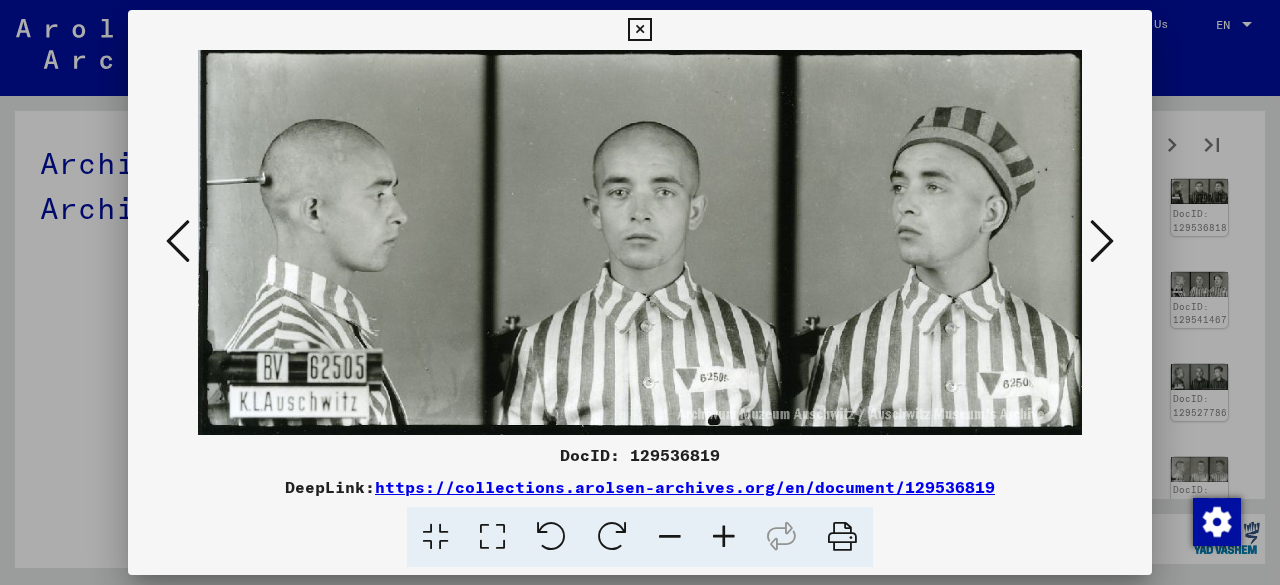 click at bounding box center [1102, 242] 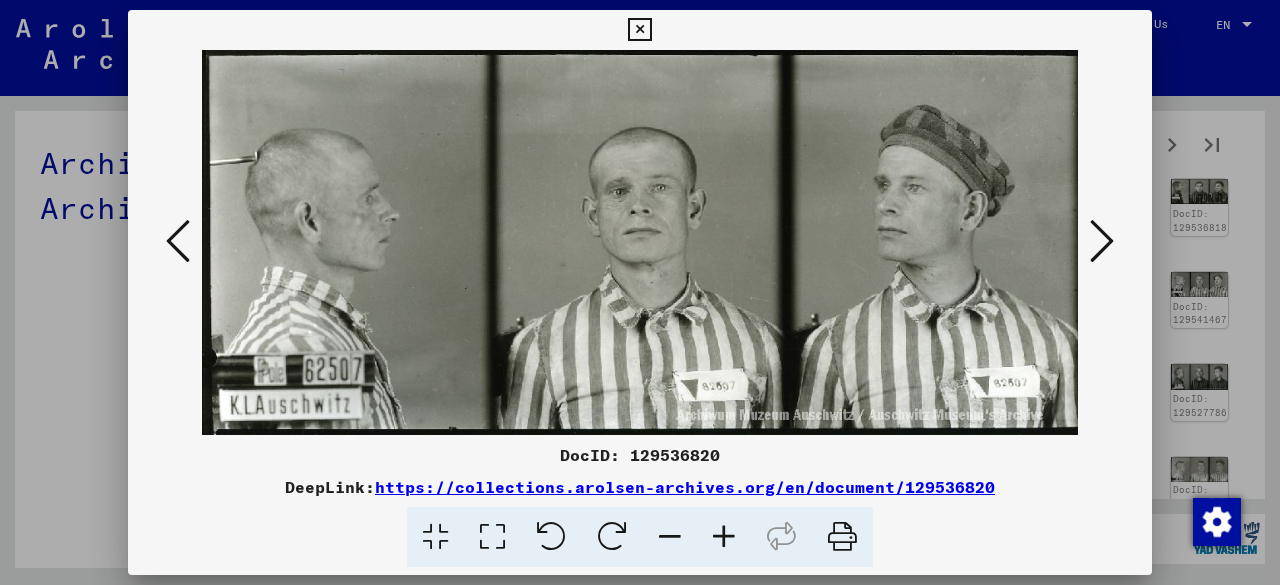 click at bounding box center [1102, 242] 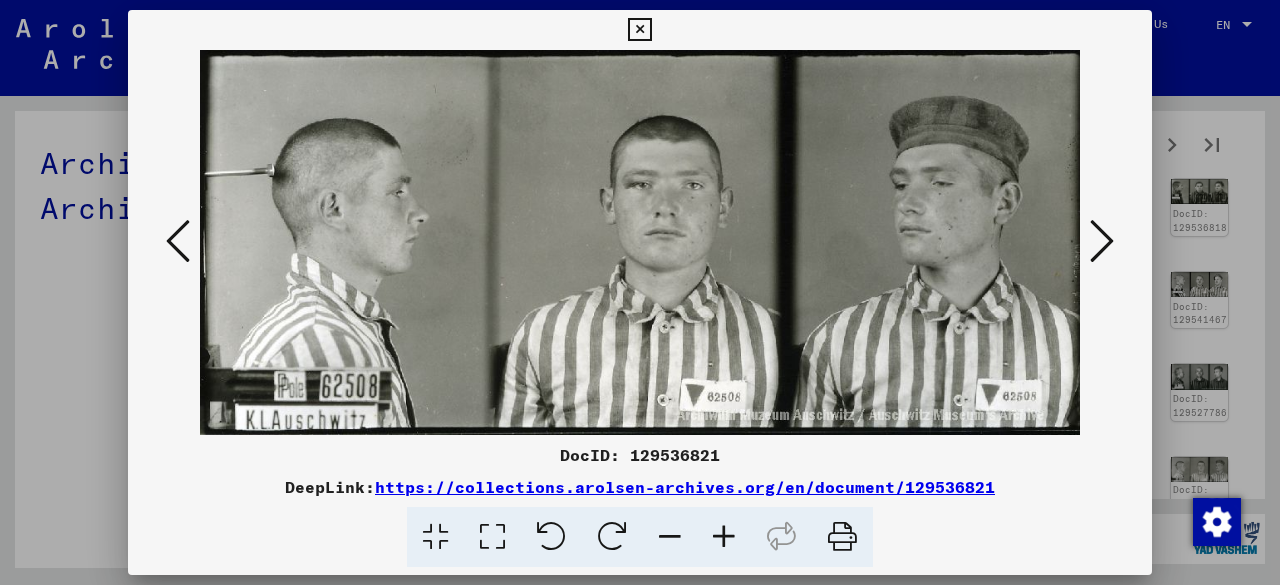 click at bounding box center (1102, 242) 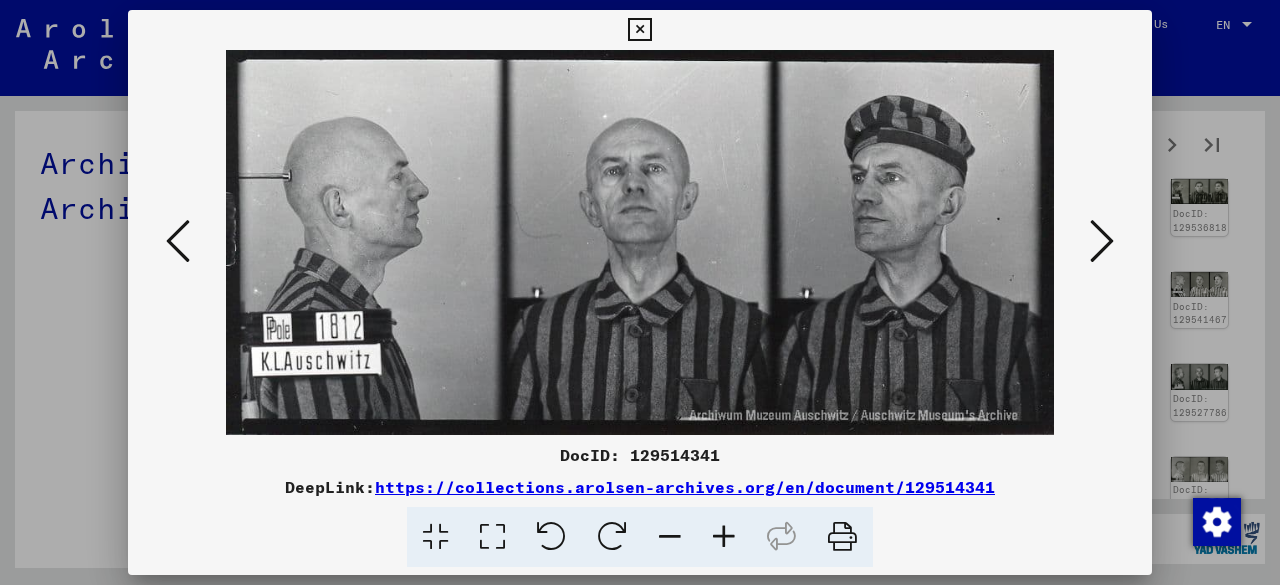 click at bounding box center (1102, 242) 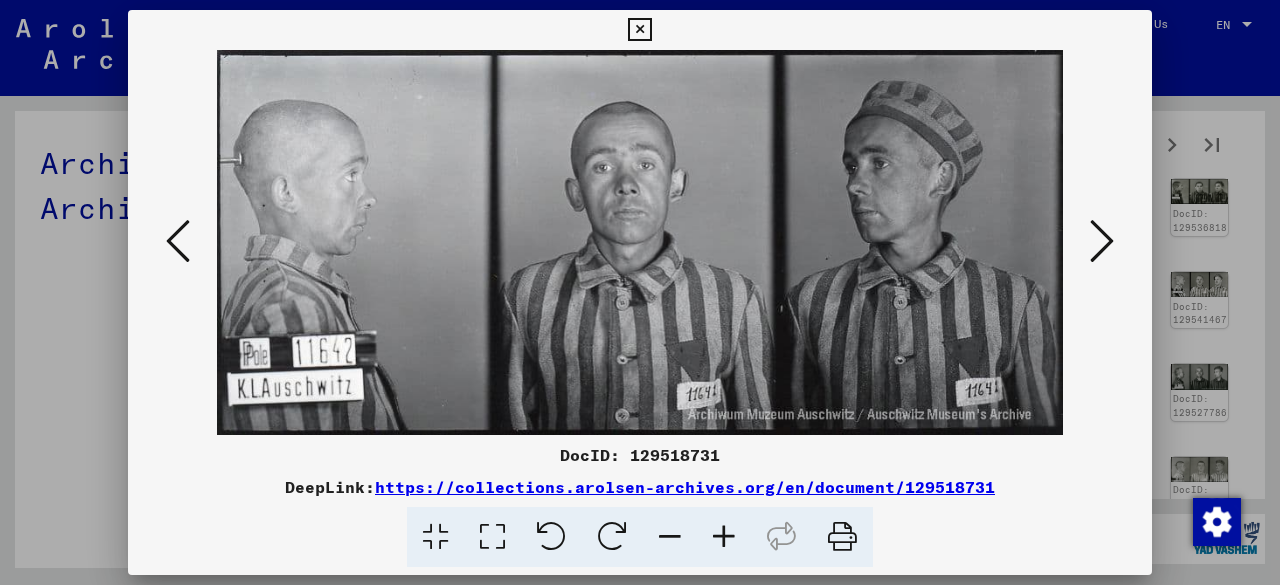 click at bounding box center [1102, 242] 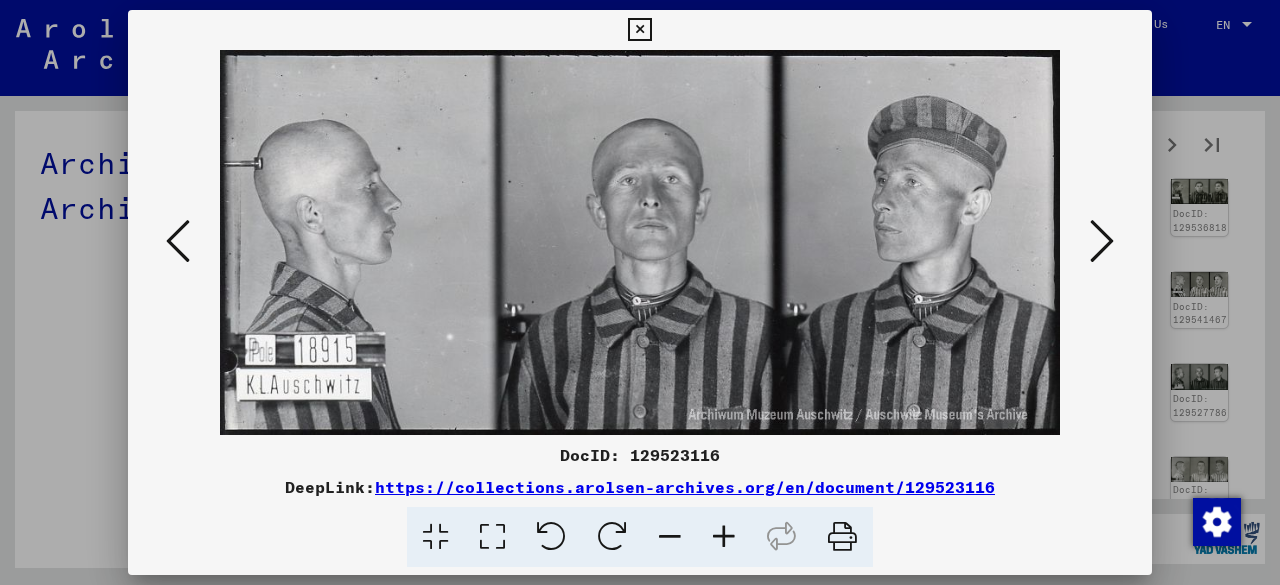 click at bounding box center (1102, 242) 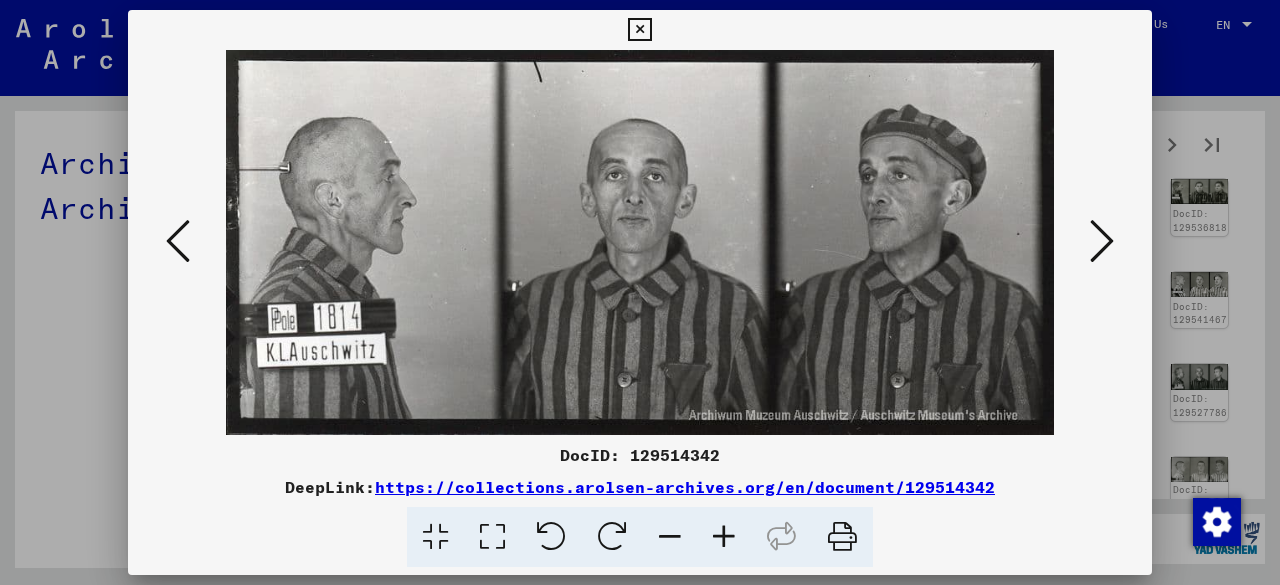 click at bounding box center (1102, 242) 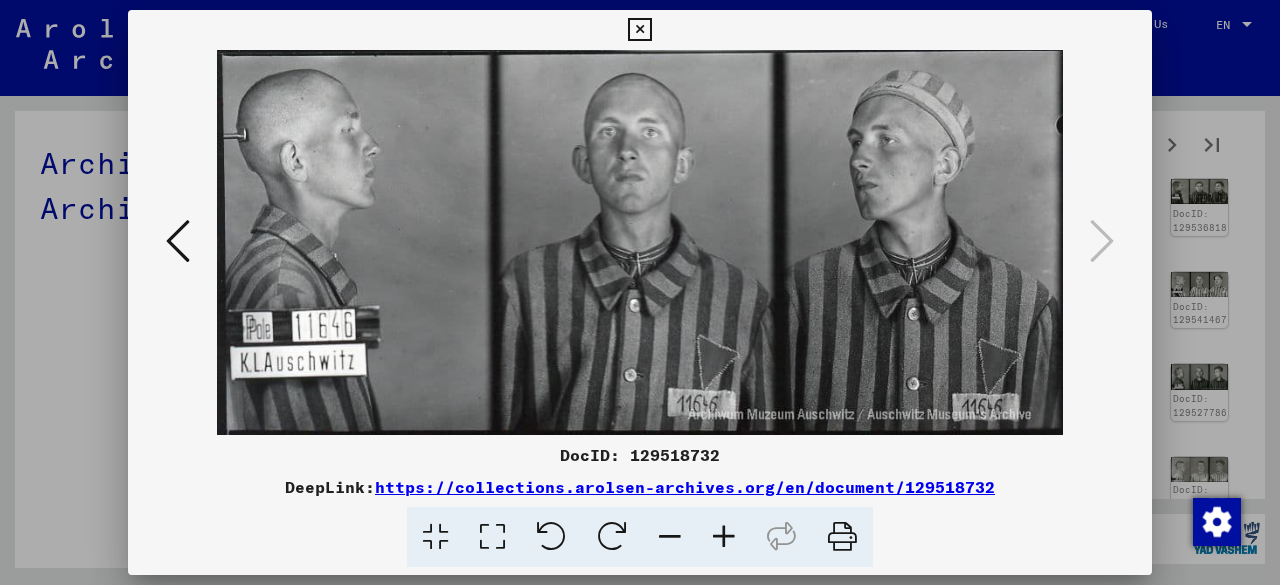 click at bounding box center (639, 30) 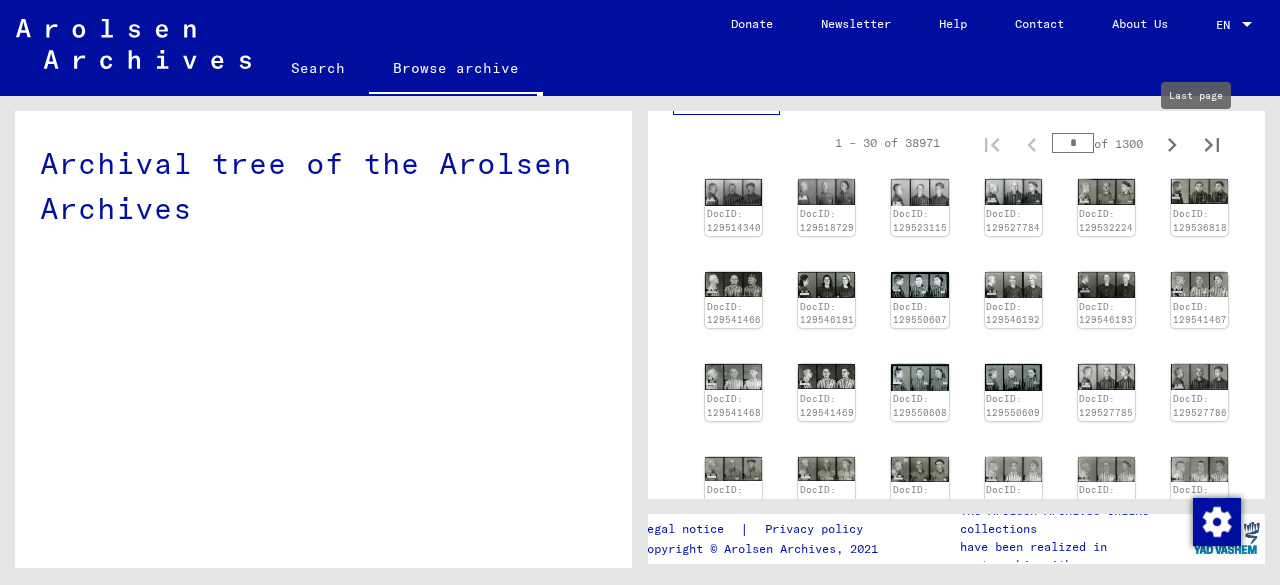 click 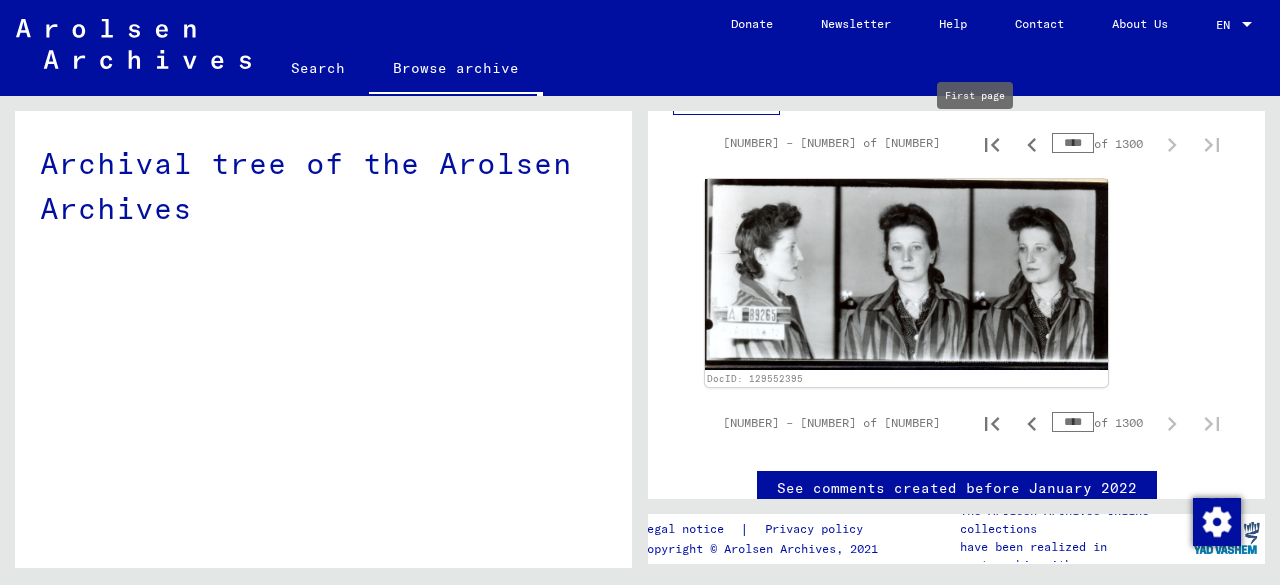 click 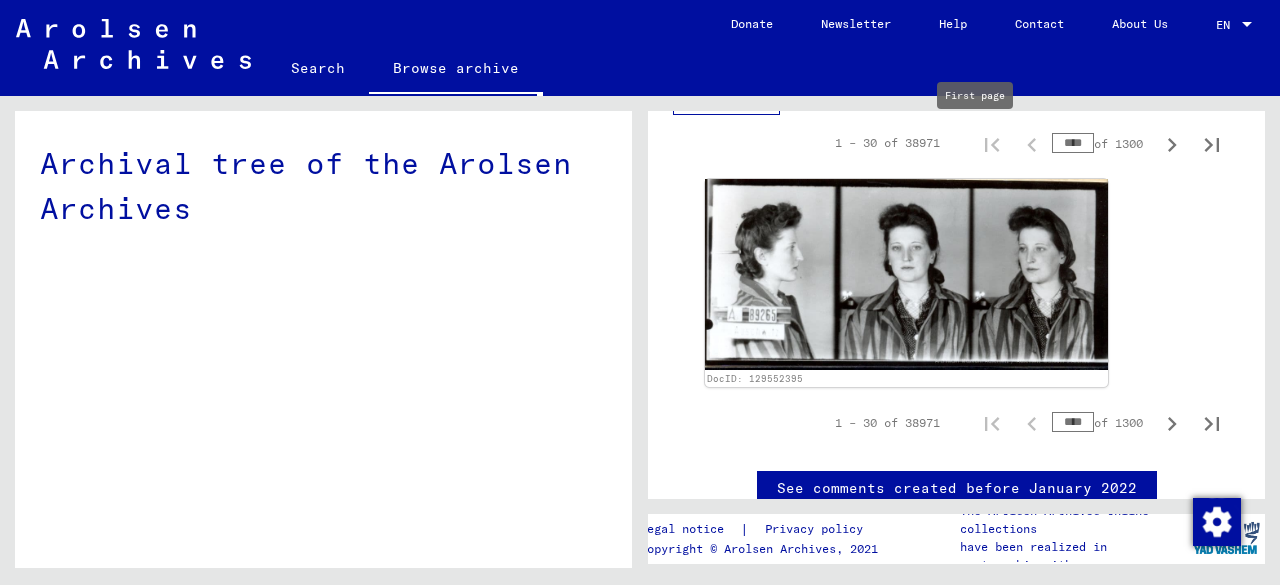 type on "*" 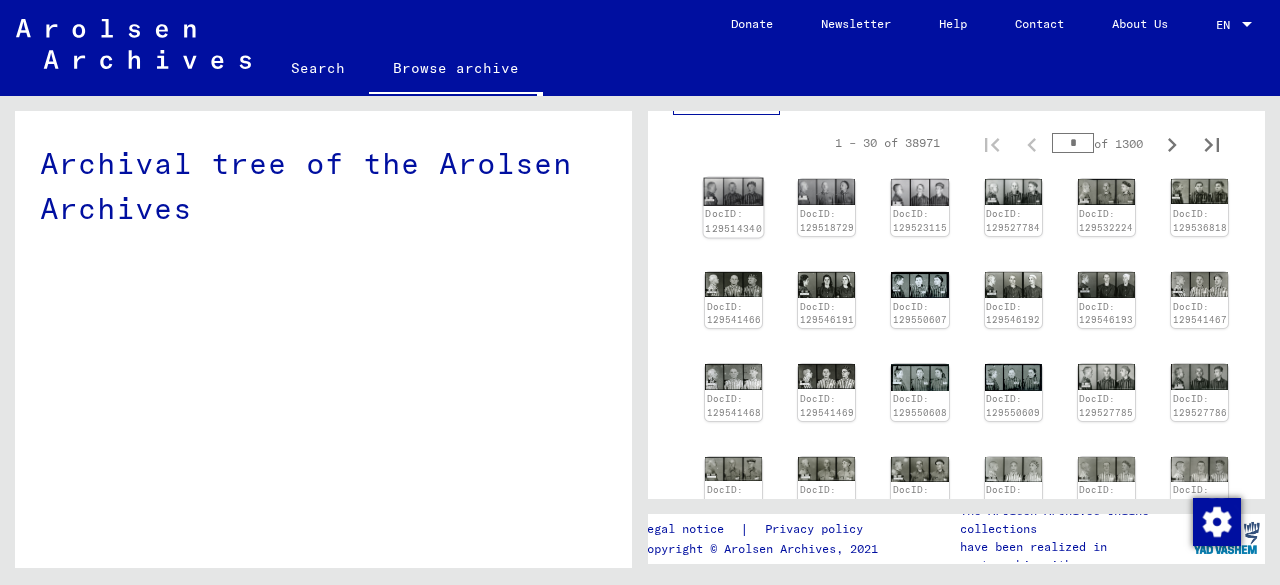 click 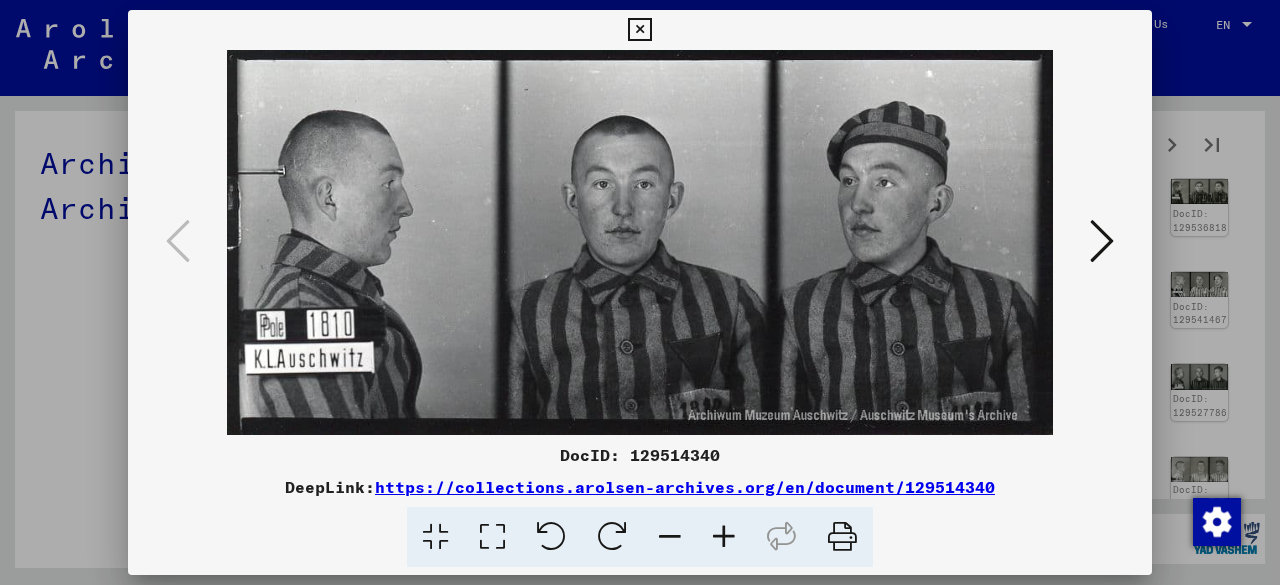 click at bounding box center (1102, 241) 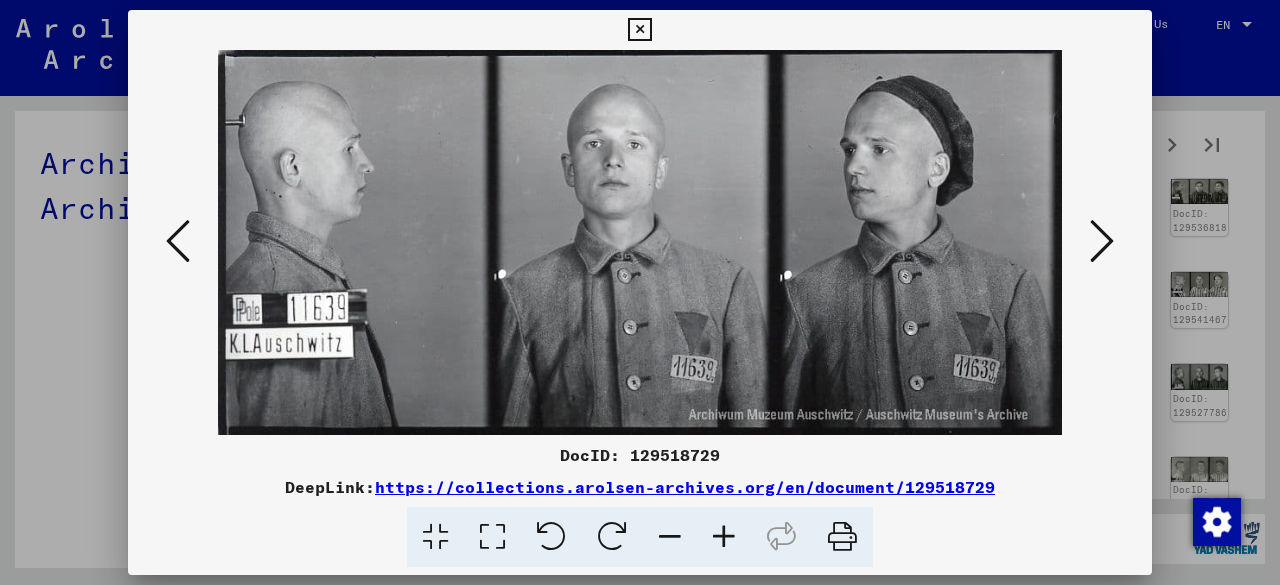 click at bounding box center [1102, 242] 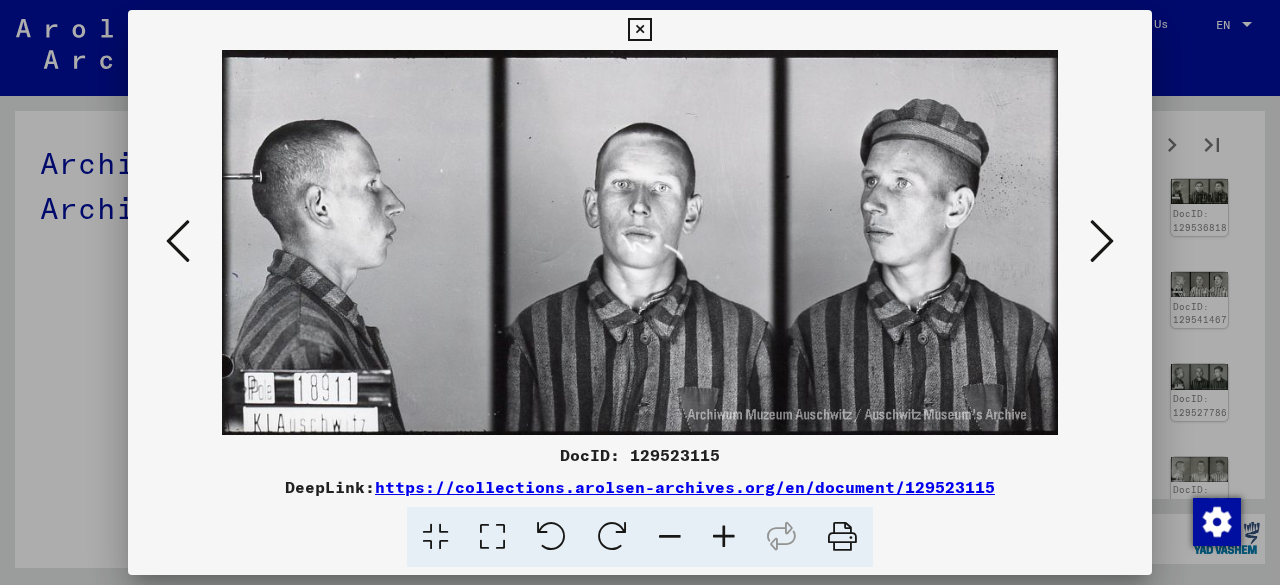 click at bounding box center (178, 241) 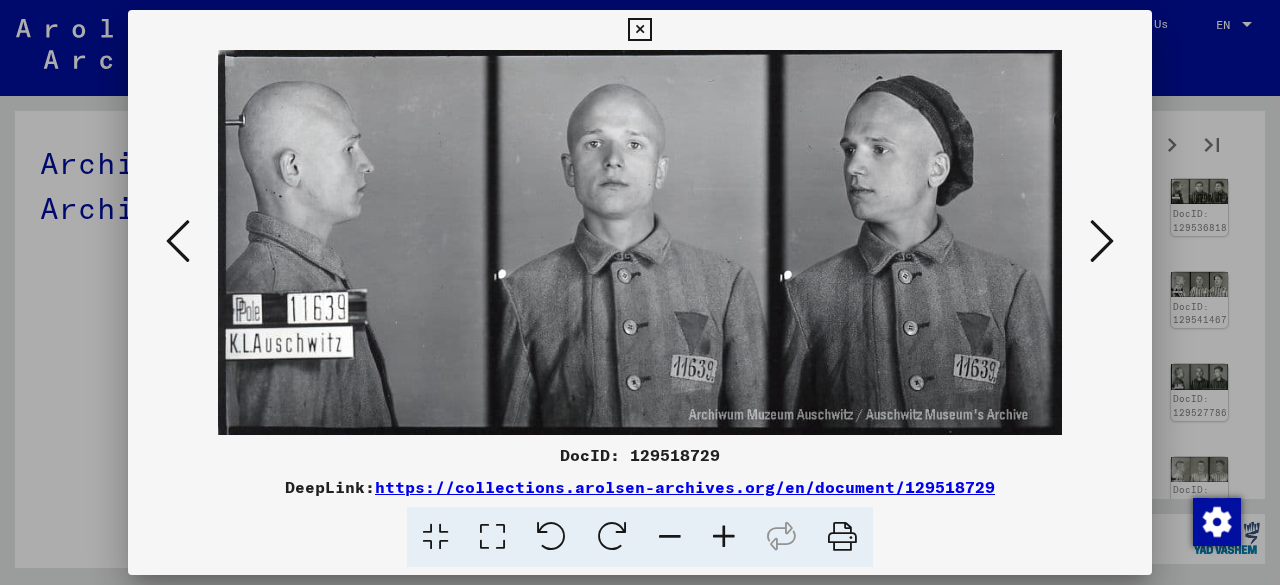 click at bounding box center (639, 30) 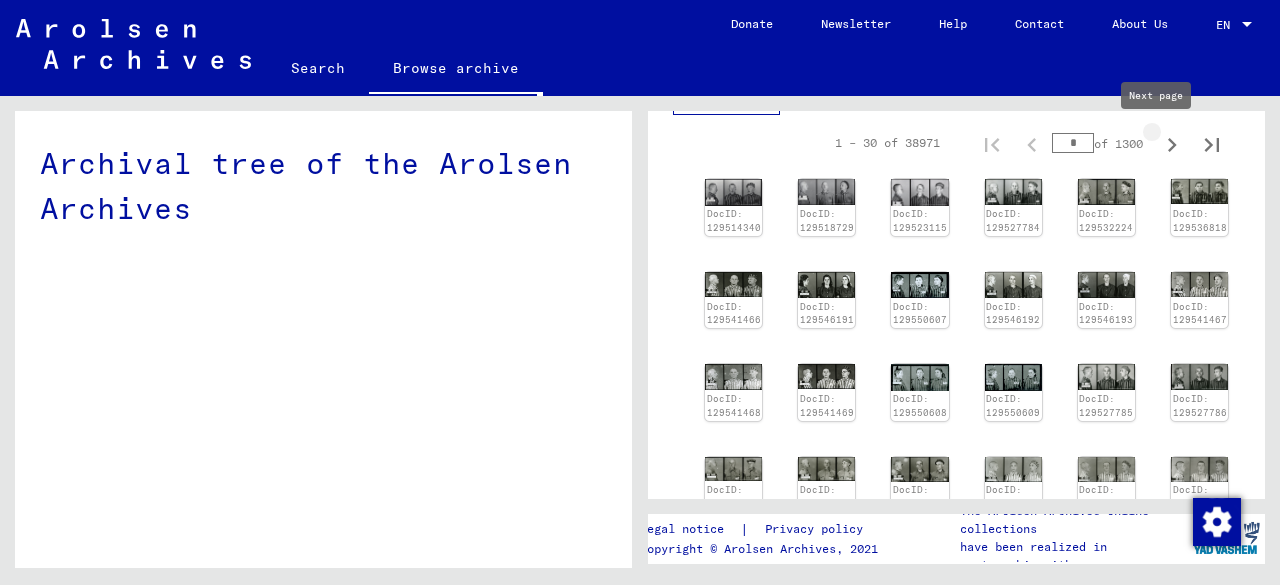 click 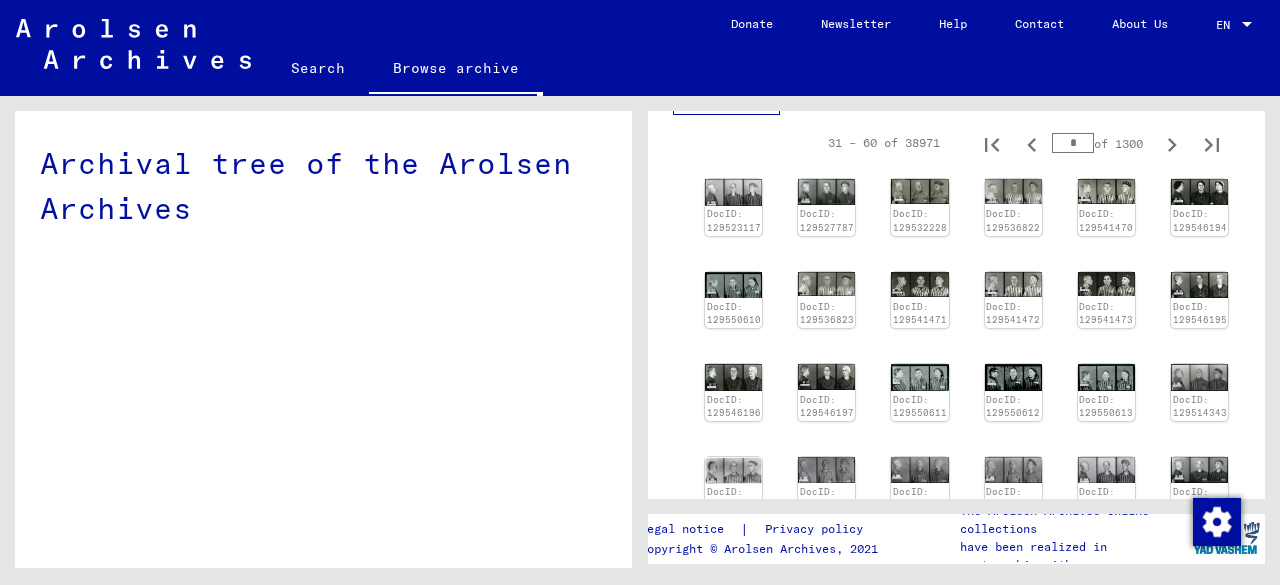 click 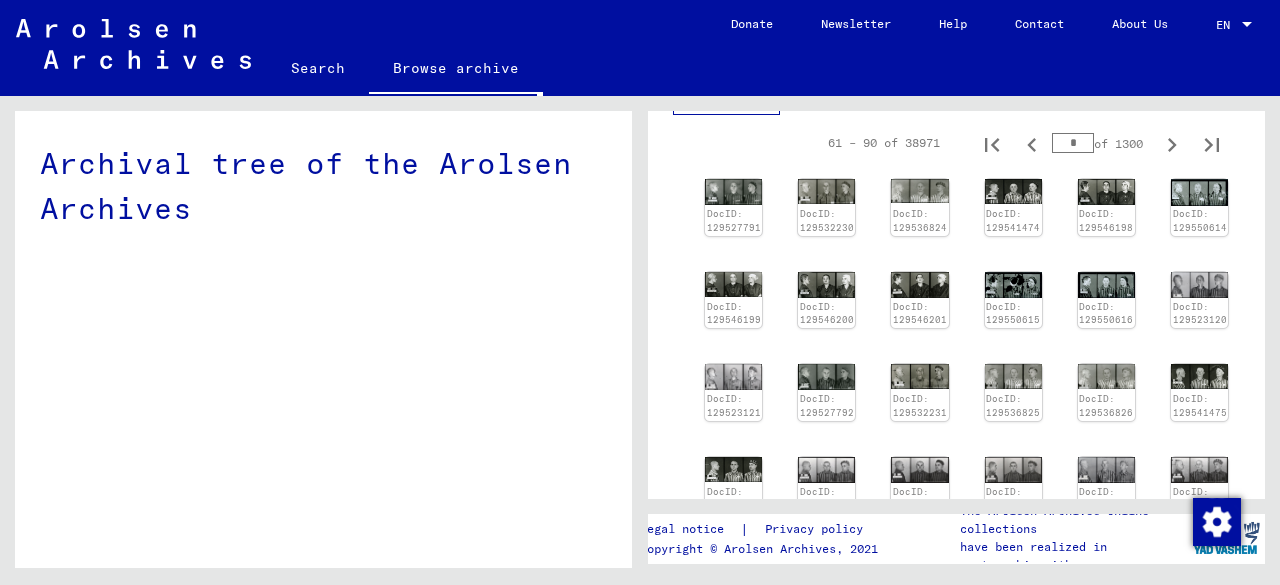 click 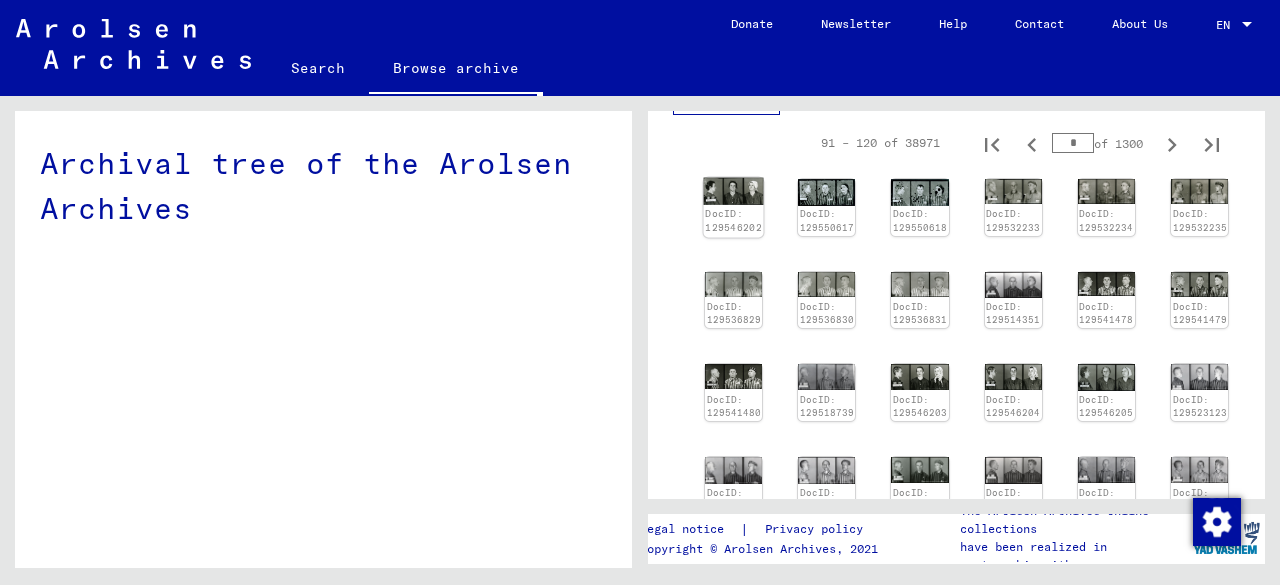 click on "DocID: 129546202" 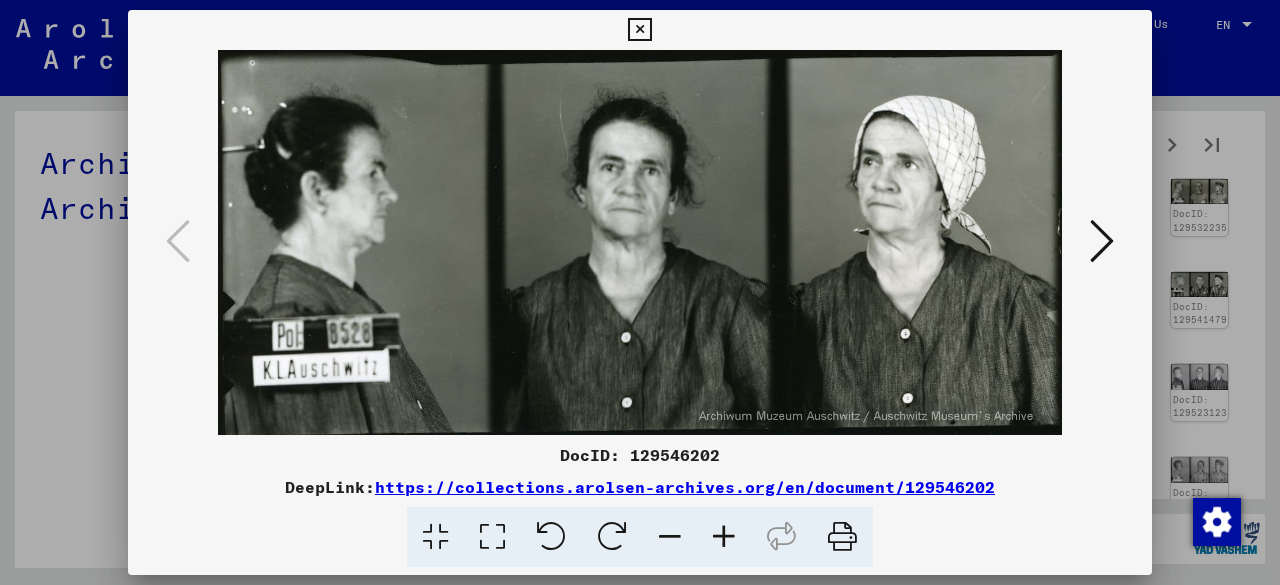click at bounding box center (1102, 242) 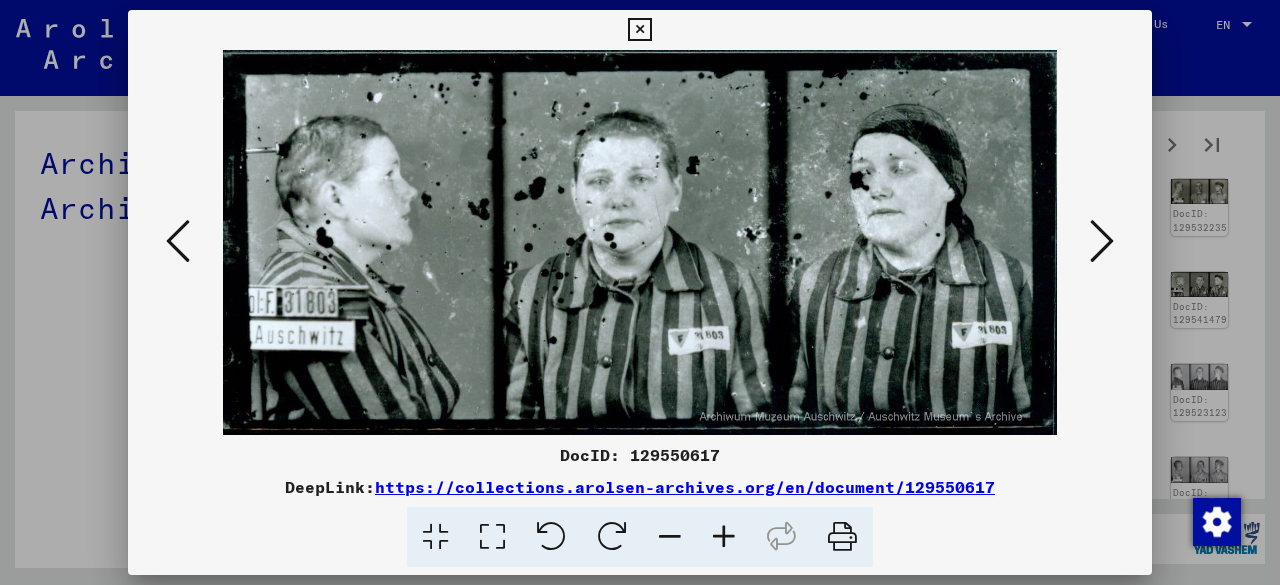 click at bounding box center (1102, 242) 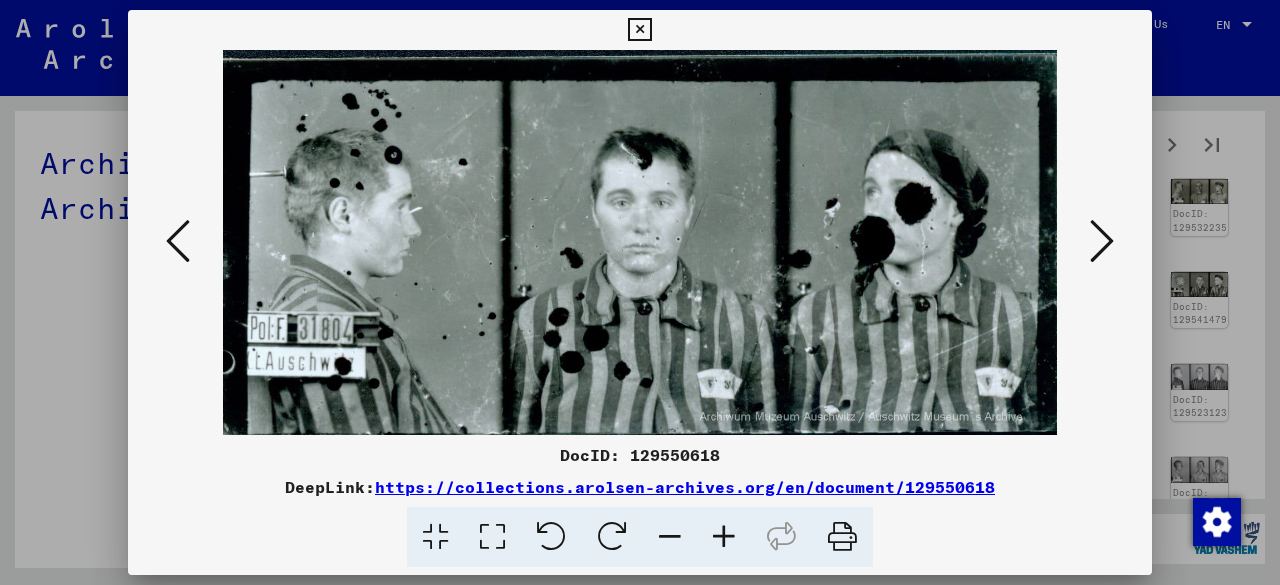 click at bounding box center (1102, 242) 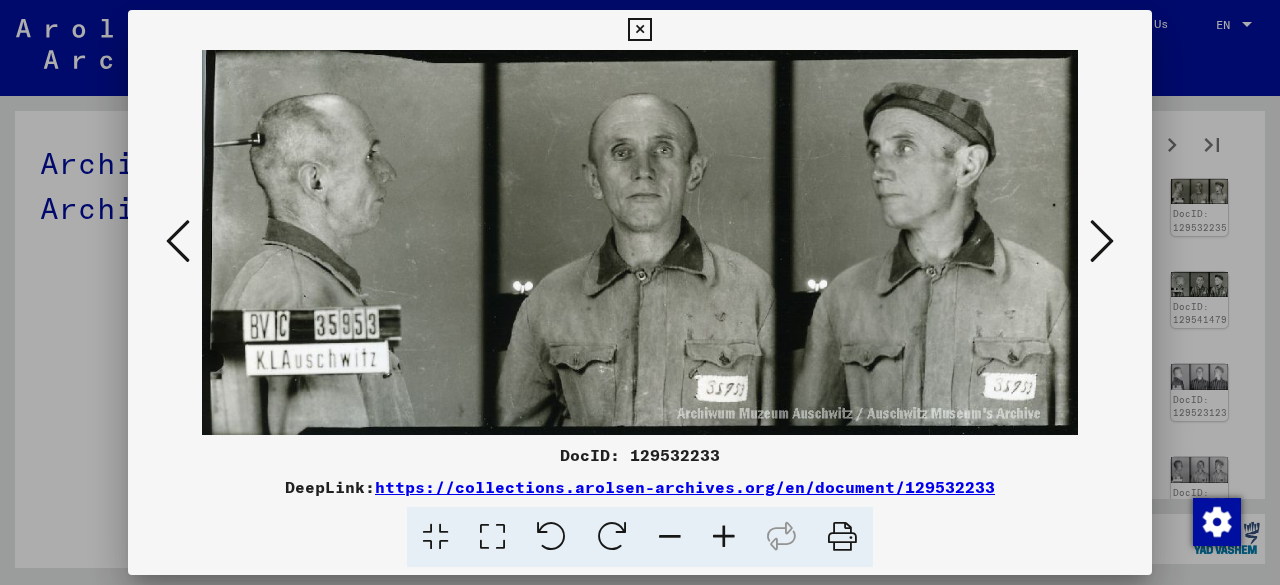click at bounding box center (1102, 242) 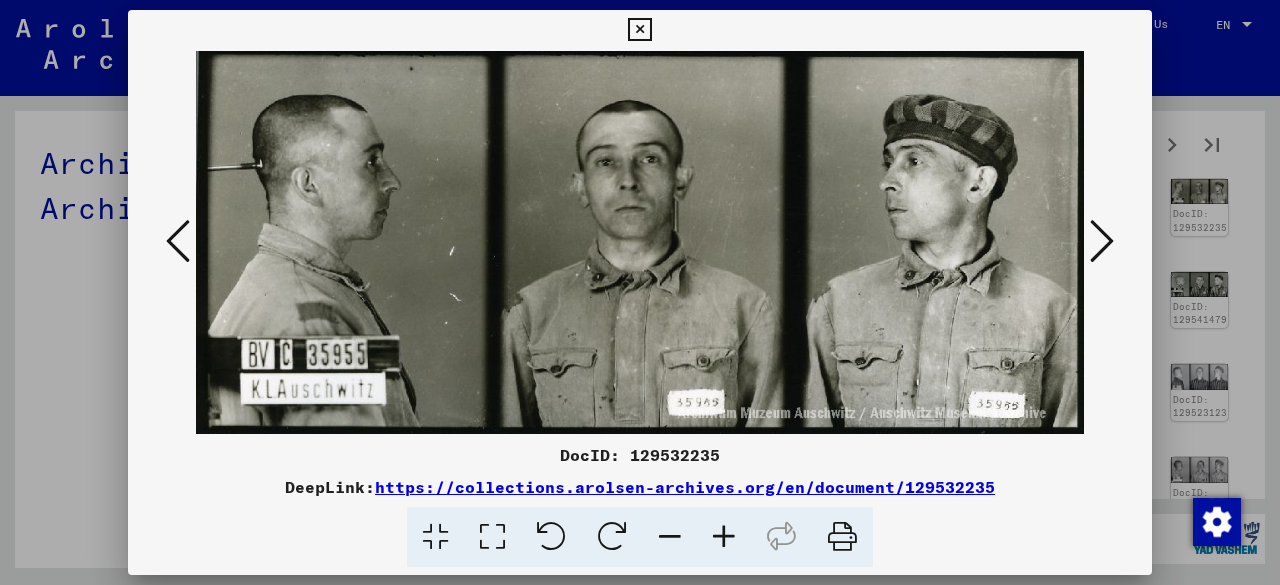 click at bounding box center [1102, 242] 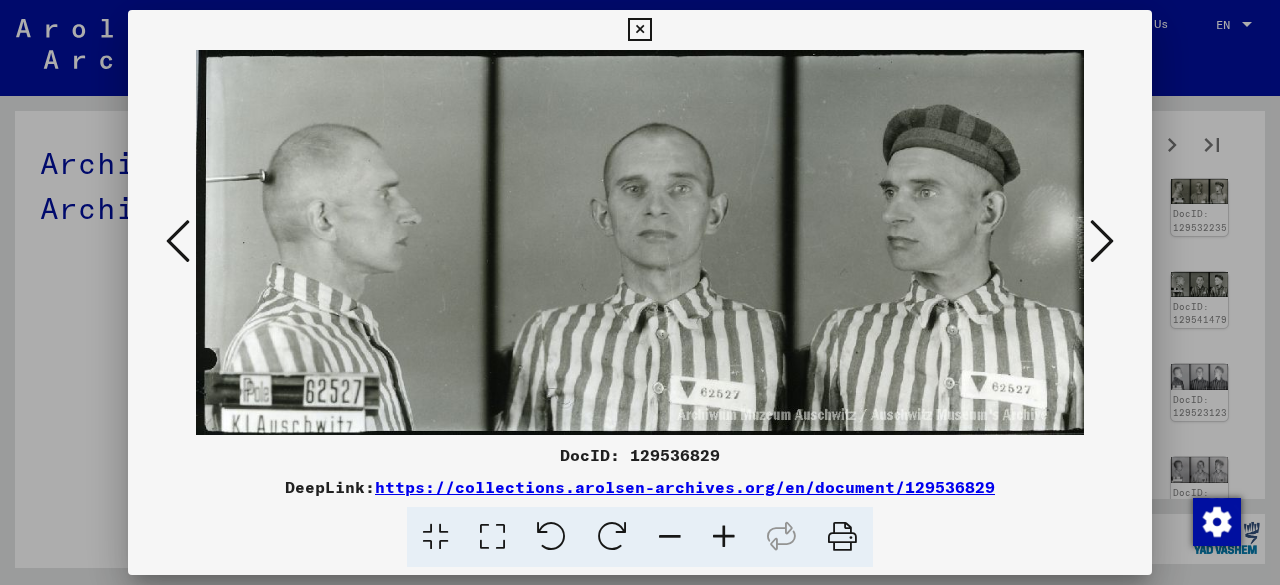 click at bounding box center [1102, 242] 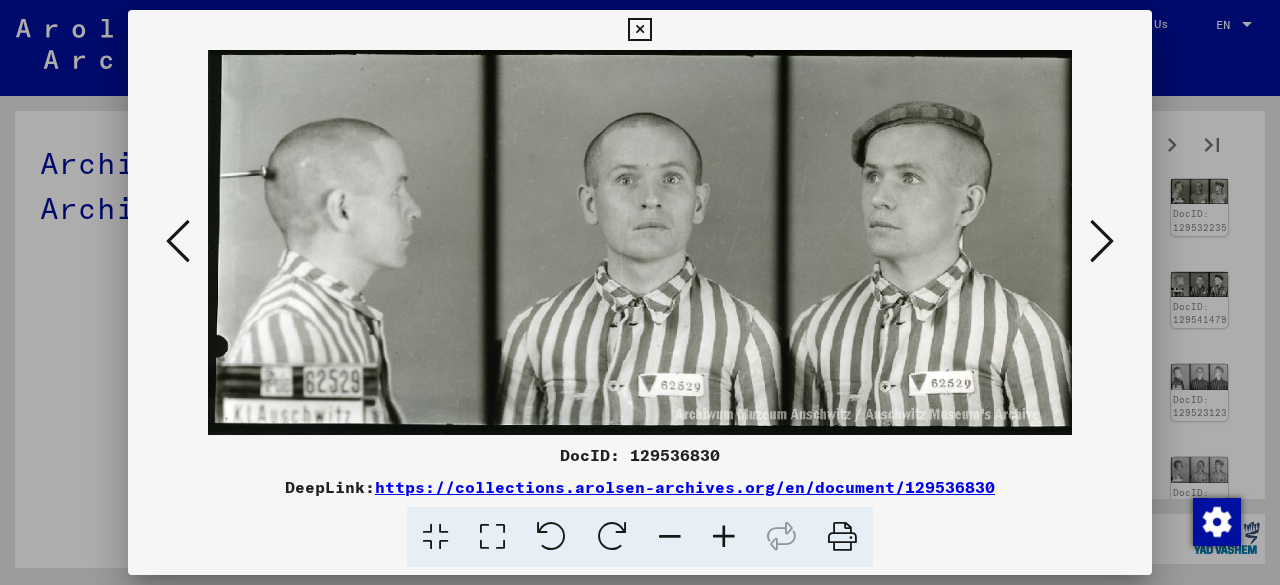 click at bounding box center [1102, 242] 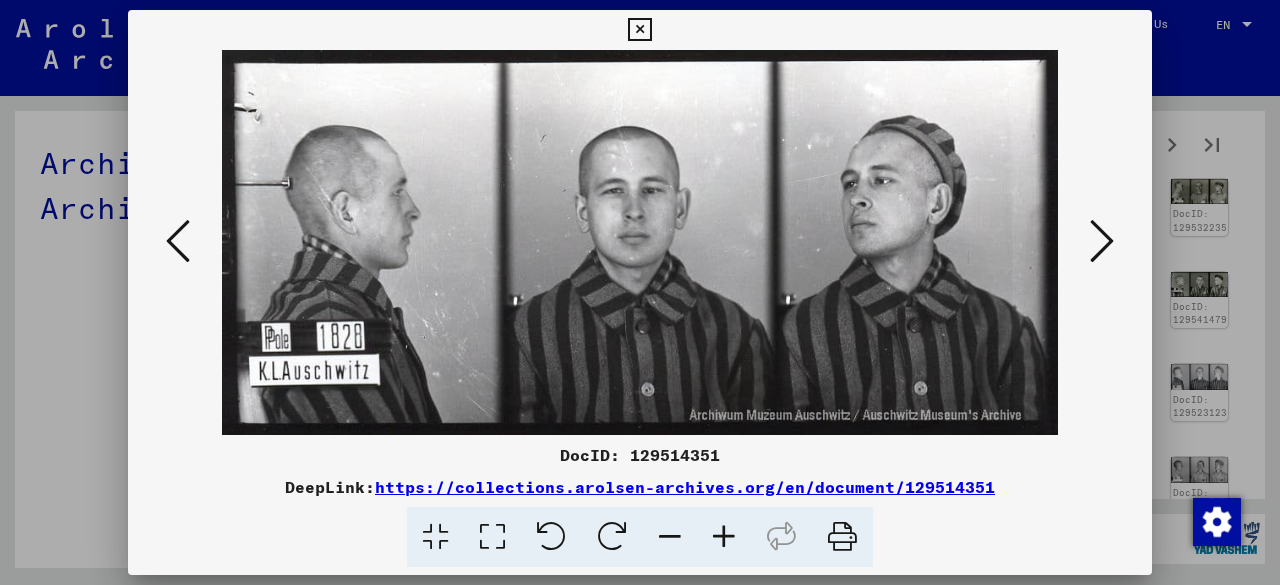 click at bounding box center [1102, 242] 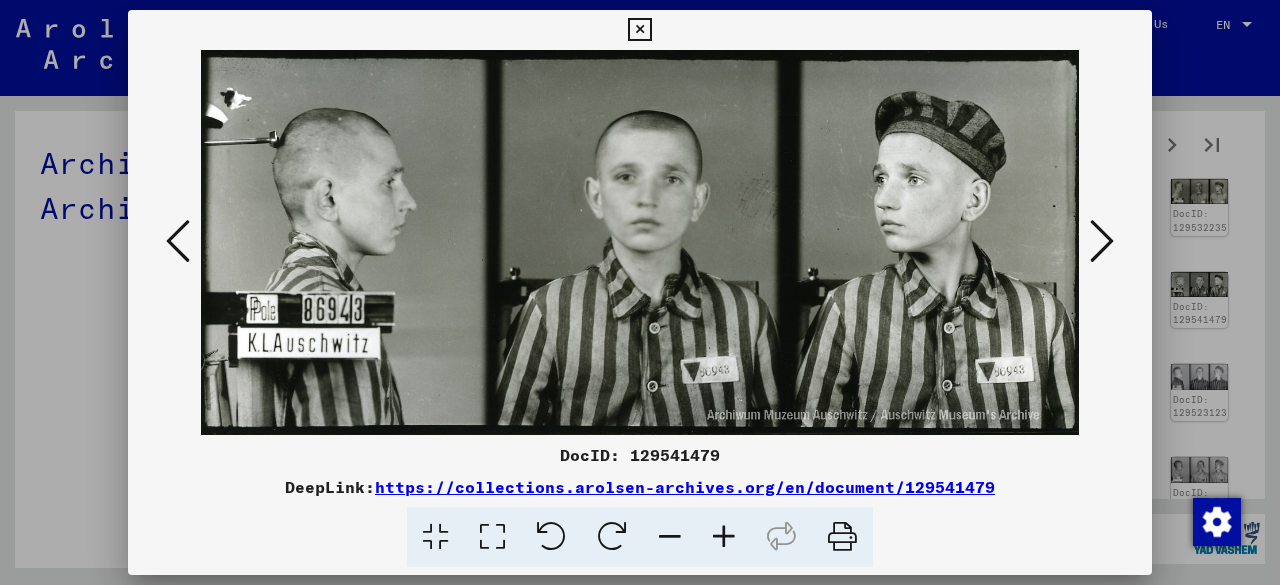 click at bounding box center (1102, 242) 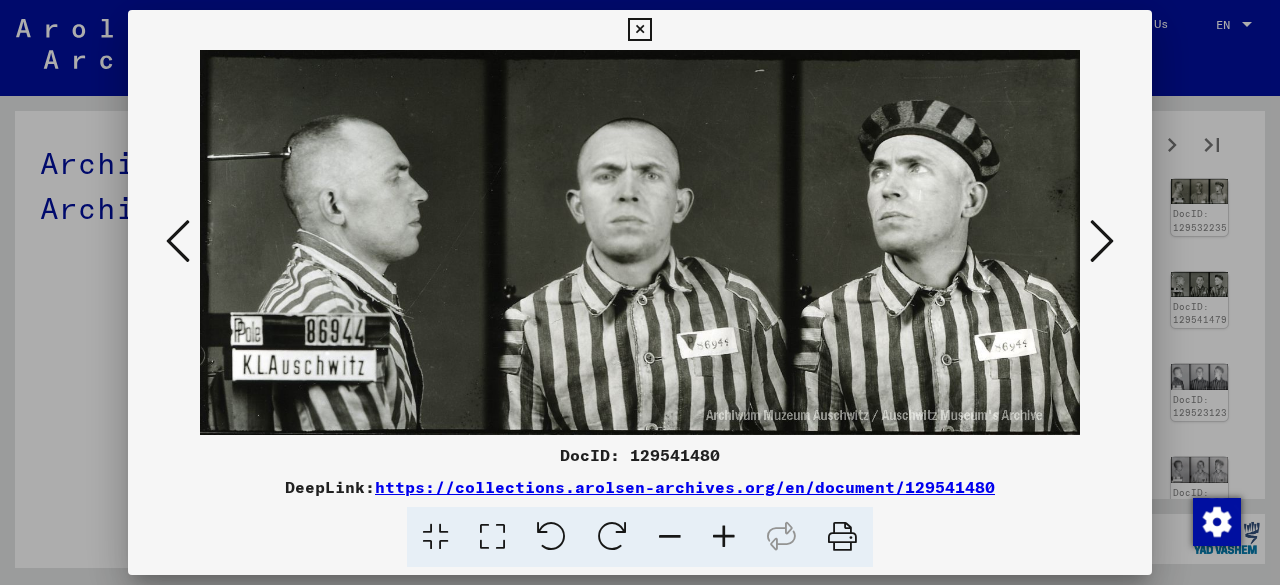 click at bounding box center [1102, 242] 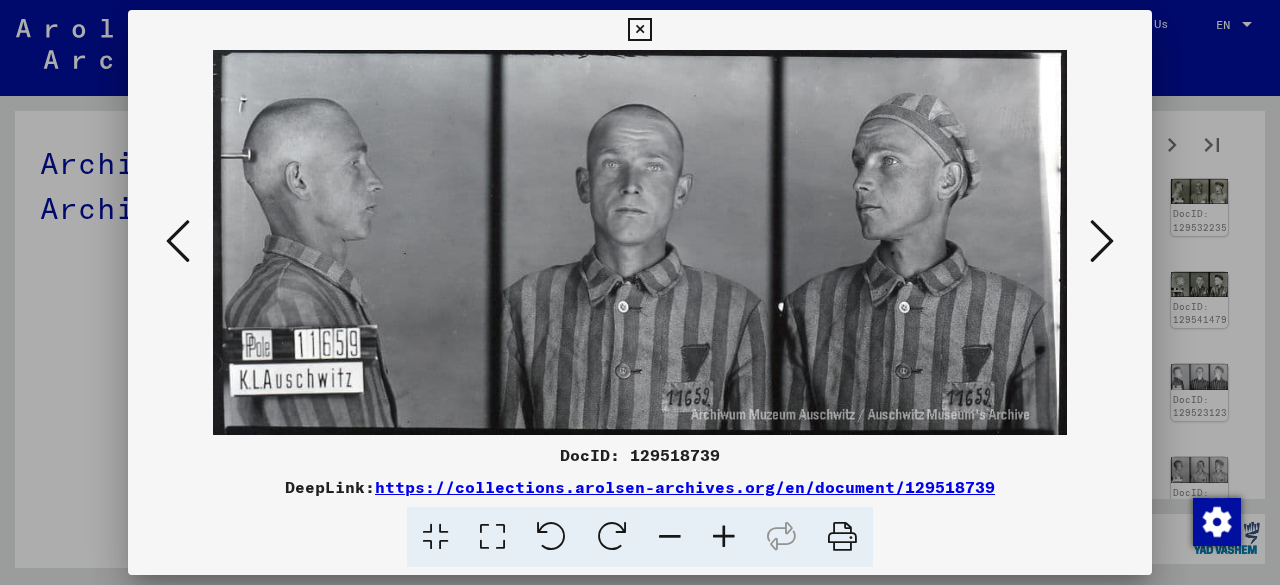 click at bounding box center [1102, 242] 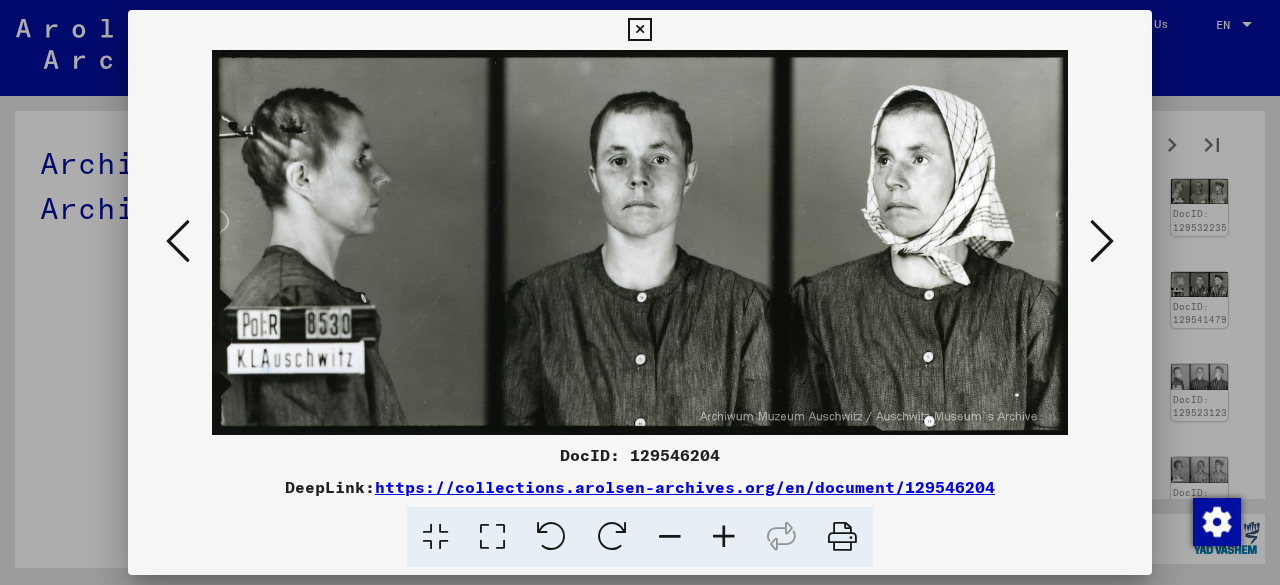 click at bounding box center [1102, 242] 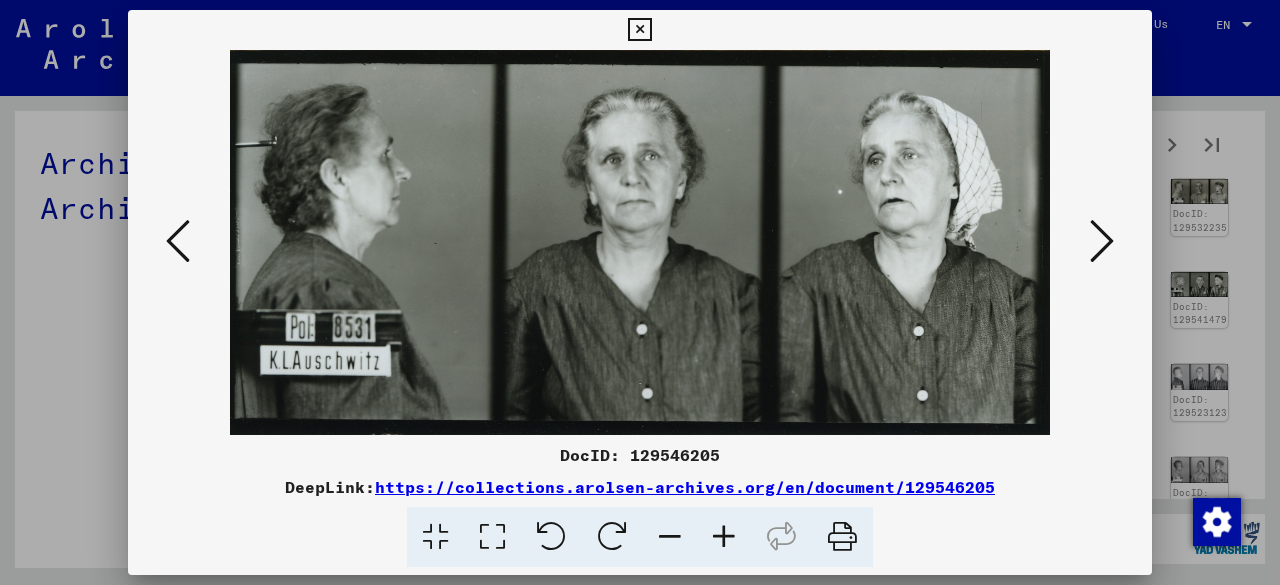 click at bounding box center (1102, 242) 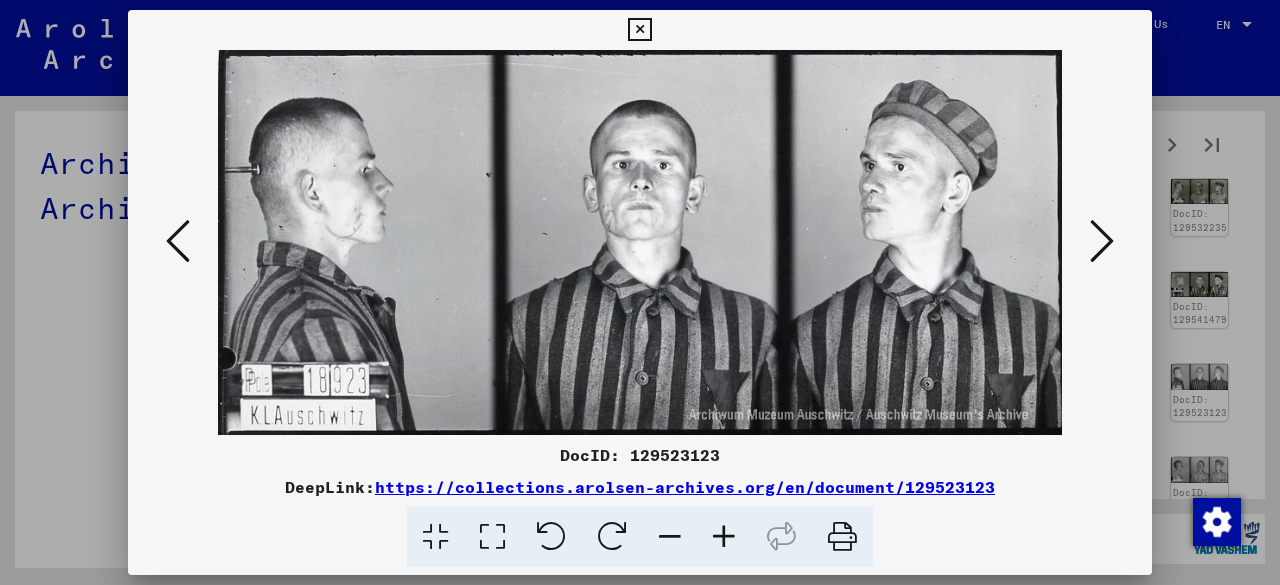 click at bounding box center [1102, 242] 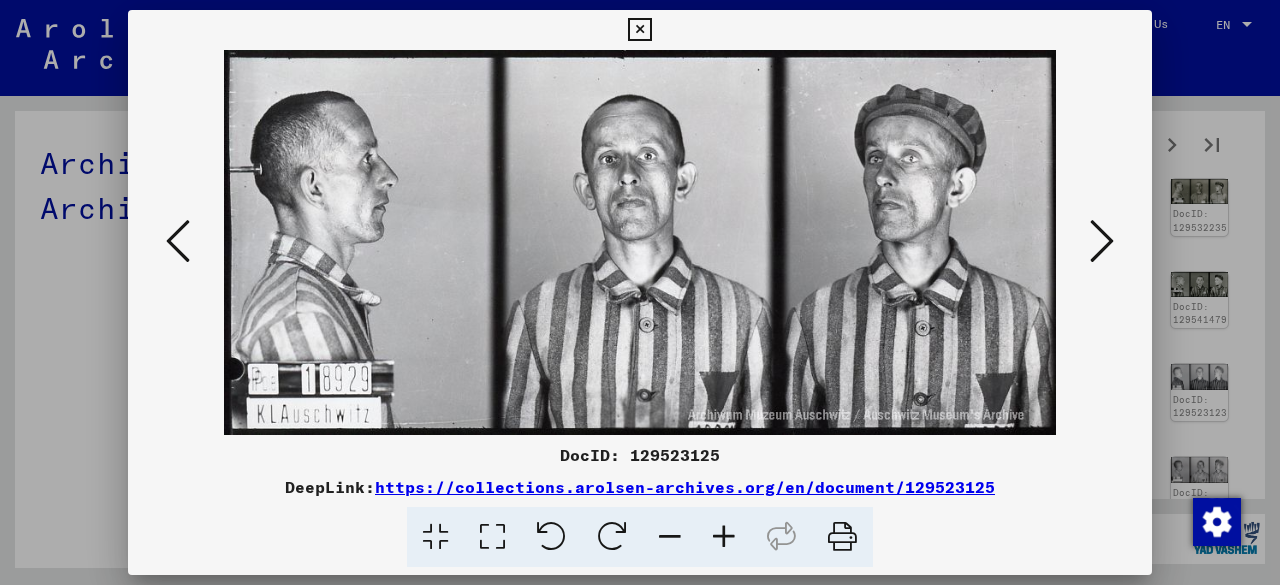 click at bounding box center [1102, 242] 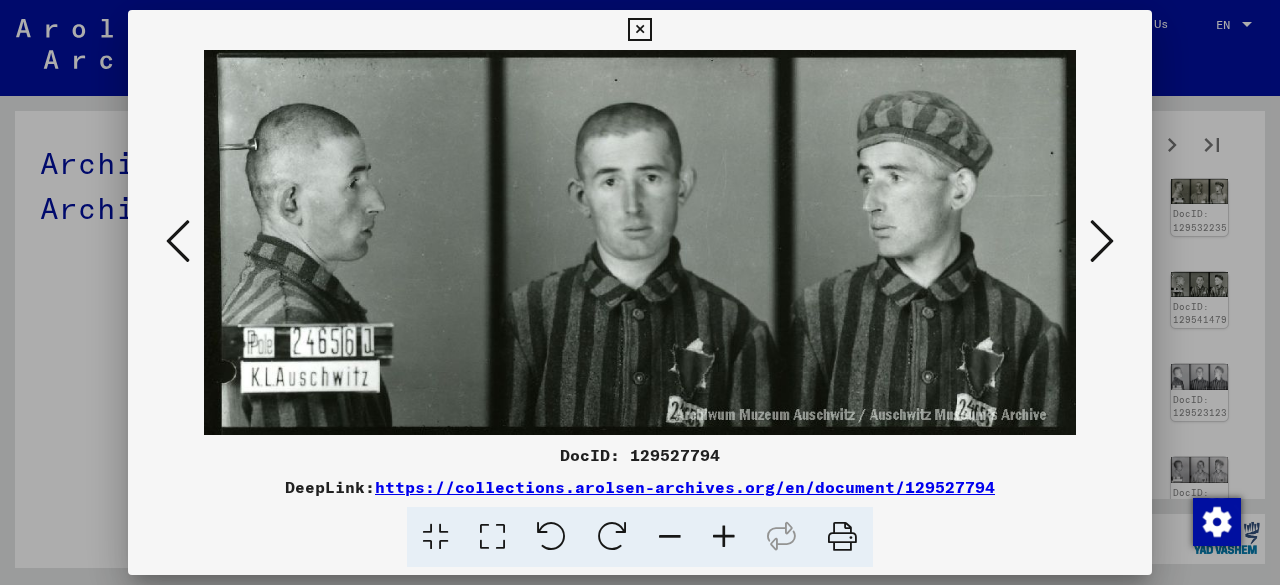 click at bounding box center (1102, 242) 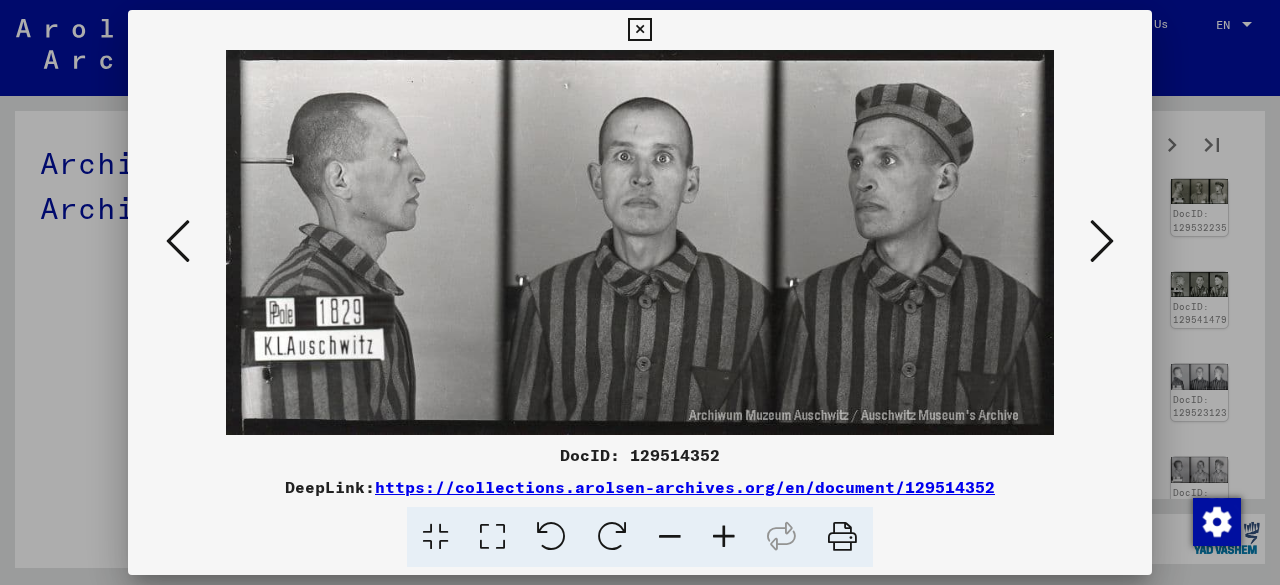 click at bounding box center [1102, 242] 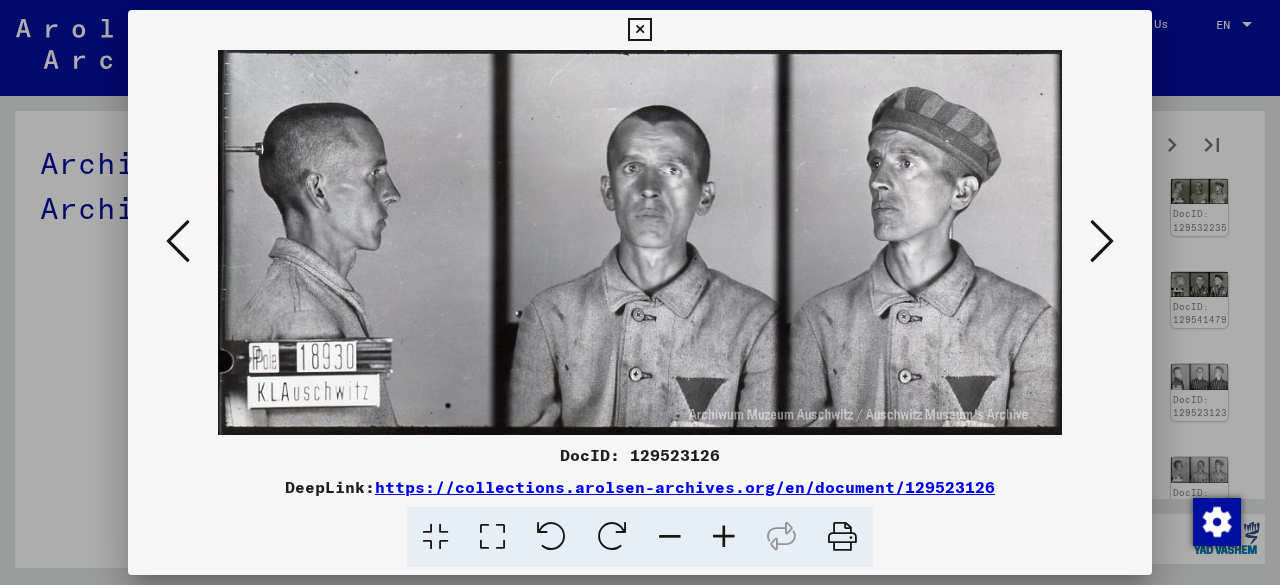 click at bounding box center [1102, 242] 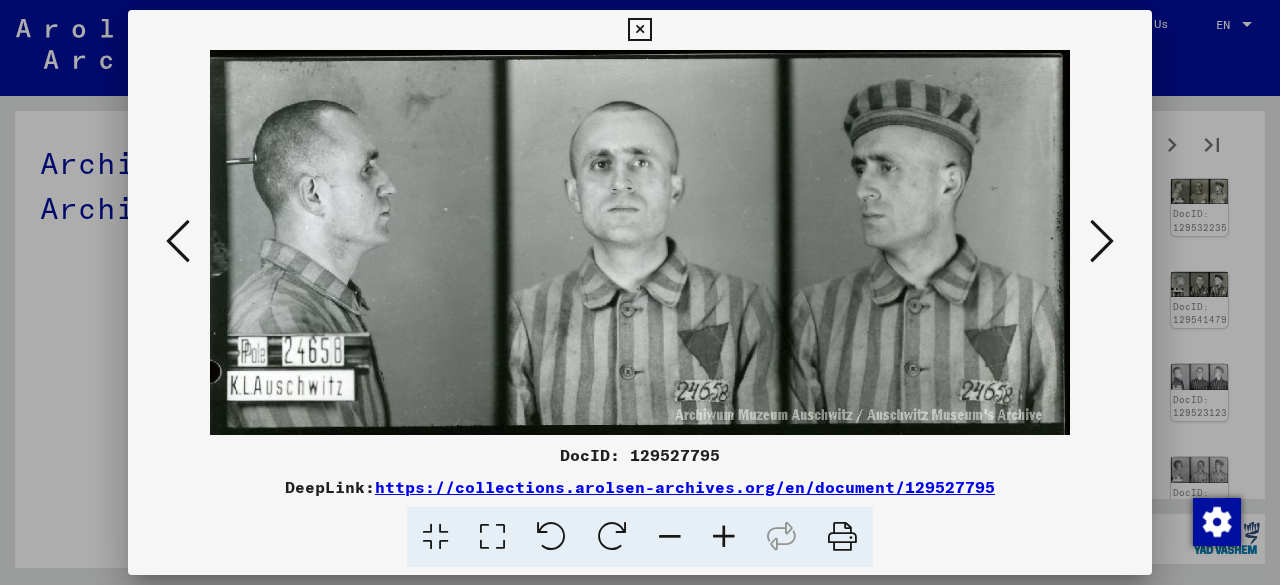 click at bounding box center [1102, 242] 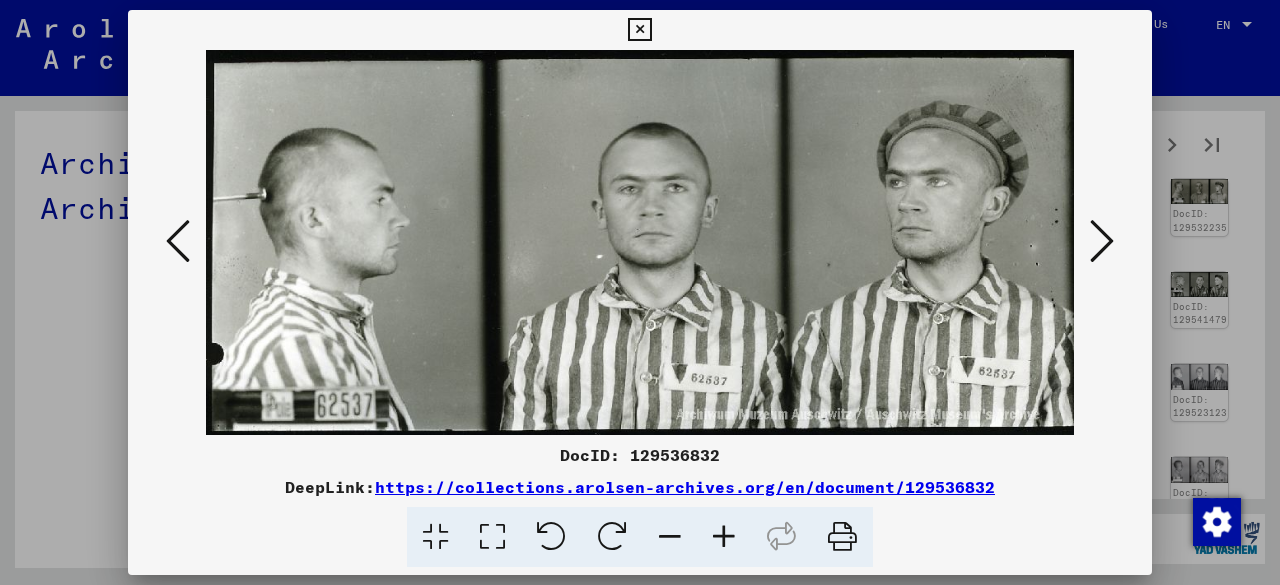 click at bounding box center [1102, 242] 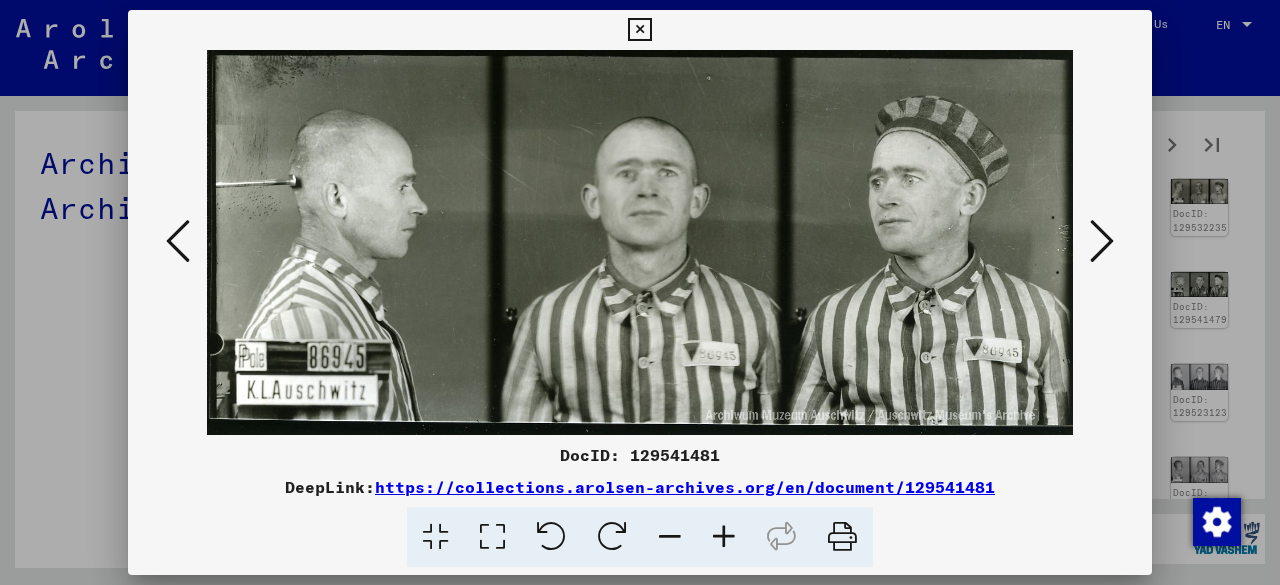 click at bounding box center (1102, 242) 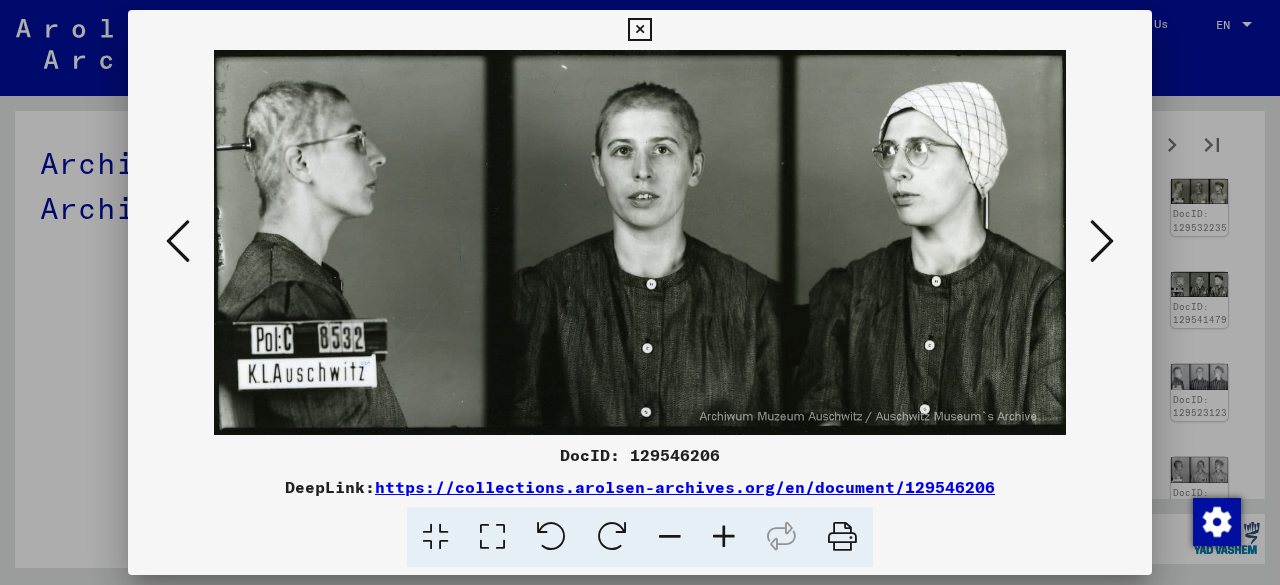 click at bounding box center (1102, 242) 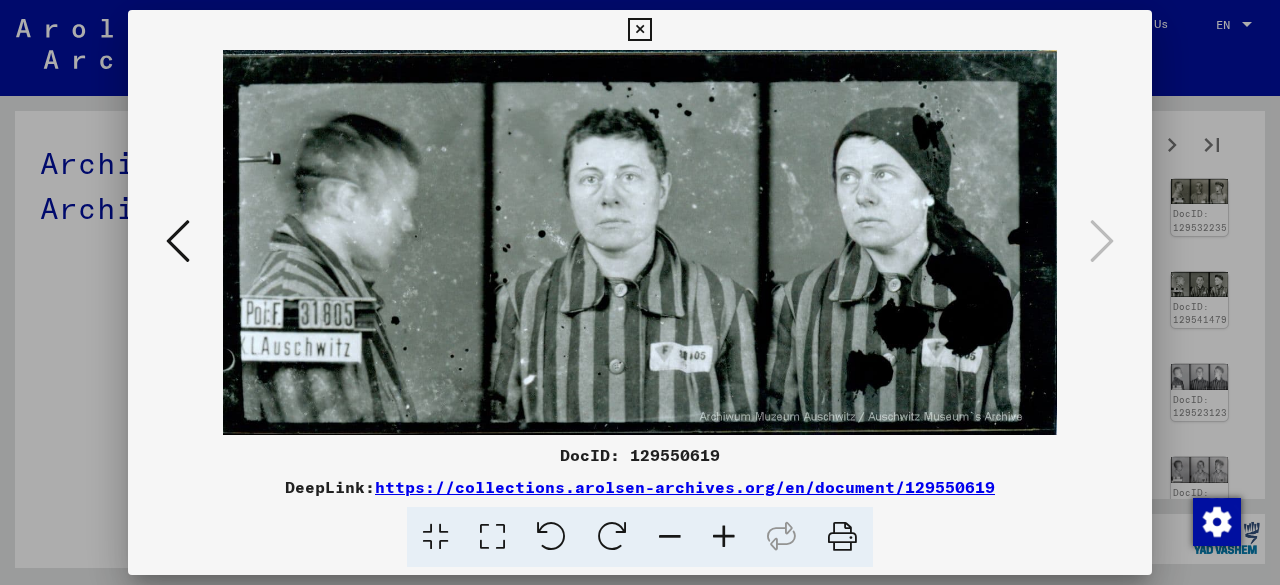 click at bounding box center [639, 30] 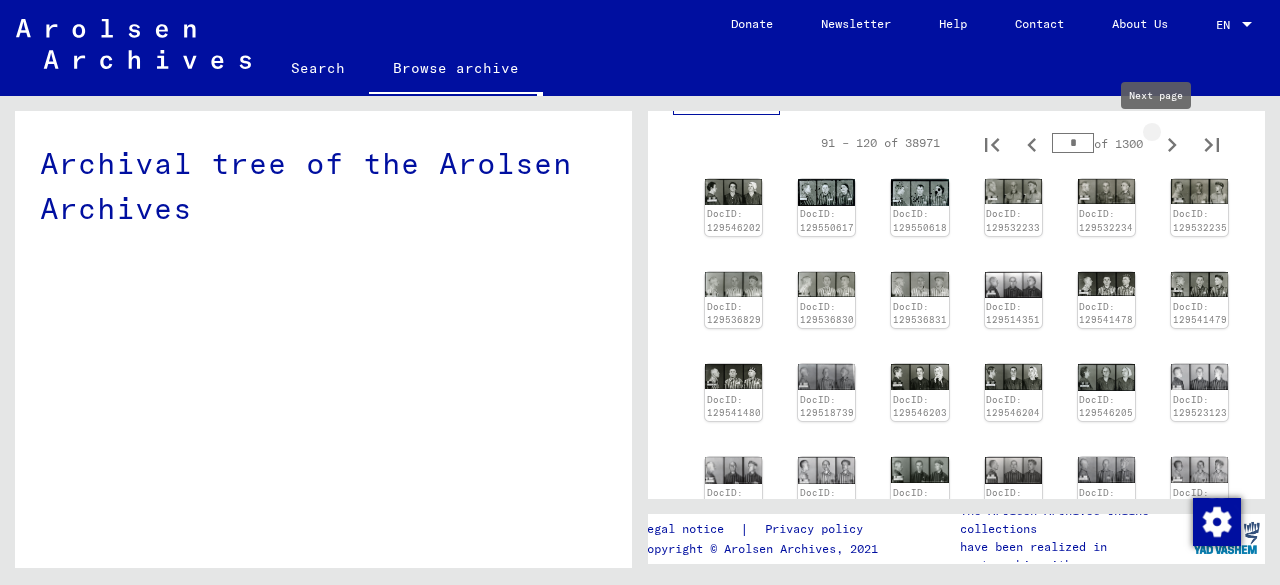 click 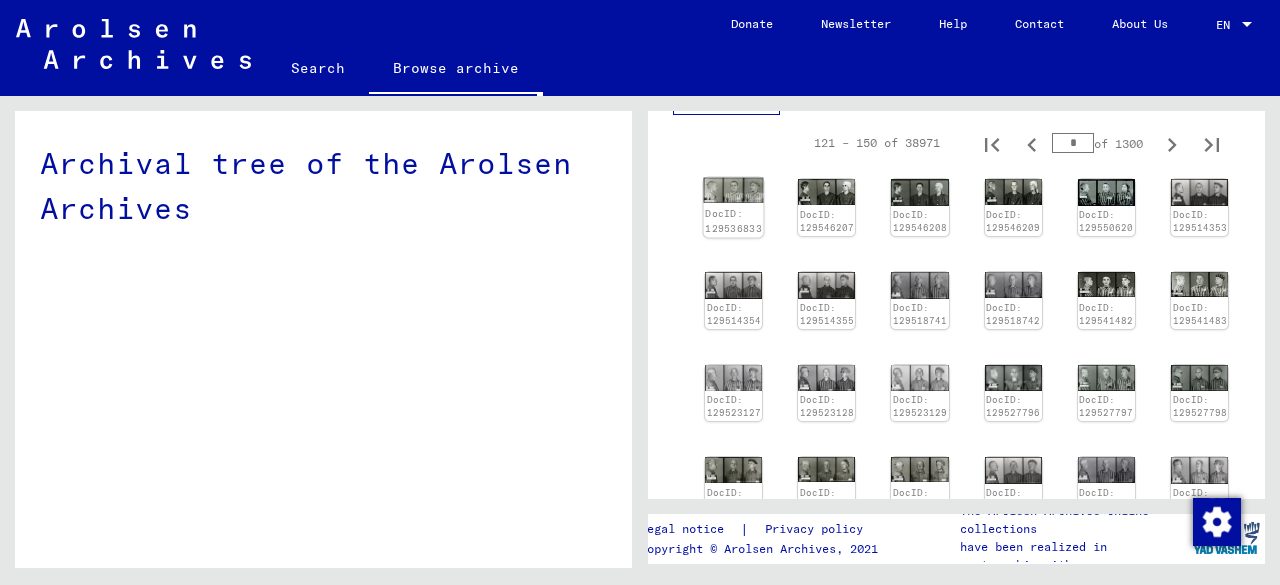 click on "DocID: 129536833" 